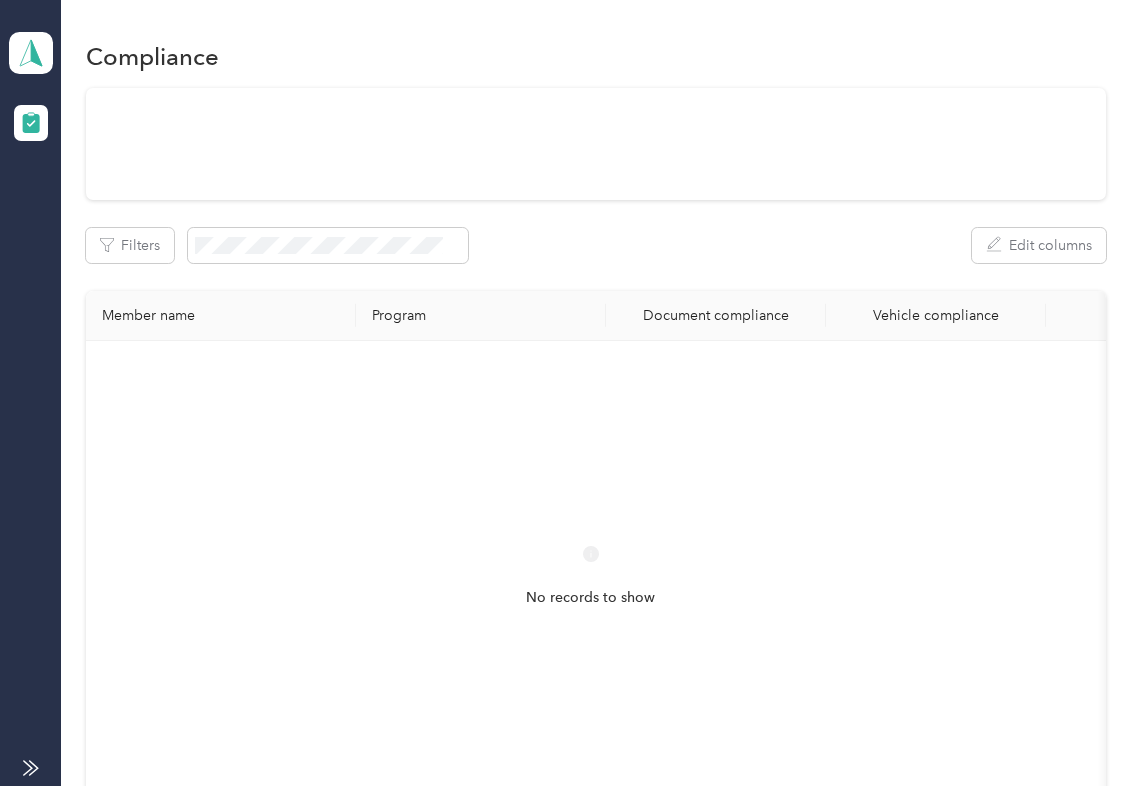 scroll, scrollTop: 0, scrollLeft: 0, axis: both 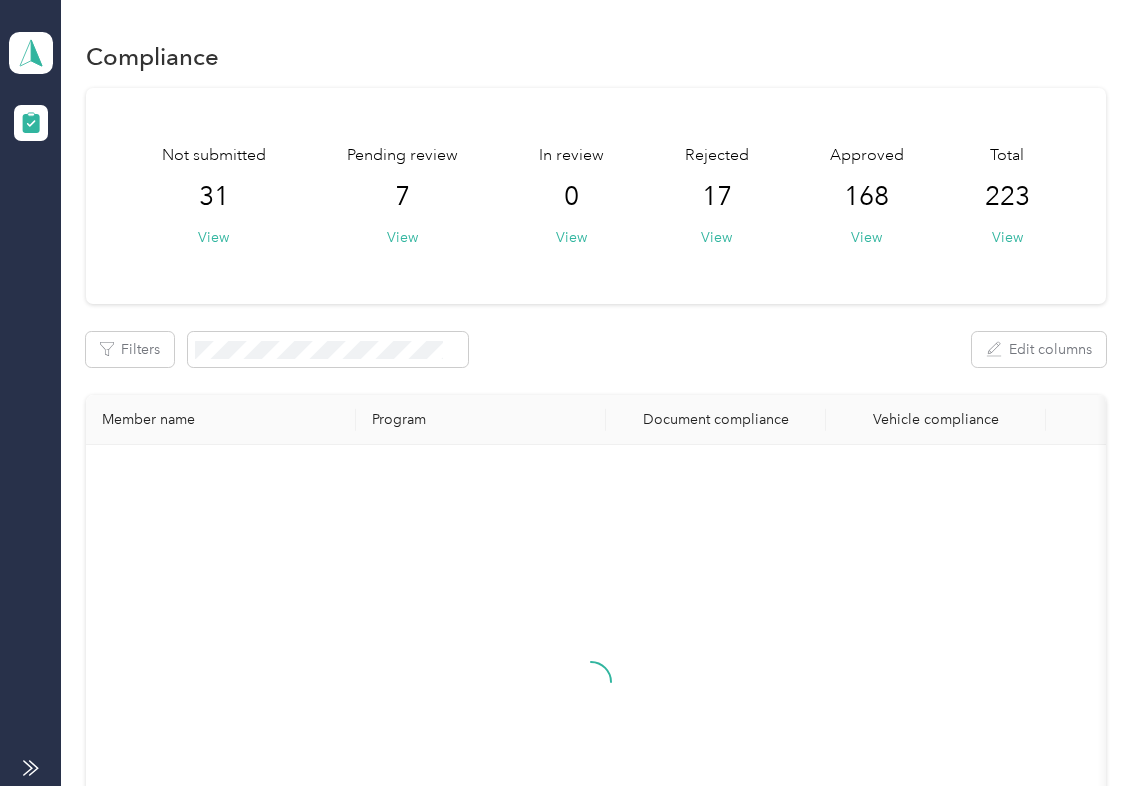drag, startPoint x: 580, startPoint y: 332, endPoint x: 564, endPoint y: 312, distance: 25.612497 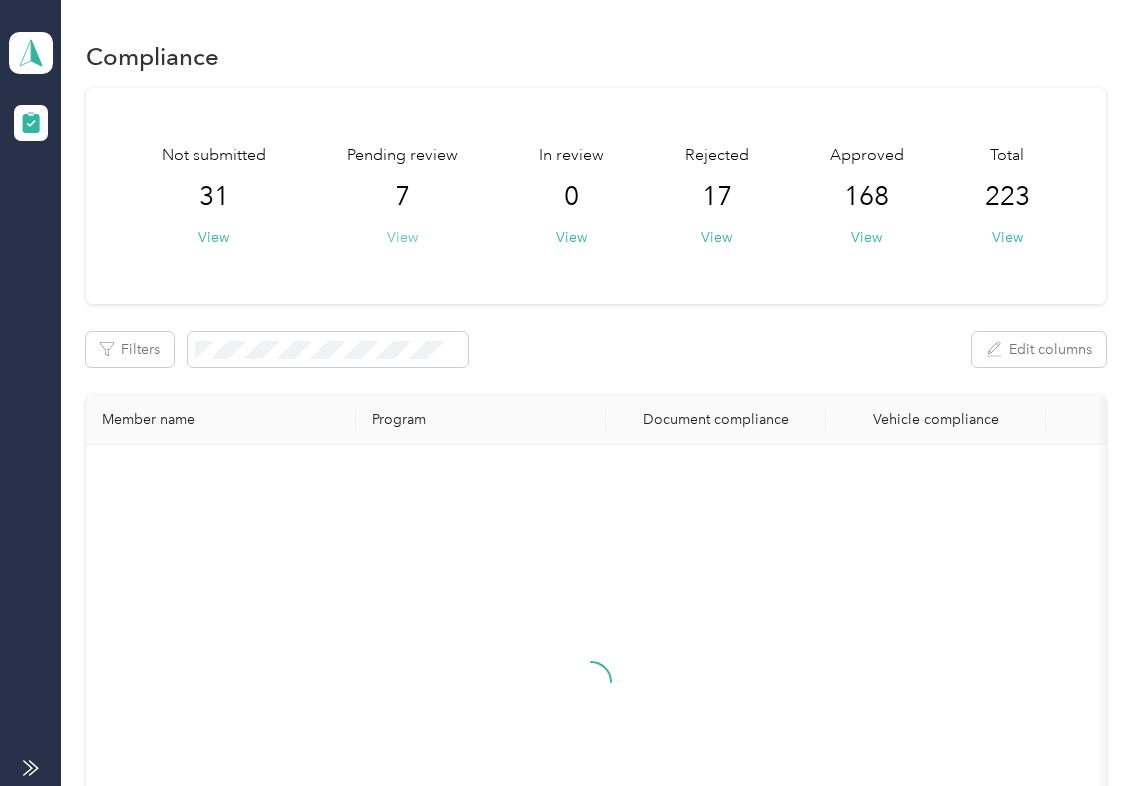 click on "View" at bounding box center (402, 237) 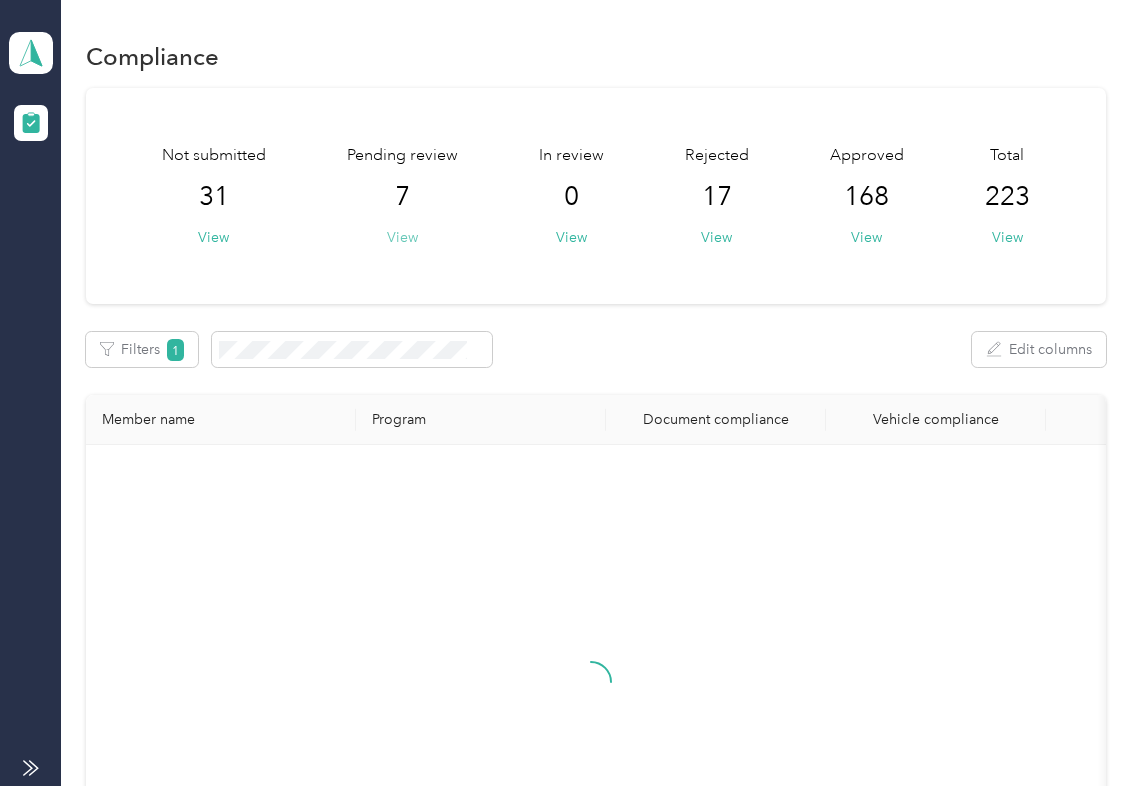 click on "View" at bounding box center [402, 237] 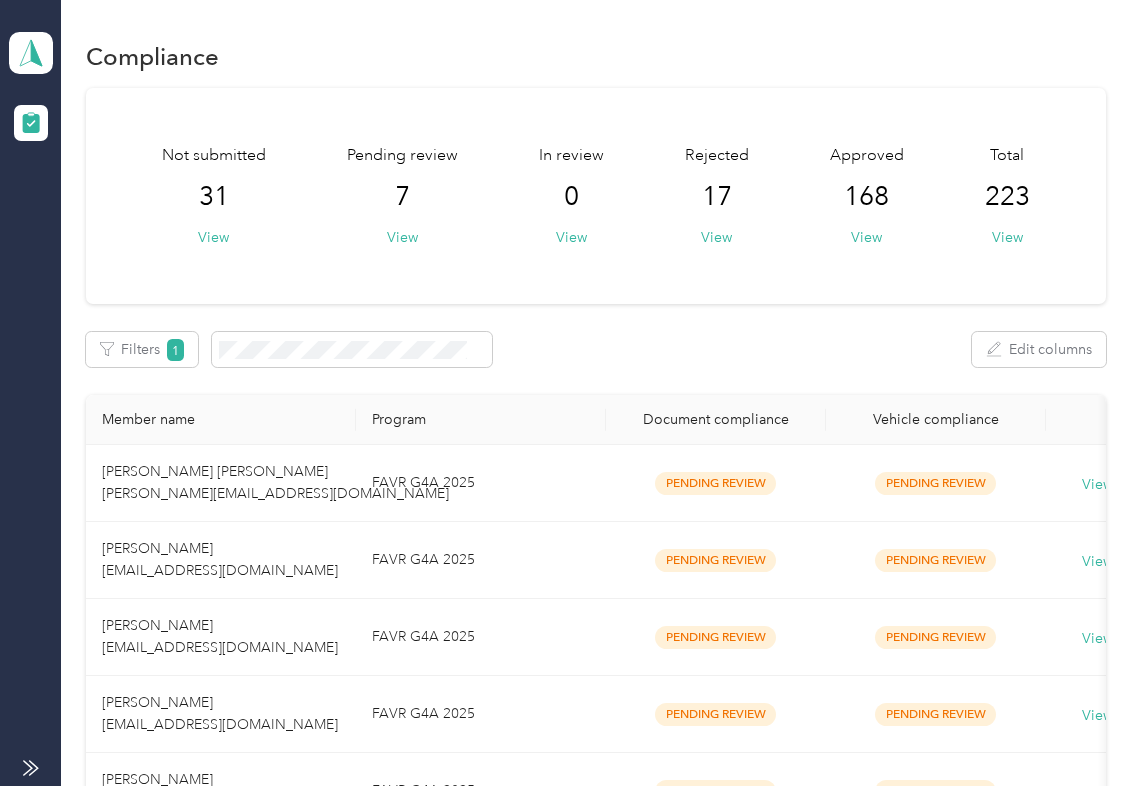 click on "Not submitted 31 View Pending review 7 View In review 0 View Rejected 17 View Approved 168 View Total 223 View Filters 1 Edit columns Member name Program Document compliance Vehicle compliance             [PERSON_NAME] [PERSON_NAME]
[PERSON_NAME][EMAIL_ADDRESS][DOMAIN_NAME] FAVR G4A 2025 Pending Review Pending Review View history [PERSON_NAME]
[EMAIL_ADDRESS][DOMAIN_NAME] FAVR G4A 2025 Pending Review Pending Review View history [PERSON_NAME]
[EMAIL_ADDRESS][DOMAIN_NAME] FAVR G4A 2025 Pending Review Pending Review View history [PERSON_NAME]
[EMAIL_ADDRESS][DOMAIN_NAME] FAVR G4A 2025 Pending Review Pending Review View history [PERSON_NAME]
[EMAIL_ADDRESS][DOMAIN_NAME] FAVR G4A 2025 Pending Review Pending Review View history [PERSON_NAME]
[EMAIL_ADDRESS][DOMAIN_NAME] FAVR G4A 2025 Pending Review Pending Review View history Scott Allen
[EMAIL_ADDRESS][DOMAIN_NAME] FAVR G3A 2025 Pending Review Pending Review View history Showing 7 out of 7 1 25 / page" at bounding box center (596, 568) 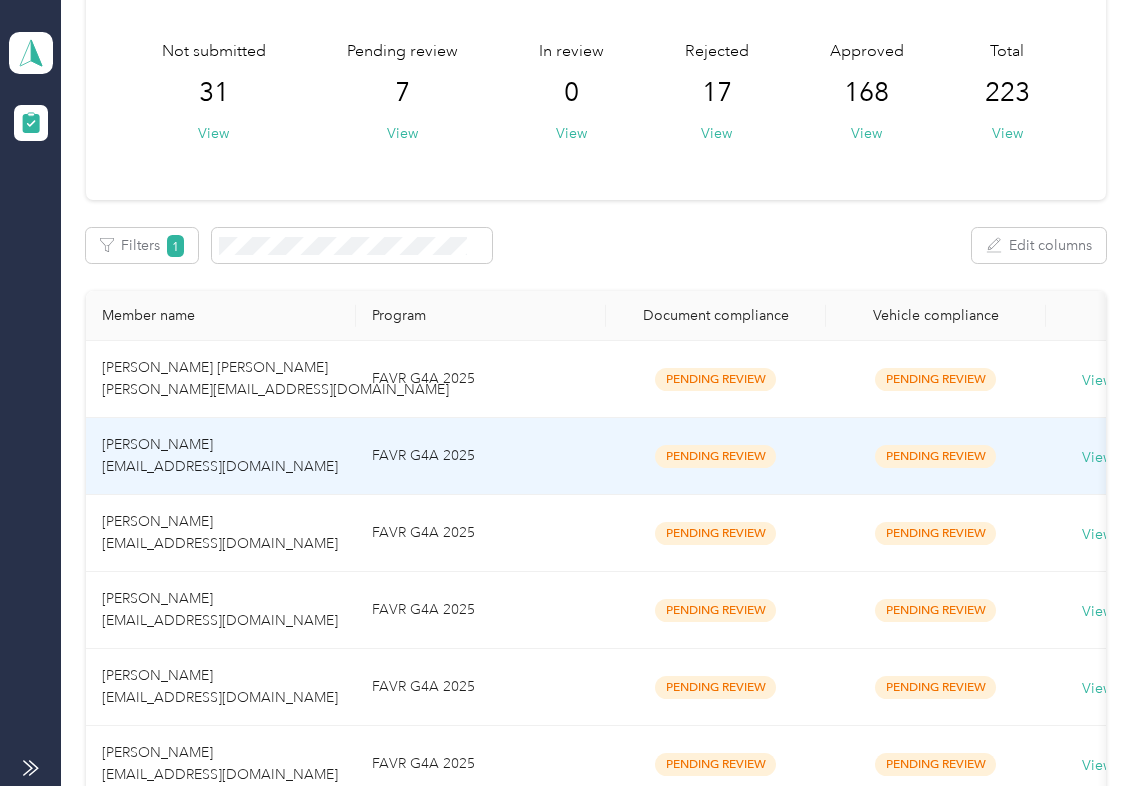 scroll, scrollTop: 266, scrollLeft: 0, axis: vertical 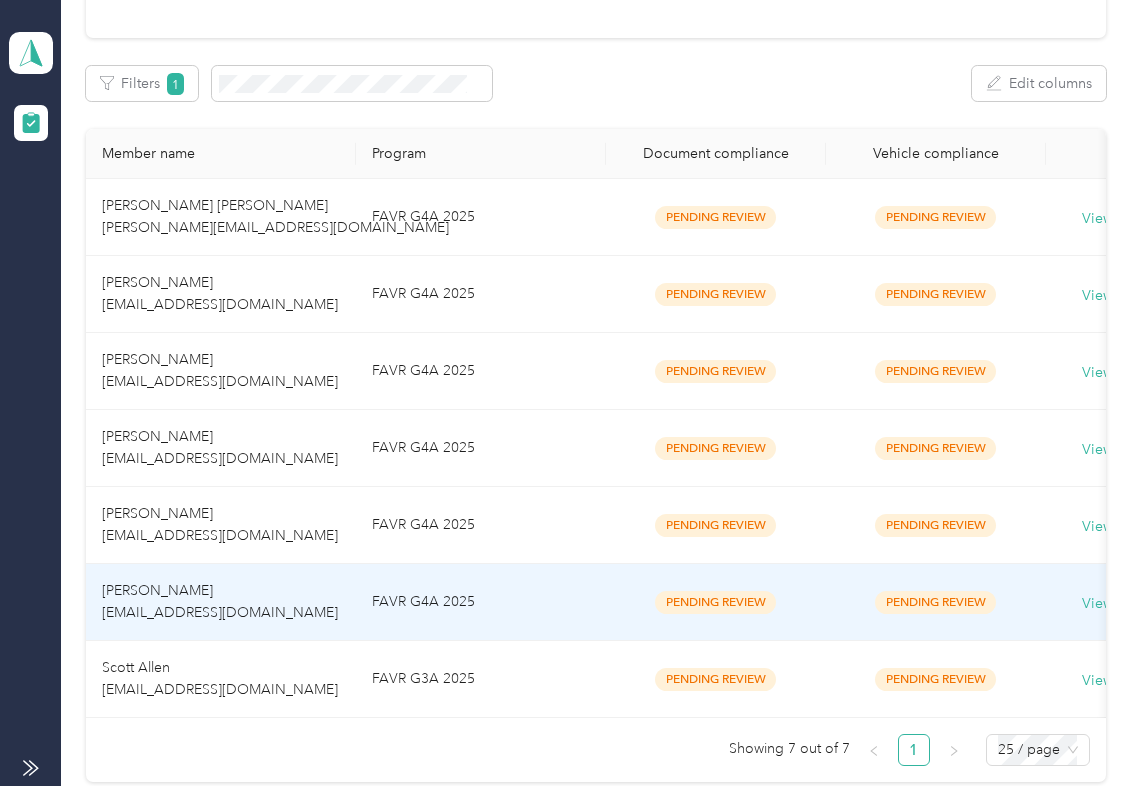 click on "[PERSON_NAME]
[EMAIL_ADDRESS][DOMAIN_NAME]" at bounding box center (221, 602) 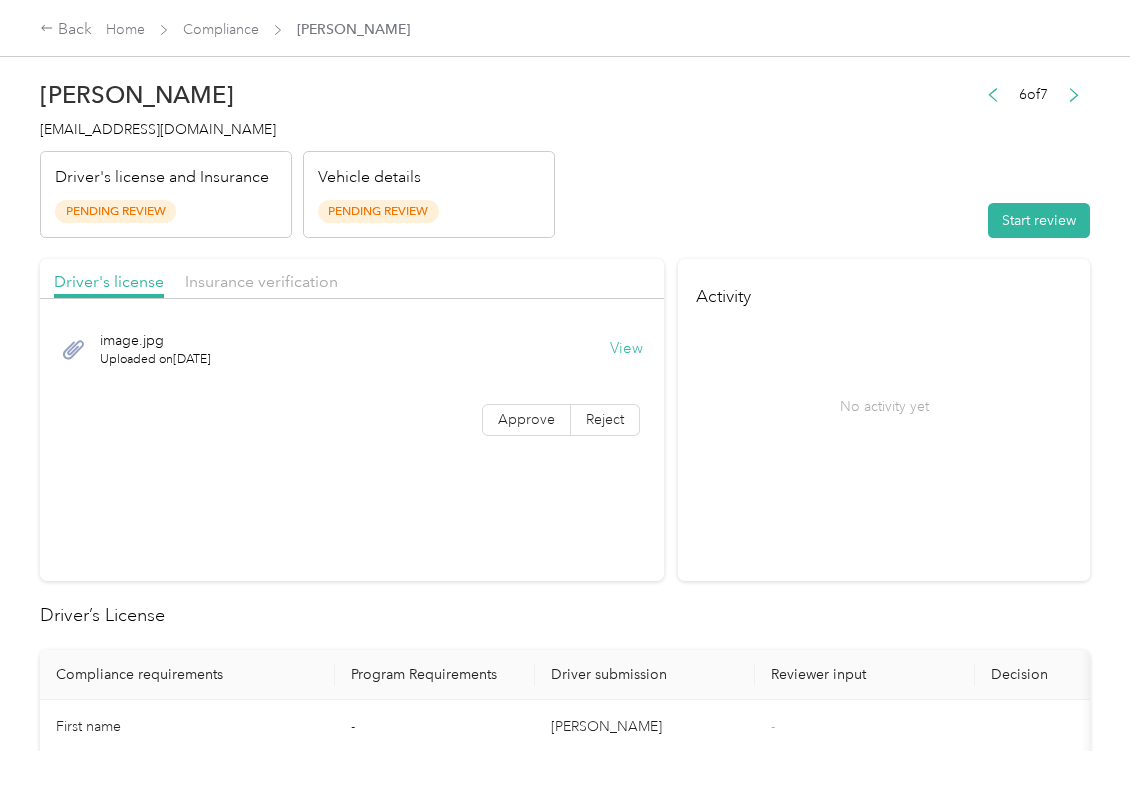 click on "View" at bounding box center (626, 349) 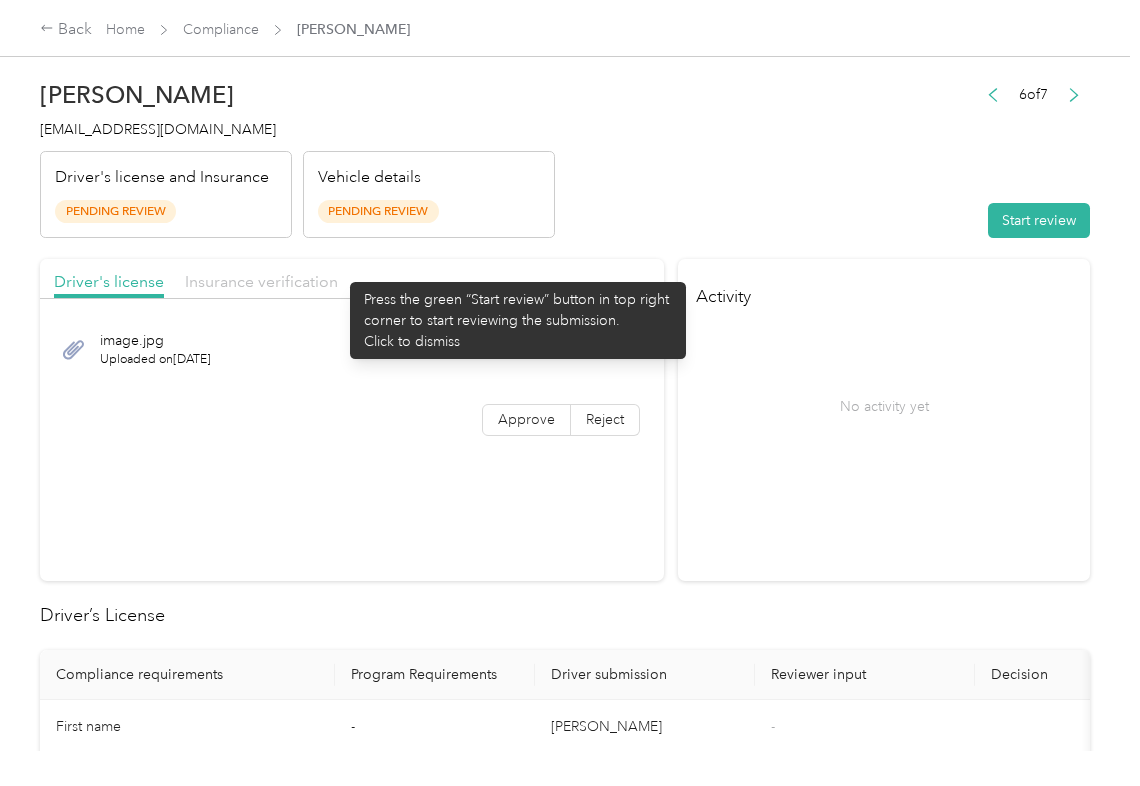 click on "Insurance verification" at bounding box center [261, 281] 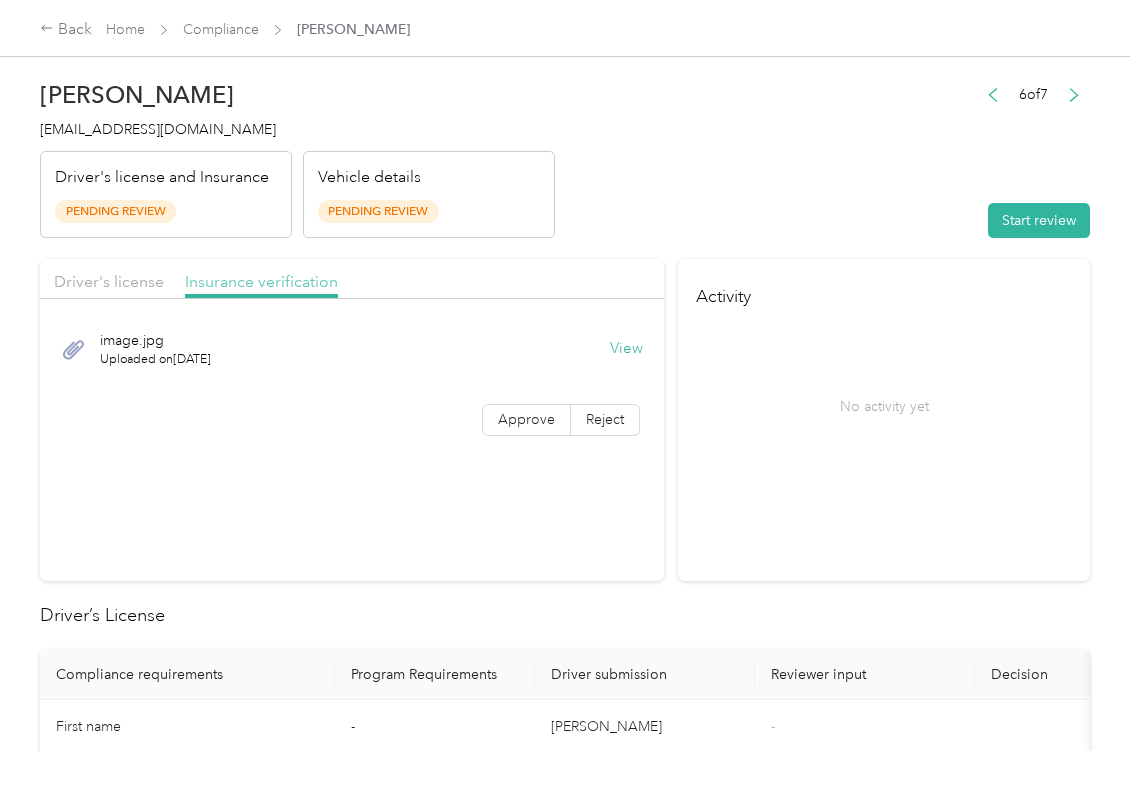click on "Insurance verification" at bounding box center [261, 281] 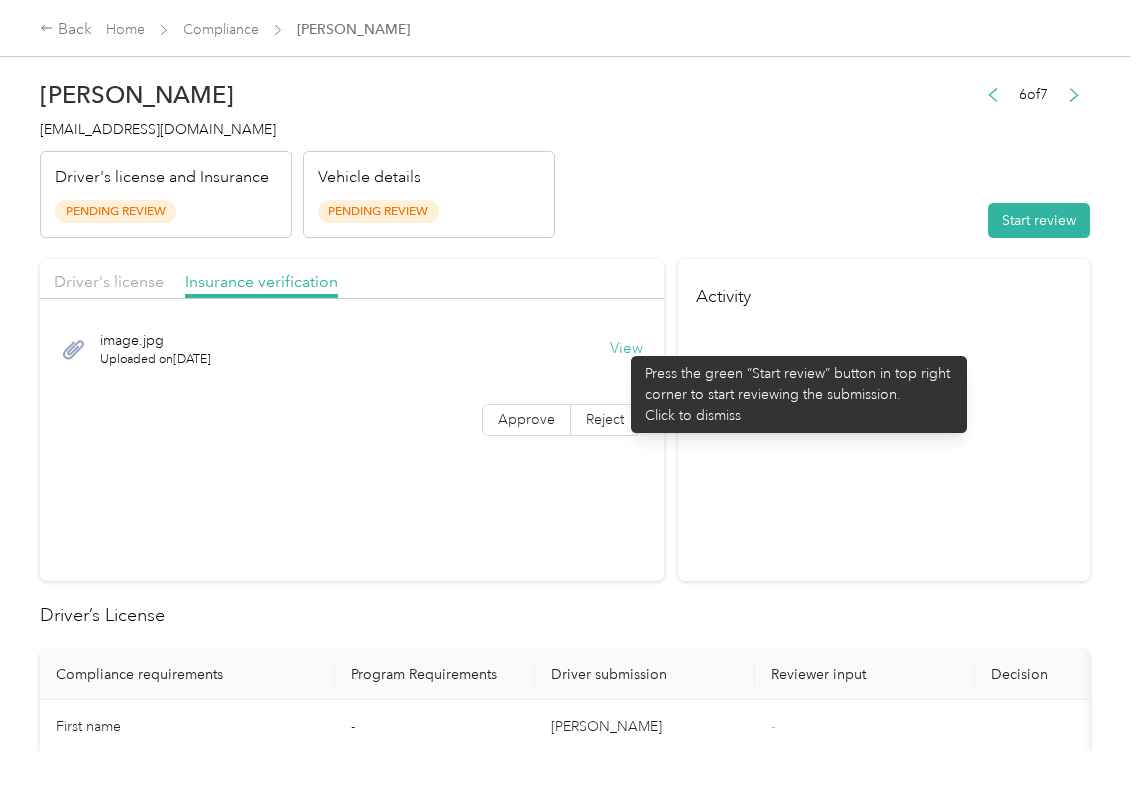 click on "View" at bounding box center (626, 349) 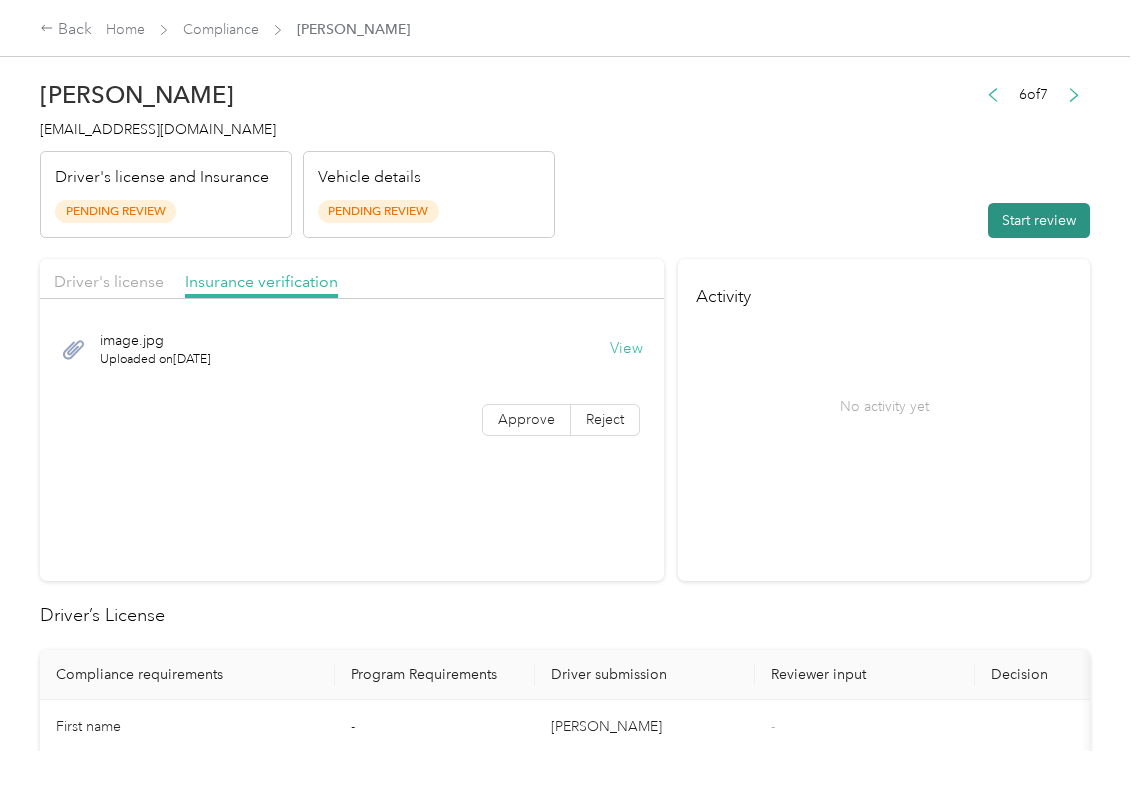 click on "Start review" at bounding box center [1039, 220] 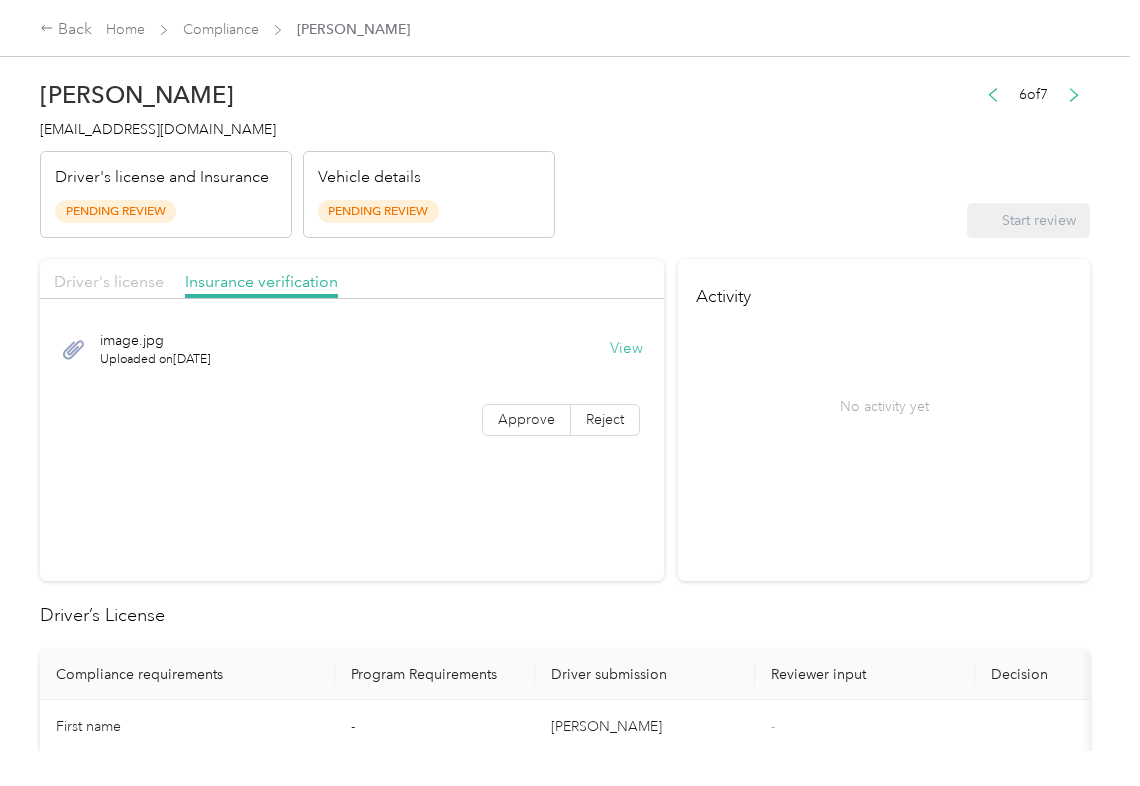 click on "Driver's license" at bounding box center [109, 281] 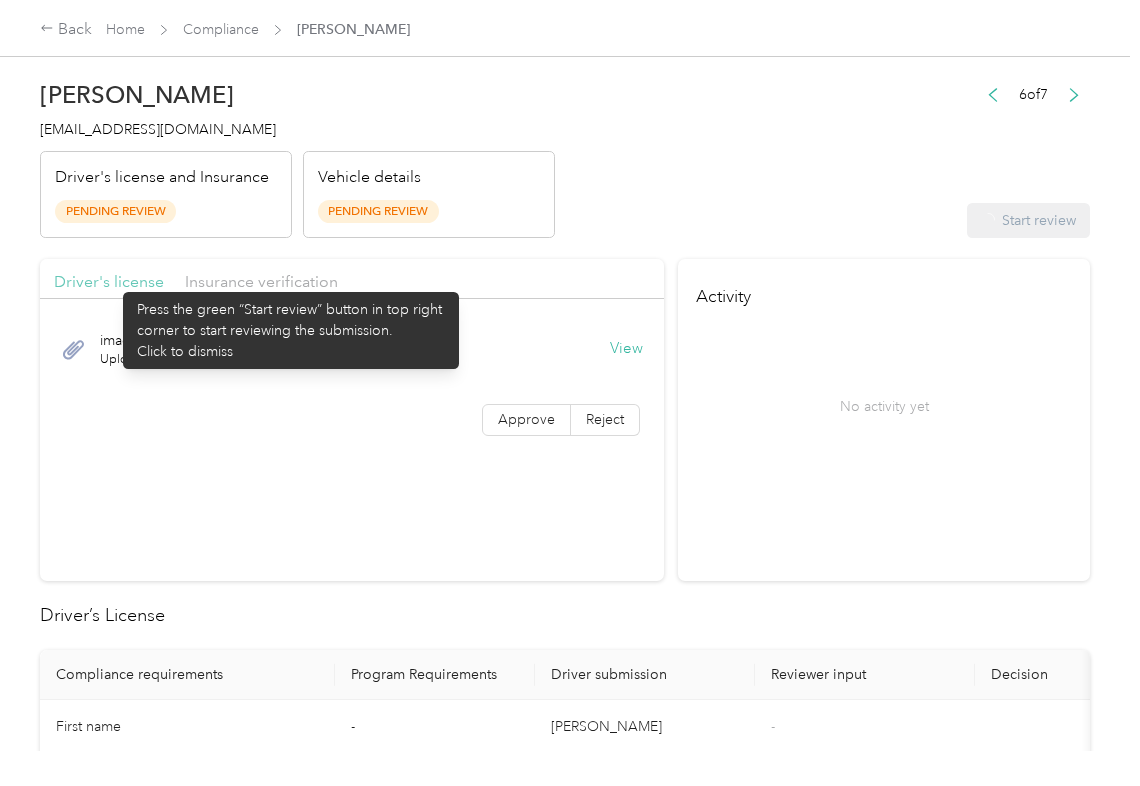 click on "Driver's license" at bounding box center (109, 281) 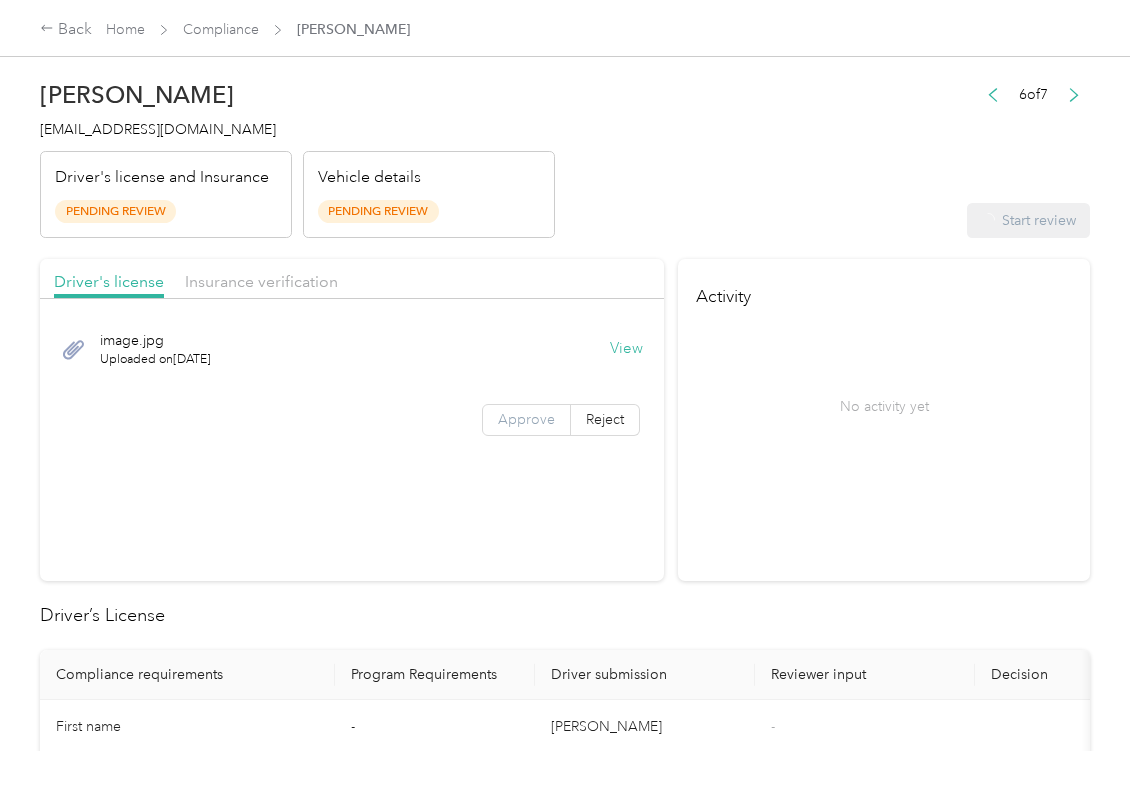click on "Approve" at bounding box center (526, 419) 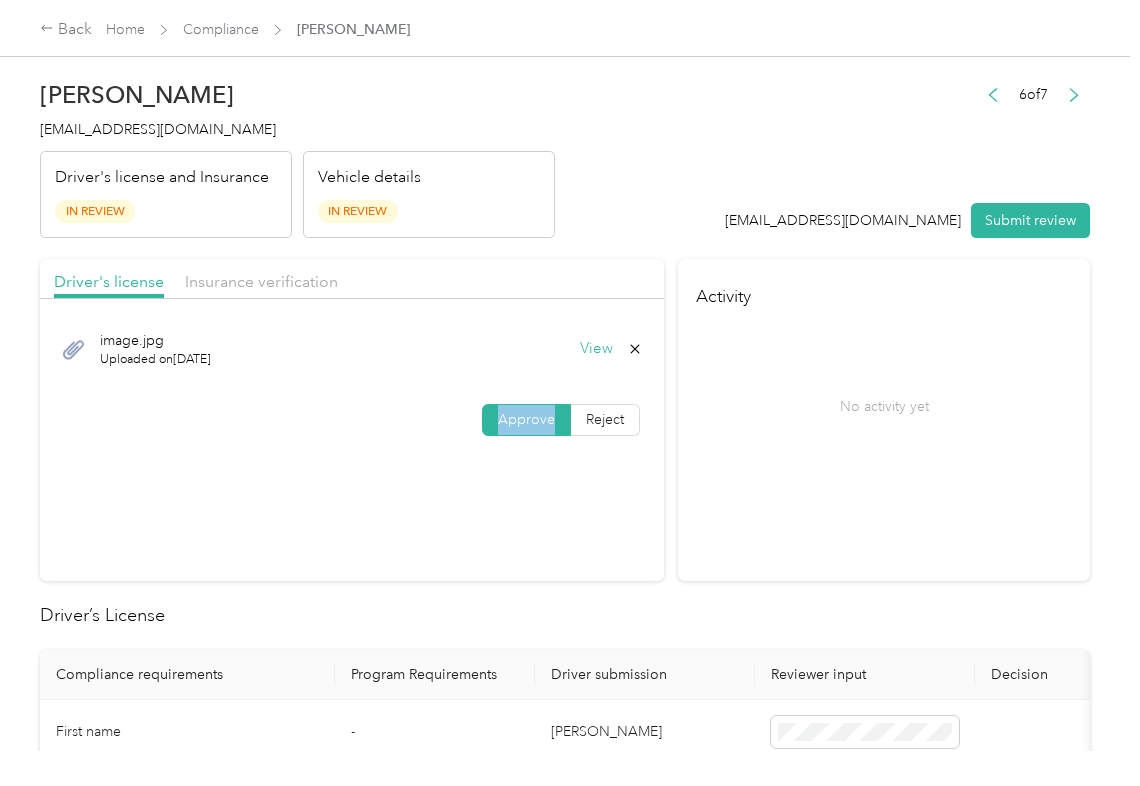 click on "Approve" at bounding box center [526, 419] 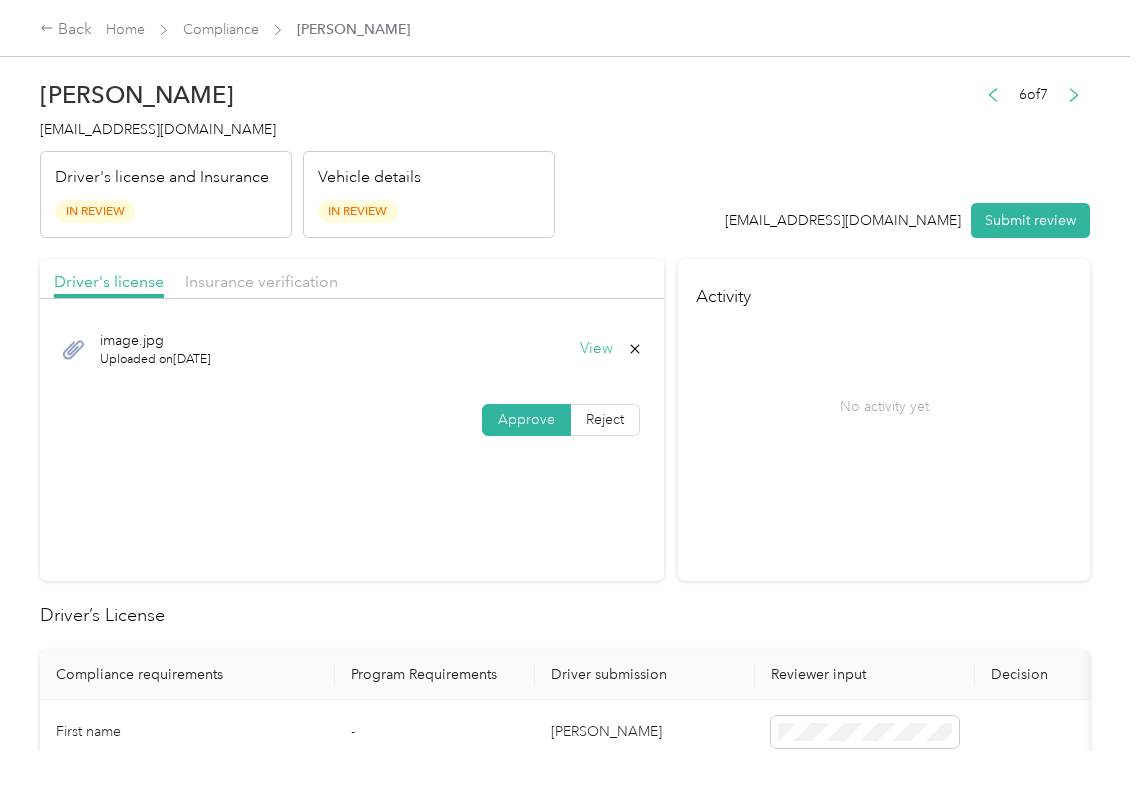 click on "Driver's license Insurance verification" at bounding box center (352, 279) 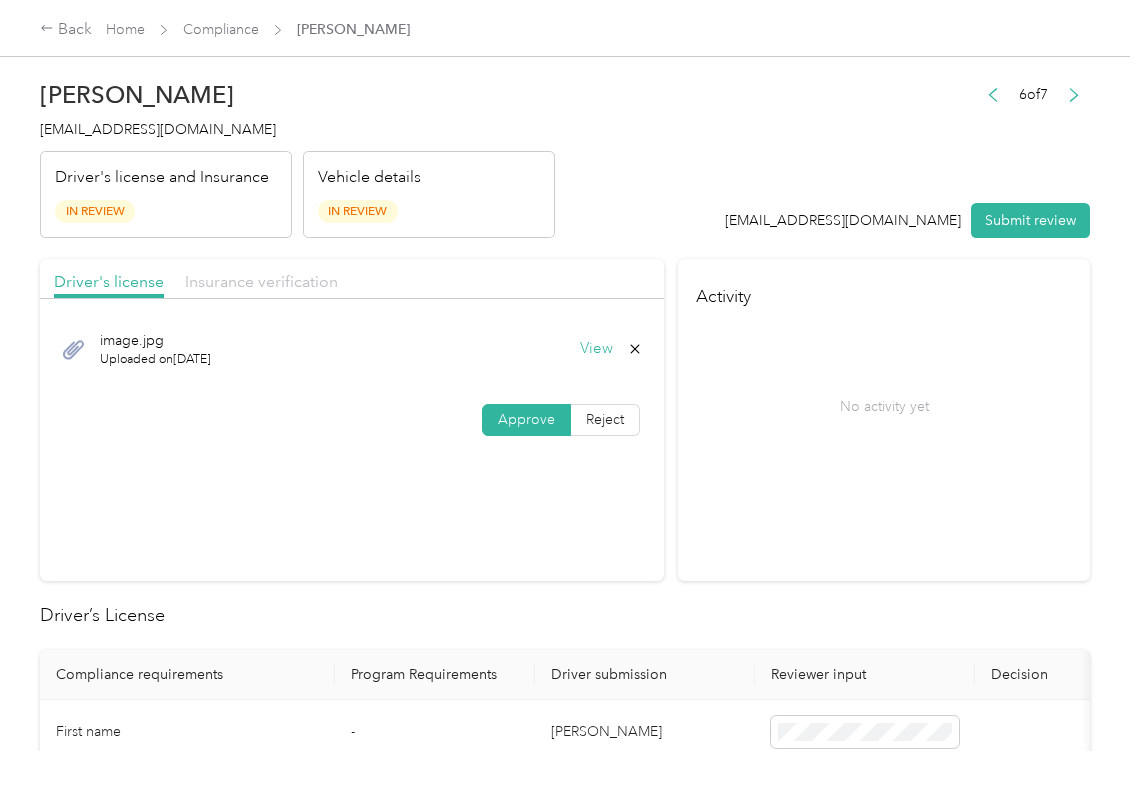 click on "Insurance verification" at bounding box center (261, 281) 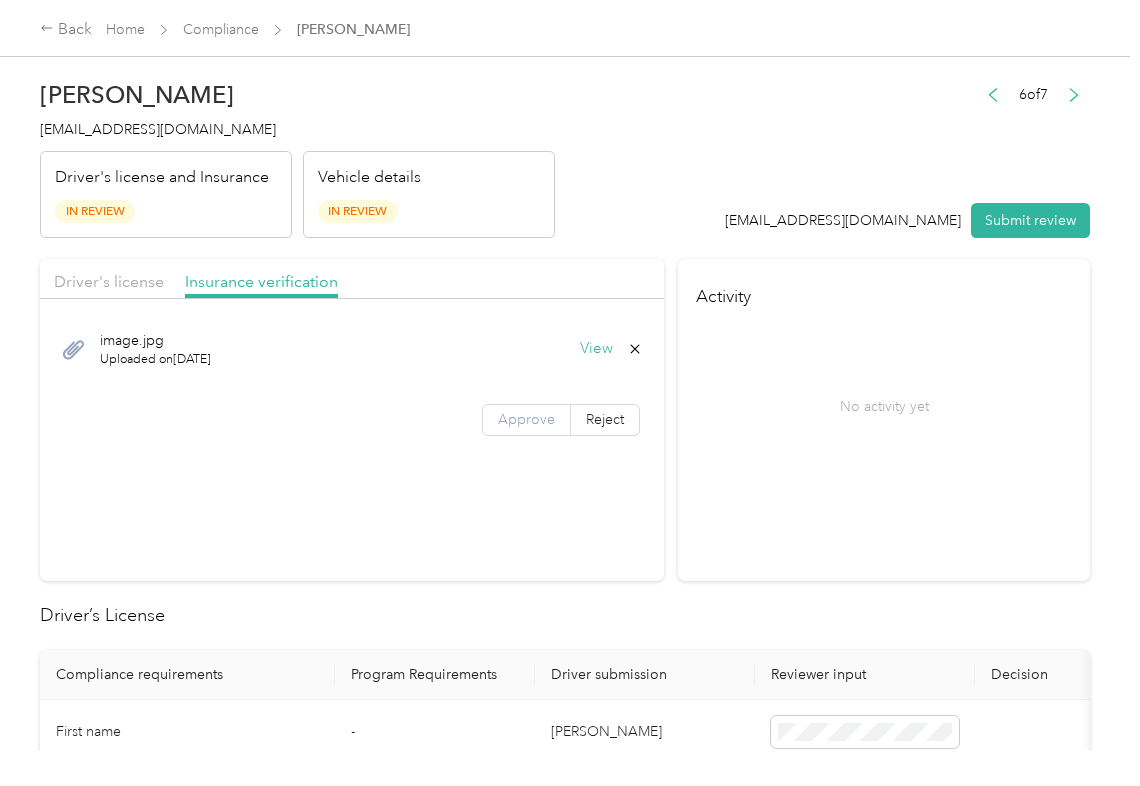 click on "Approve" at bounding box center (526, 419) 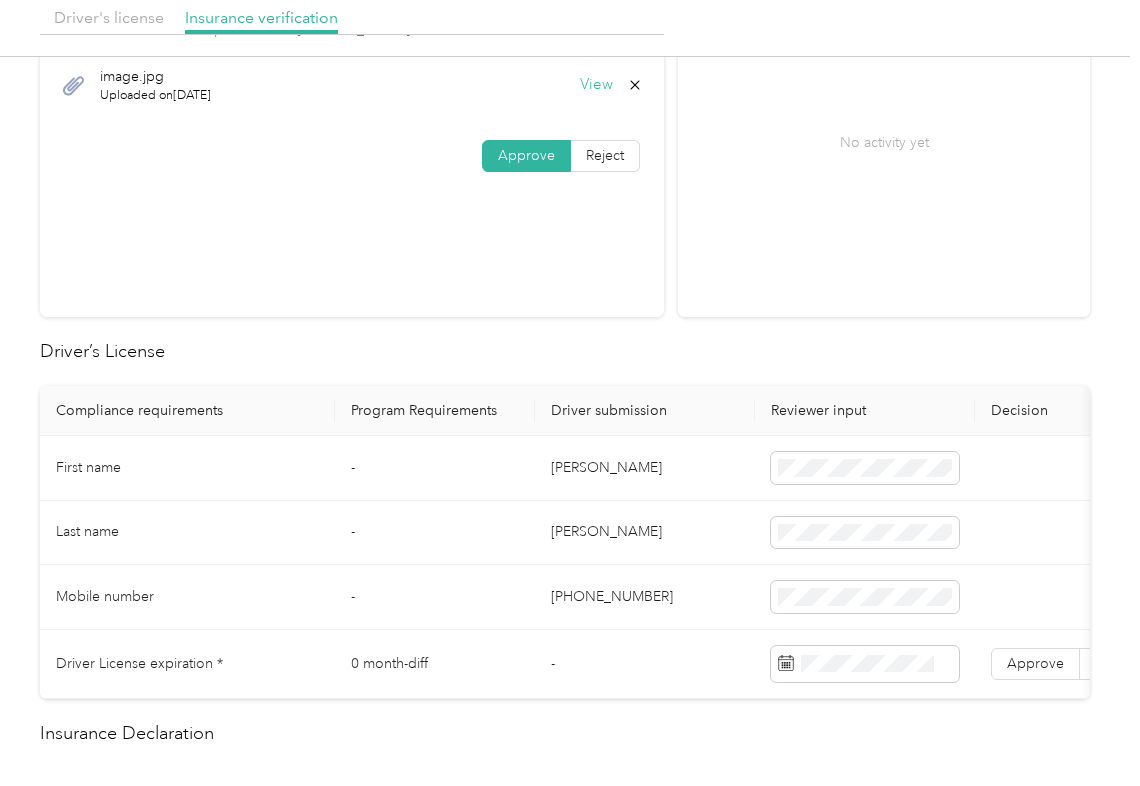 scroll, scrollTop: 266, scrollLeft: 0, axis: vertical 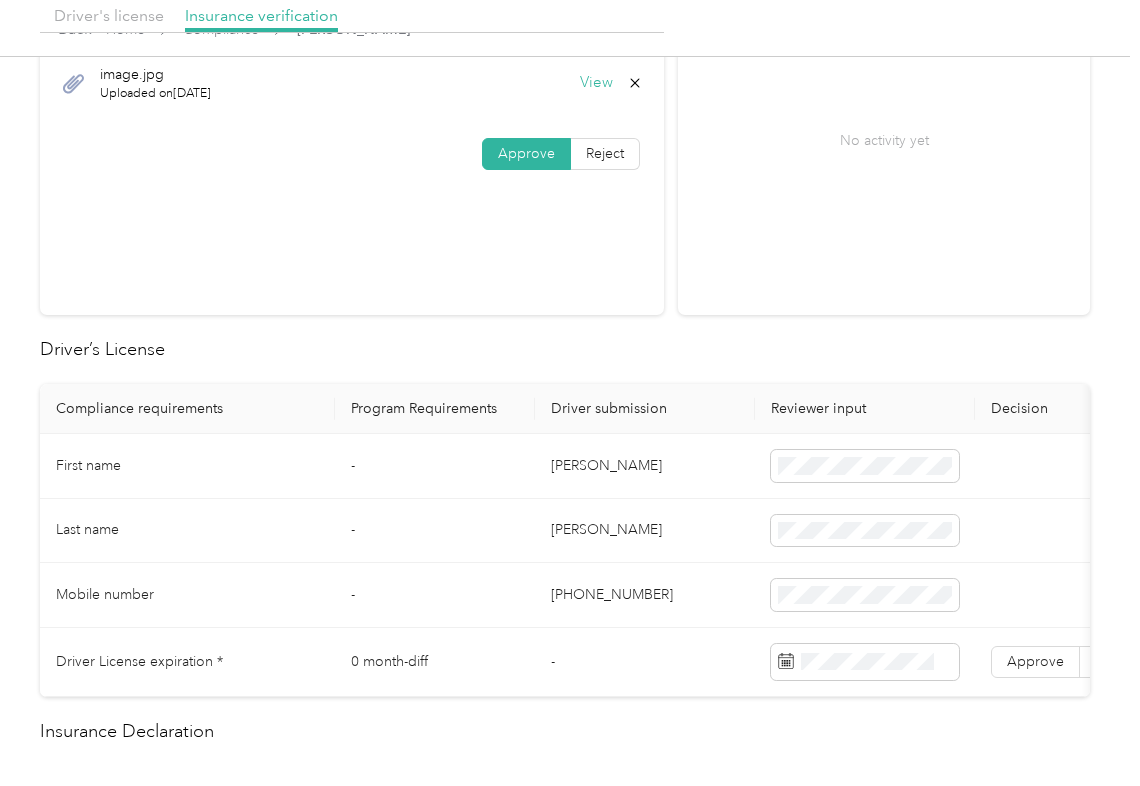 click on "[PERSON_NAME]" at bounding box center [645, 466] 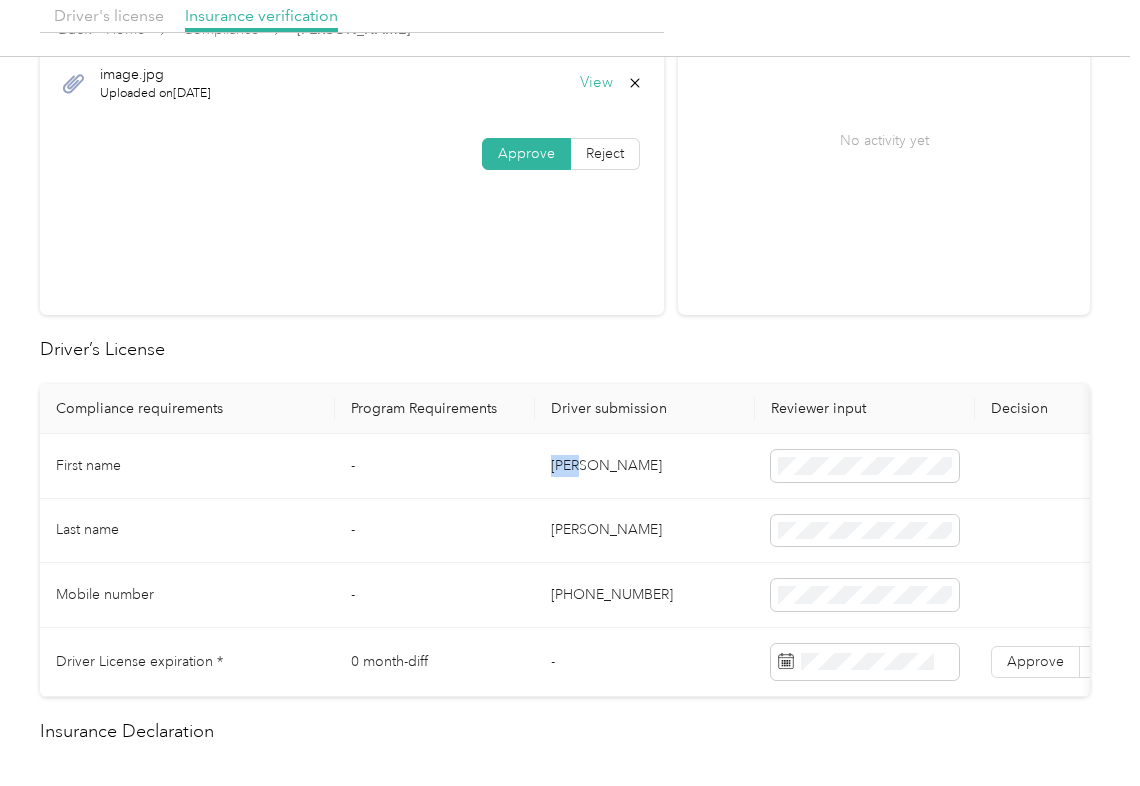 click on "[PERSON_NAME]" at bounding box center (645, 466) 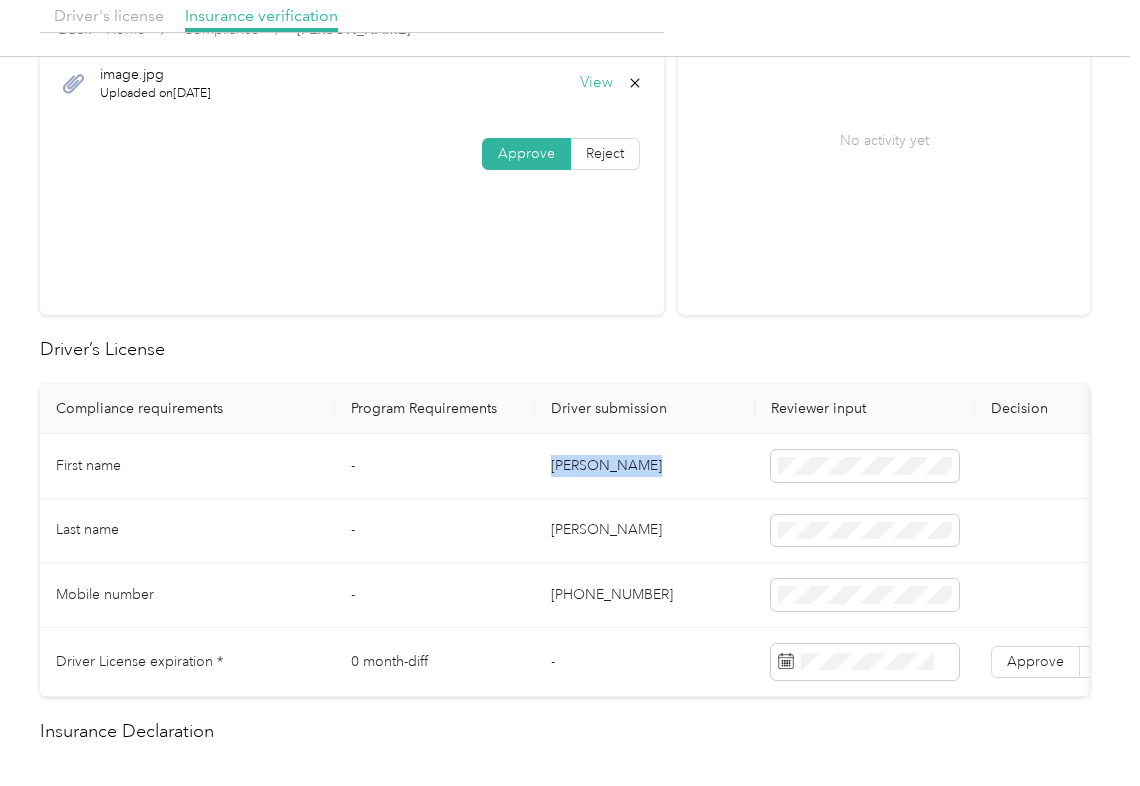click on "[PERSON_NAME]" at bounding box center [645, 466] 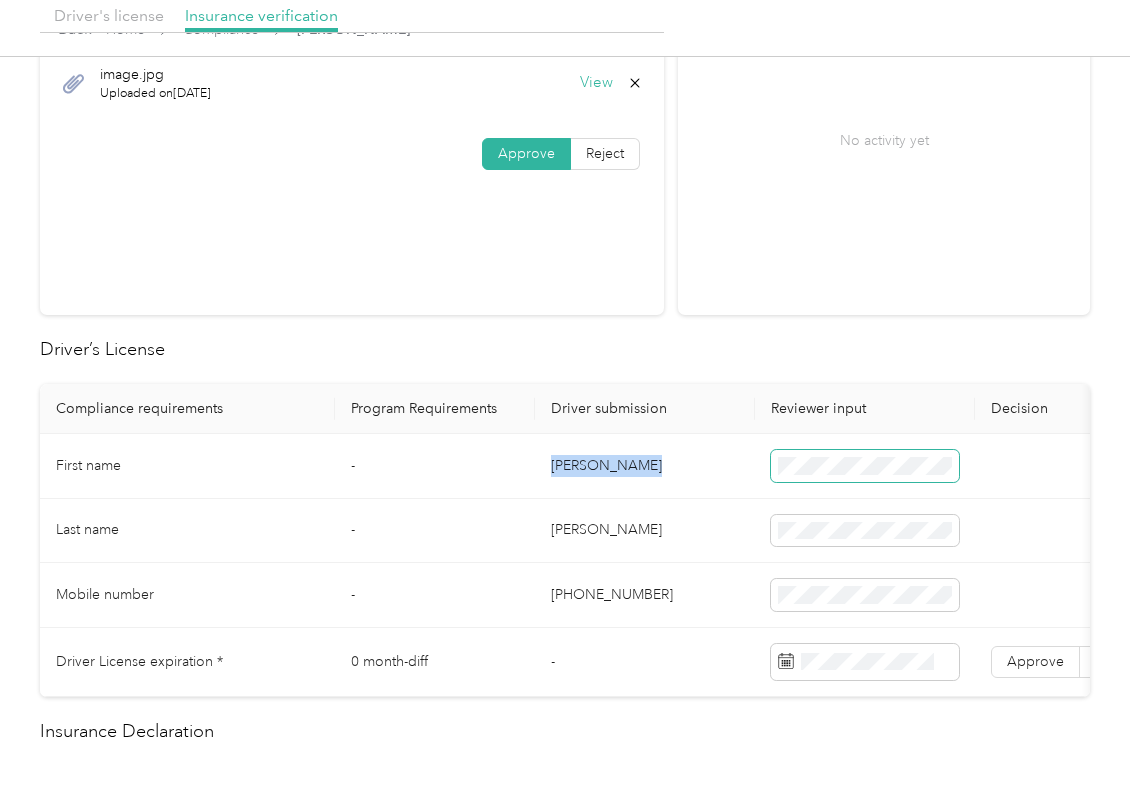 copy on "[PERSON_NAME]" 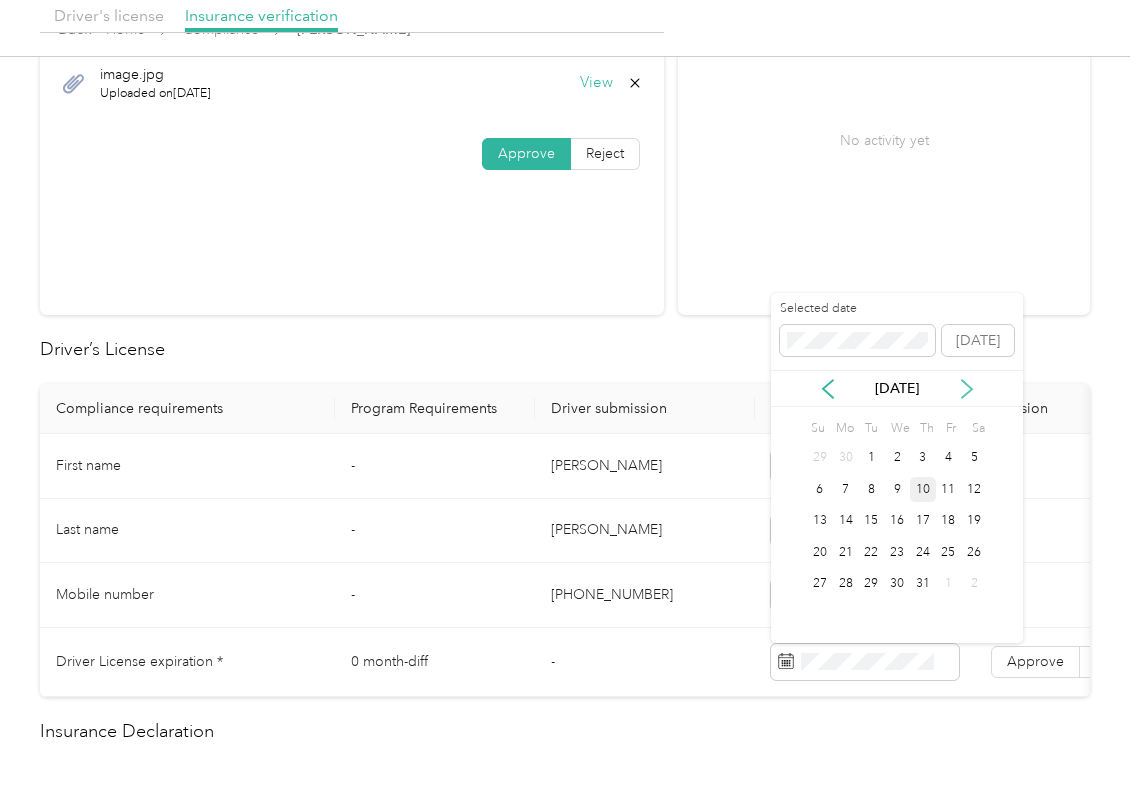 click 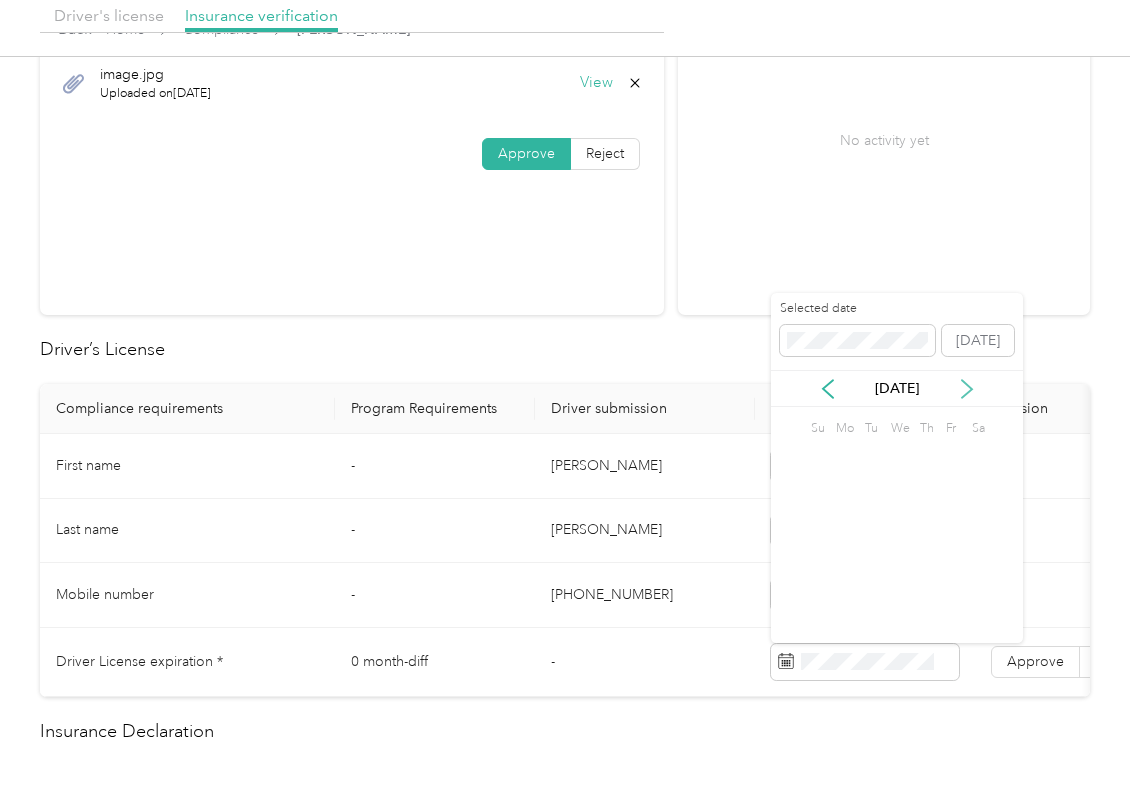 click 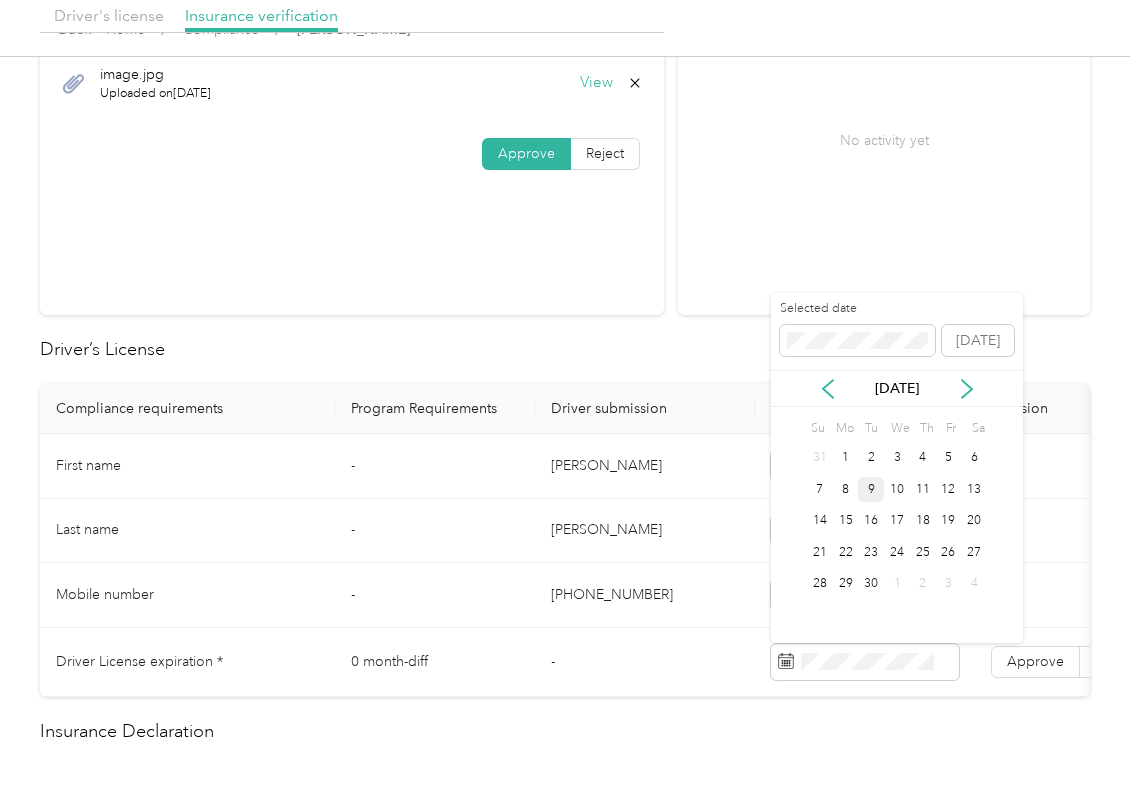 click on "9" at bounding box center [871, 489] 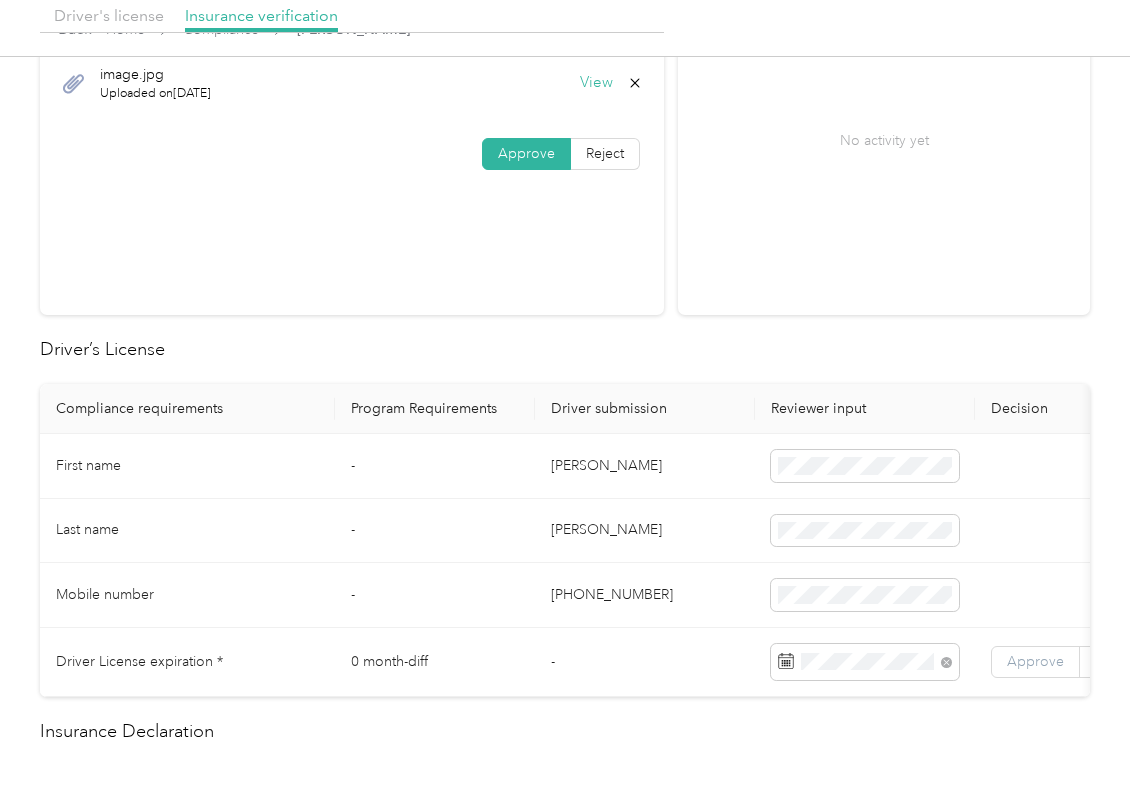 click on "Approve" at bounding box center [1035, 661] 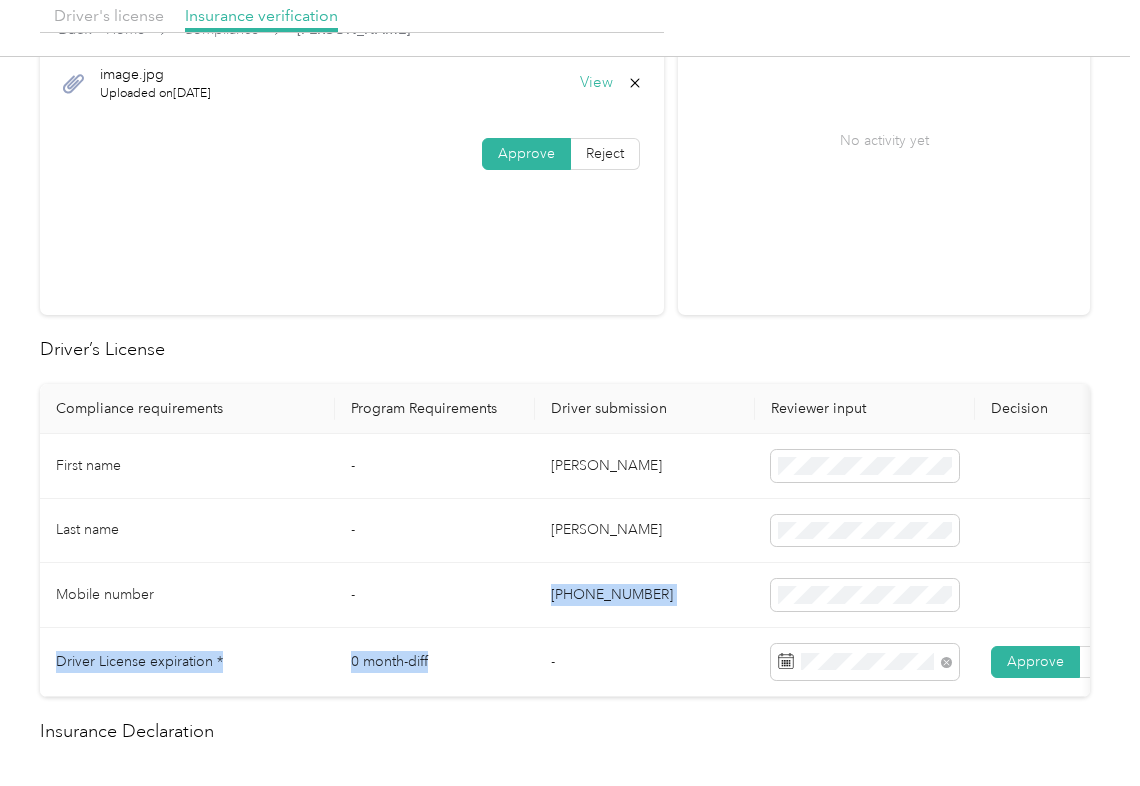 drag, startPoint x: 502, startPoint y: 630, endPoint x: 497, endPoint y: 612, distance: 18.681541 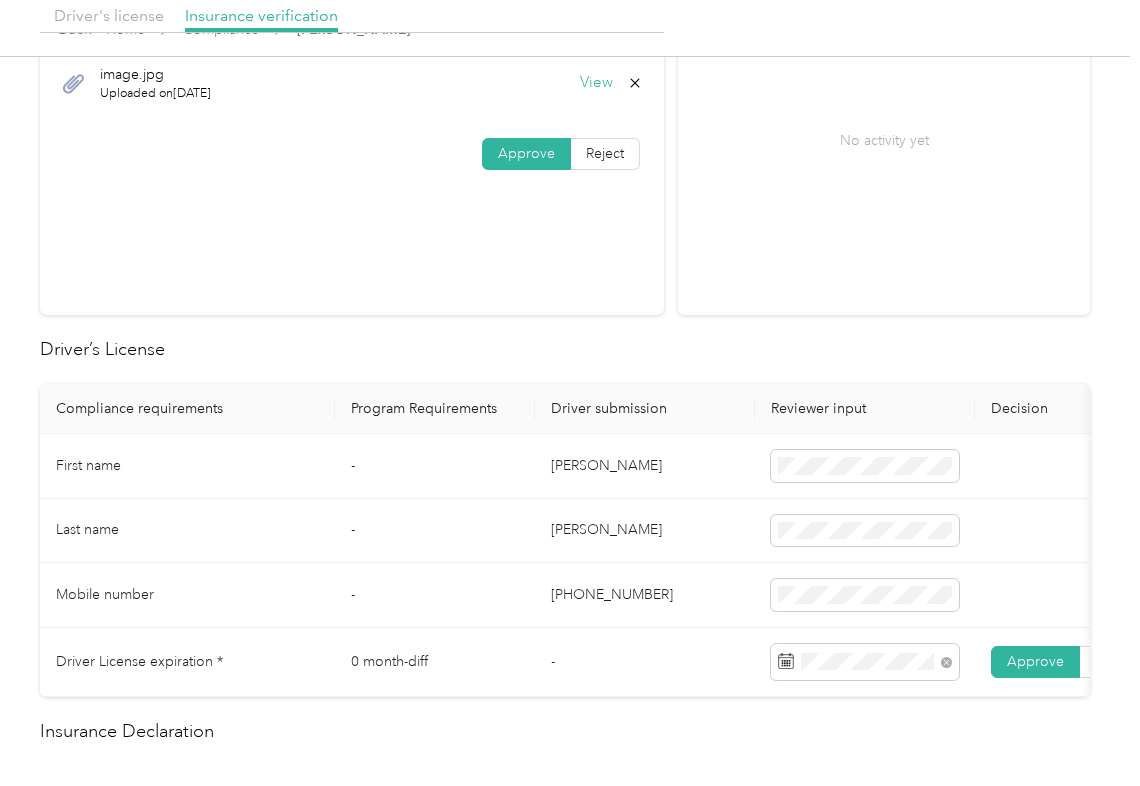 click on "-" at bounding box center [435, 531] 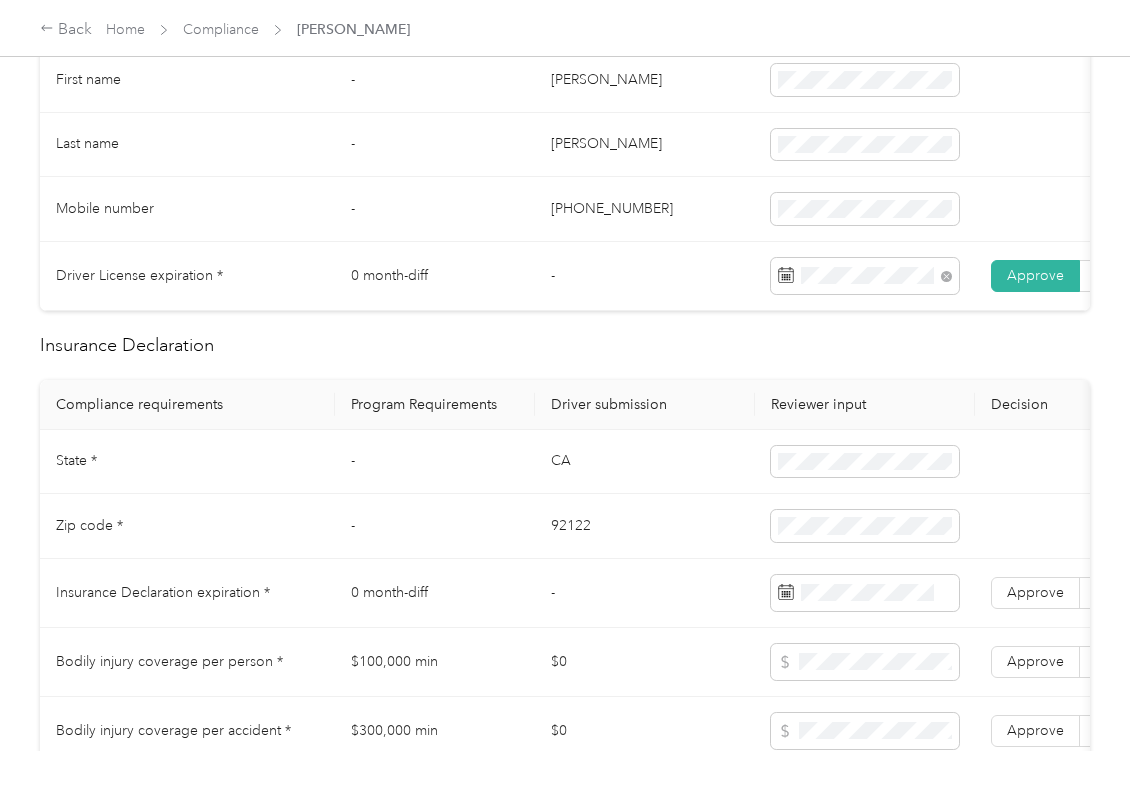 scroll, scrollTop: 666, scrollLeft: 0, axis: vertical 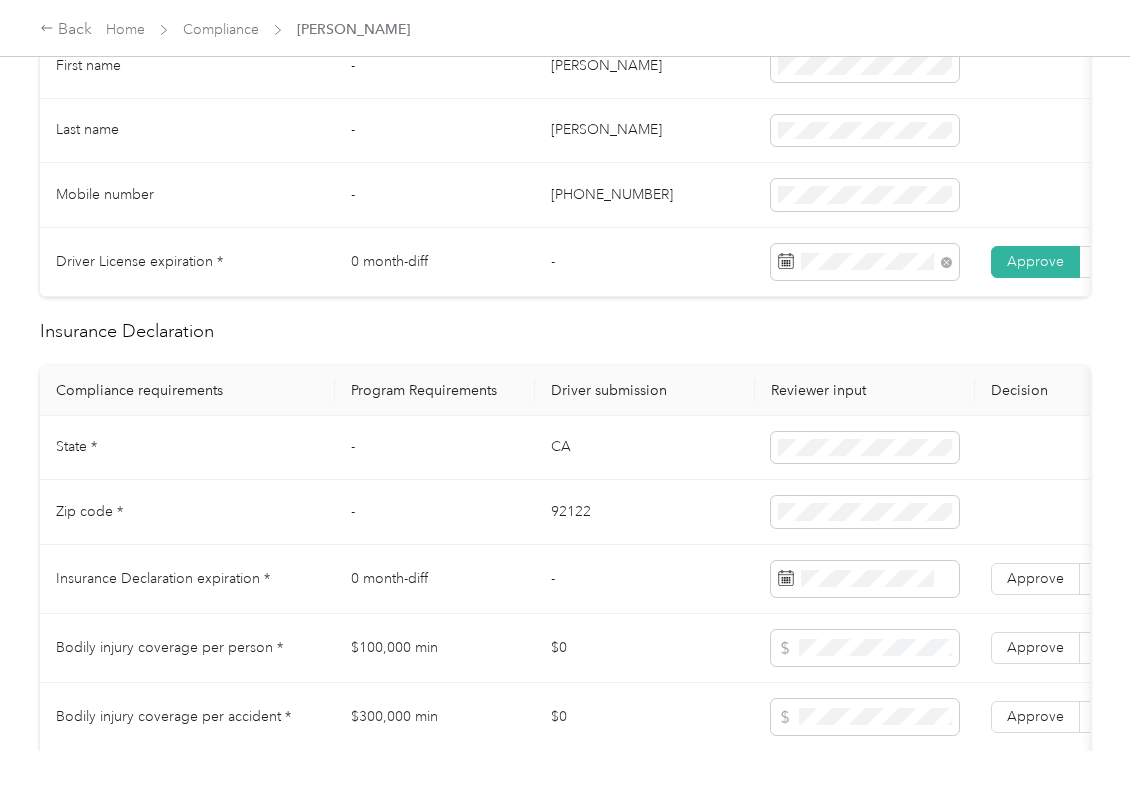 click on "CA" at bounding box center [645, 448] 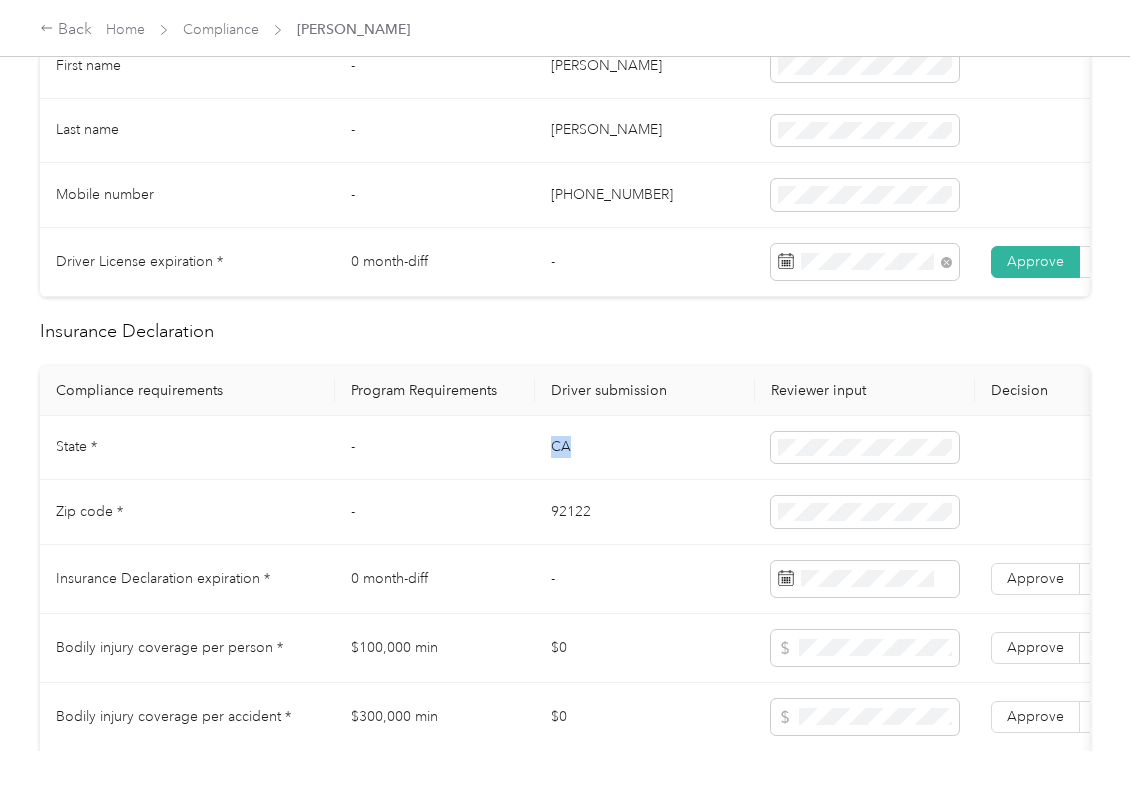 click on "CA" at bounding box center (645, 448) 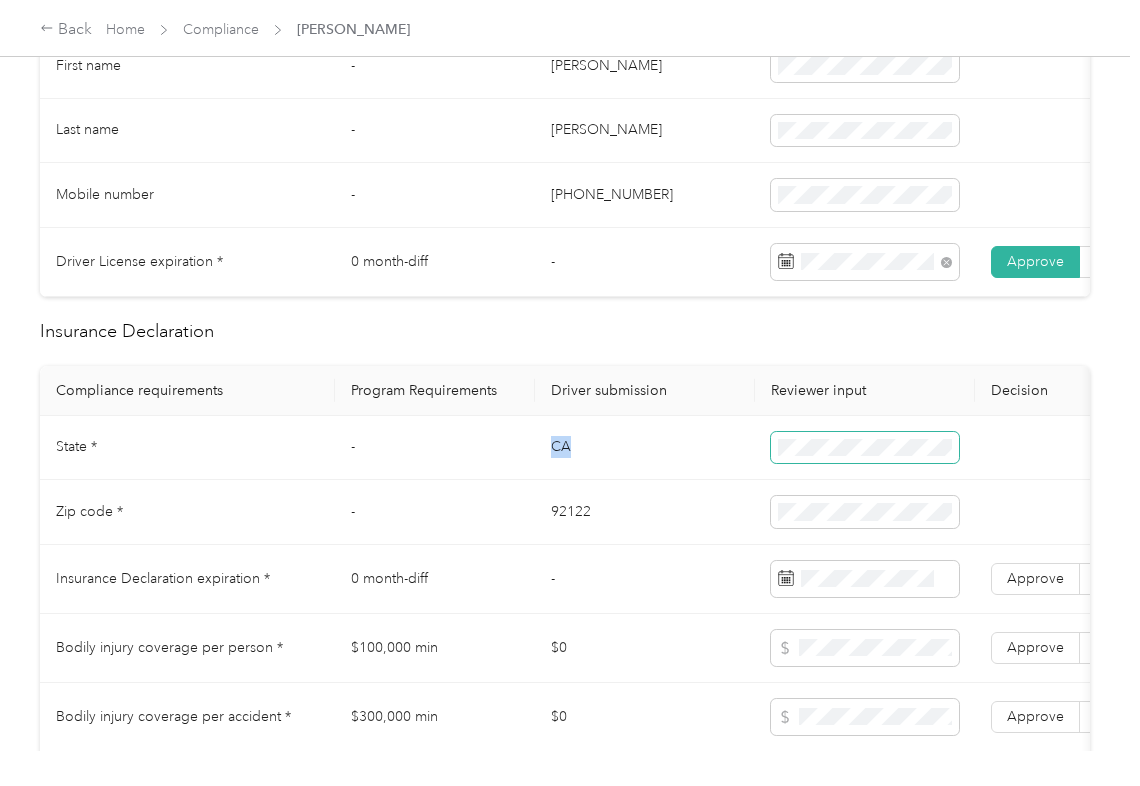 copy on "CA" 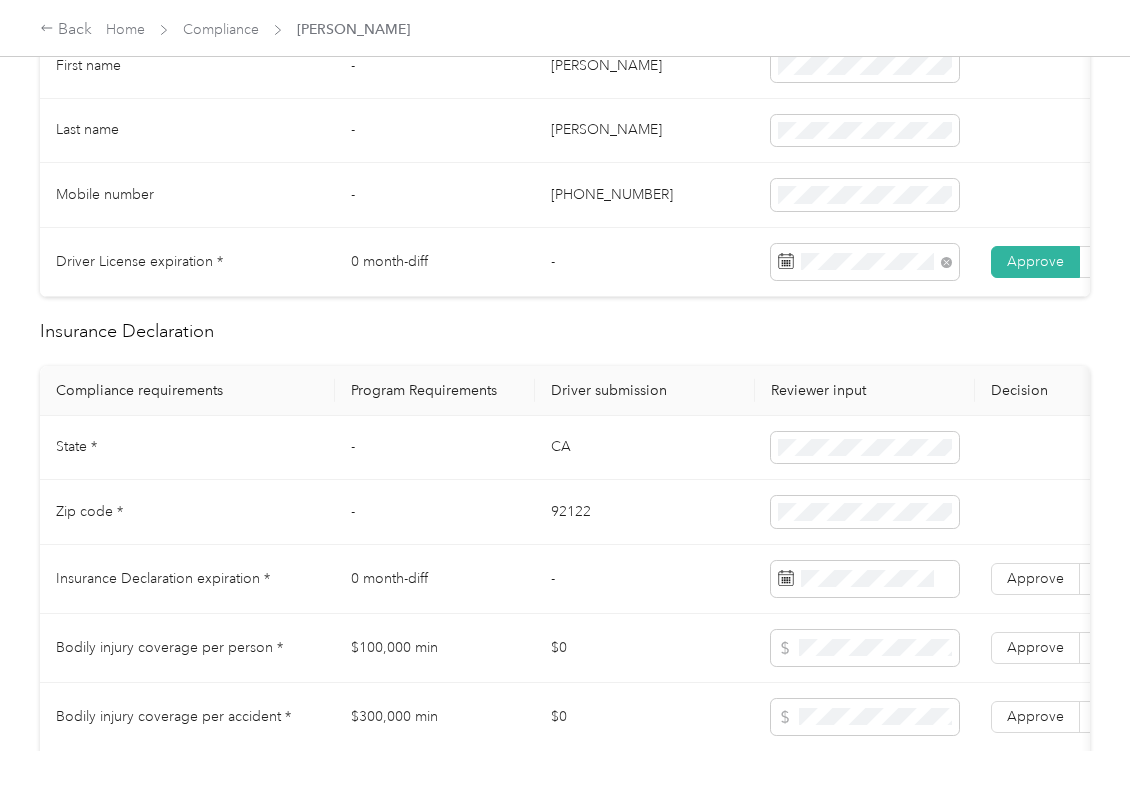 click on "92122" at bounding box center [645, 512] 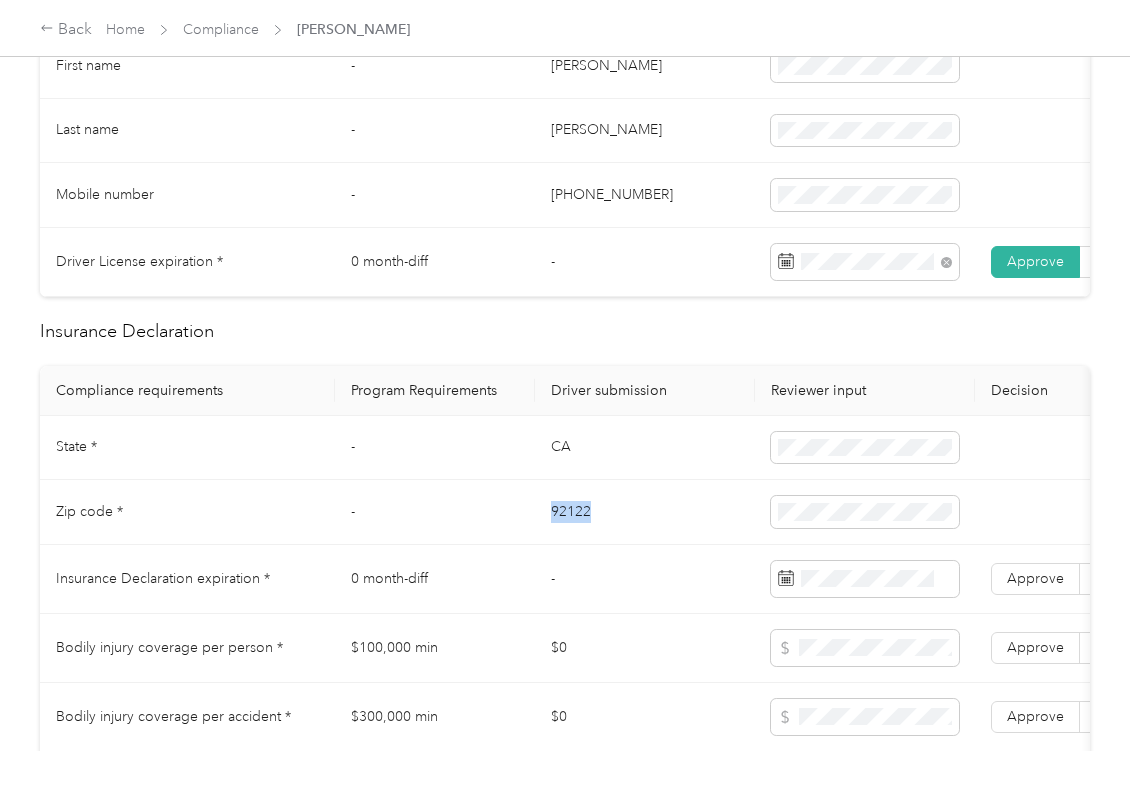 click on "92122" at bounding box center (645, 512) 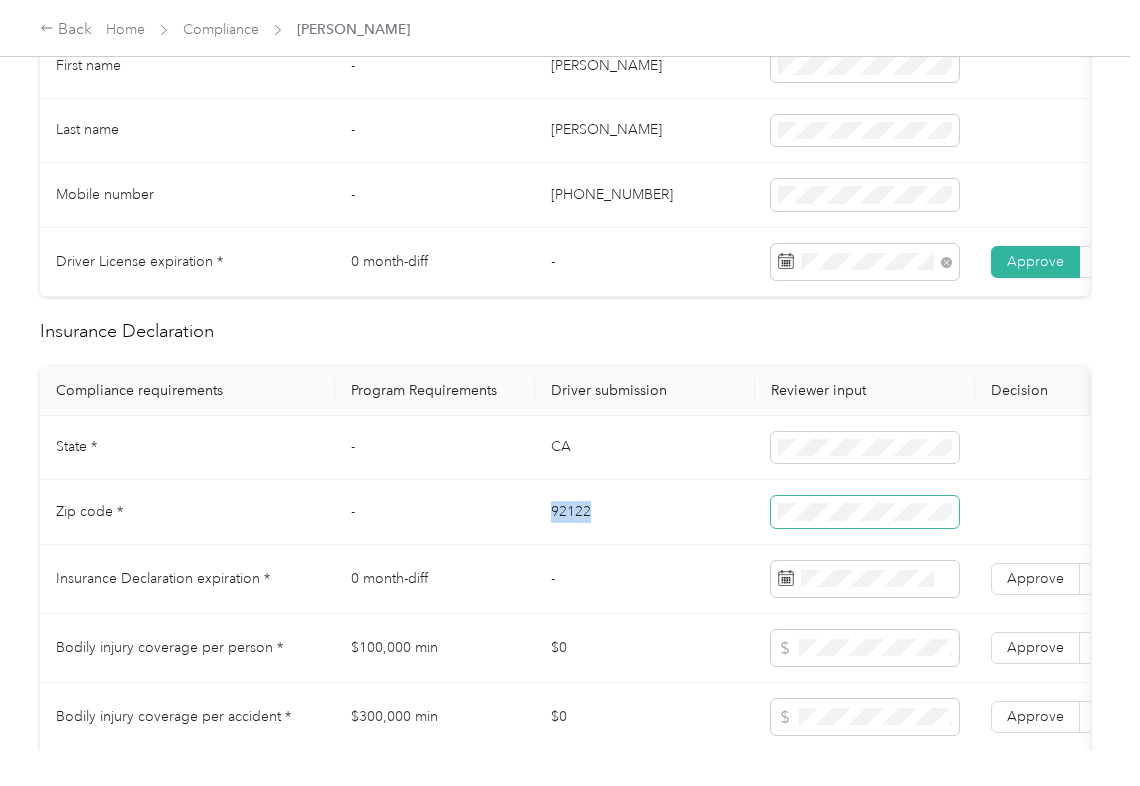 copy on "92122" 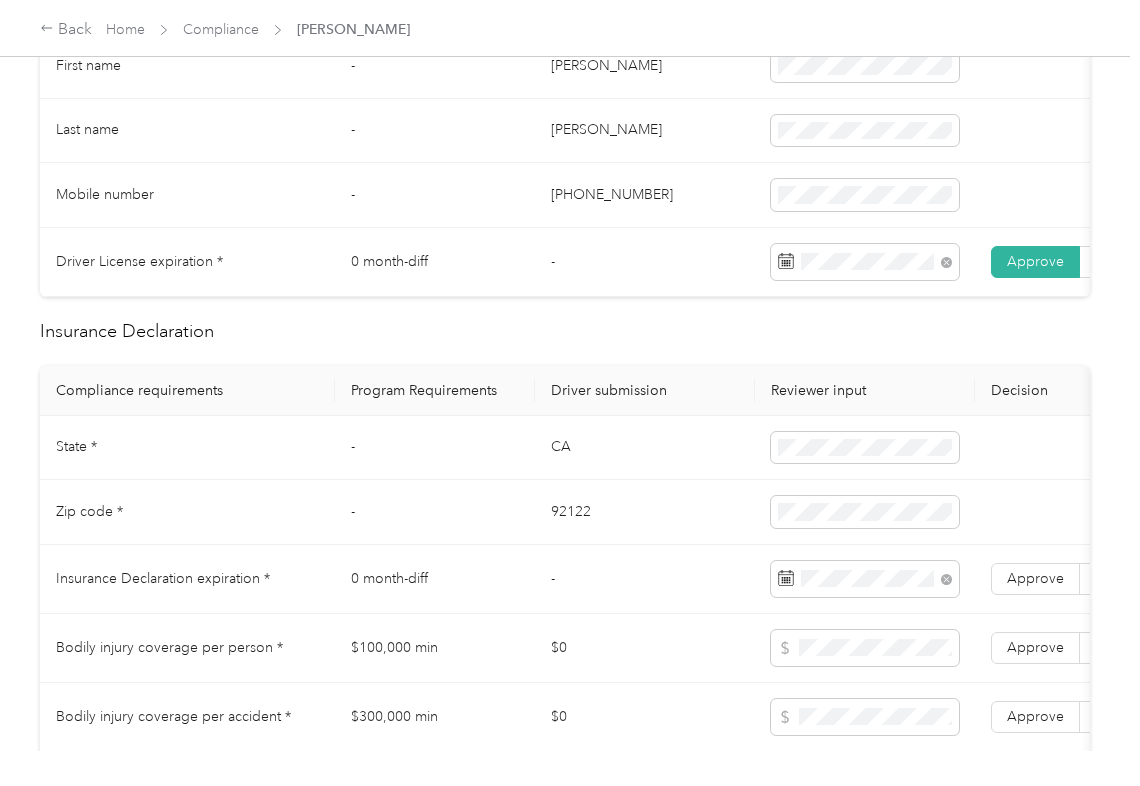click on "-" at bounding box center [435, 512] 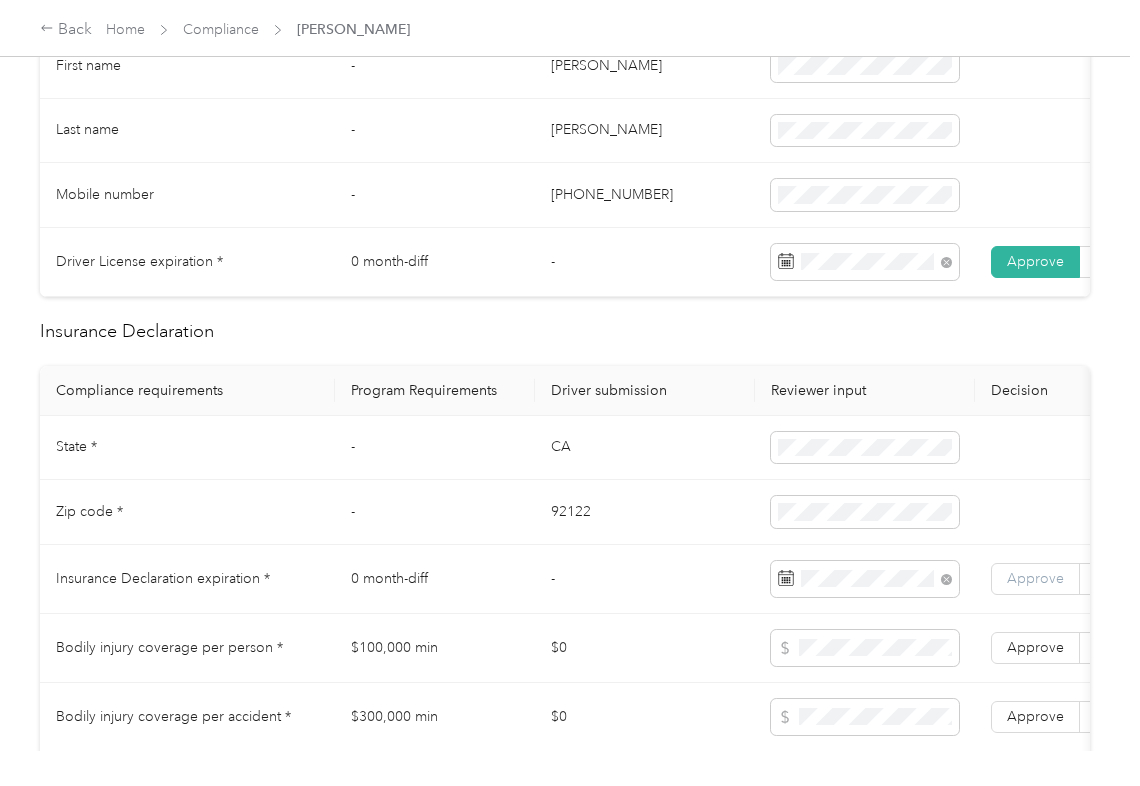 click on "Approve" at bounding box center [1035, 578] 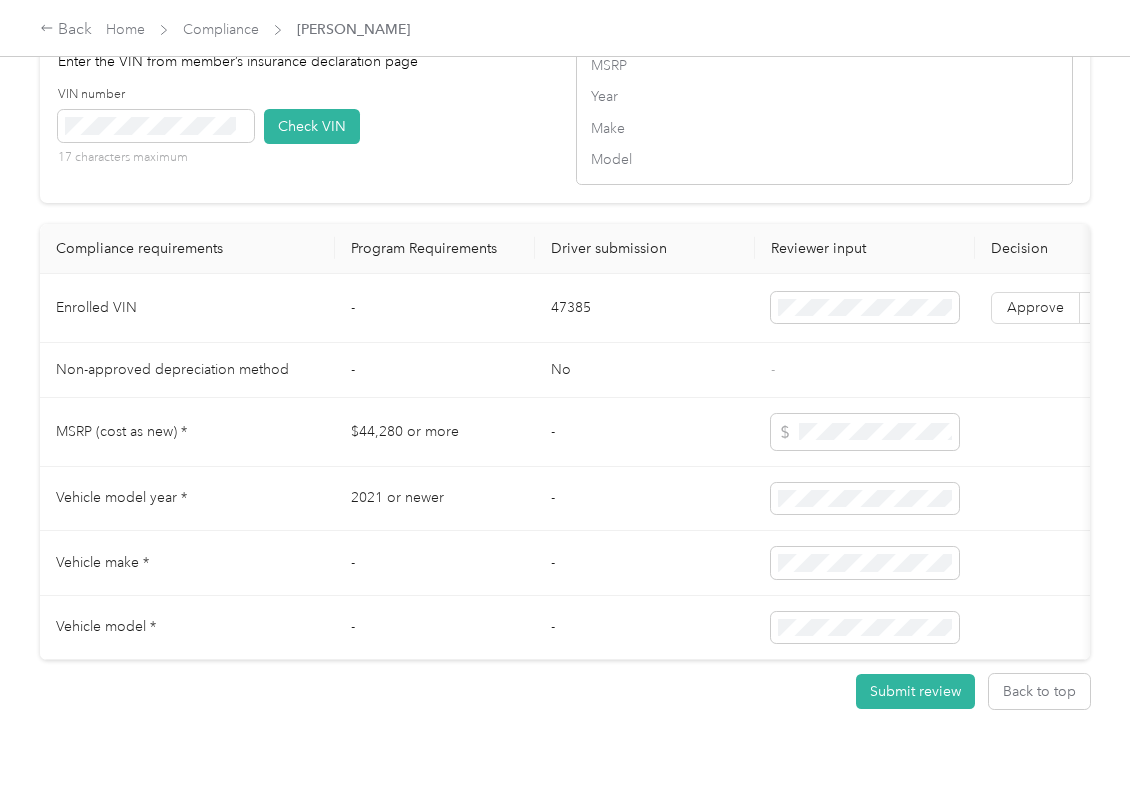 scroll, scrollTop: 1733, scrollLeft: 0, axis: vertical 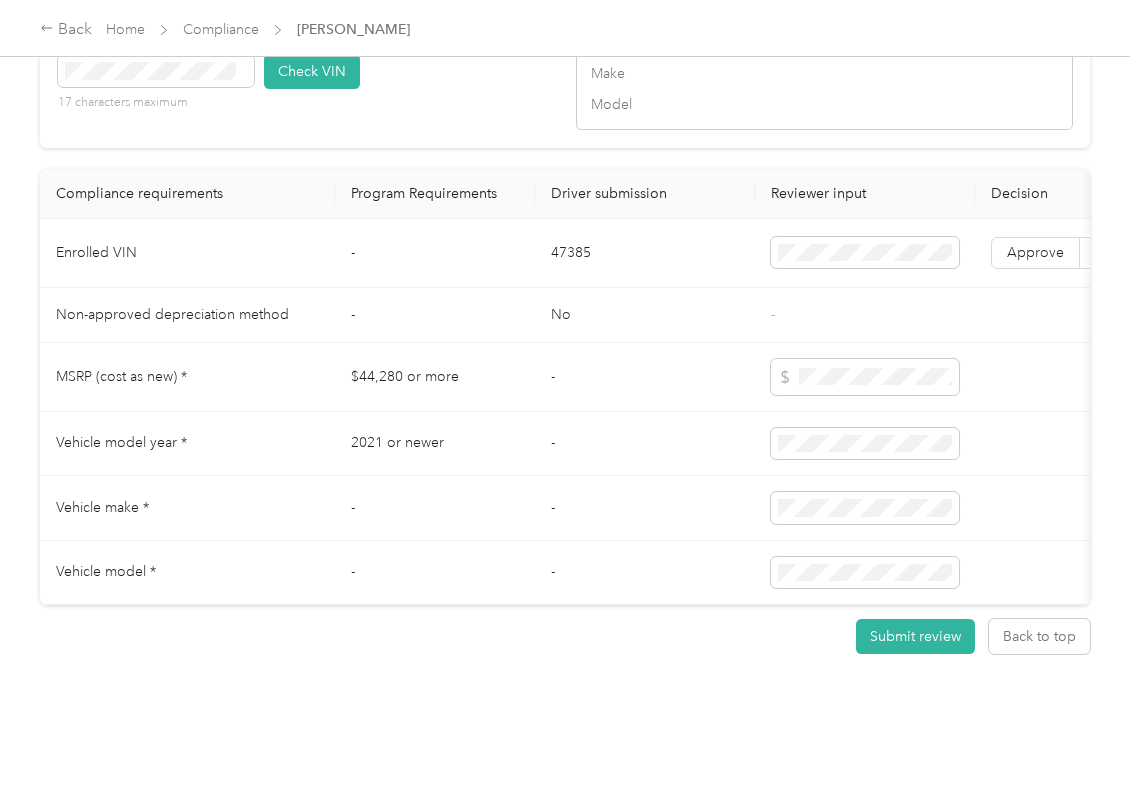 click on "47385" at bounding box center (645, 253) 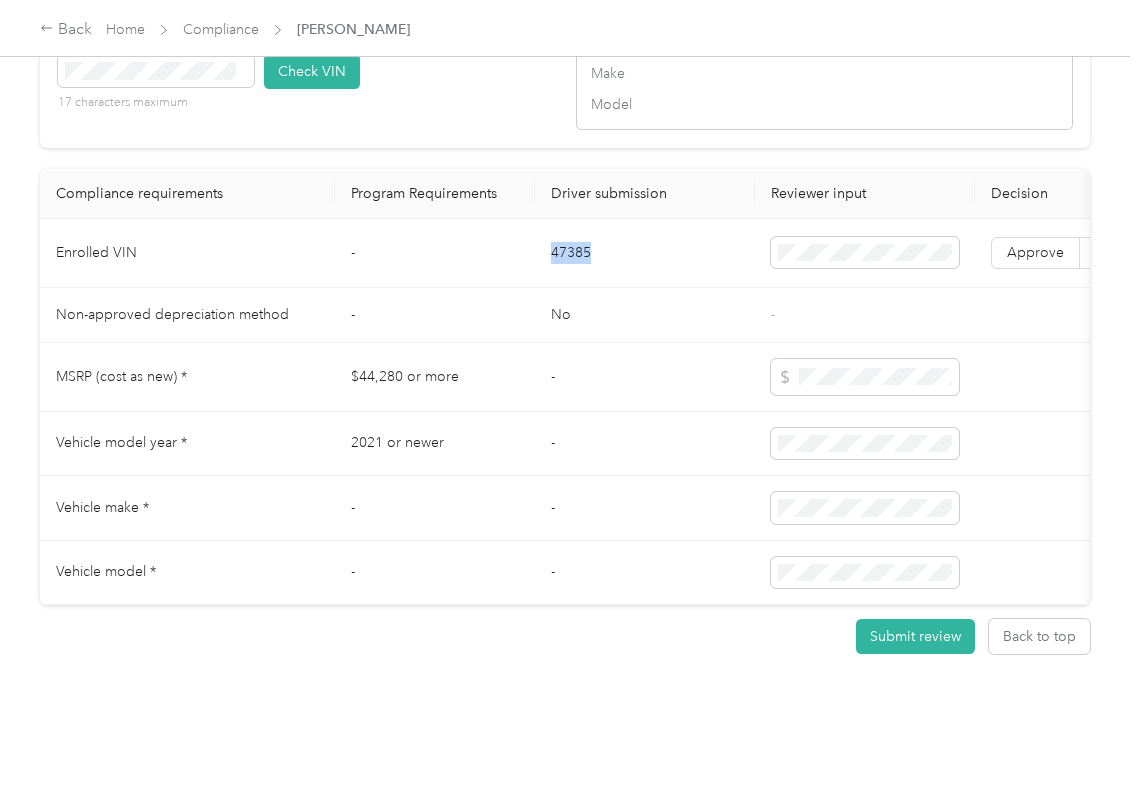 click on "47385" at bounding box center (645, 253) 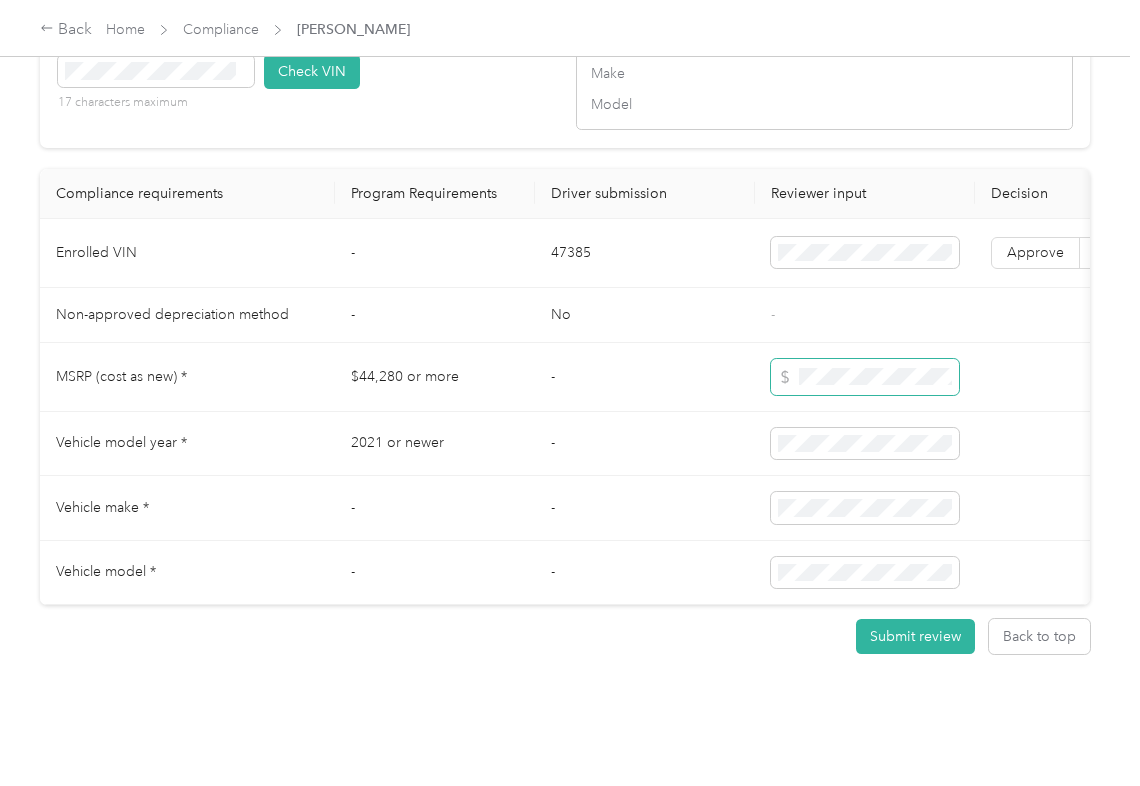 drag, startPoint x: 829, startPoint y: 436, endPoint x: 773, endPoint y: 406, distance: 63.529522 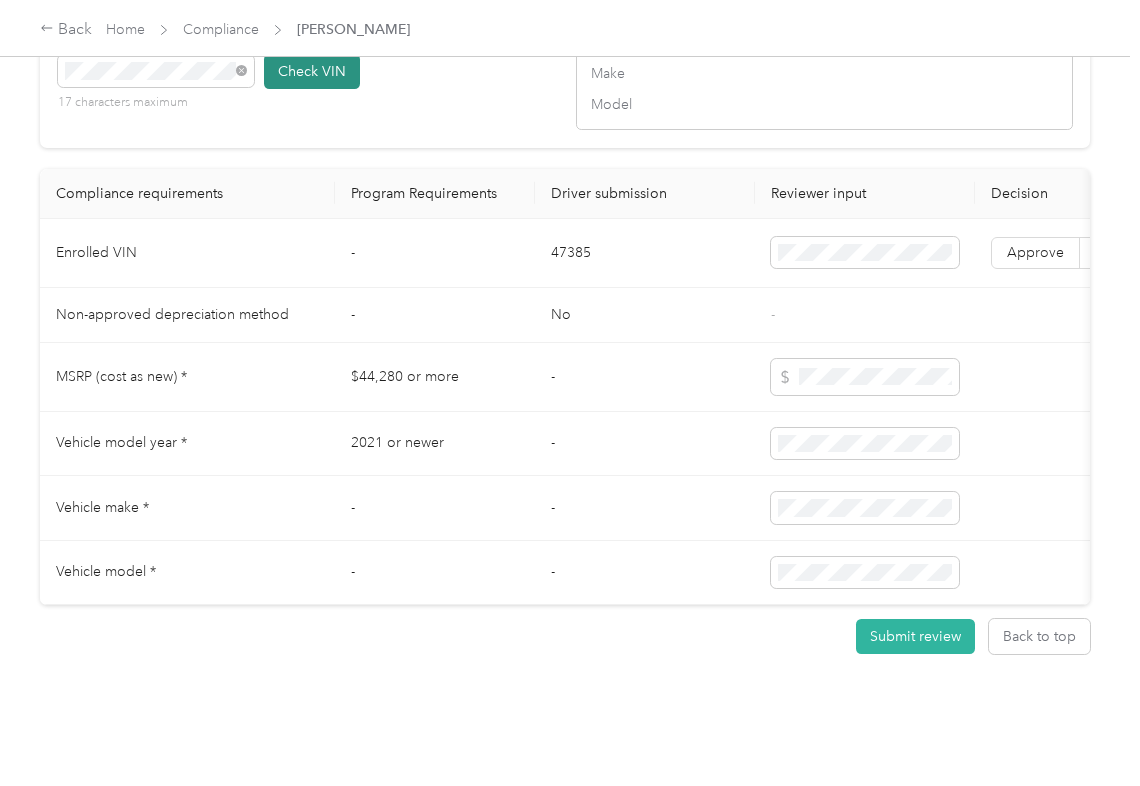 click on "Check VIN" at bounding box center (312, 71) 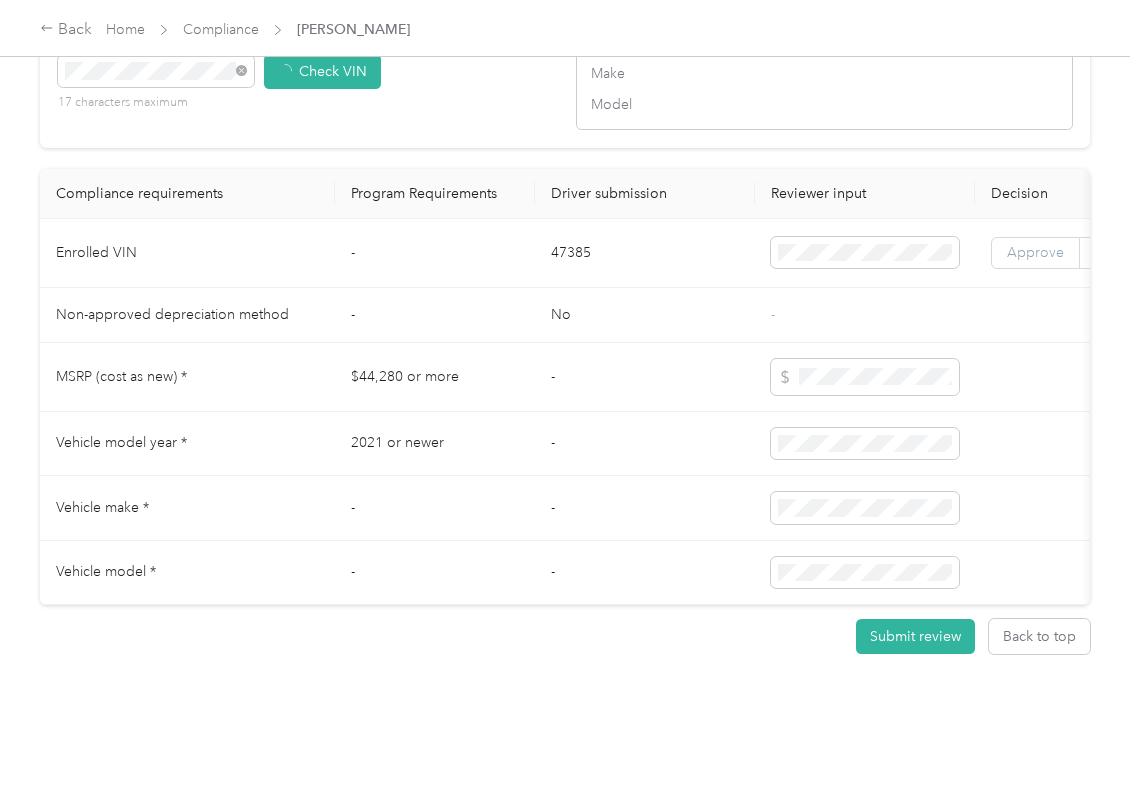 click on "Approve" at bounding box center [1035, 252] 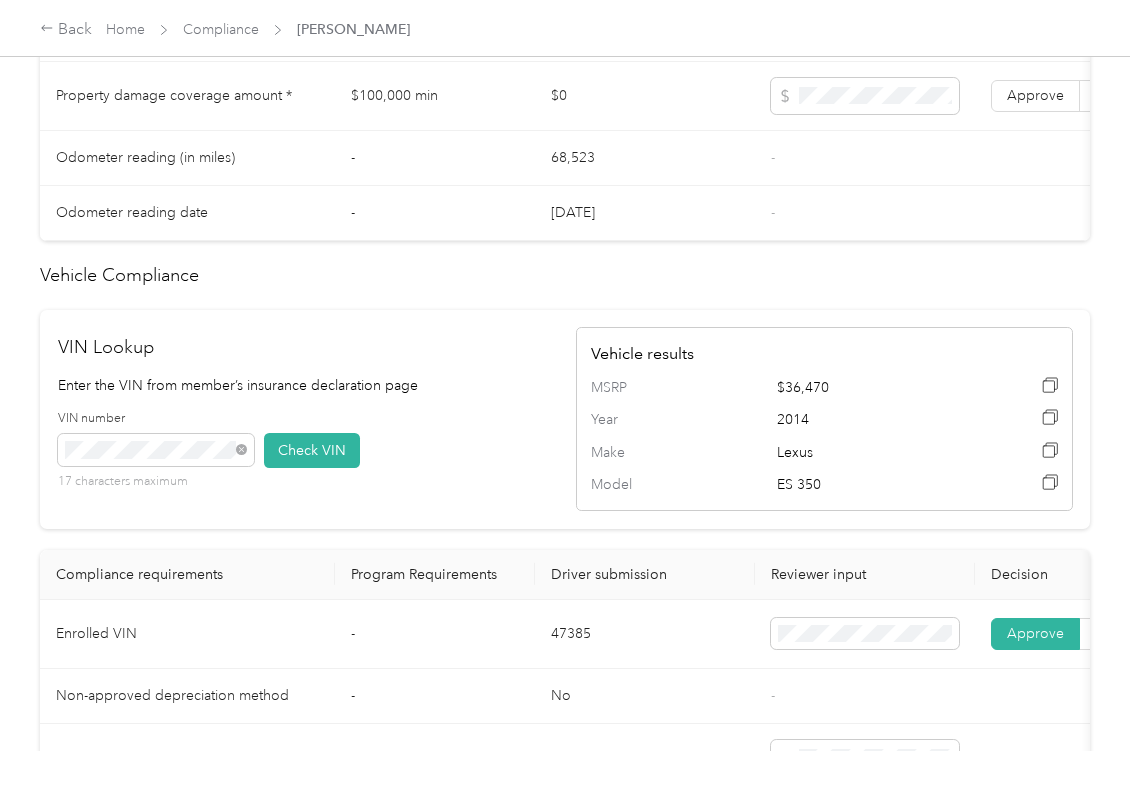 scroll, scrollTop: 1202, scrollLeft: 0, axis: vertical 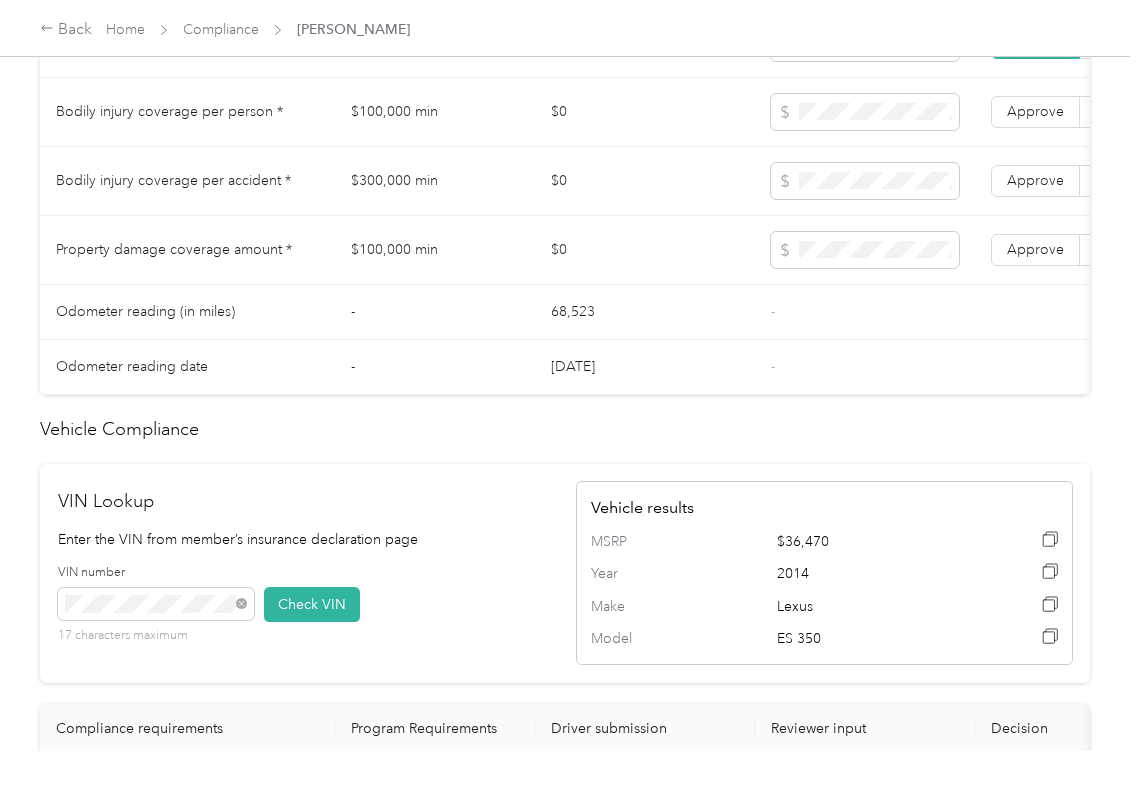 click on "$100,000 min" at bounding box center (435, 112) 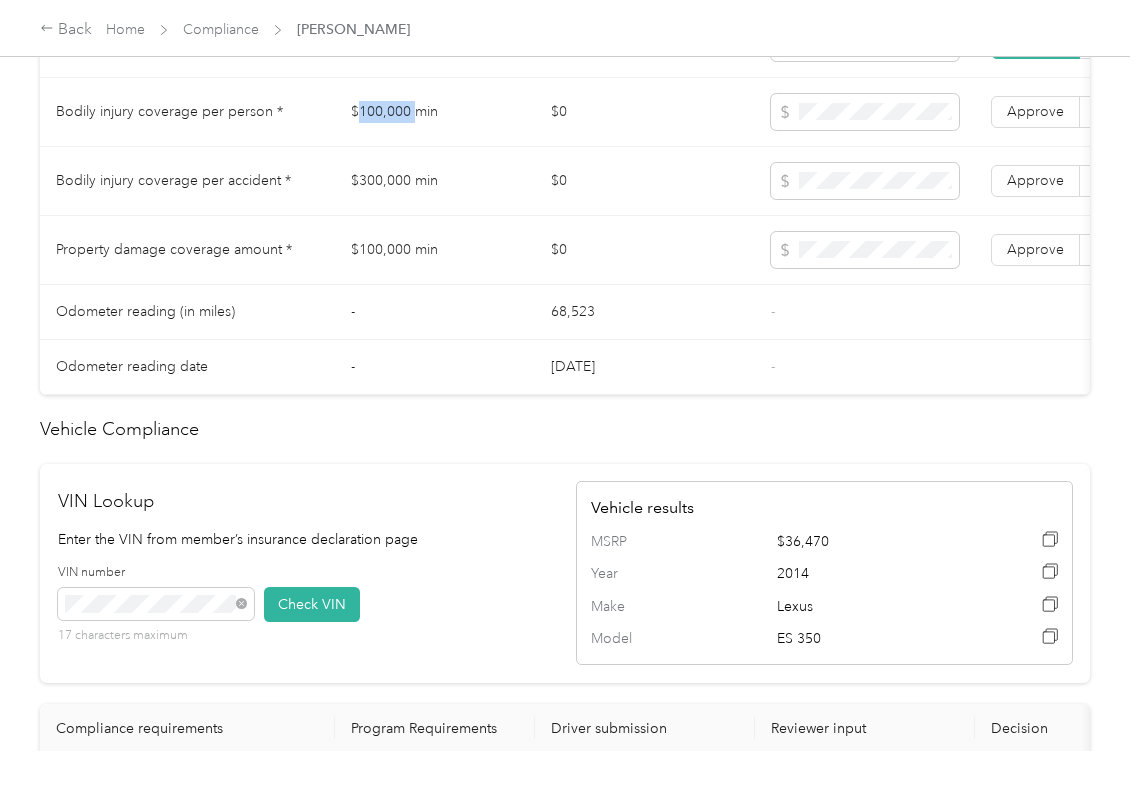 click on "$100,000 min" at bounding box center (435, 112) 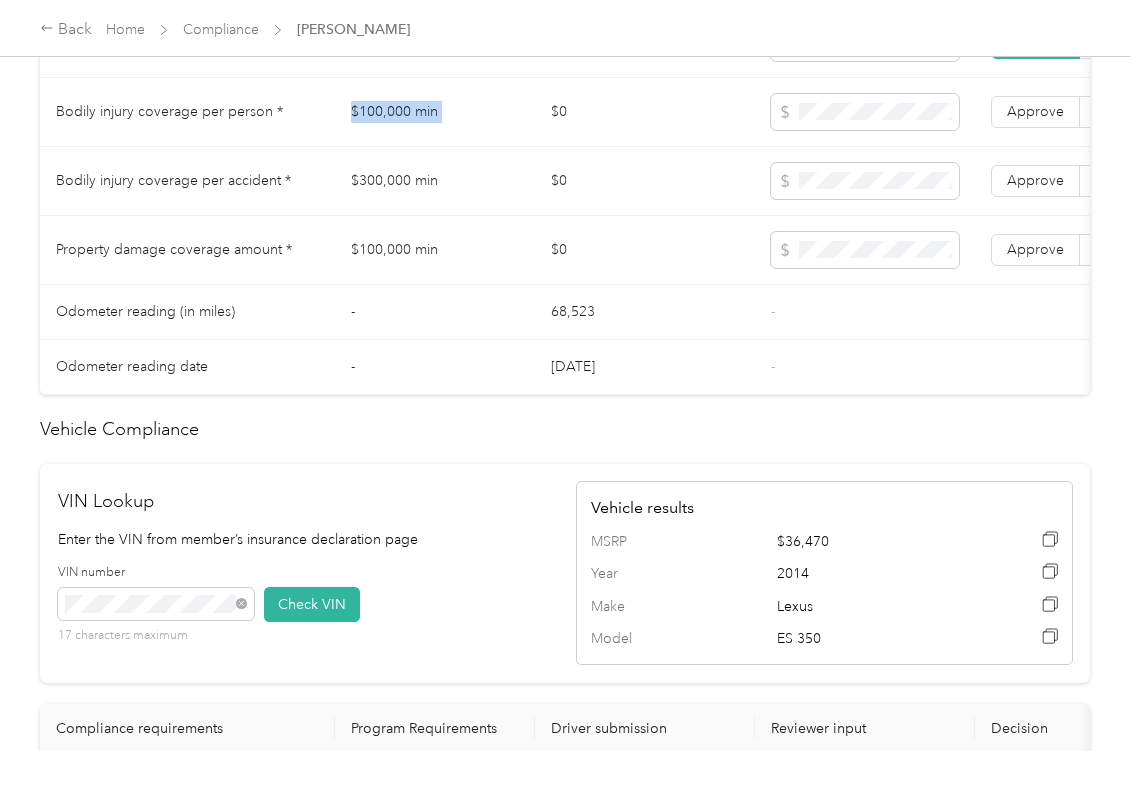 click on "$100,000 min" at bounding box center (435, 112) 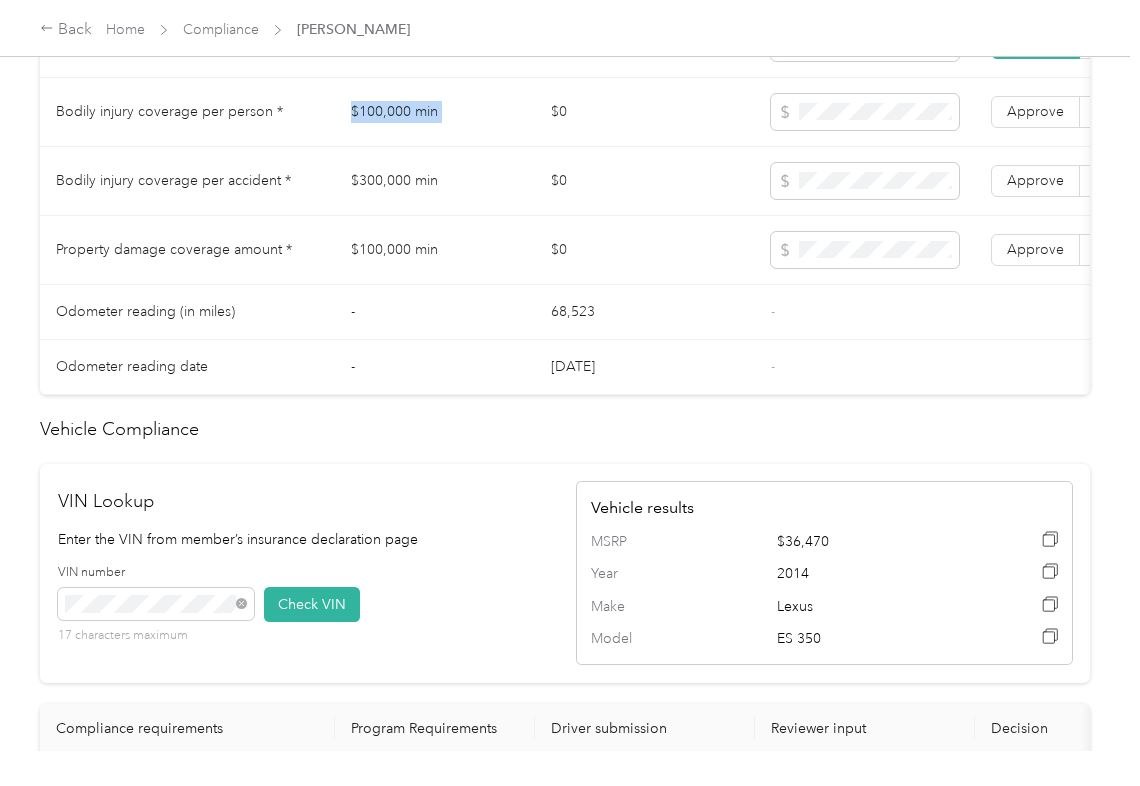 drag, startPoint x: 400, startPoint y: 130, endPoint x: 718, endPoint y: 160, distance: 319.41196 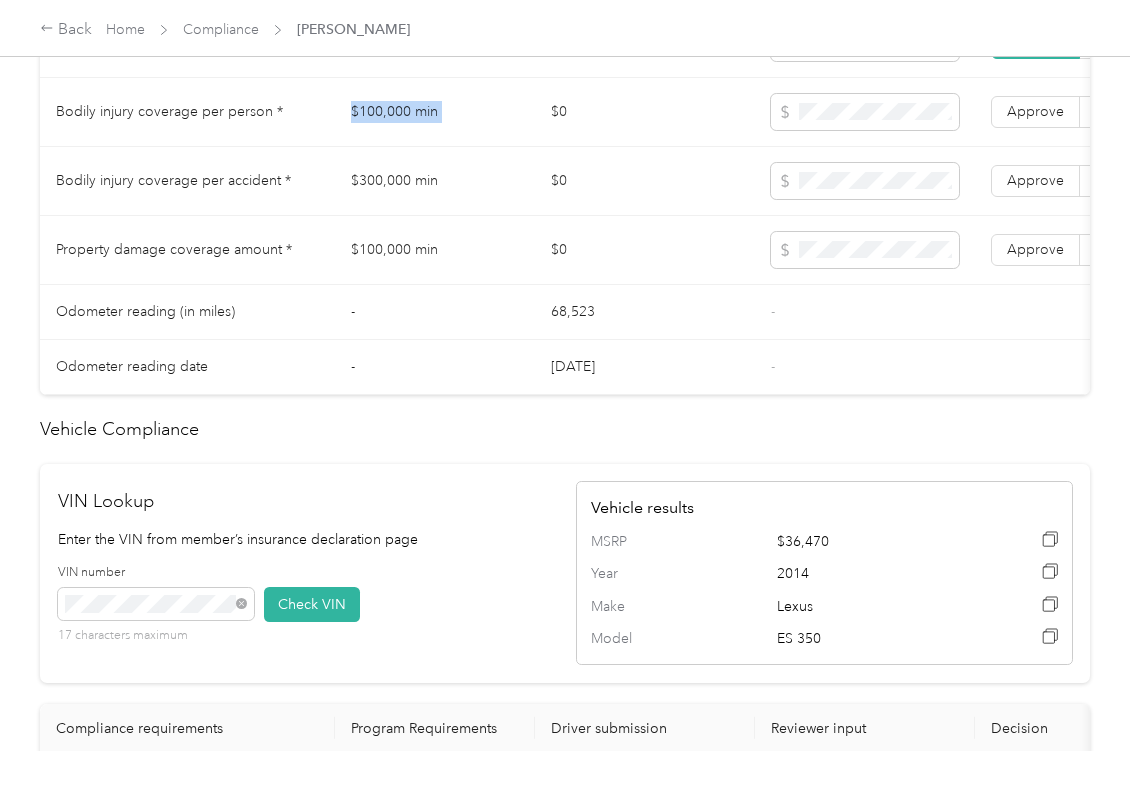 copy on "$100,000 min" 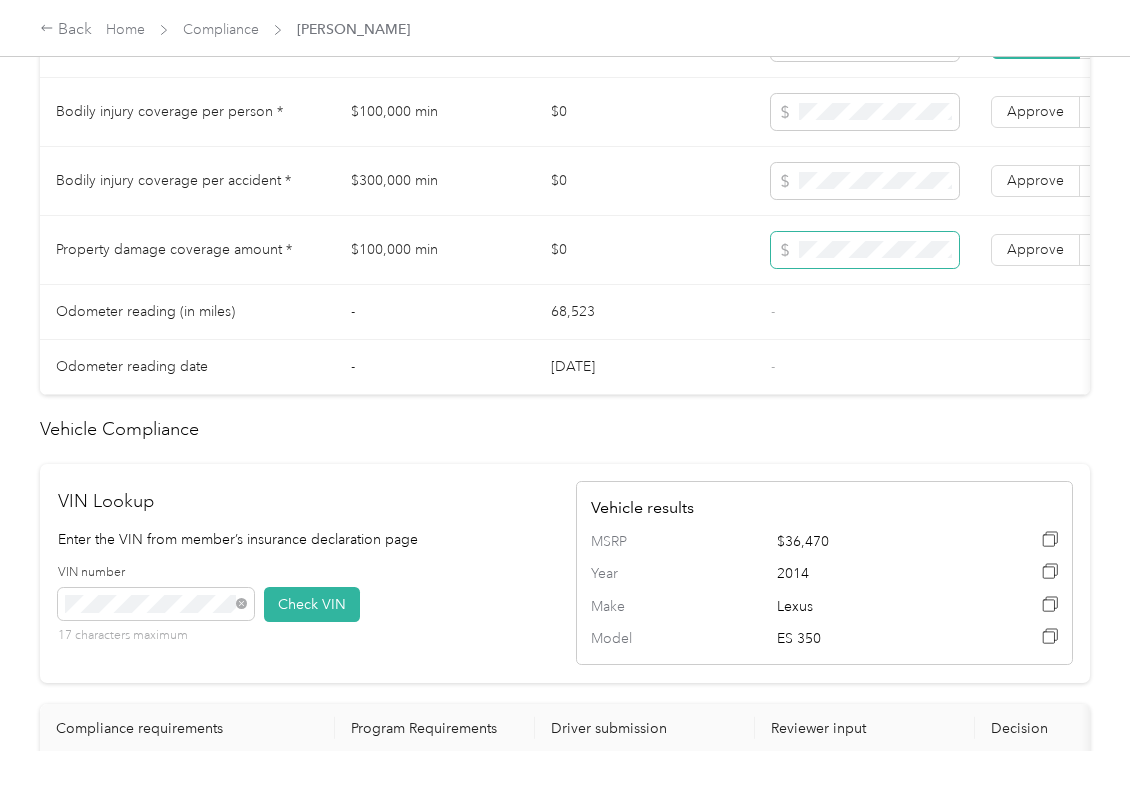 click at bounding box center [865, 250] 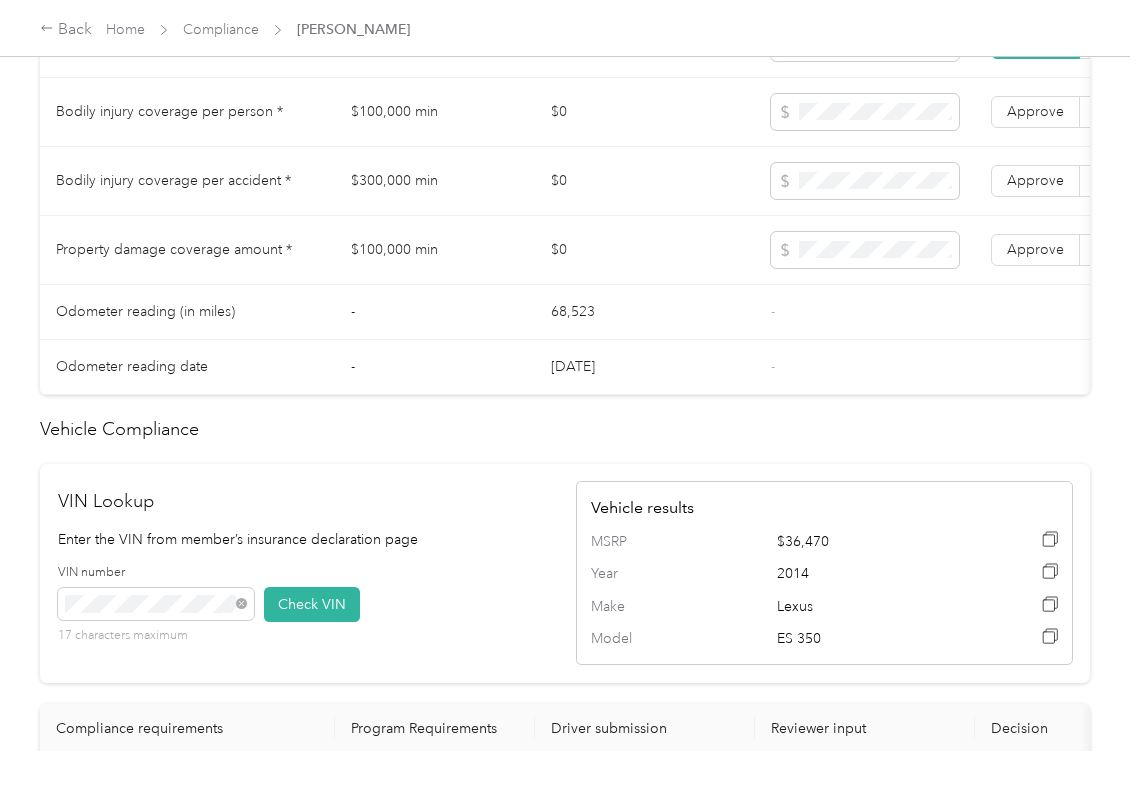 click on "$300,000 min" at bounding box center (435, 181) 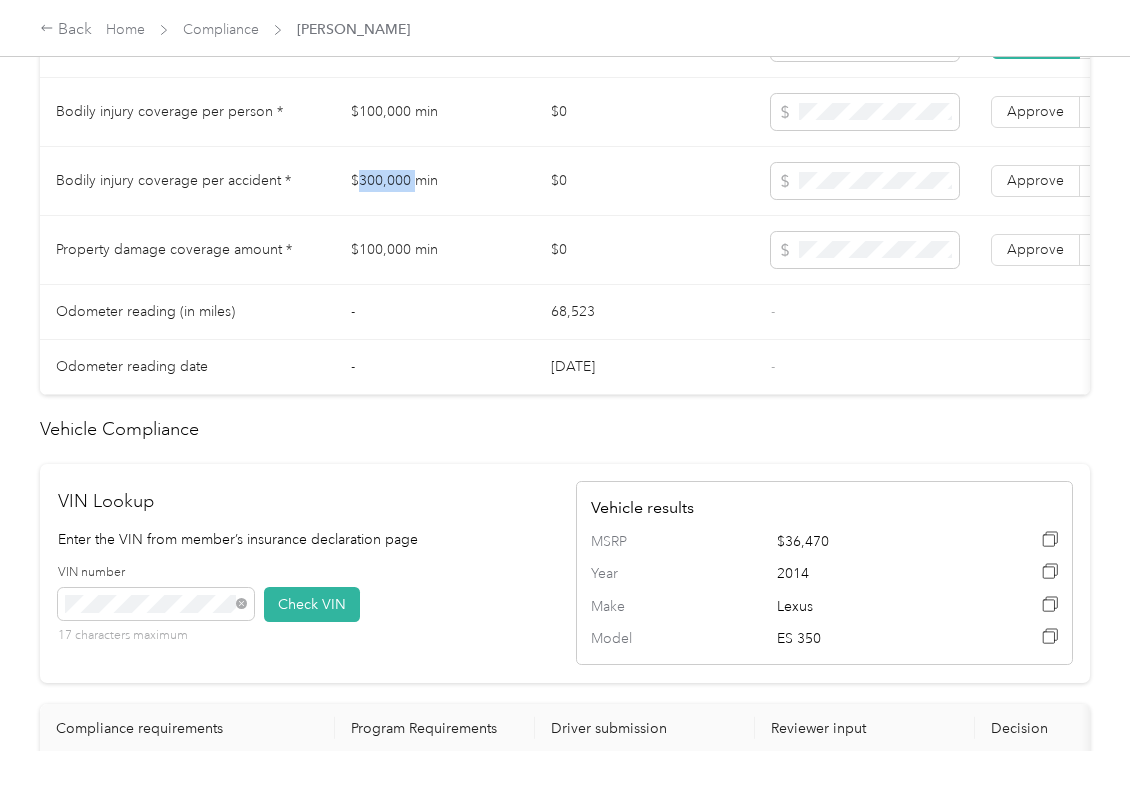 click on "$300,000 min" at bounding box center [435, 181] 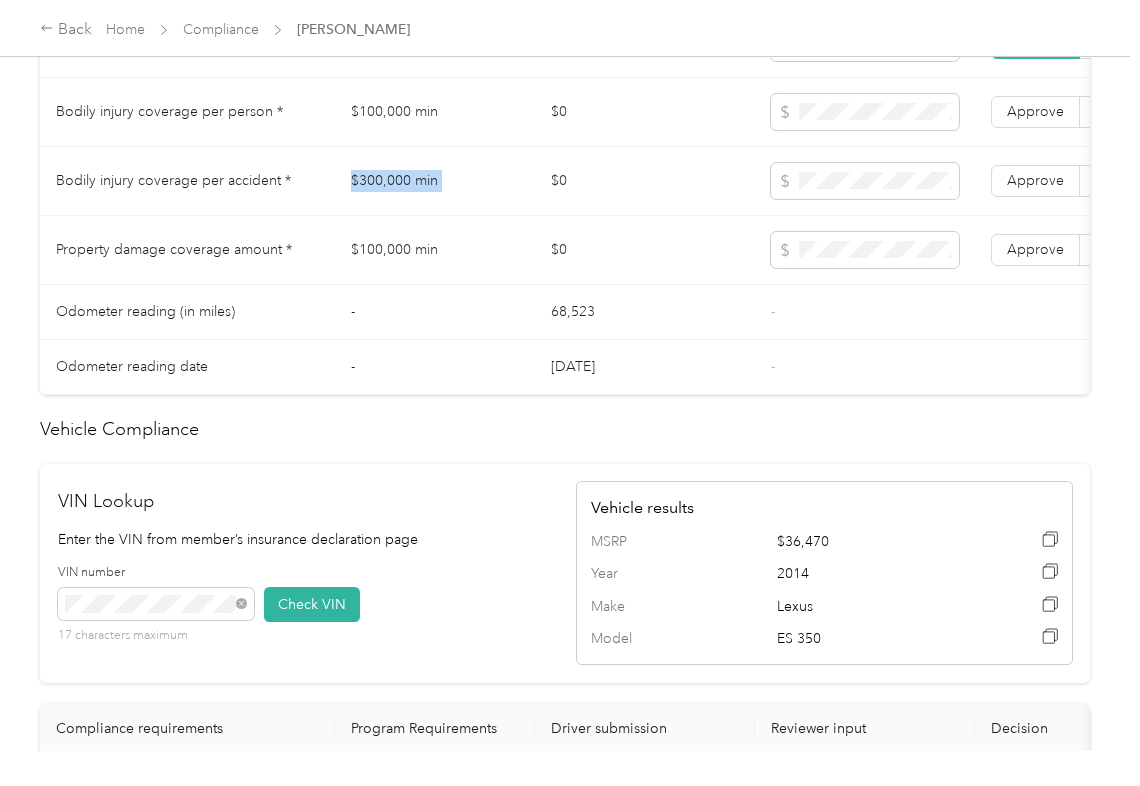 click on "$300,000 min" at bounding box center [435, 181] 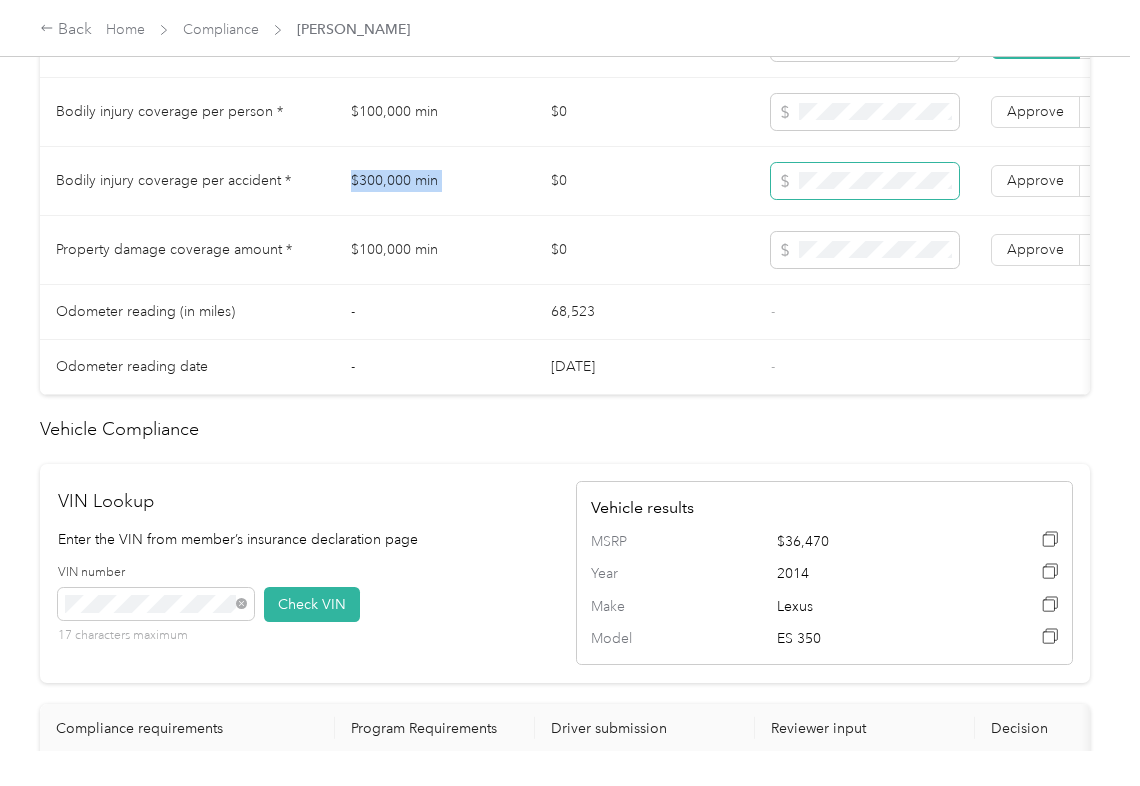 copy on "$300,000 min" 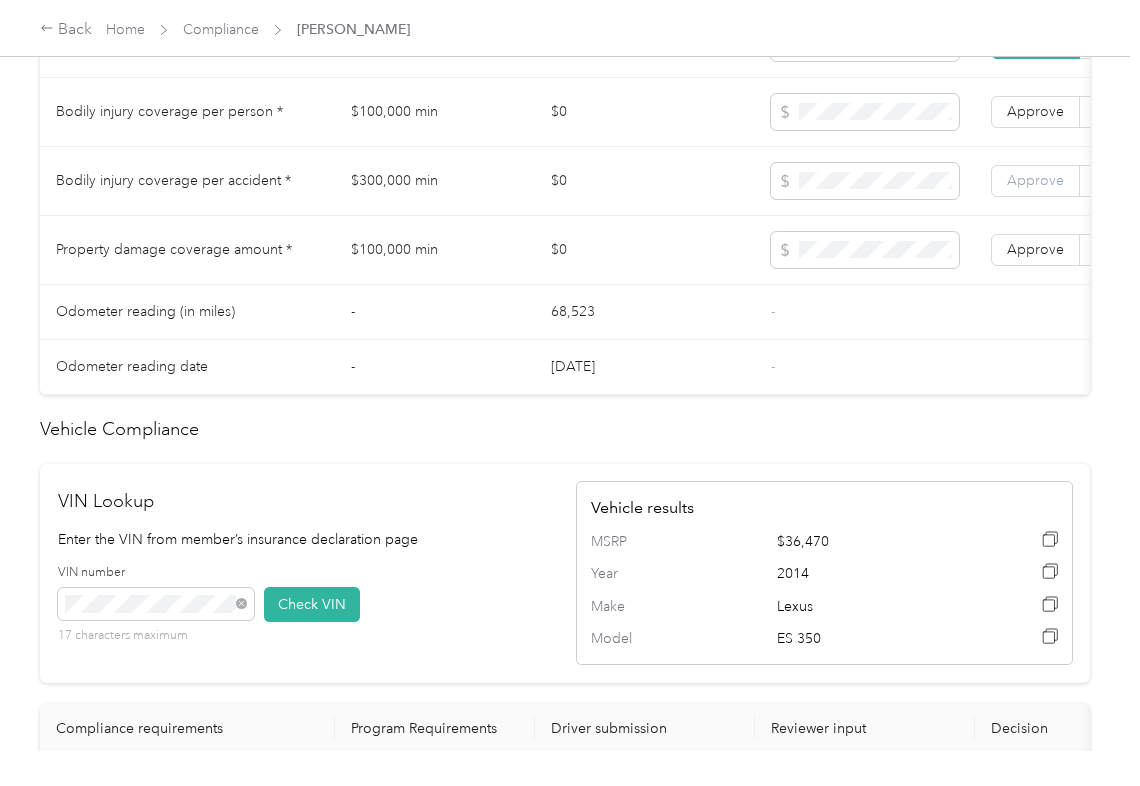 click on "Approve" at bounding box center [1035, 180] 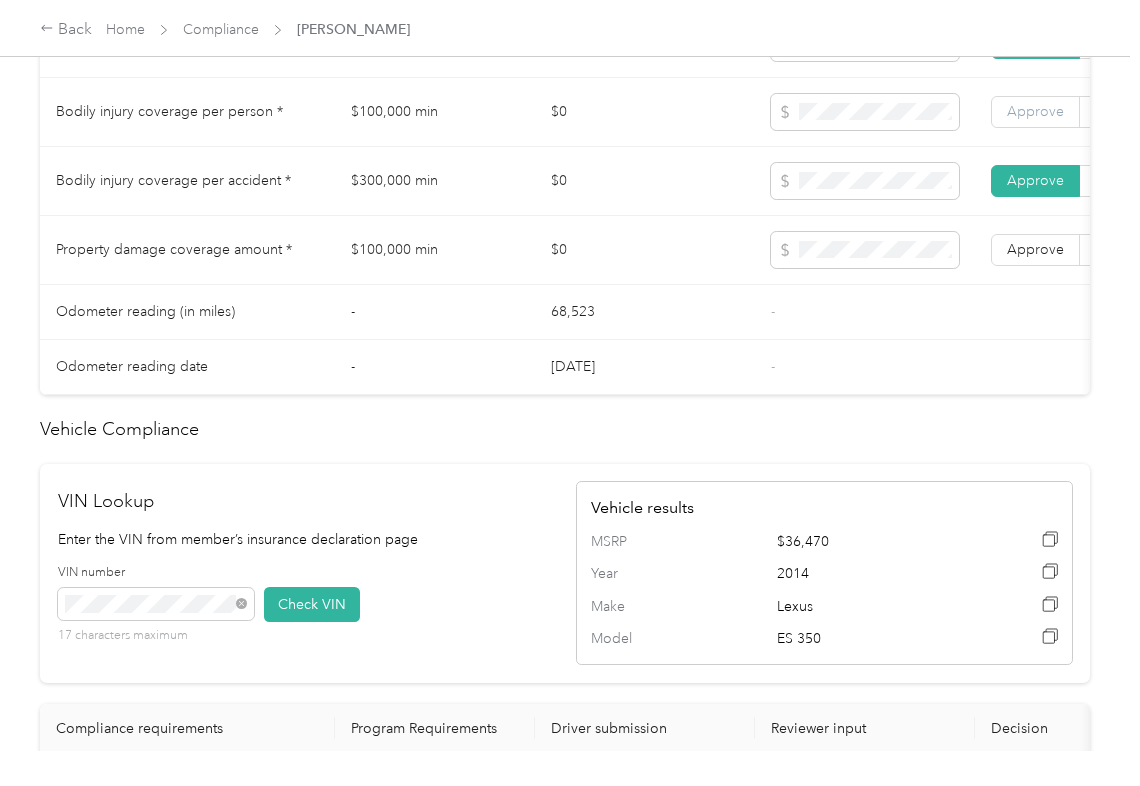 click on "Approve" at bounding box center [1035, 112] 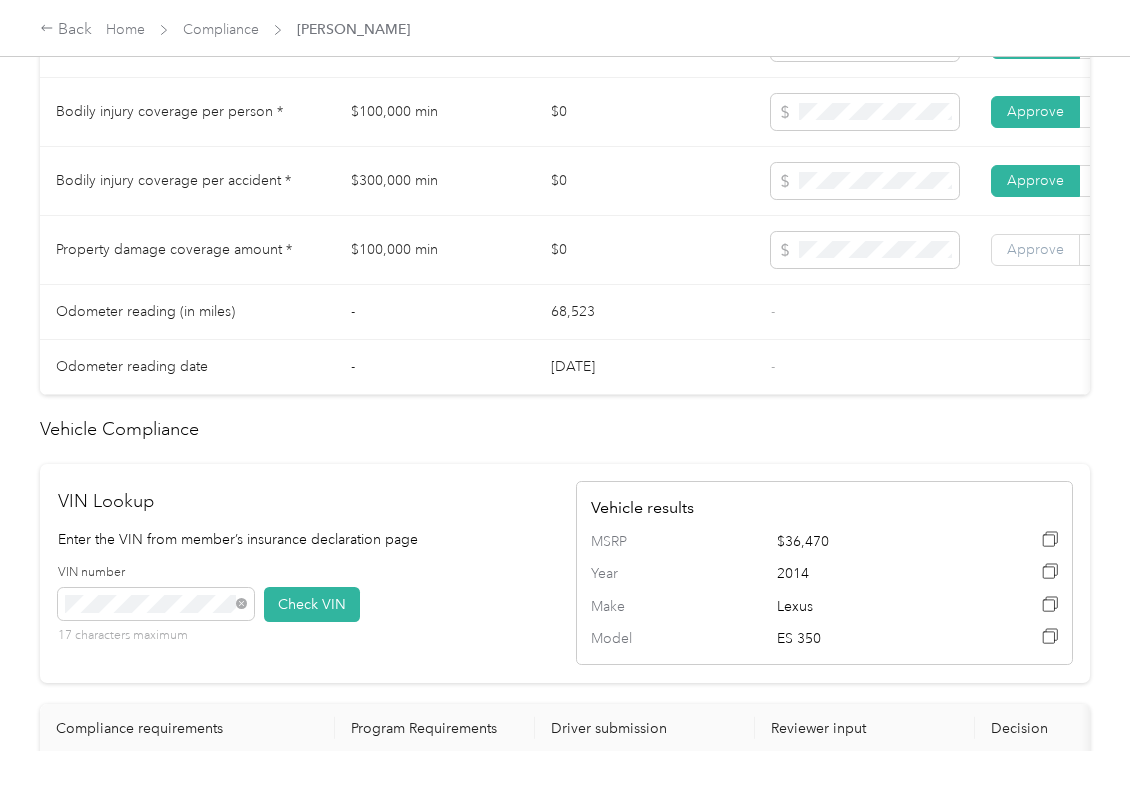 click on "Approve" at bounding box center [1035, 250] 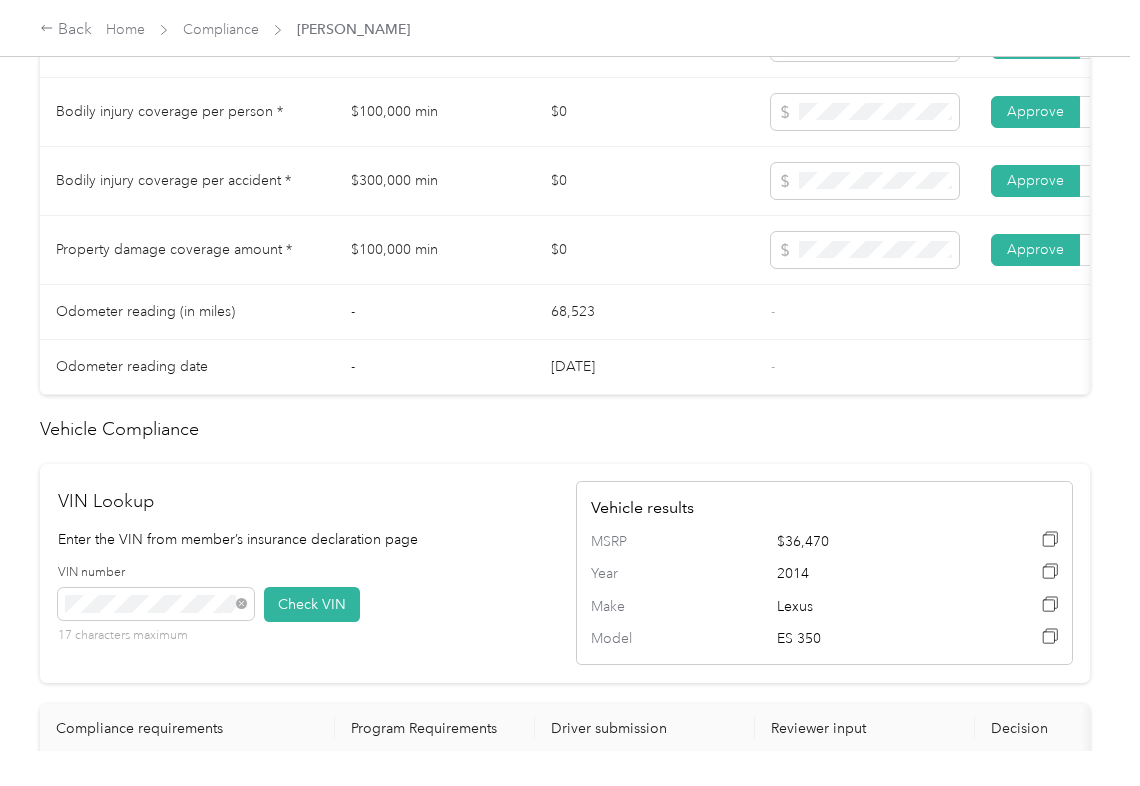 click on "68,523" at bounding box center (645, 312) 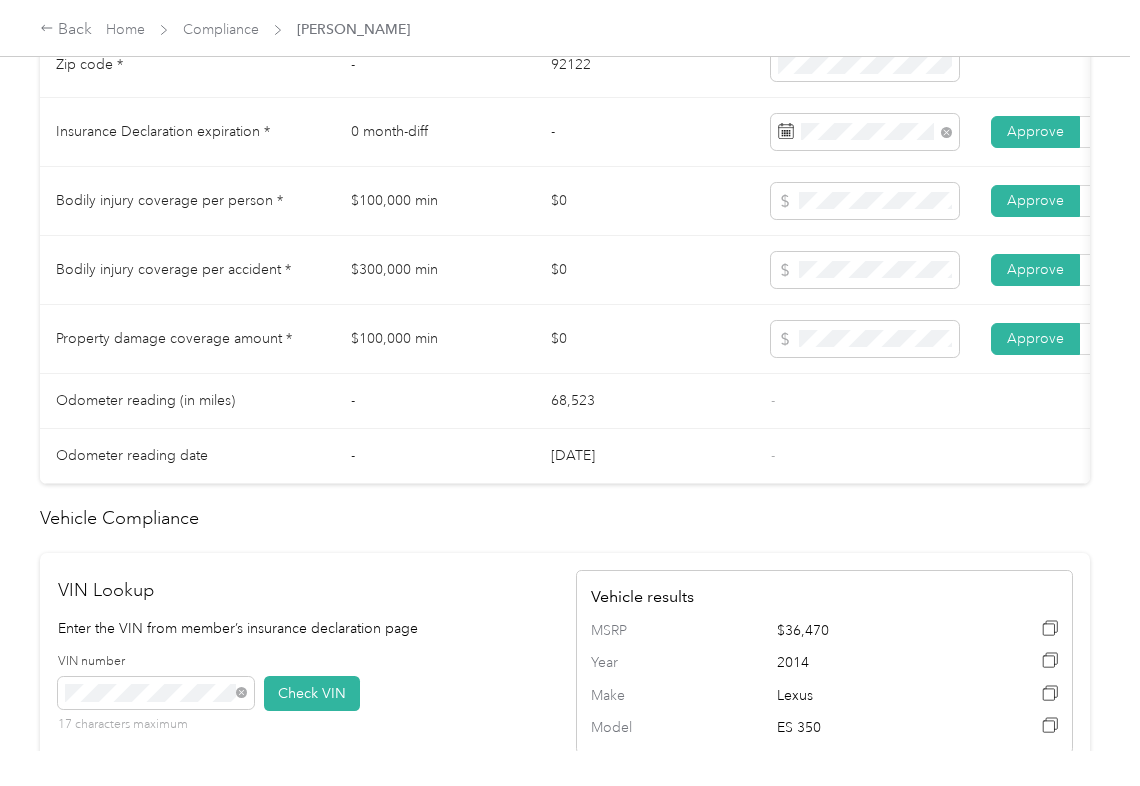scroll, scrollTop: 1069, scrollLeft: 0, axis: vertical 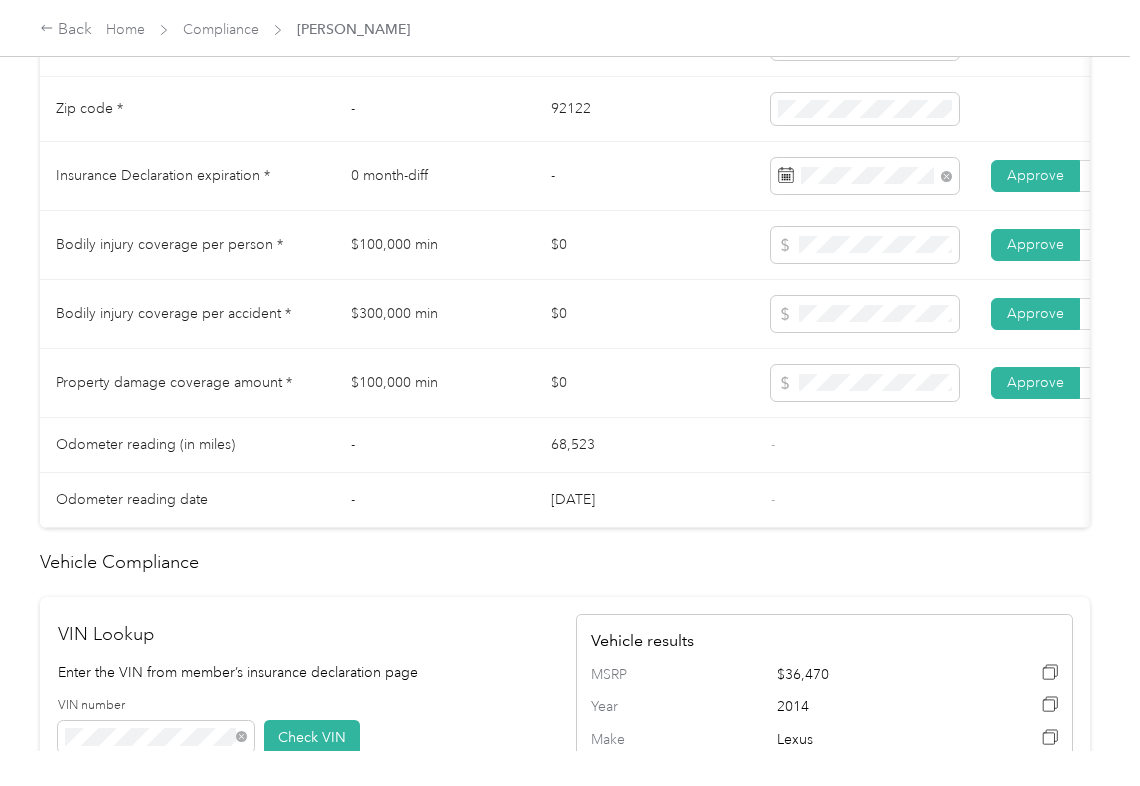 click on "68,523" at bounding box center (645, 445) 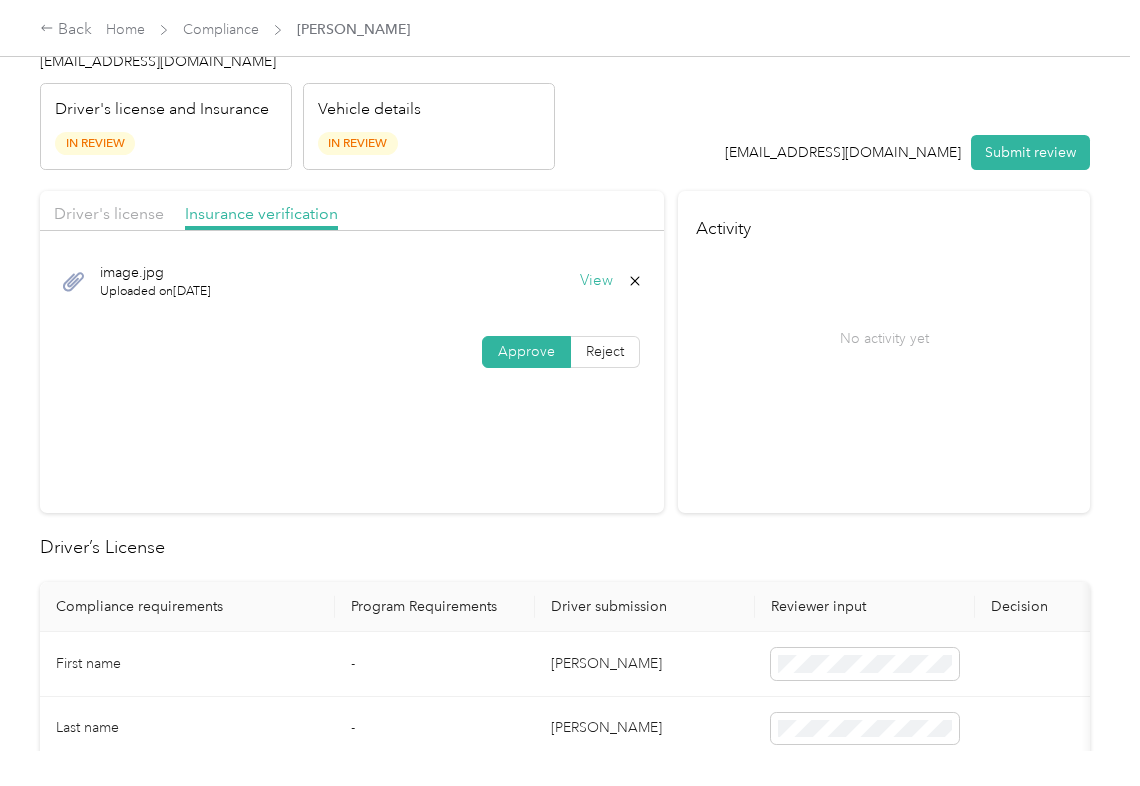 scroll, scrollTop: 2, scrollLeft: 0, axis: vertical 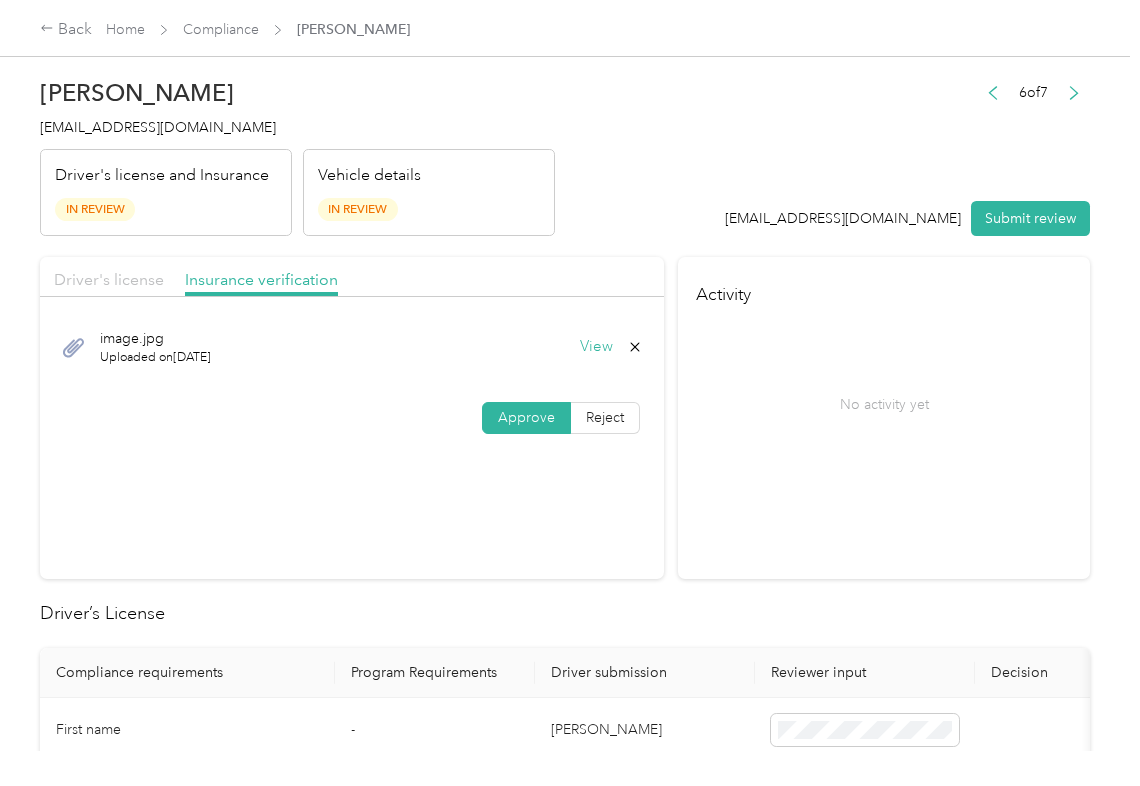 drag, startPoint x: 58, startPoint y: 258, endPoint x: 110, endPoint y: 280, distance: 56.462376 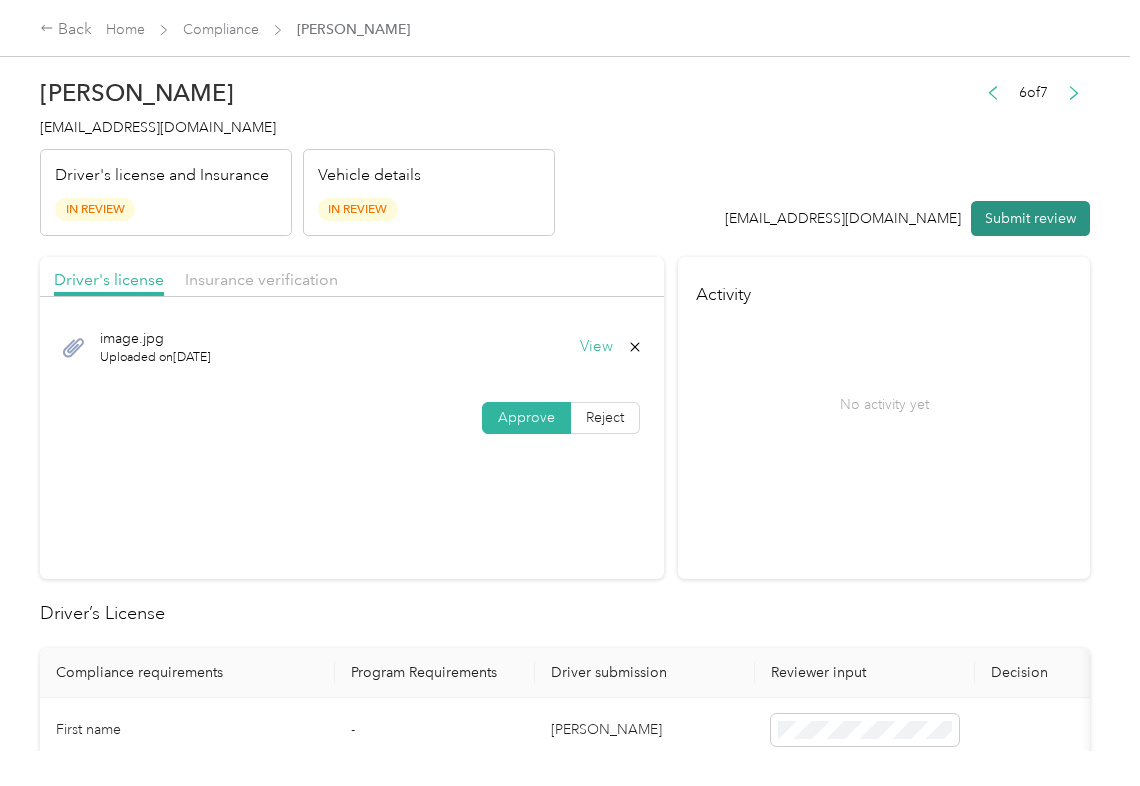 click on "Submit review" at bounding box center [1030, 218] 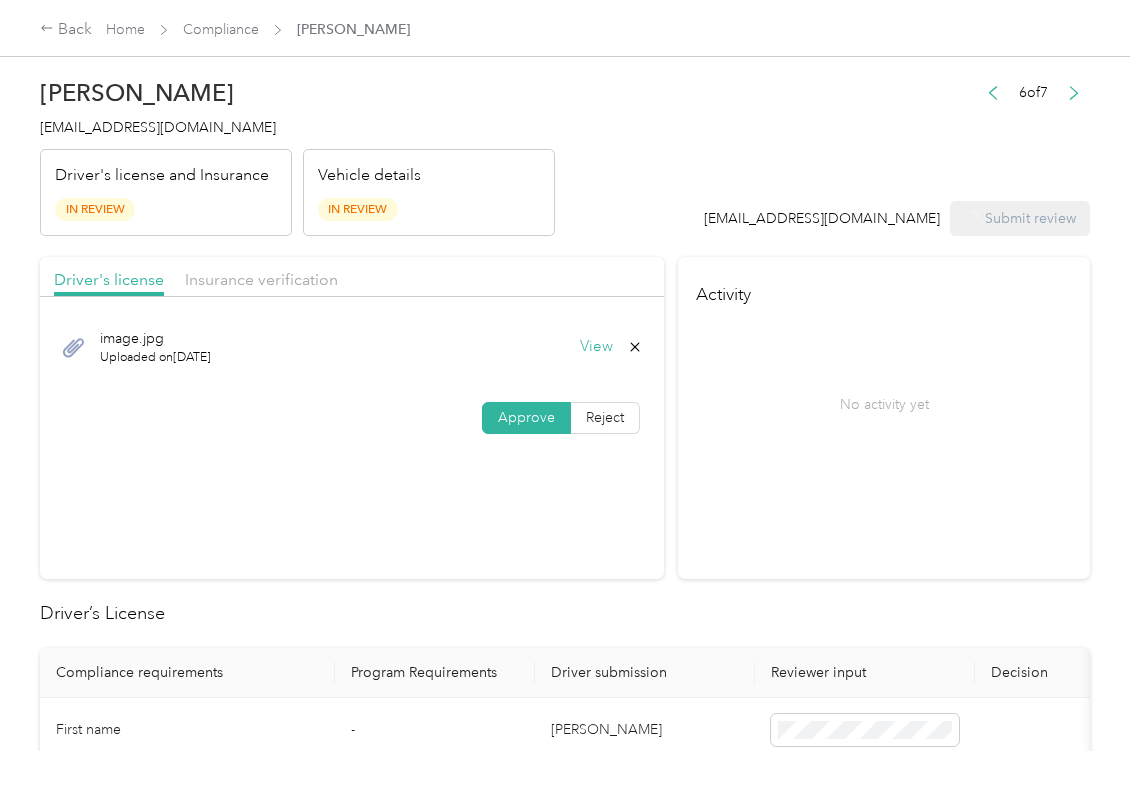 click on "[EMAIL_ADDRESS][DOMAIN_NAME]" at bounding box center [158, 127] 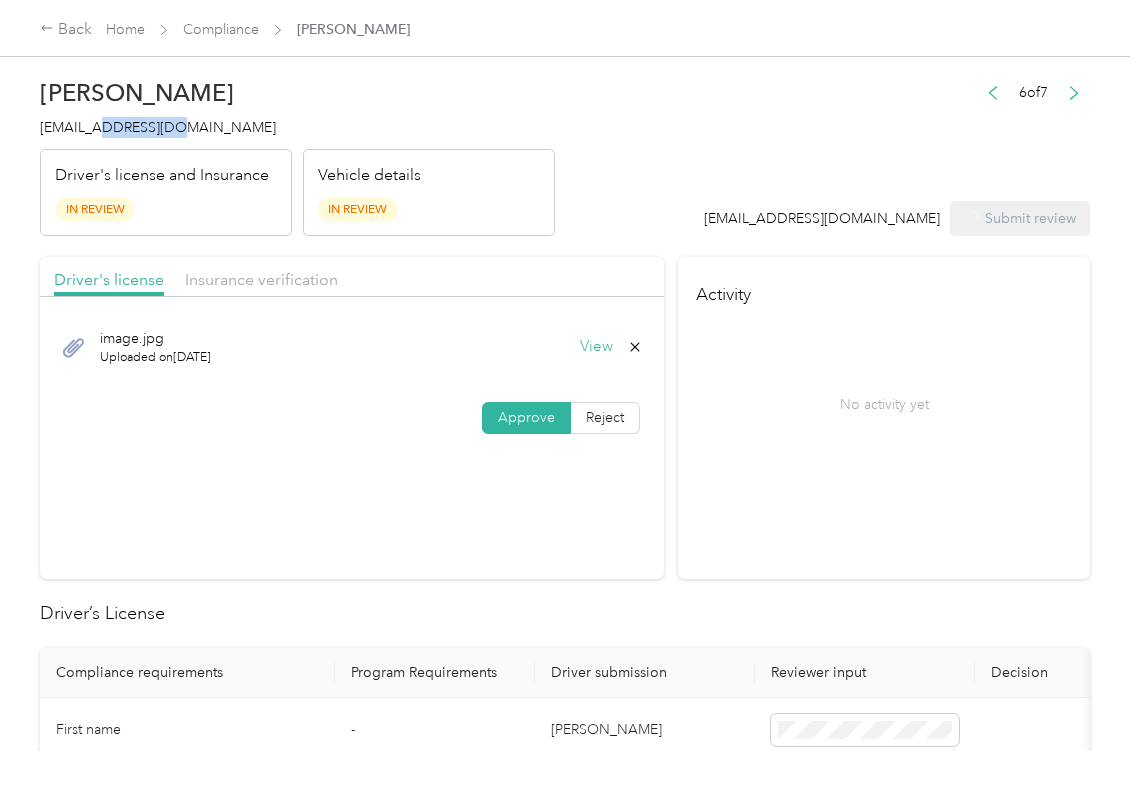 click on "[EMAIL_ADDRESS][DOMAIN_NAME]" at bounding box center (158, 127) 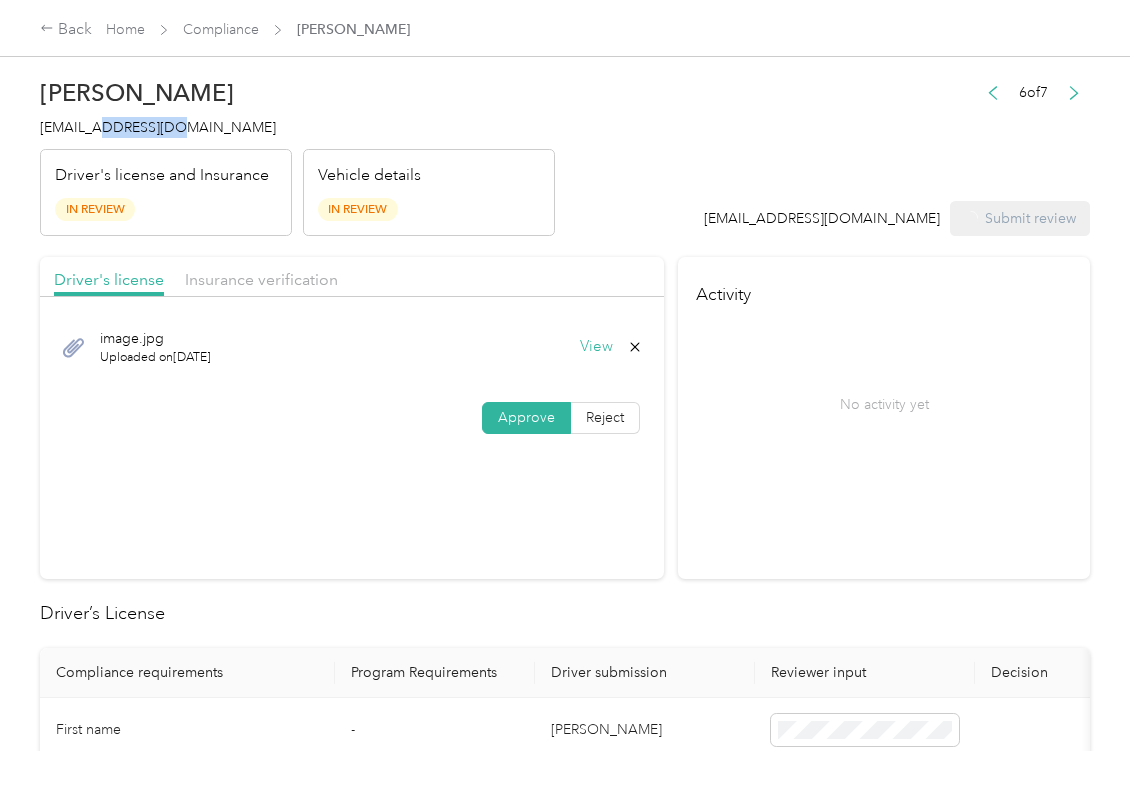 click on "[EMAIL_ADDRESS][DOMAIN_NAME]" at bounding box center (158, 127) 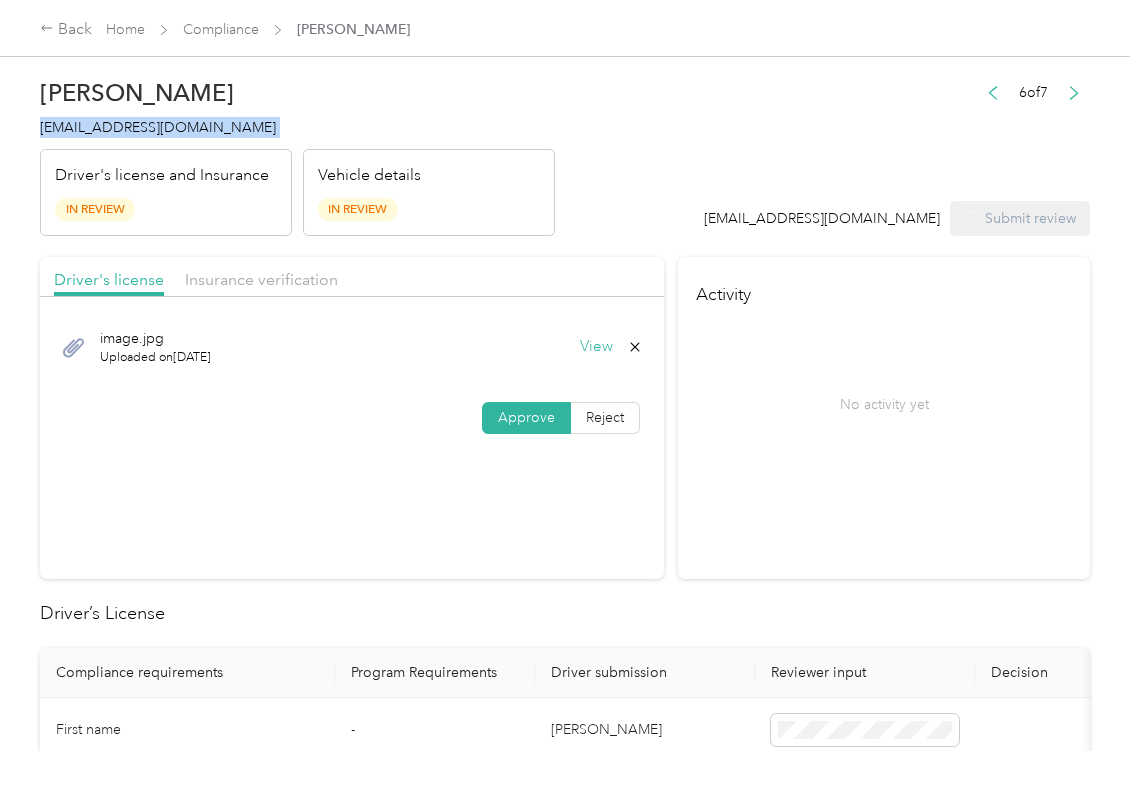 click on "[EMAIL_ADDRESS][DOMAIN_NAME]" at bounding box center [158, 127] 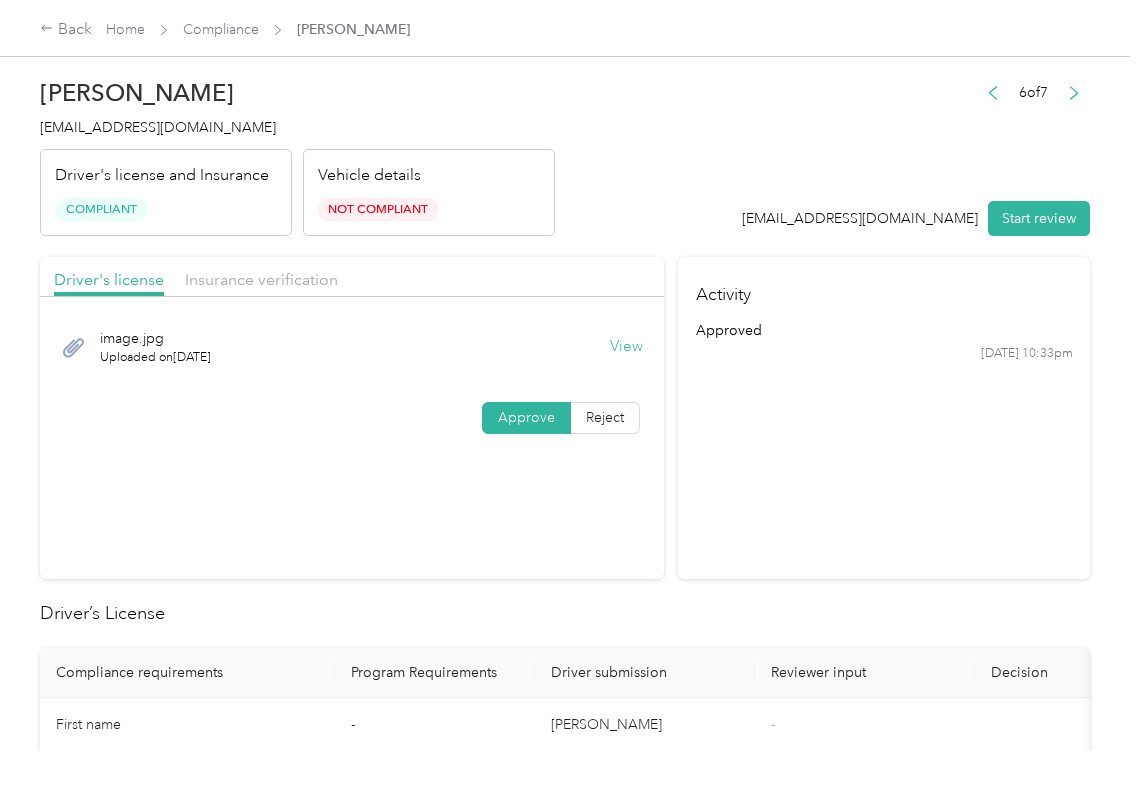 drag, startPoint x: 680, startPoint y: 482, endPoint x: 865, endPoint y: 494, distance: 185.38878 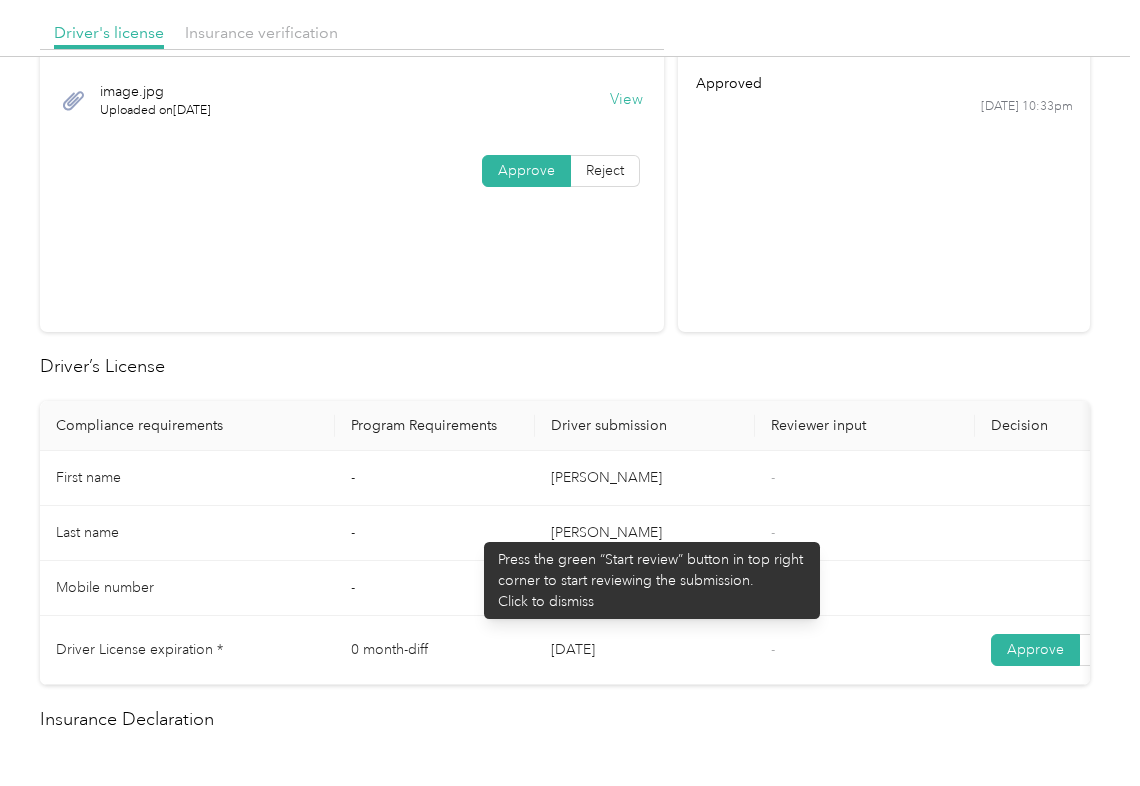 scroll, scrollTop: 0, scrollLeft: 0, axis: both 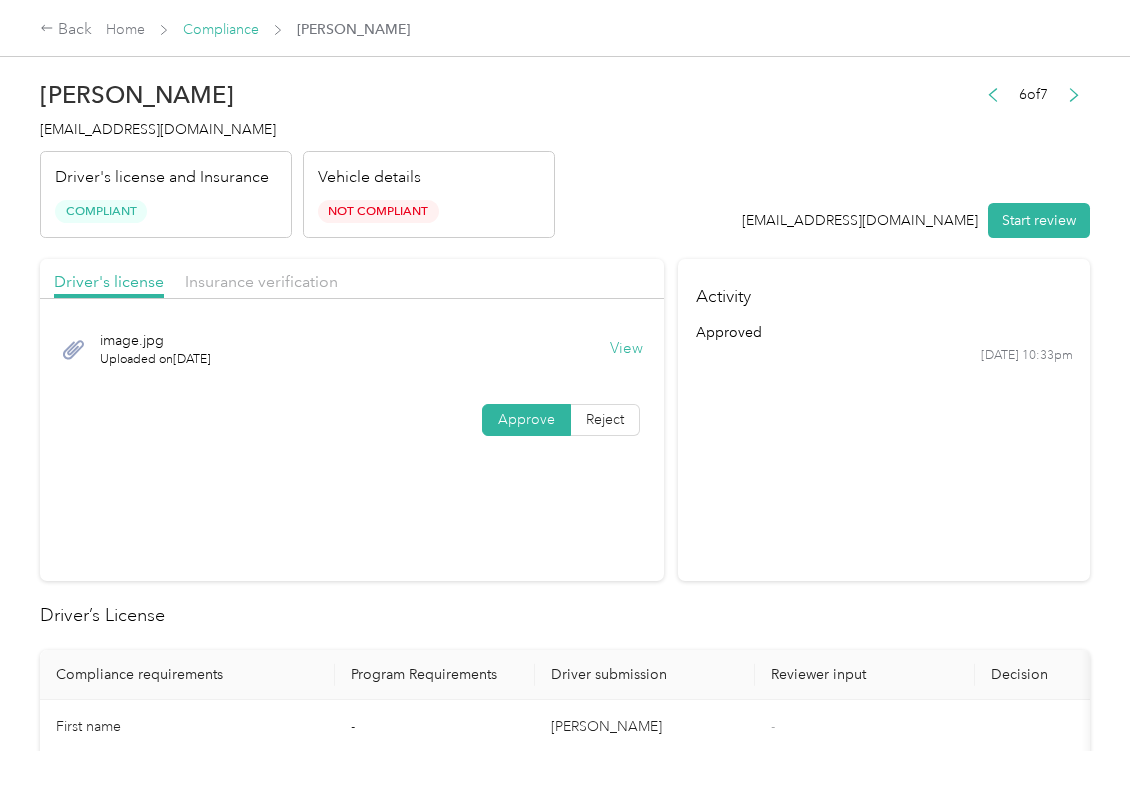 click on "Compliance" at bounding box center (221, 29) 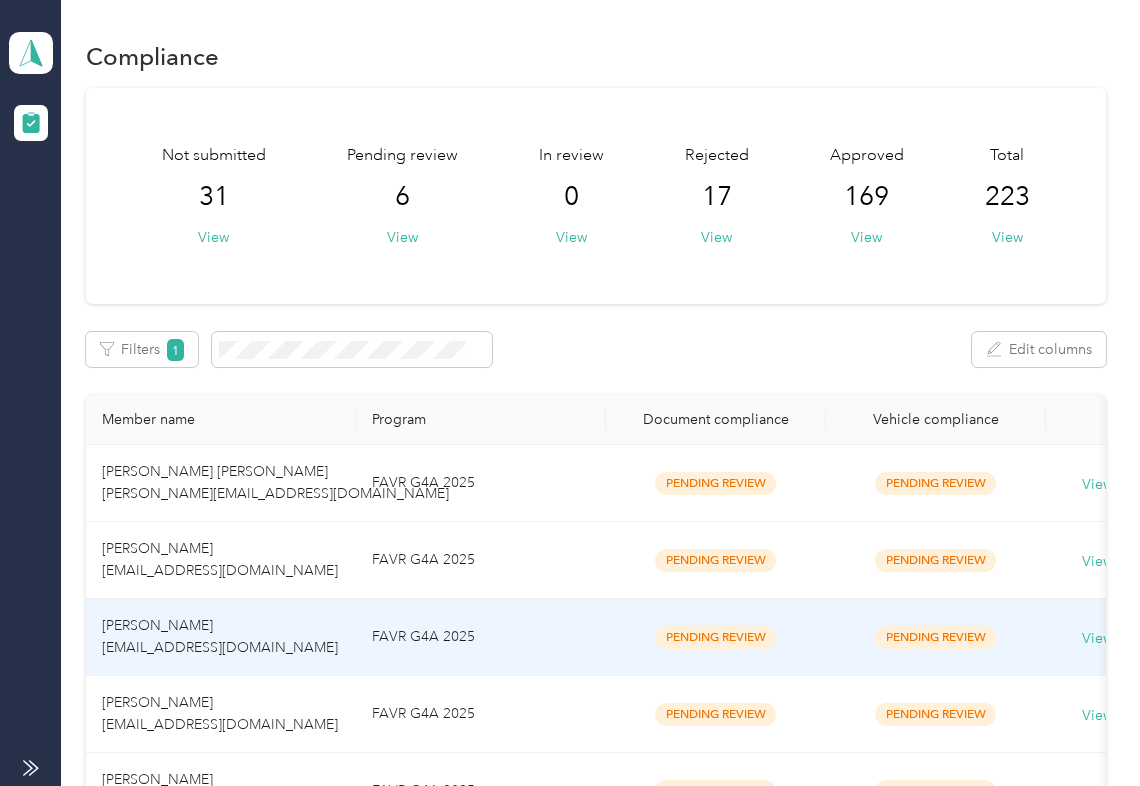 click on "FAVR G4A 2025" at bounding box center [481, 637] 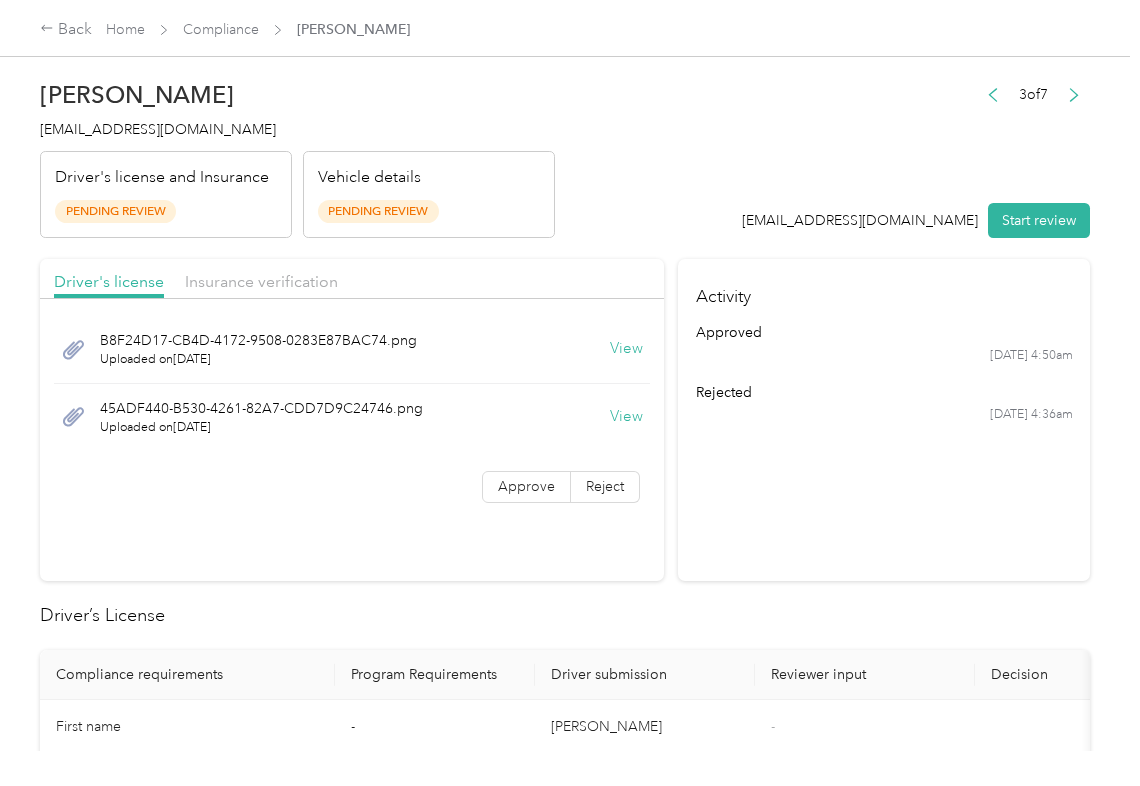 click on "View" at bounding box center [626, 349] 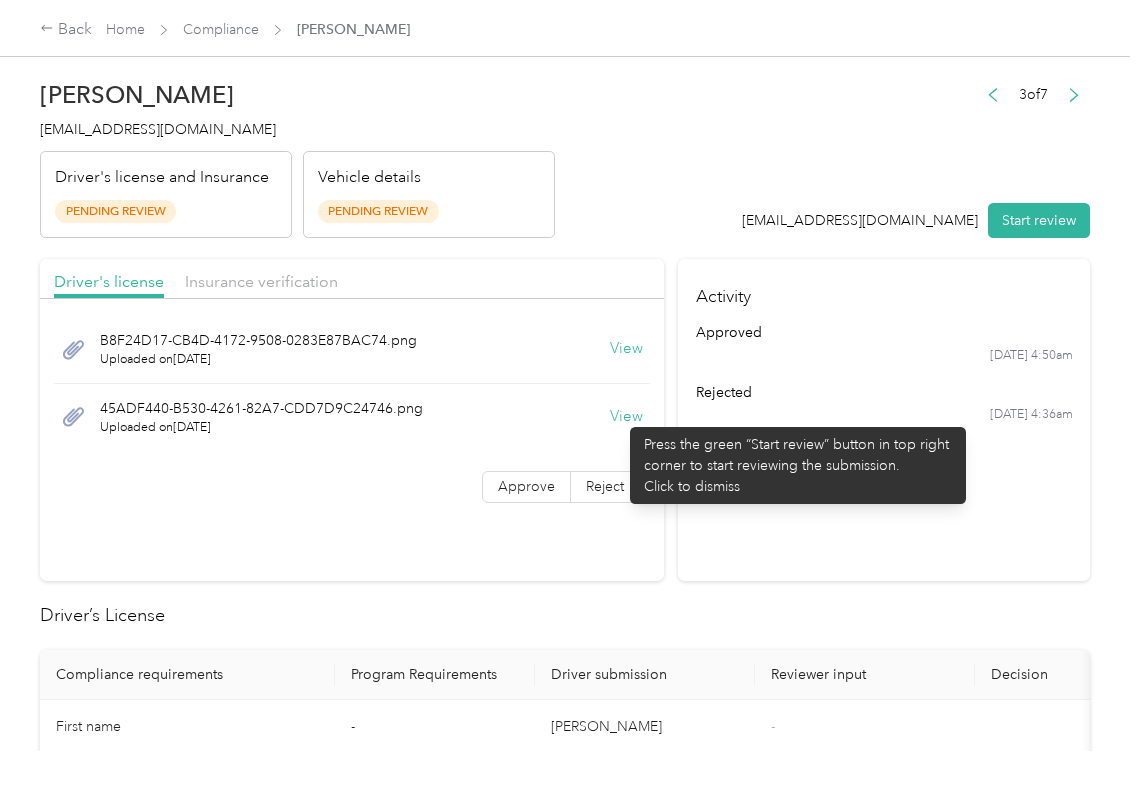 click on "View" at bounding box center [626, 417] 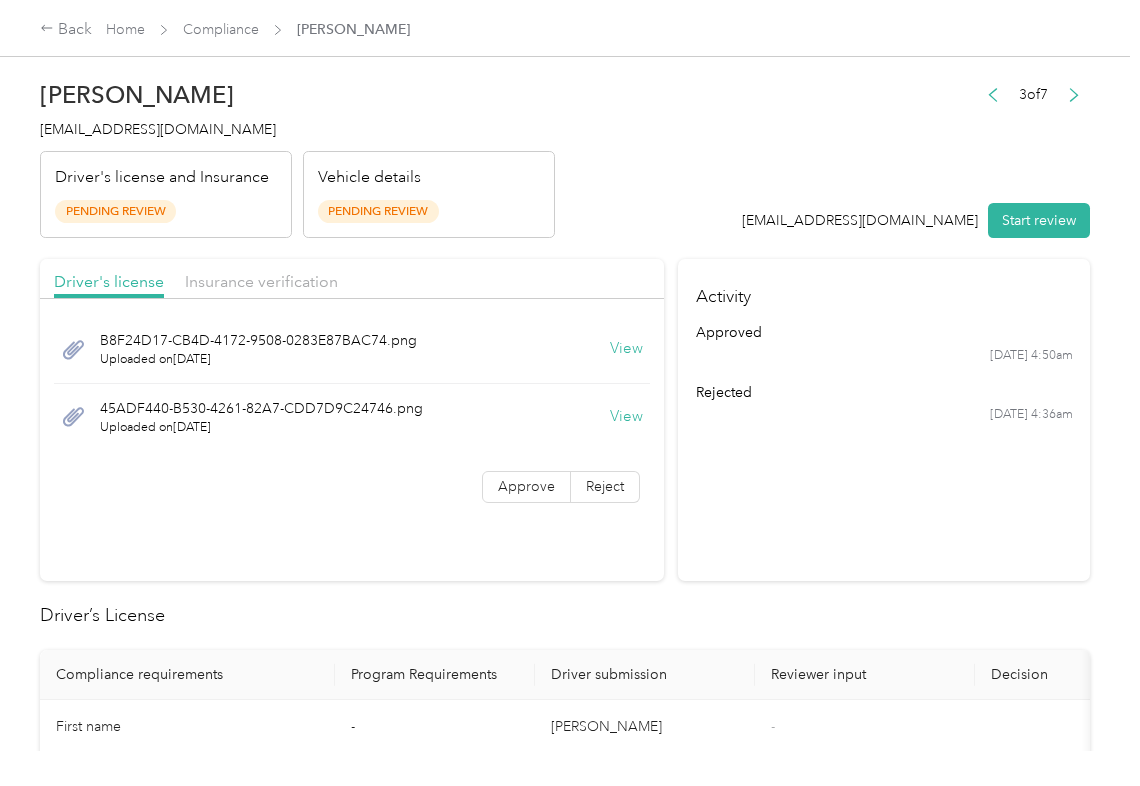 drag, startPoint x: 533, startPoint y: 265, endPoint x: 272, endPoint y: 293, distance: 262.49762 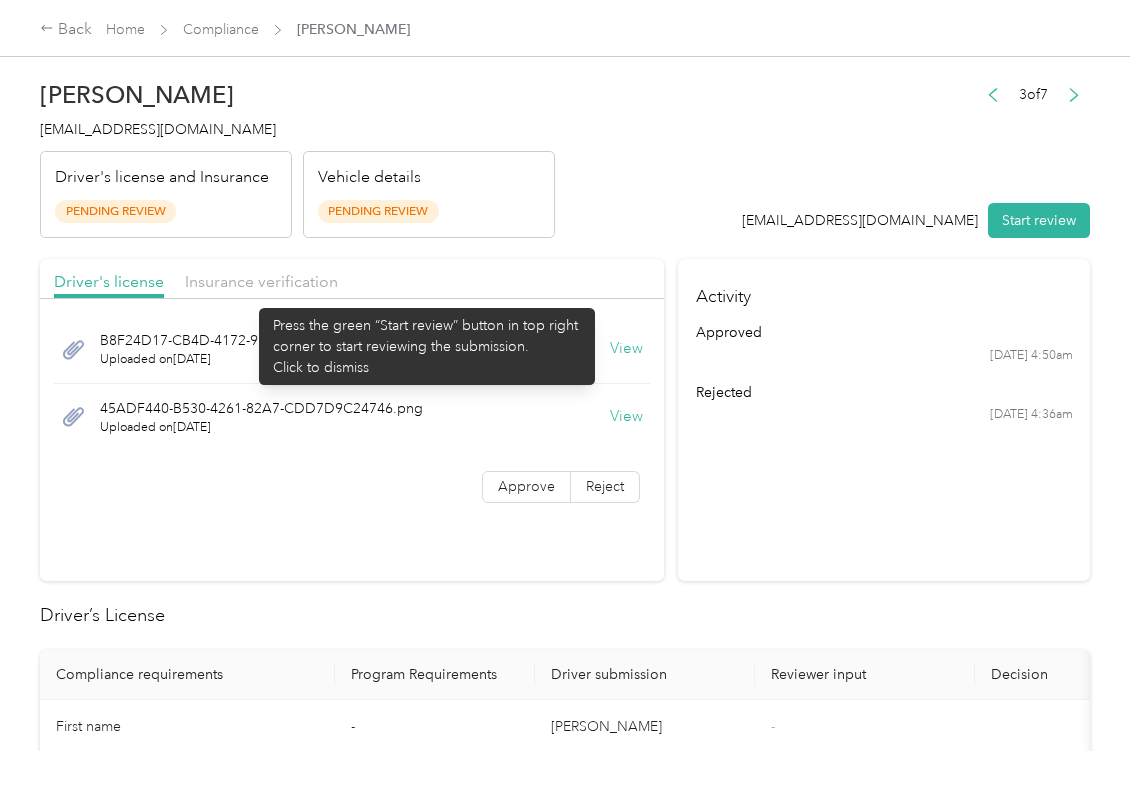 click on "Driver's license Insurance verification" at bounding box center (352, 279) 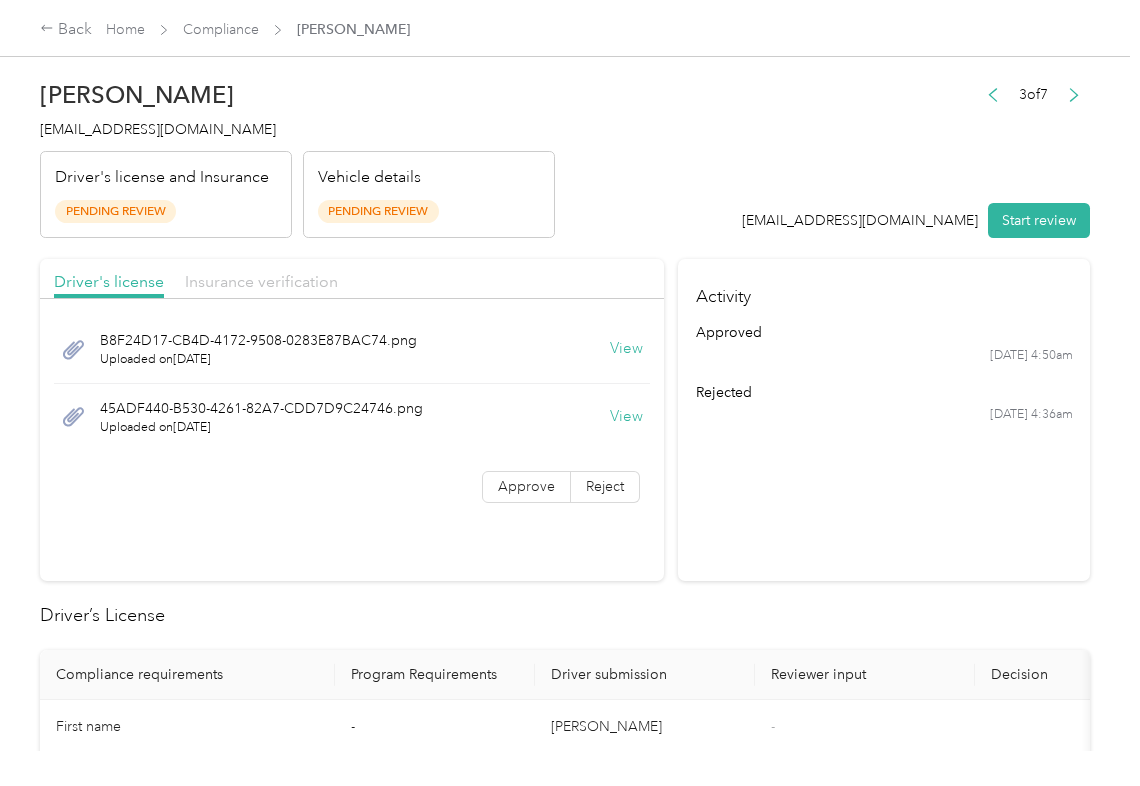 click on "Insurance verification" at bounding box center [261, 281] 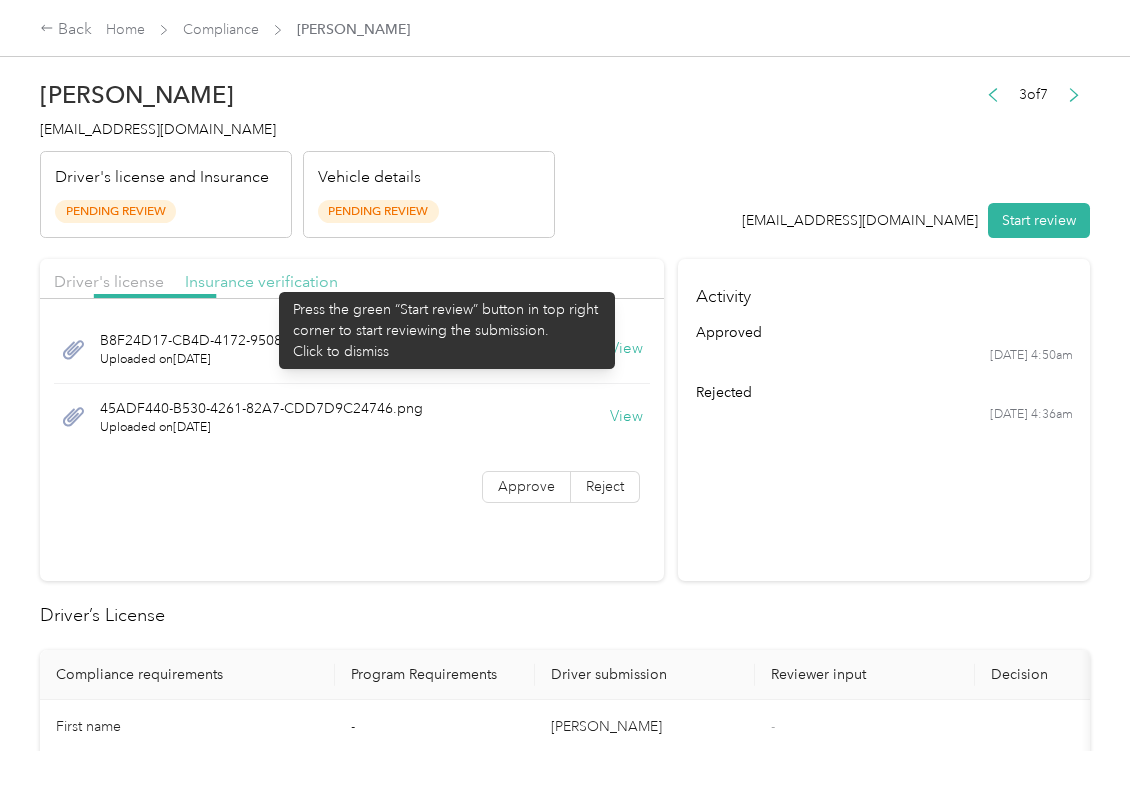 click on "Insurance verification" at bounding box center [261, 281] 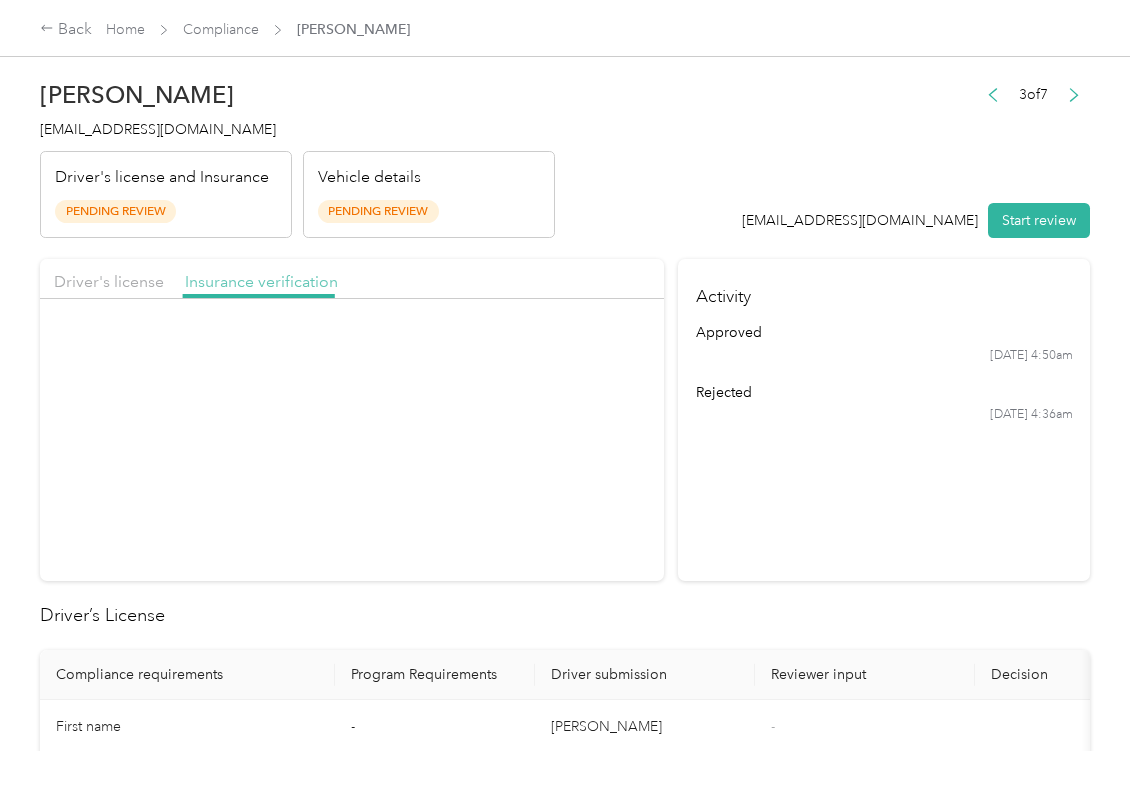 click on "Insurance verification" at bounding box center [261, 281] 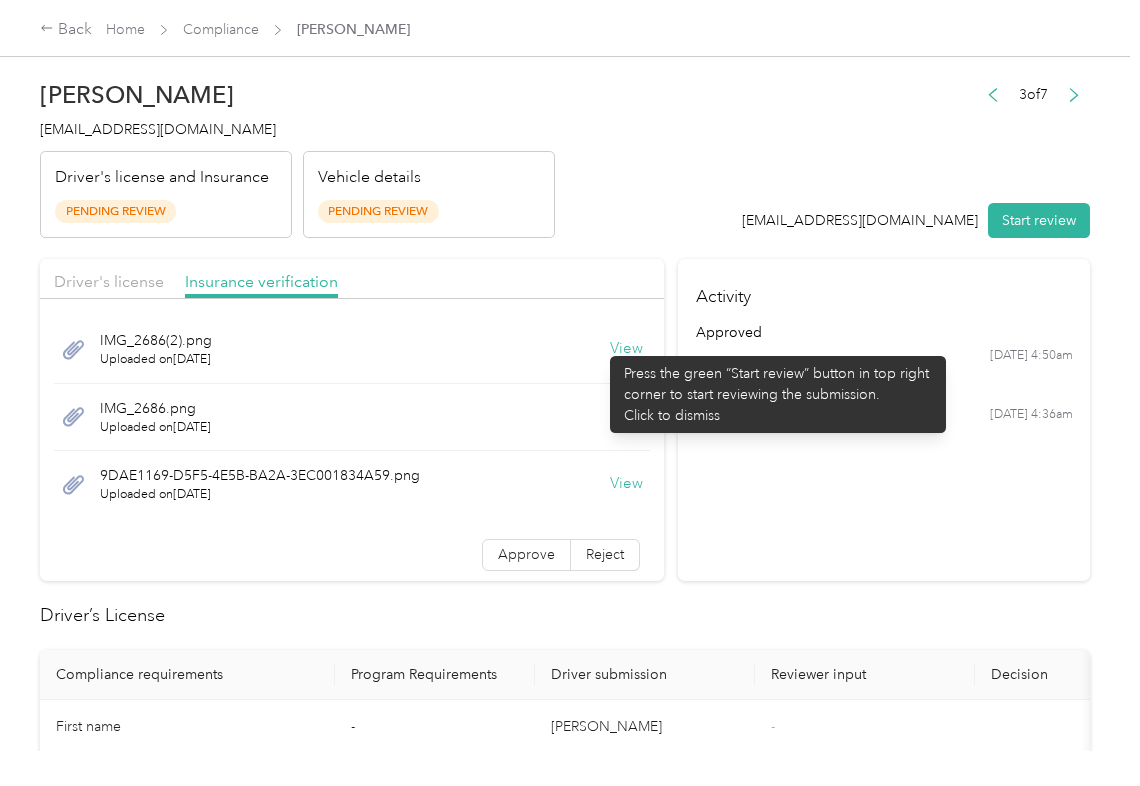 click on "View" at bounding box center (626, 349) 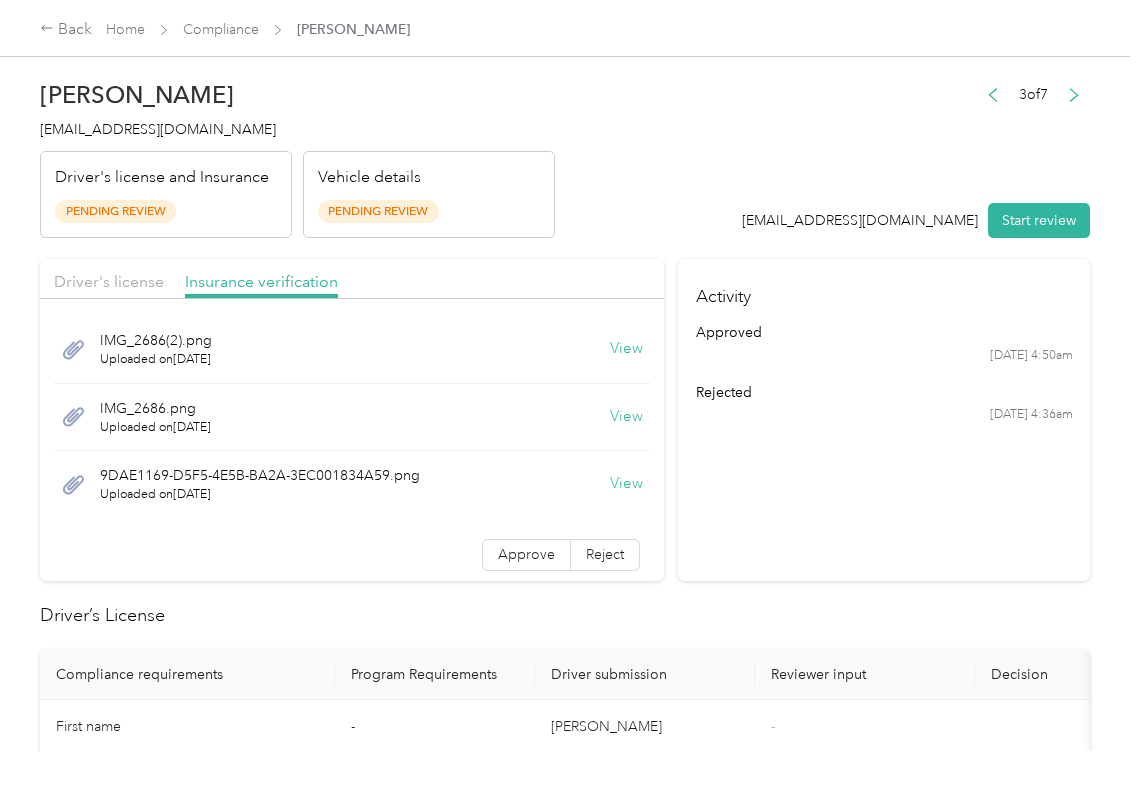 click on "View" at bounding box center (626, 417) 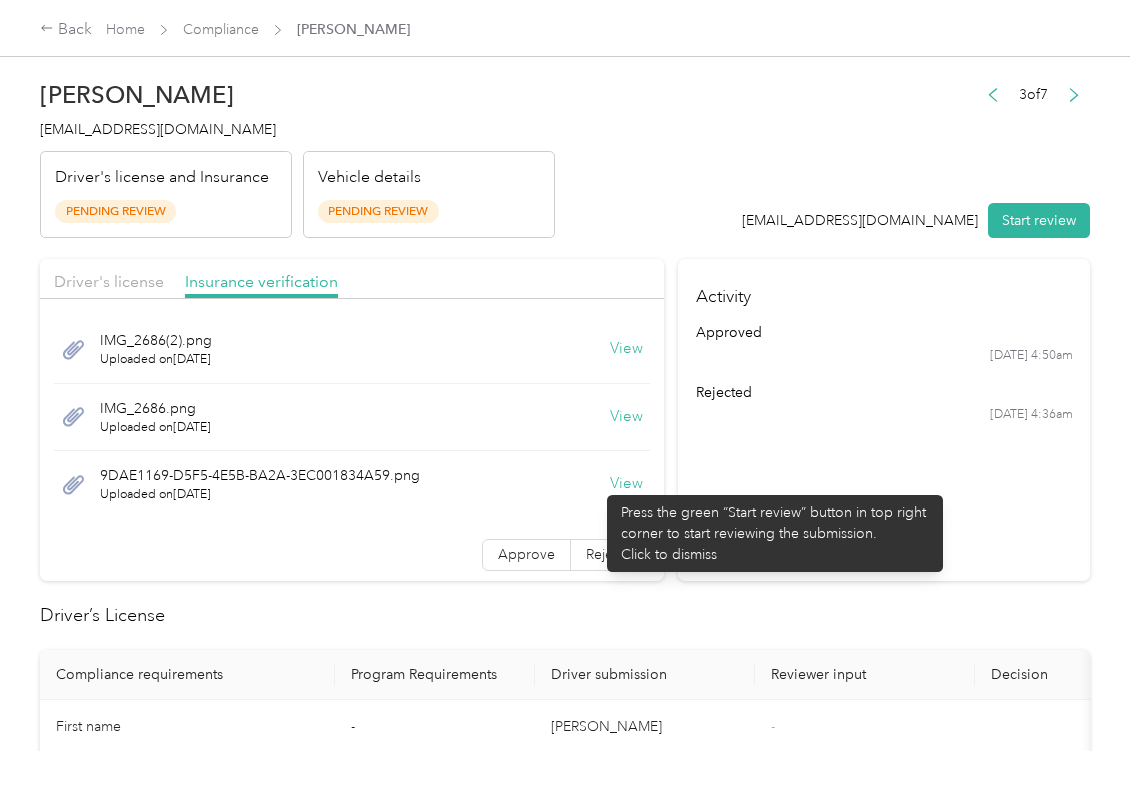 click on "View" at bounding box center (626, 484) 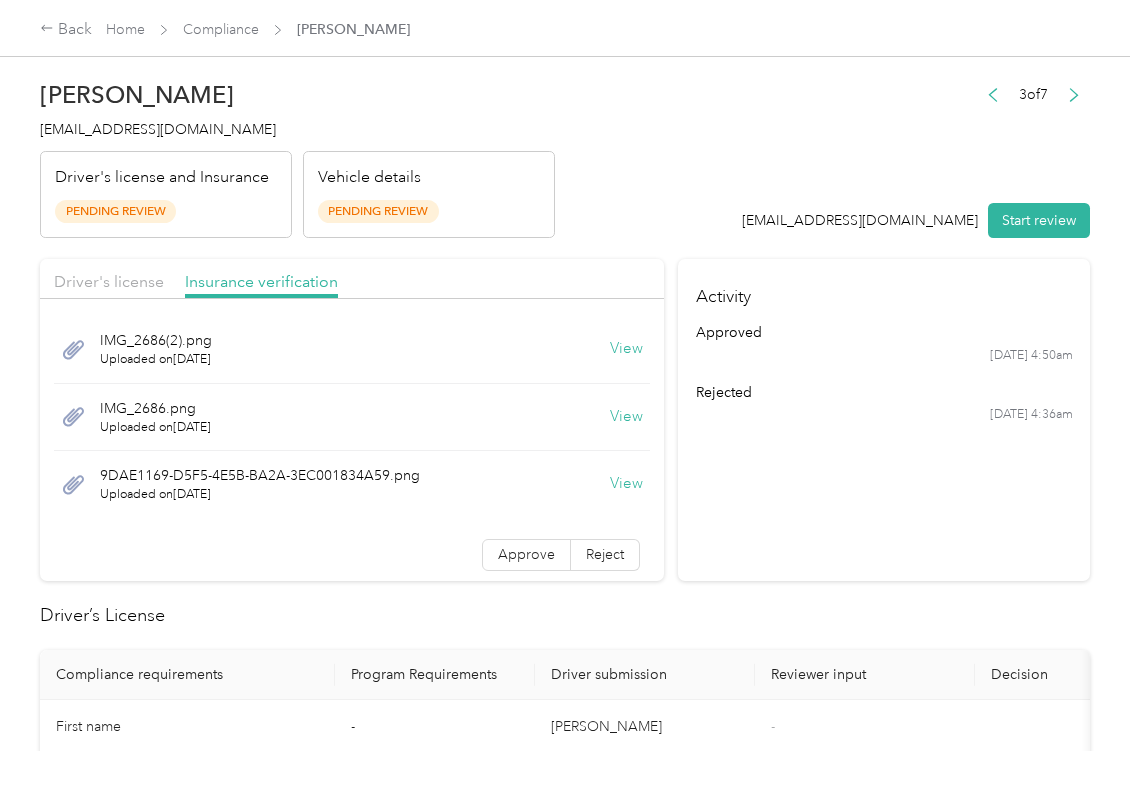 click on "Activity approved [DATE] 4:50am rejected [DATE] 4:36am" at bounding box center (884, 420) 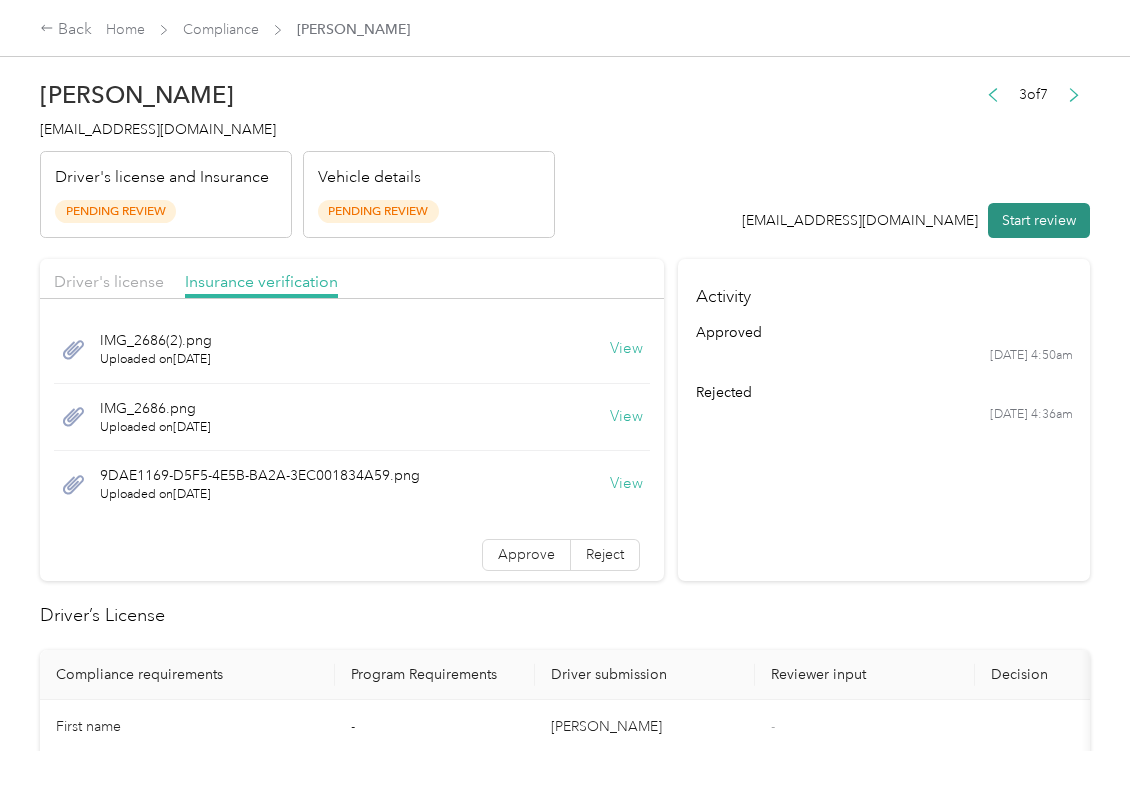 click on "Start review" at bounding box center [1039, 220] 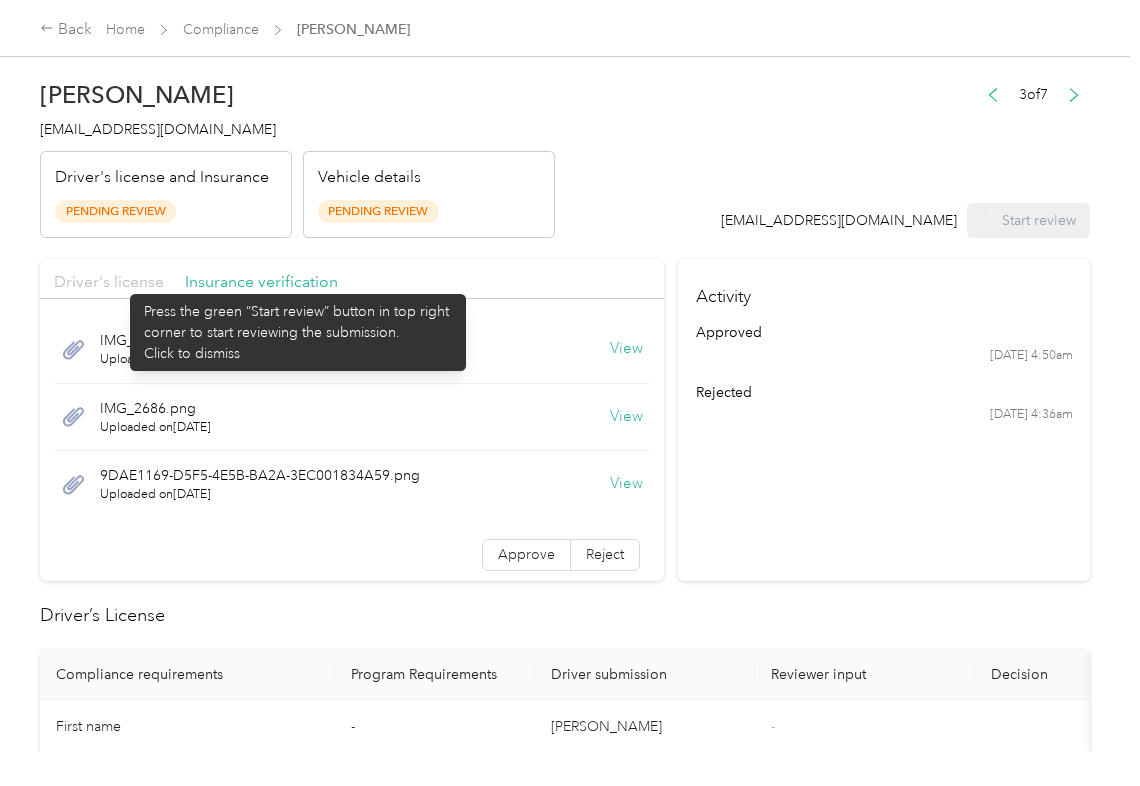 click on "Driver's license" at bounding box center (109, 281) 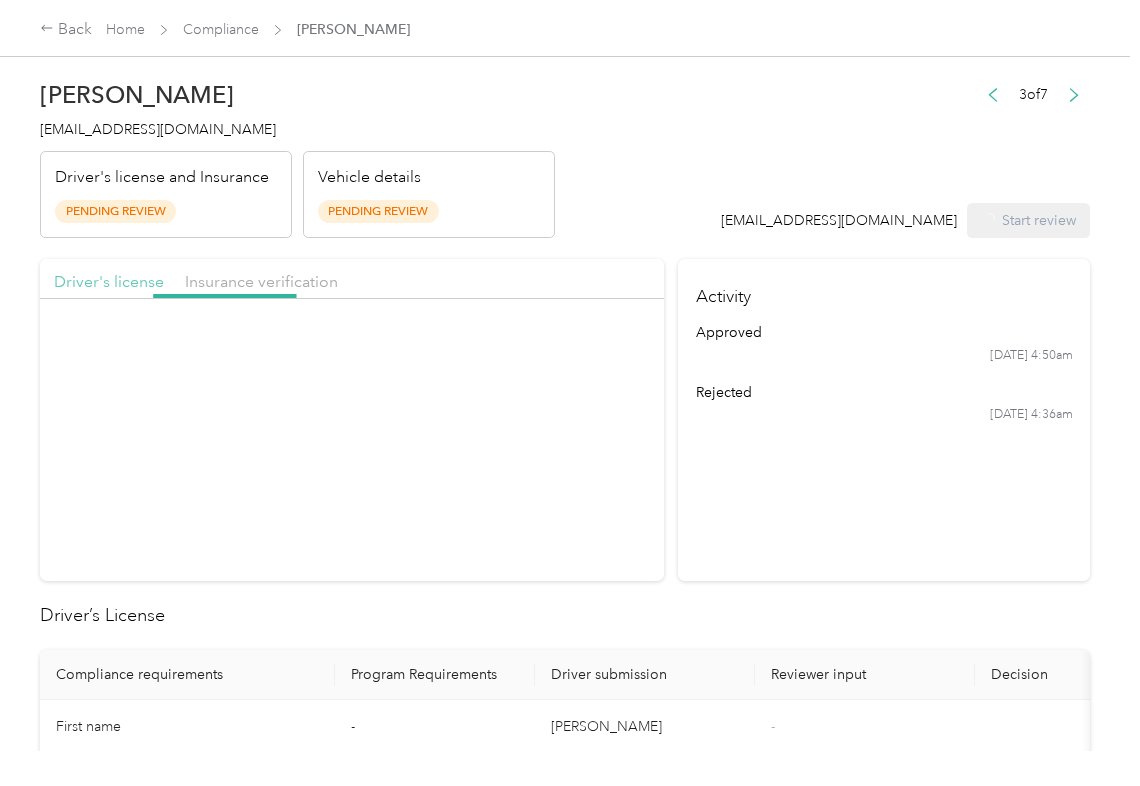 click on "Driver's license" at bounding box center [109, 281] 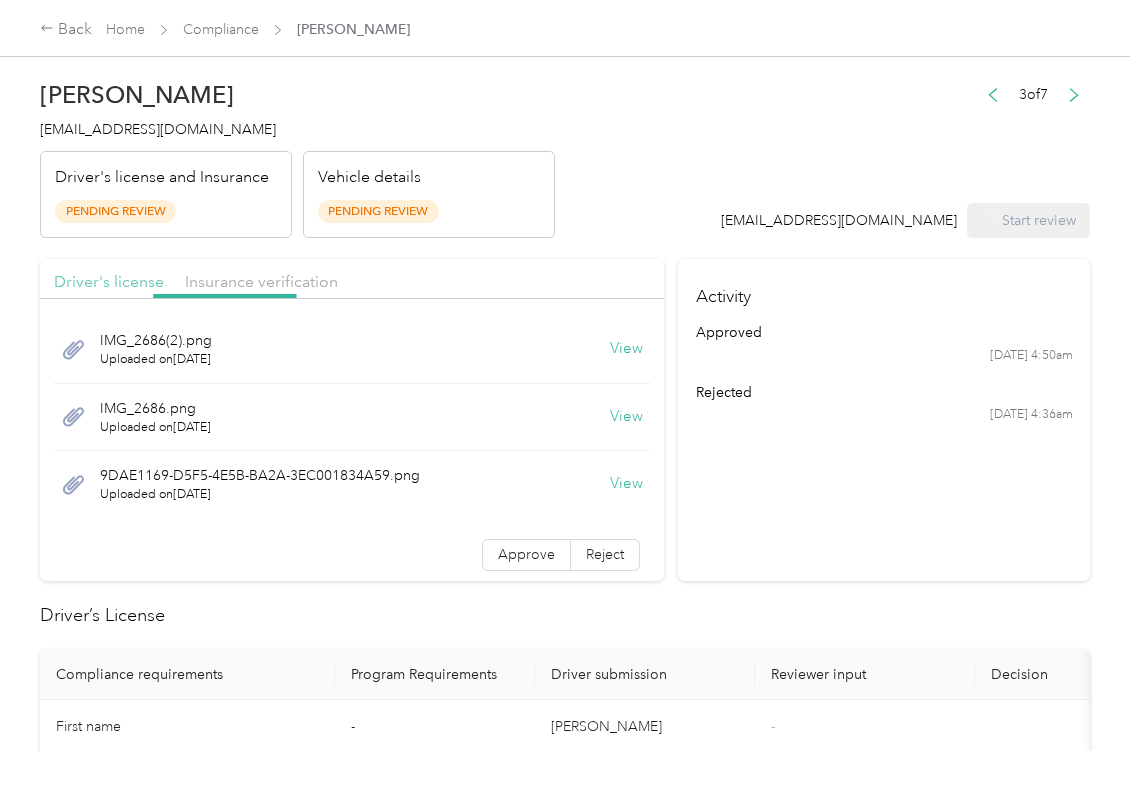click on "Driver's license" at bounding box center (109, 281) 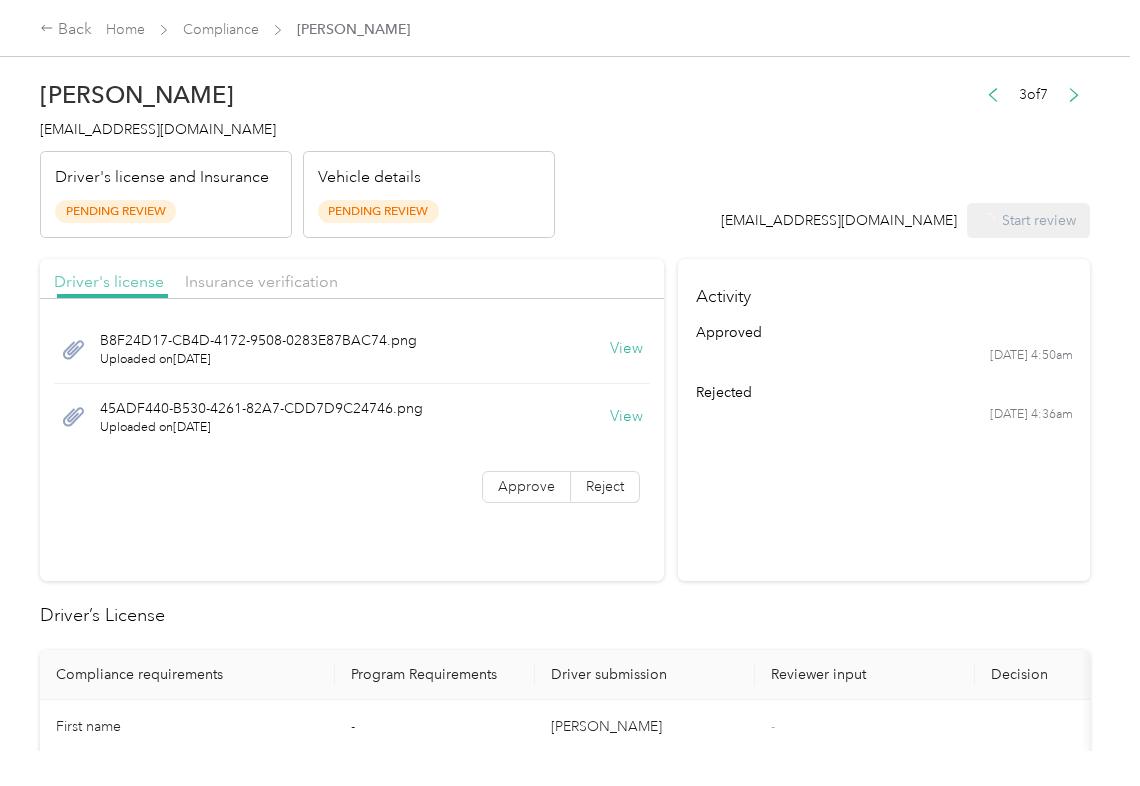 click on "Driver's license" at bounding box center (109, 281) 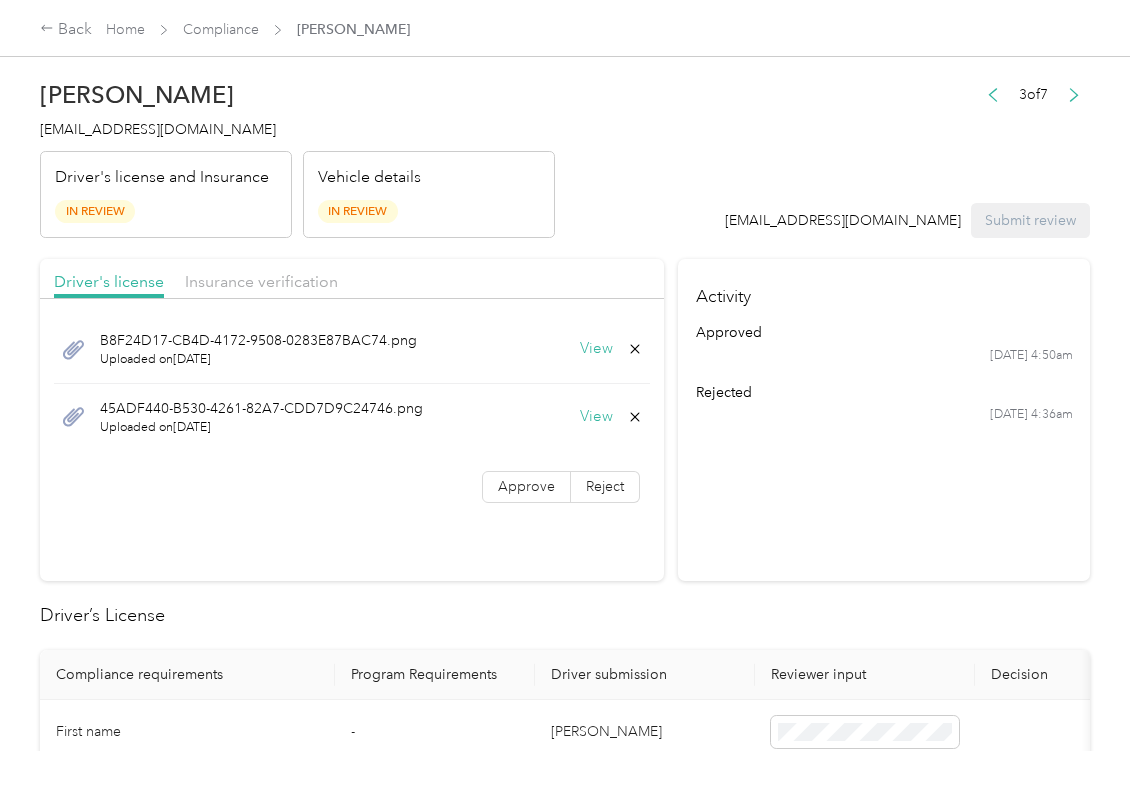 click on "B8F24D17-CB4D-4172-9508-0283E87BAC74.png Uploaded on  [DATE] View 45ADF440-B530-4261-82A7-CDD7D9C24746.png Uploaded on  [DATE] View Approve Reject" at bounding box center [352, 413] 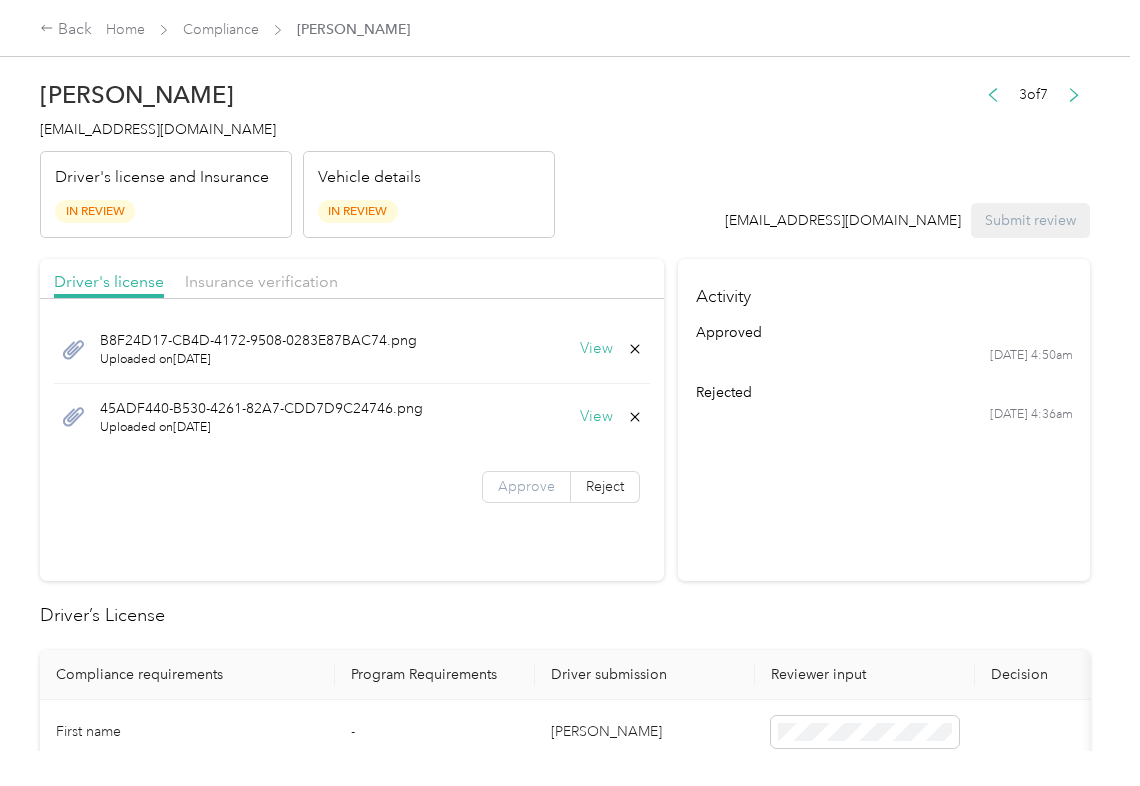 click on "Approve" at bounding box center (526, 487) 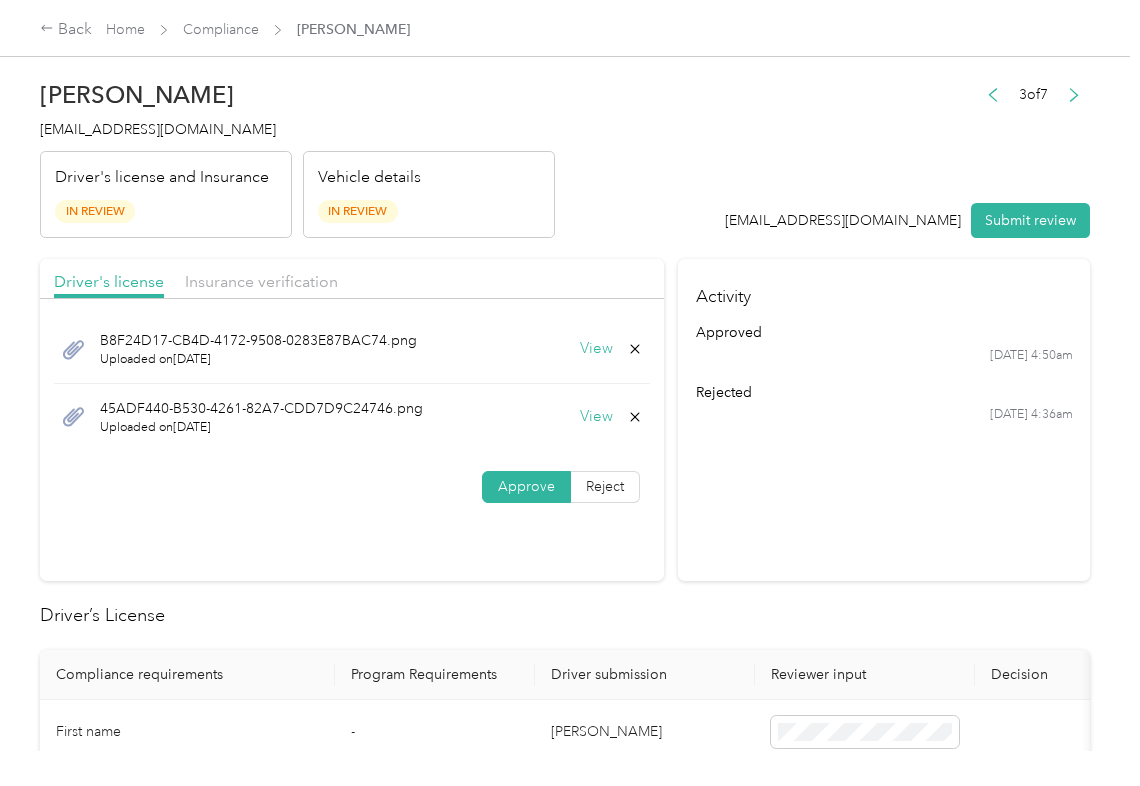 click on "Approve" at bounding box center (526, 486) 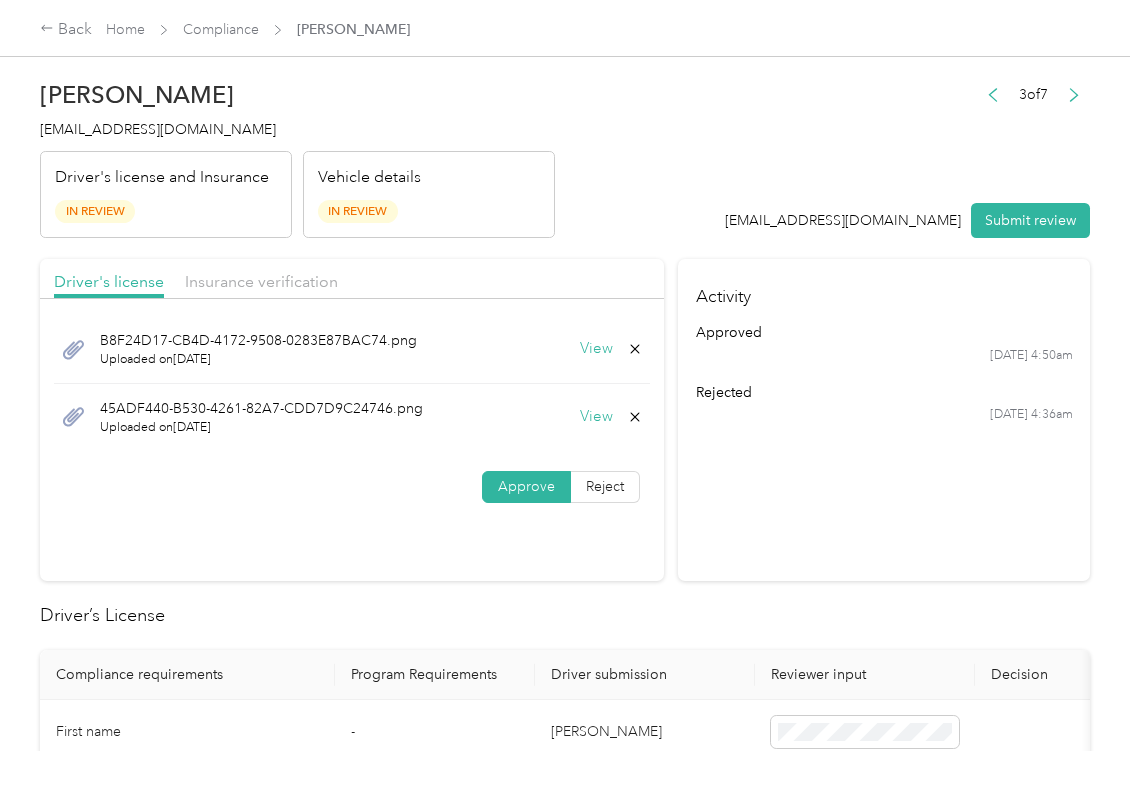 click at bounding box center [352, 304] 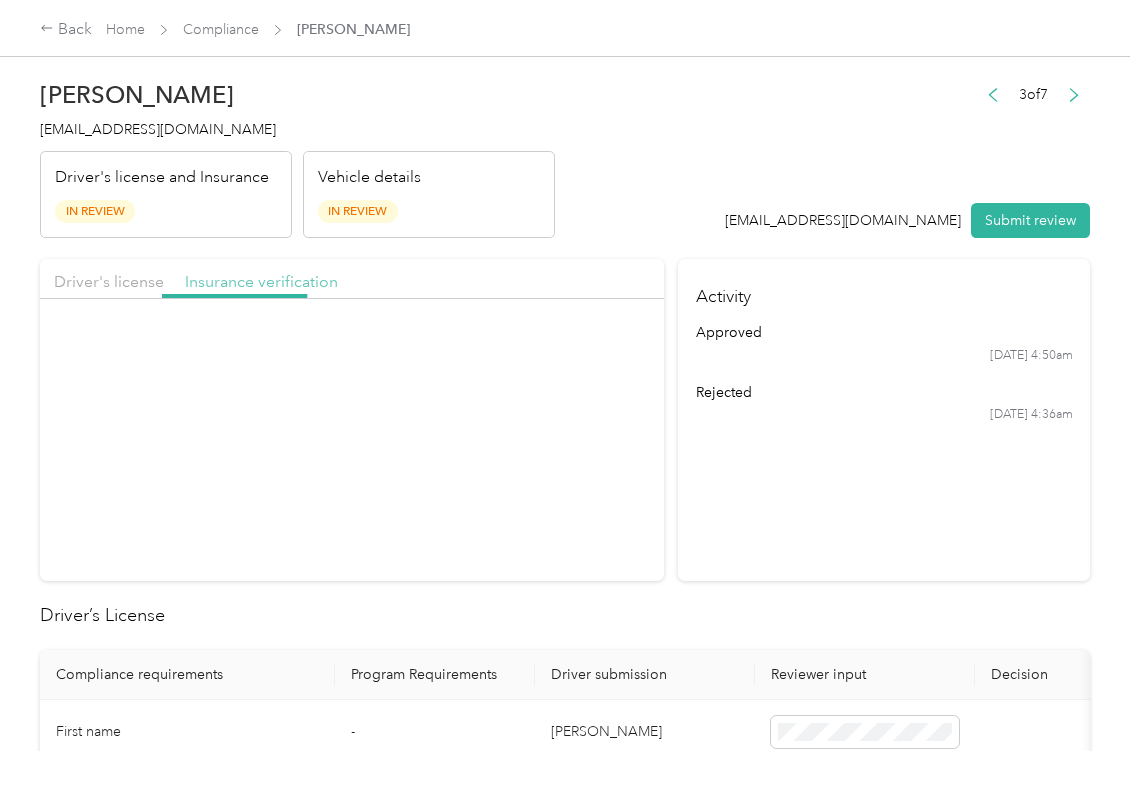 click on "Insurance verification" at bounding box center (261, 281) 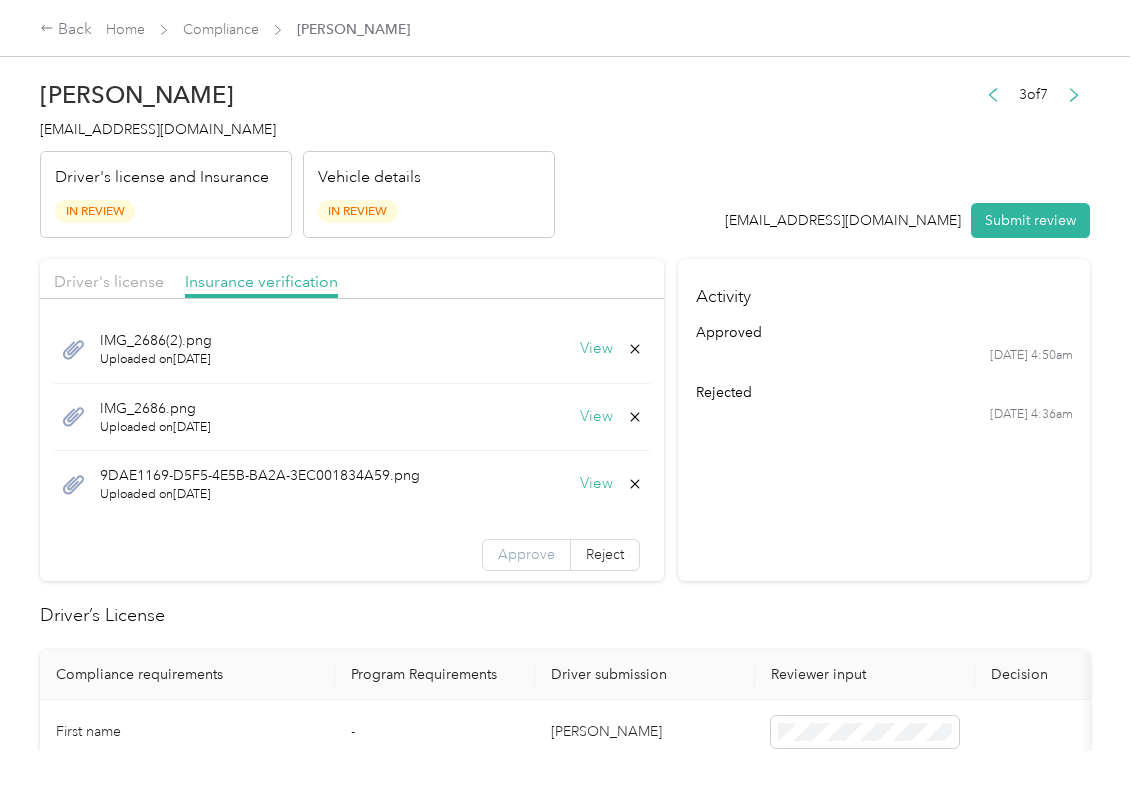 click on "Approve" at bounding box center (526, 554) 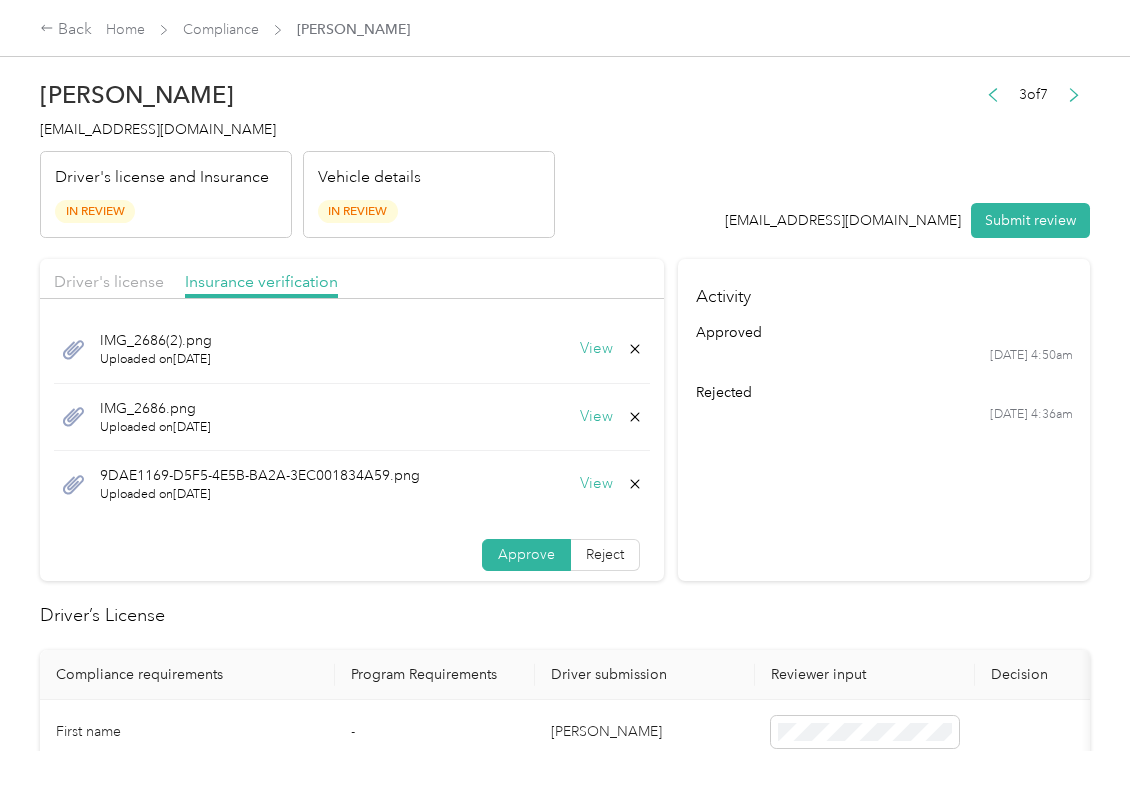 click on "Approve" at bounding box center (526, 554) 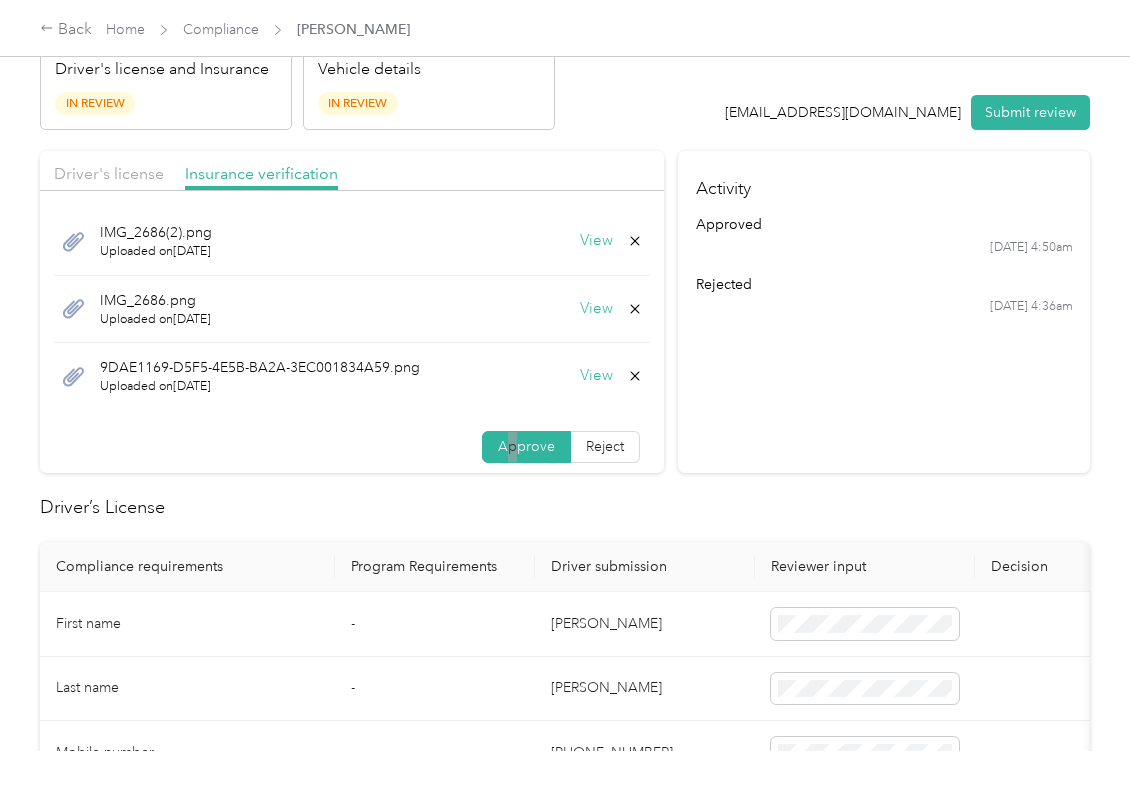 scroll, scrollTop: 266, scrollLeft: 0, axis: vertical 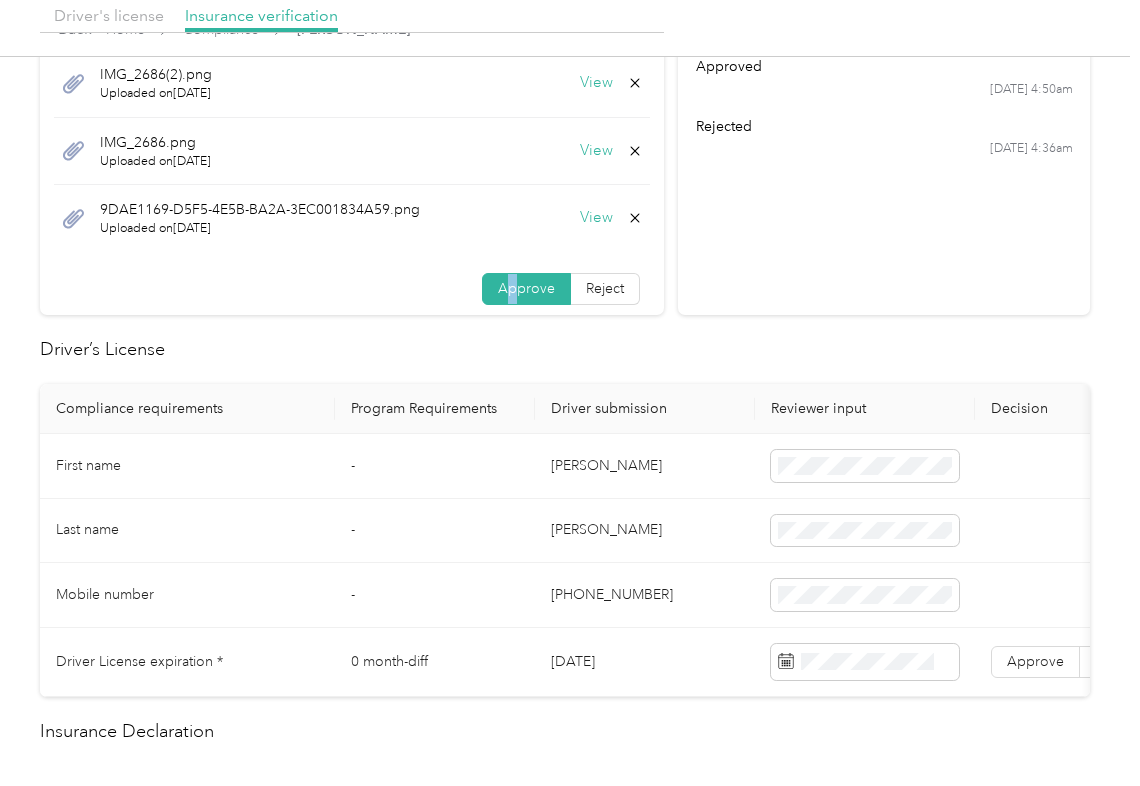 click on "[PERSON_NAME]" at bounding box center [645, 466] 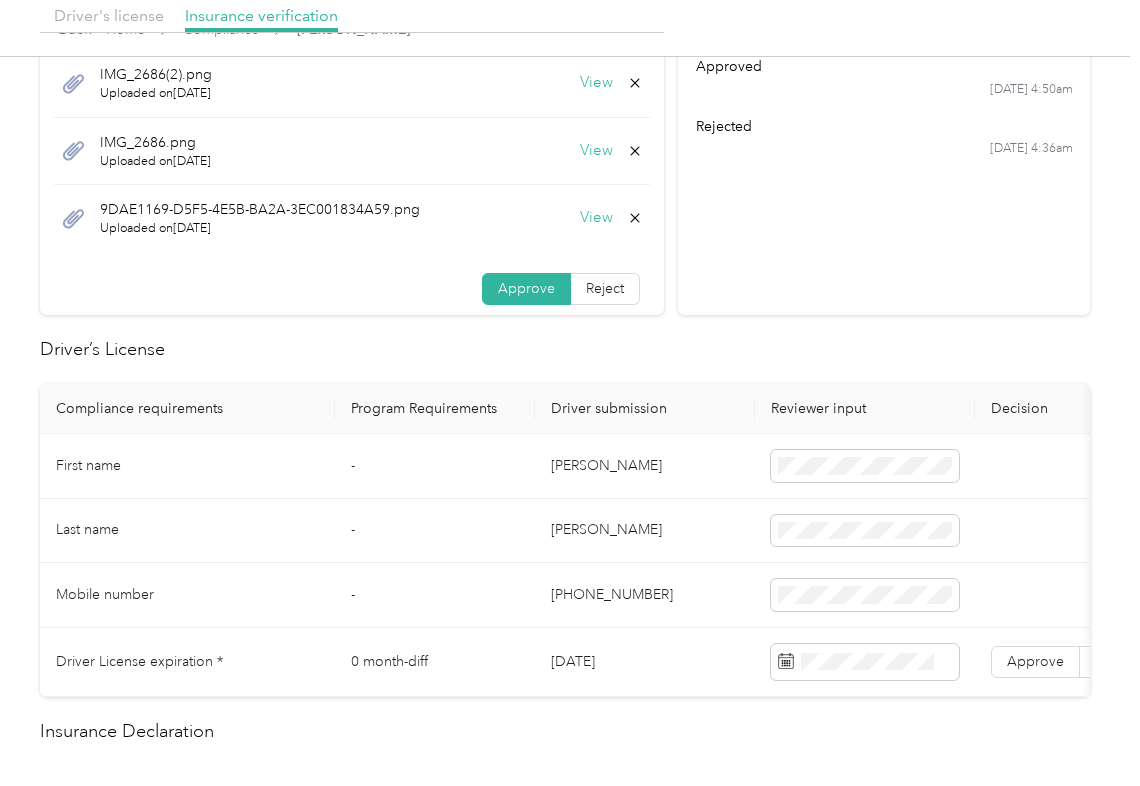 click on "[PERSON_NAME]" at bounding box center (645, 466) 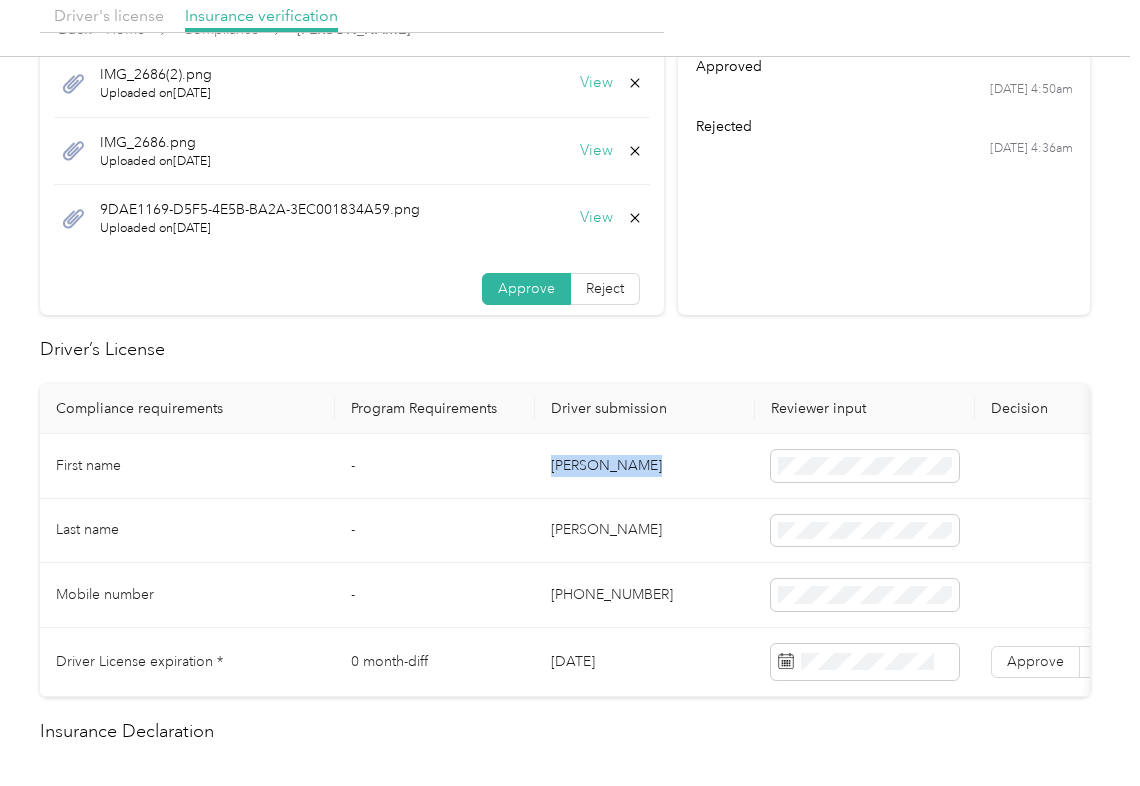 click on "[PERSON_NAME]" at bounding box center (645, 466) 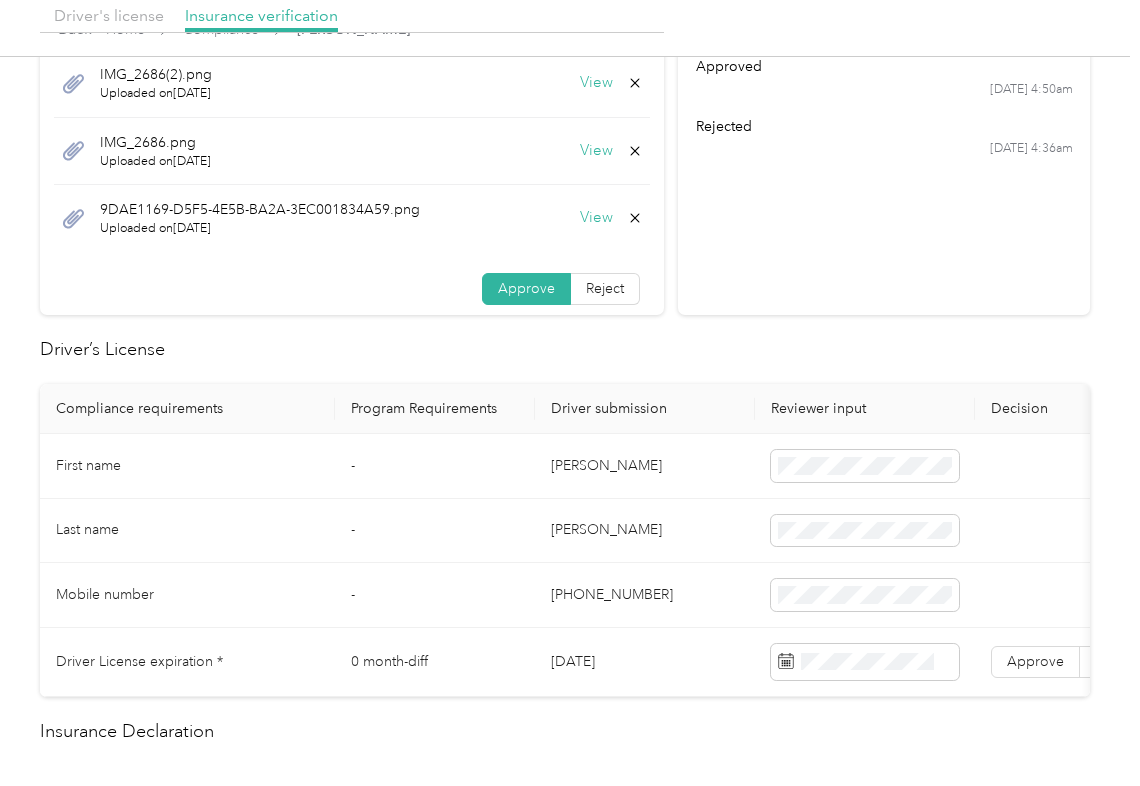 click on "[DATE]" at bounding box center [645, 662] 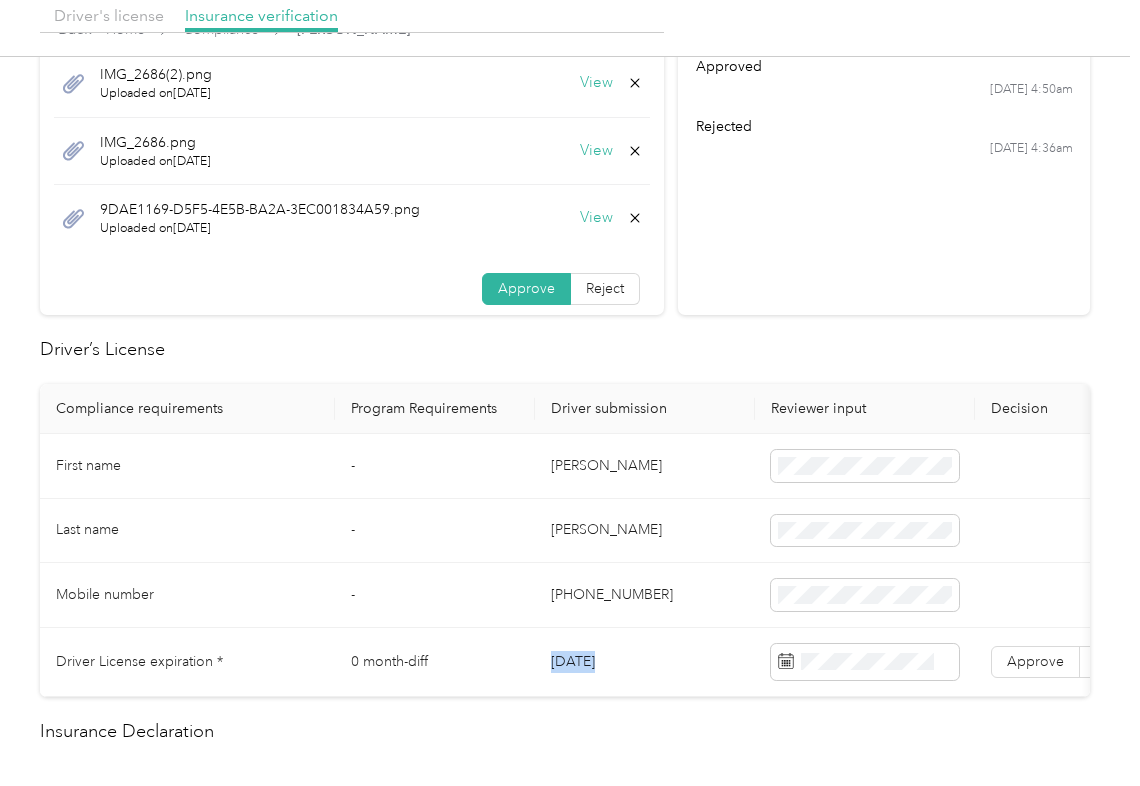 click on "[DATE]" at bounding box center (645, 662) 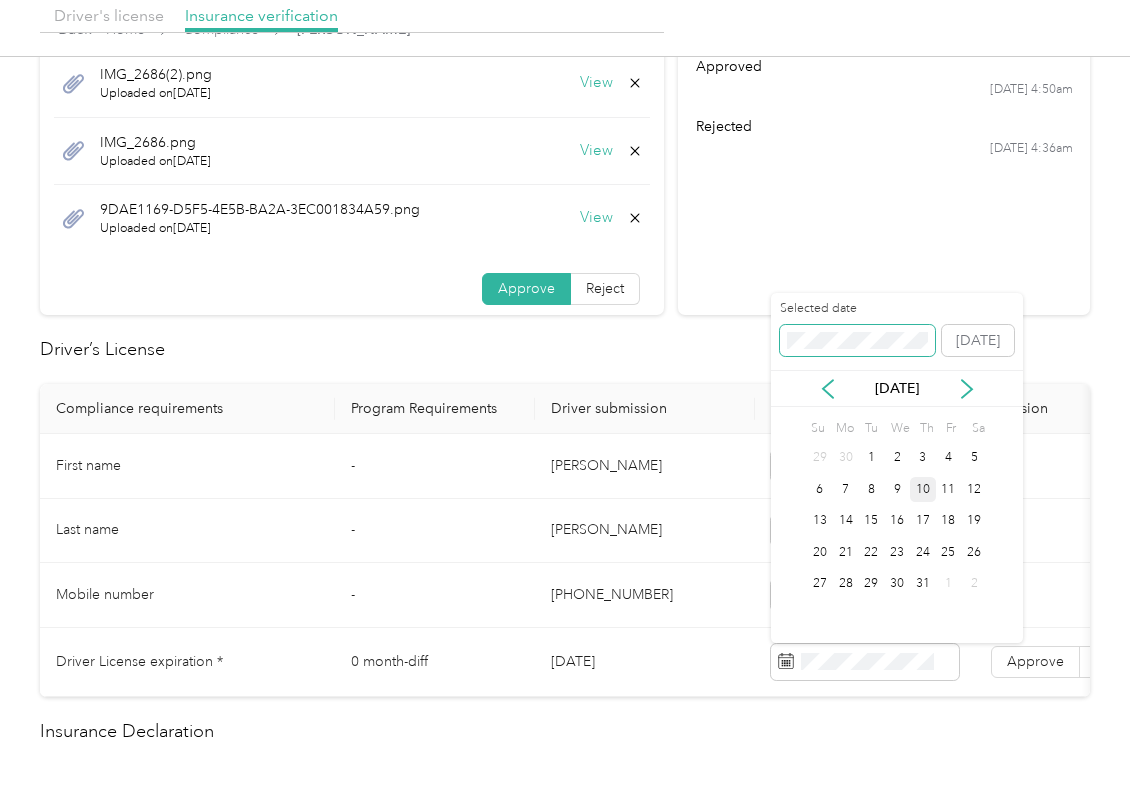 click at bounding box center [857, 341] 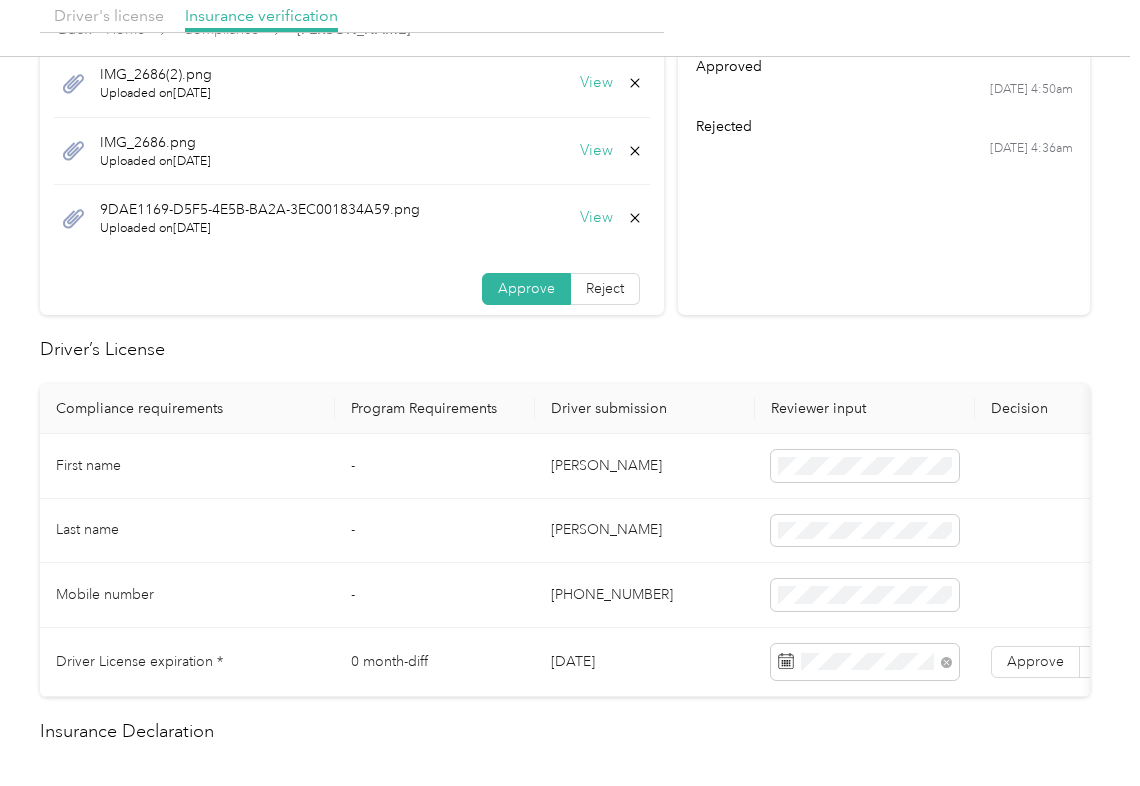 click on "Driver’s License" at bounding box center (565, 349) 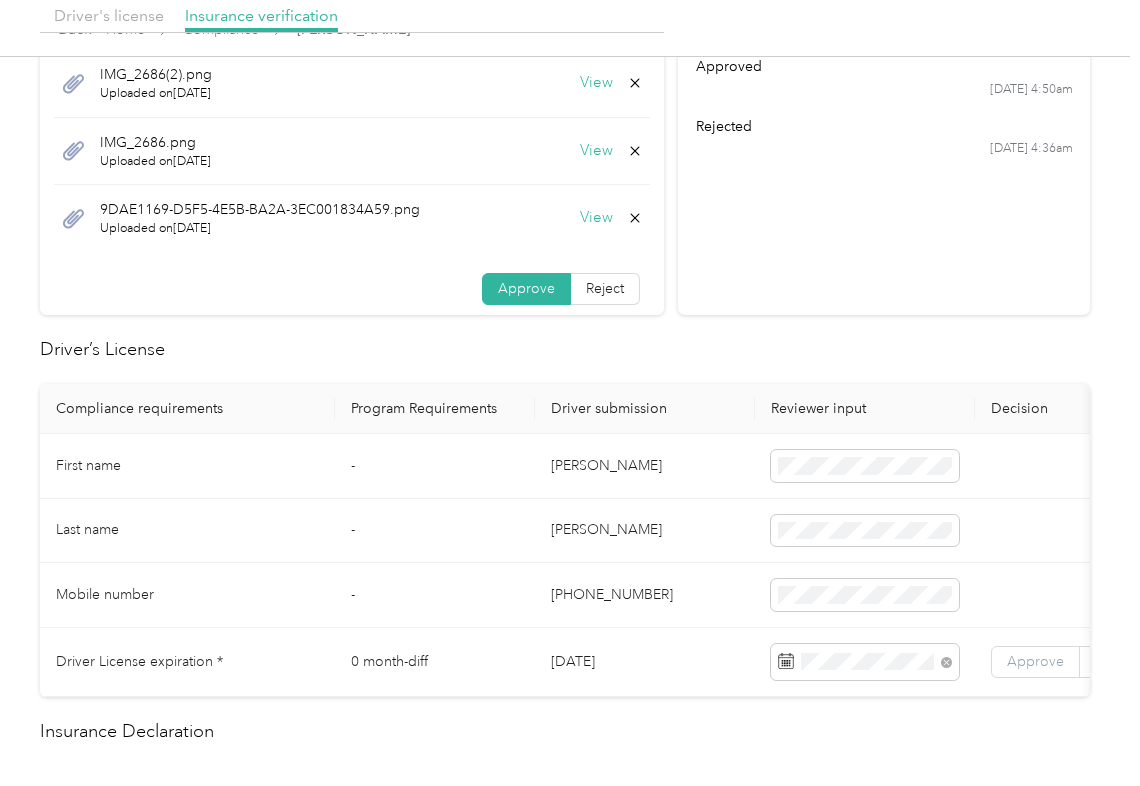 click on "Approve" at bounding box center [1035, 661] 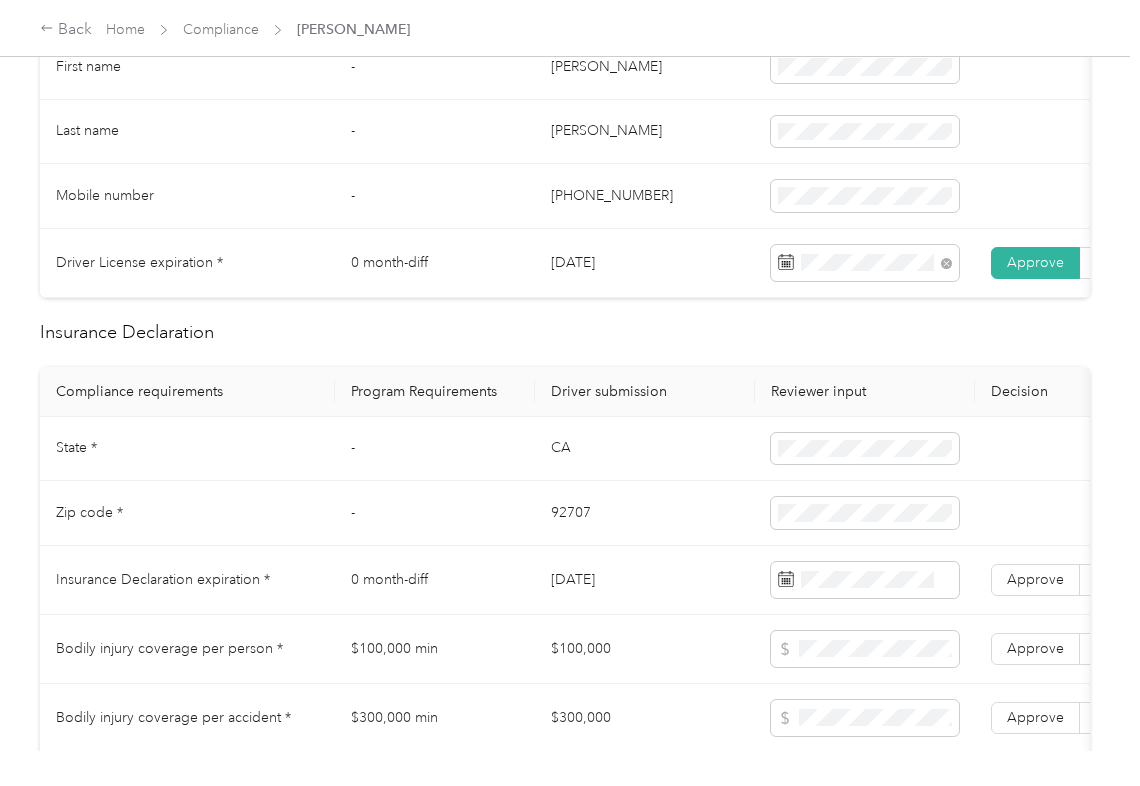 scroll, scrollTop: 666, scrollLeft: 0, axis: vertical 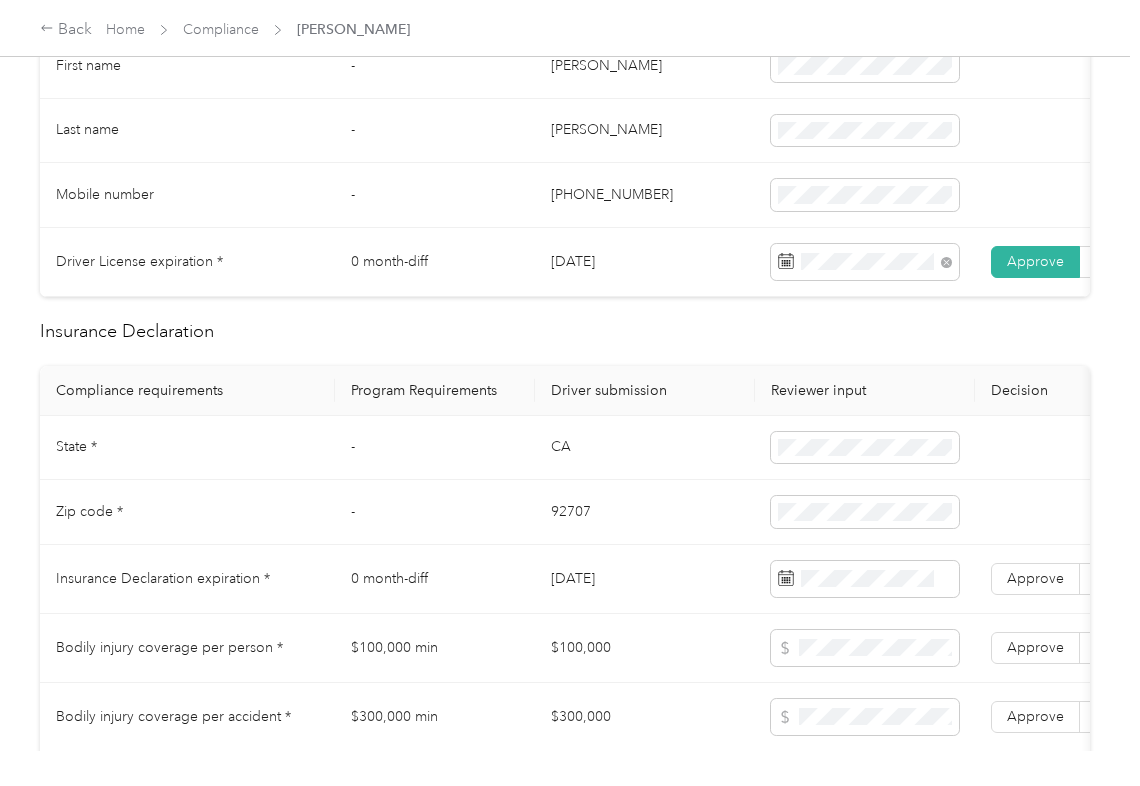 click on "CA" at bounding box center (645, 448) 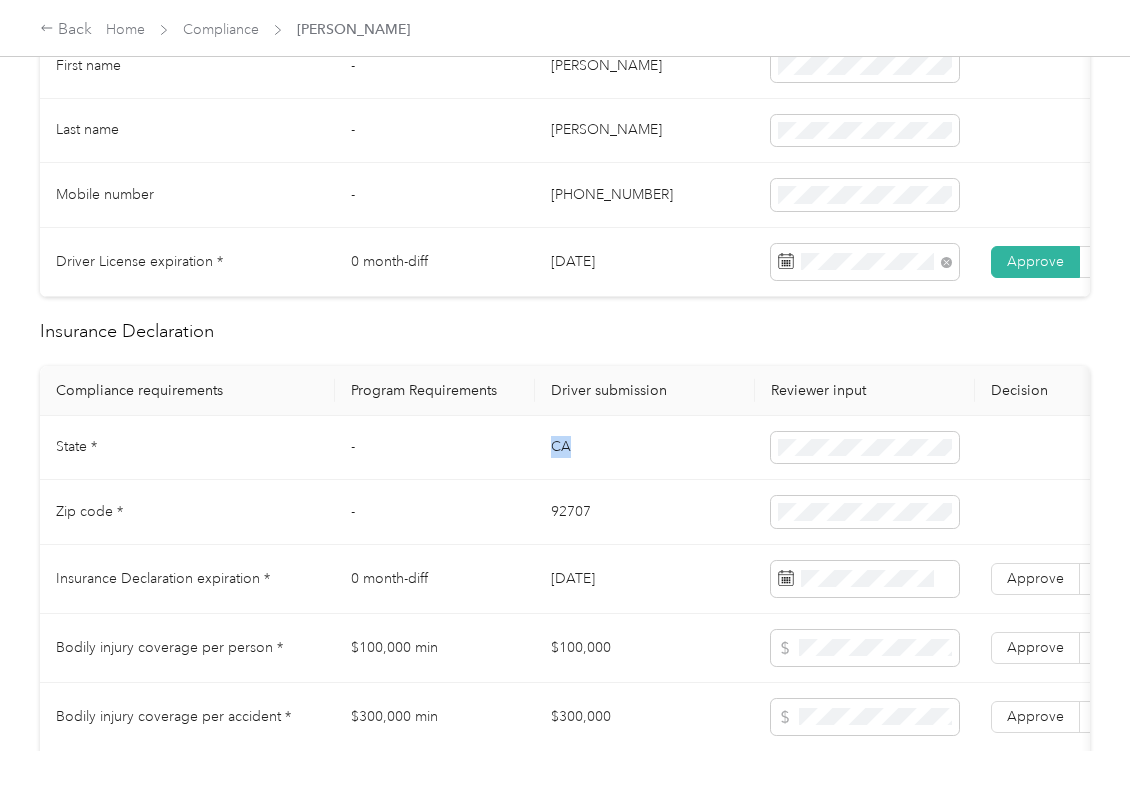 click on "CA" at bounding box center (645, 448) 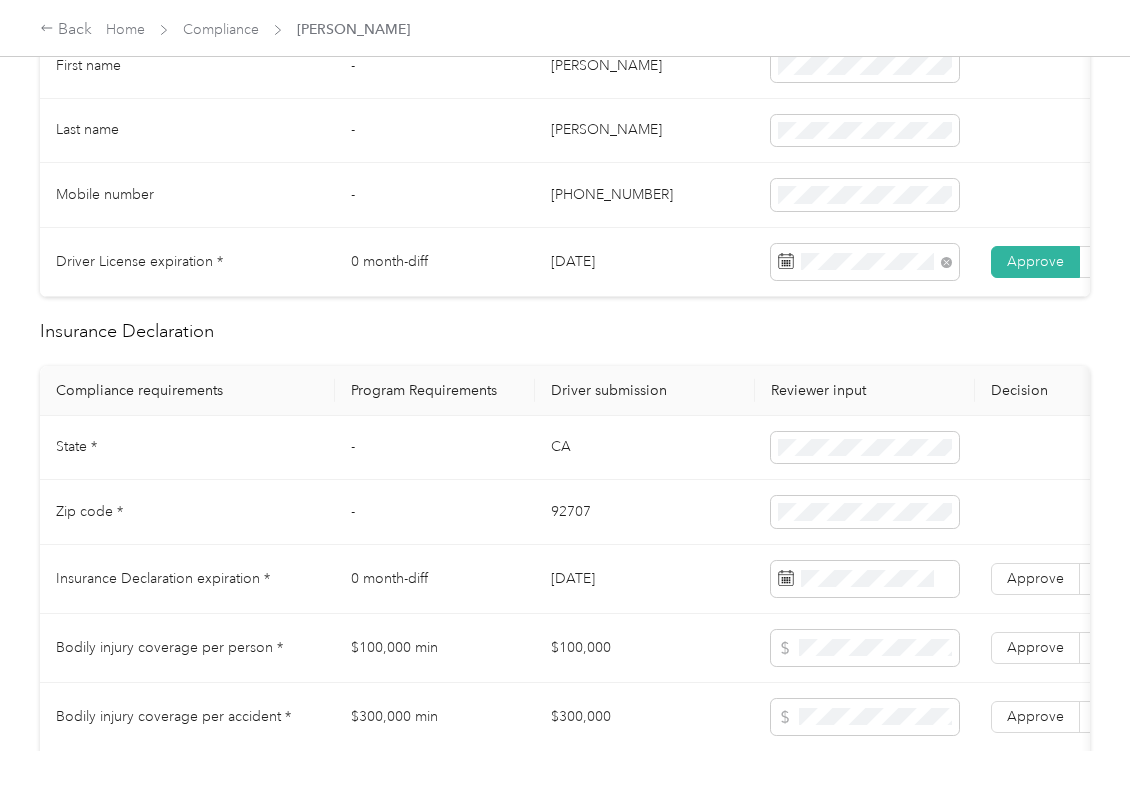 click on "92707" at bounding box center (645, 512) 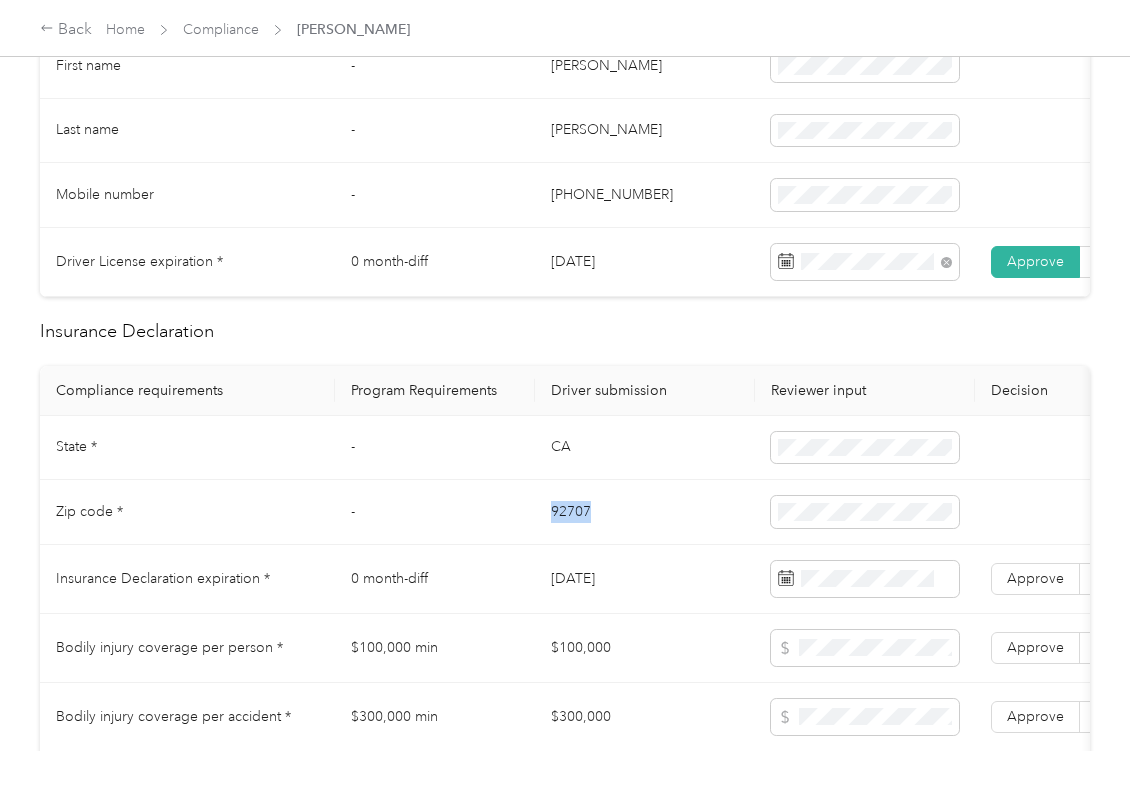 click on "92707" at bounding box center [645, 512] 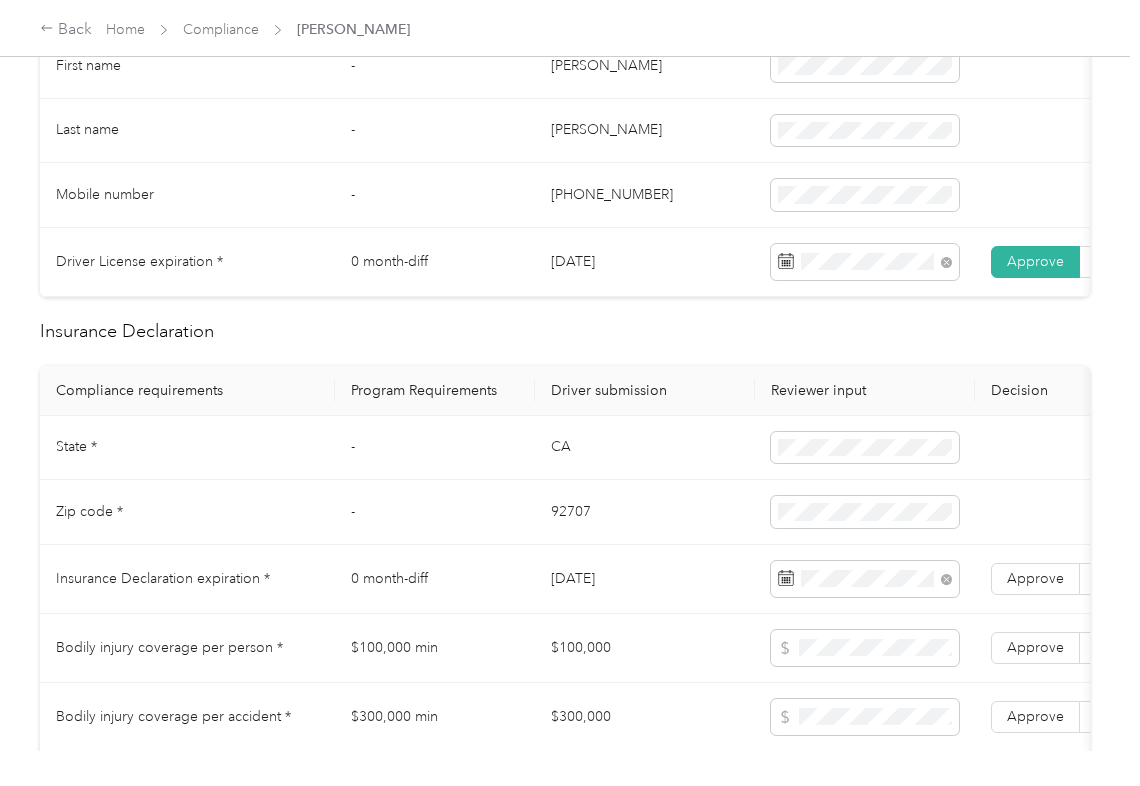 click on "CA" at bounding box center [645, 448] 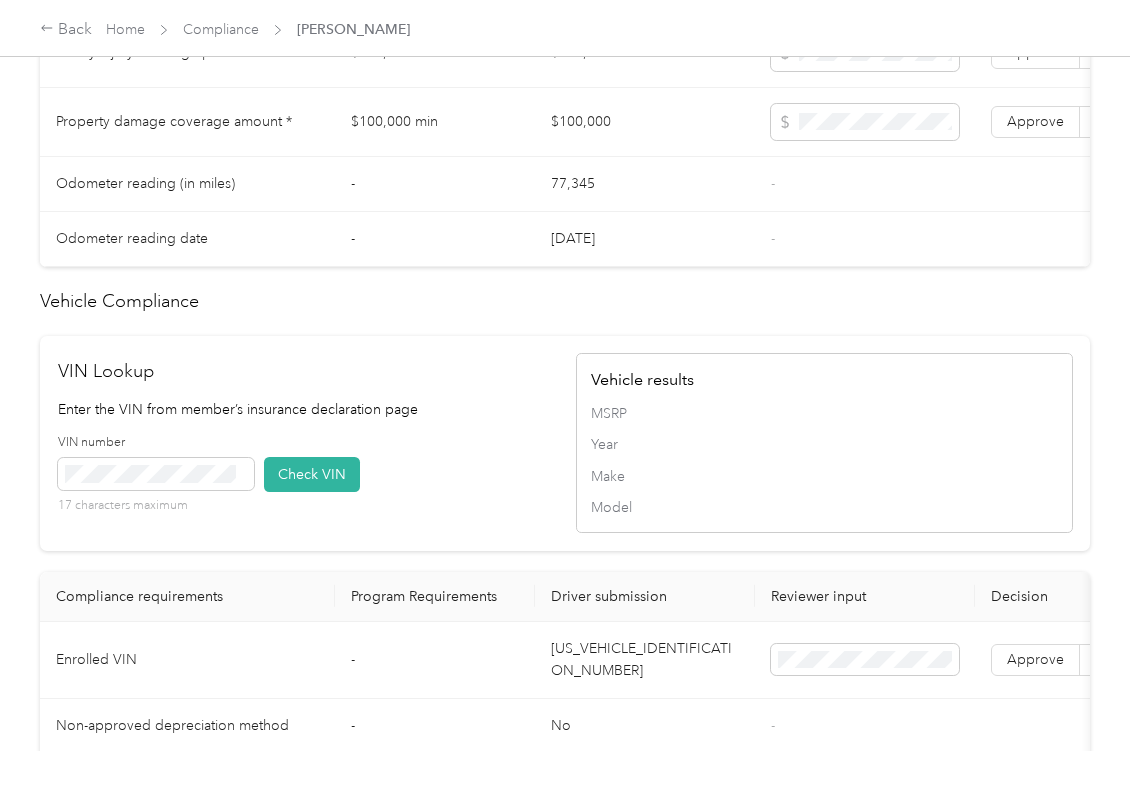 scroll, scrollTop: 1733, scrollLeft: 0, axis: vertical 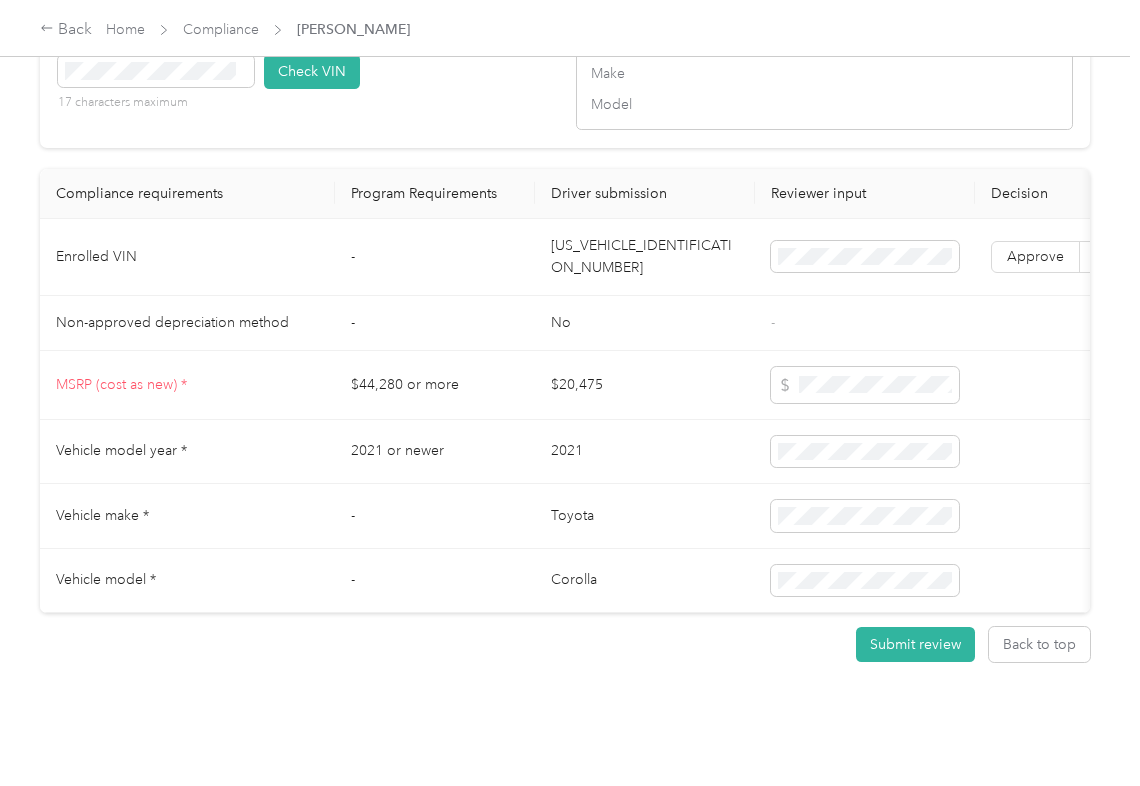 click on "[US_VEHICLE_IDENTIFICATION_NUMBER]" at bounding box center (645, 257) 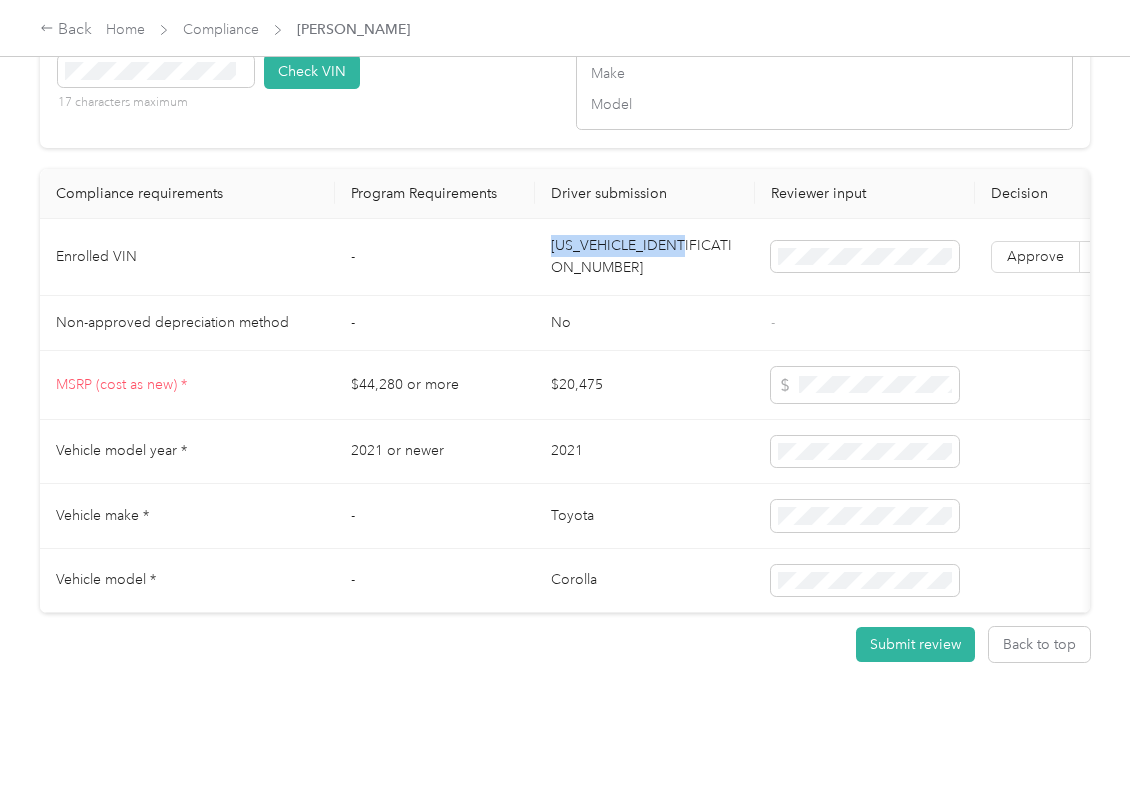 click on "[US_VEHICLE_IDENTIFICATION_NUMBER]" at bounding box center (645, 257) 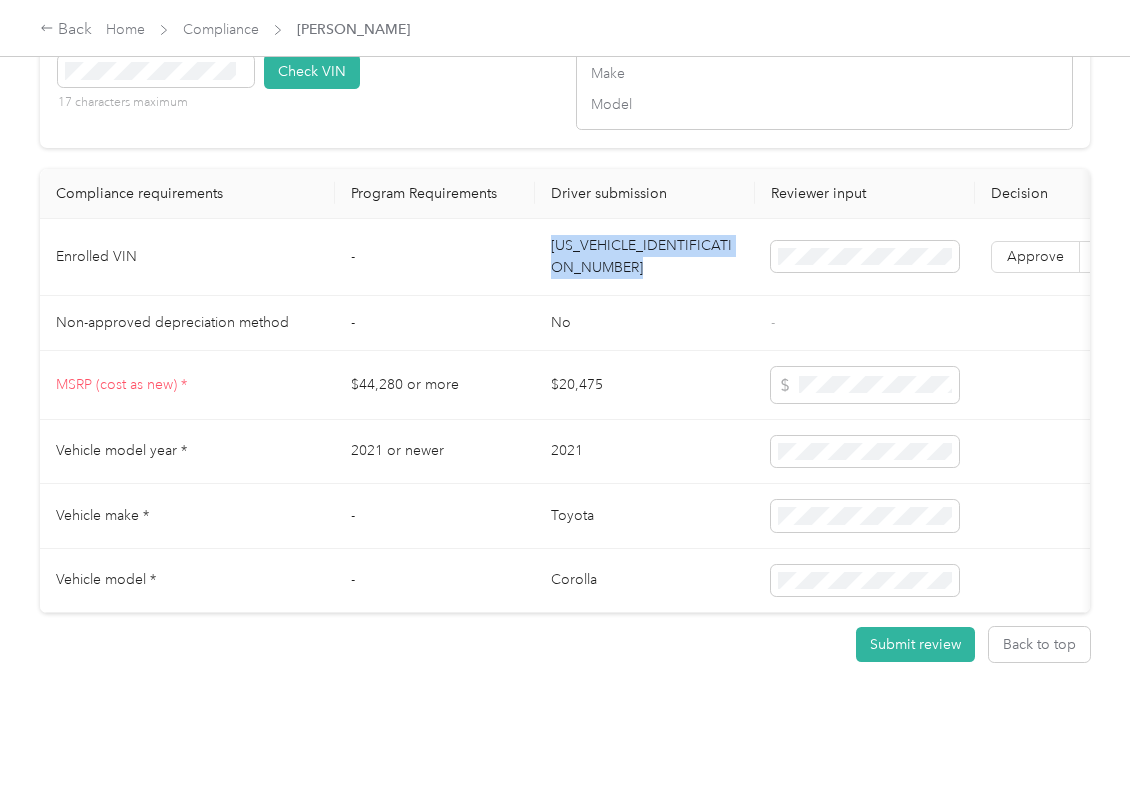 click on "[US_VEHICLE_IDENTIFICATION_NUMBER]" at bounding box center (645, 257) 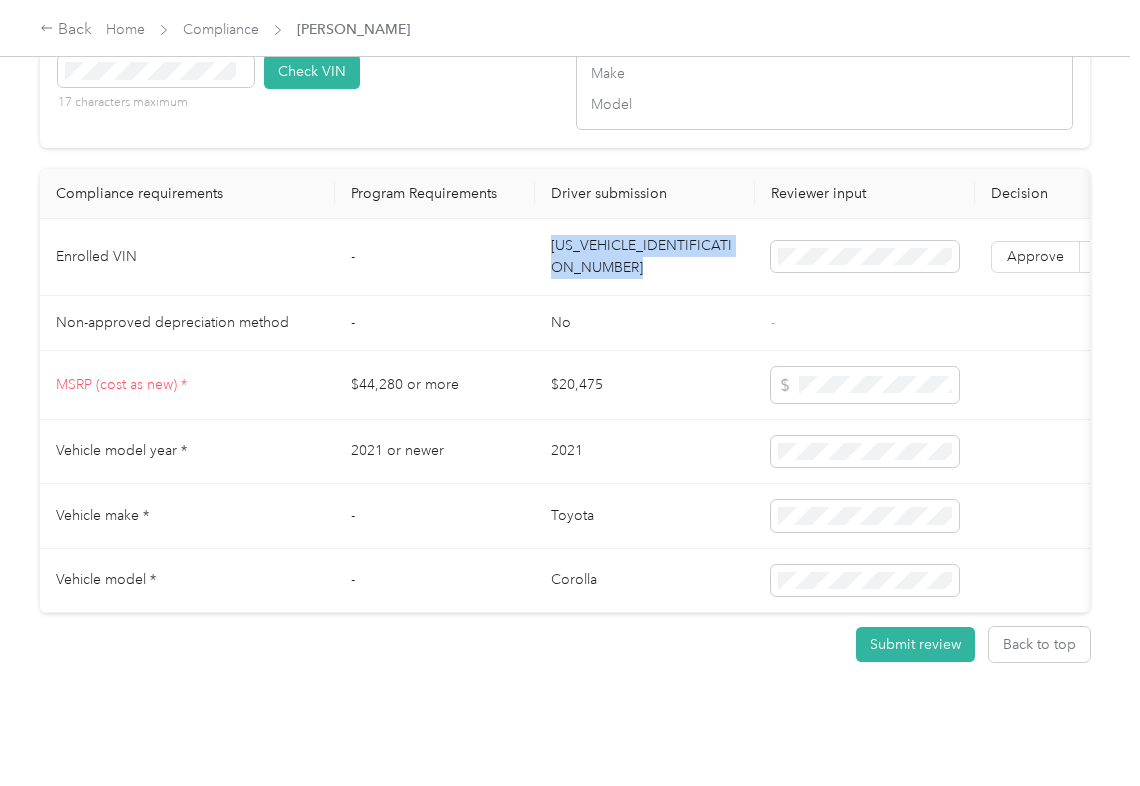 copy on "[US_VEHICLE_IDENTIFICATION_NUMBER]" 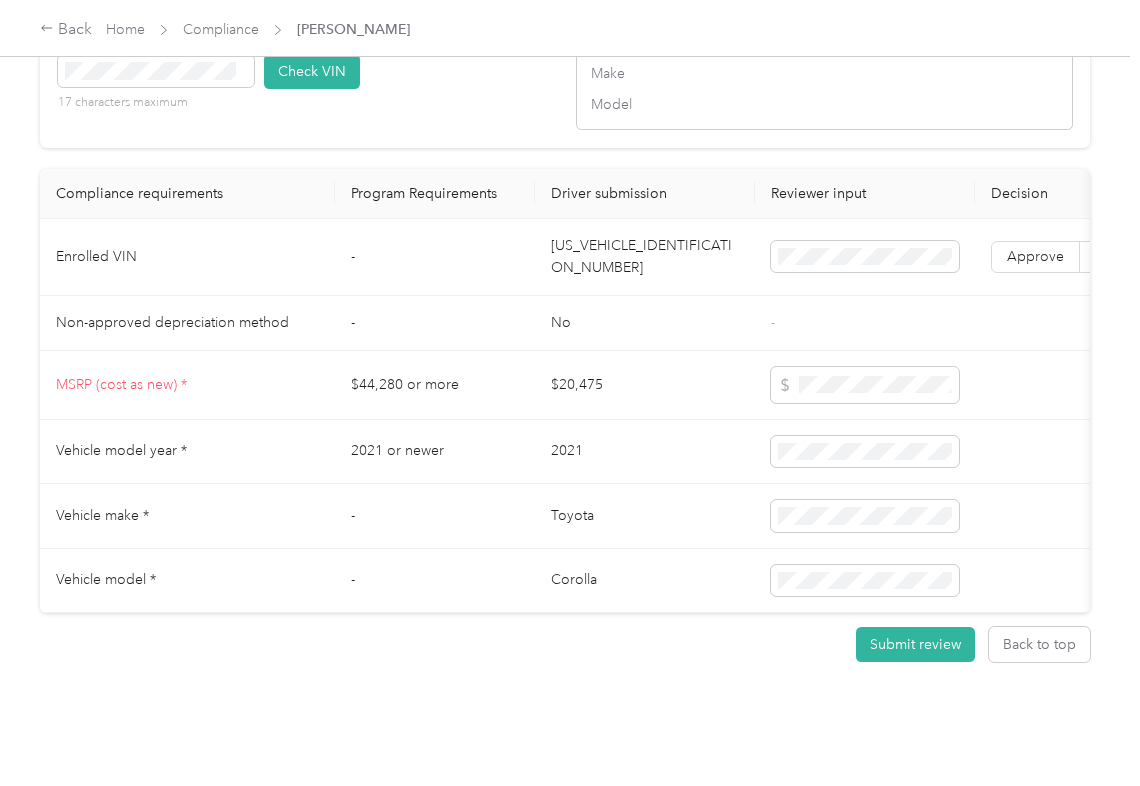 click on "VIN number   17 characters maximum Check VIN" at bounding box center (306, 78) 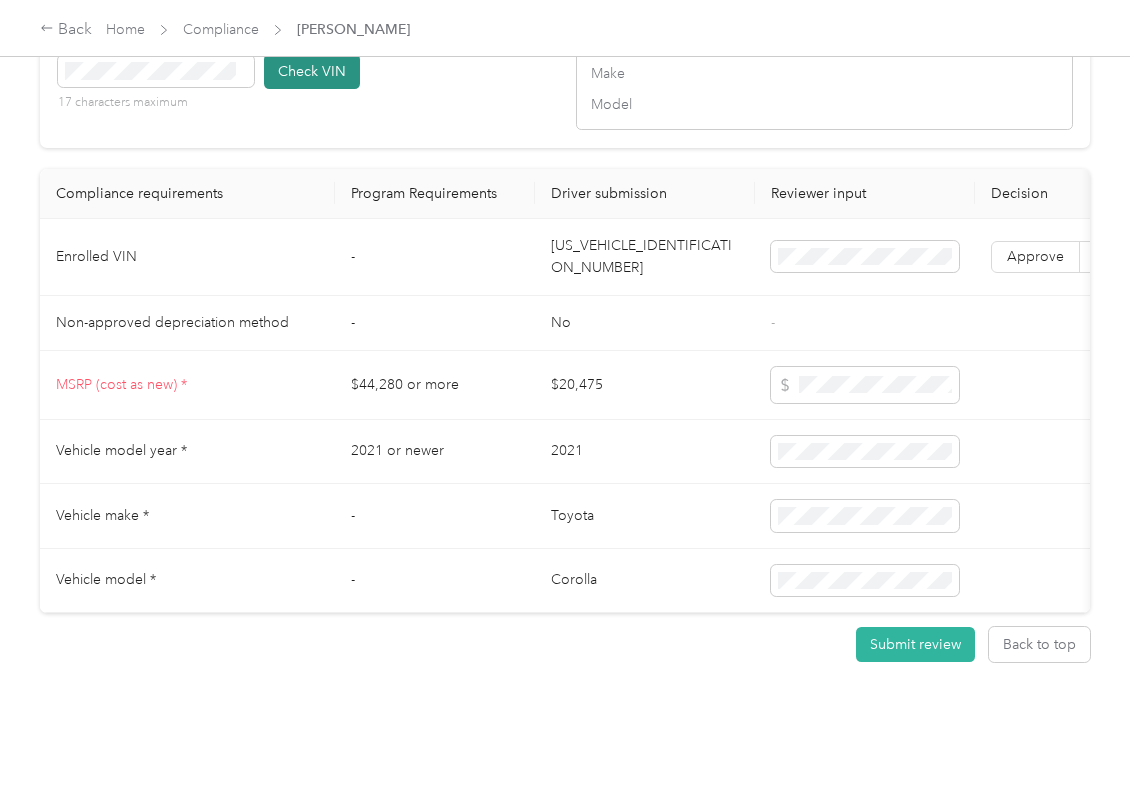 click on "Check VIN" at bounding box center [312, 71] 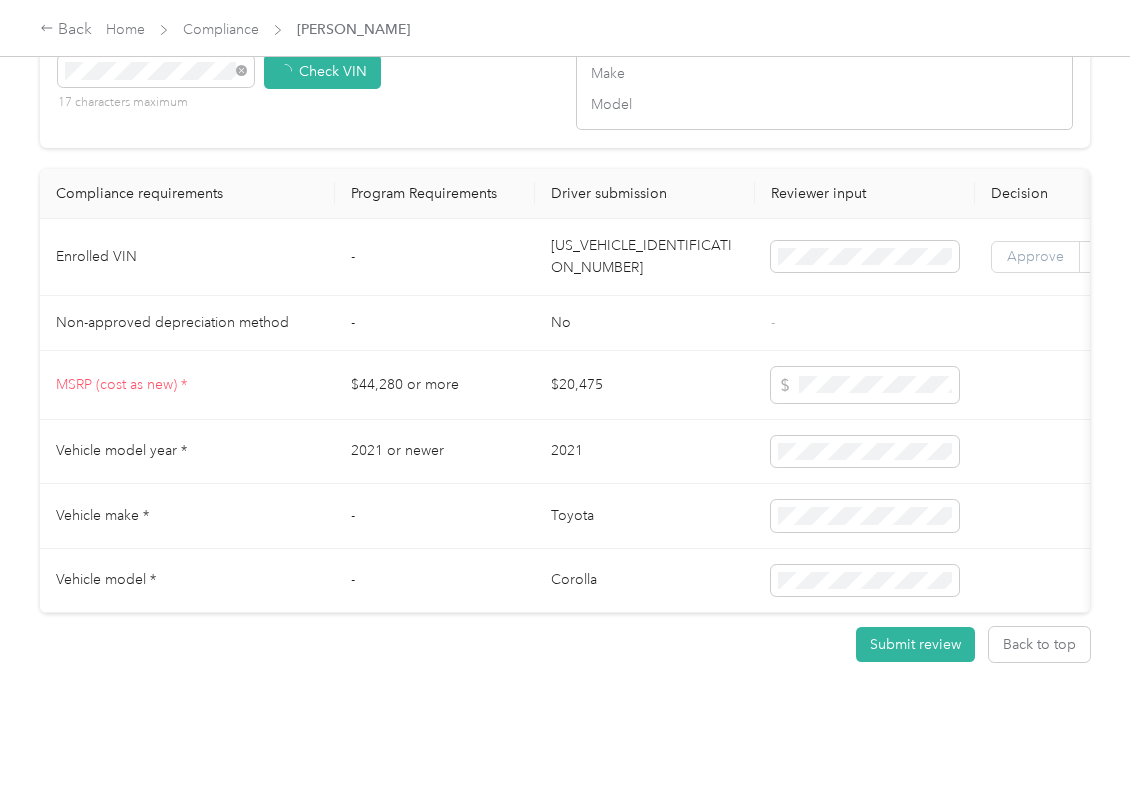 click on "Approve" at bounding box center (1035, 257) 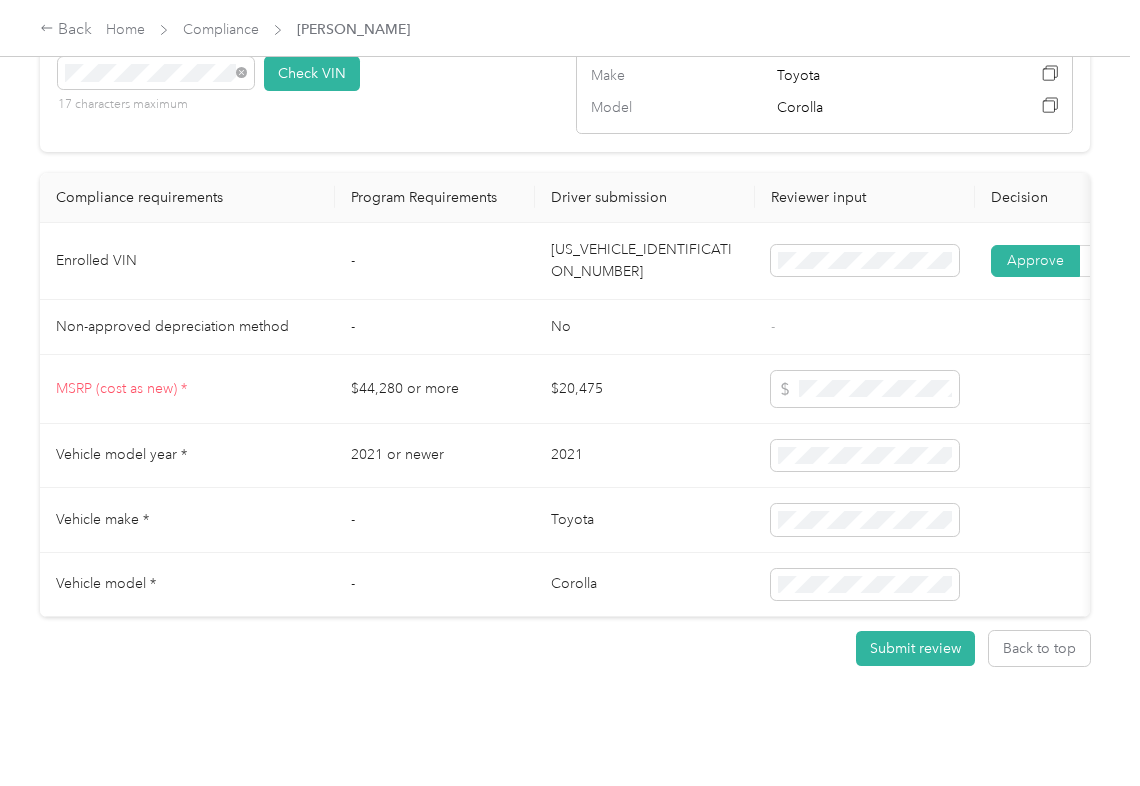 scroll, scrollTop: 1736, scrollLeft: 0, axis: vertical 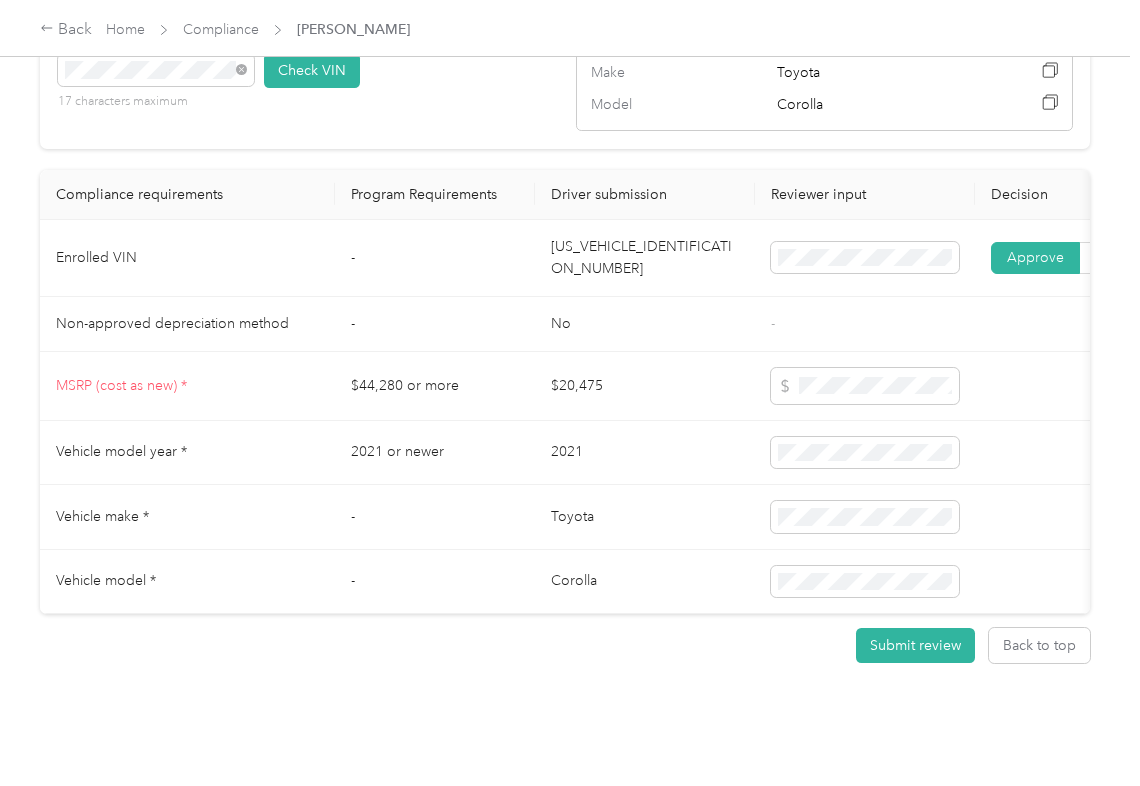 click at bounding box center [1035, 258] 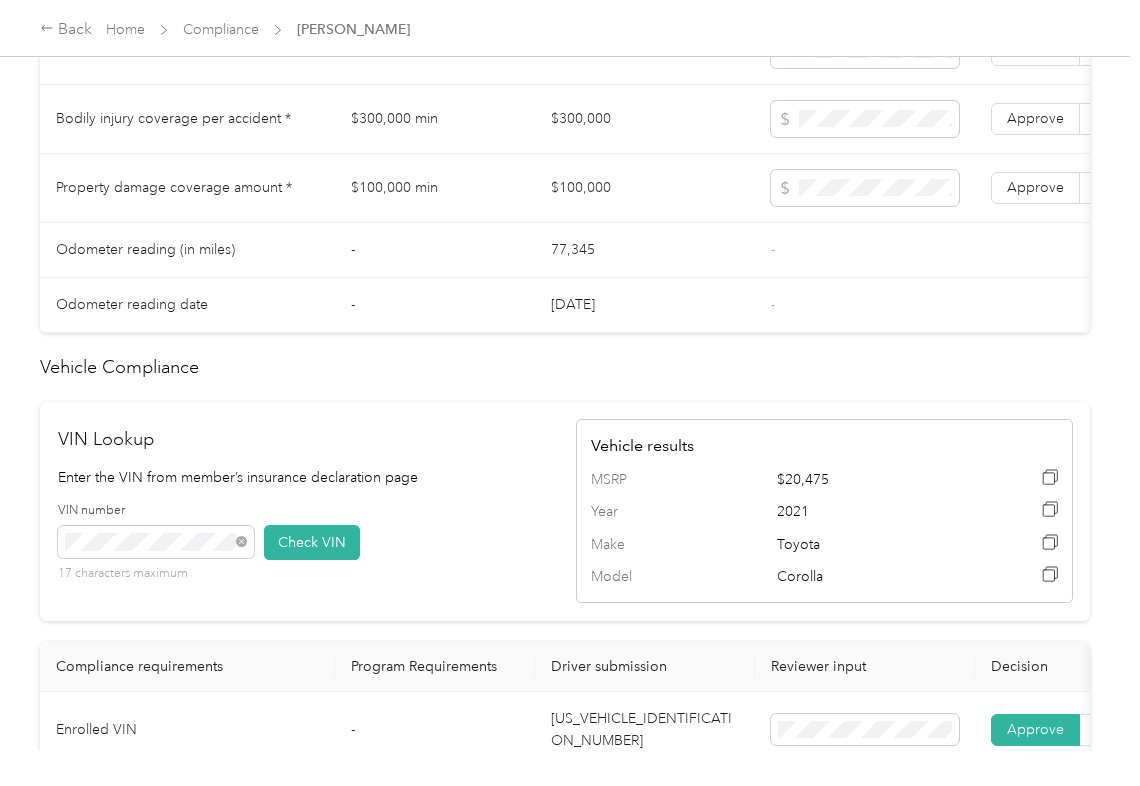 scroll, scrollTop: 1202, scrollLeft: 0, axis: vertical 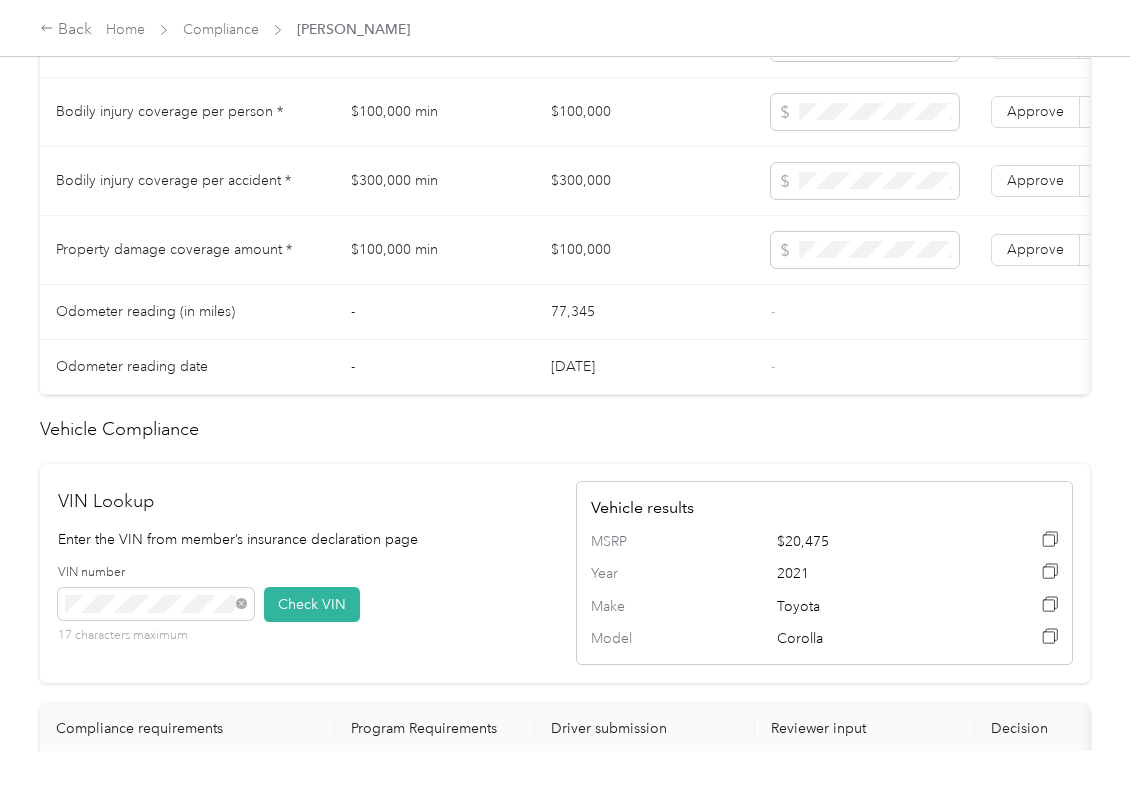 click on "$100,000" at bounding box center (645, 250) 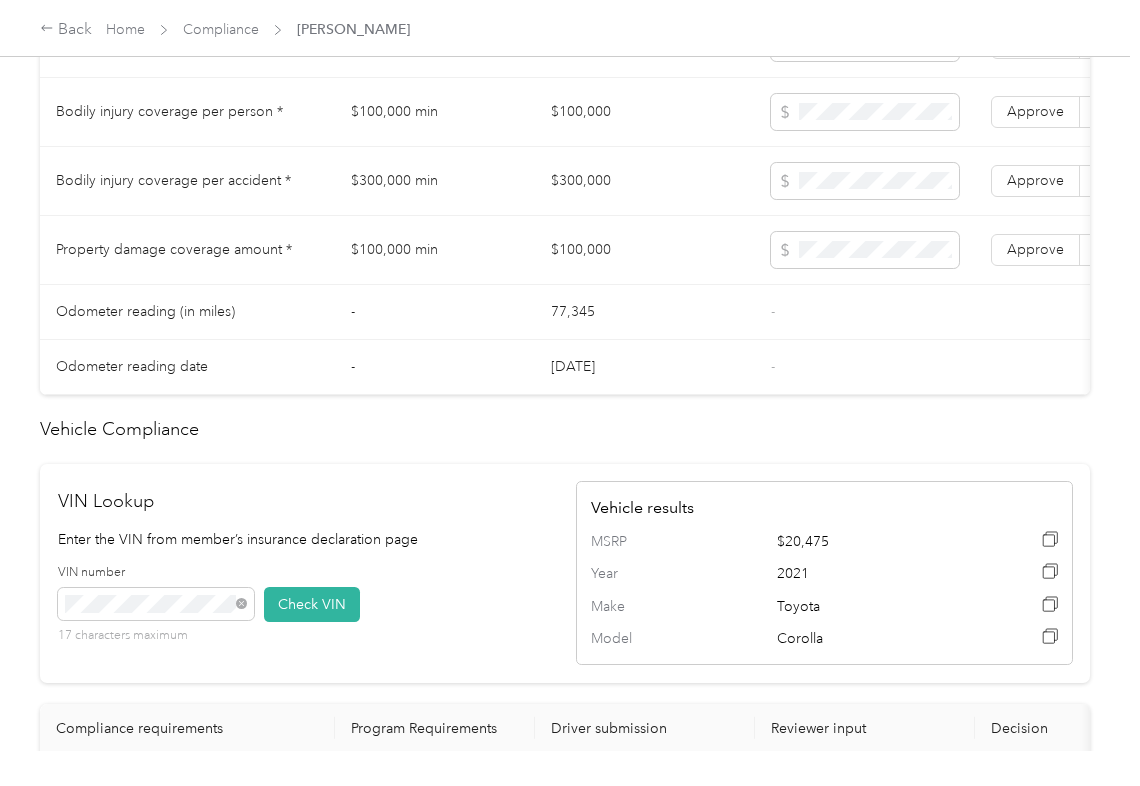 click on "$100,000" at bounding box center [645, 112] 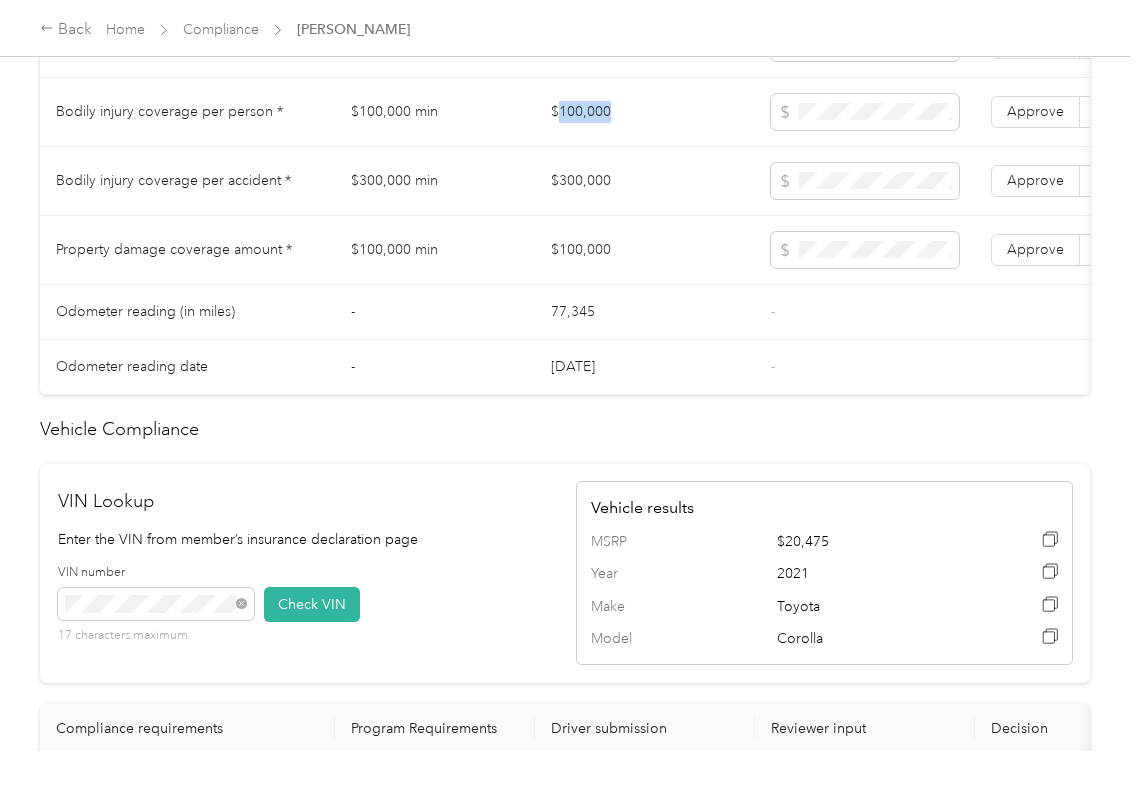 click on "$100,000" at bounding box center [645, 112] 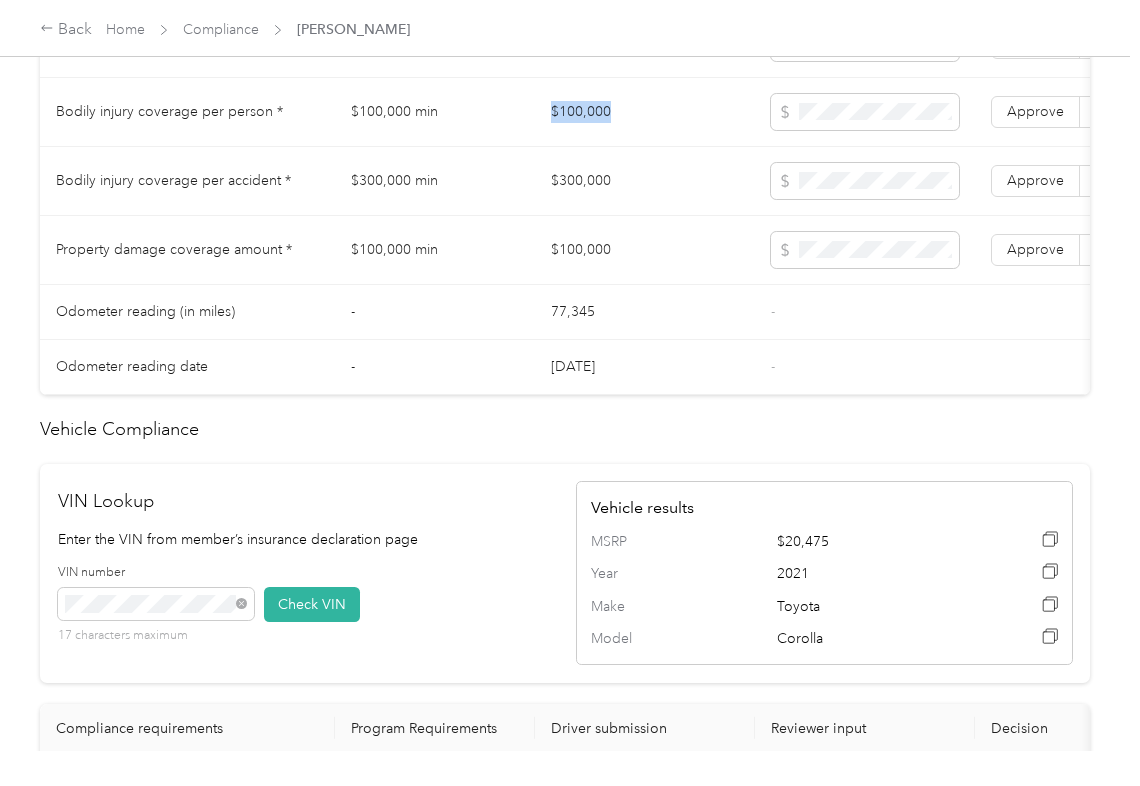 click on "$100,000" at bounding box center (645, 112) 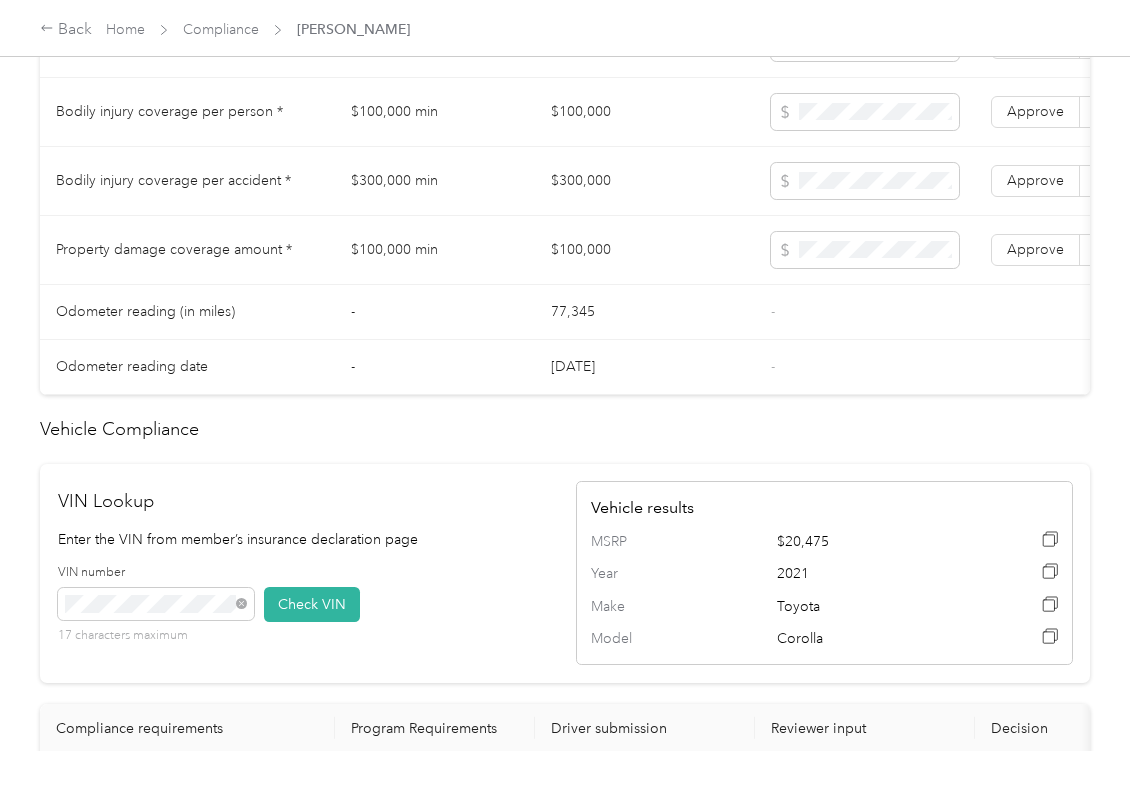 click on "$300,000" at bounding box center (645, 181) 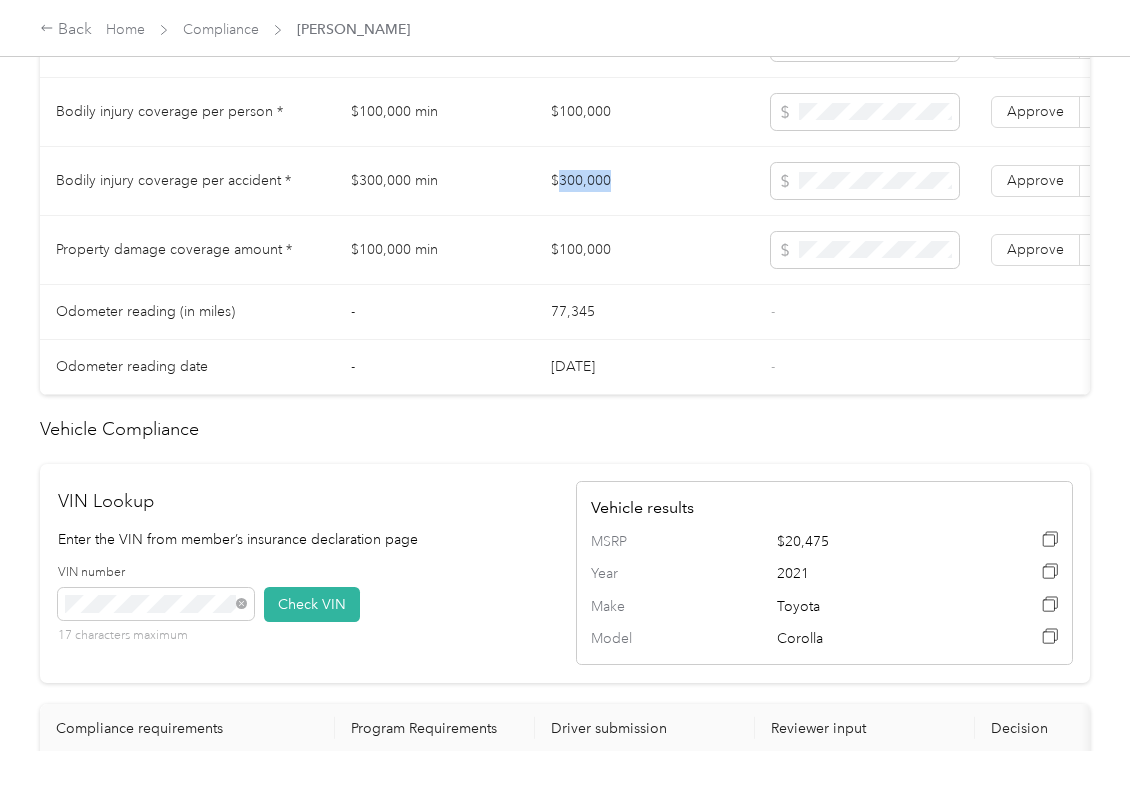 click on "$300,000" at bounding box center (645, 181) 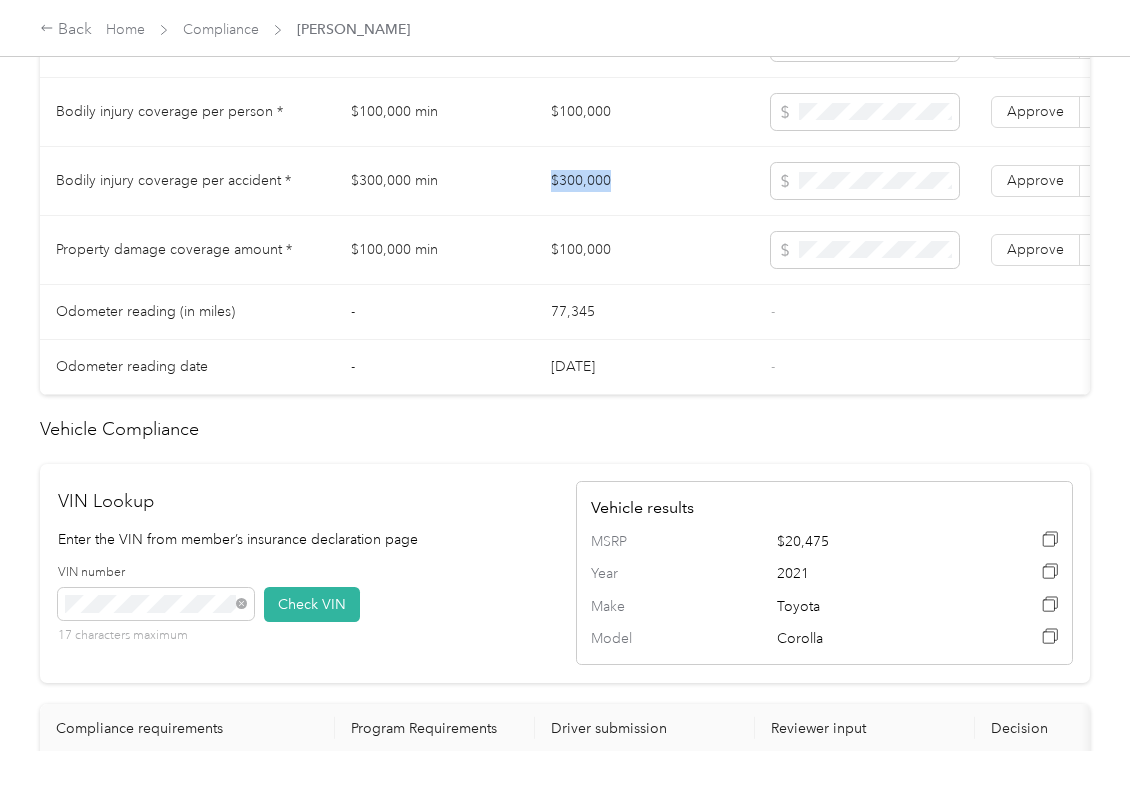 click on "$300,000" at bounding box center (645, 181) 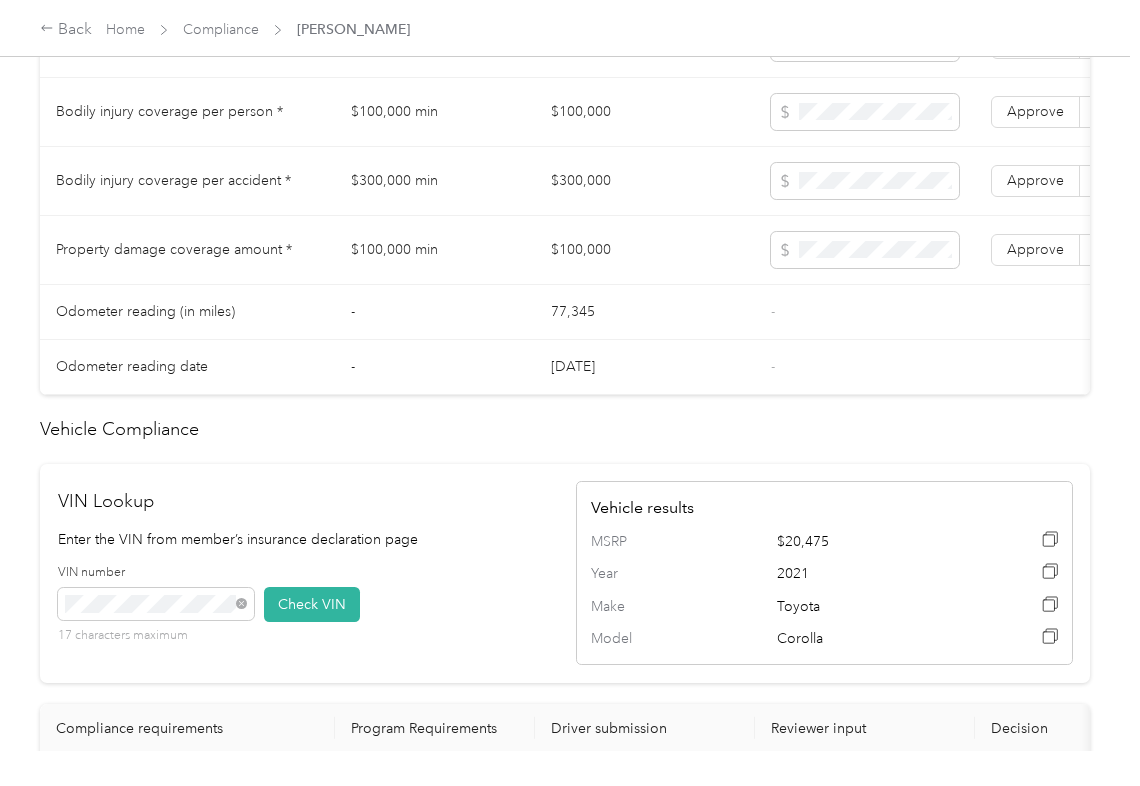 click on "[PERSON_NAME] [EMAIL_ADDRESS][DOMAIN_NAME] Driver's license and Insurance In Review Vehicle details In Review 3  of  7 [EMAIL_ADDRESS][DOMAIN_NAME] Submit review Driver's license Insurance verification IMG_2686(2).png Uploaded on  [DATE] View IMG_2686.png Uploaded on  [DATE] View 9DAE1169-D5F5-4E5B-BA2A-3EC001834A59.png Uploaded on  [DATE] View Approve Reject Activity approved [DATE] 4:50am rejected [DATE] 4:36am Driver’s License  Compliance requirements Program Requirements Driver submission Reviewer input Decision Rejection reason             First name - [PERSON_NAME] Last name - [PERSON_NAME] Mobile number - [PHONE_NUMBER][DRIVERS_LICENSE_NUMBER] Driver License expiration * 0 month-diff [DATE] Approve Reject Insurance Declaration Compliance requirements Program Requirements Driver submission Reviewer input Decision Rejection reason             State * - [US_STATE] Zip code * - 92707 Insurance Declaration expiration * 0 month-diff [DATE] Approve Reject Bodily injury coverage per person * $100,000 min $100,000 Approve - -" at bounding box center [565, 375] 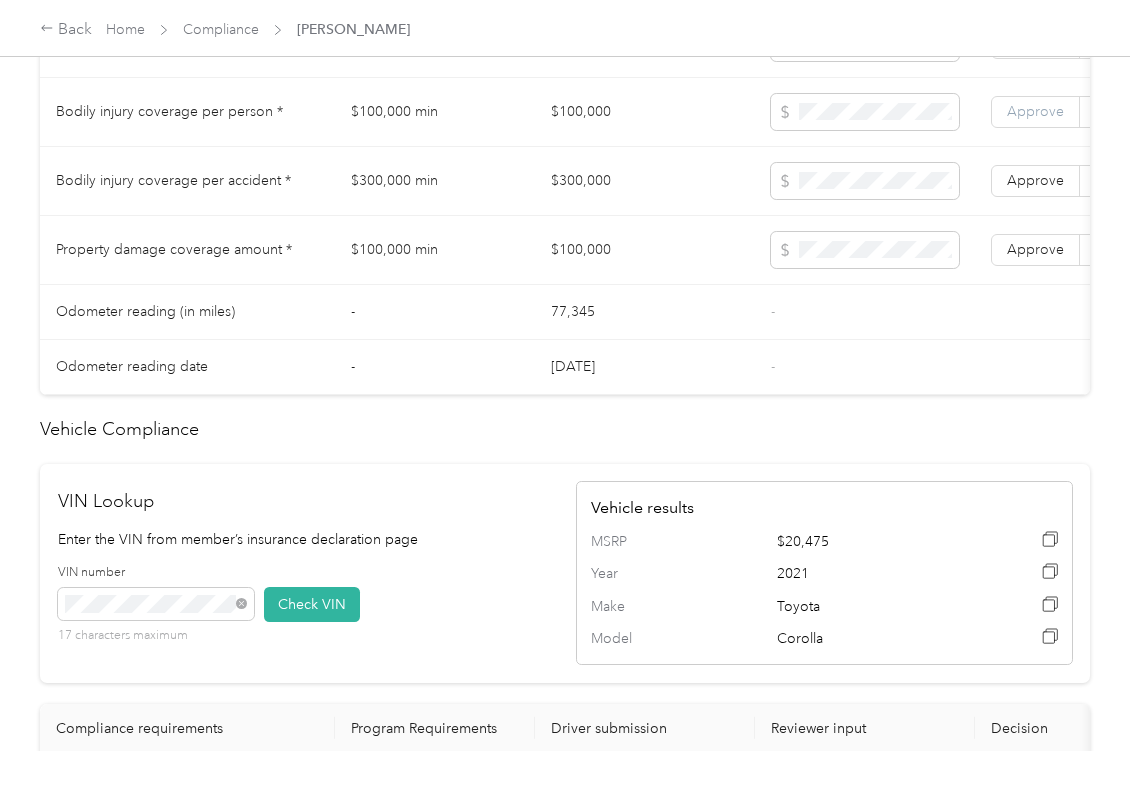 click on "Approve" at bounding box center (1035, 112) 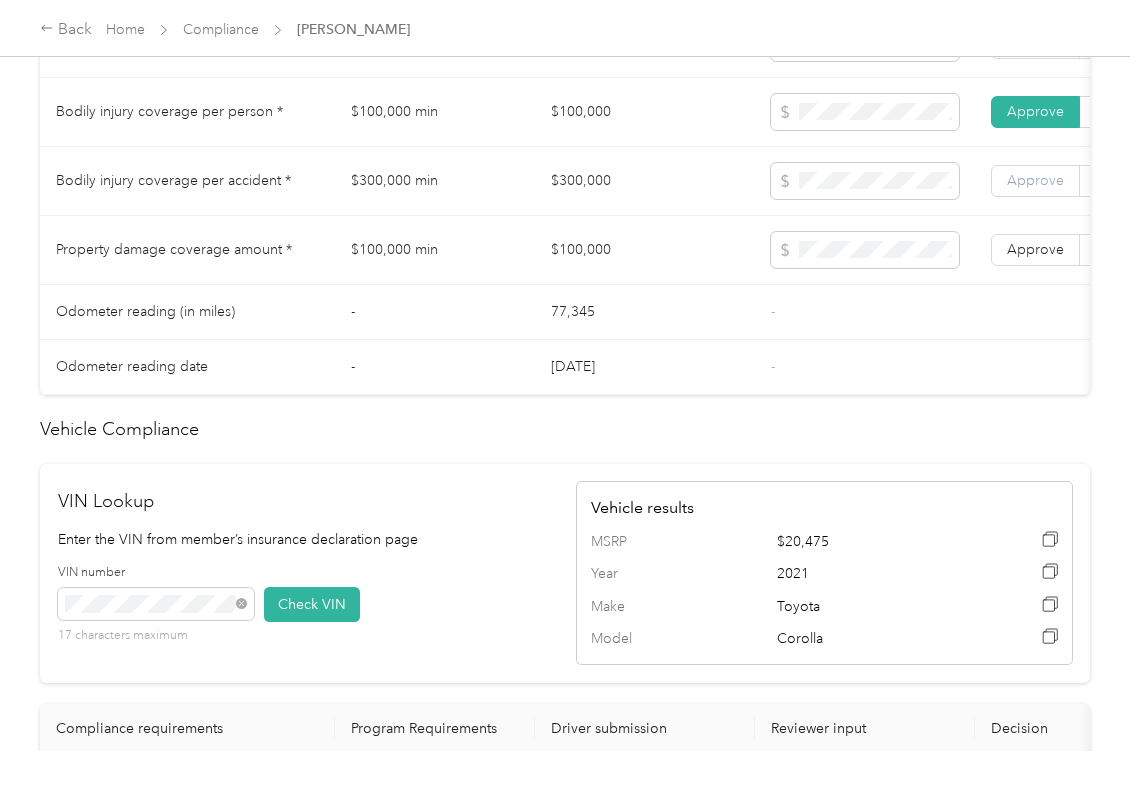 click on "Approve" at bounding box center (1035, 180) 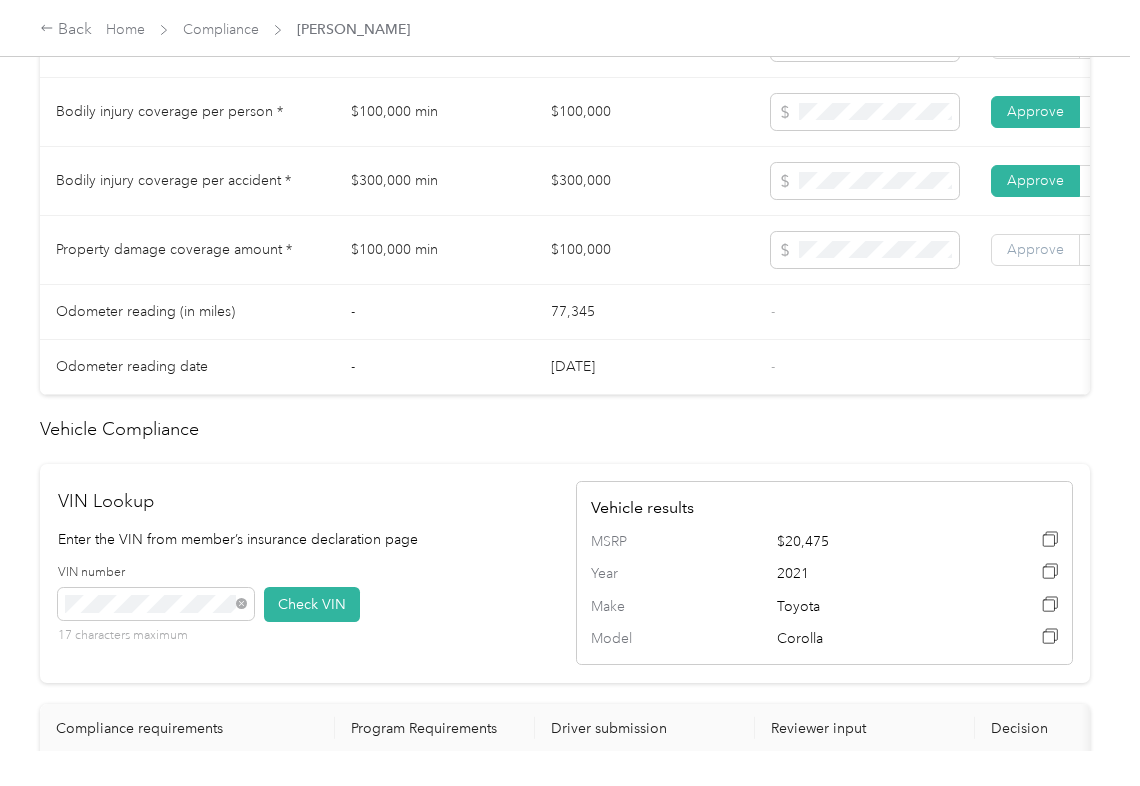 click on "Approve" at bounding box center (1035, 249) 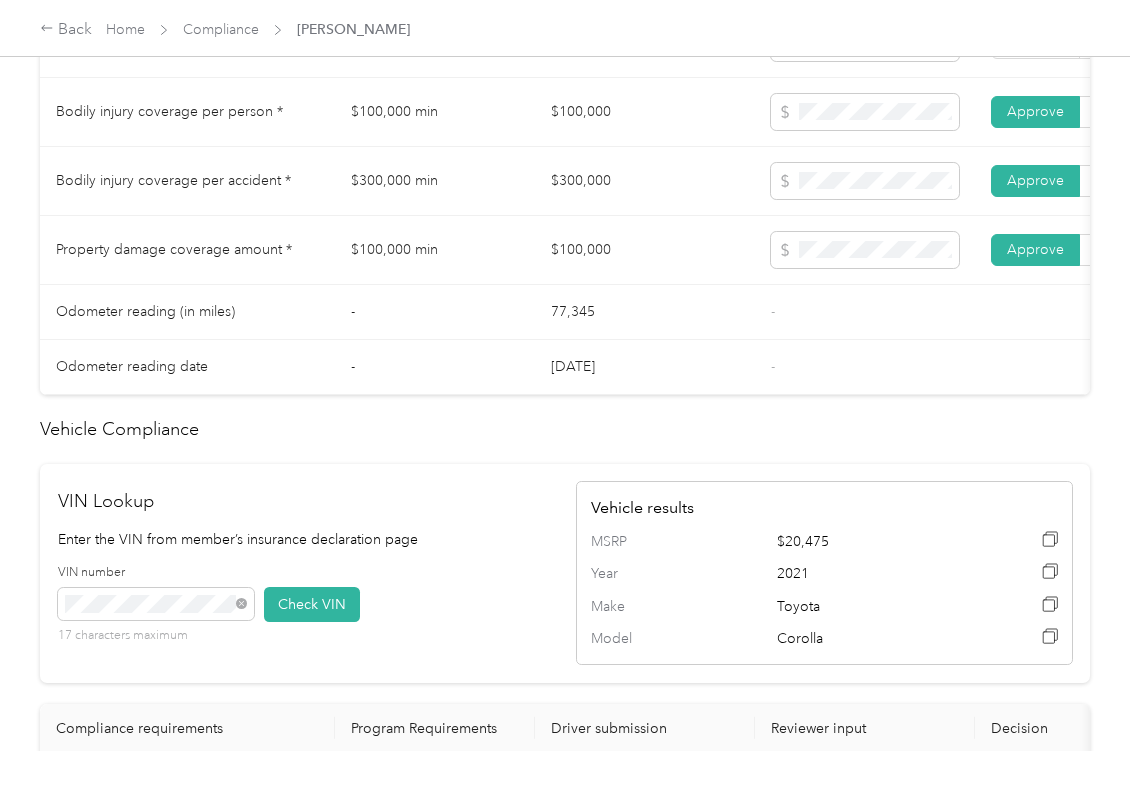 click on "Approve" at bounding box center (1035, 42) 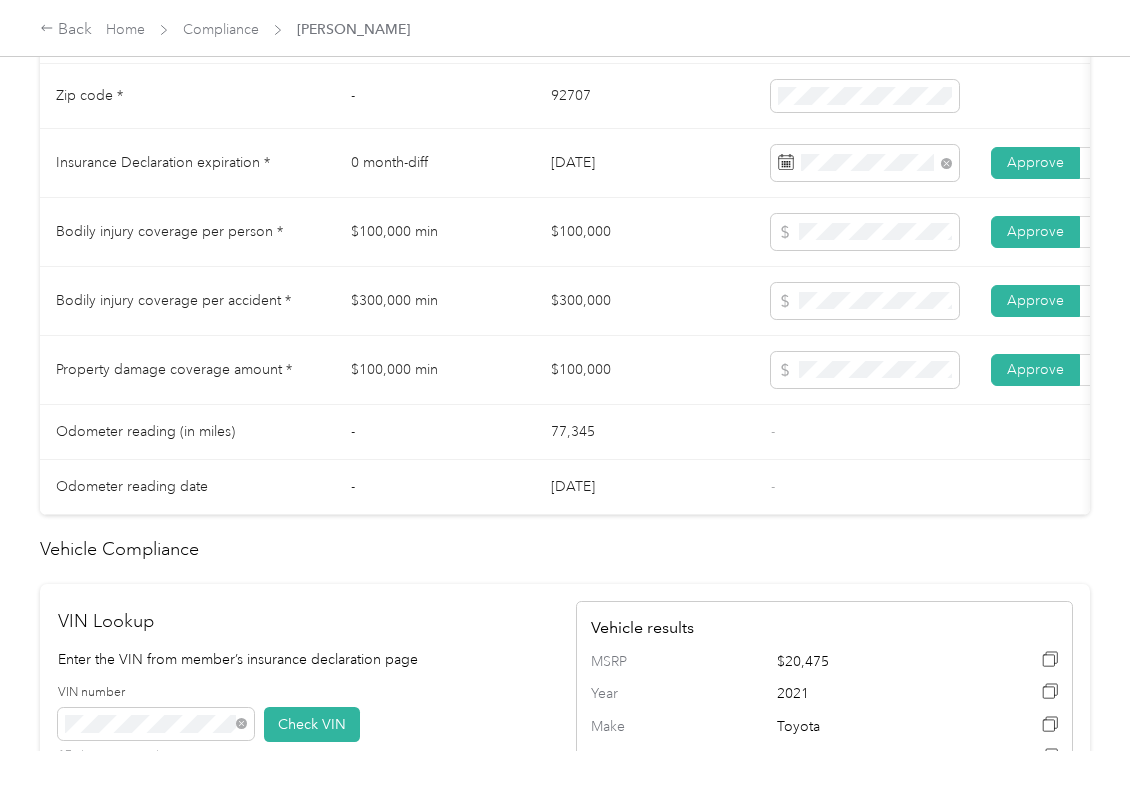 scroll, scrollTop: 936, scrollLeft: 0, axis: vertical 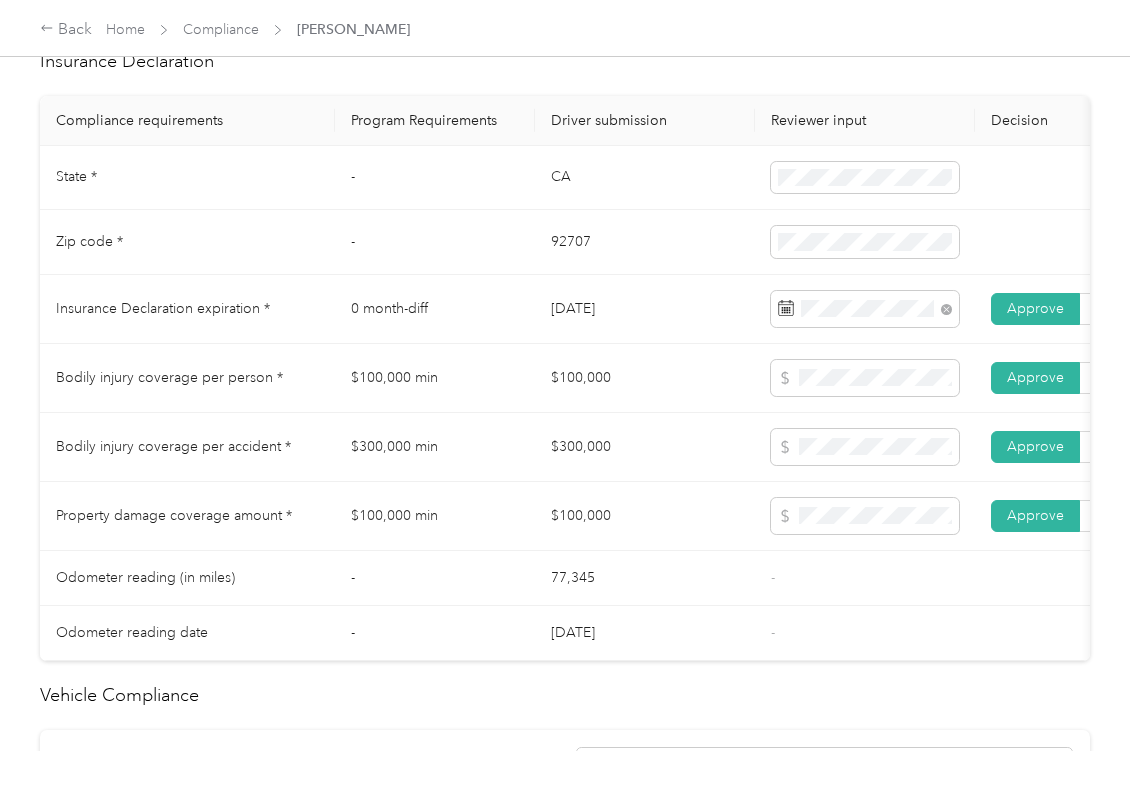 click on "$100,000" at bounding box center (645, 378) 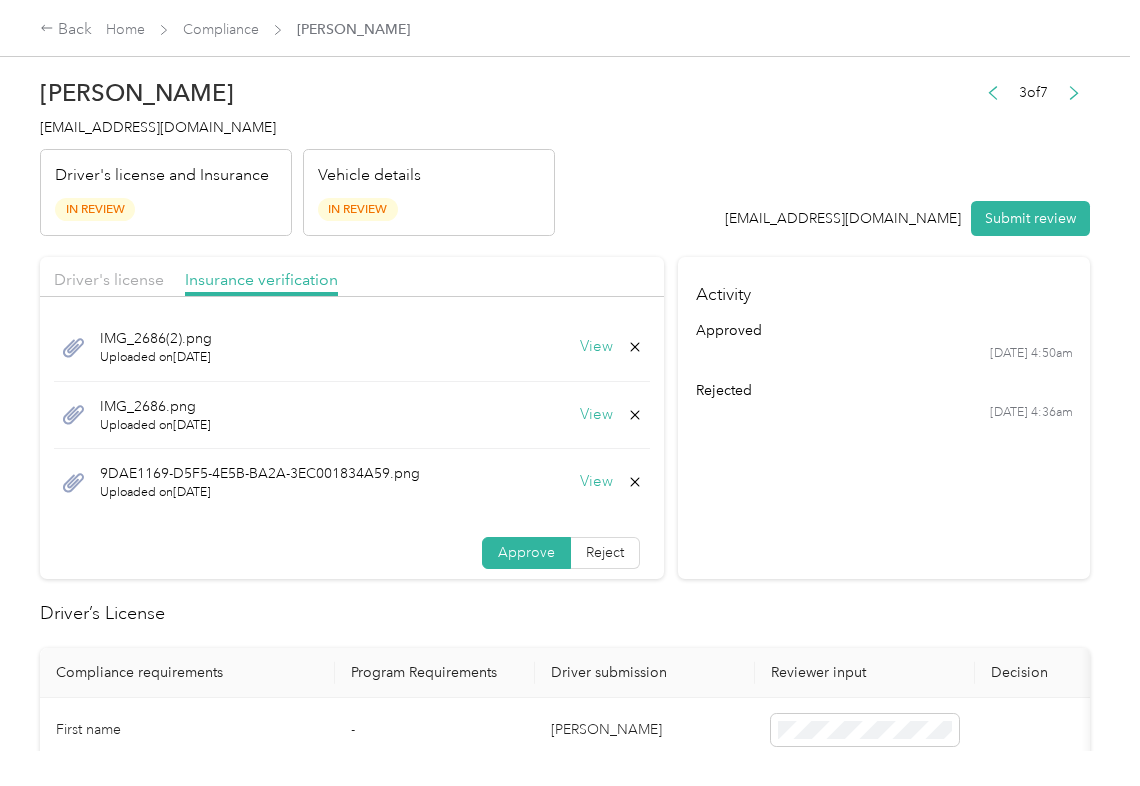 scroll, scrollTop: 0, scrollLeft: 0, axis: both 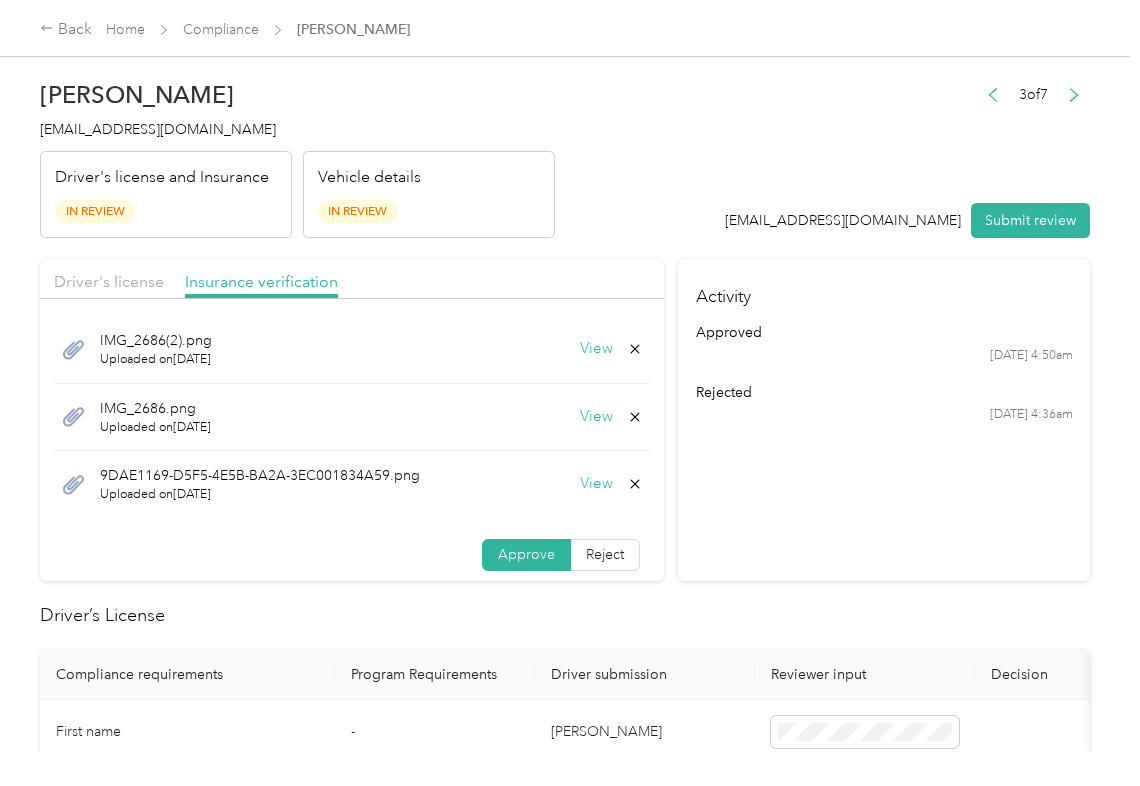 click on "View" at bounding box center (611, 484) 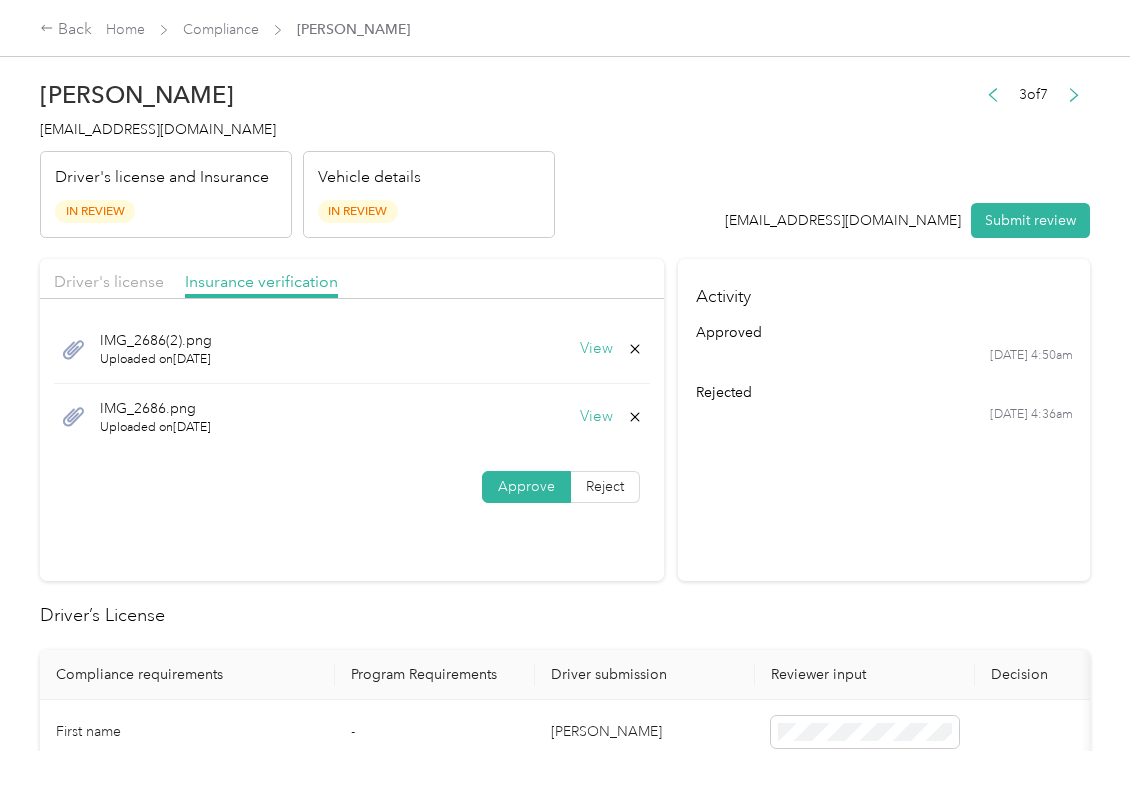 click on "View" at bounding box center [596, 417] 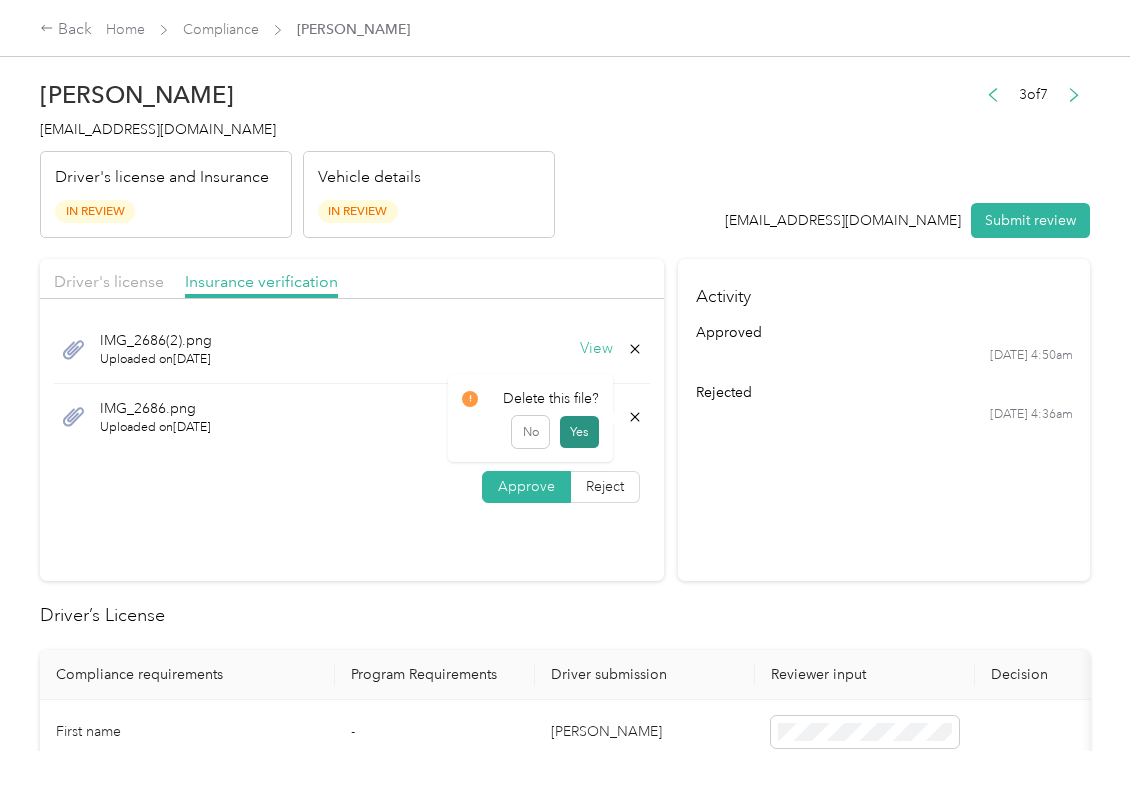 click on "Yes" at bounding box center [579, 432] 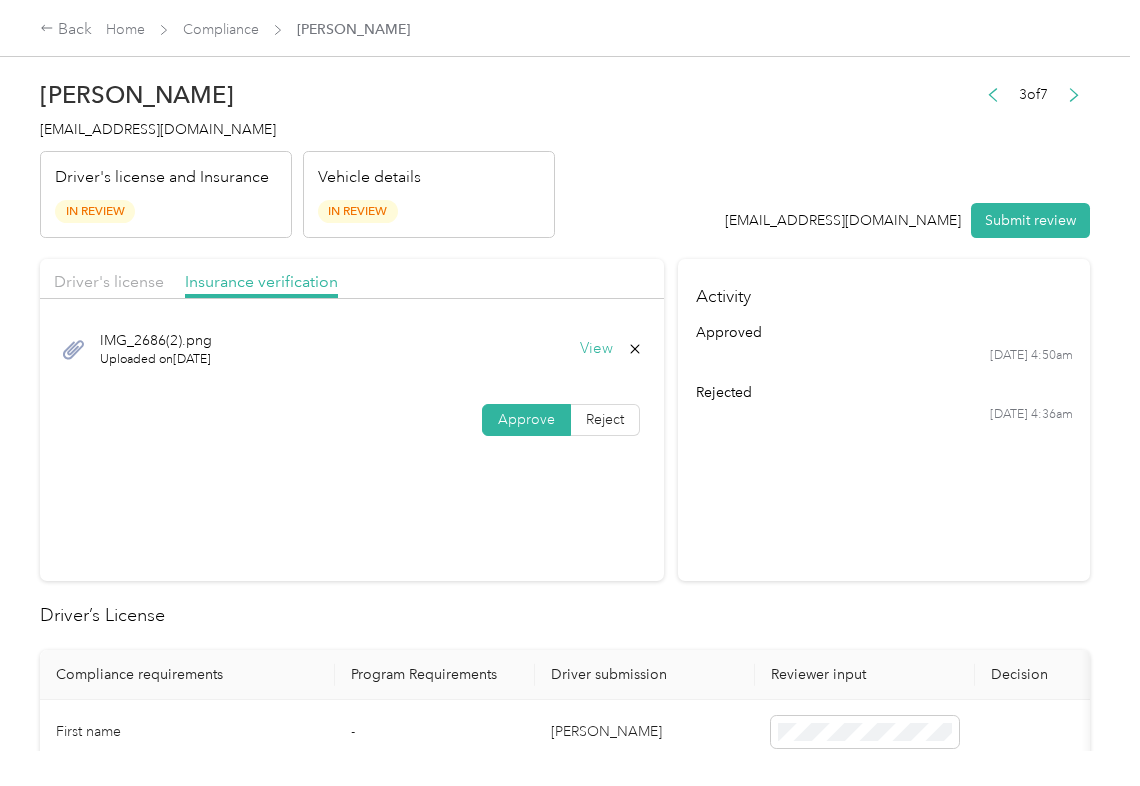 click on "View" at bounding box center [596, 349] 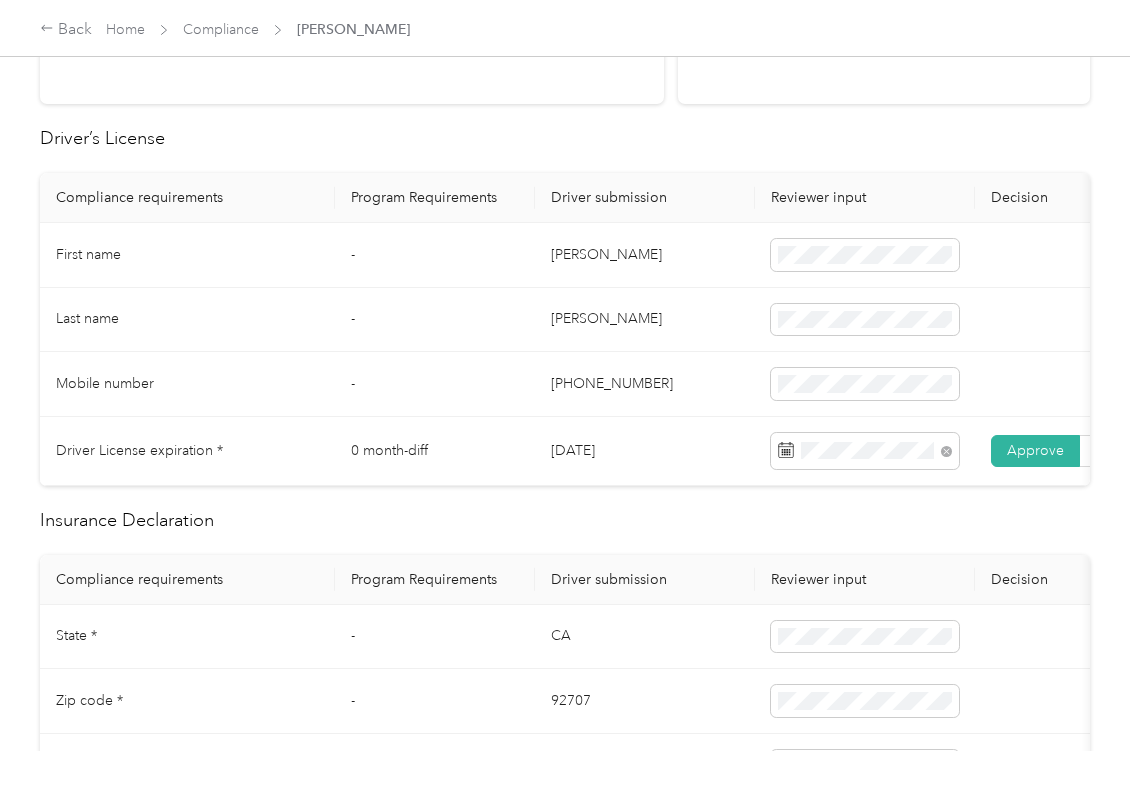 scroll, scrollTop: 933, scrollLeft: 0, axis: vertical 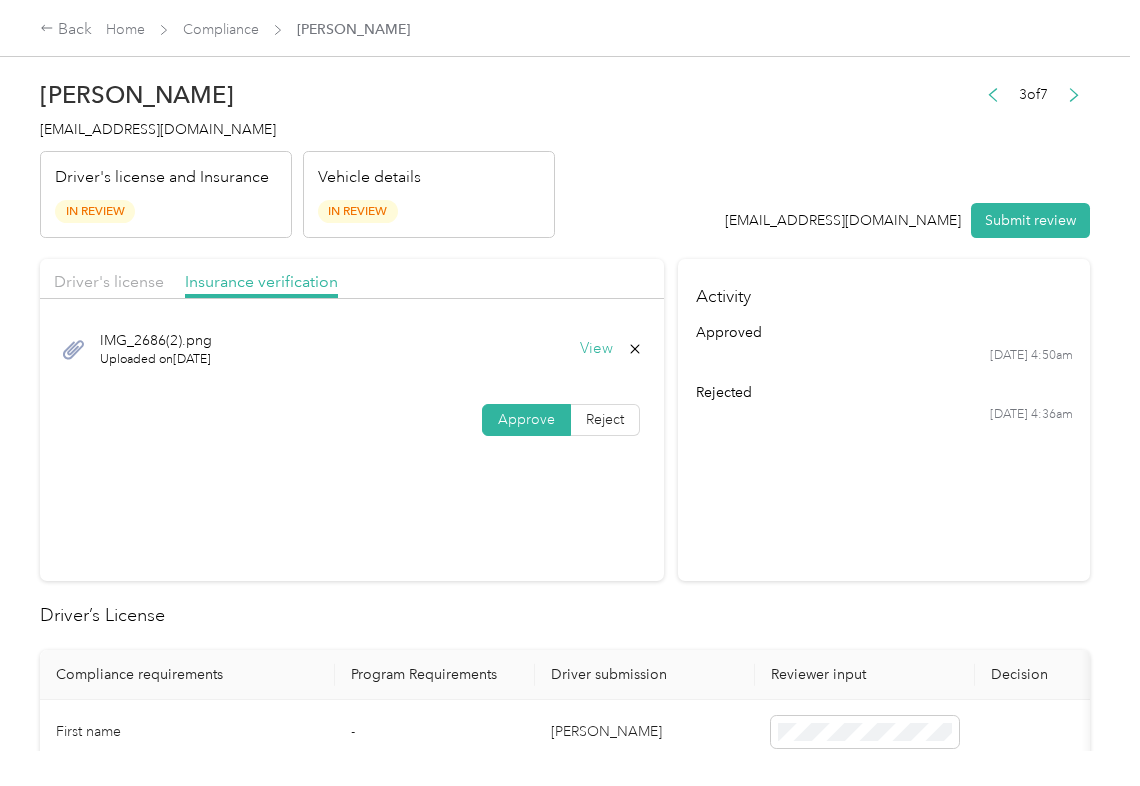 click on "Driver's license" at bounding box center (109, 282) 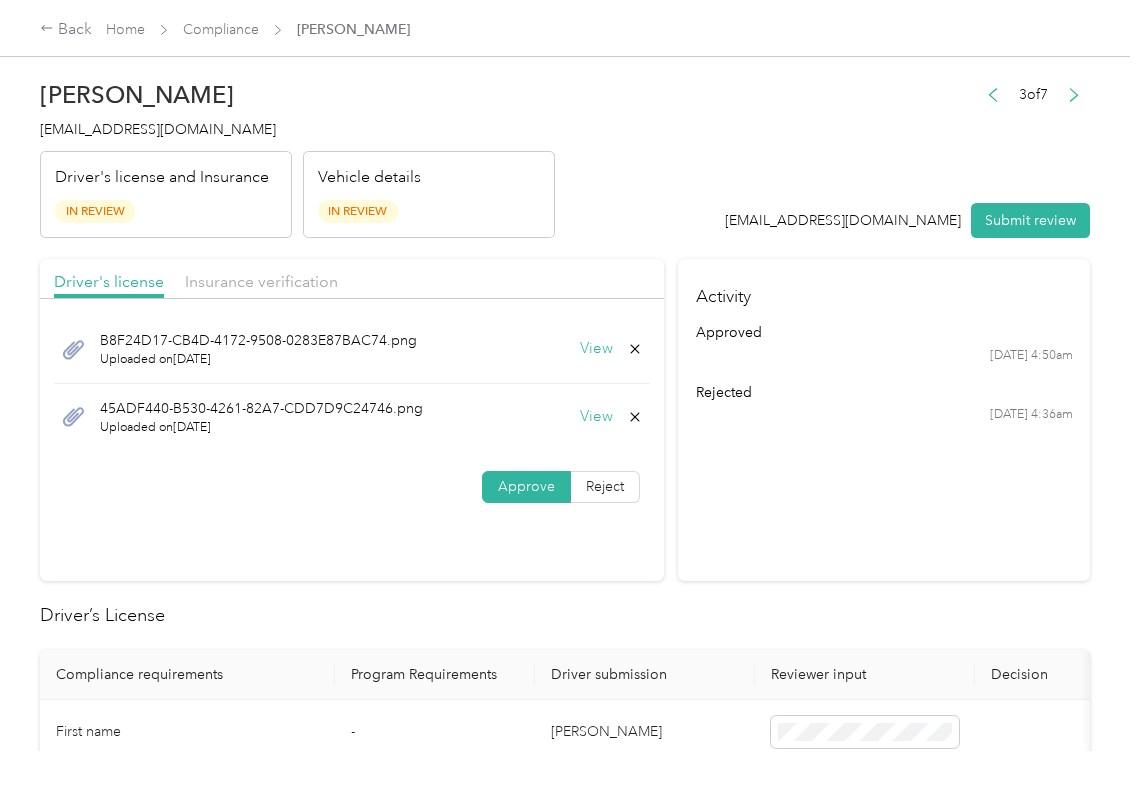 click on "View" at bounding box center [596, 349] 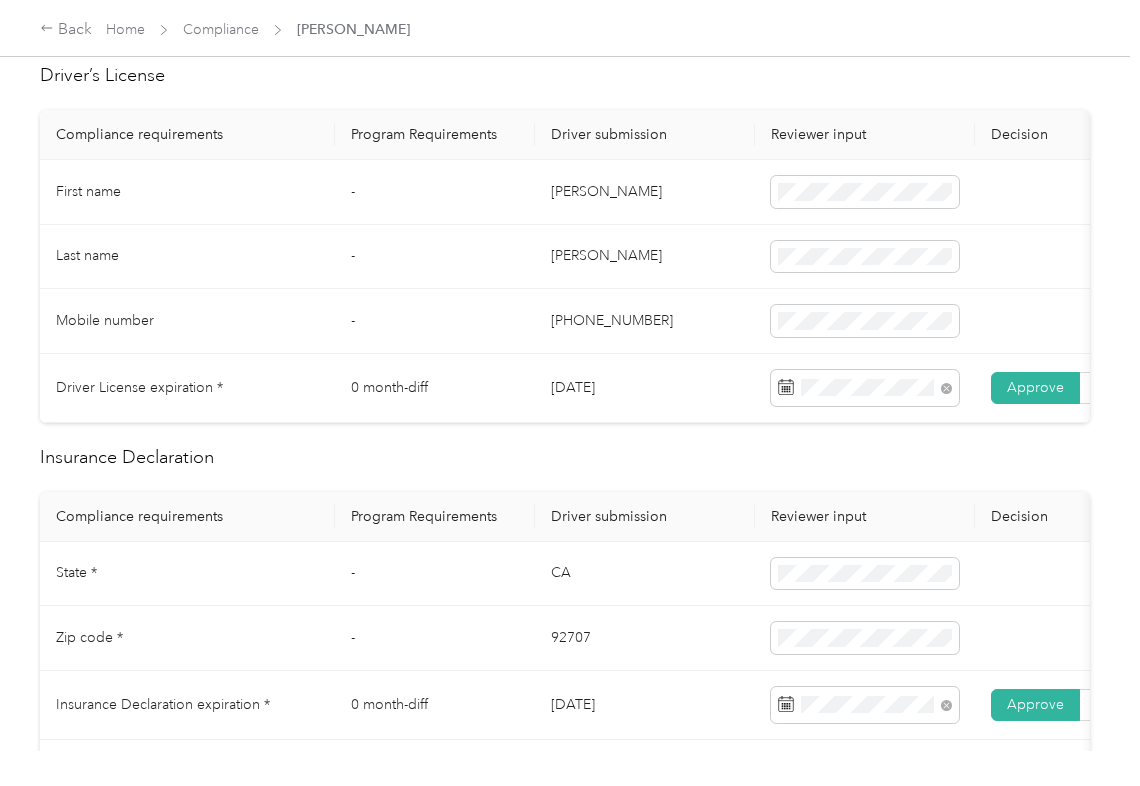 scroll, scrollTop: 800, scrollLeft: 0, axis: vertical 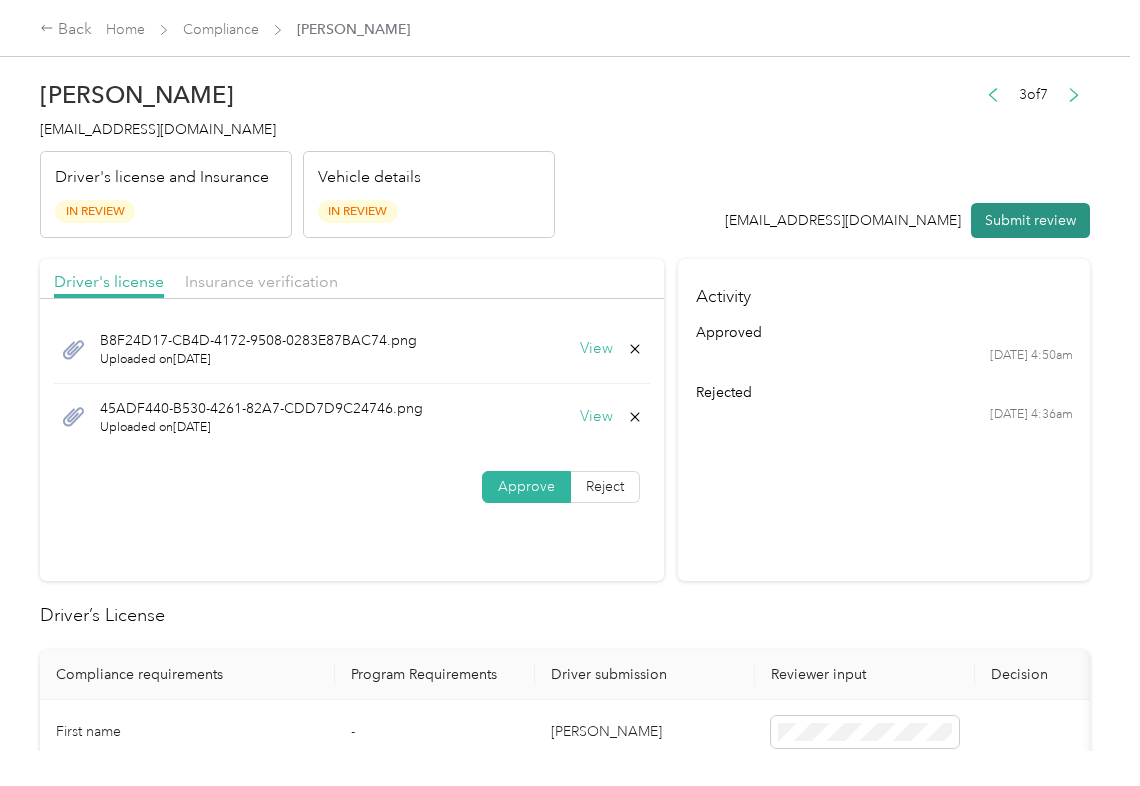 click on "Submit review" at bounding box center [1030, 220] 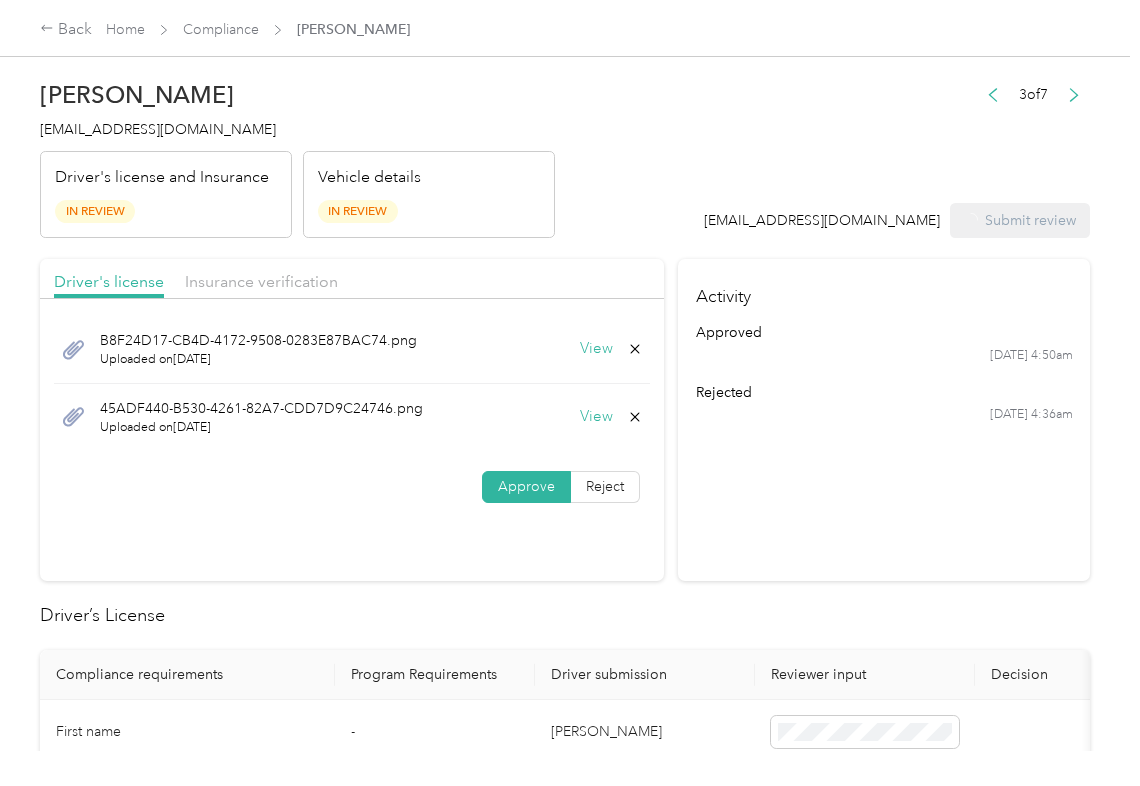 click on "[EMAIL_ADDRESS][DOMAIN_NAME]" at bounding box center (297, 129) 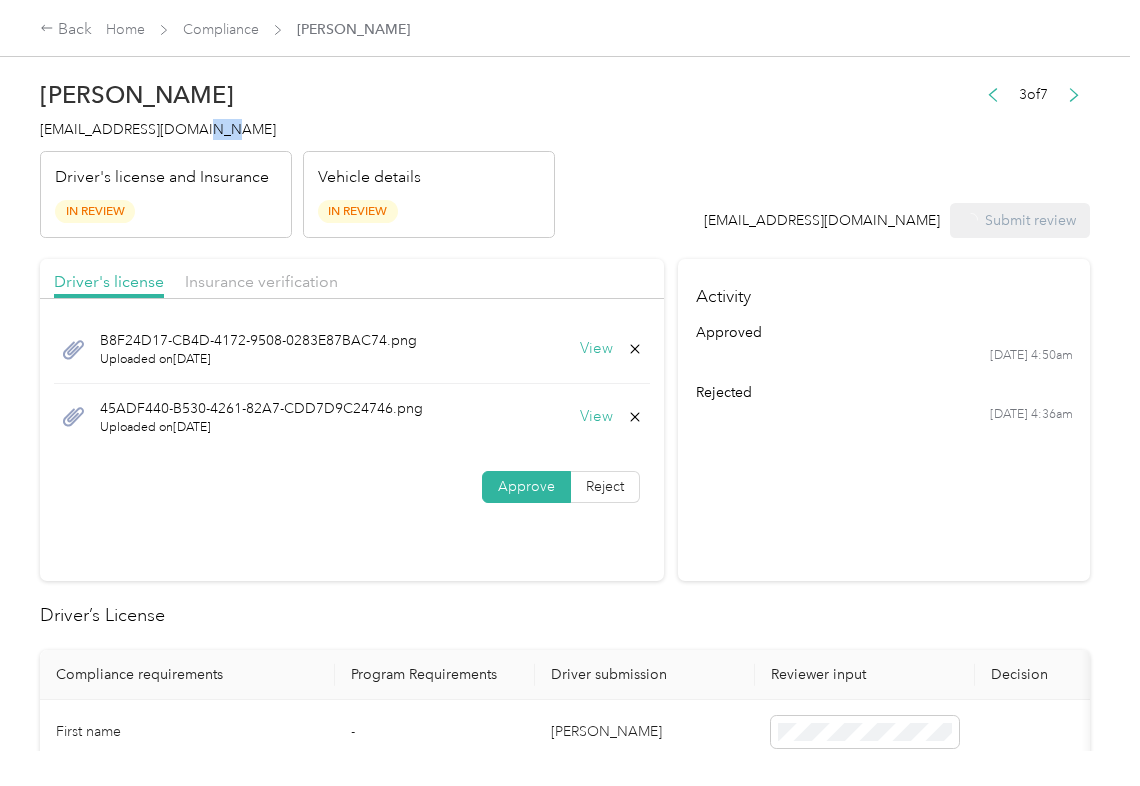 click on "[EMAIL_ADDRESS][DOMAIN_NAME]" at bounding box center (297, 129) 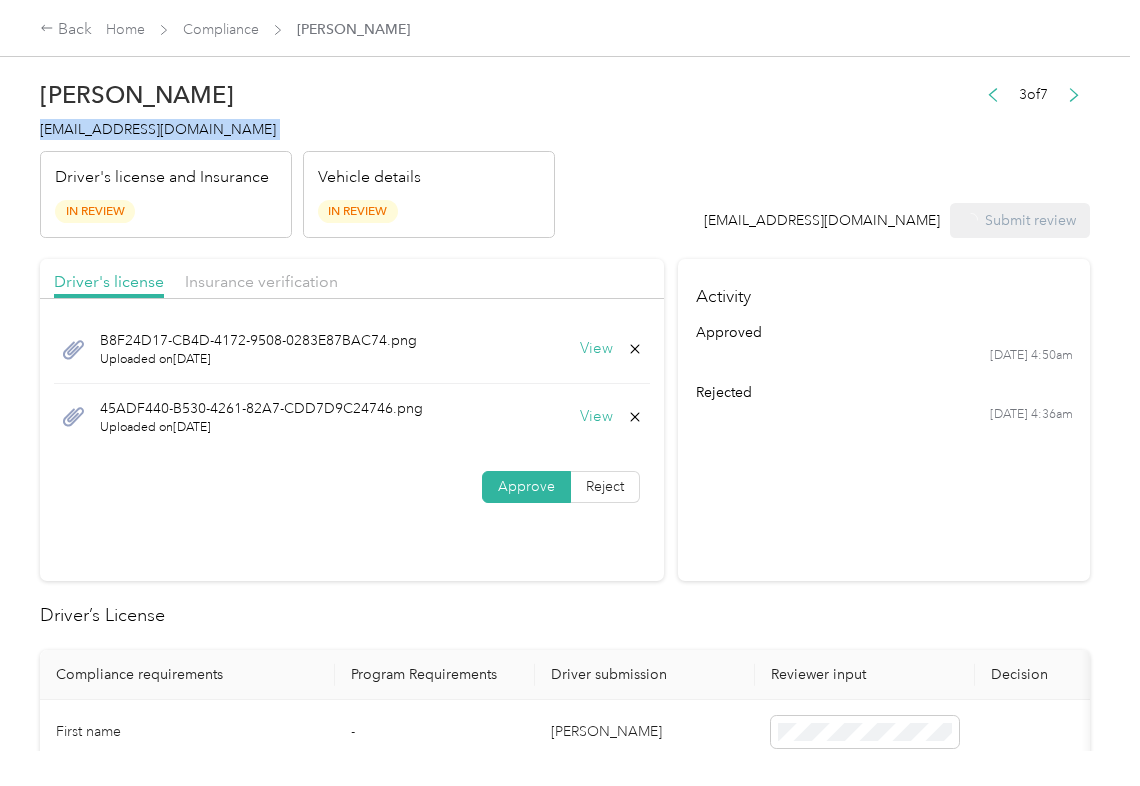 click on "[EMAIL_ADDRESS][DOMAIN_NAME]" at bounding box center [297, 129] 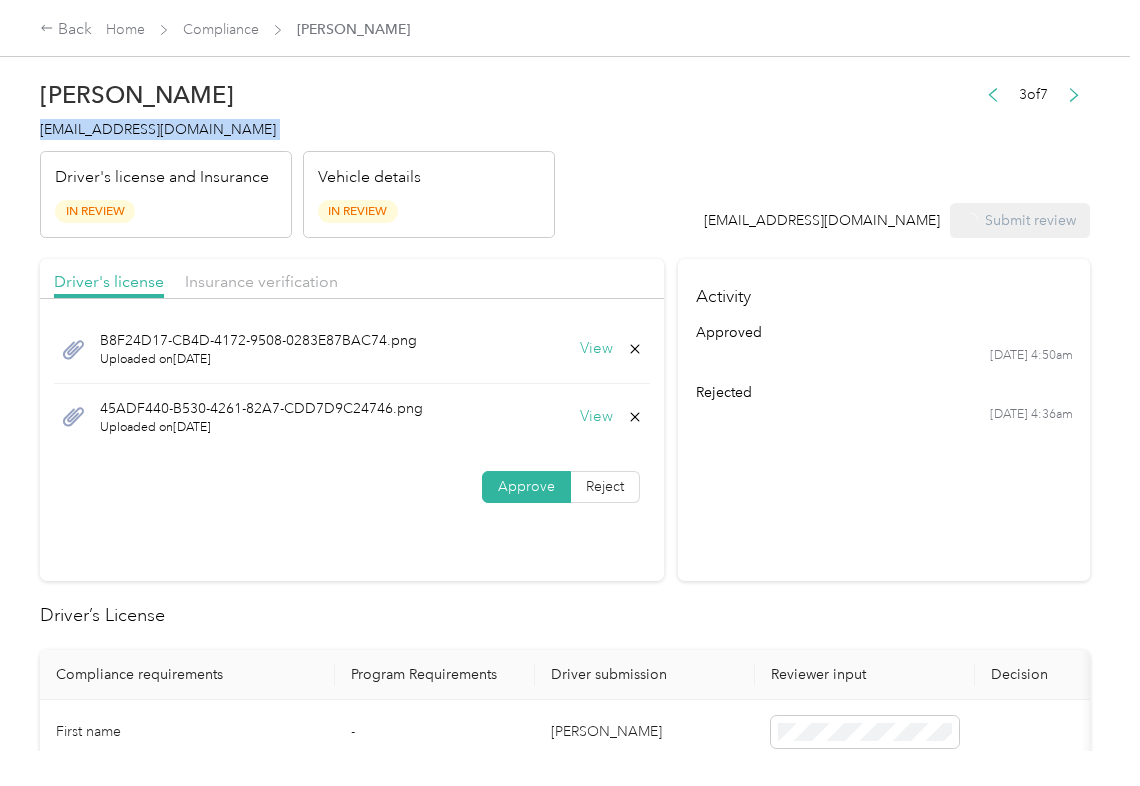 click on "[EMAIL_ADDRESS][DOMAIN_NAME]" at bounding box center [297, 129] 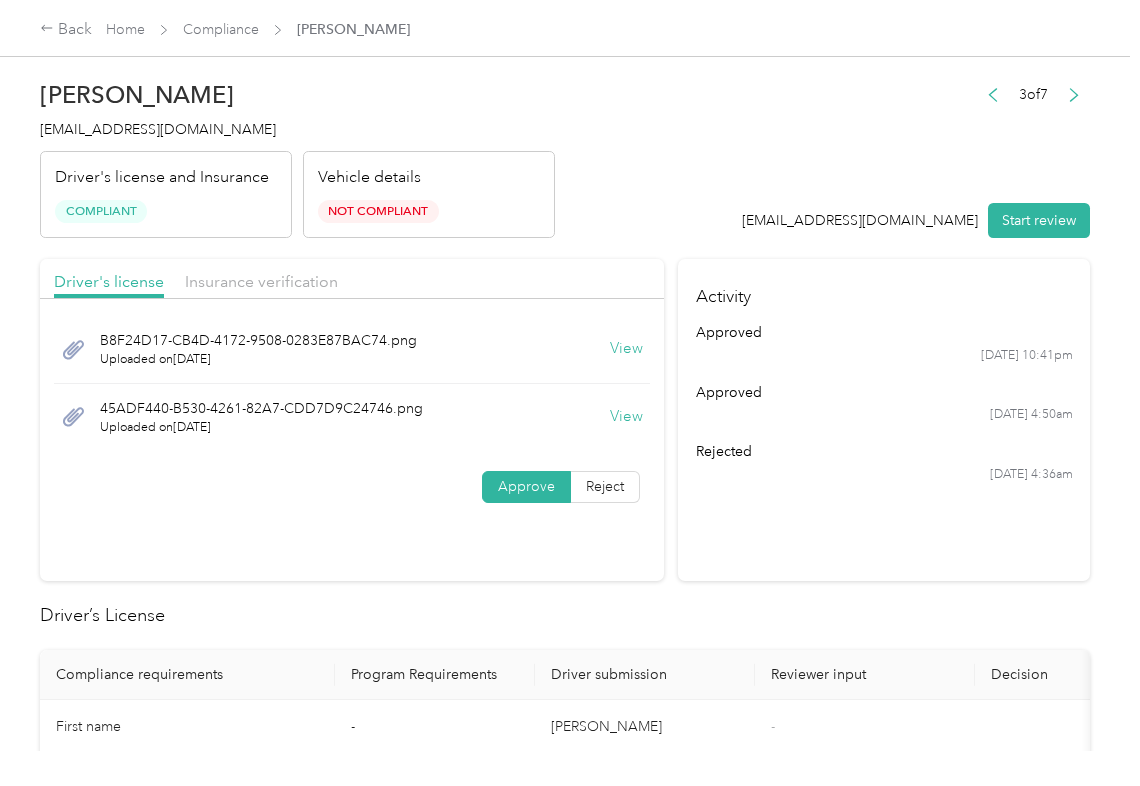 click on "Activity approved [DATE] 10:41pm approved [DATE] 4:50am rejected [DATE] 4:36am" at bounding box center (884, 420) 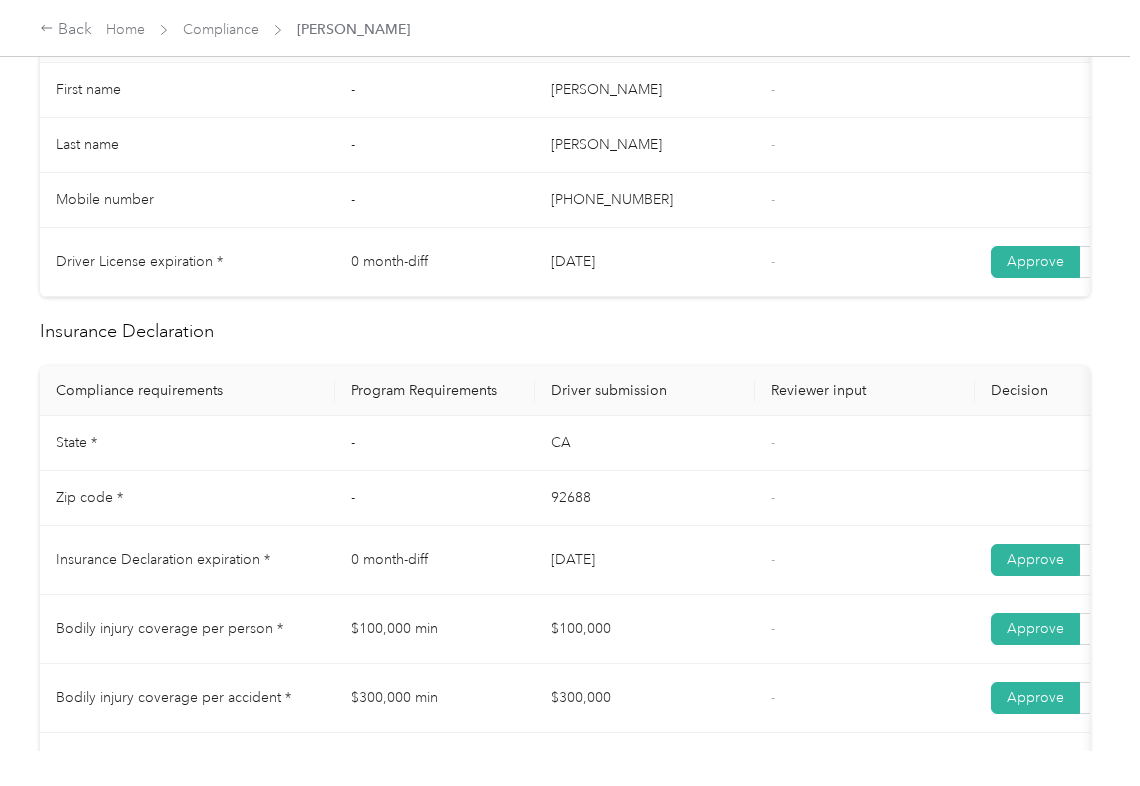 scroll, scrollTop: 800, scrollLeft: 0, axis: vertical 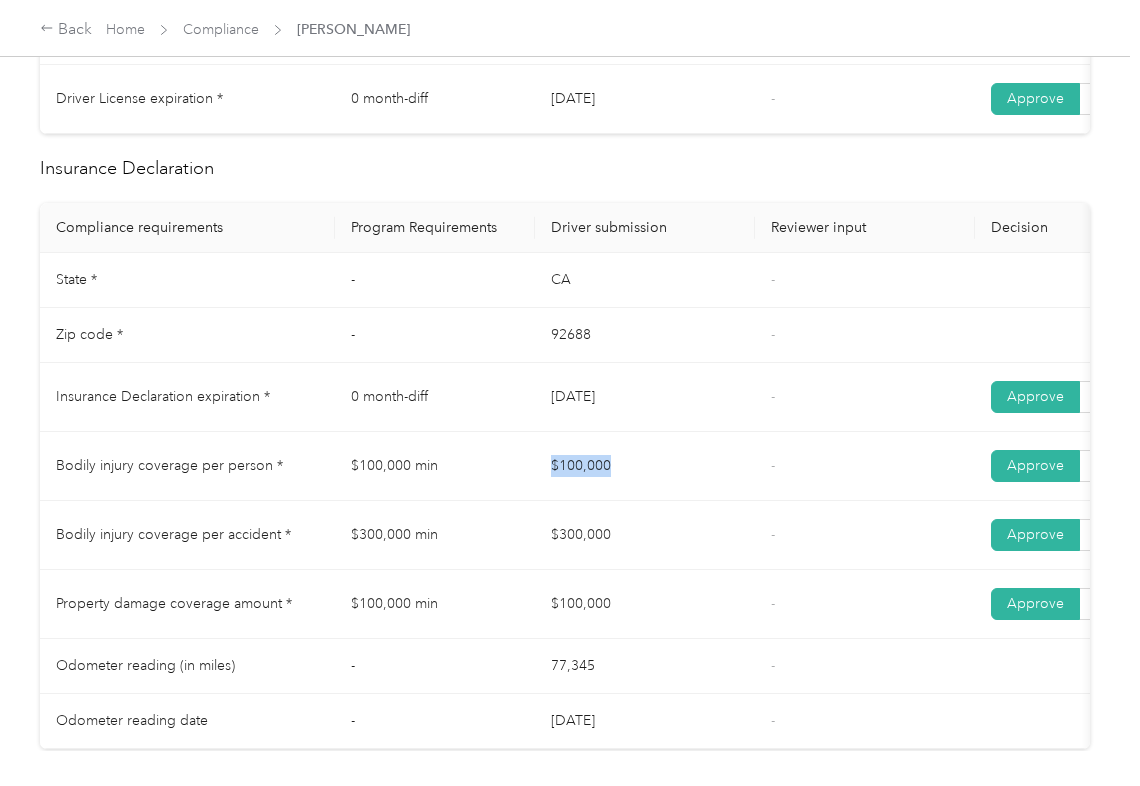 drag, startPoint x: 540, startPoint y: 480, endPoint x: 666, endPoint y: 494, distance: 126.77539 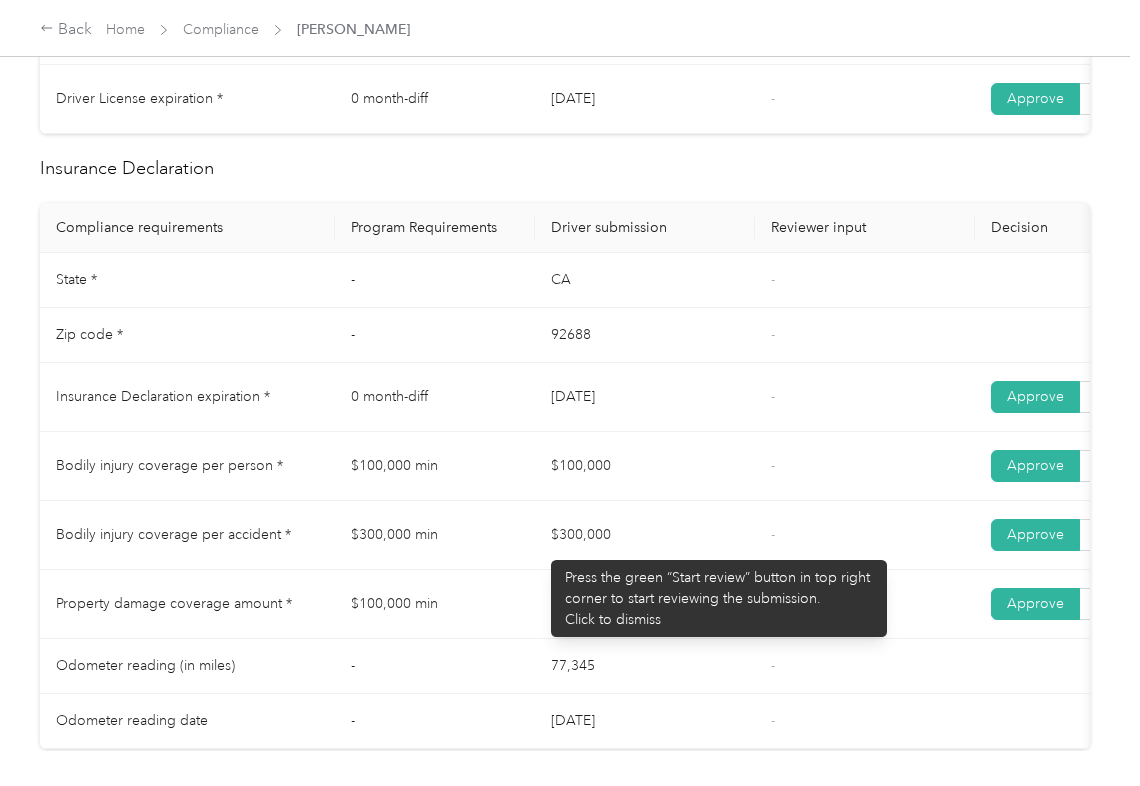 drag, startPoint x: 529, startPoint y: 554, endPoint x: 610, endPoint y: 622, distance: 105.75916 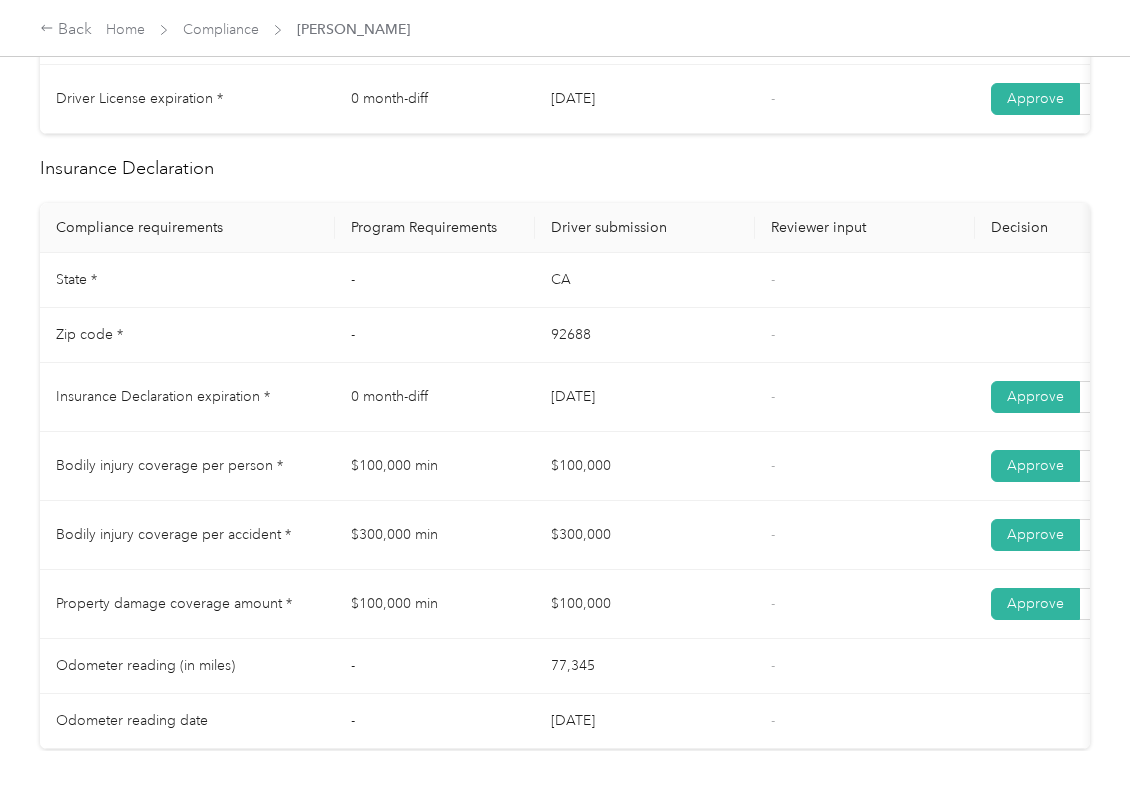 drag, startPoint x: 592, startPoint y: 629, endPoint x: 648, endPoint y: 629, distance: 56 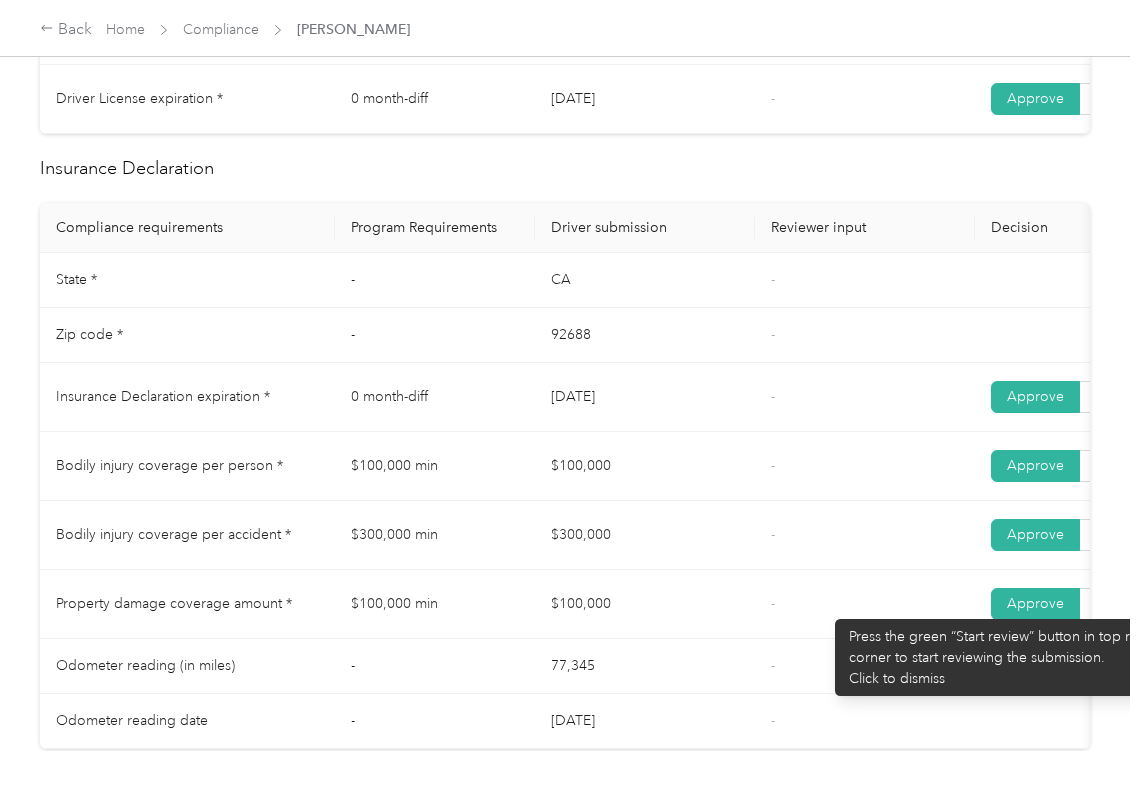 click on "-" at bounding box center (865, 604) 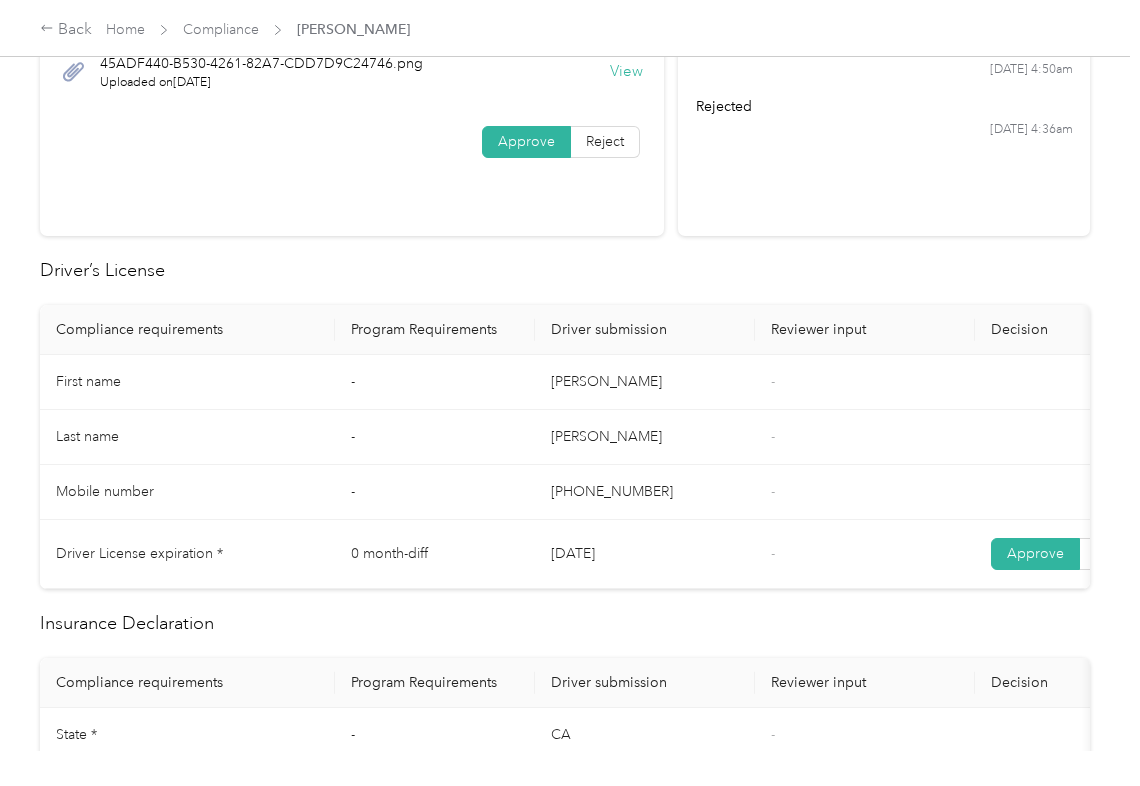 scroll, scrollTop: 0, scrollLeft: 0, axis: both 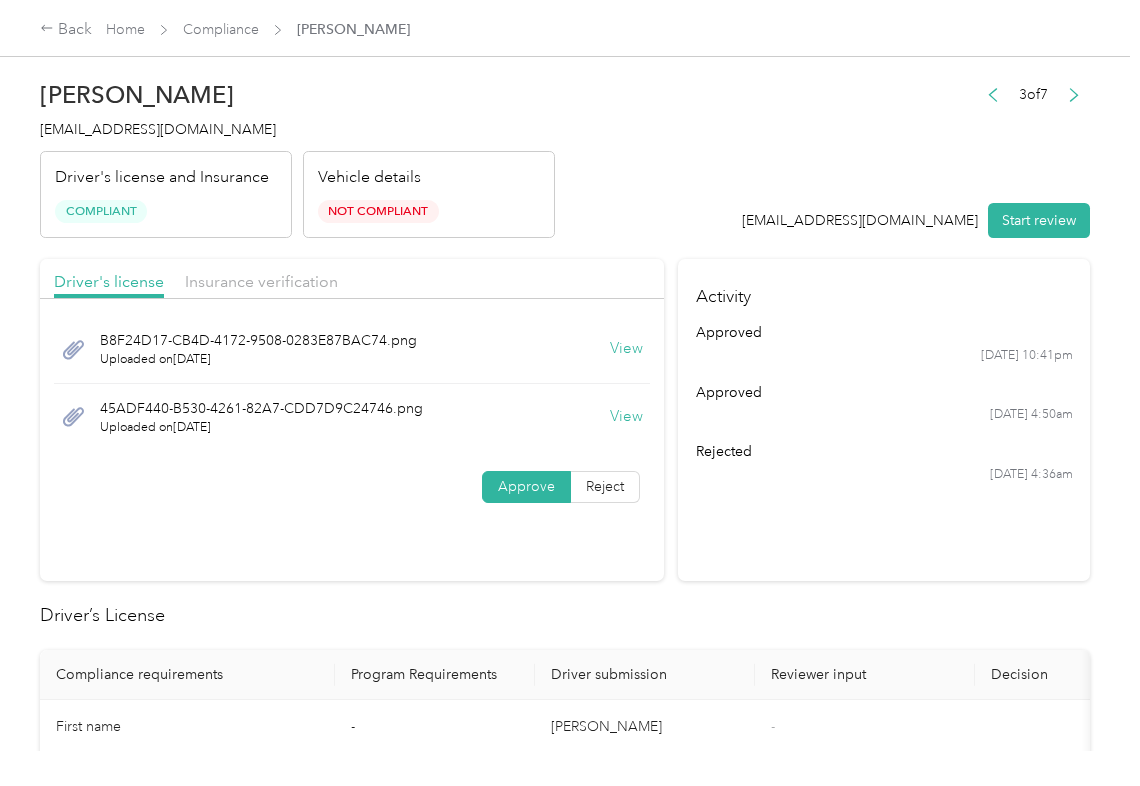 click on "View" at bounding box center (626, 417) 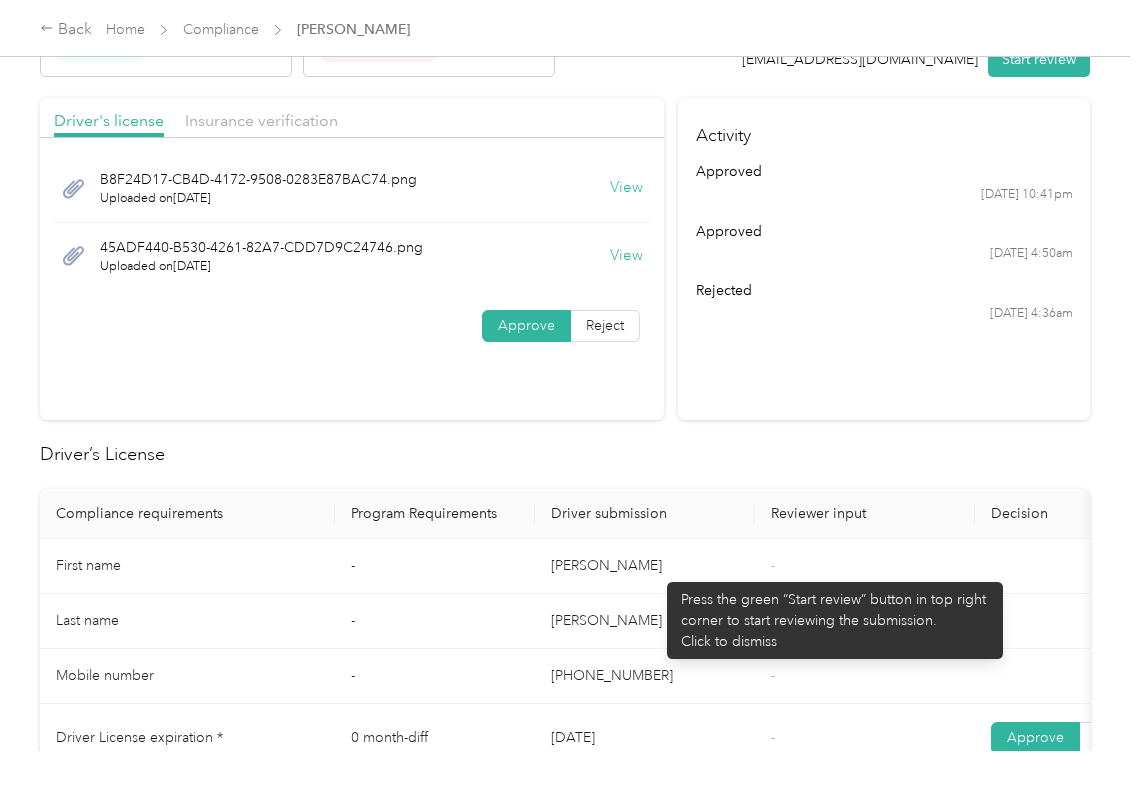 scroll, scrollTop: 0, scrollLeft: 0, axis: both 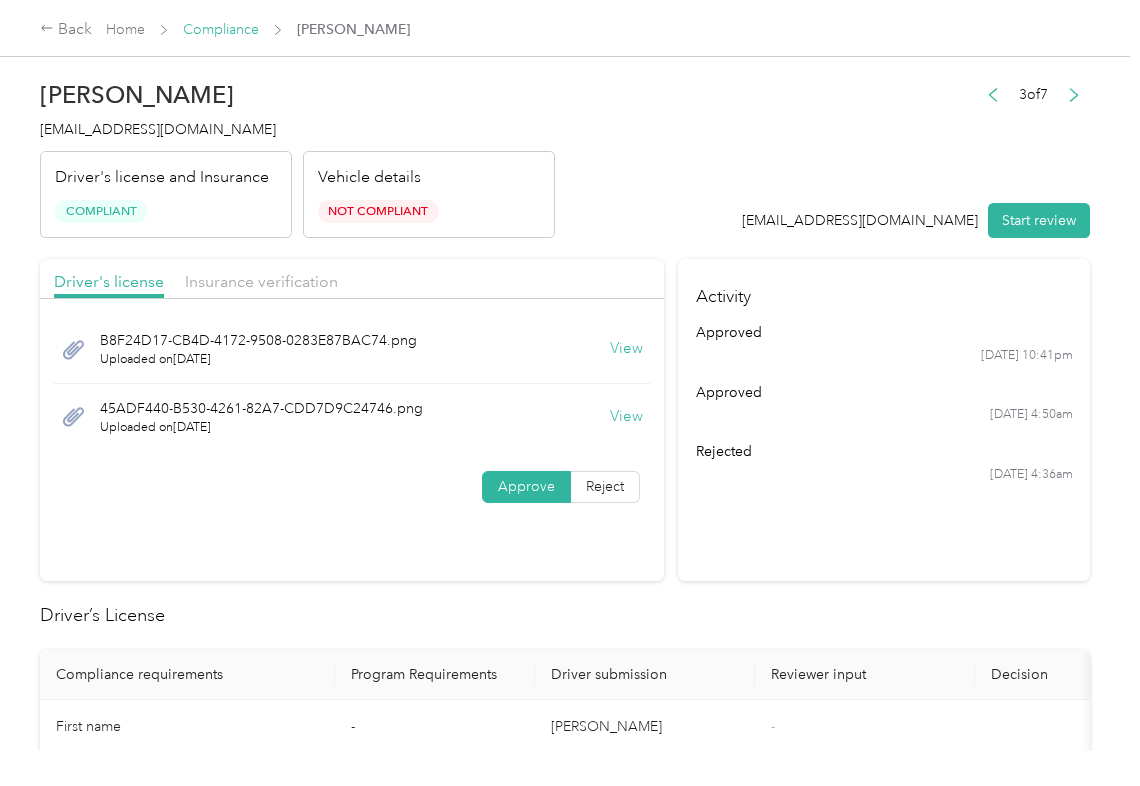 click on "Compliance" at bounding box center (221, 29) 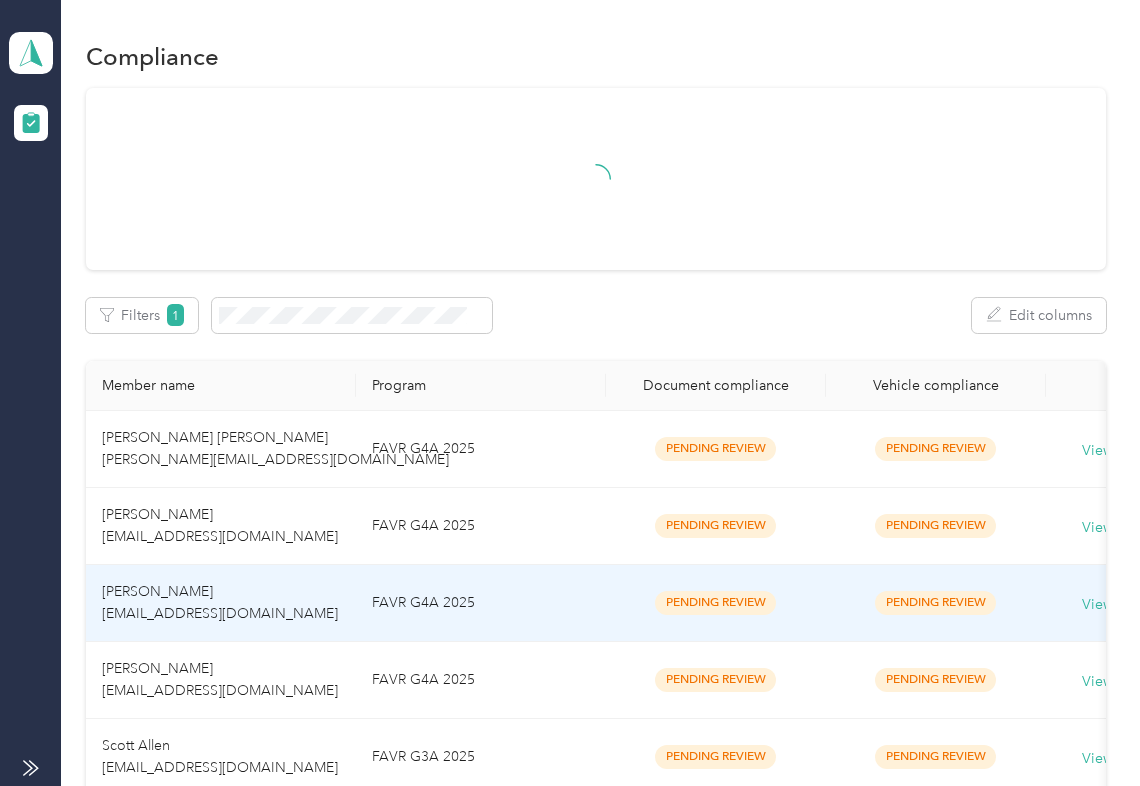 click on "[PERSON_NAME]
[EMAIL_ADDRESS][DOMAIN_NAME]" at bounding box center (220, 602) 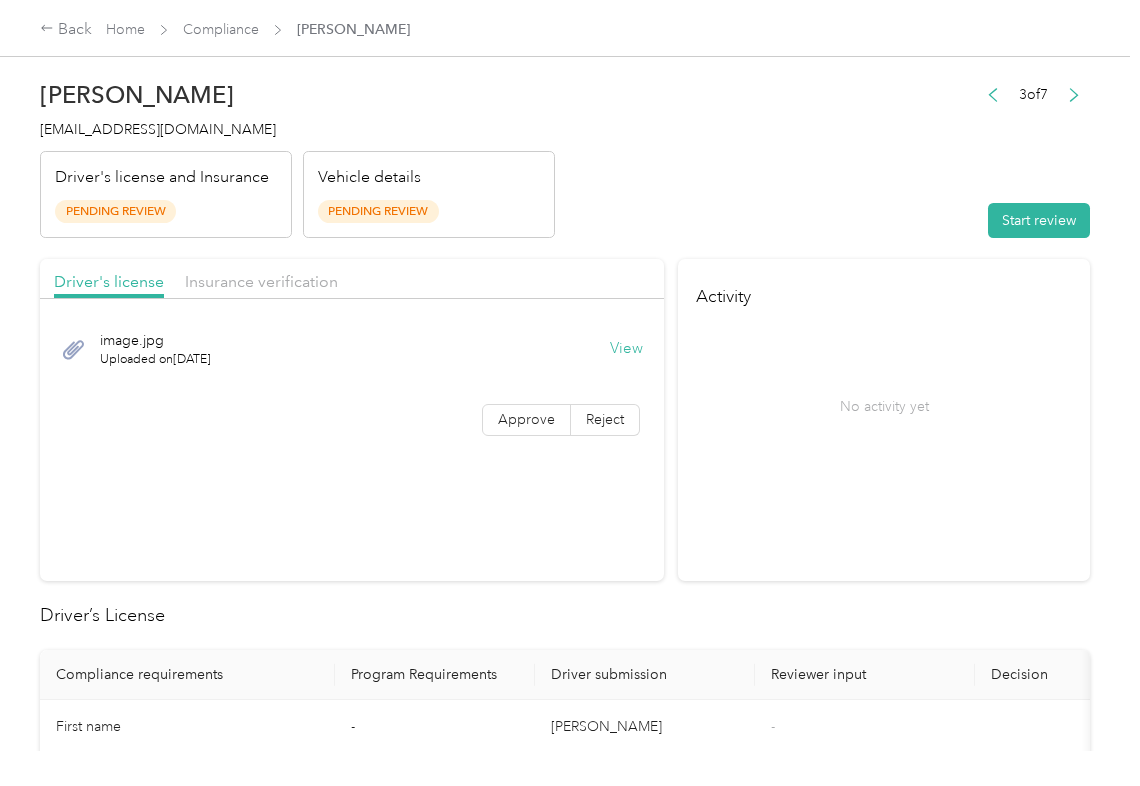click on "View" at bounding box center (626, 349) 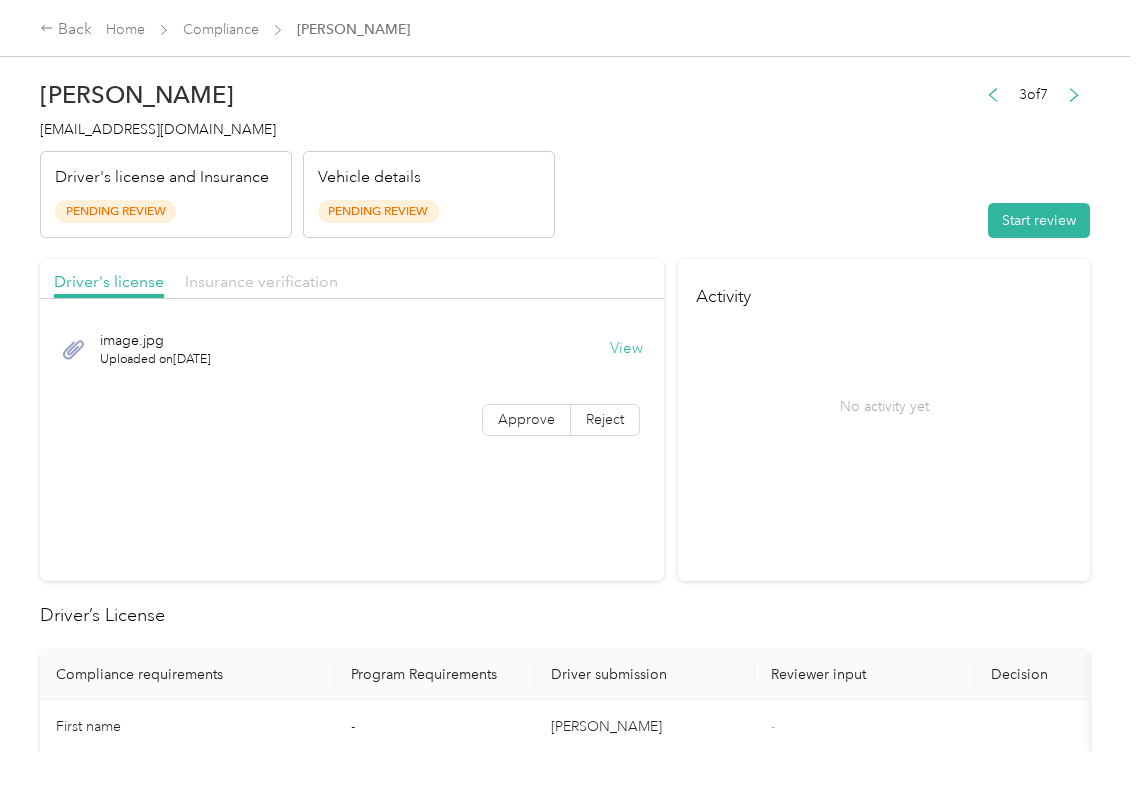 click on "Insurance verification" at bounding box center [261, 281] 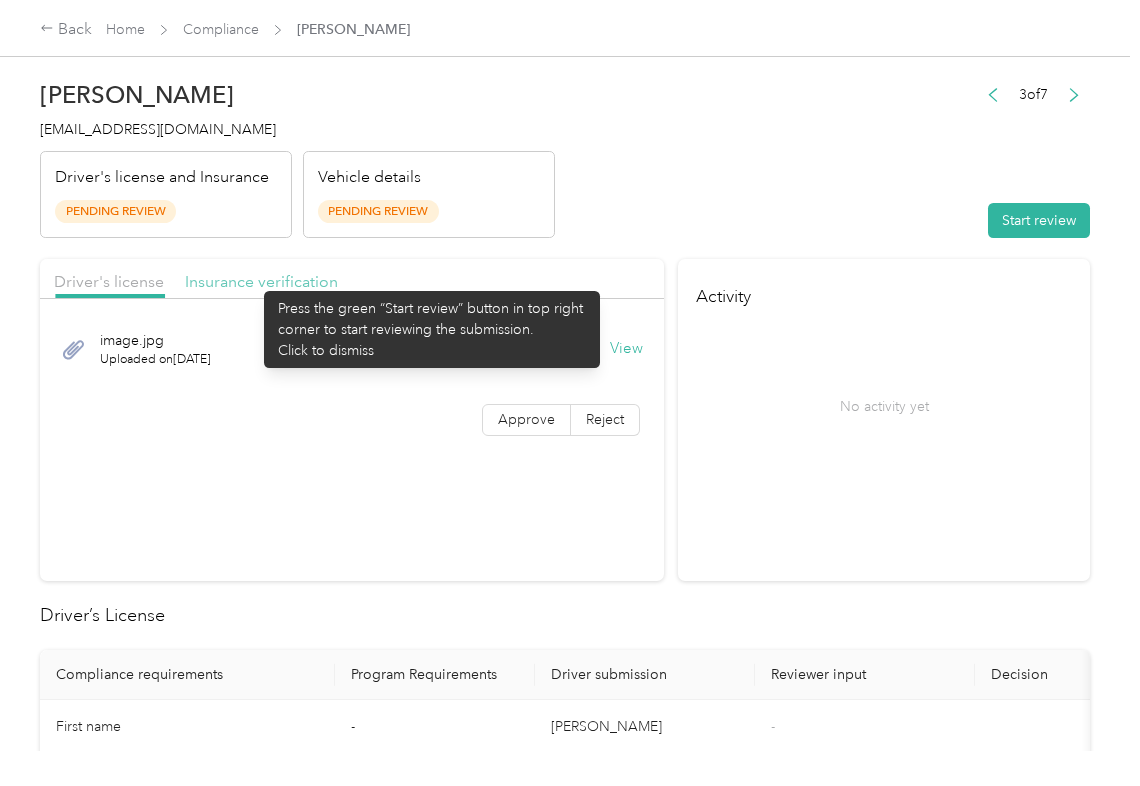 click on "Insurance verification" at bounding box center (261, 281) 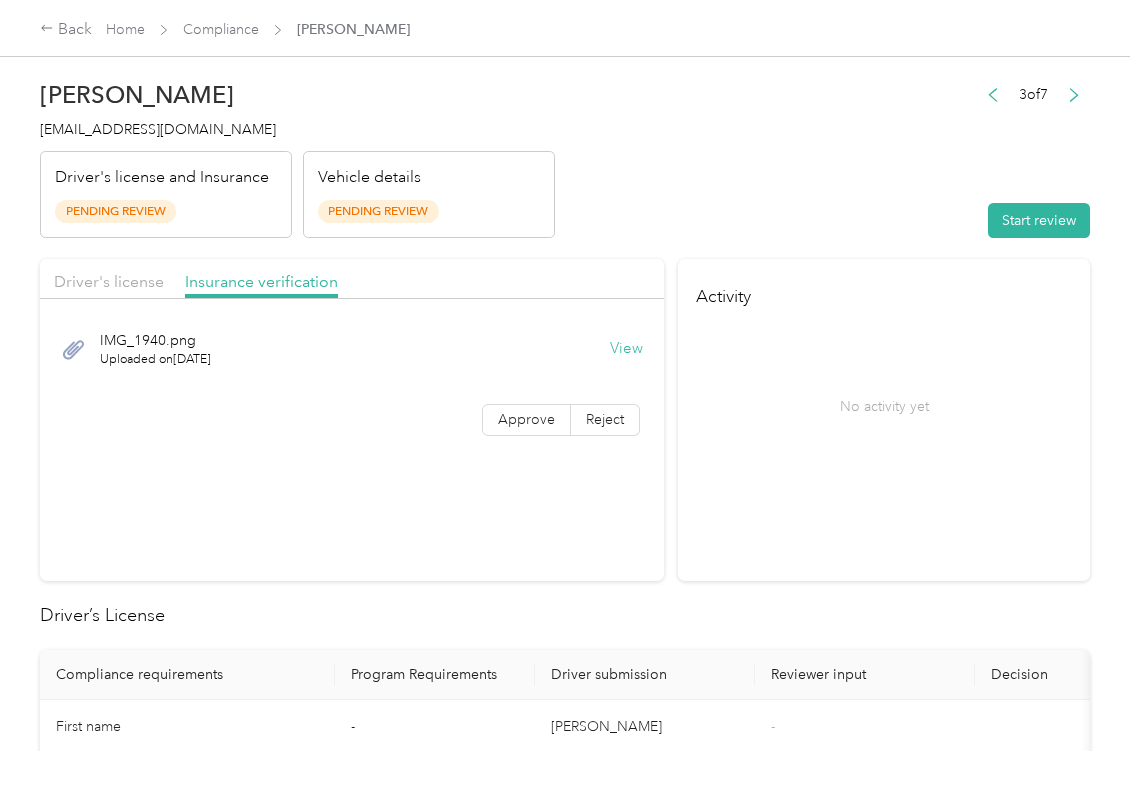 click on "View" at bounding box center [626, 349] 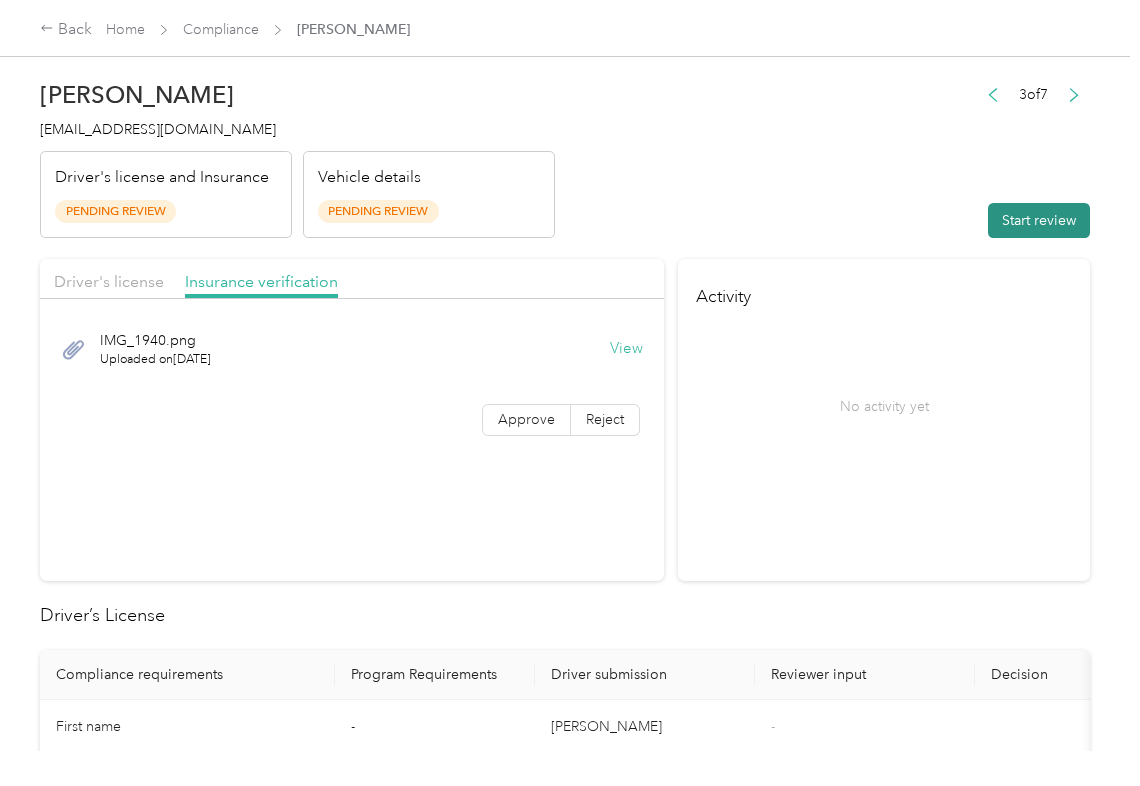 click on "Start review" at bounding box center (1039, 220) 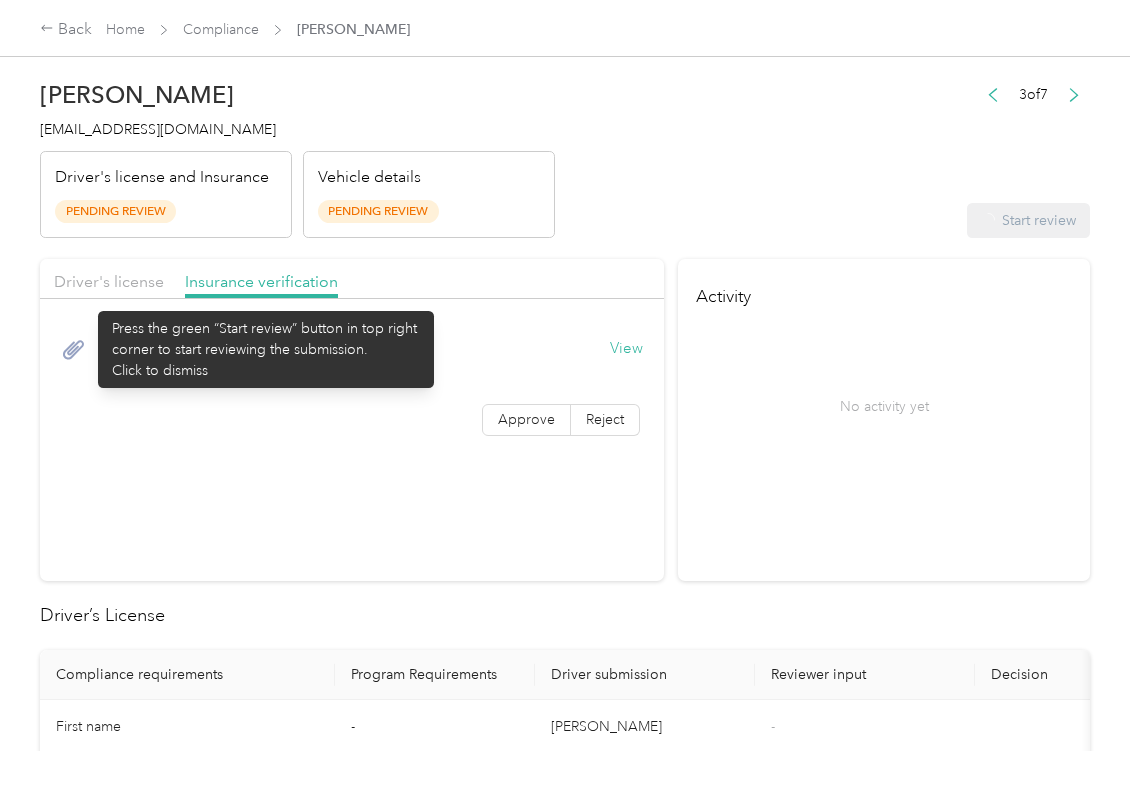 click at bounding box center [352, 304] 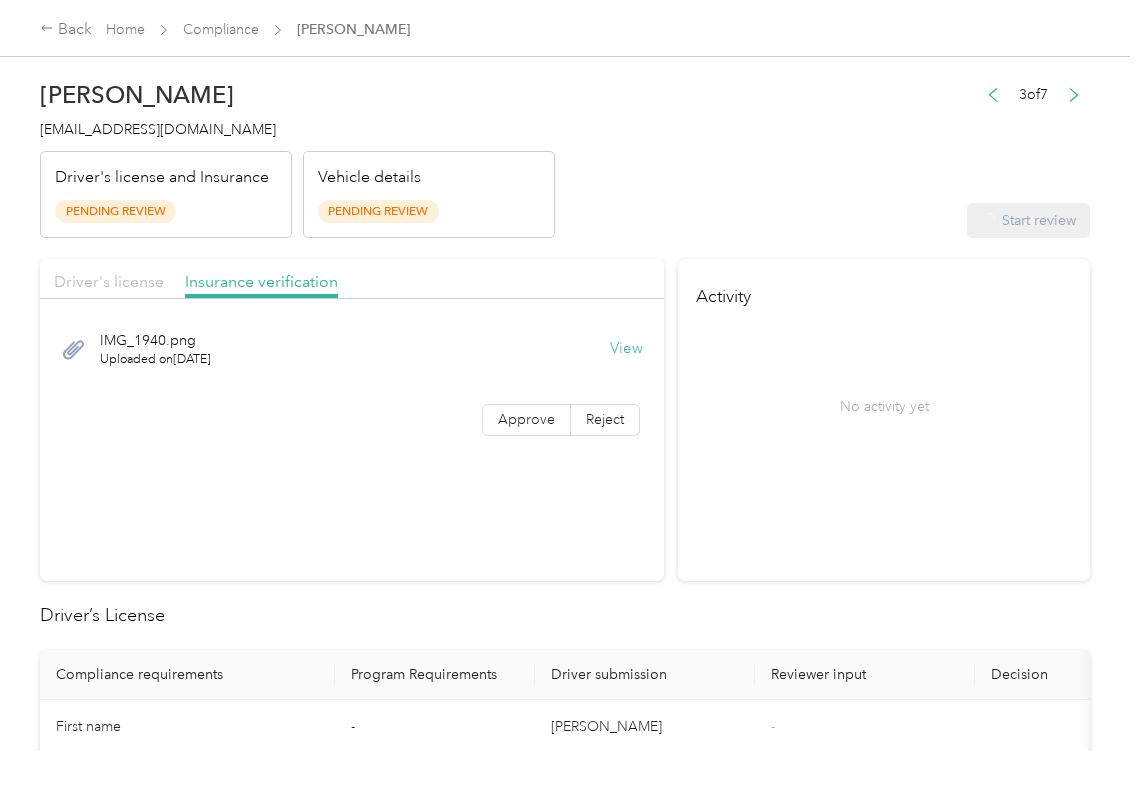 click on "Driver's license" at bounding box center [109, 281] 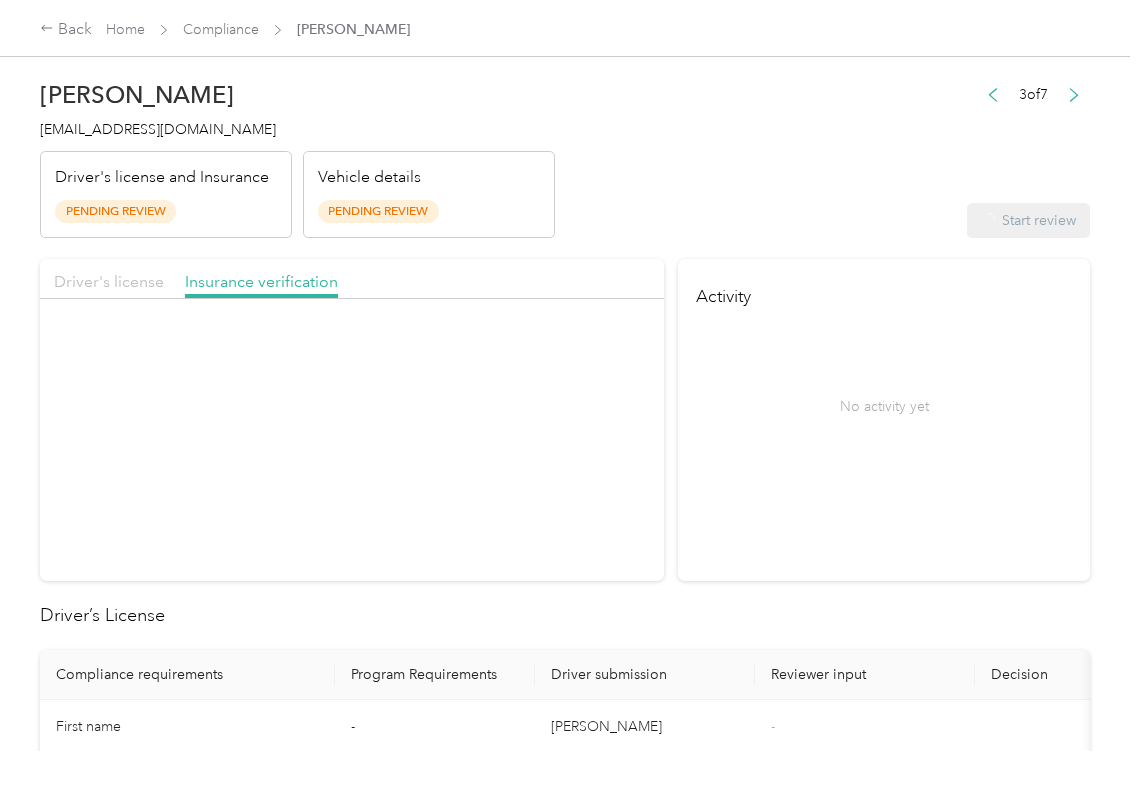 click on "Driver's license" at bounding box center (109, 281) 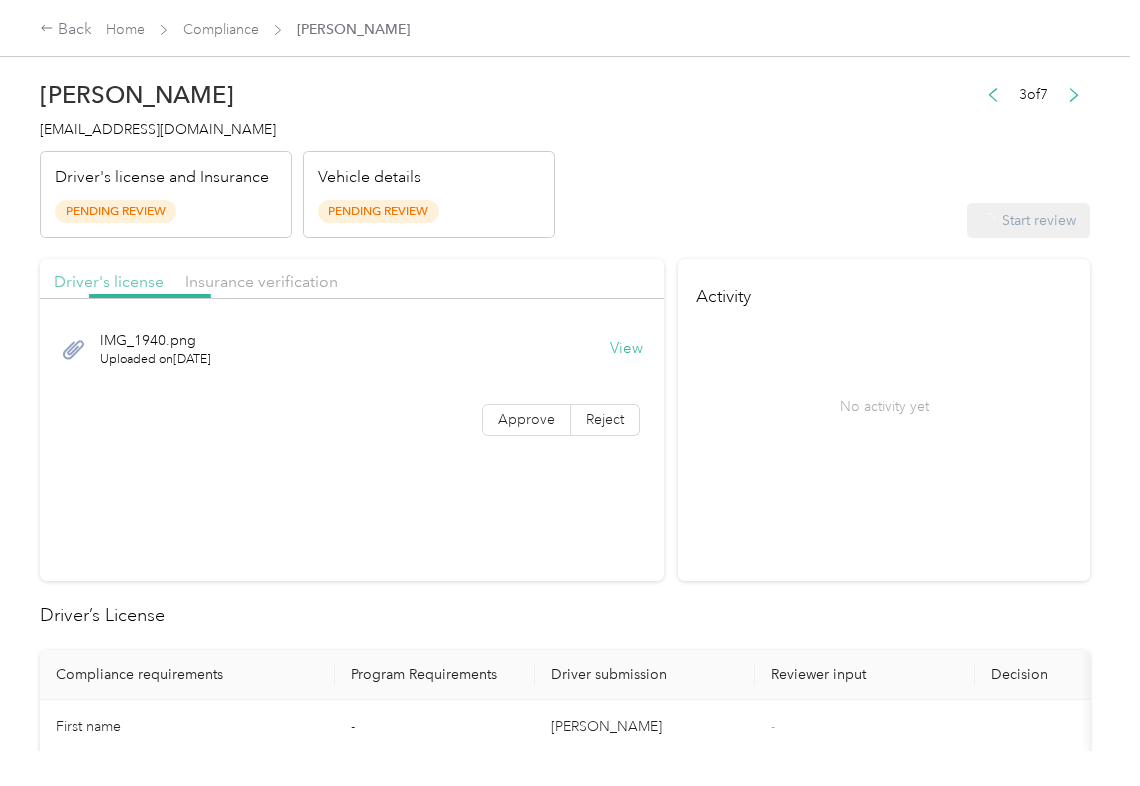 click on "Driver's license" at bounding box center [109, 281] 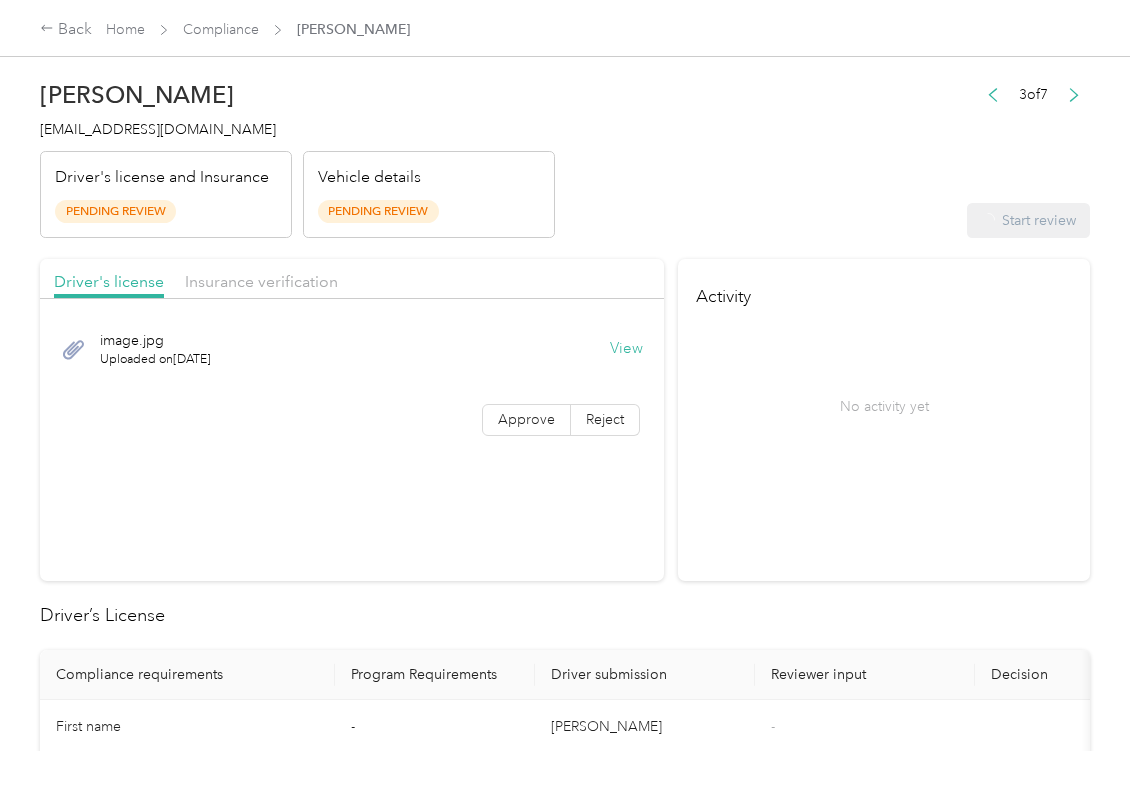 click on "image.jpg Uploaded on  [DATE] View Approve Reject" at bounding box center [352, 379] 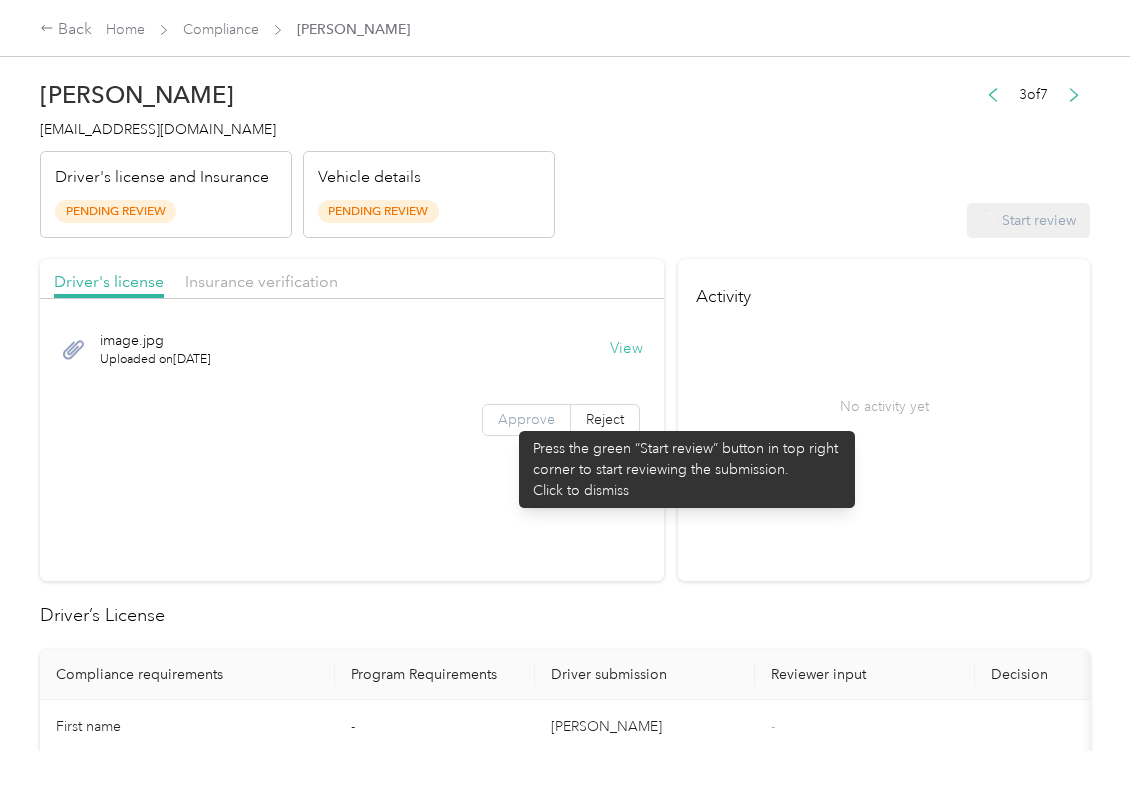 click on "Approve" at bounding box center (526, 419) 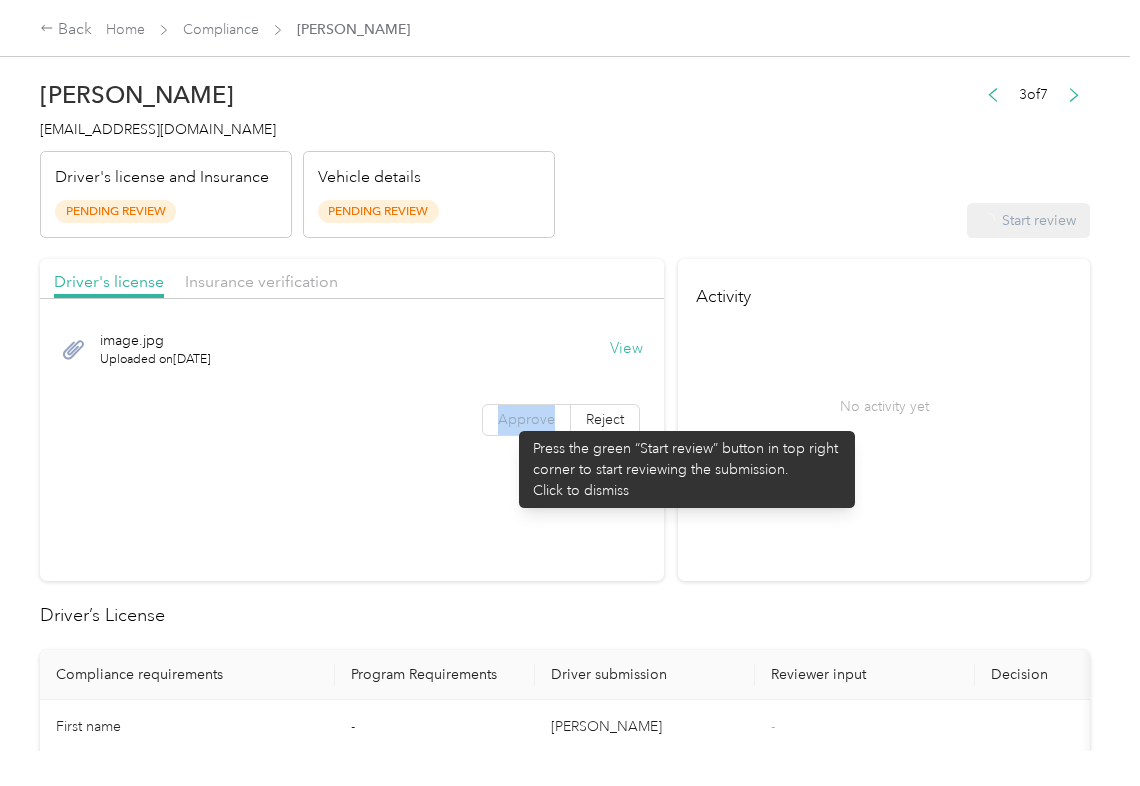 click on "Approve" at bounding box center [526, 419] 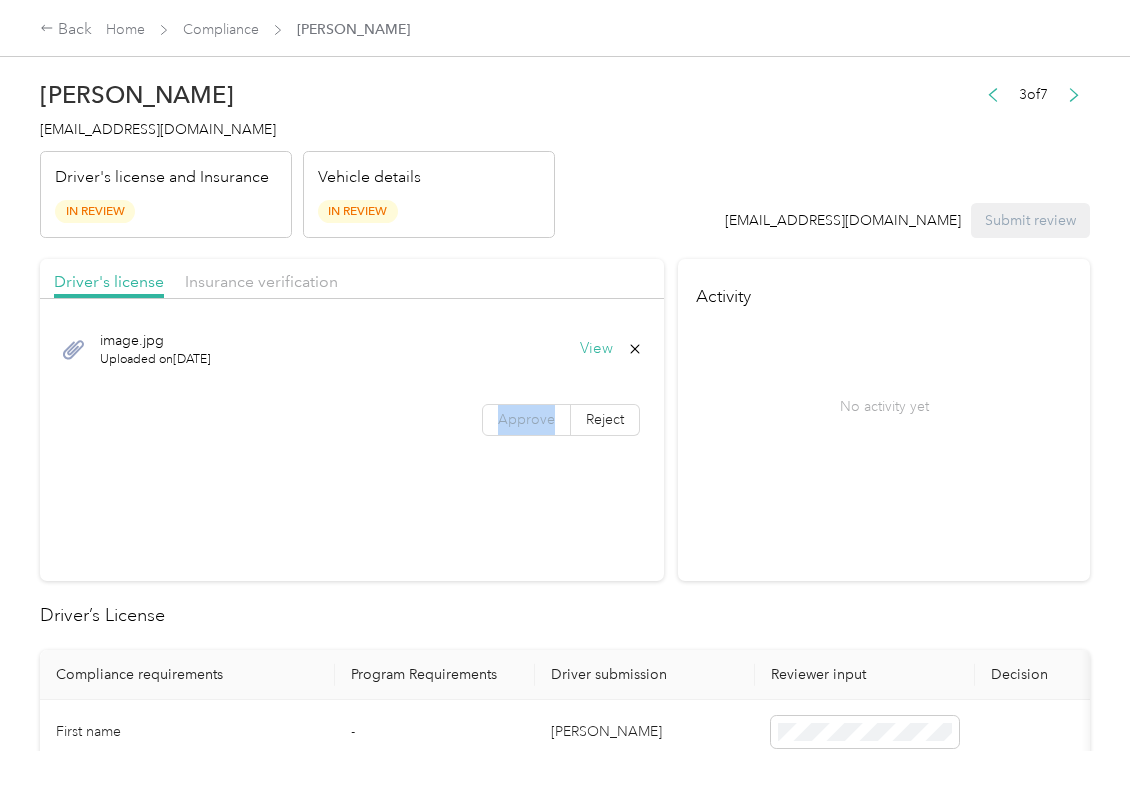 click on "Approve" at bounding box center (526, 419) 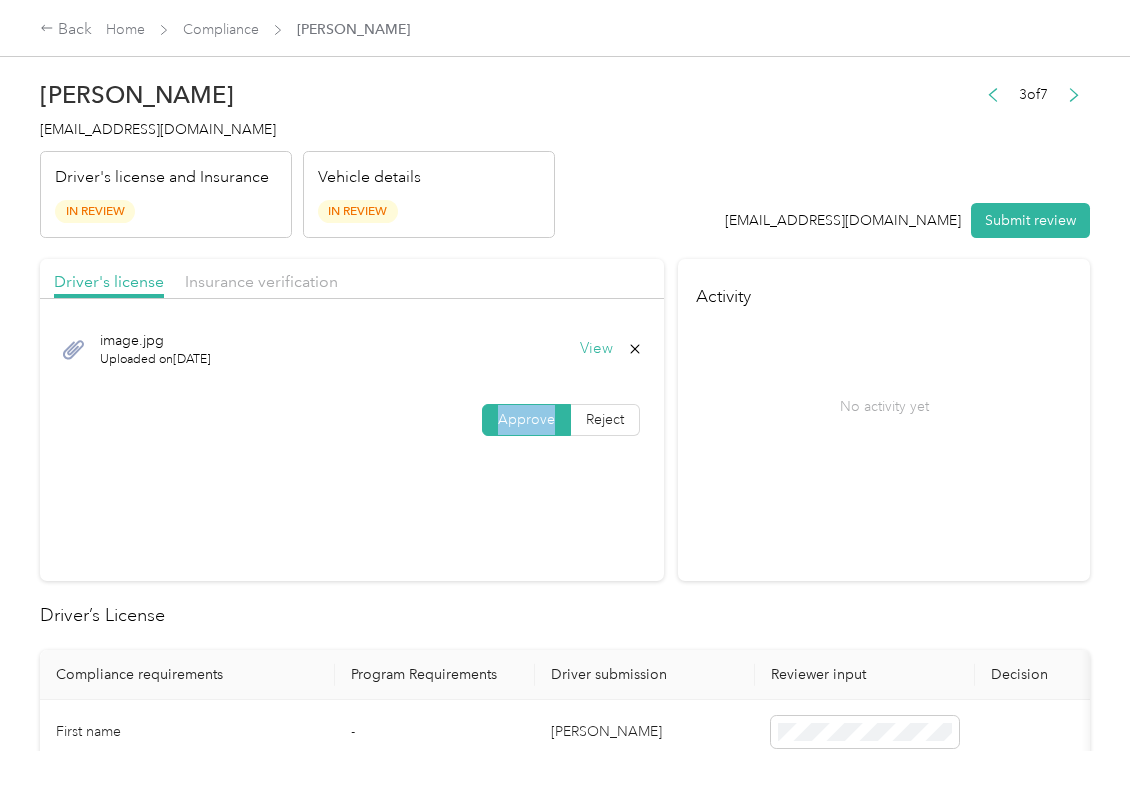 click on "Approve" at bounding box center (526, 419) 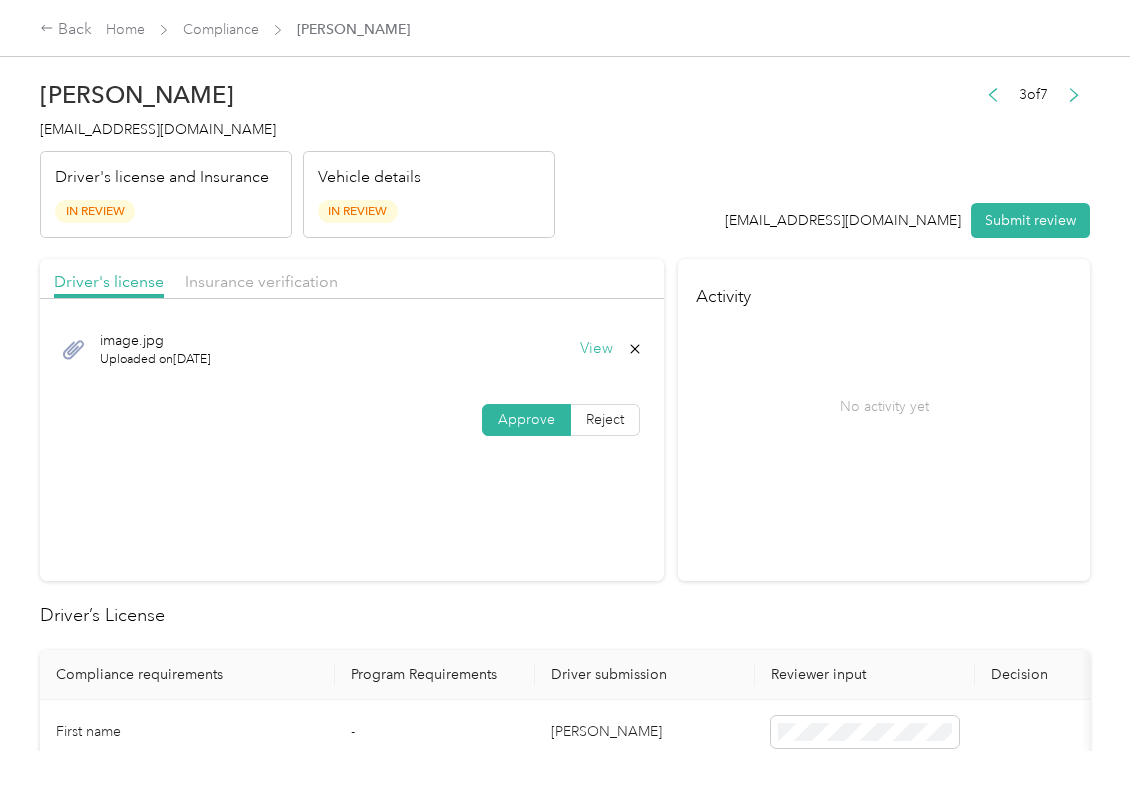 click on "Driver's license Insurance verification" at bounding box center (352, 279) 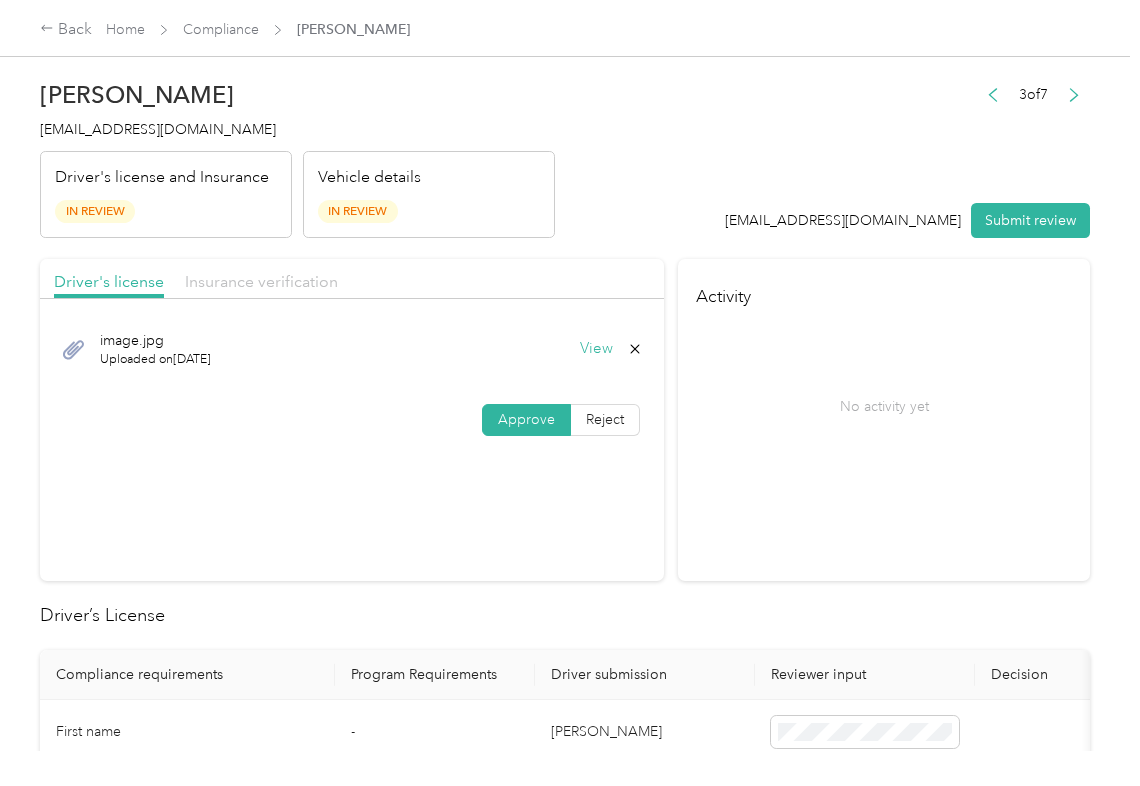 drag, startPoint x: 222, startPoint y: 276, endPoint x: 230, endPoint y: 286, distance: 12.806249 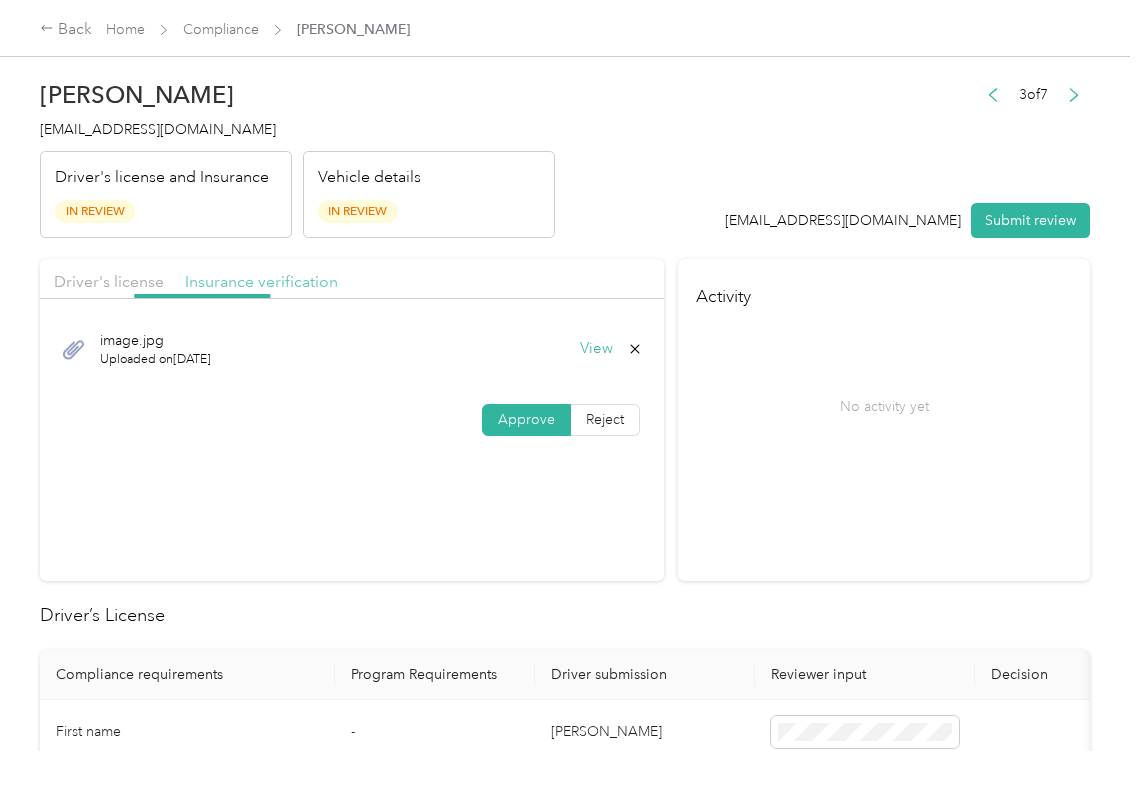 drag, startPoint x: 233, startPoint y: 286, endPoint x: 236, endPoint y: 298, distance: 12.369317 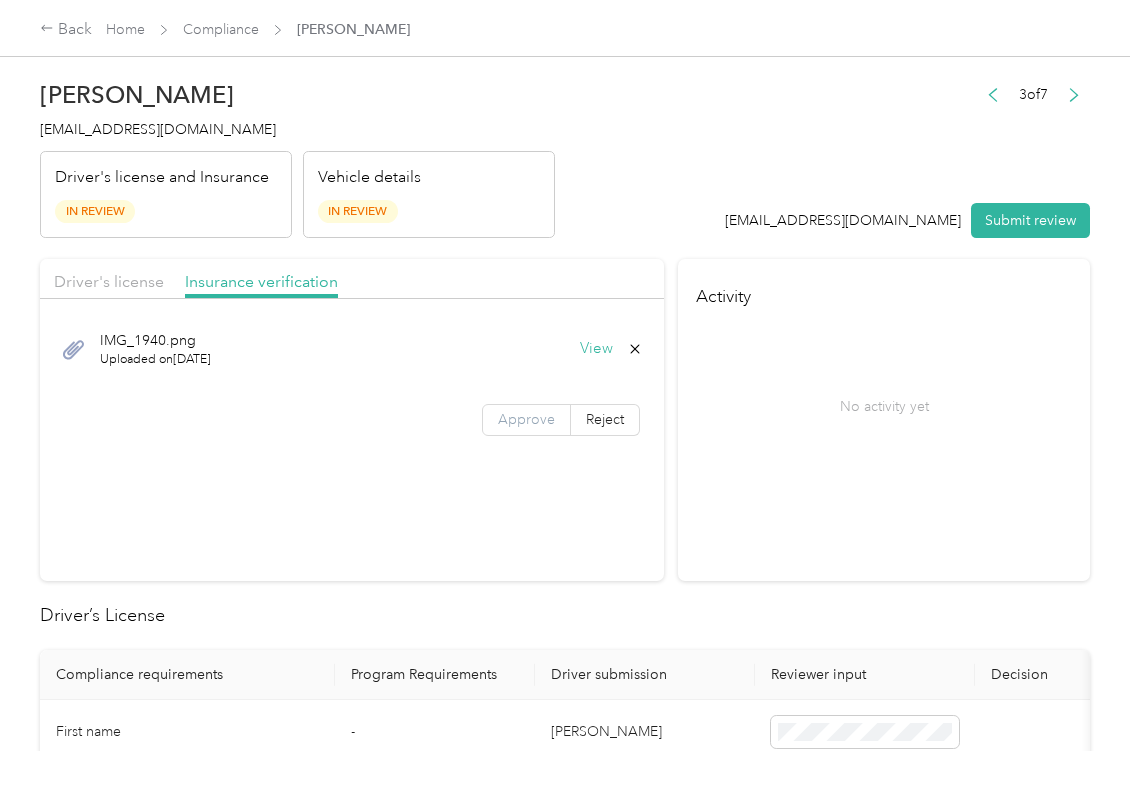 click on "Approve" at bounding box center (526, 419) 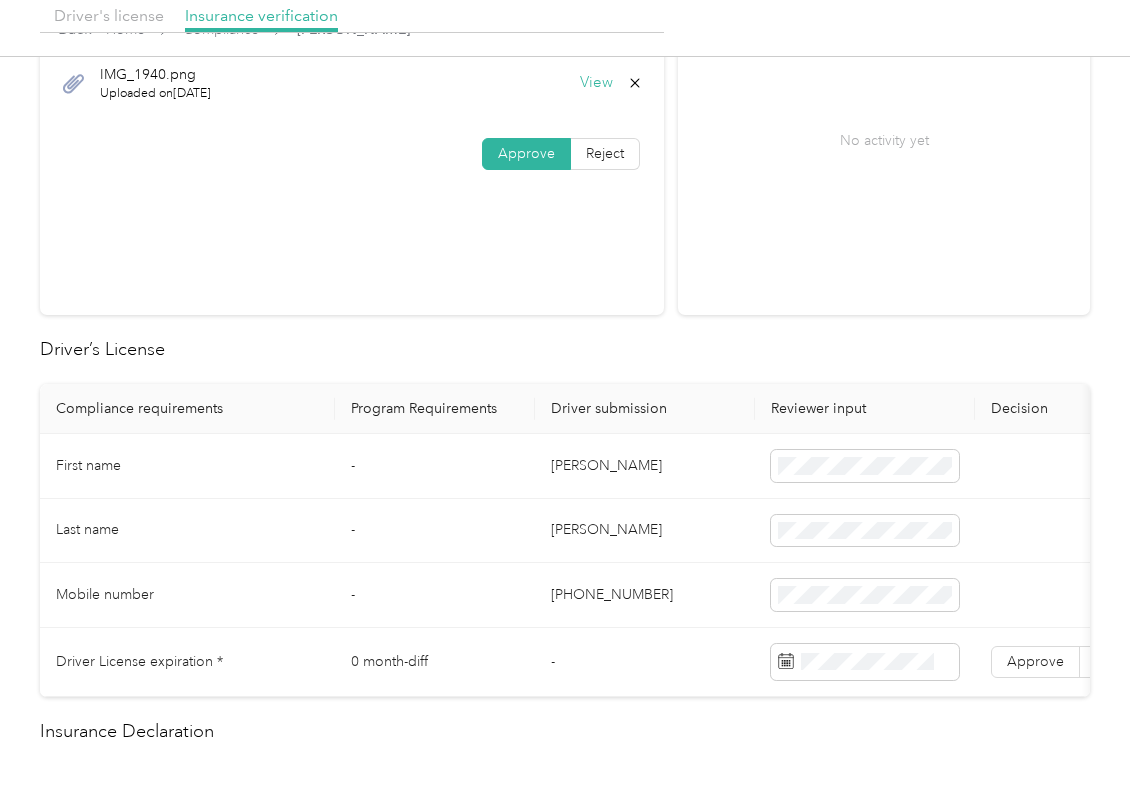 scroll, scrollTop: 400, scrollLeft: 0, axis: vertical 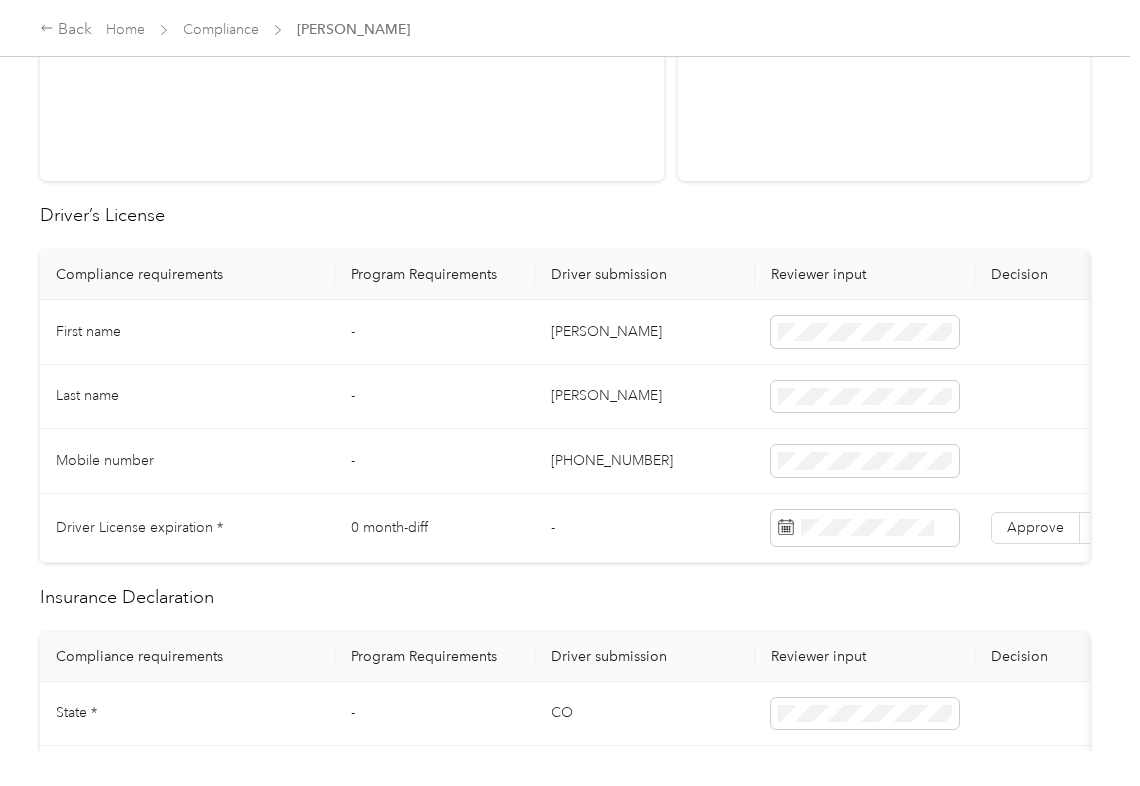 click on "[PERSON_NAME]" at bounding box center (645, 332) 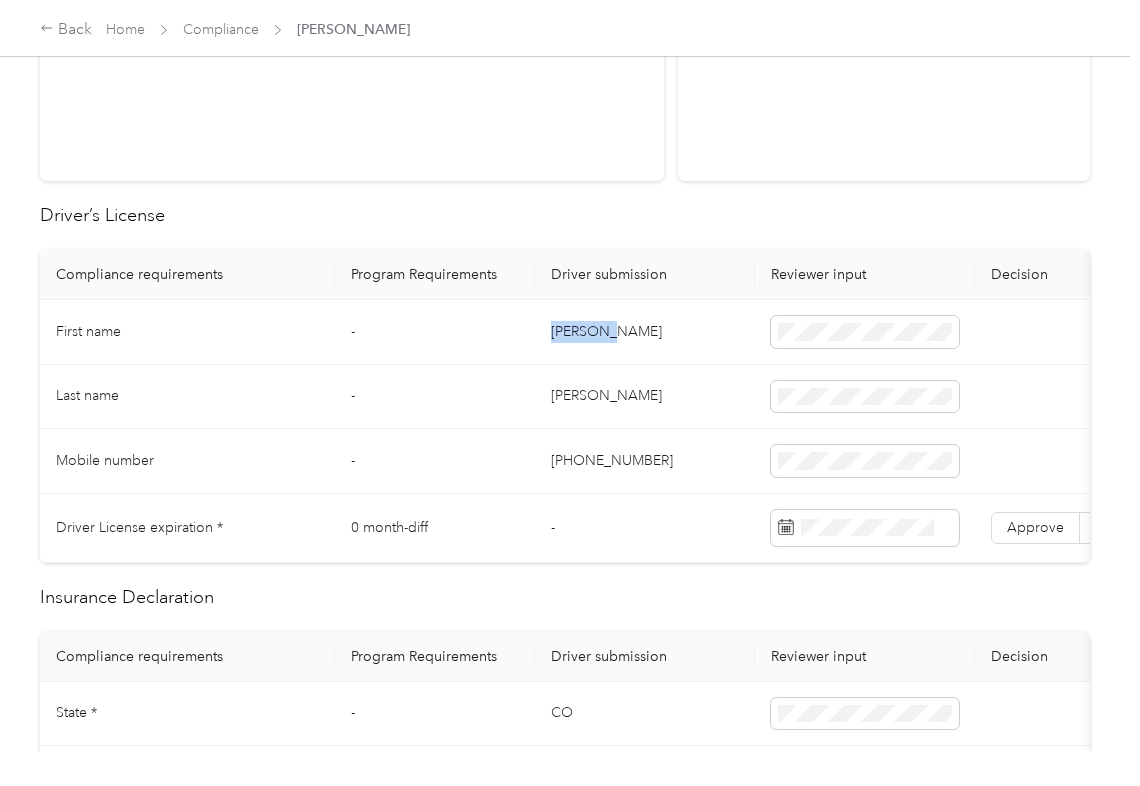 click on "[PERSON_NAME]" at bounding box center [645, 332] 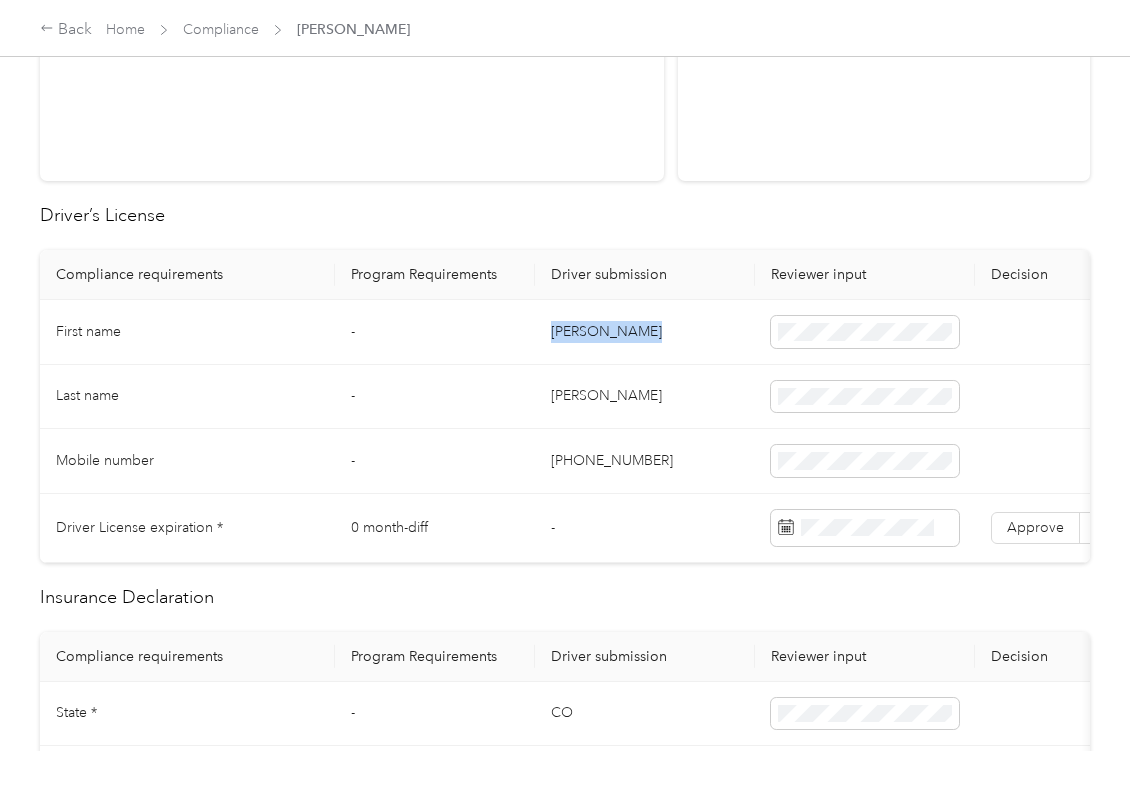 click on "[PERSON_NAME]" at bounding box center [645, 332] 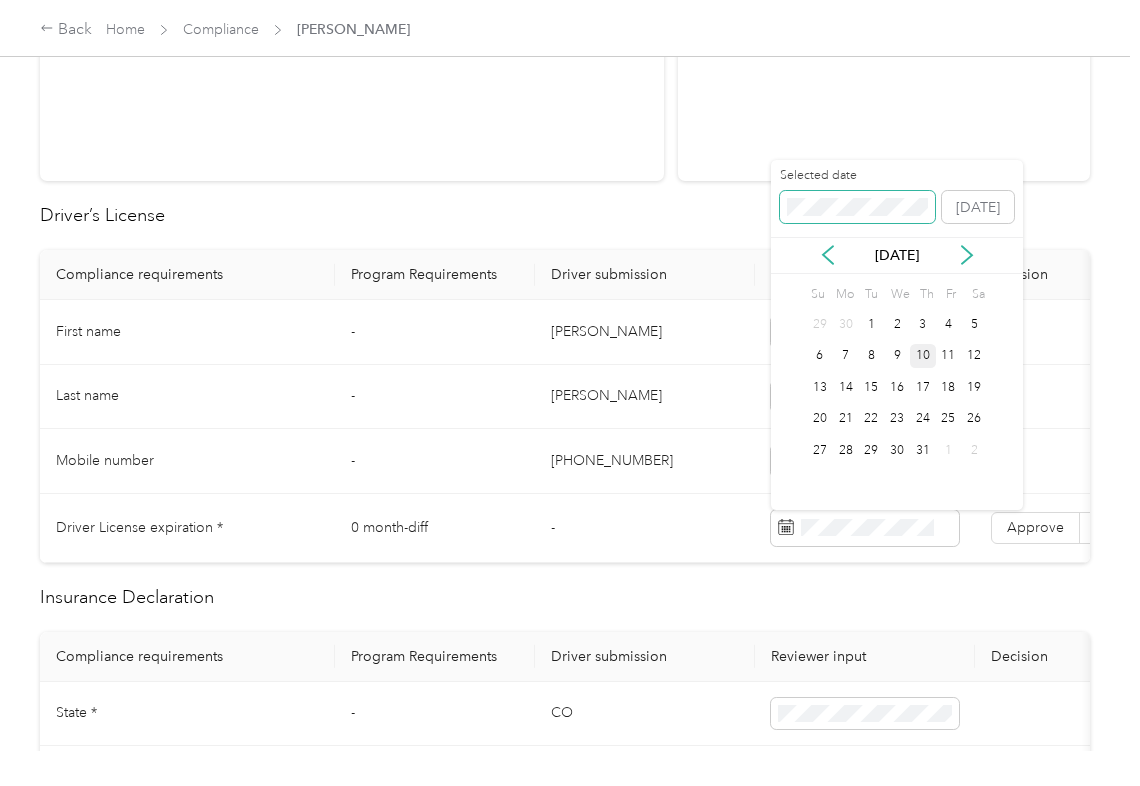 click at bounding box center (857, 207) 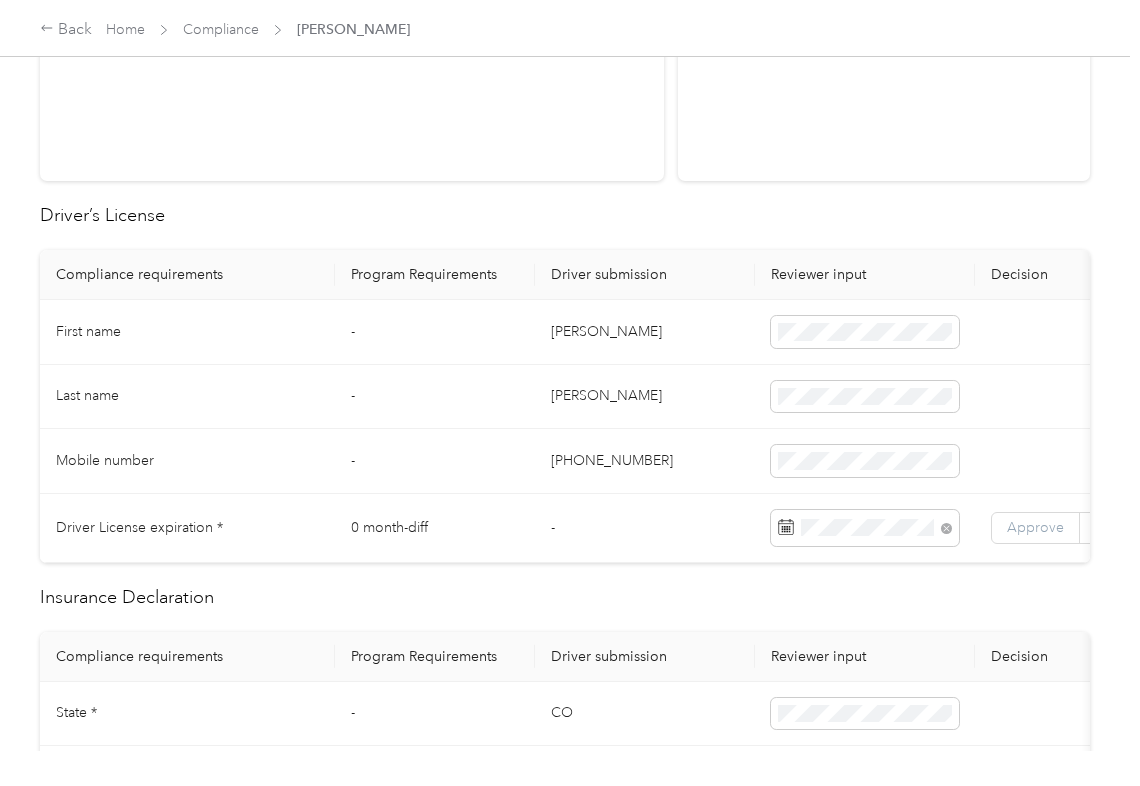 click on "Approve" at bounding box center (1035, 527) 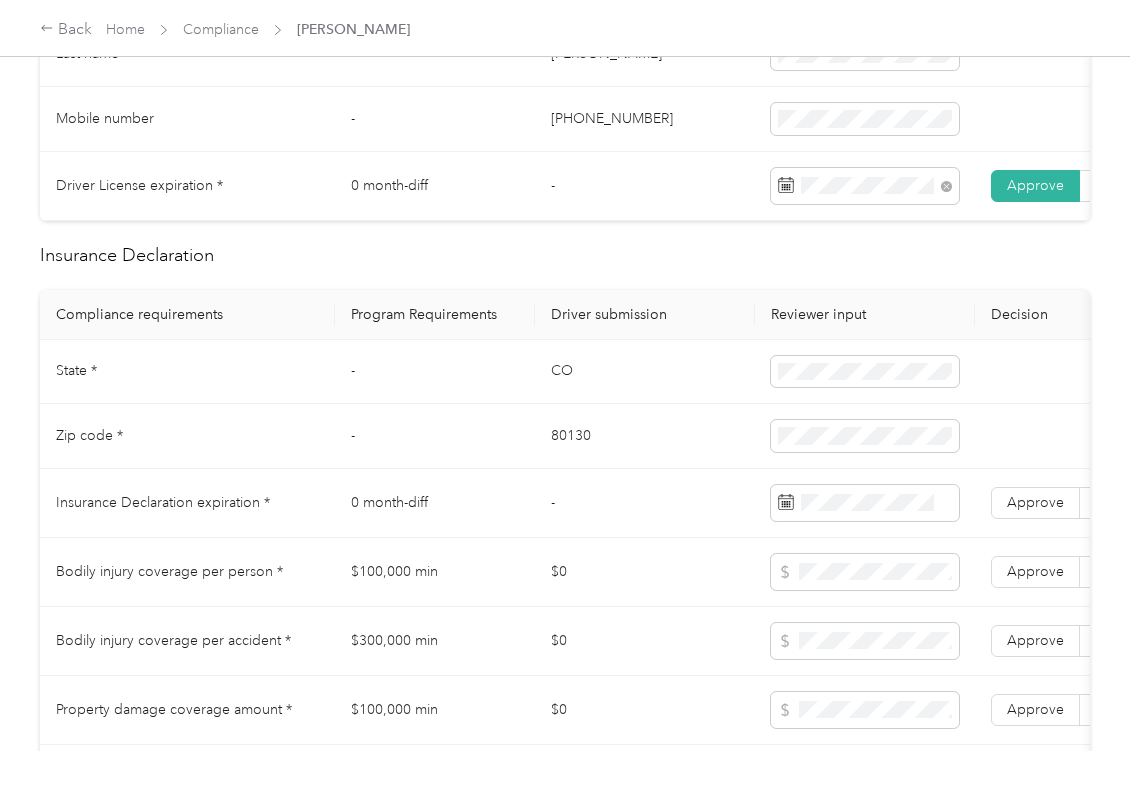 scroll, scrollTop: 800, scrollLeft: 0, axis: vertical 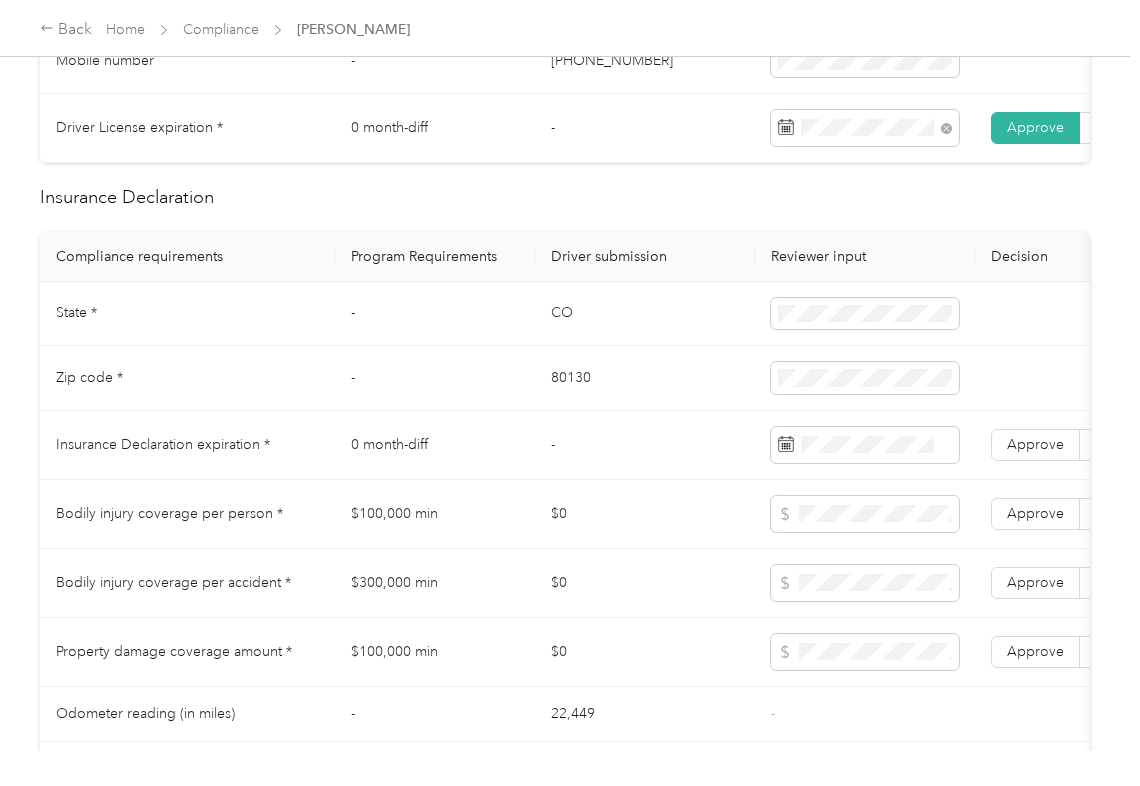 click on "CO" at bounding box center [645, 314] 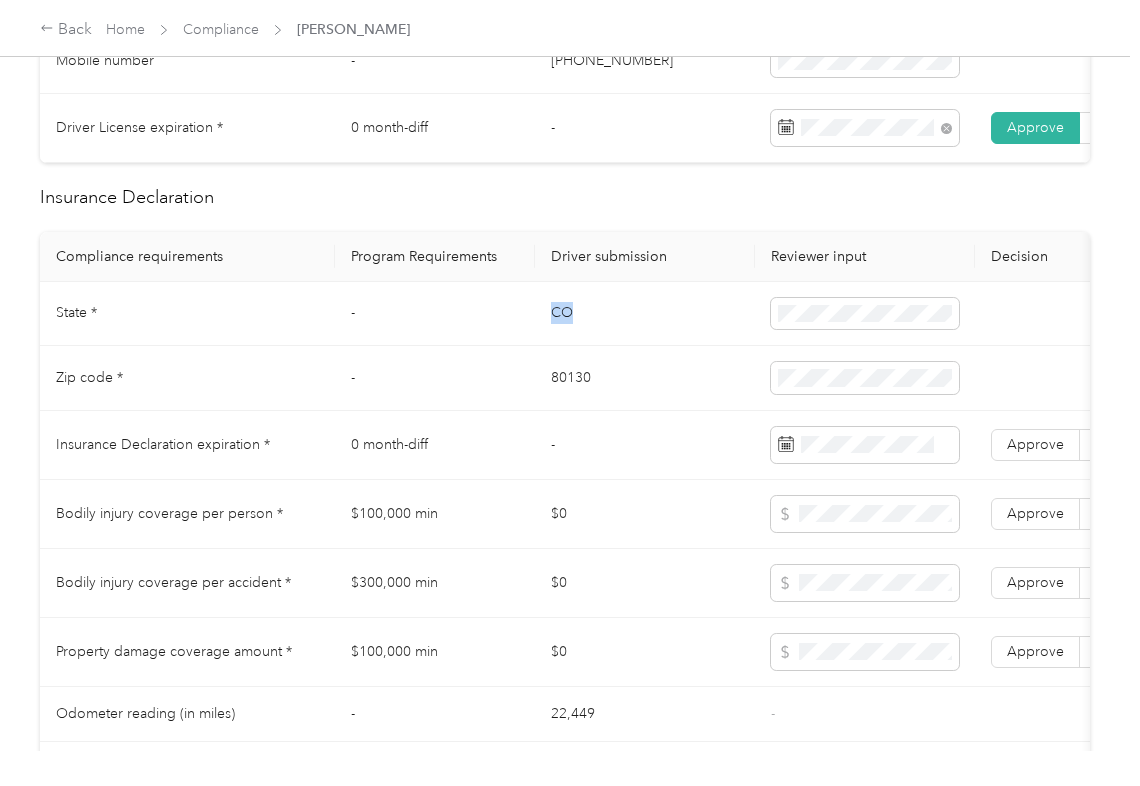 click on "CO" at bounding box center [645, 314] 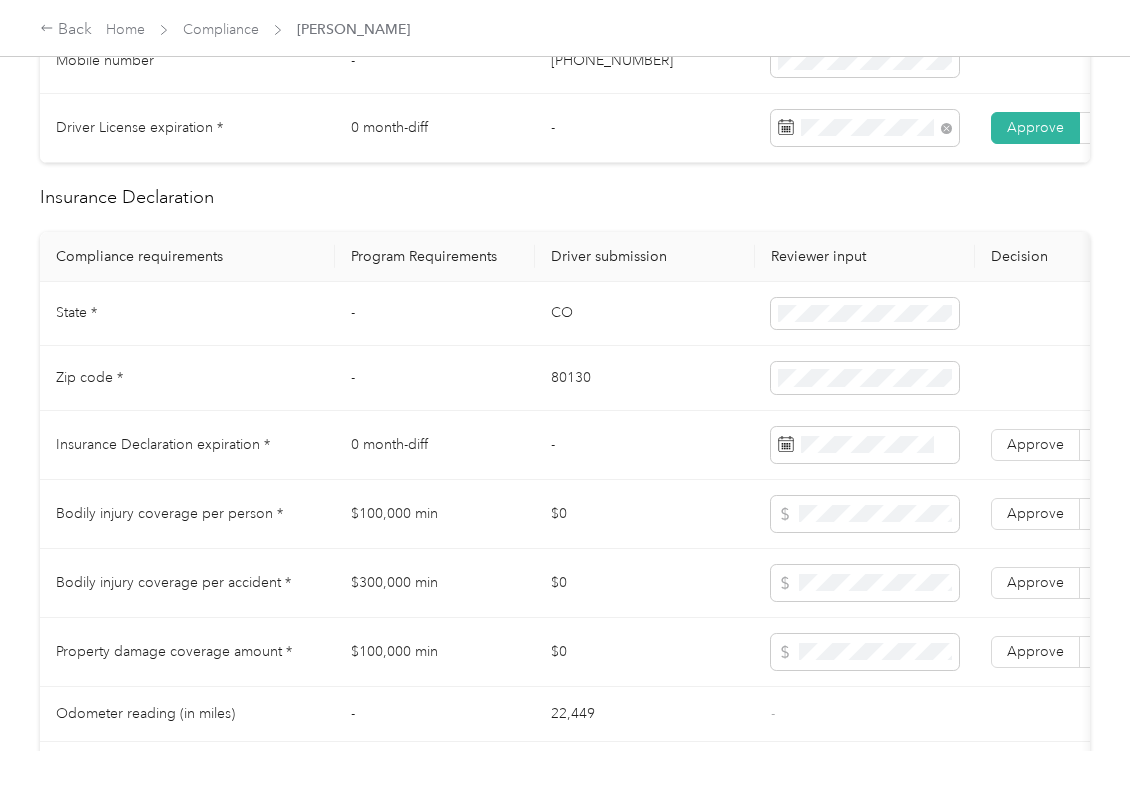 click on "80130" at bounding box center (645, 378) 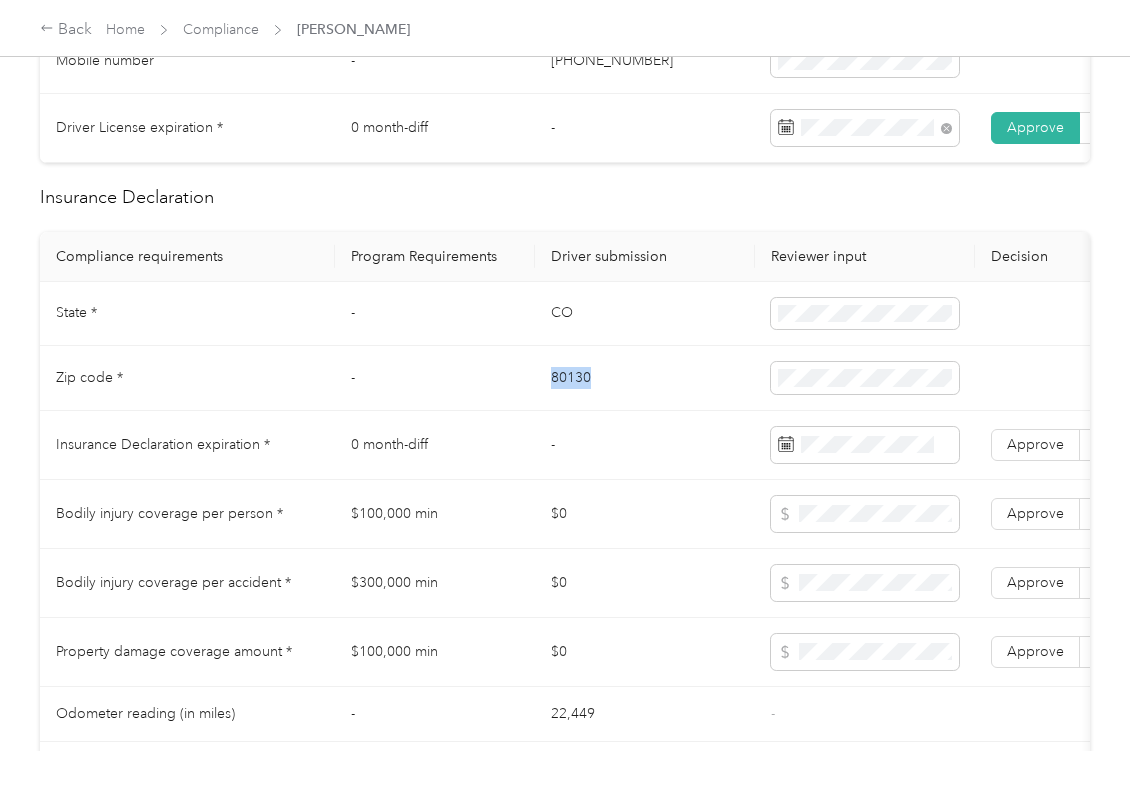 click on "80130" at bounding box center [645, 378] 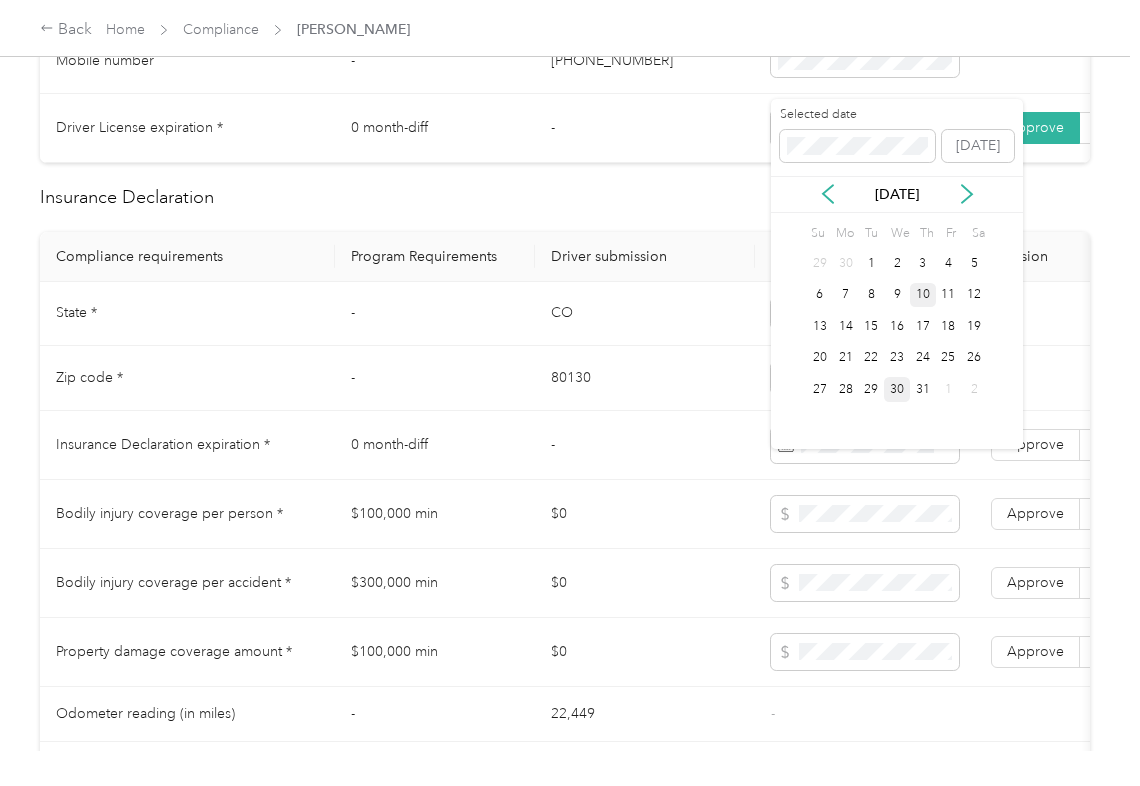 click on "30" at bounding box center [897, 389] 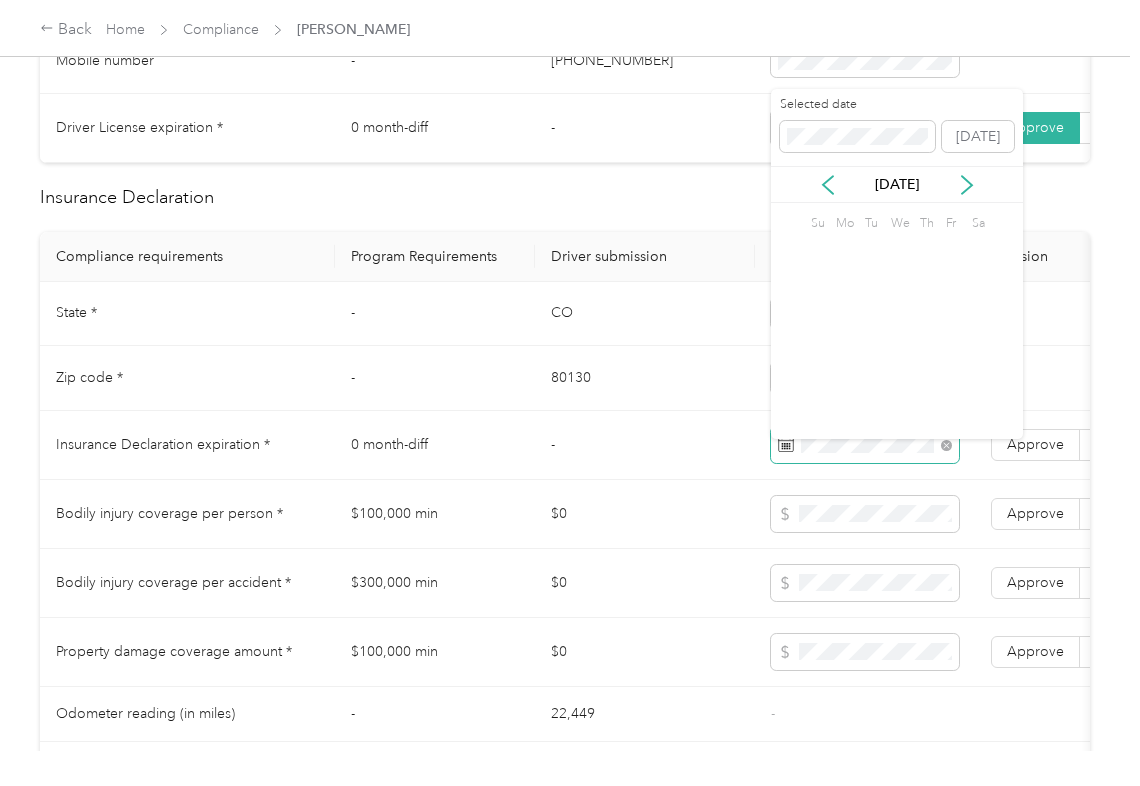 drag, startPoint x: 1029, startPoint y: 464, endPoint x: 909, endPoint y: 484, distance: 121.65525 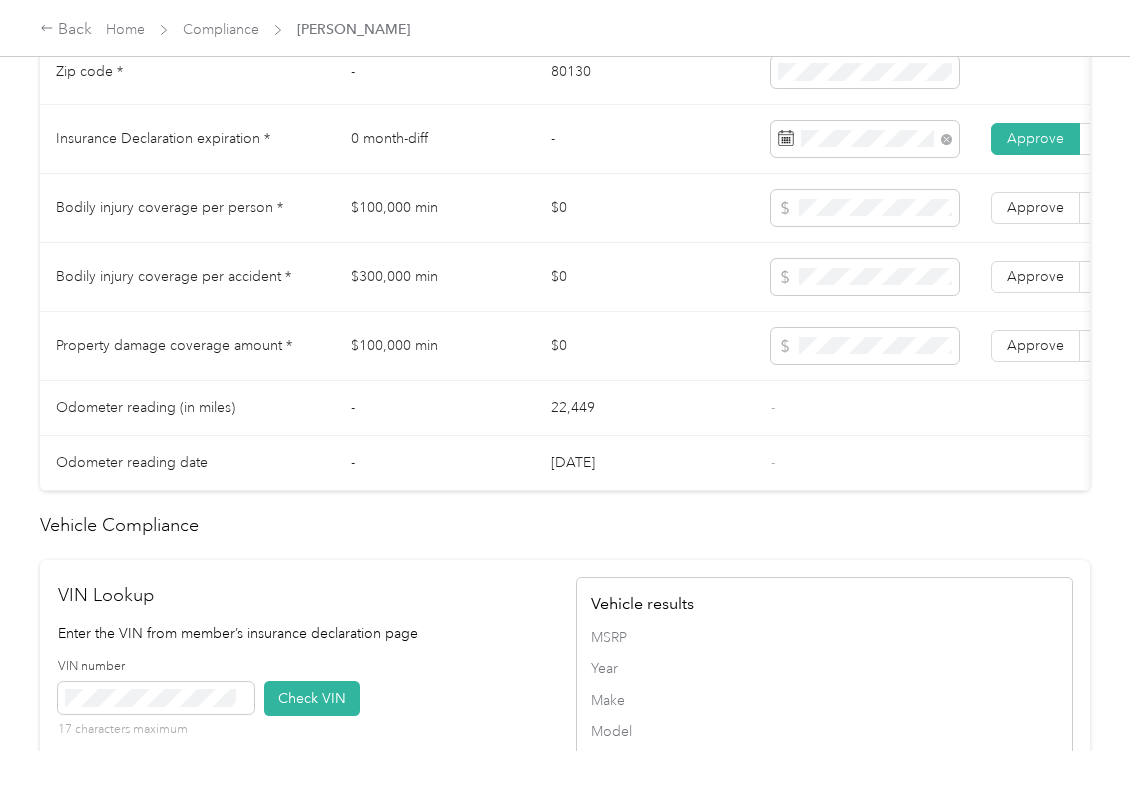 scroll, scrollTop: 1733, scrollLeft: 0, axis: vertical 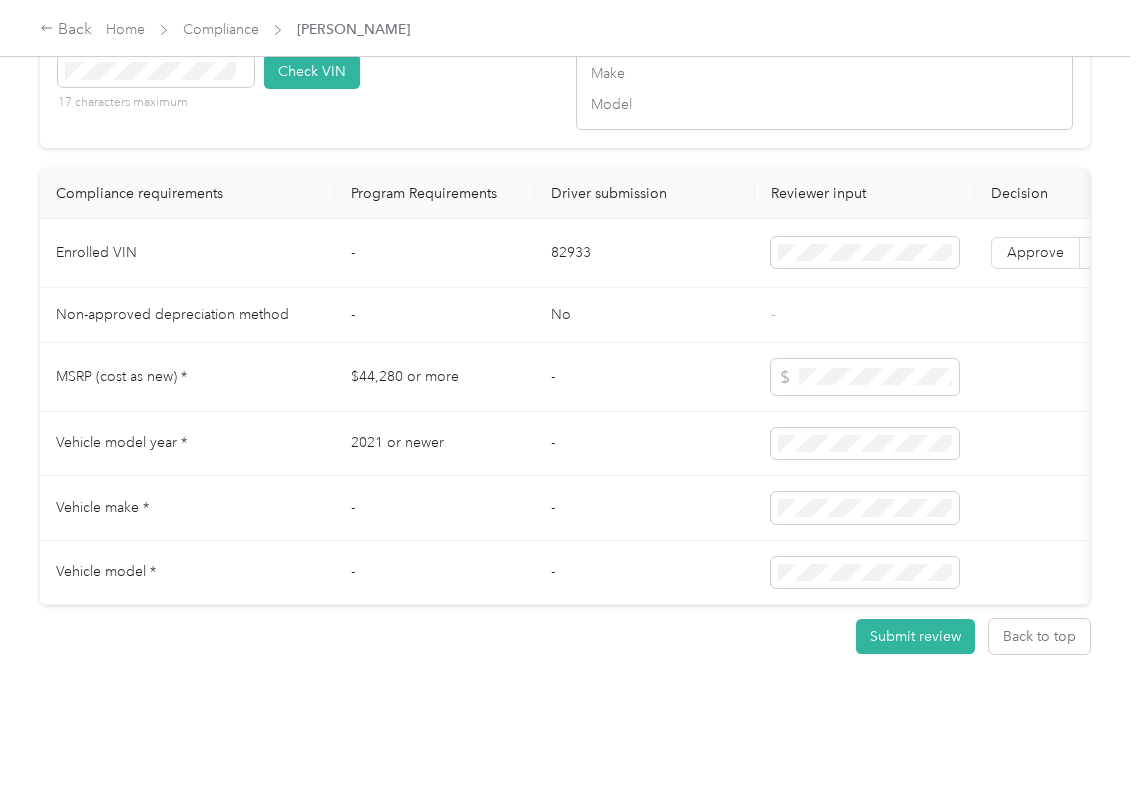 click on "82933" at bounding box center (645, 253) 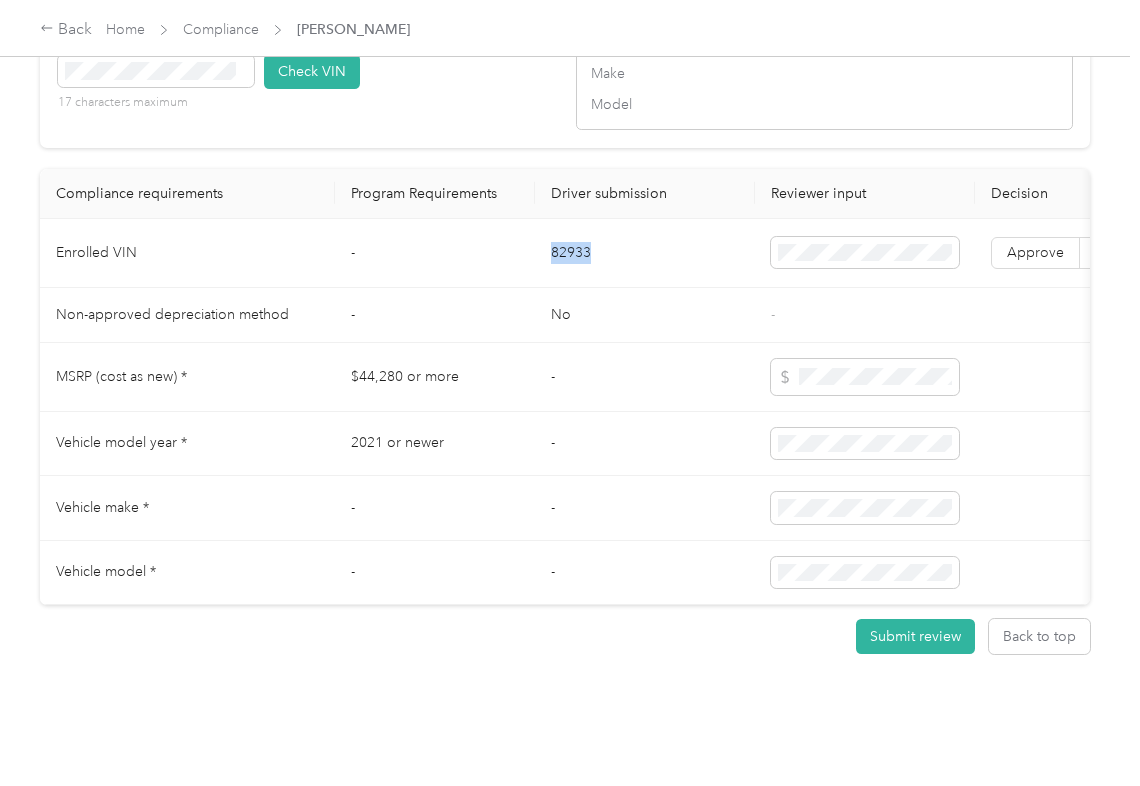 click on "82933" at bounding box center [645, 253] 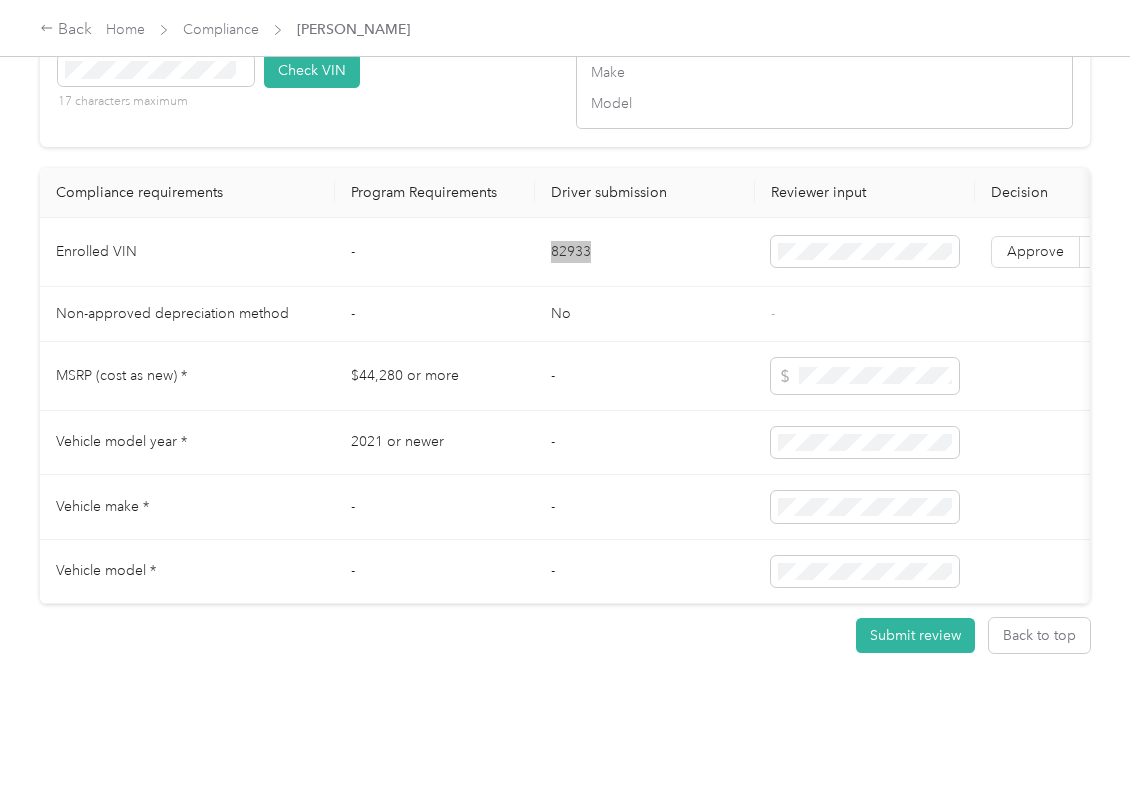 scroll, scrollTop: 1822, scrollLeft: 0, axis: vertical 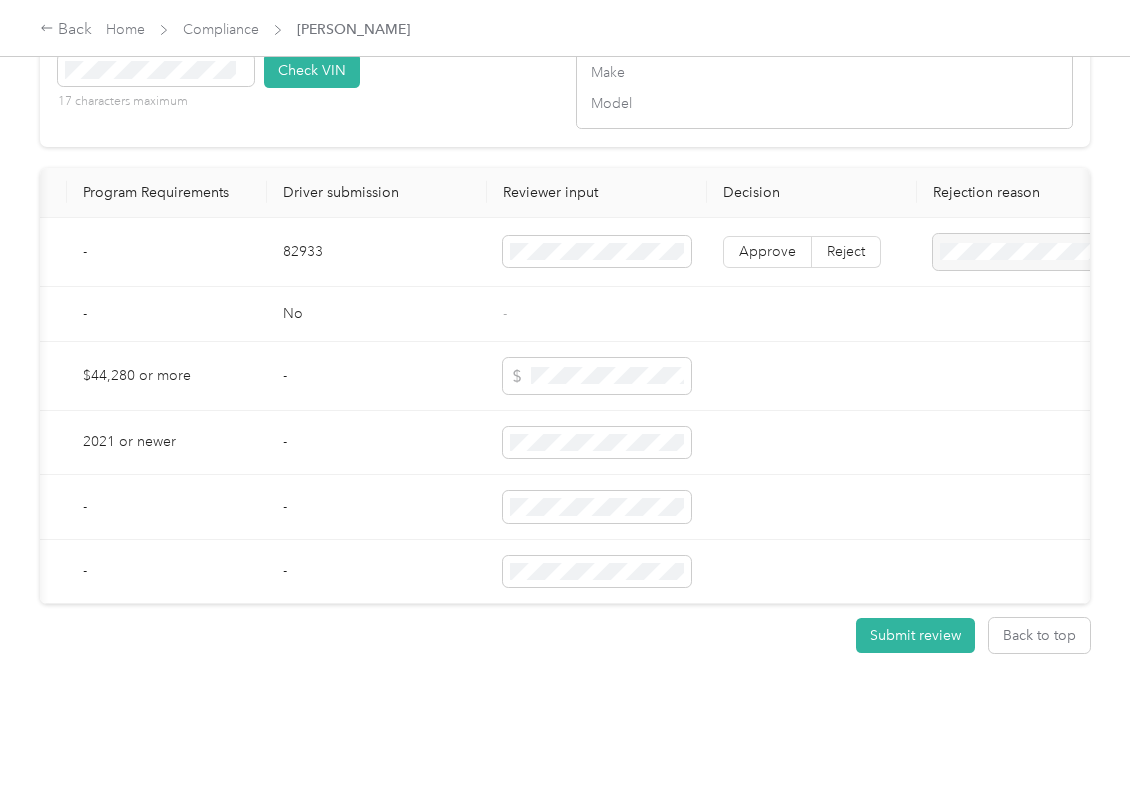 drag, startPoint x: 810, startPoint y: 352, endPoint x: 726, endPoint y: 340, distance: 84.85281 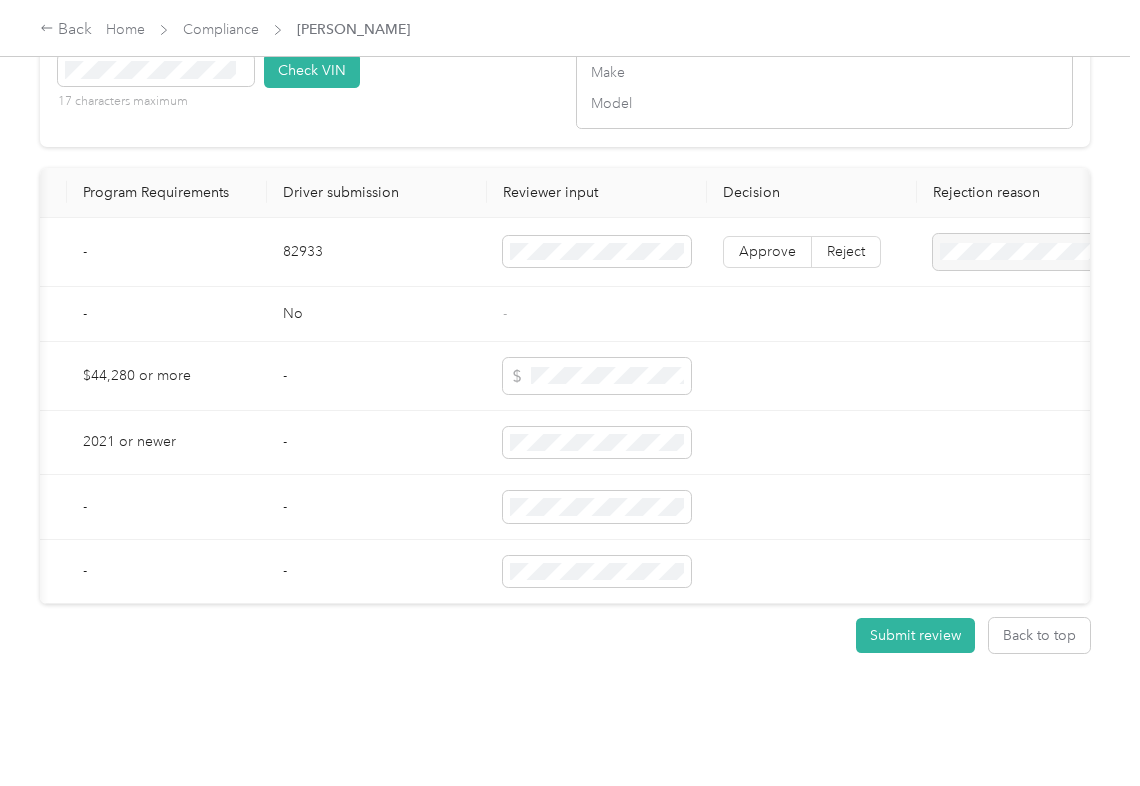 click on "82933" at bounding box center (377, 252) 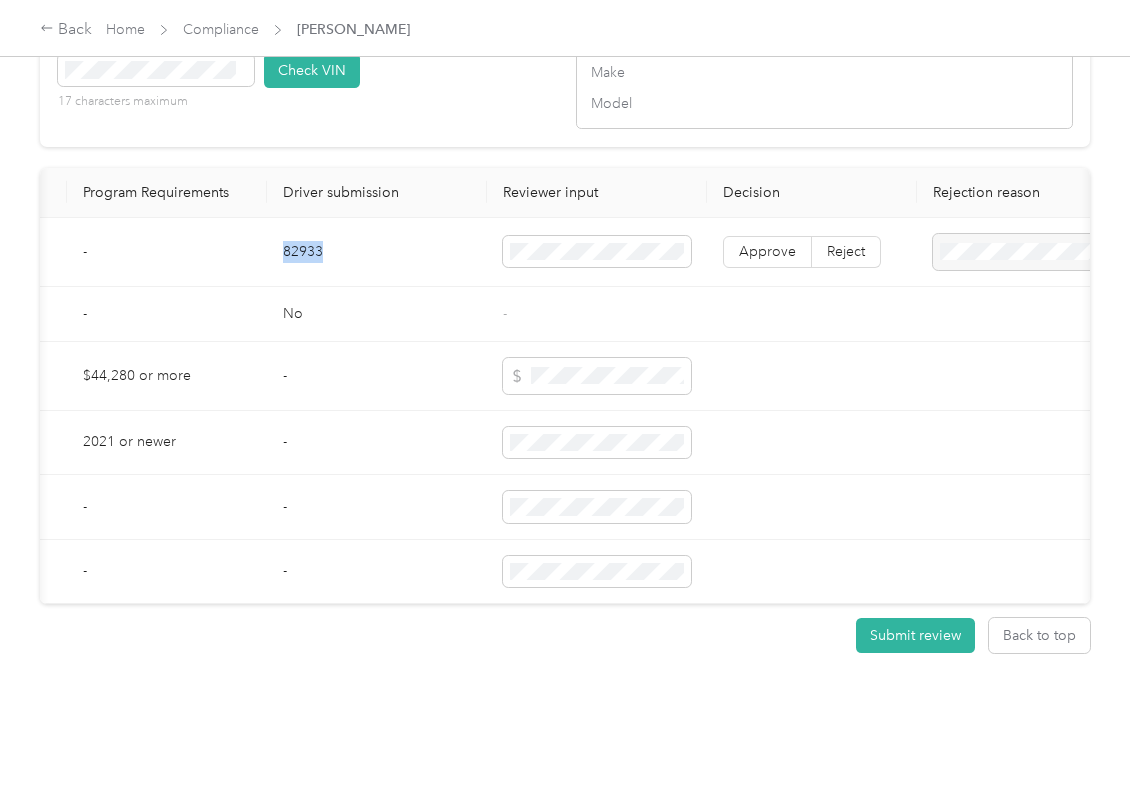 click on "82933" at bounding box center [377, 252] 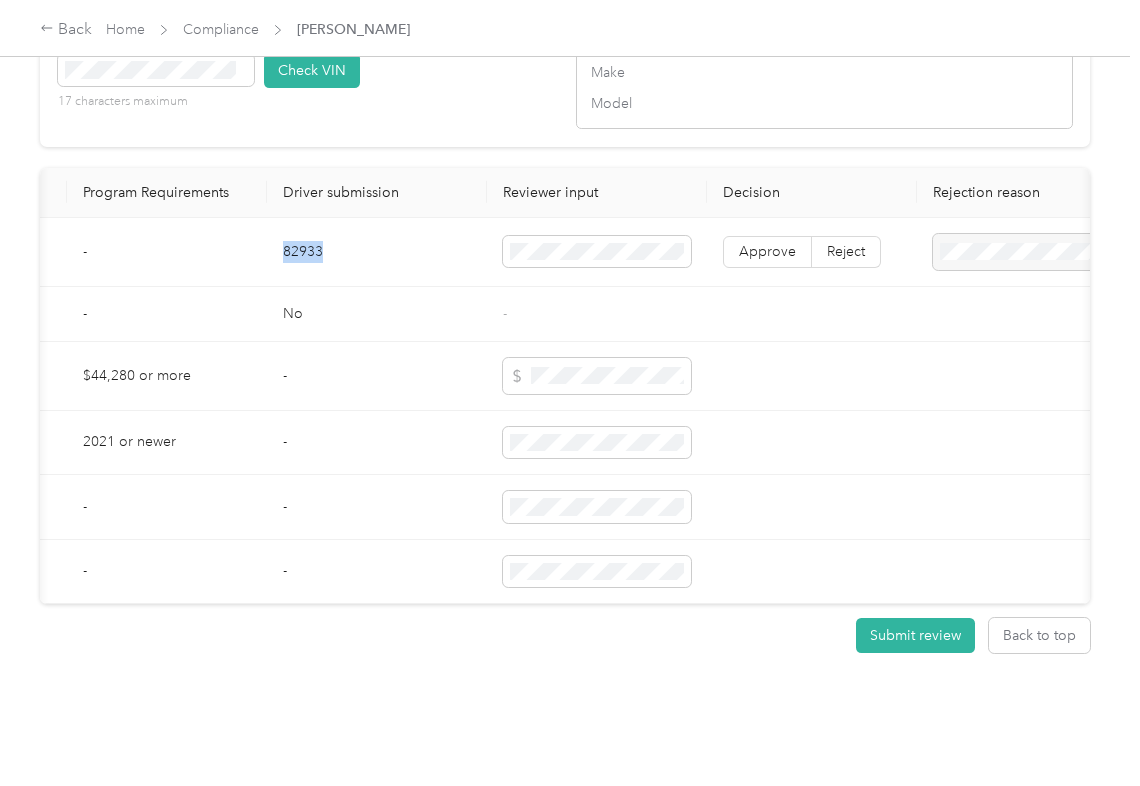 click on "-" at bounding box center (597, 314) 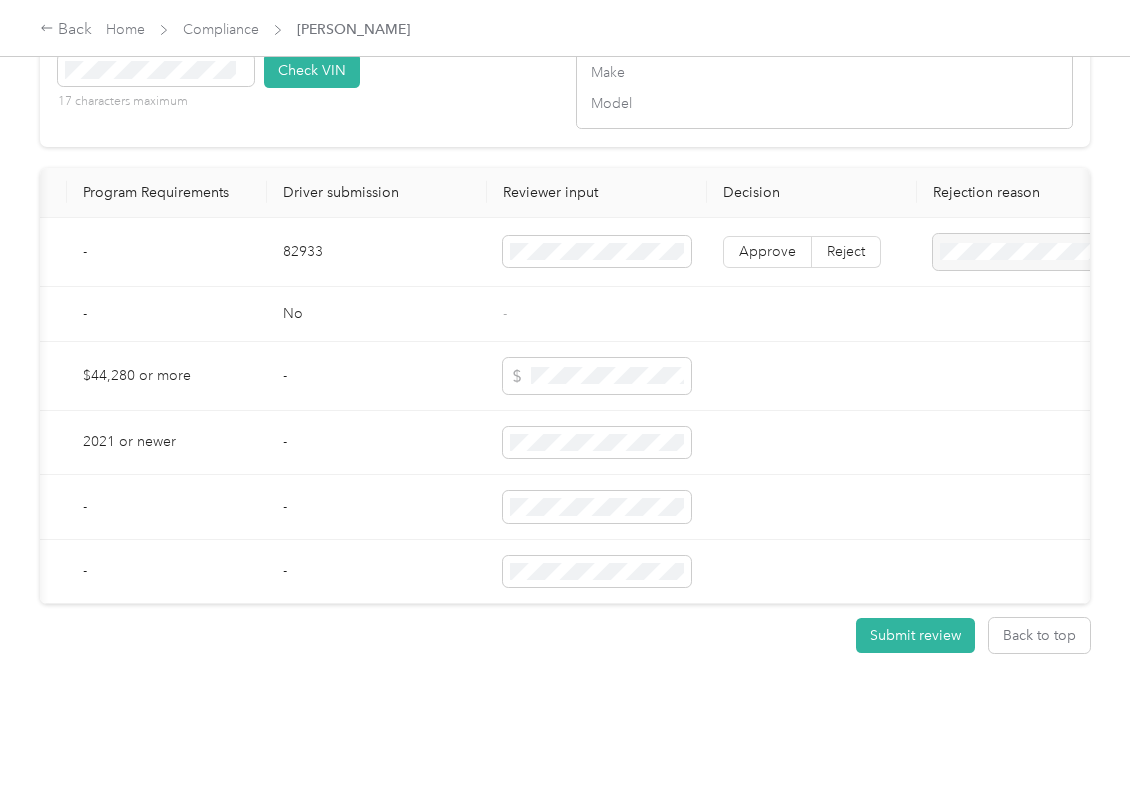 scroll, scrollTop: 1689, scrollLeft: 0, axis: vertical 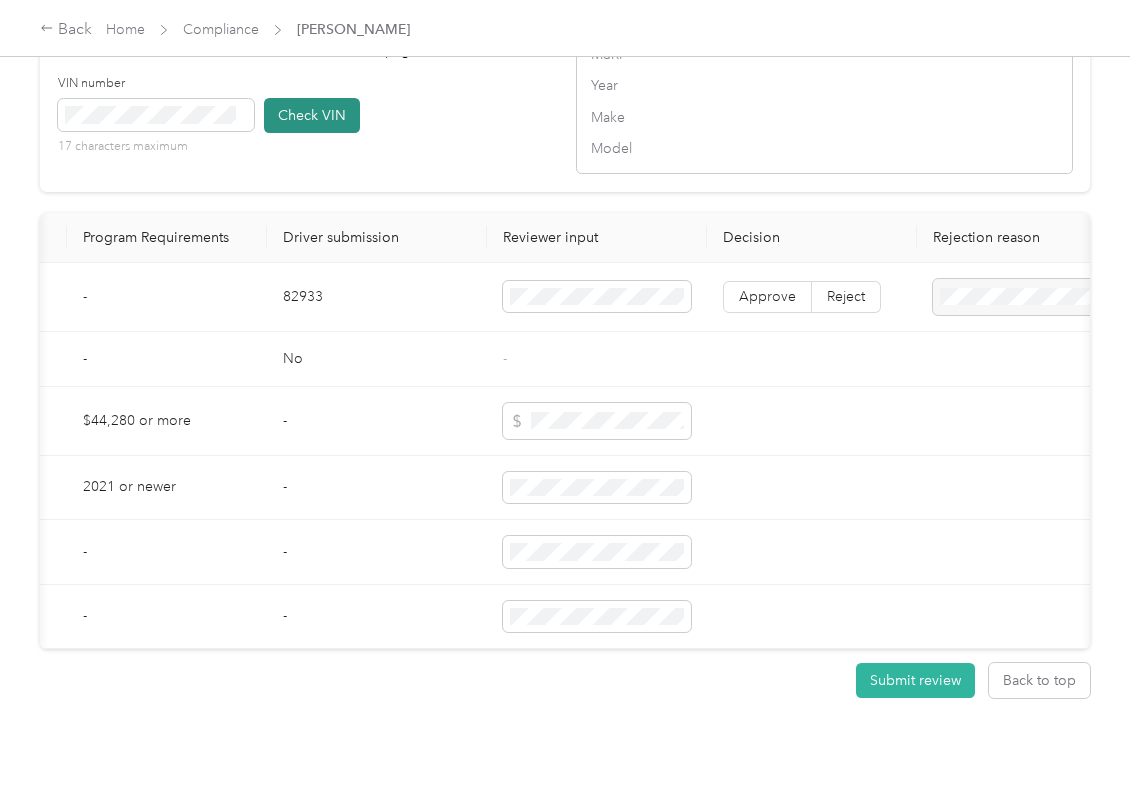 click on "Check VIN" at bounding box center (312, 115) 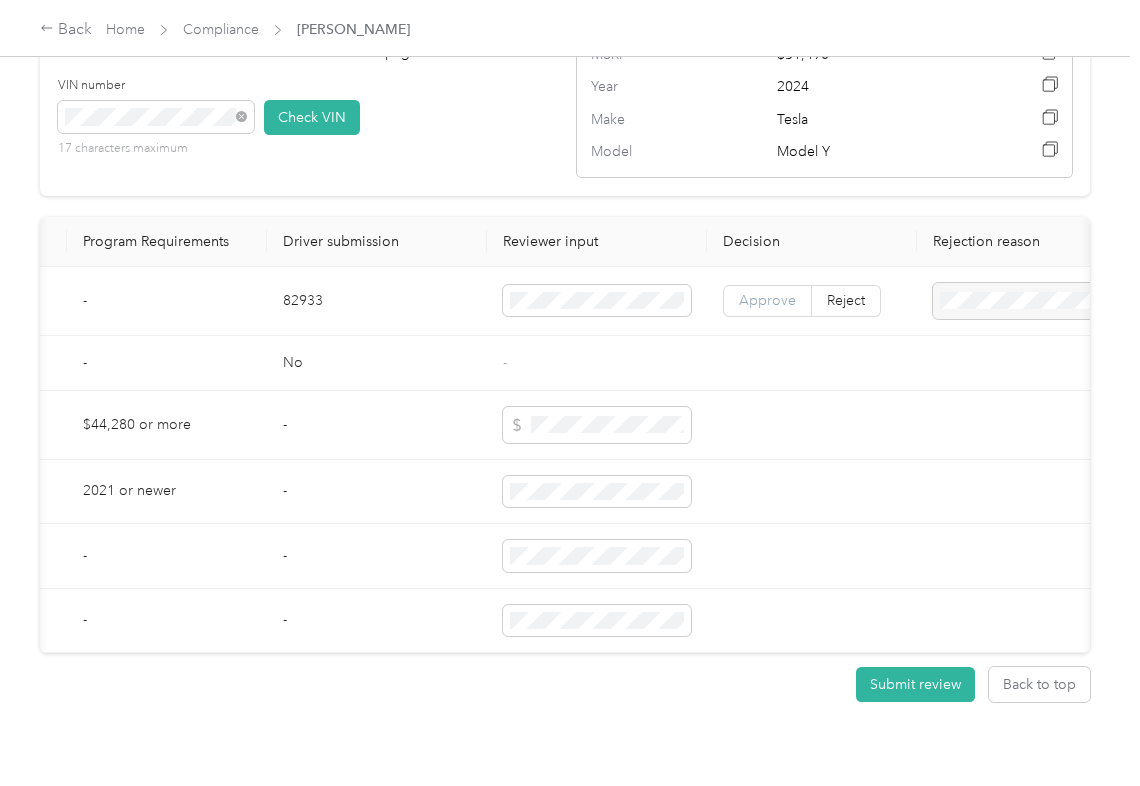 drag, startPoint x: 854, startPoint y: 342, endPoint x: 786, endPoint y: 342, distance: 68 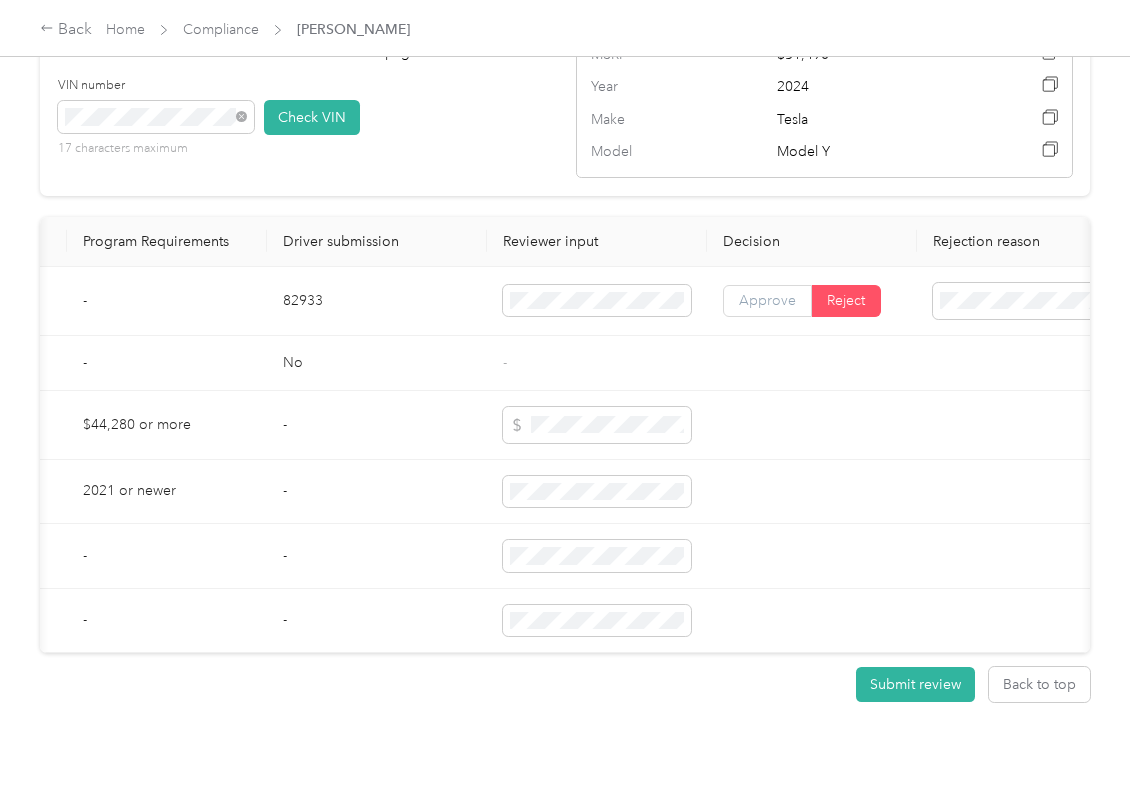 click on "Approve" at bounding box center [767, 300] 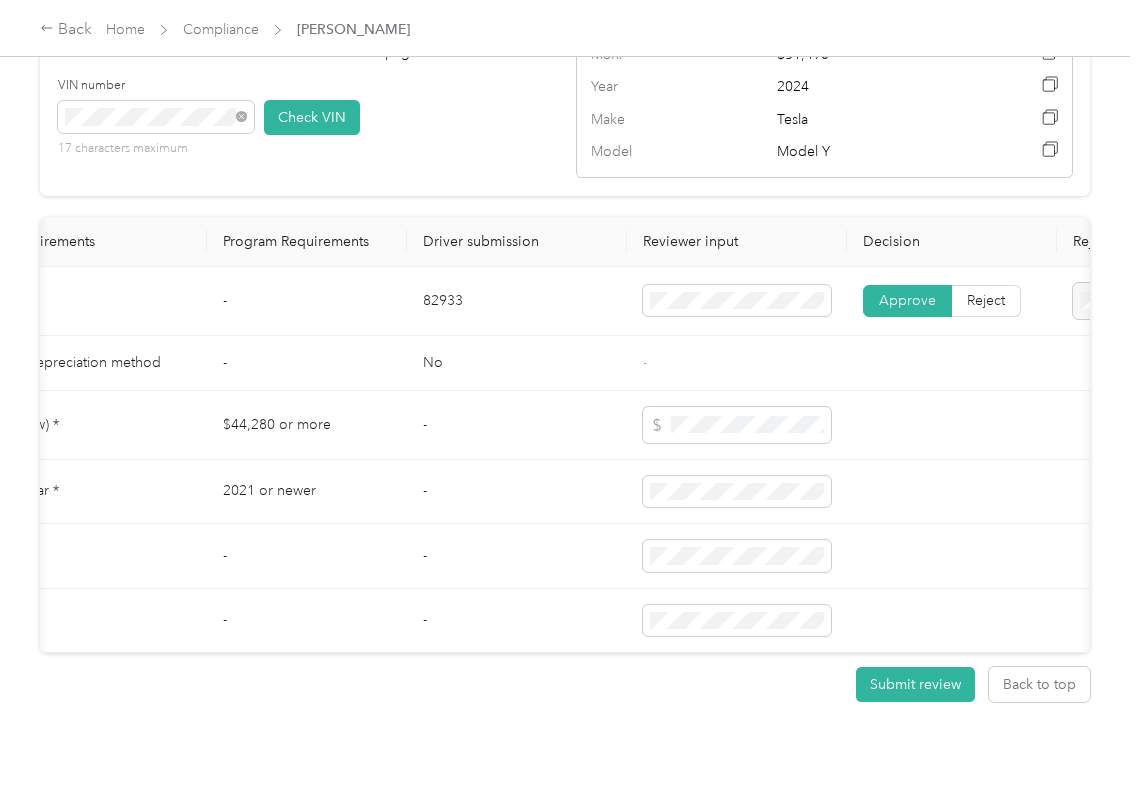 scroll, scrollTop: 0, scrollLeft: 121, axis: horizontal 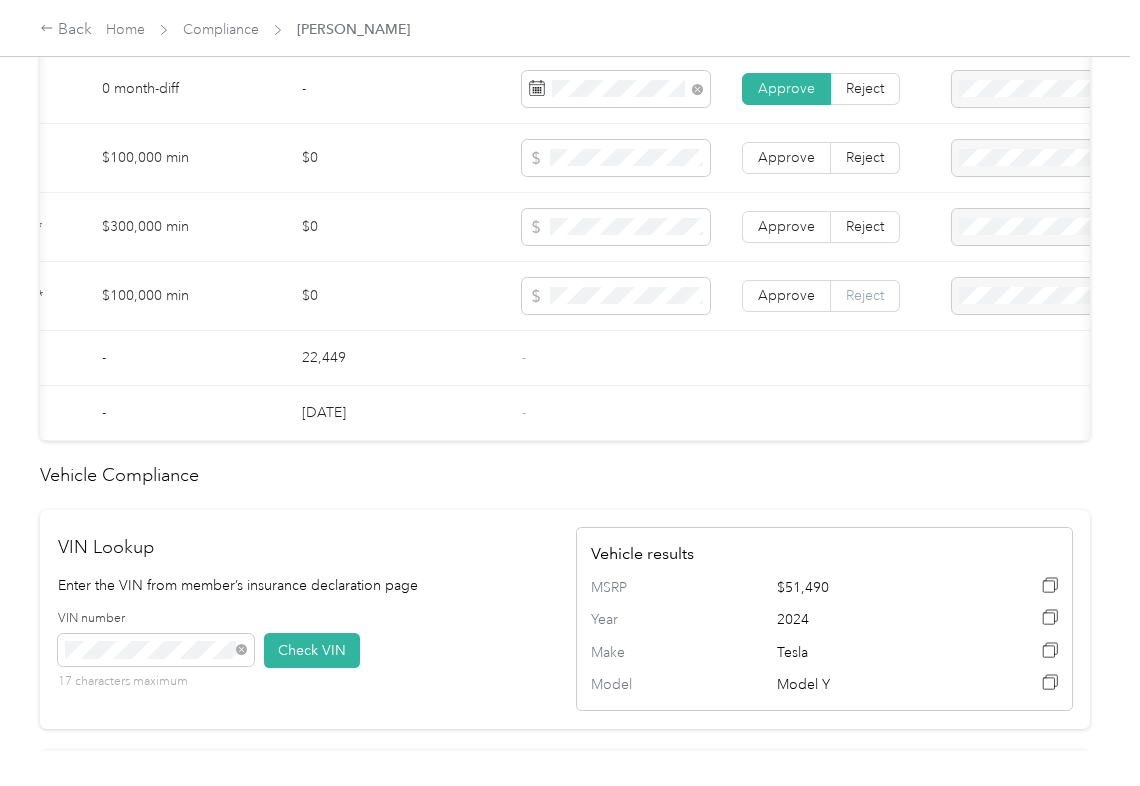 click on "Reject" at bounding box center (865, 295) 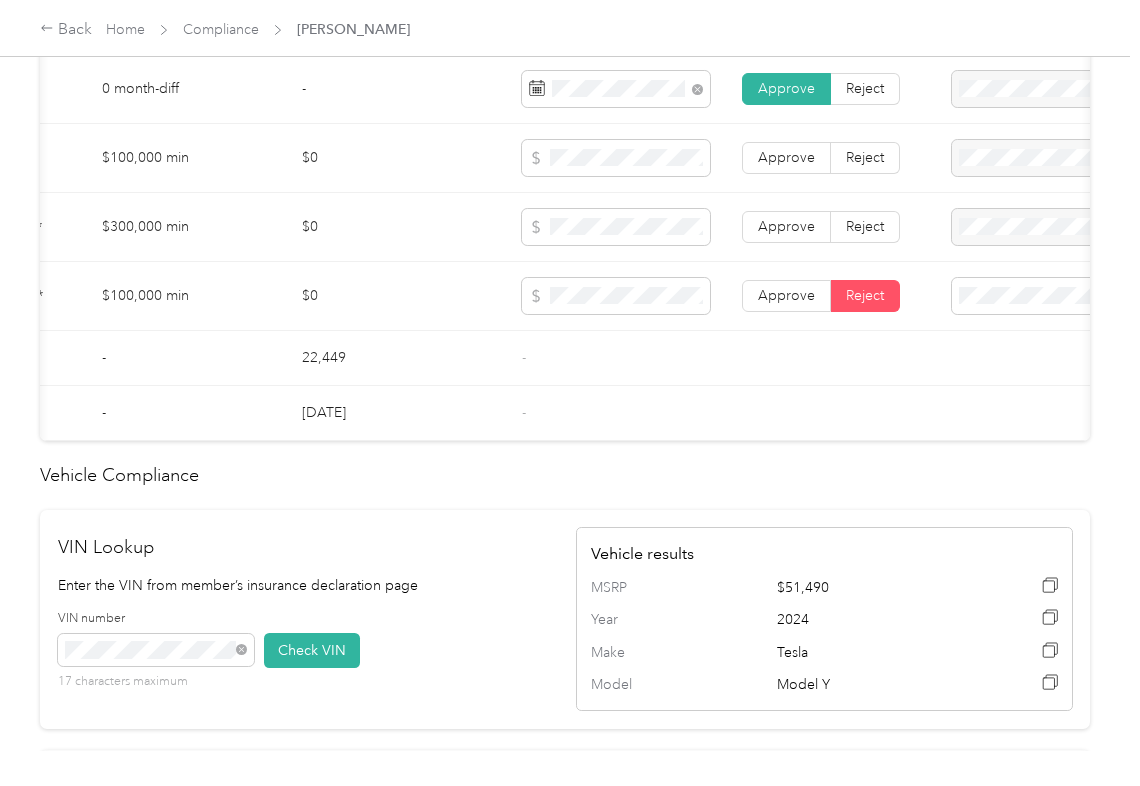 click on "Reject" at bounding box center [865, 226] 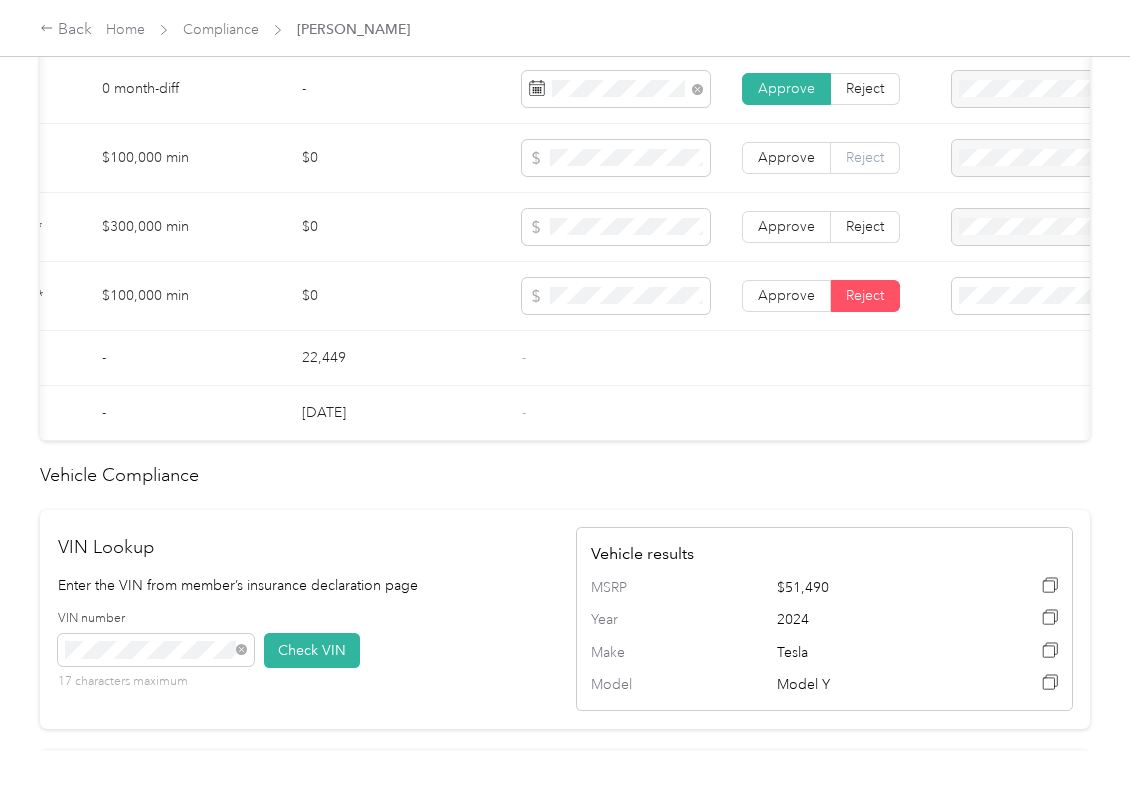 click on "Reject" at bounding box center [865, 157] 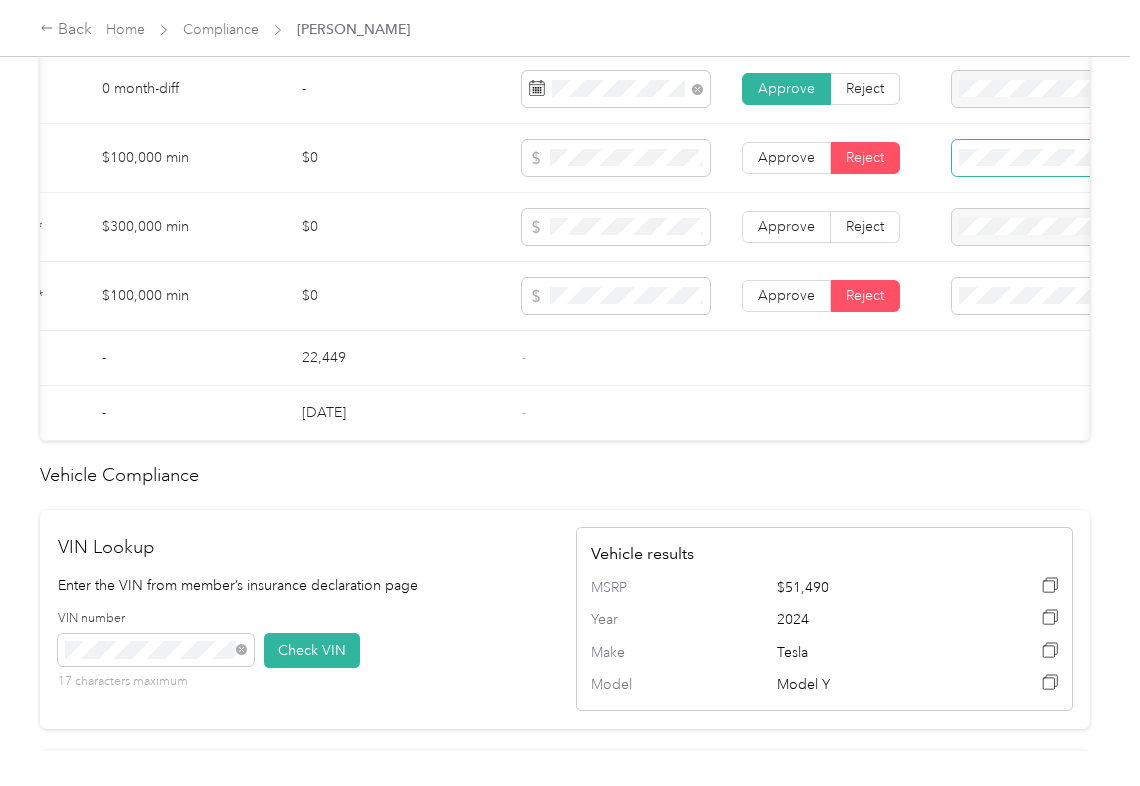 click at bounding box center [1068, 158] 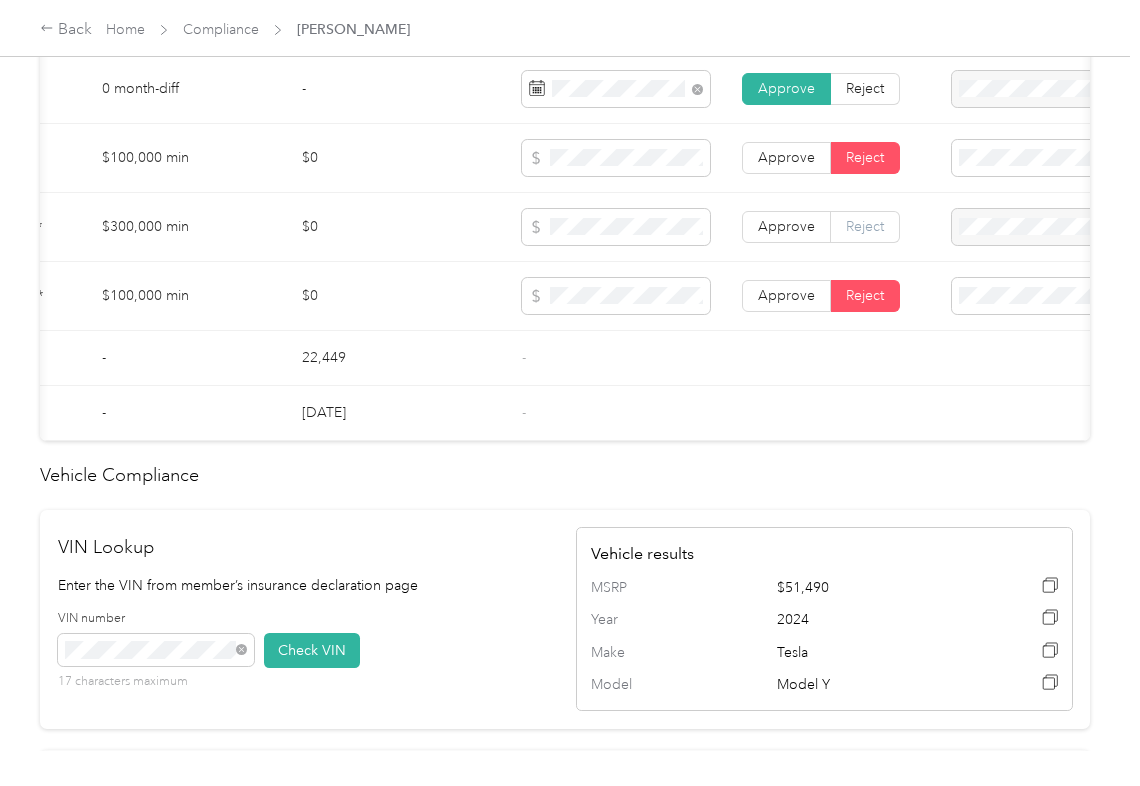 click on "Reject" at bounding box center (865, 226) 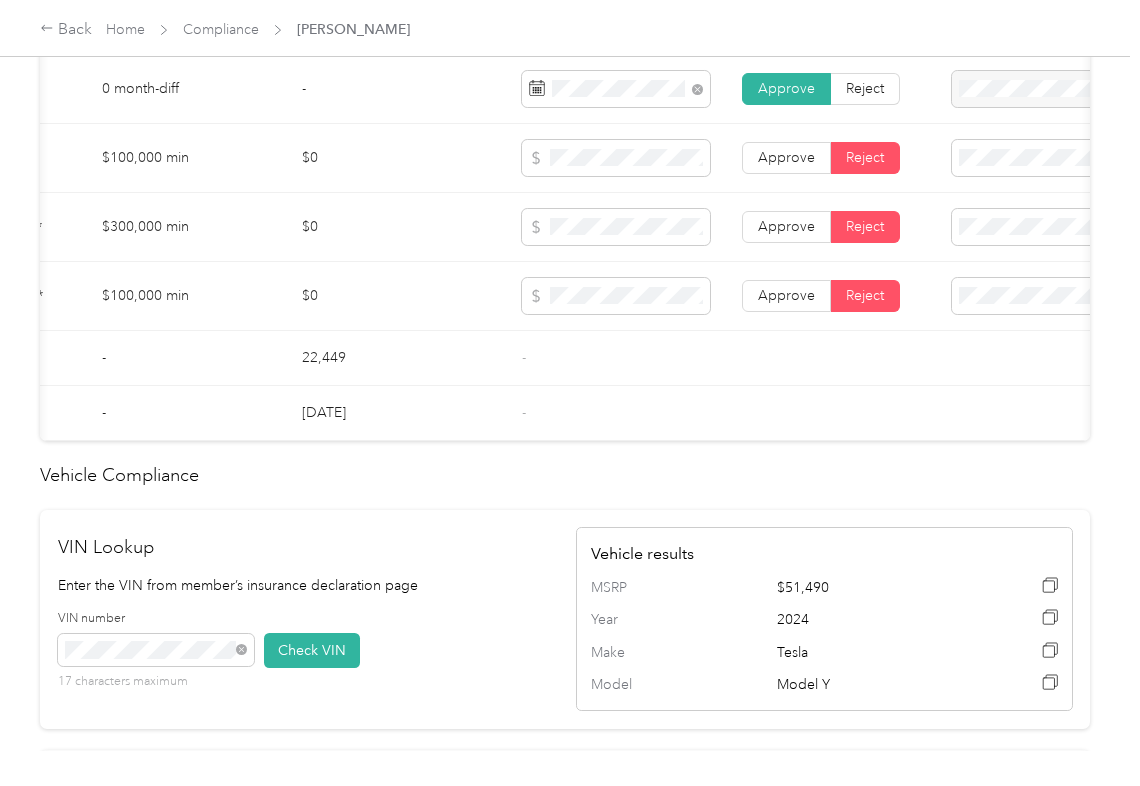 click on "Bodily Injury per person below the minimum value requirement" at bounding box center (1021, 307) 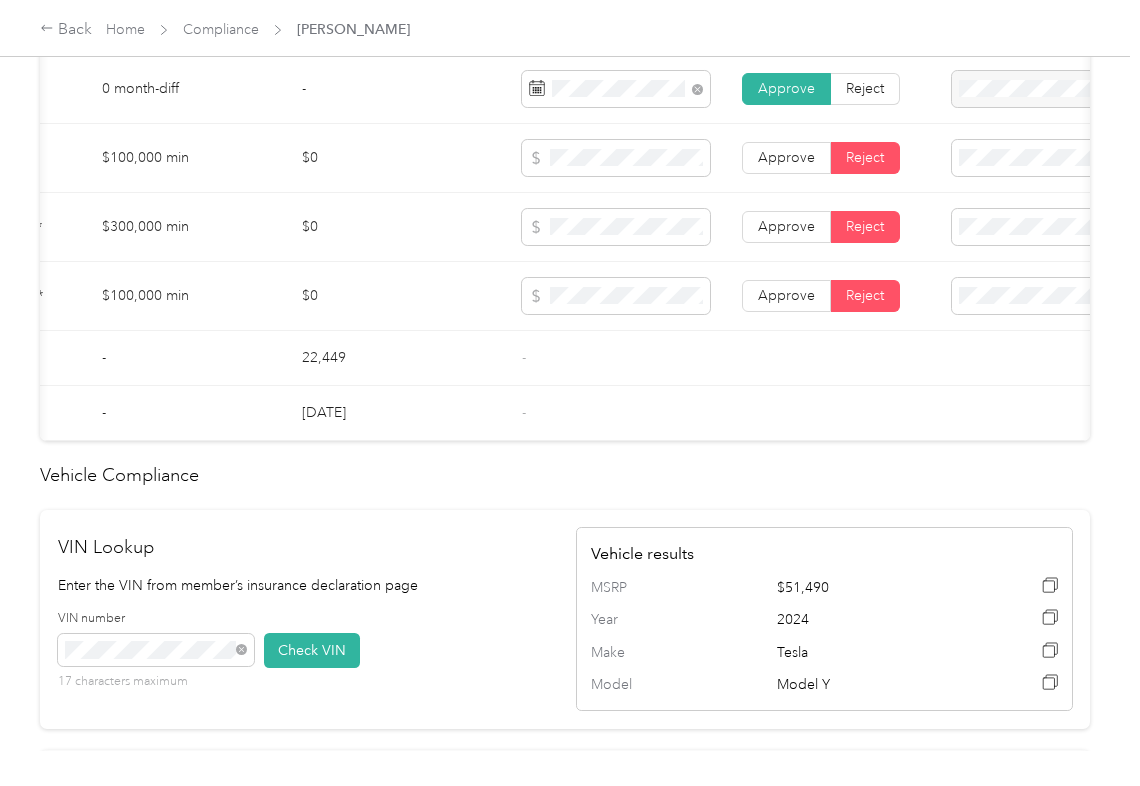 click on "Bodily Injury per accident below the minimum value requirement" at bounding box center [1023, 374] 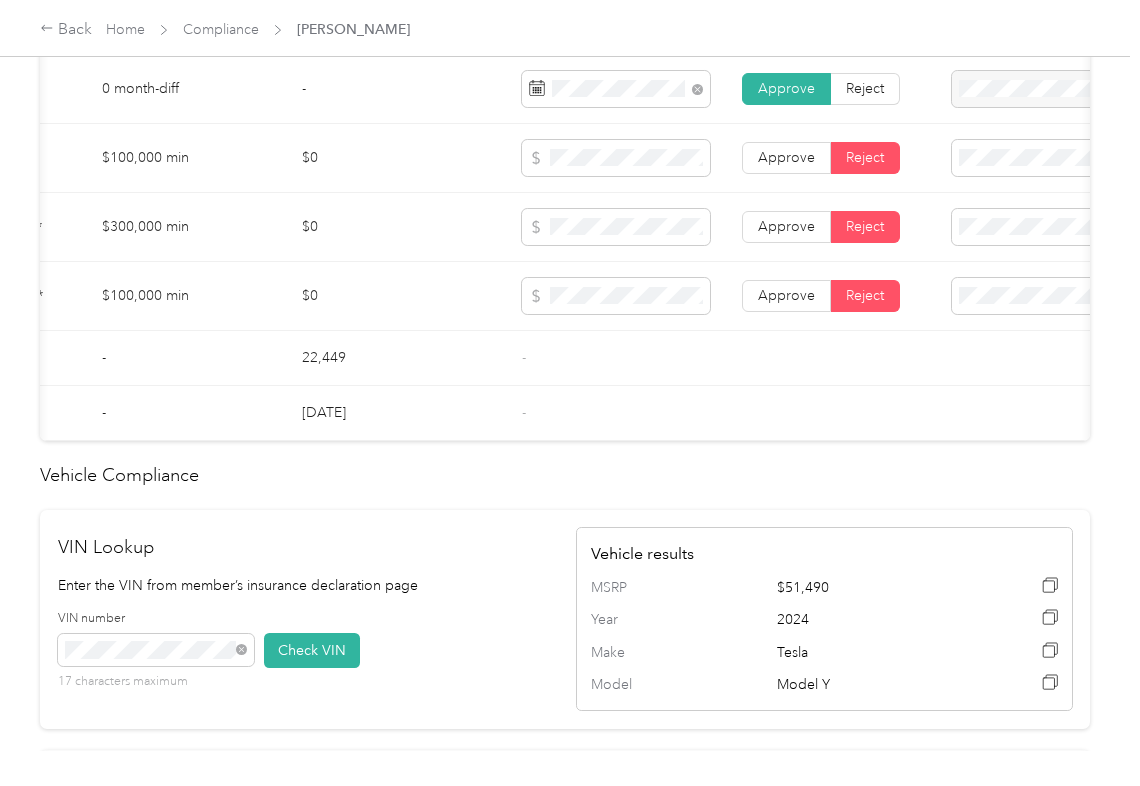 click on "Property Damage coverage below the minimum value requirement" at bounding box center (1009, 456) 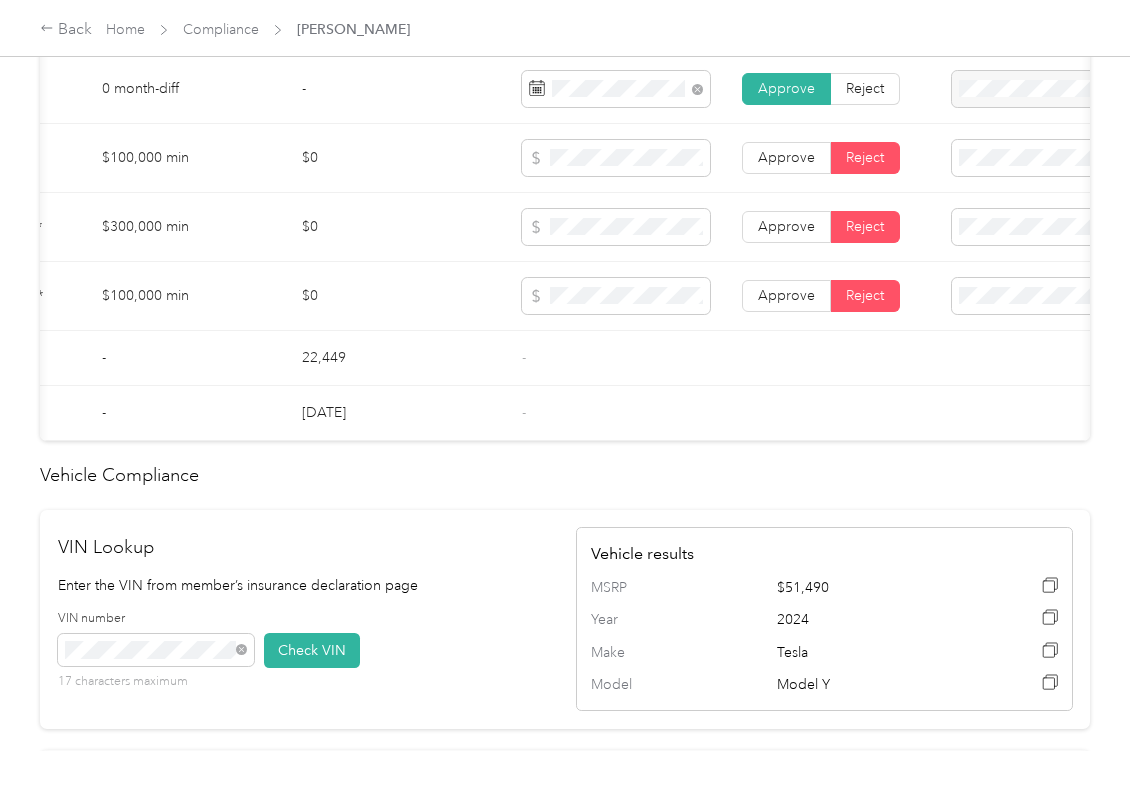 scroll, scrollTop: 0, scrollLeft: 129, axis: horizontal 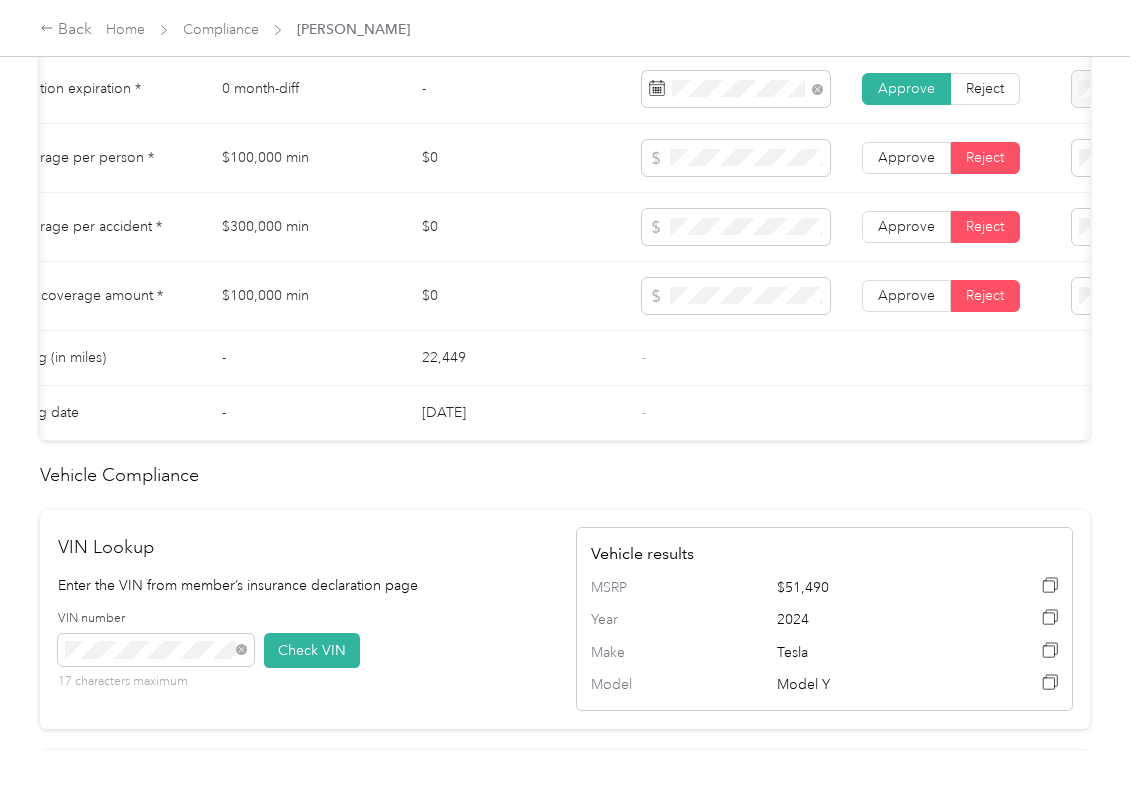 click on "22,449" at bounding box center [516, 358] 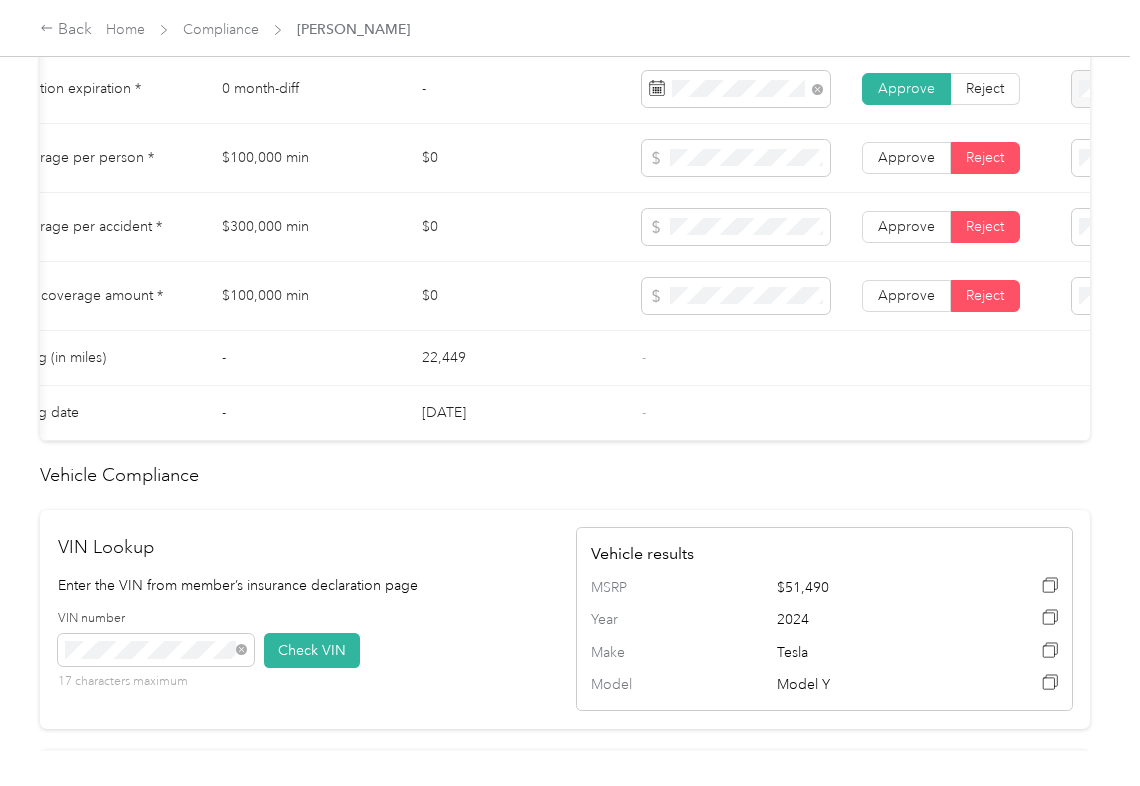 scroll, scrollTop: 0, scrollLeft: 370, axis: horizontal 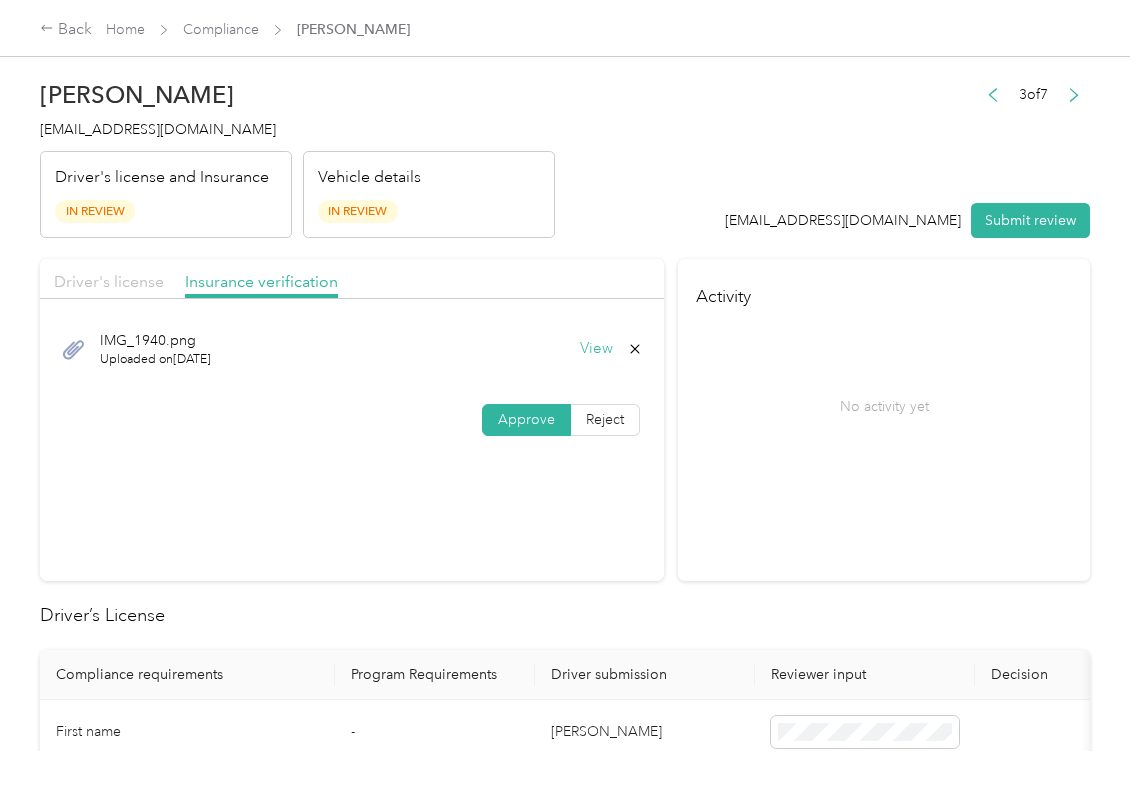 click on "Driver's license" at bounding box center [109, 281] 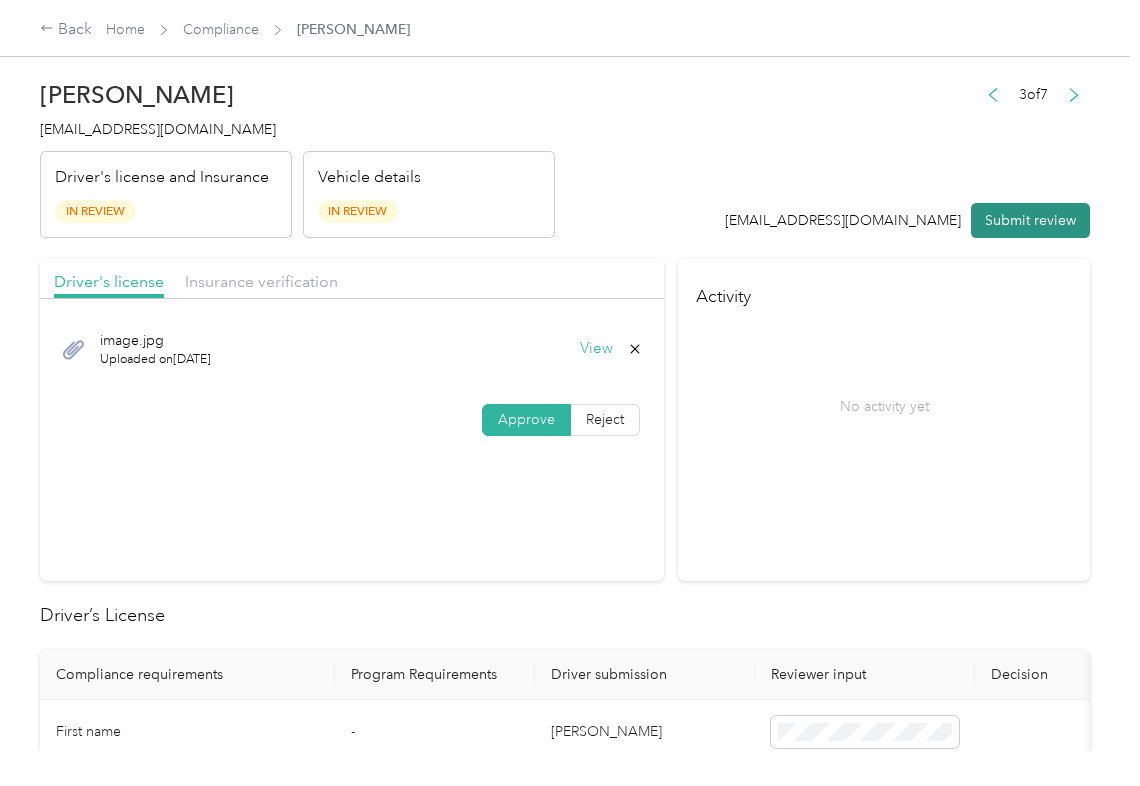 click on "Submit review" at bounding box center [1030, 220] 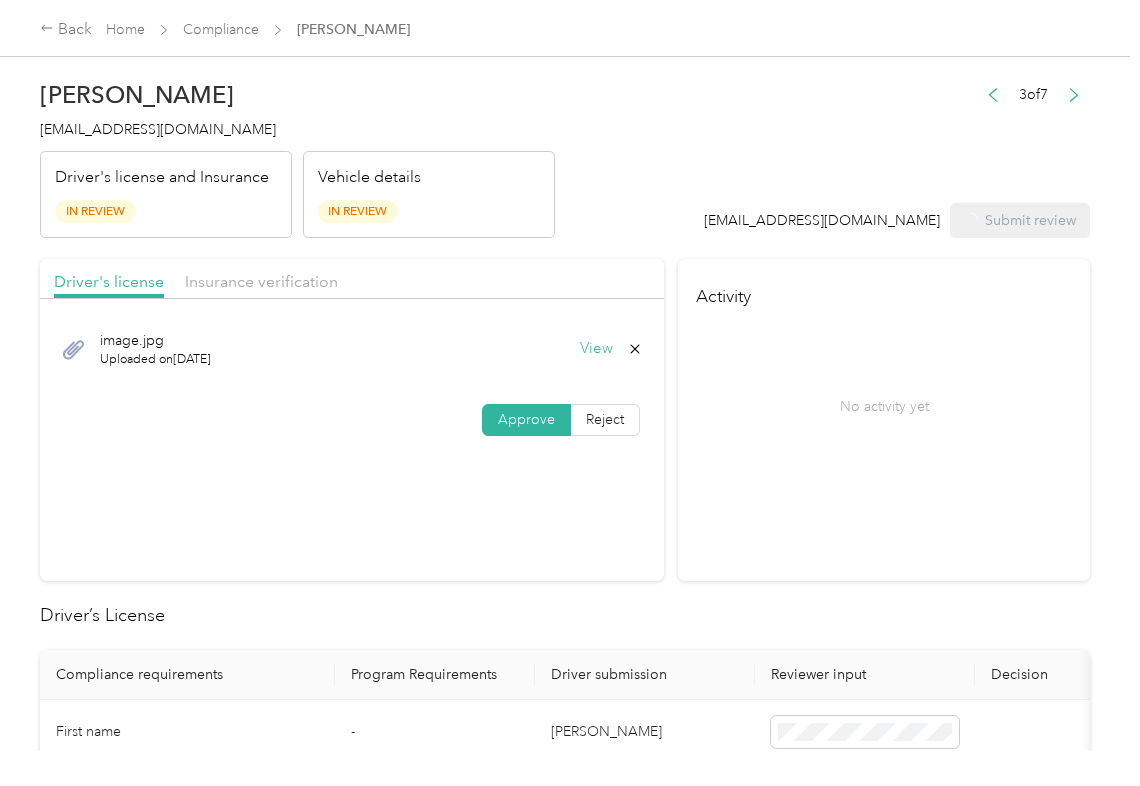 click on "[EMAIL_ADDRESS][DOMAIN_NAME]" at bounding box center (158, 129) 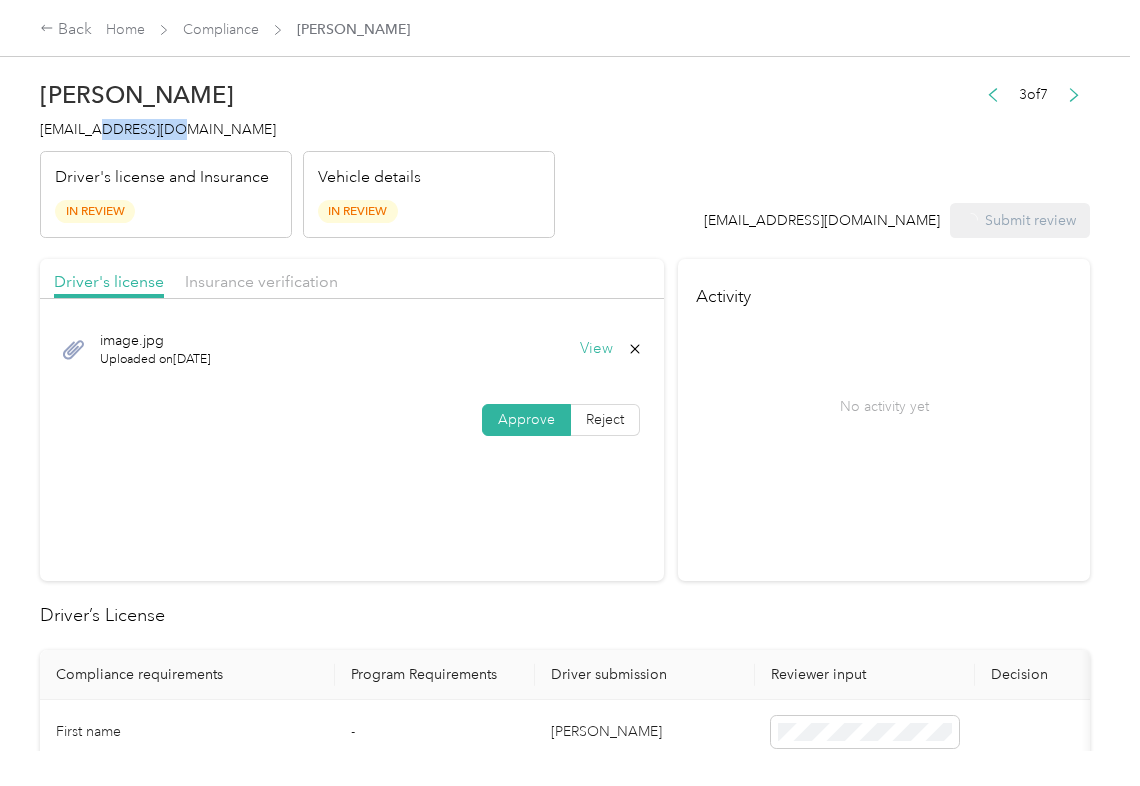 click on "[EMAIL_ADDRESS][DOMAIN_NAME]" at bounding box center [158, 129] 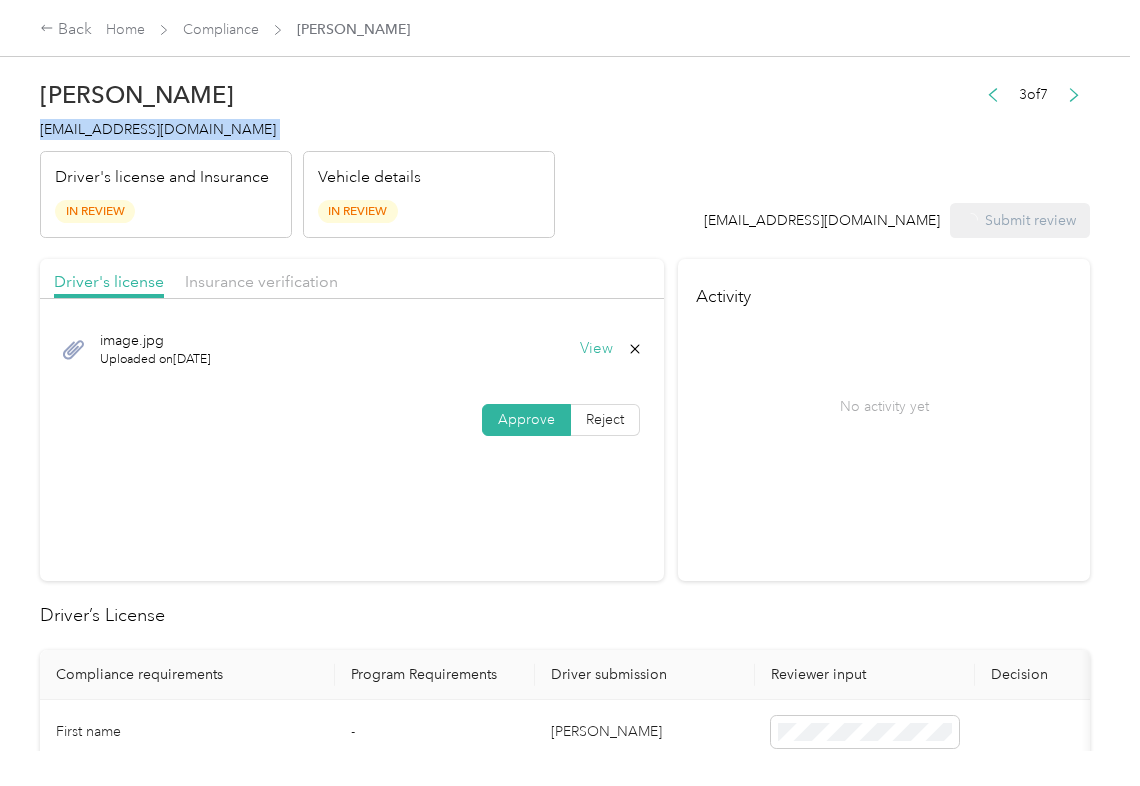 click on "[EMAIL_ADDRESS][DOMAIN_NAME]" at bounding box center (158, 129) 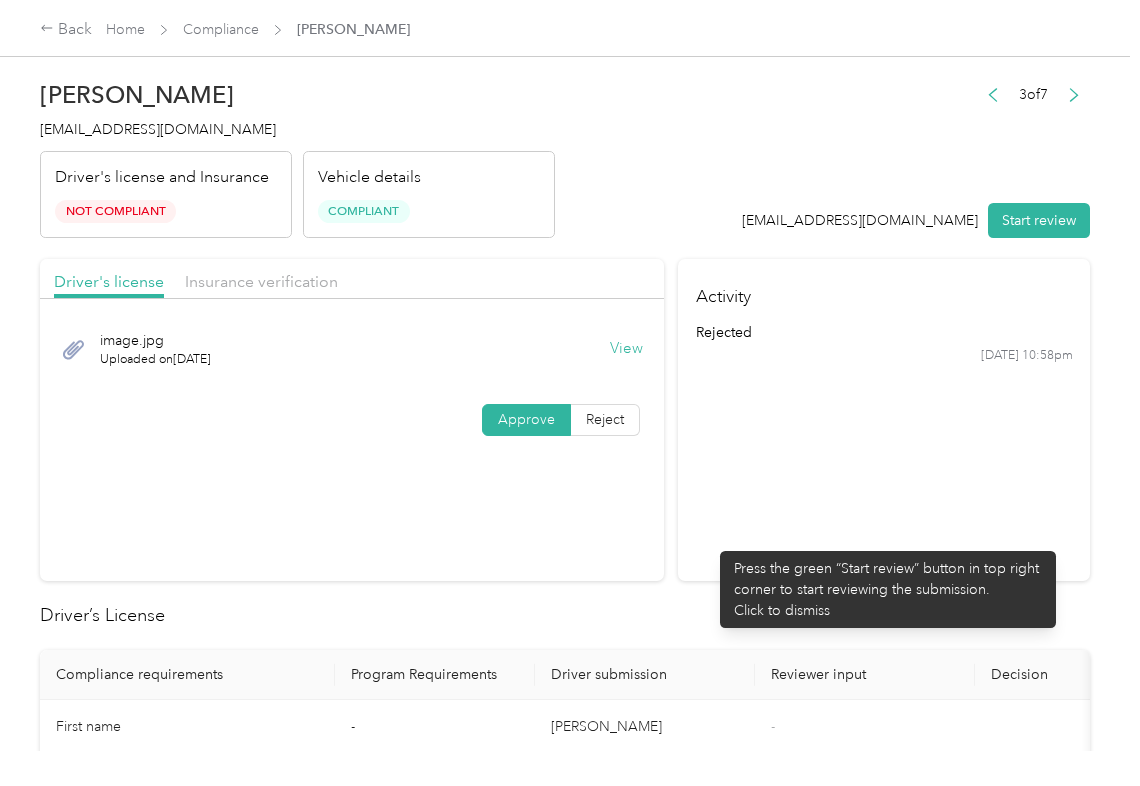 click on "Activity rejected [DATE] 10:58pm" at bounding box center (884, 420) 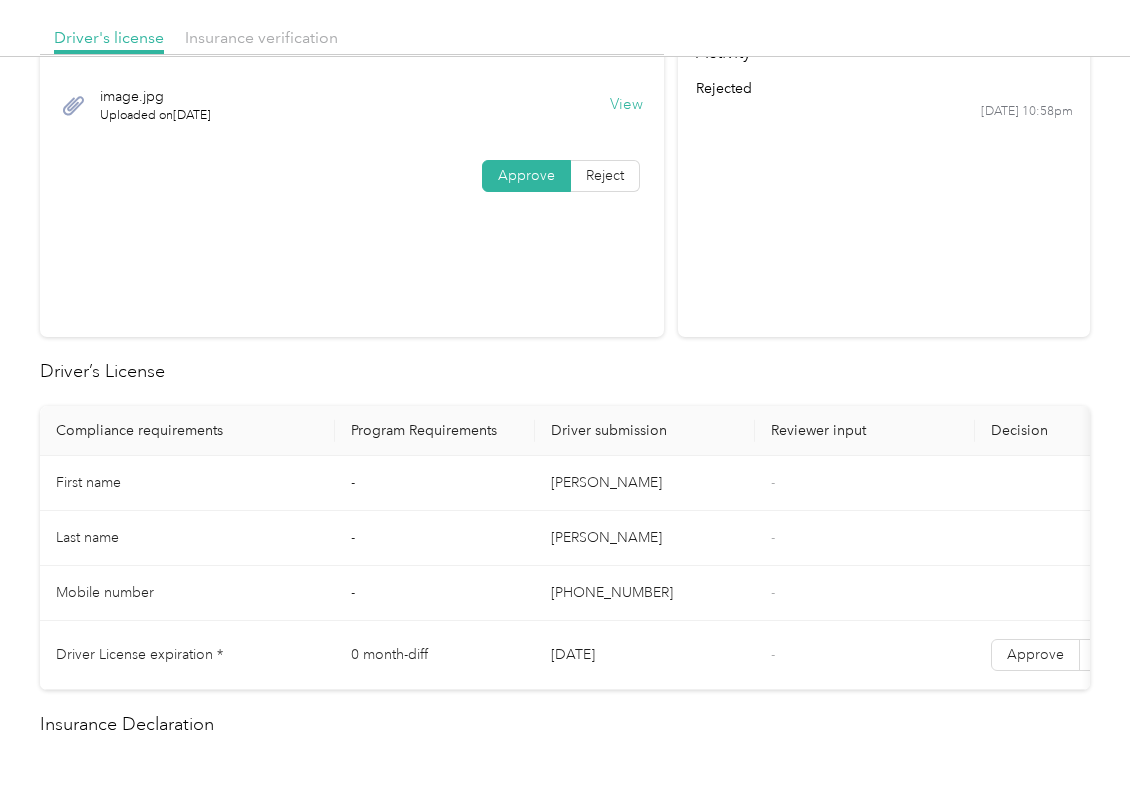 scroll, scrollTop: 533, scrollLeft: 0, axis: vertical 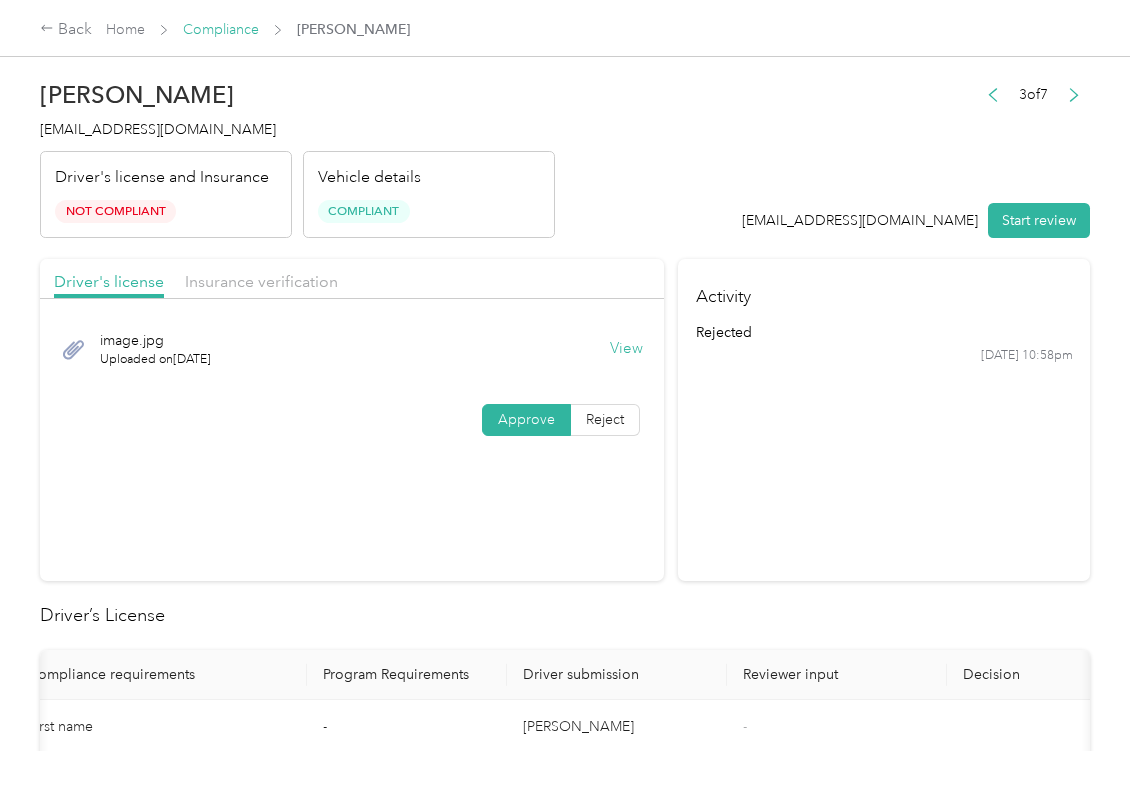click on "Compliance" at bounding box center [221, 29] 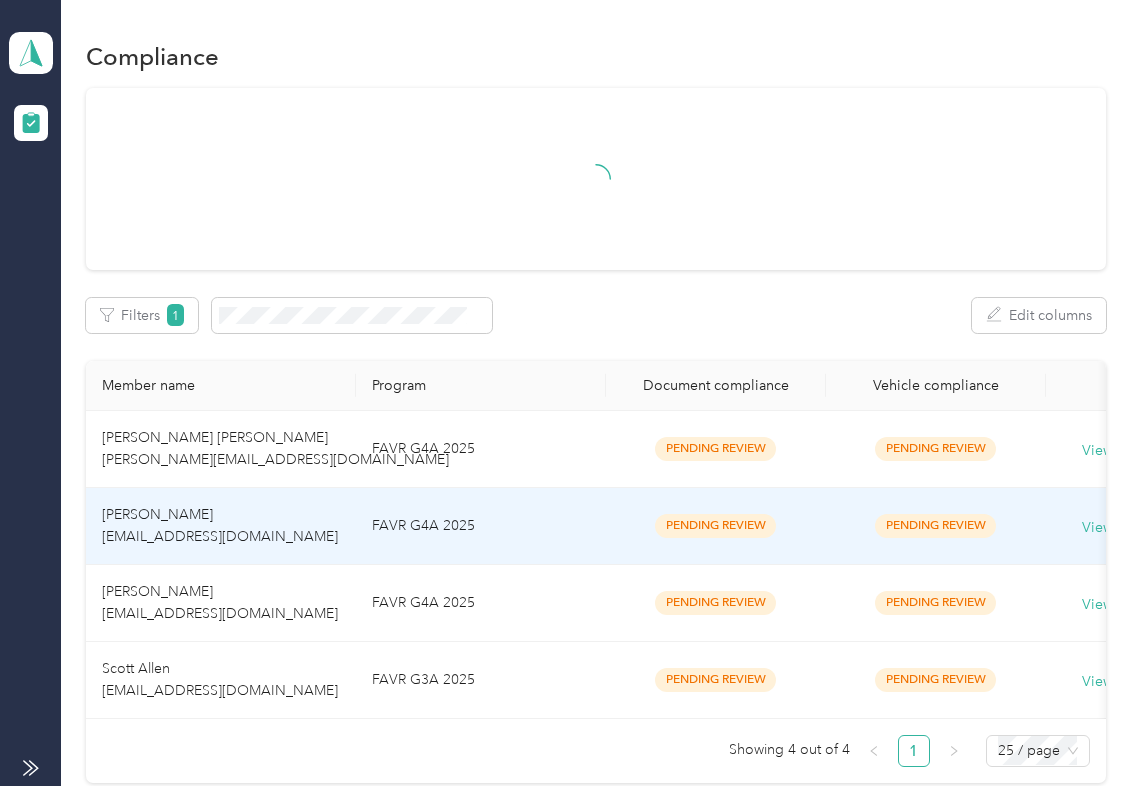 click on "[PERSON_NAME]
[EMAIL_ADDRESS][DOMAIN_NAME]" at bounding box center [220, 525] 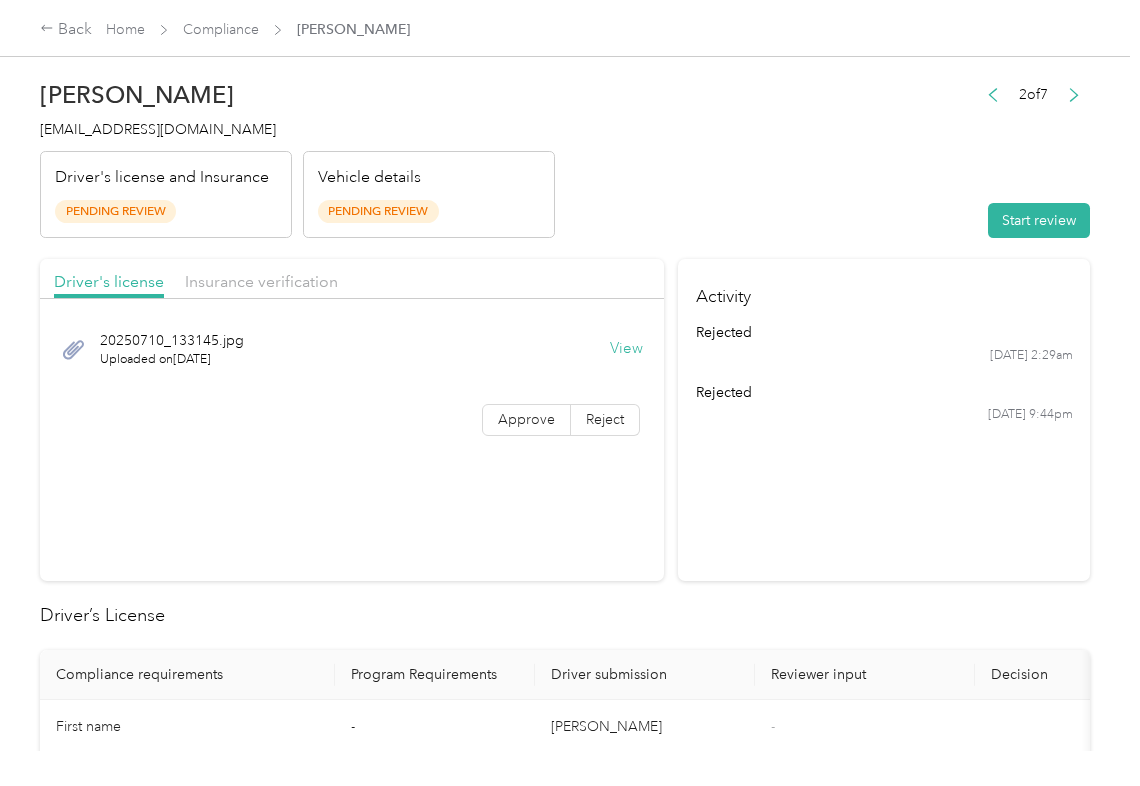 click on "View" at bounding box center [626, 349] 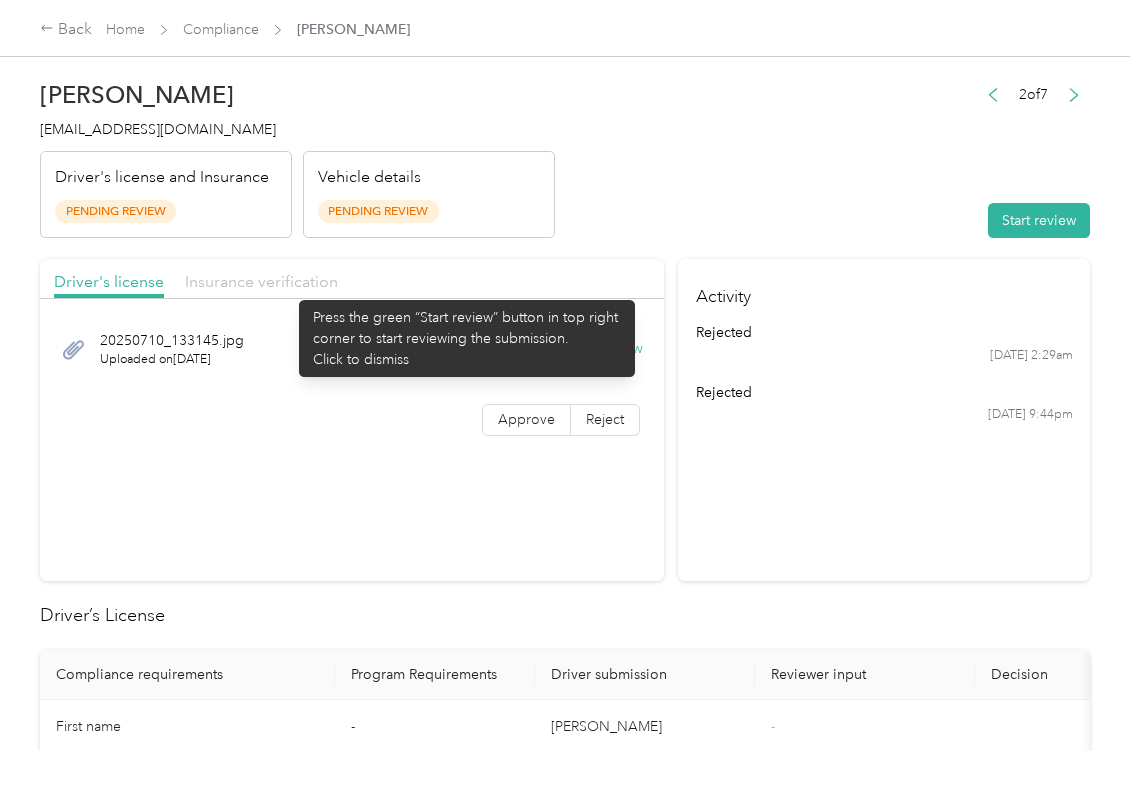 click on "Insurance verification" at bounding box center (261, 281) 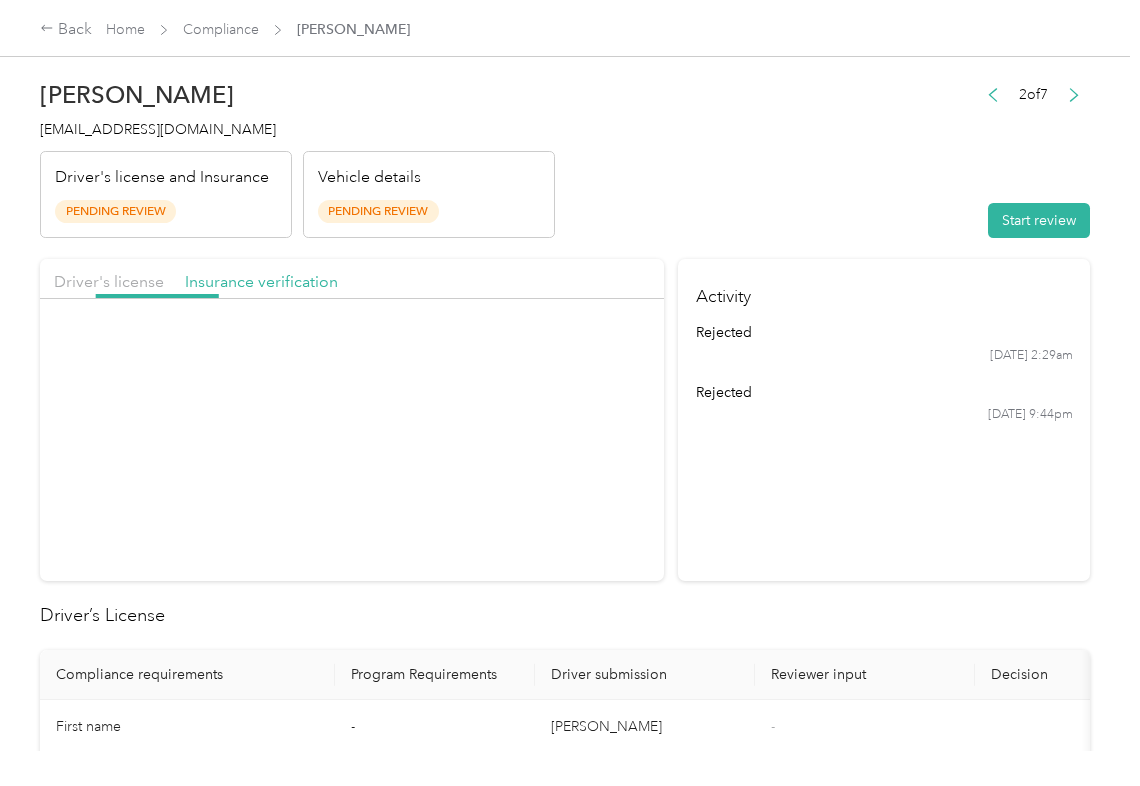 click on "Insurance verification" at bounding box center [261, 281] 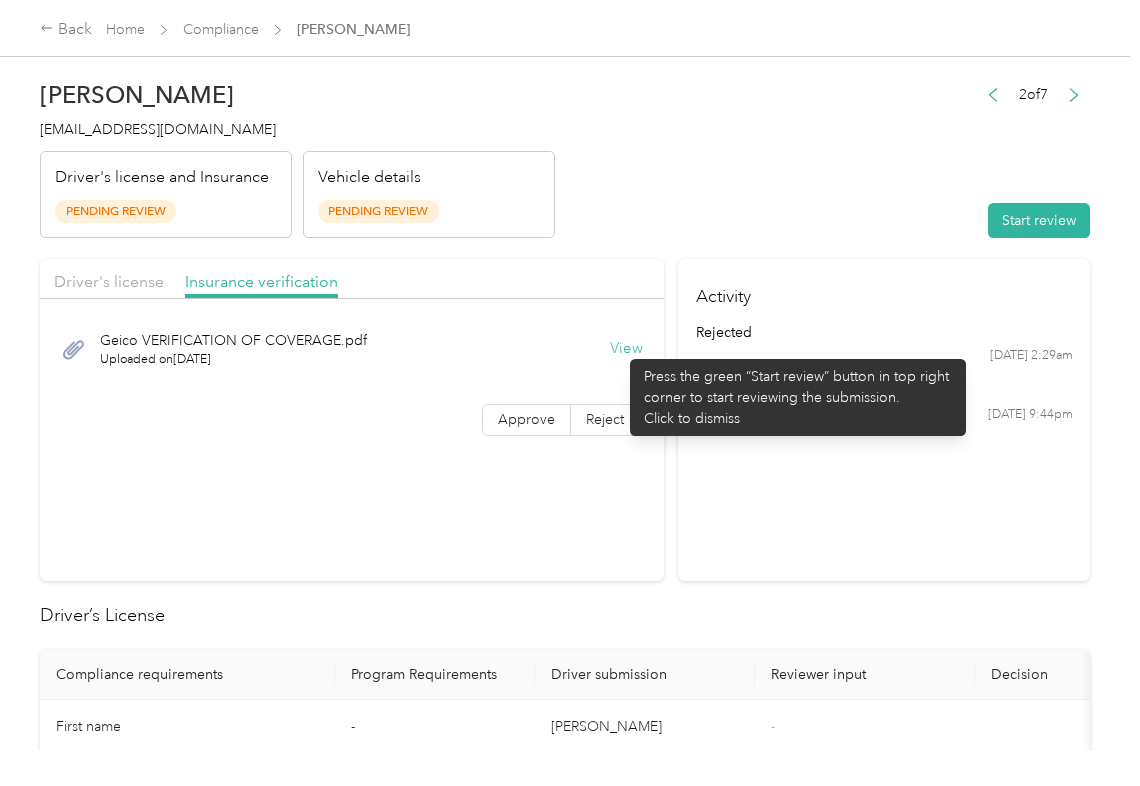 click on "View" at bounding box center (626, 349) 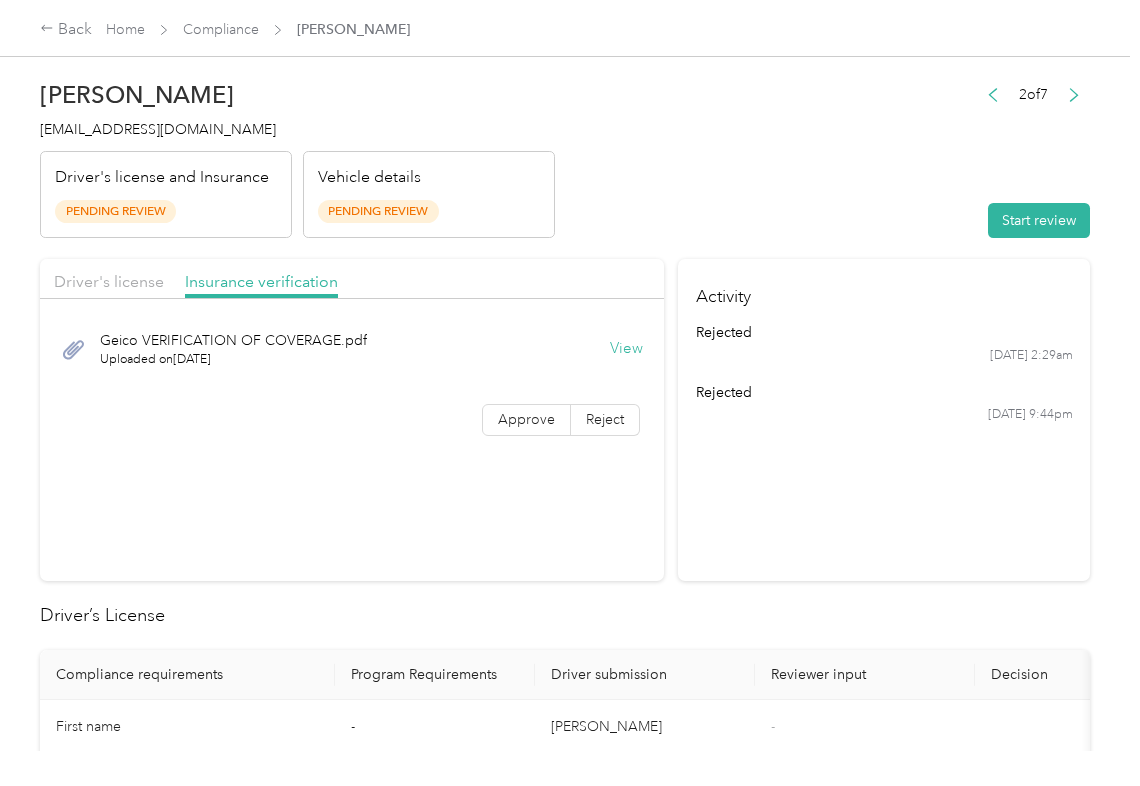 click on "[PERSON_NAME] [EMAIL_ADDRESS][DOMAIN_NAME] Driver's license and Insurance Pending Review Vehicle details Pending Review 2  of  7 Start review" at bounding box center [565, 154] 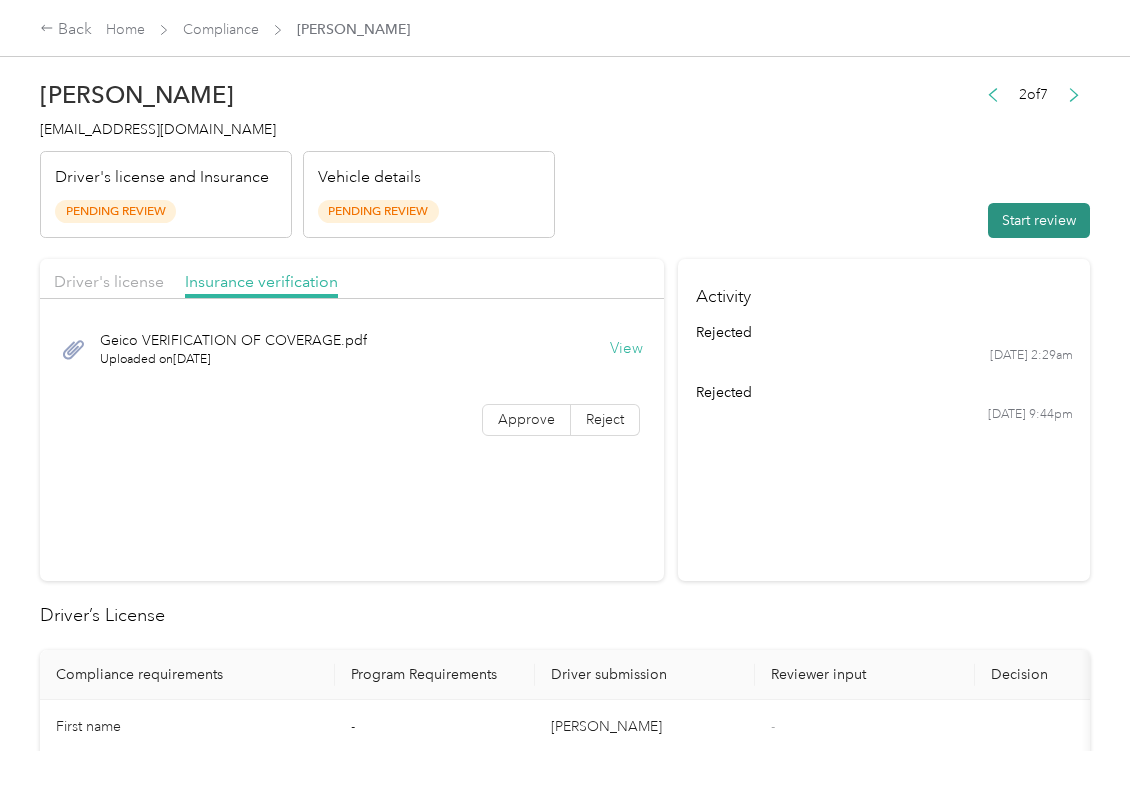 click on "Start review" at bounding box center [1039, 220] 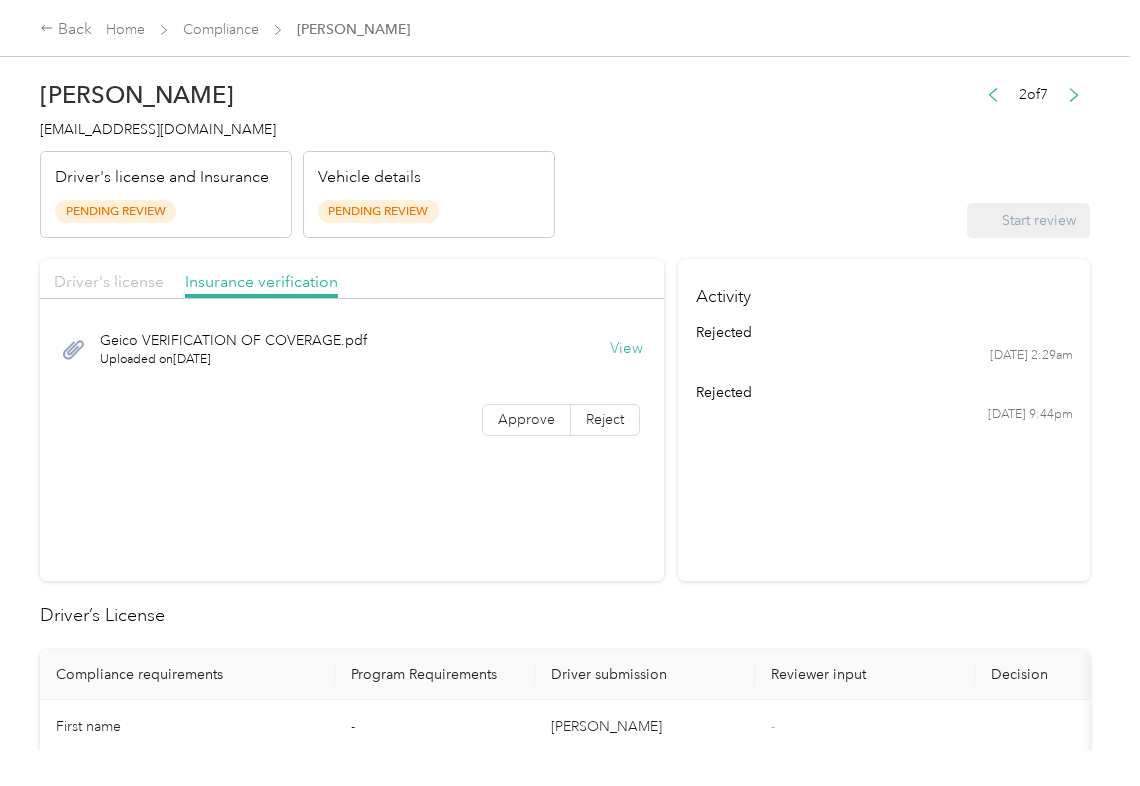 click on "Driver's license" at bounding box center [109, 281] 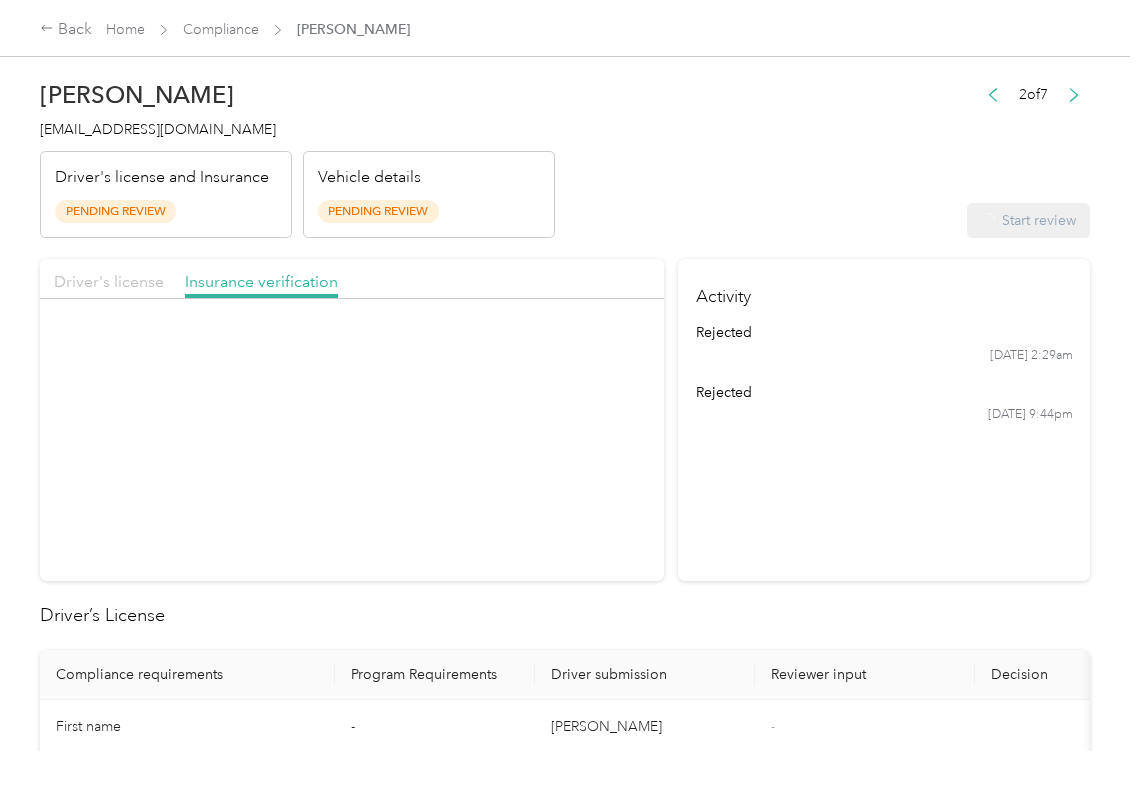 click on "Driver's license" at bounding box center (109, 281) 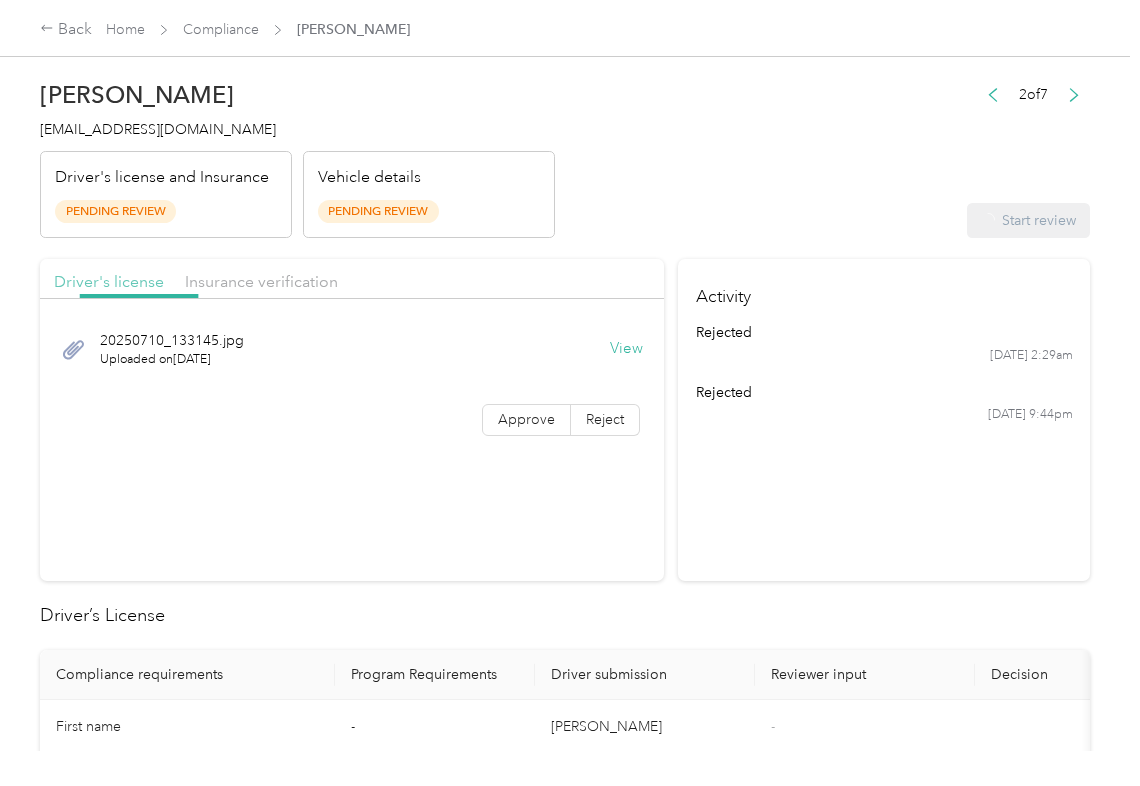 click on "Driver's license" at bounding box center (109, 281) 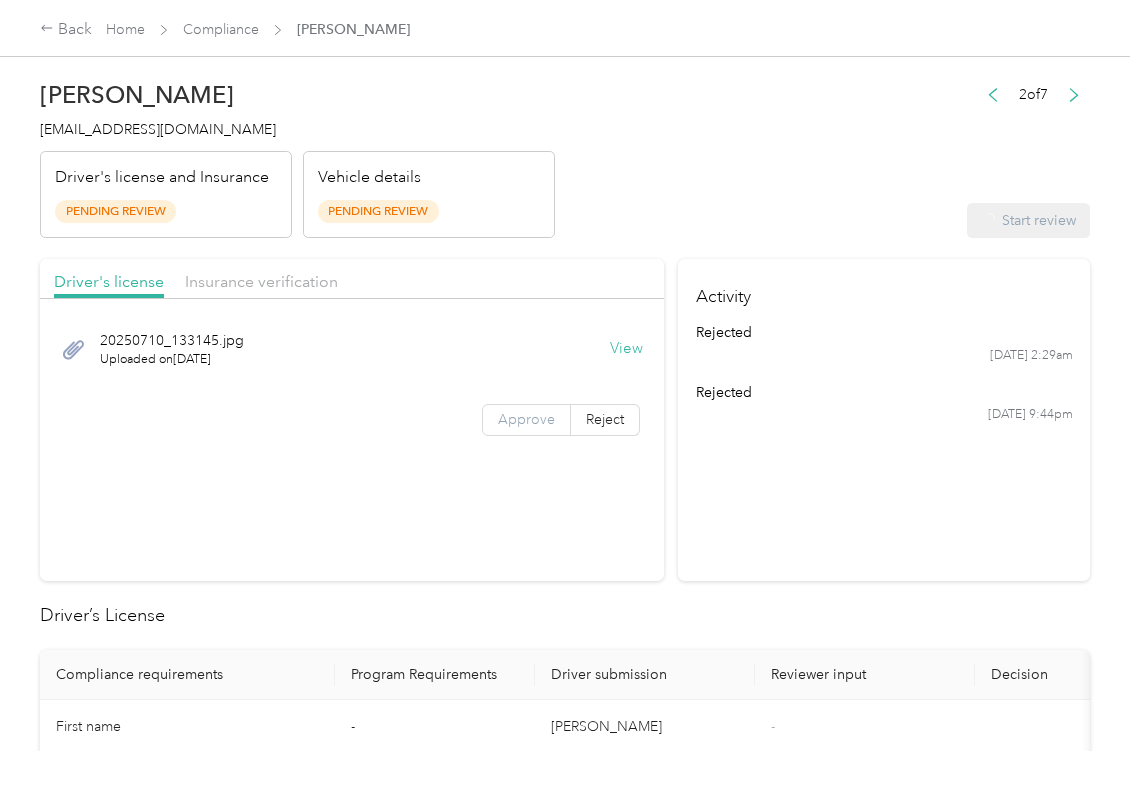 click on "Approve" at bounding box center [526, 419] 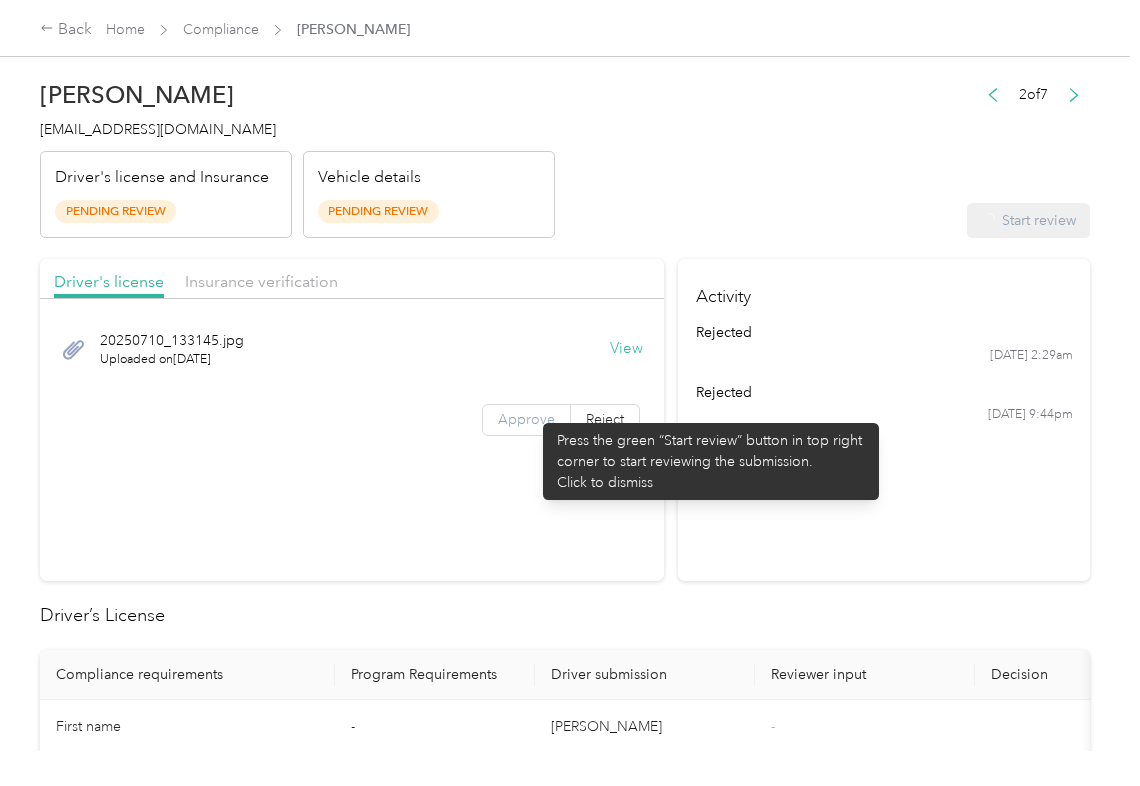 click on "Approve" at bounding box center (526, 419) 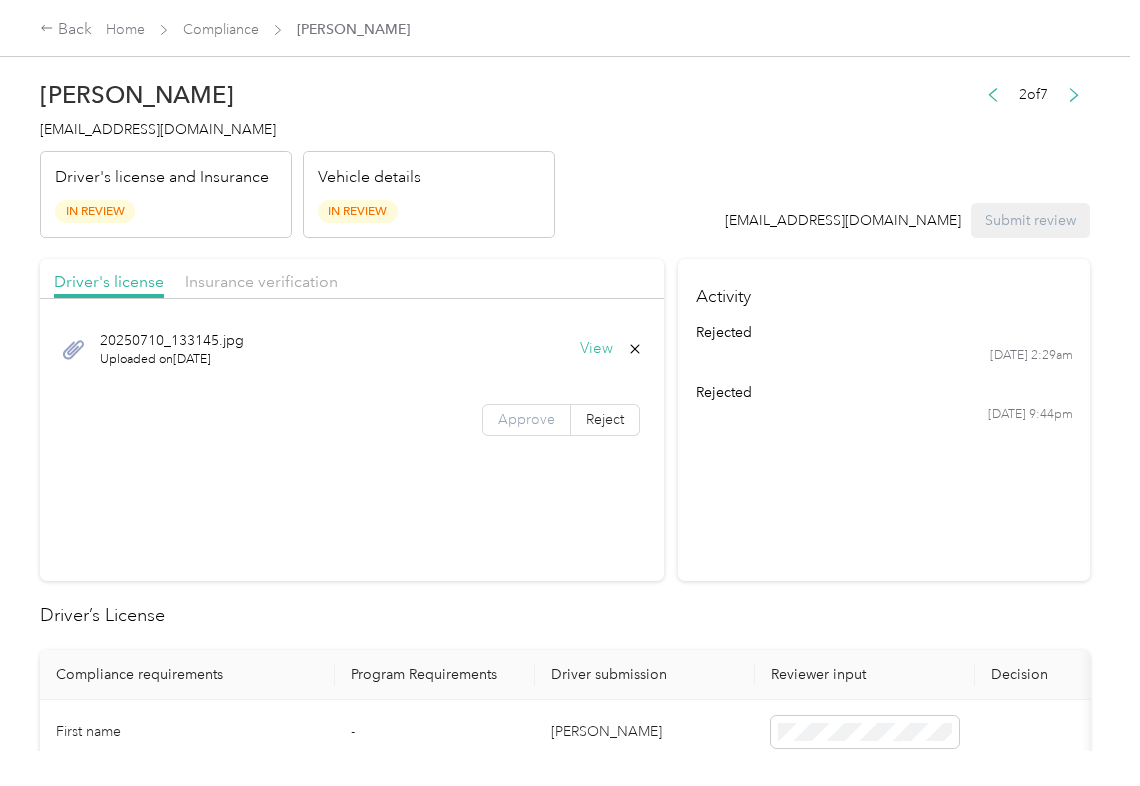 click on "Approve" at bounding box center [526, 419] 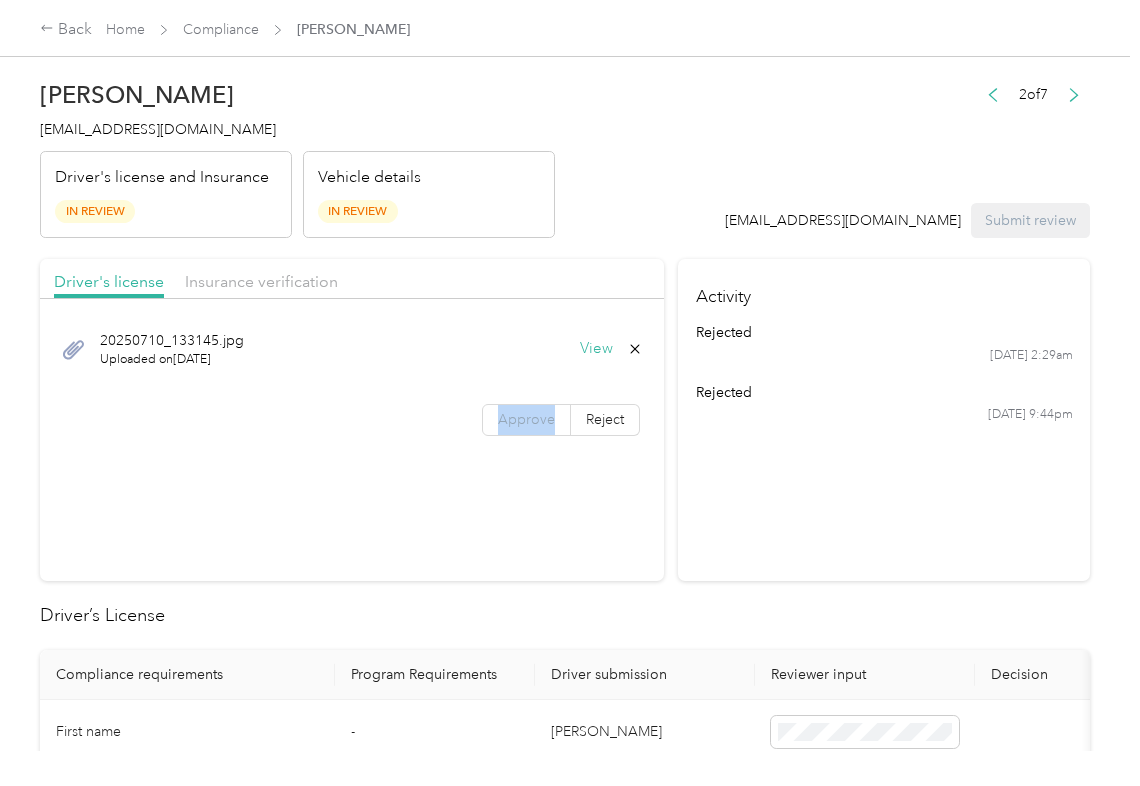 click on "Approve" at bounding box center (526, 419) 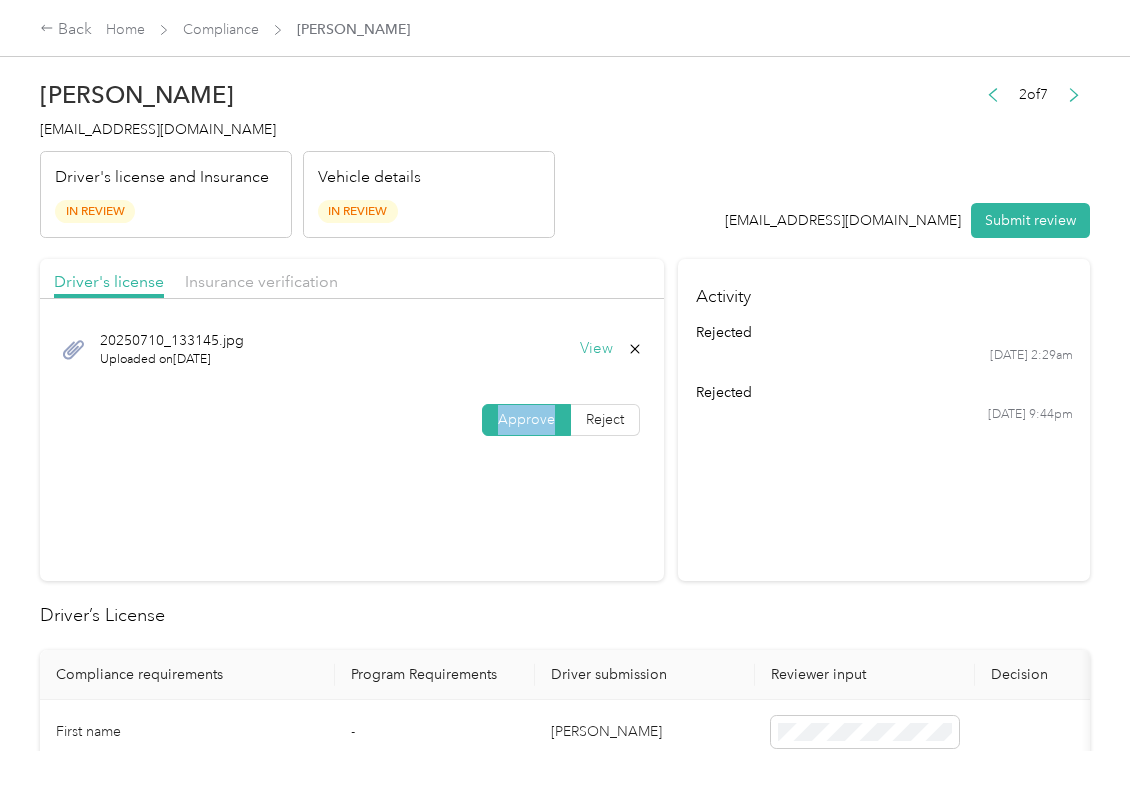 click on "Approve" at bounding box center (526, 419) 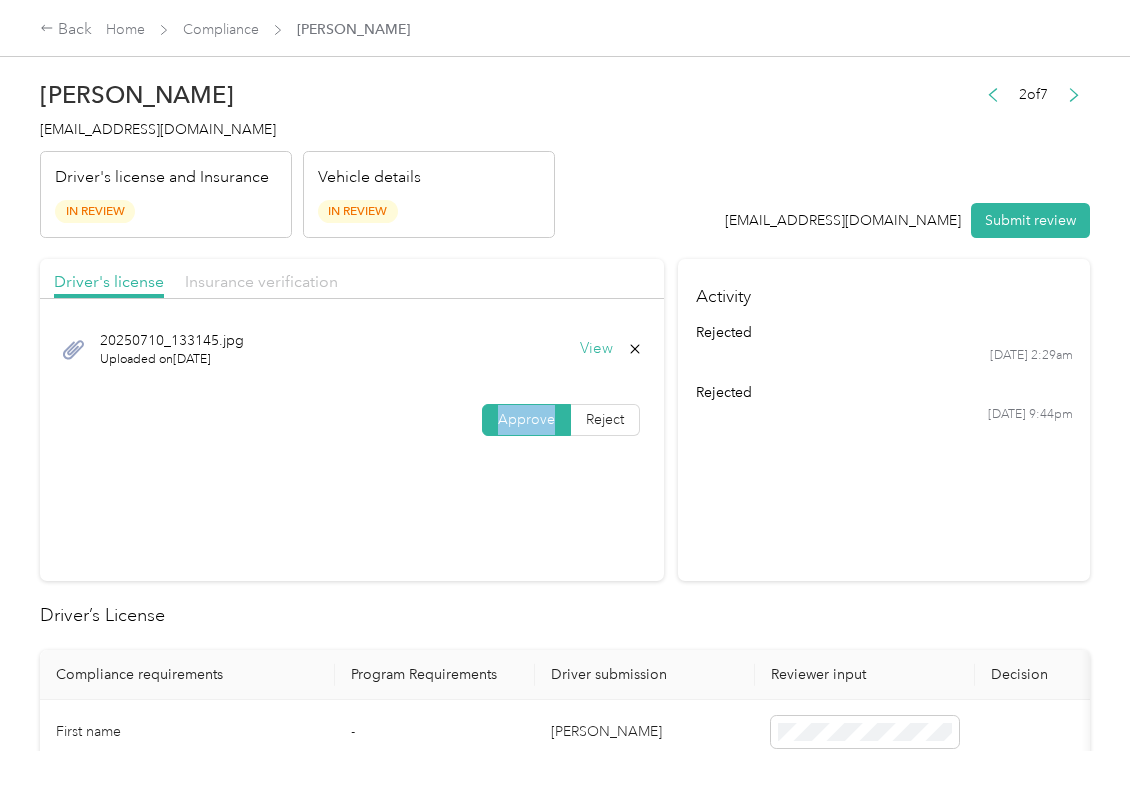 click on "Insurance verification" at bounding box center [261, 281] 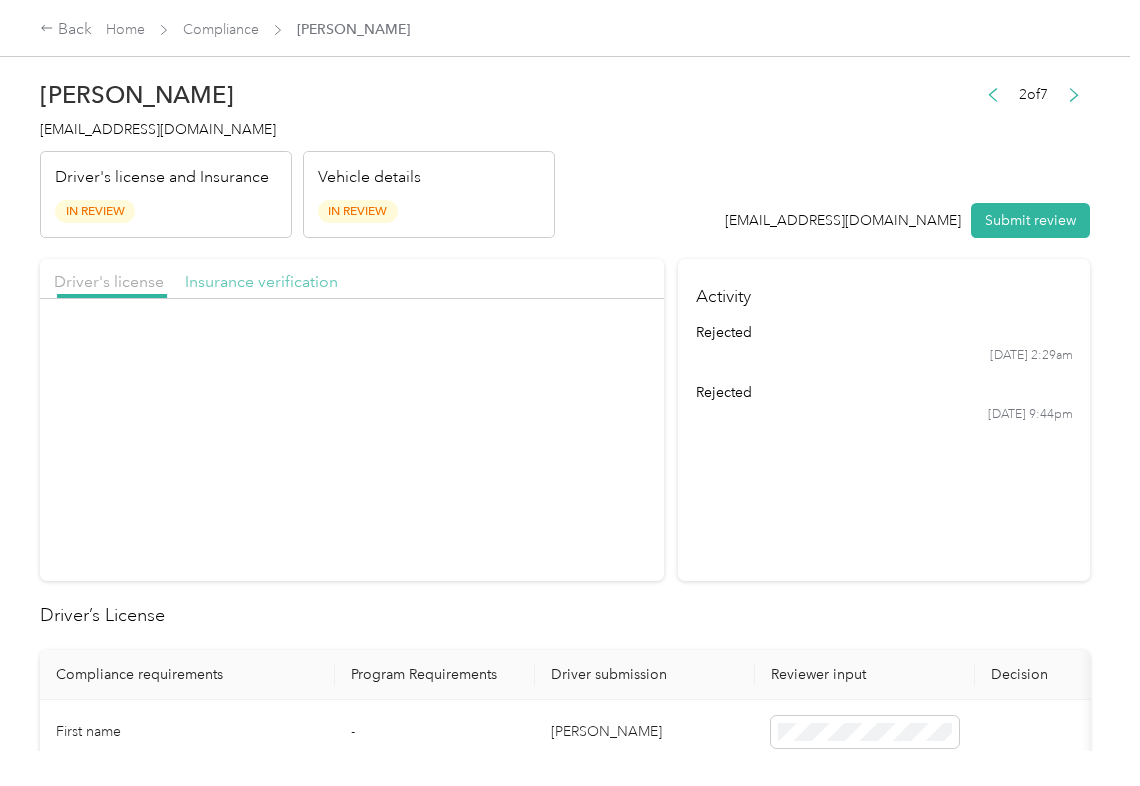 click on "Insurance verification" at bounding box center (261, 281) 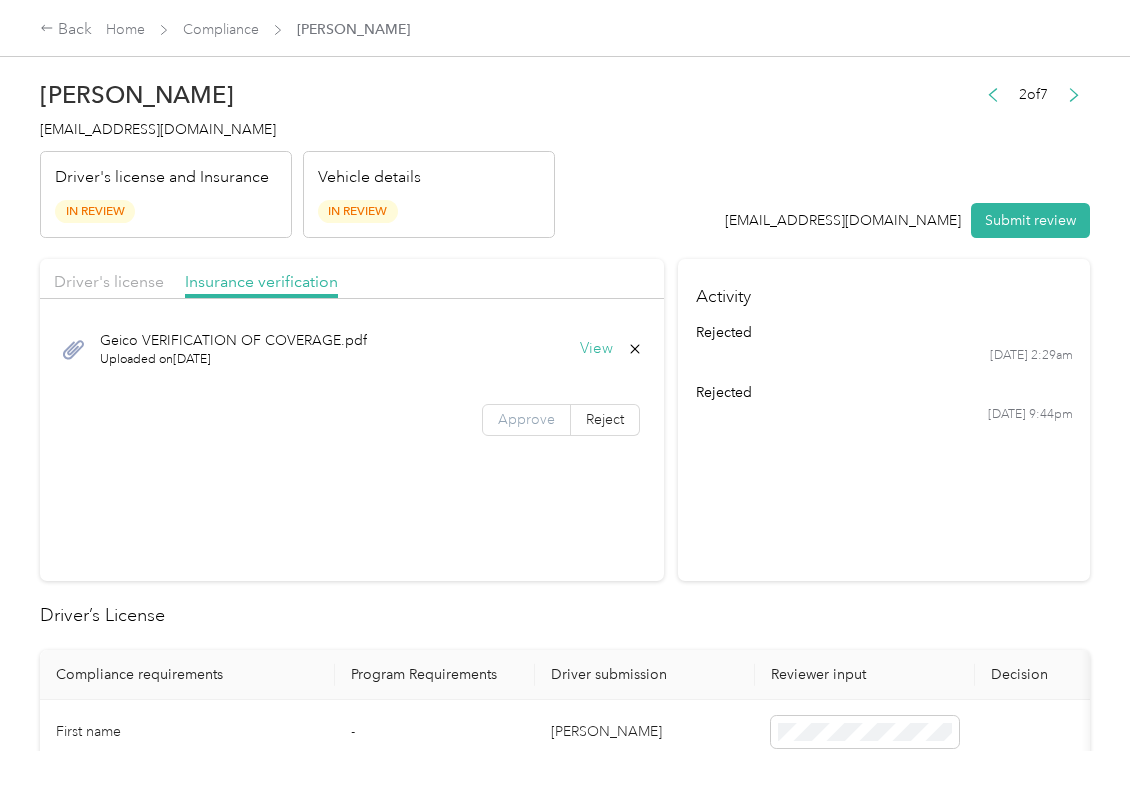 click on "Approve" at bounding box center (526, 419) 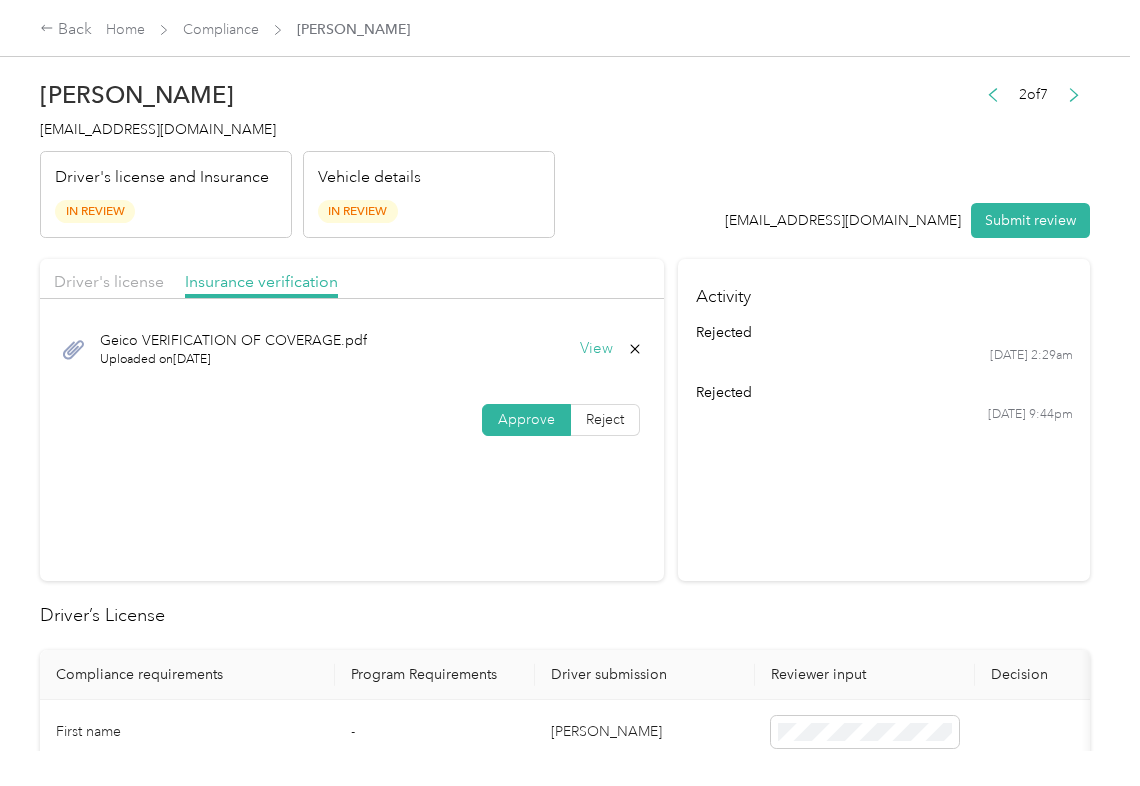 click on "Approve" at bounding box center [526, 419] 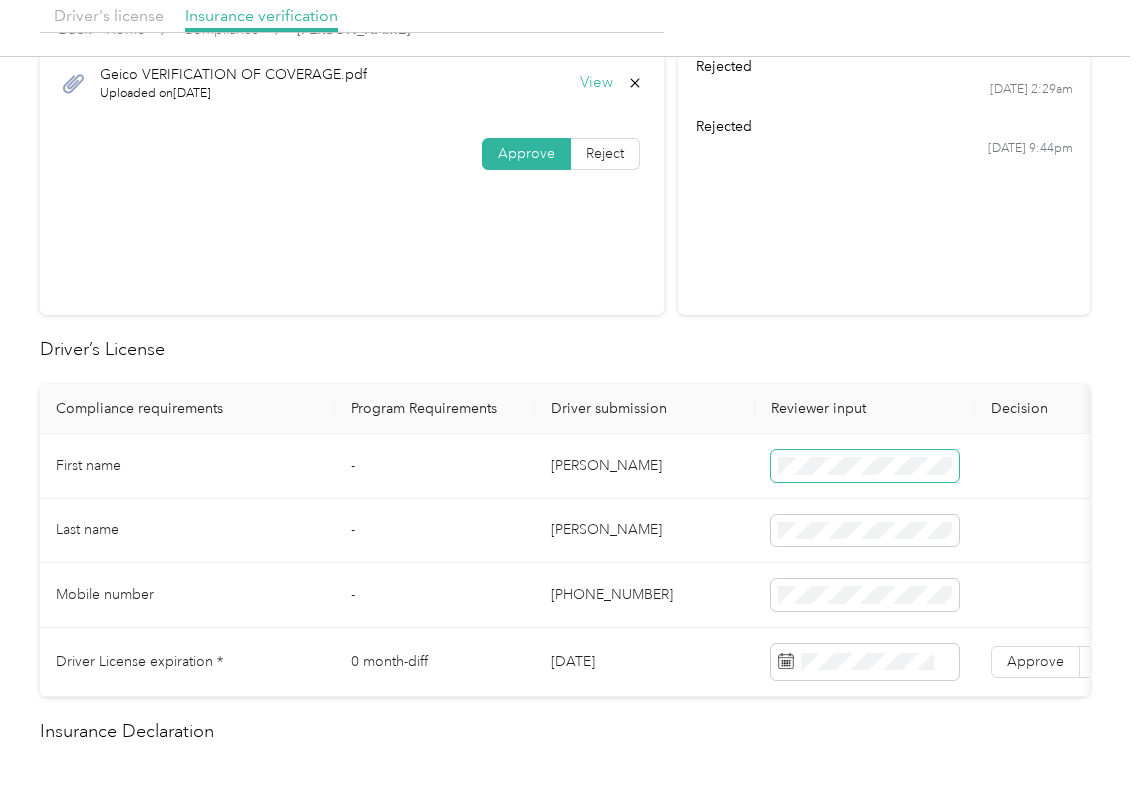 scroll, scrollTop: 400, scrollLeft: 0, axis: vertical 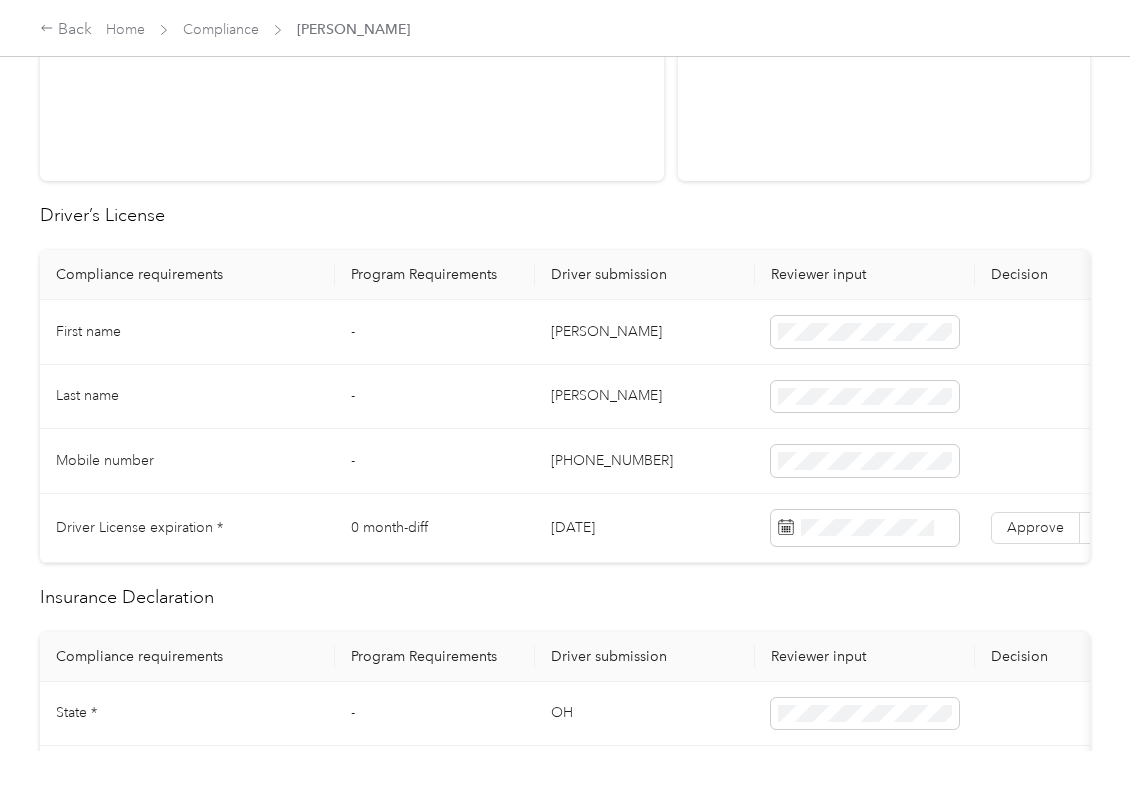 click on "[PERSON_NAME]" at bounding box center (645, 332) 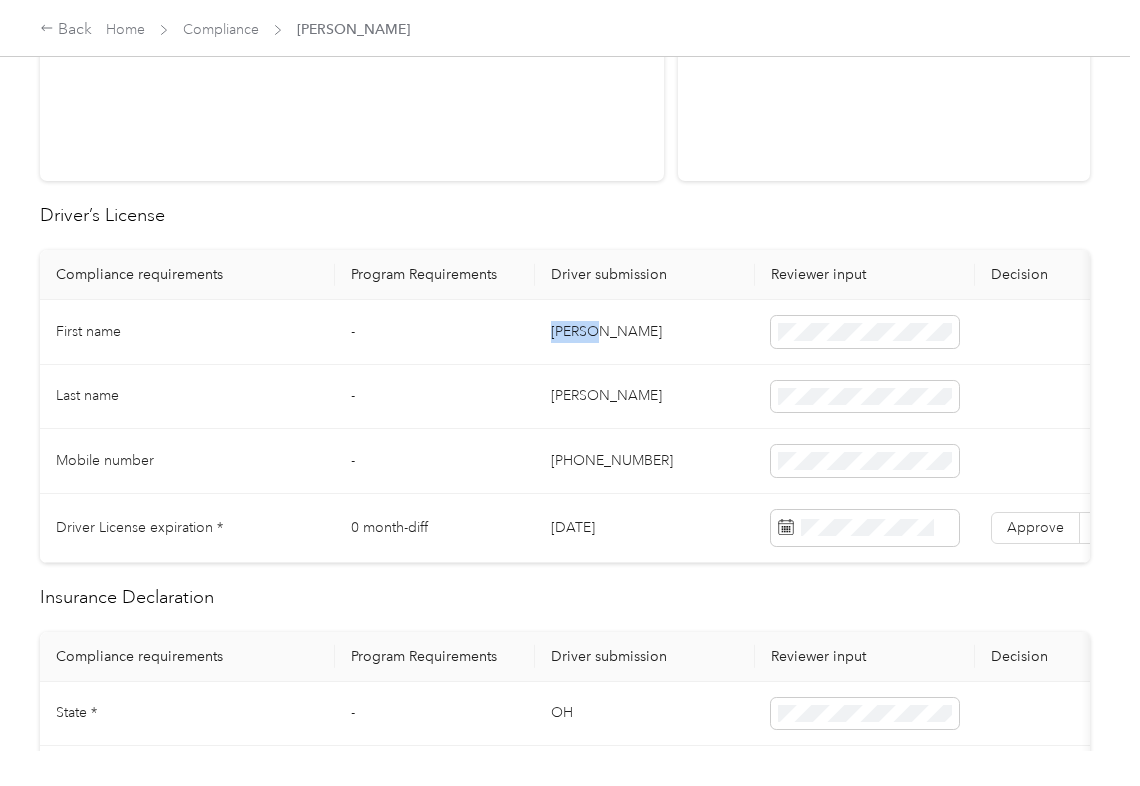 click on "[PERSON_NAME]" at bounding box center [645, 332] 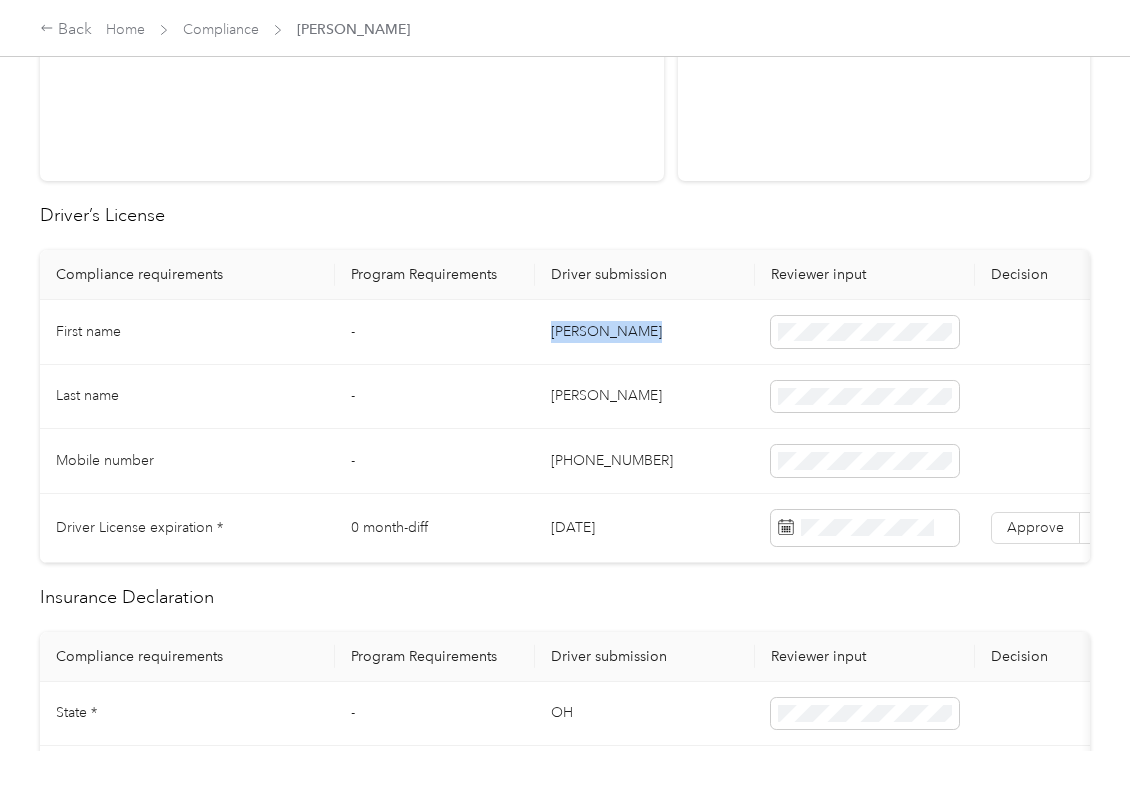 click on "[PERSON_NAME]" at bounding box center (645, 332) 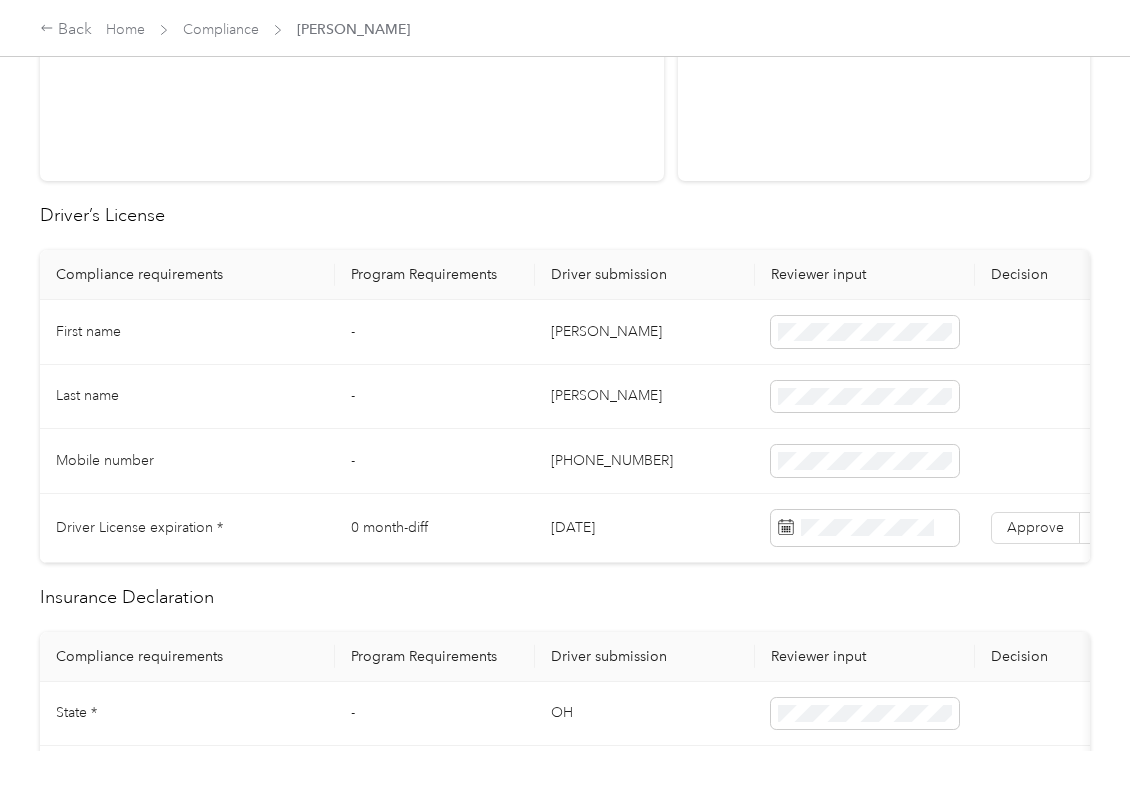 click on "[DATE]" at bounding box center (645, 528) 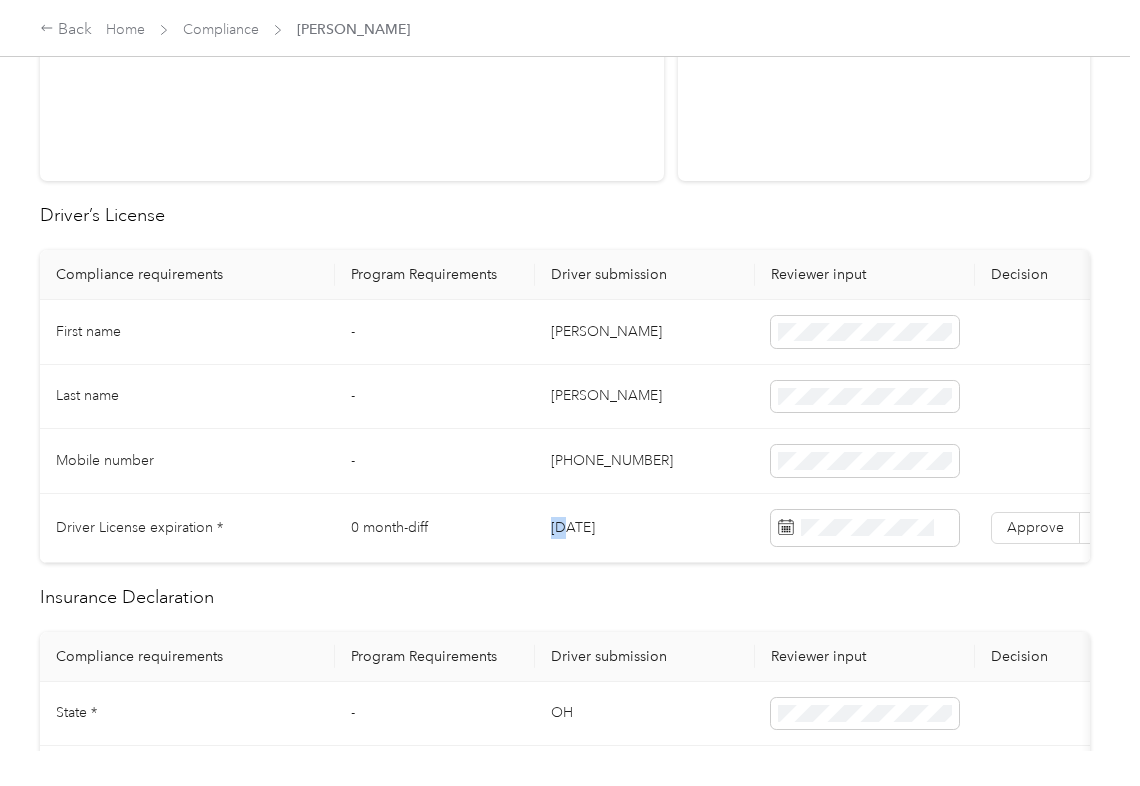 click on "[DATE]" at bounding box center (645, 528) 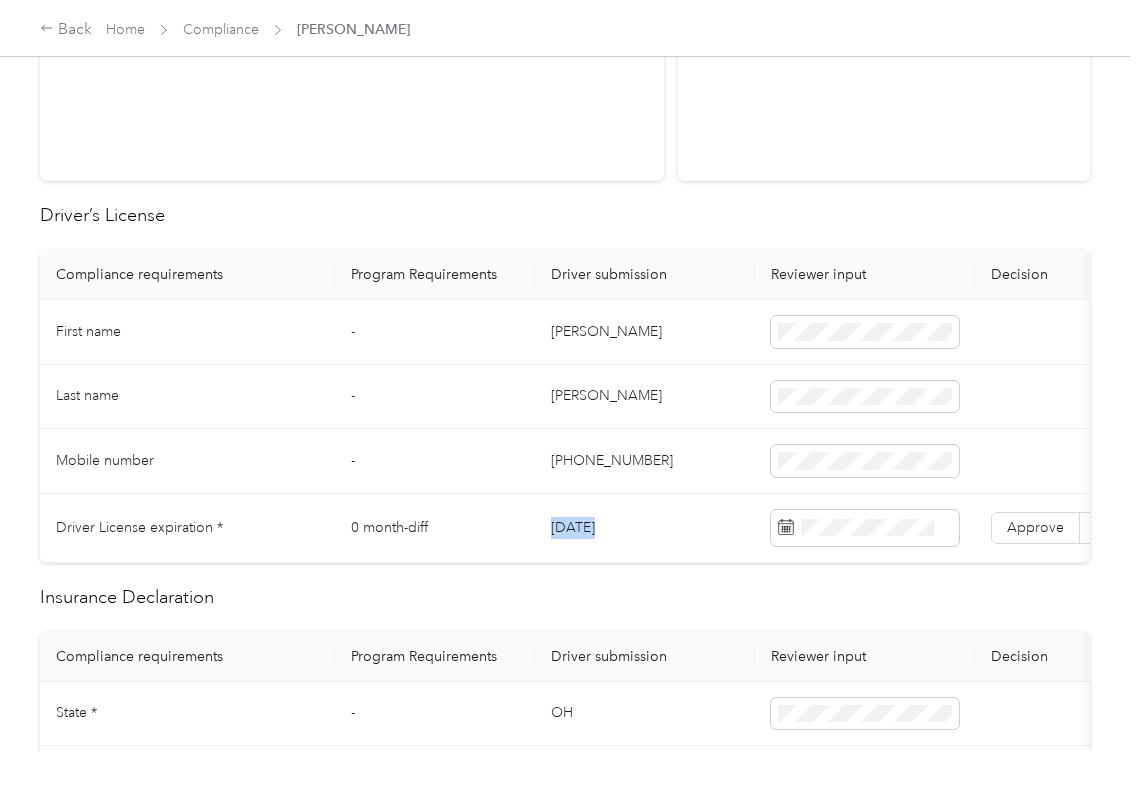 drag, startPoint x: 552, startPoint y: 532, endPoint x: 714, endPoint y: 517, distance: 162.69296 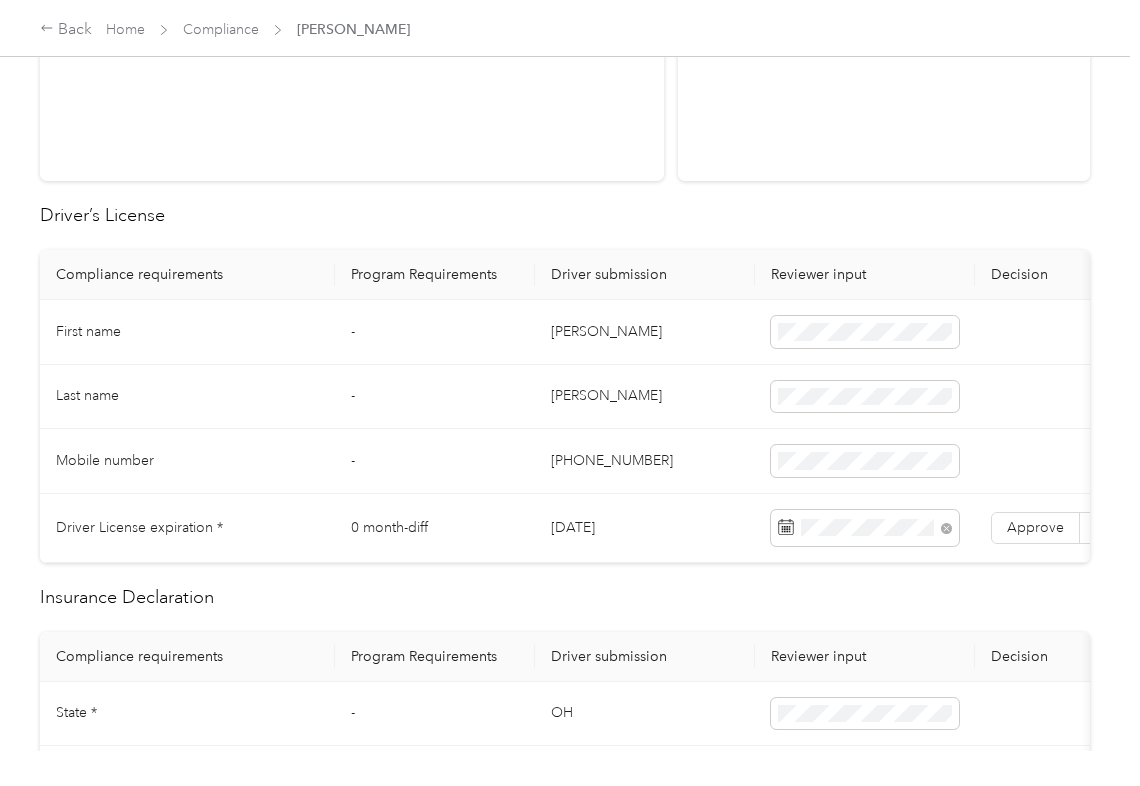 drag, startPoint x: 656, startPoint y: 278, endPoint x: 1029, endPoint y: 476, distance: 422.29492 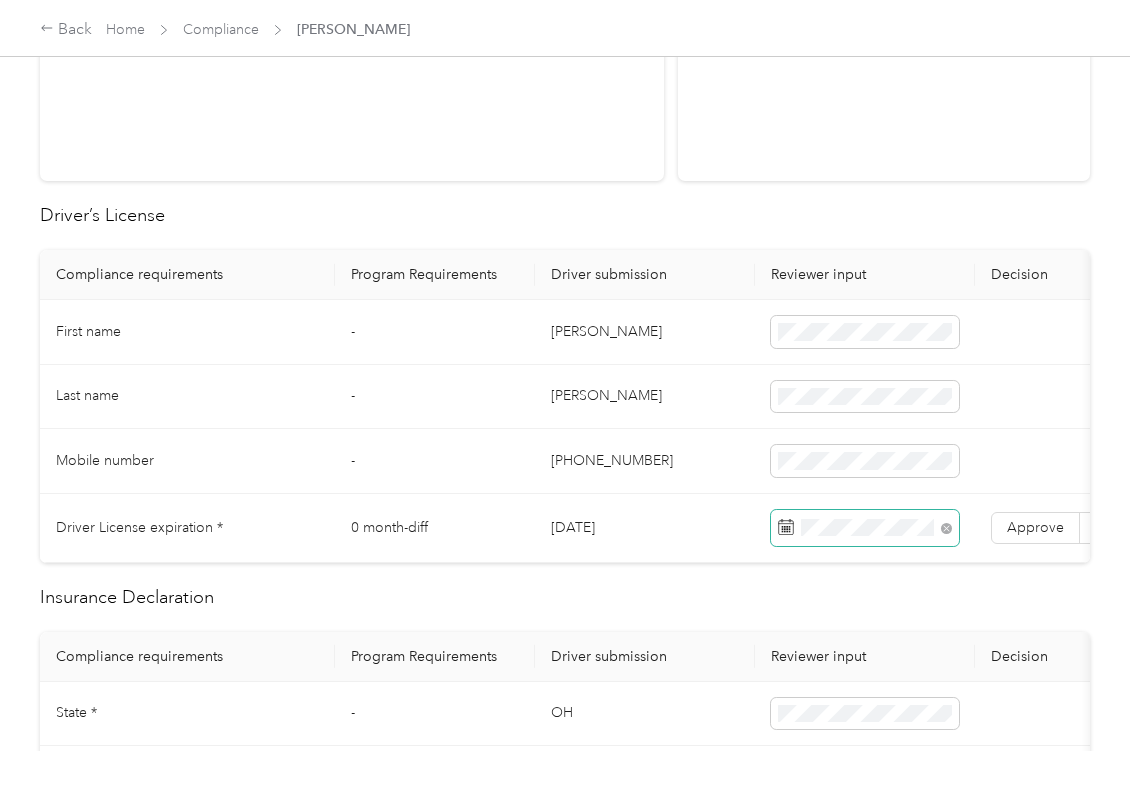 drag, startPoint x: 1038, startPoint y: 520, endPoint x: 958, endPoint y: 537, distance: 81.78631 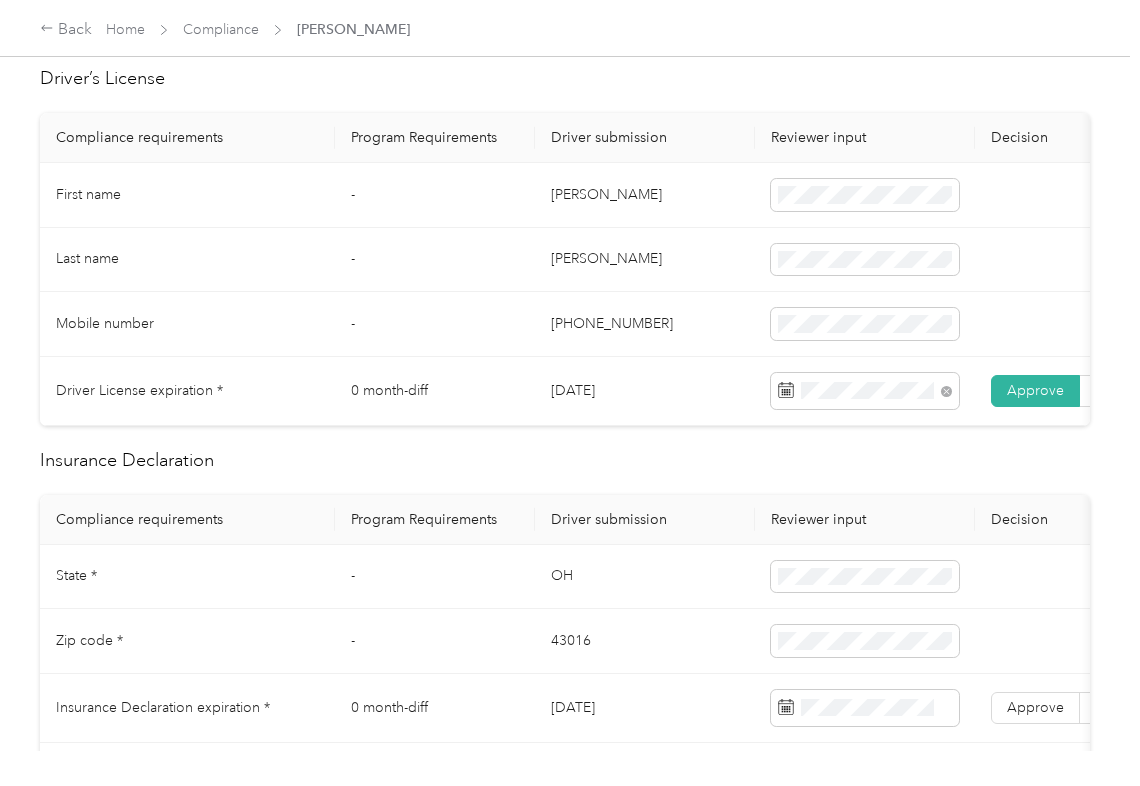 scroll, scrollTop: 666, scrollLeft: 0, axis: vertical 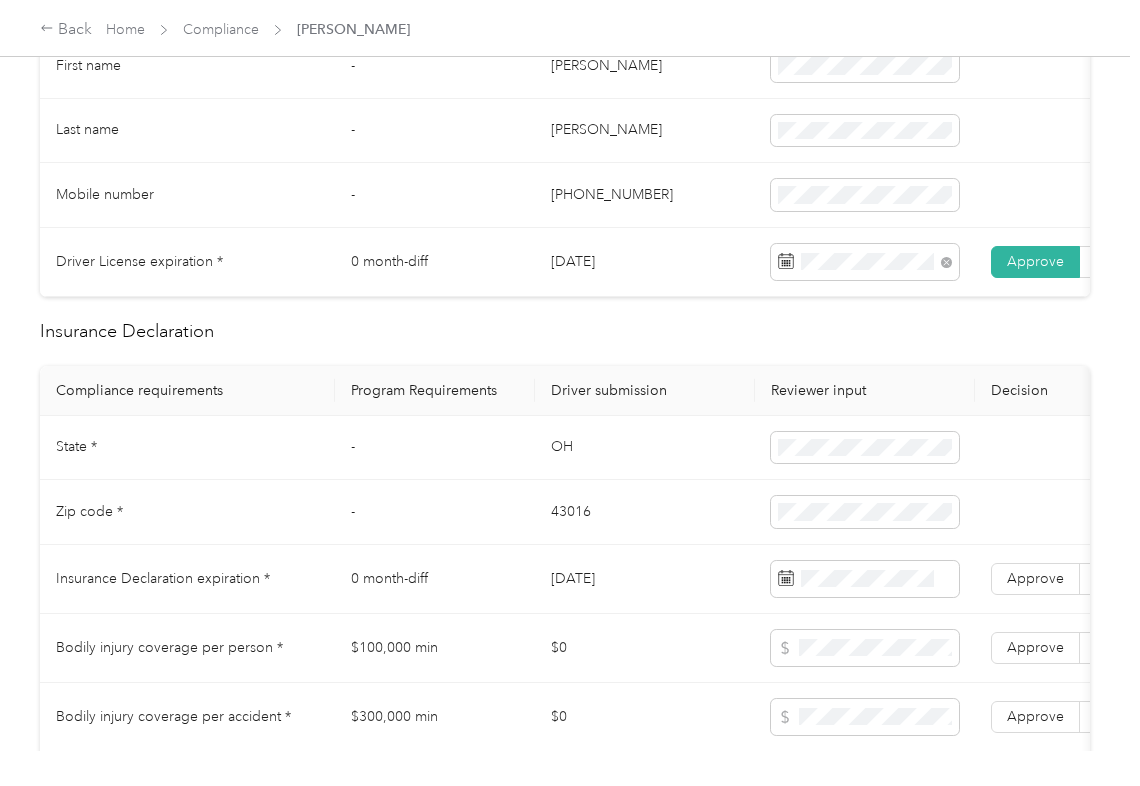 click on "OH" at bounding box center [645, 448] 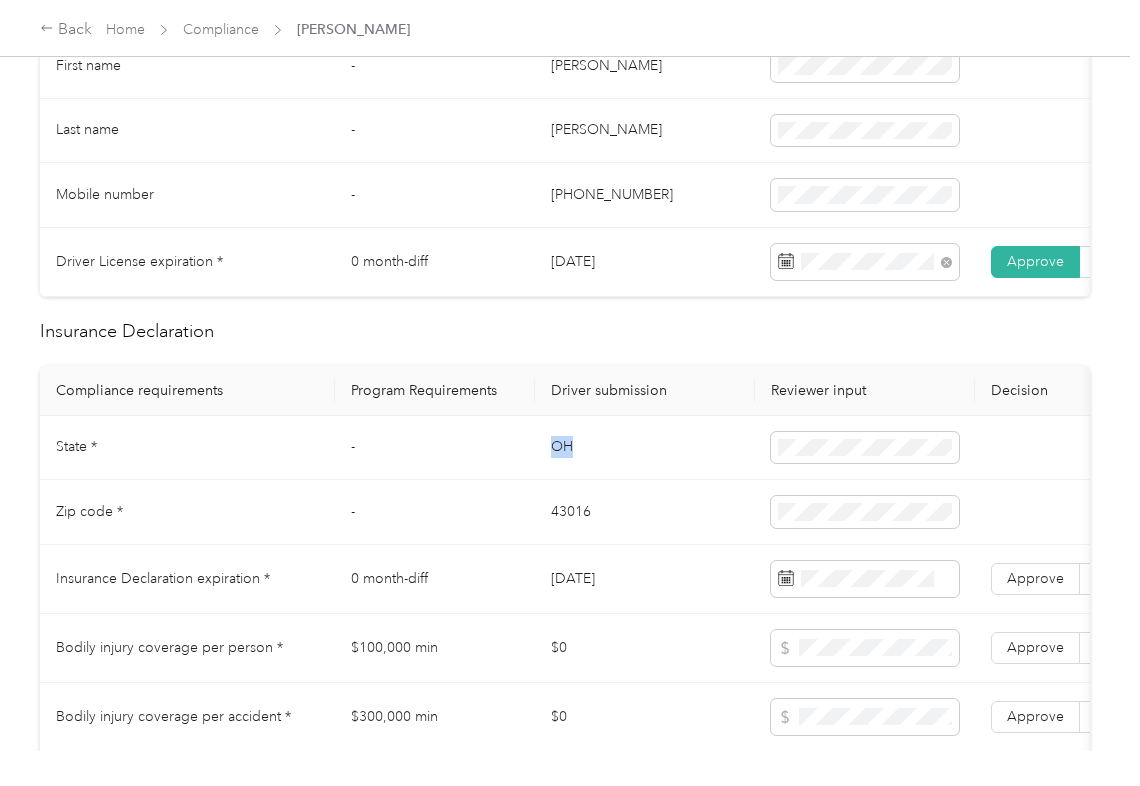 click on "OH" at bounding box center [645, 448] 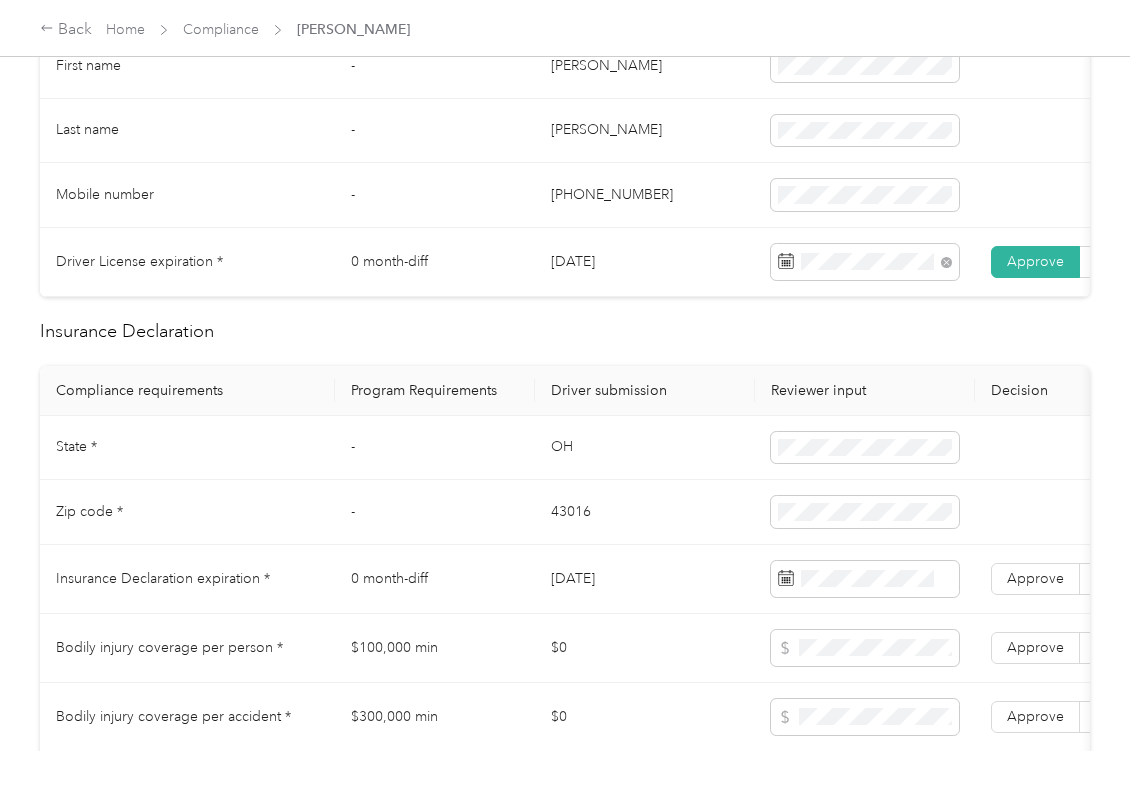 click on "-" at bounding box center (435, 512) 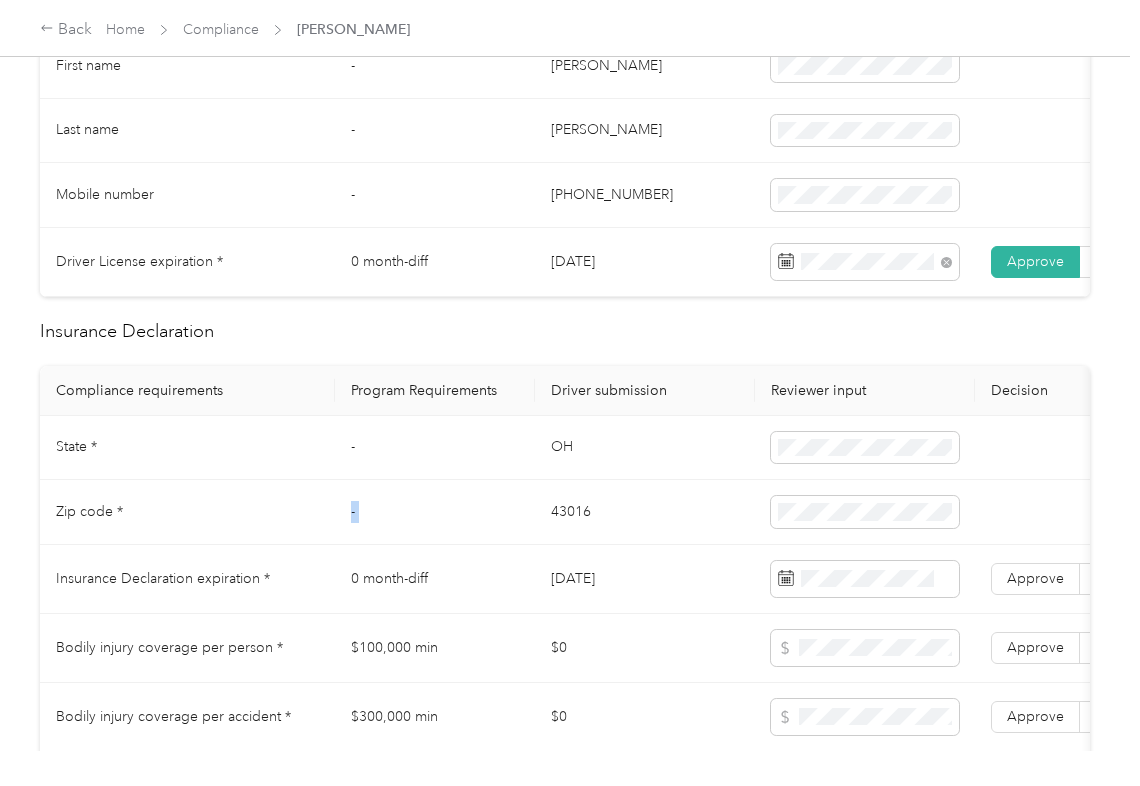 click on "-" at bounding box center [435, 512] 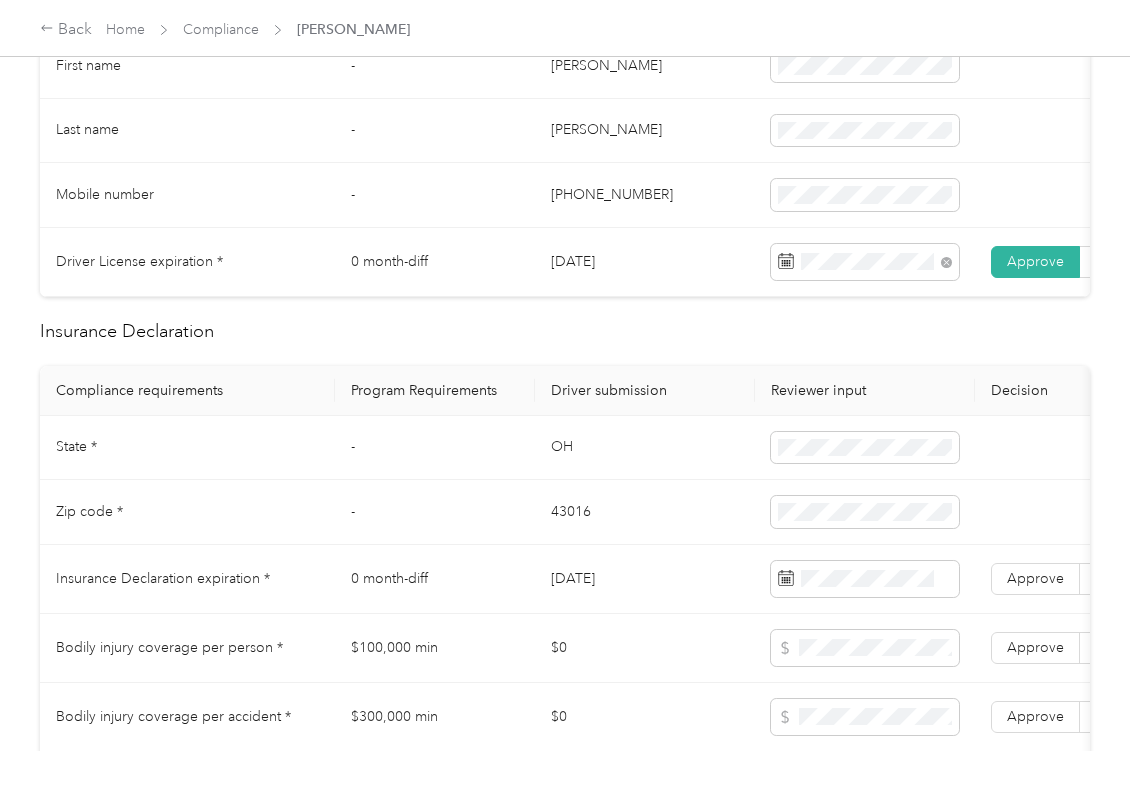 click on "43016" at bounding box center (645, 512) 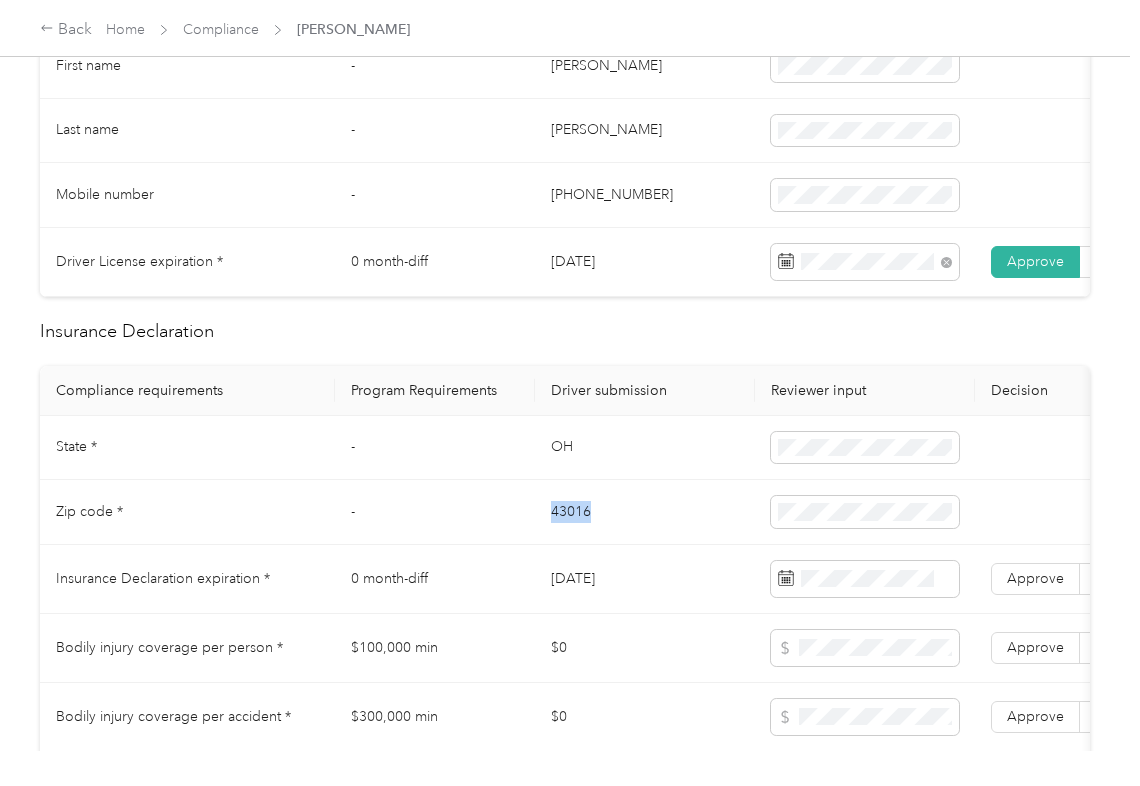 click on "43016" at bounding box center (645, 512) 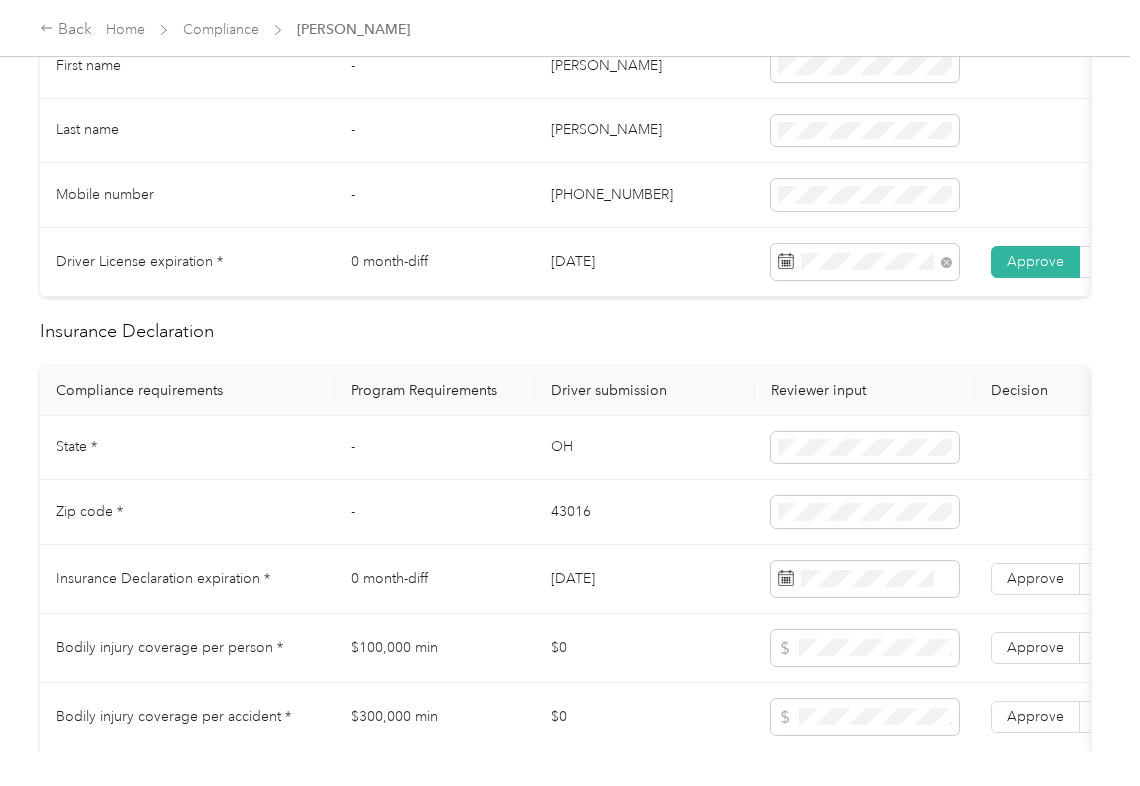 click on "[DATE]" at bounding box center (645, 579) 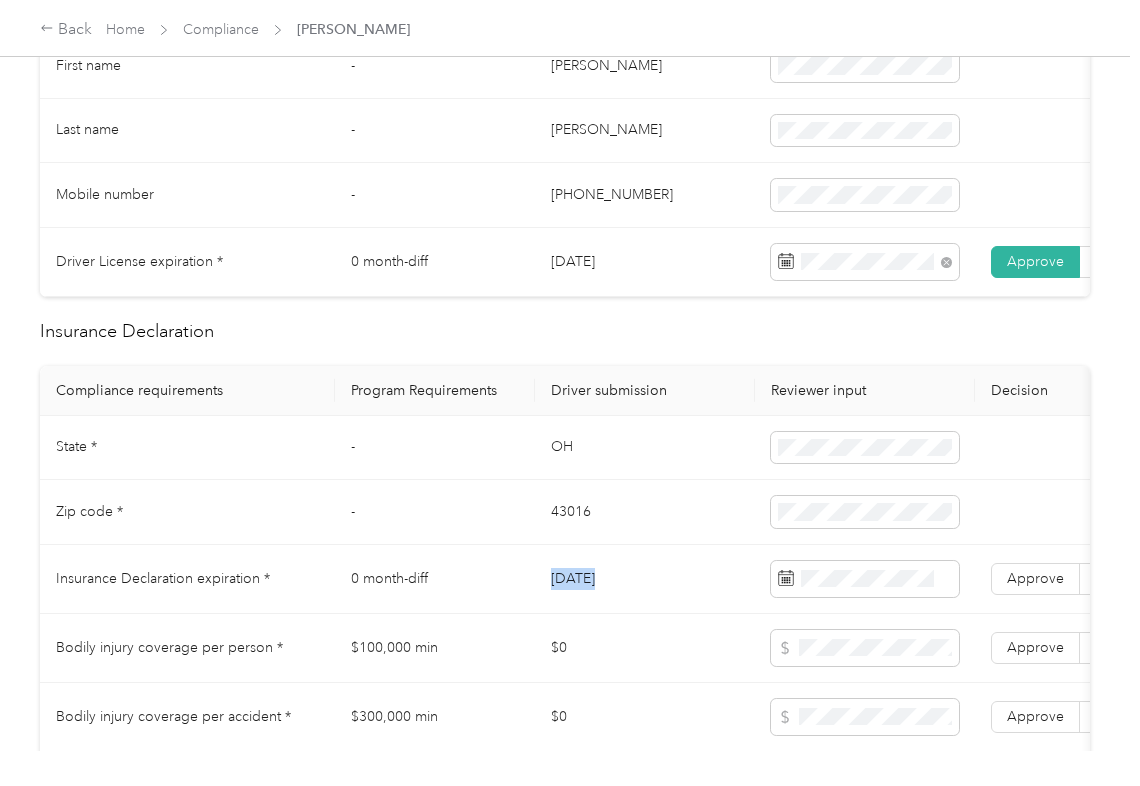 click on "[DATE]" at bounding box center (645, 579) 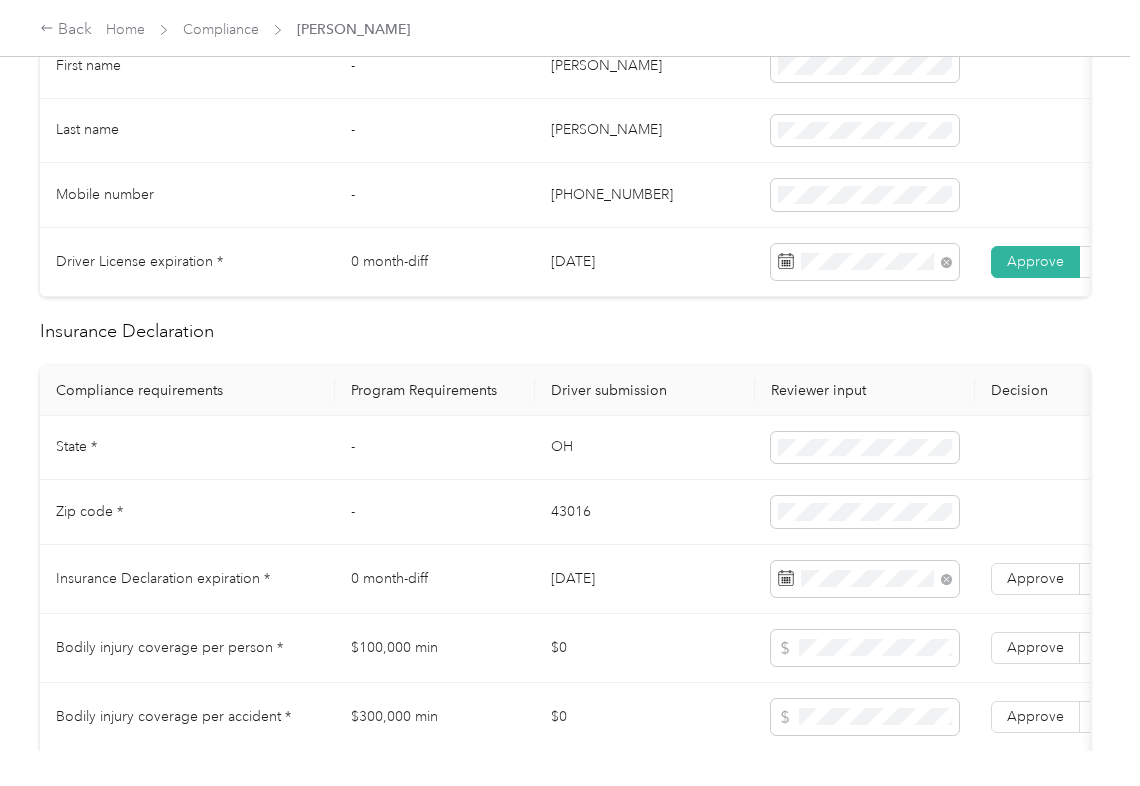 drag, startPoint x: 648, startPoint y: 424, endPoint x: 753, endPoint y: 452, distance: 108.66922 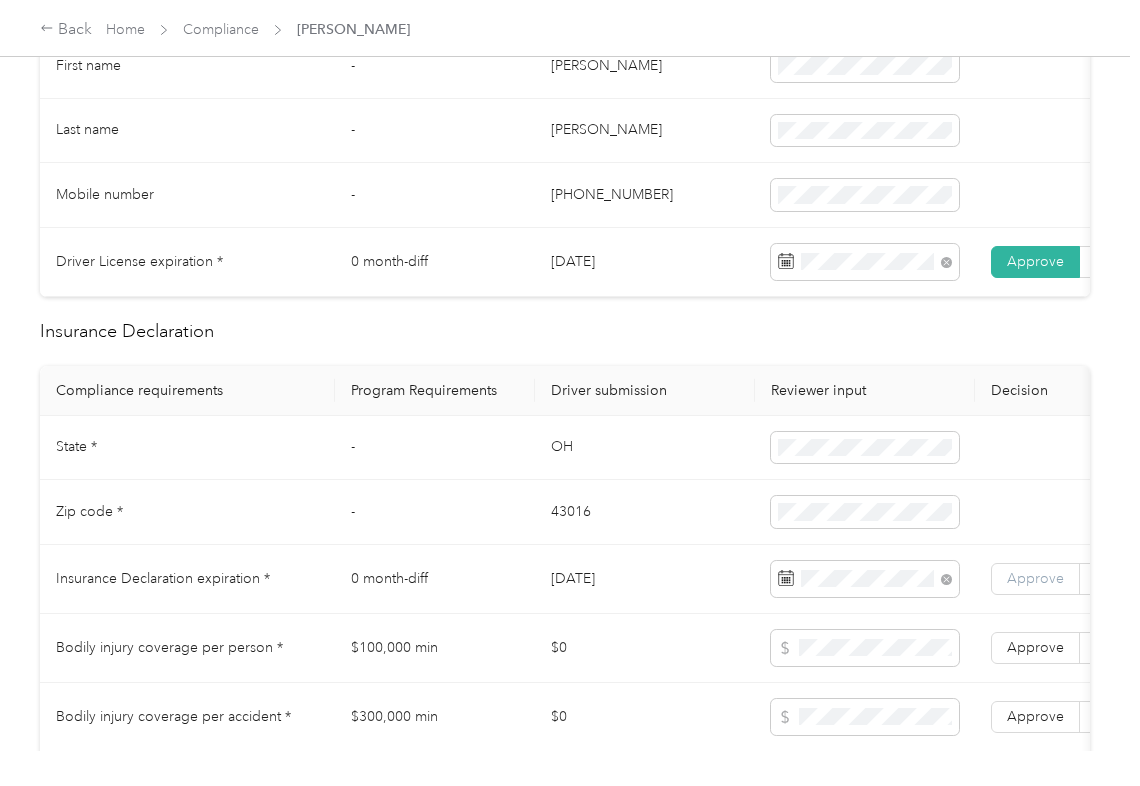 click on "Approve" at bounding box center [1035, 578] 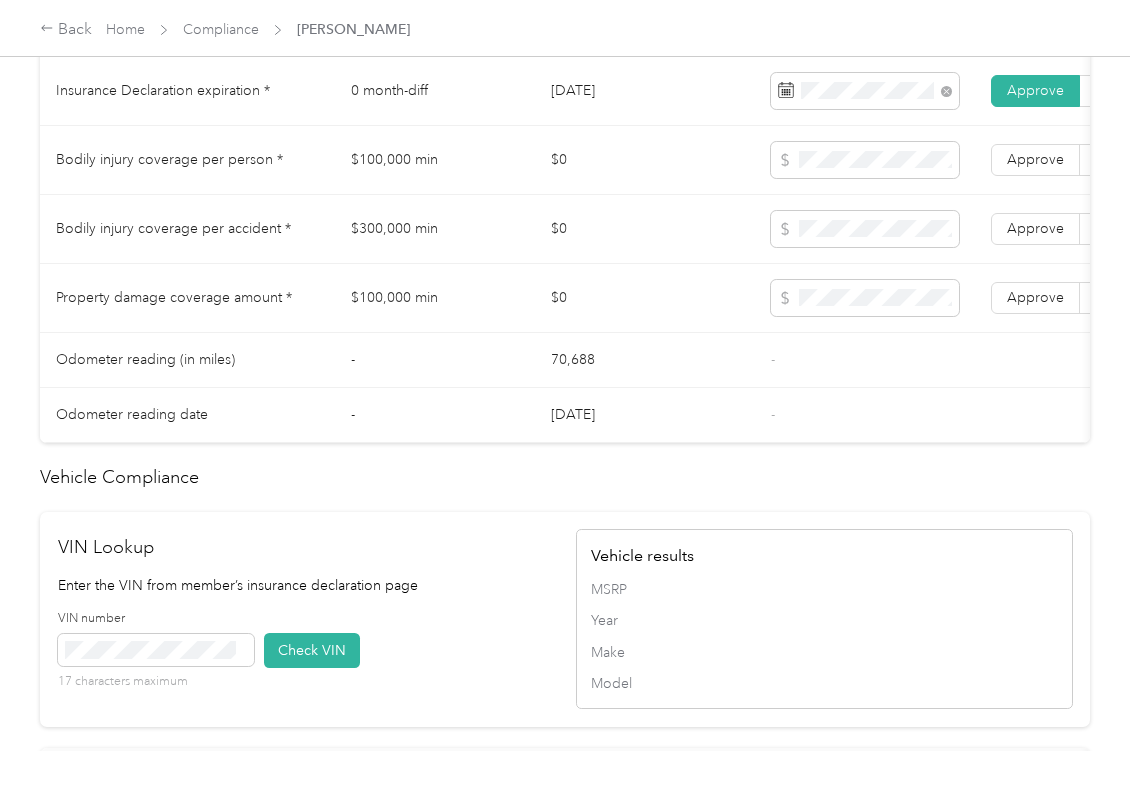 scroll, scrollTop: 1733, scrollLeft: 0, axis: vertical 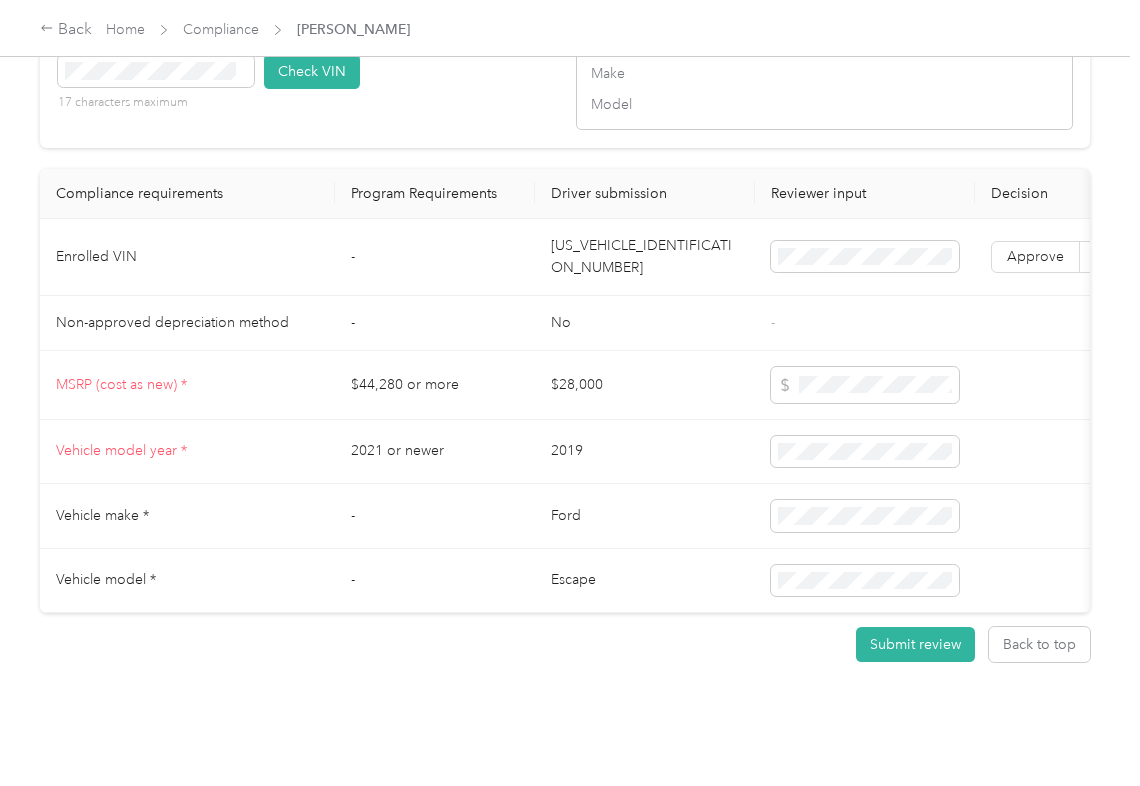 click on "[US_VEHICLE_IDENTIFICATION_NUMBER]" at bounding box center [645, 257] 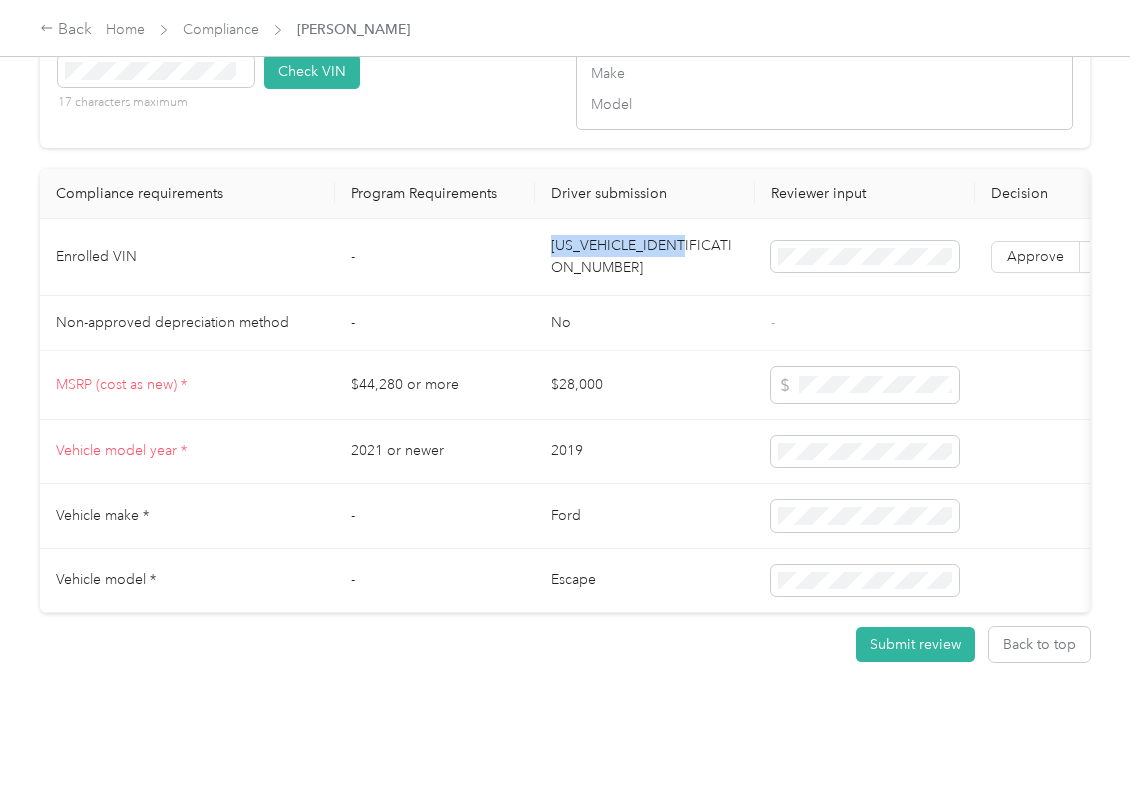 click on "[US_VEHICLE_IDENTIFICATION_NUMBER]" at bounding box center (645, 257) 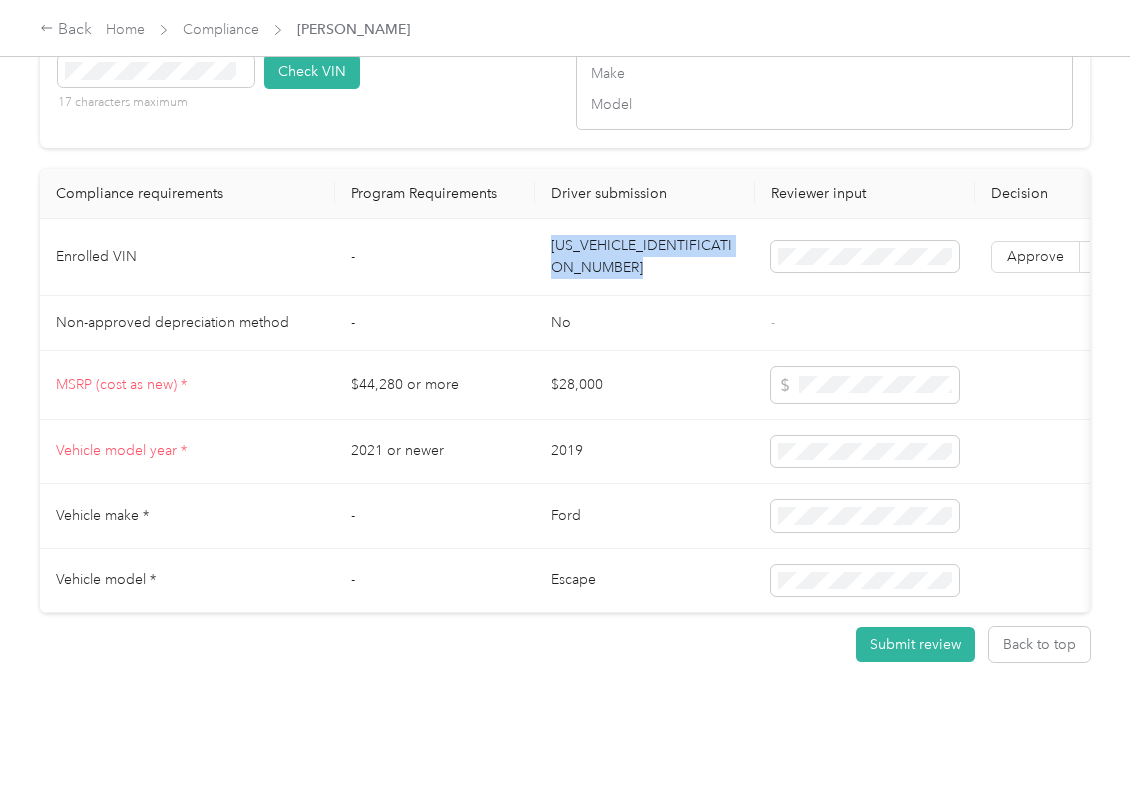 click on "[US_VEHICLE_IDENTIFICATION_NUMBER]" at bounding box center [645, 257] 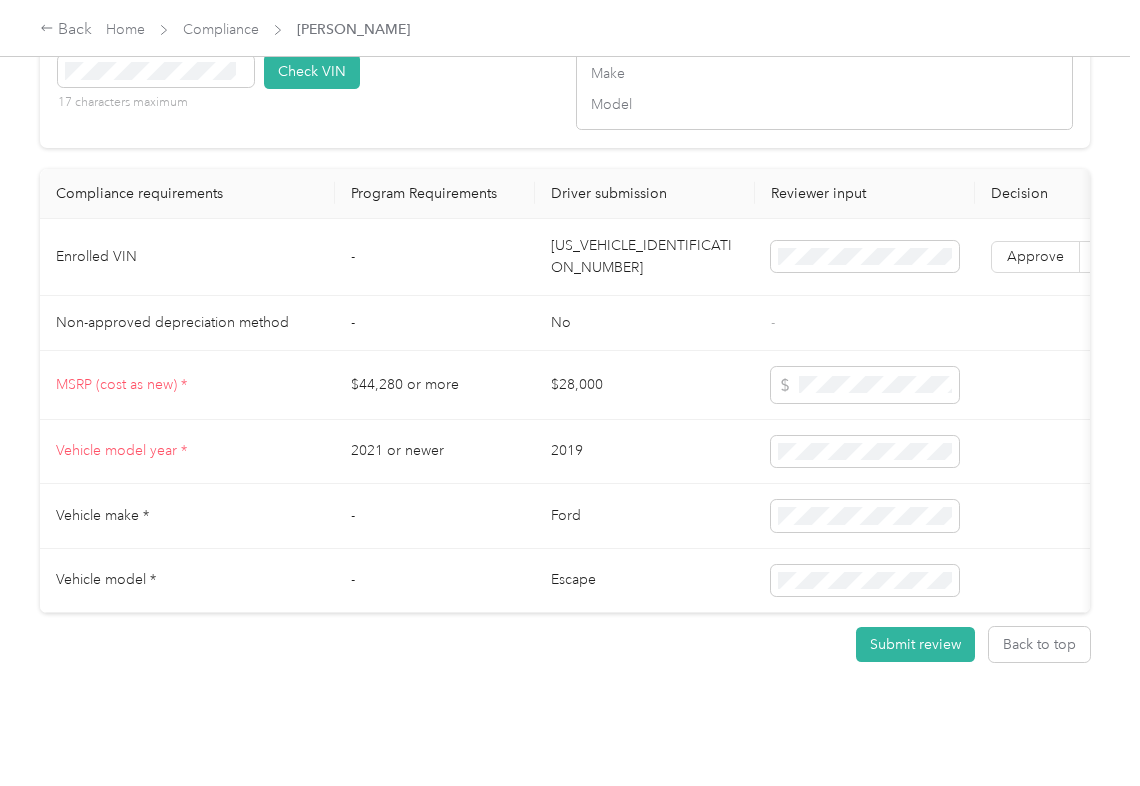 click on "VIN number   17 characters maximum Check VIN" at bounding box center [306, 78] 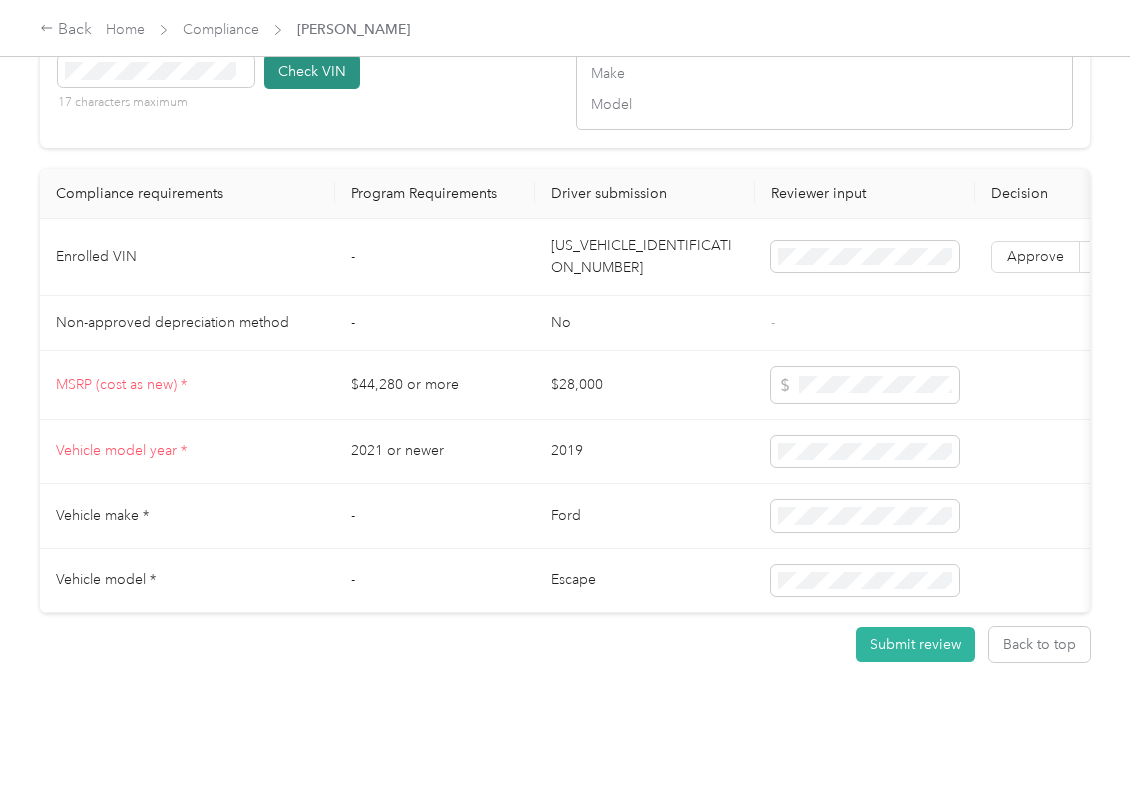 type 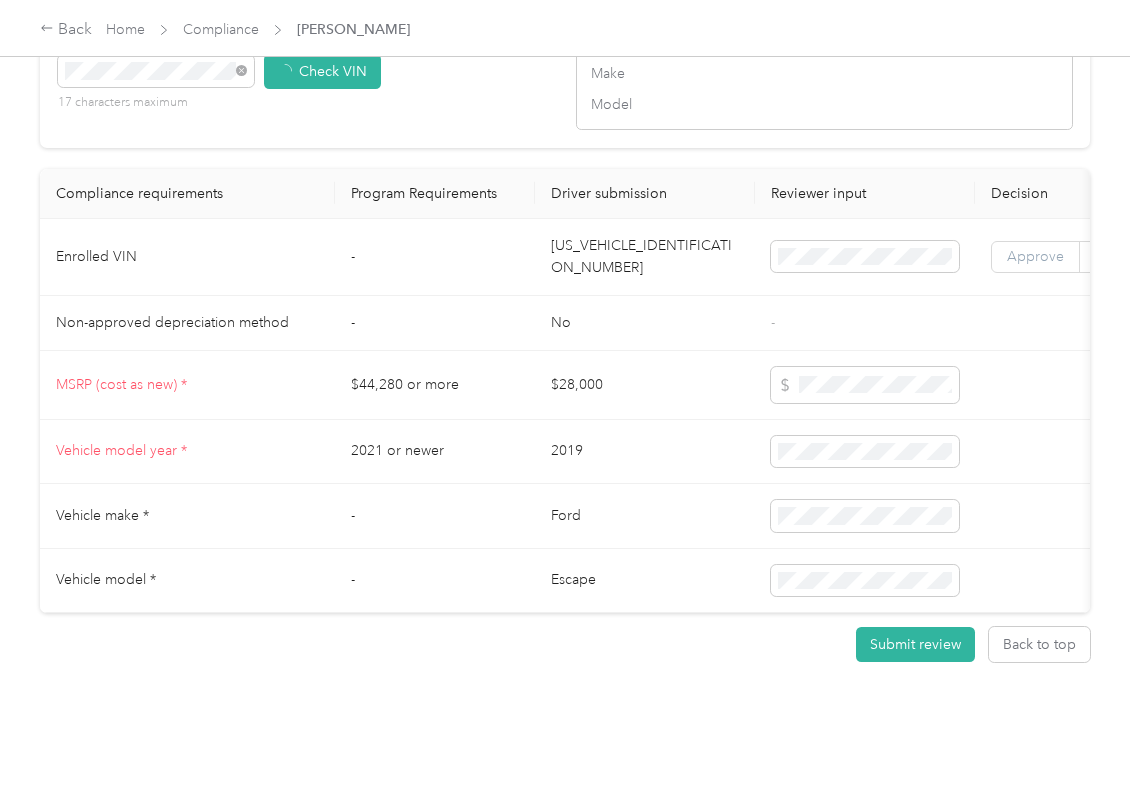 click on "Approve" at bounding box center (1035, 256) 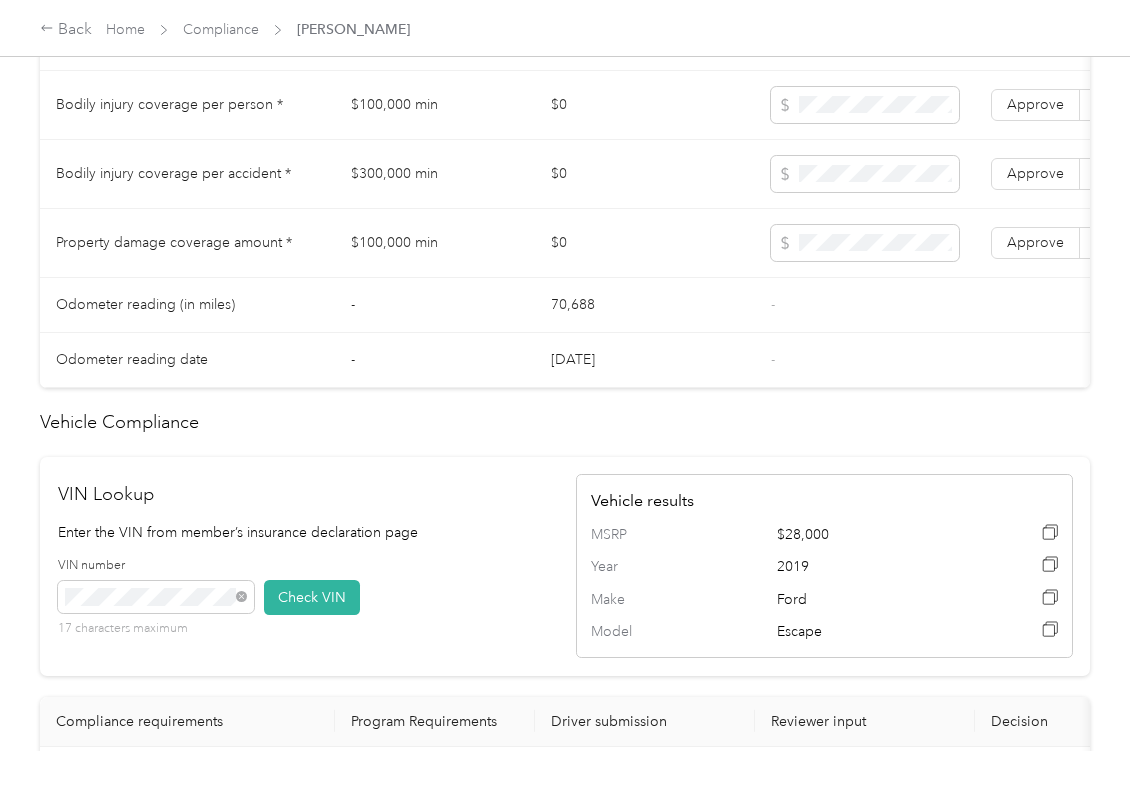 scroll, scrollTop: 936, scrollLeft: 0, axis: vertical 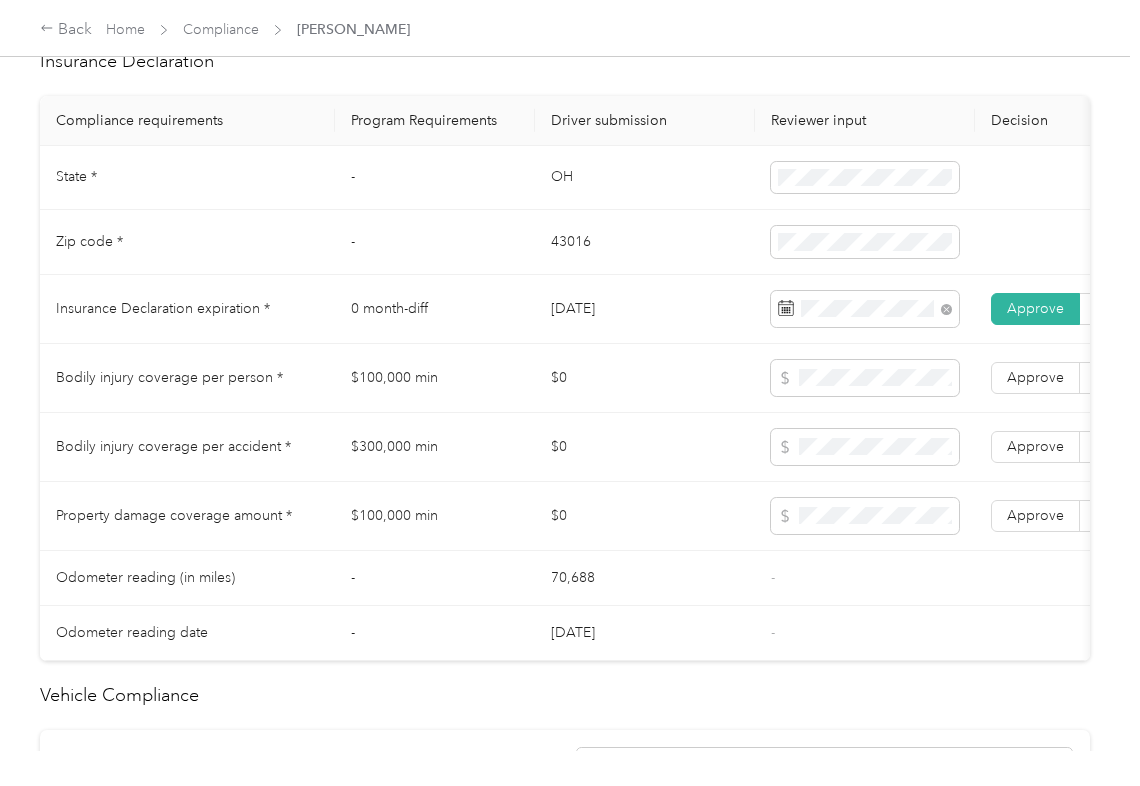 click on "$100,000 min" at bounding box center [435, 378] 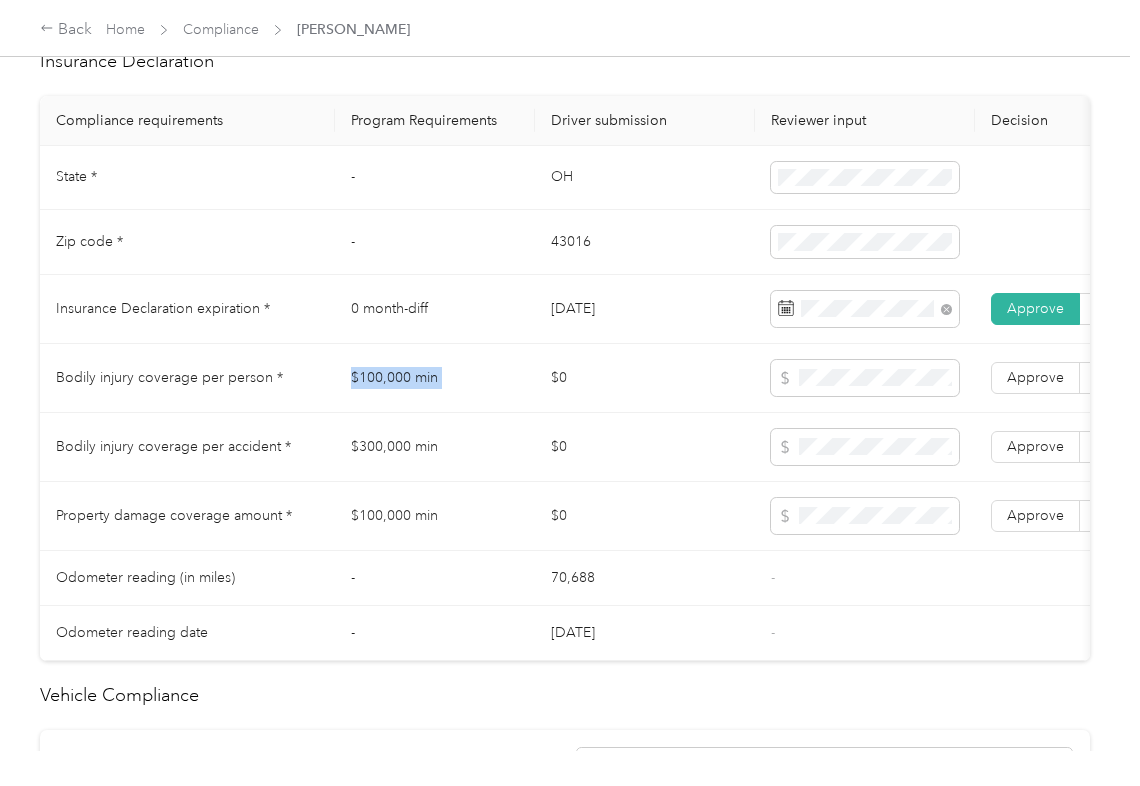 click on "$100,000 min" at bounding box center (435, 378) 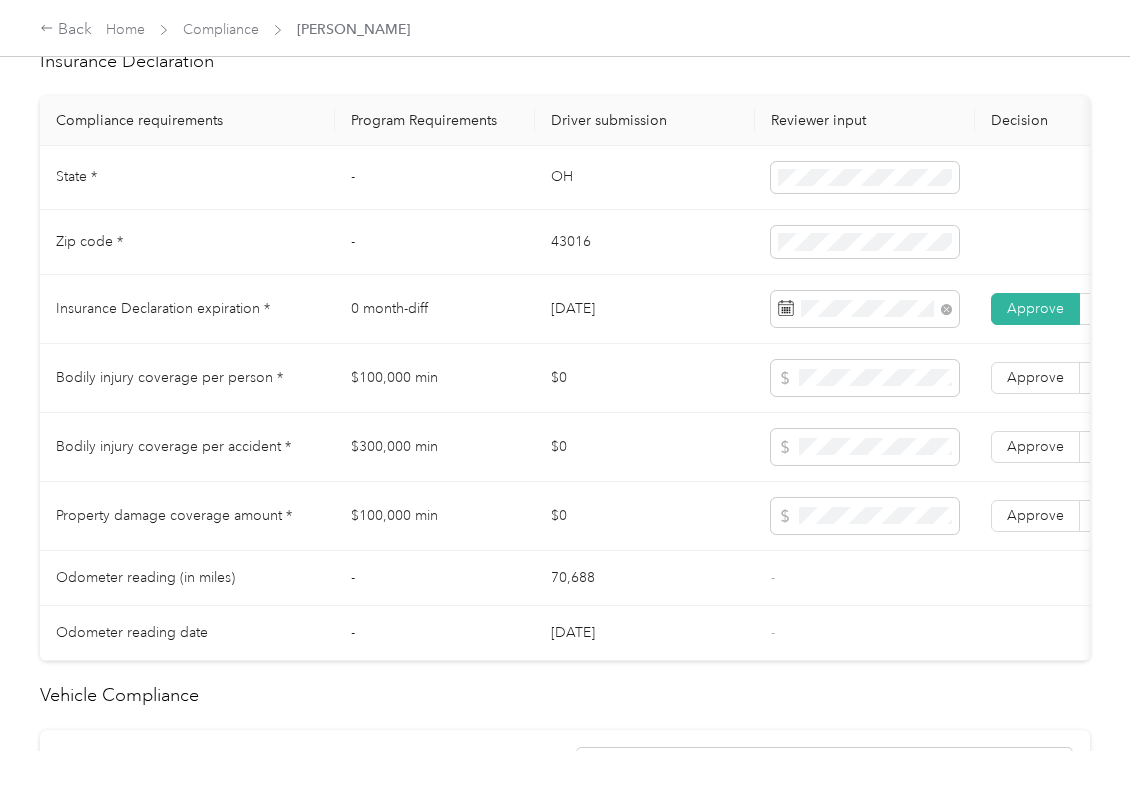 click on "$300,000 min" at bounding box center [435, 447] 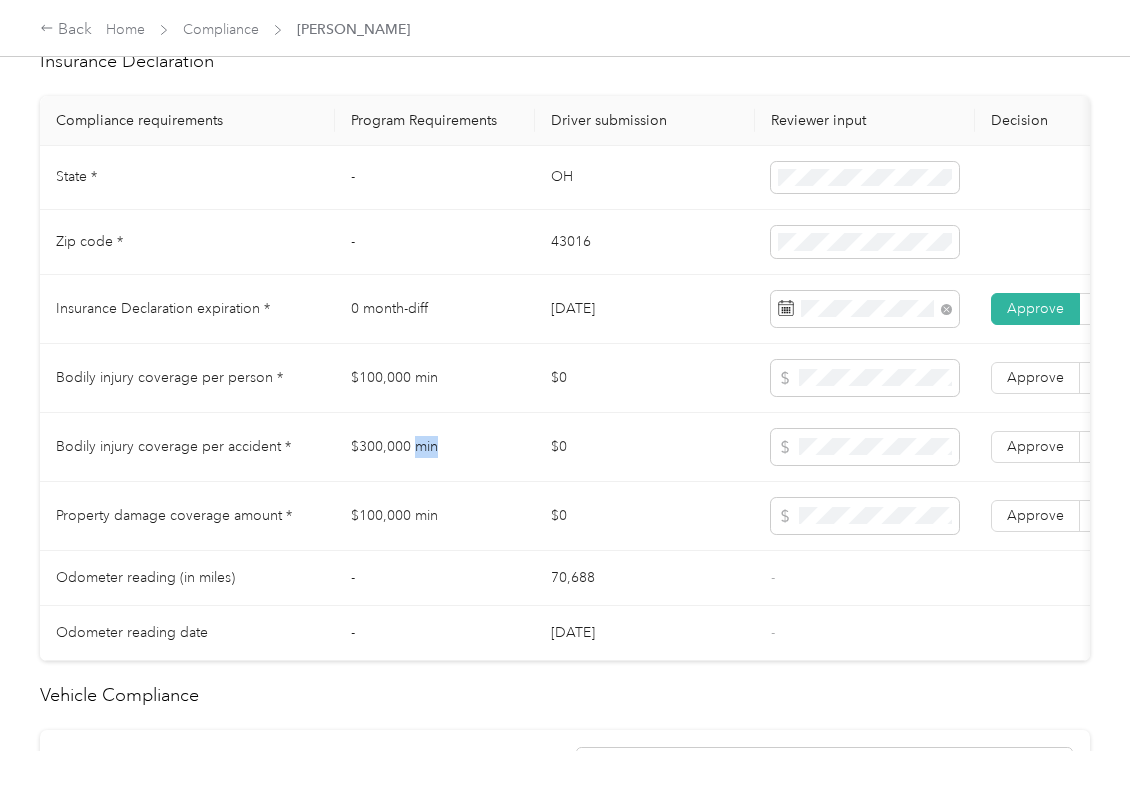 click on "$300,000 min" at bounding box center [435, 447] 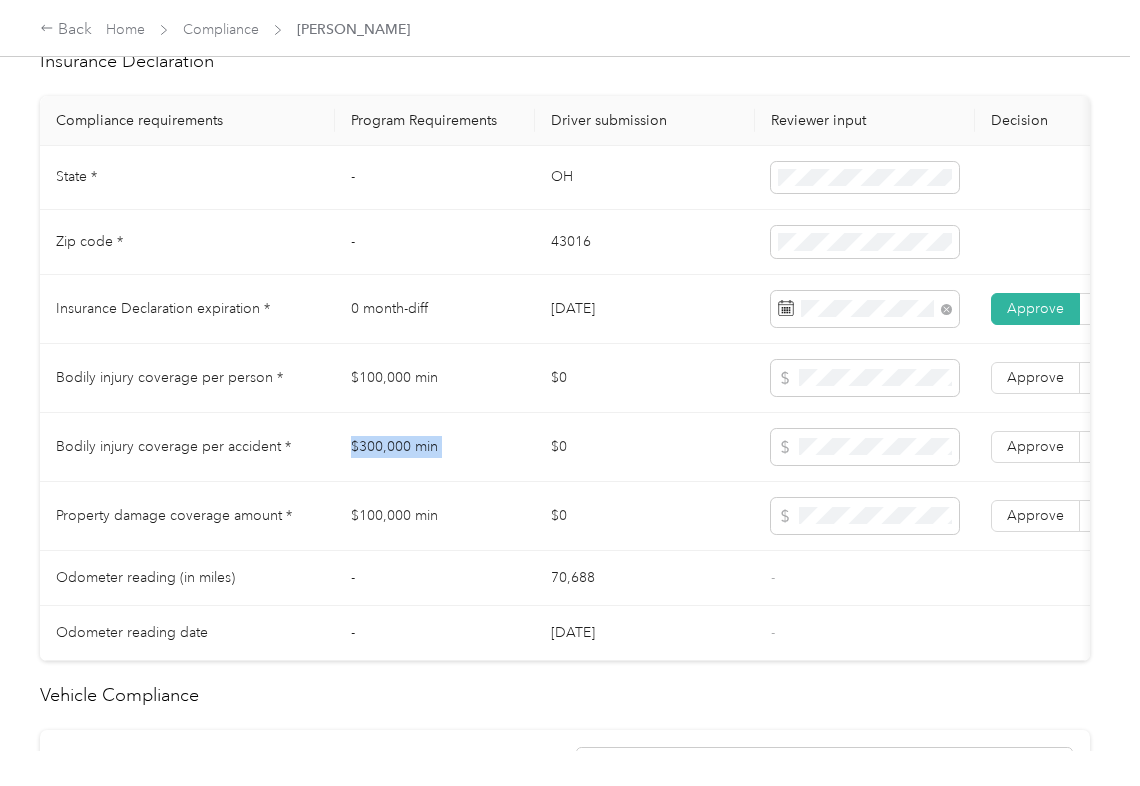 click on "$300,000 min" at bounding box center (435, 447) 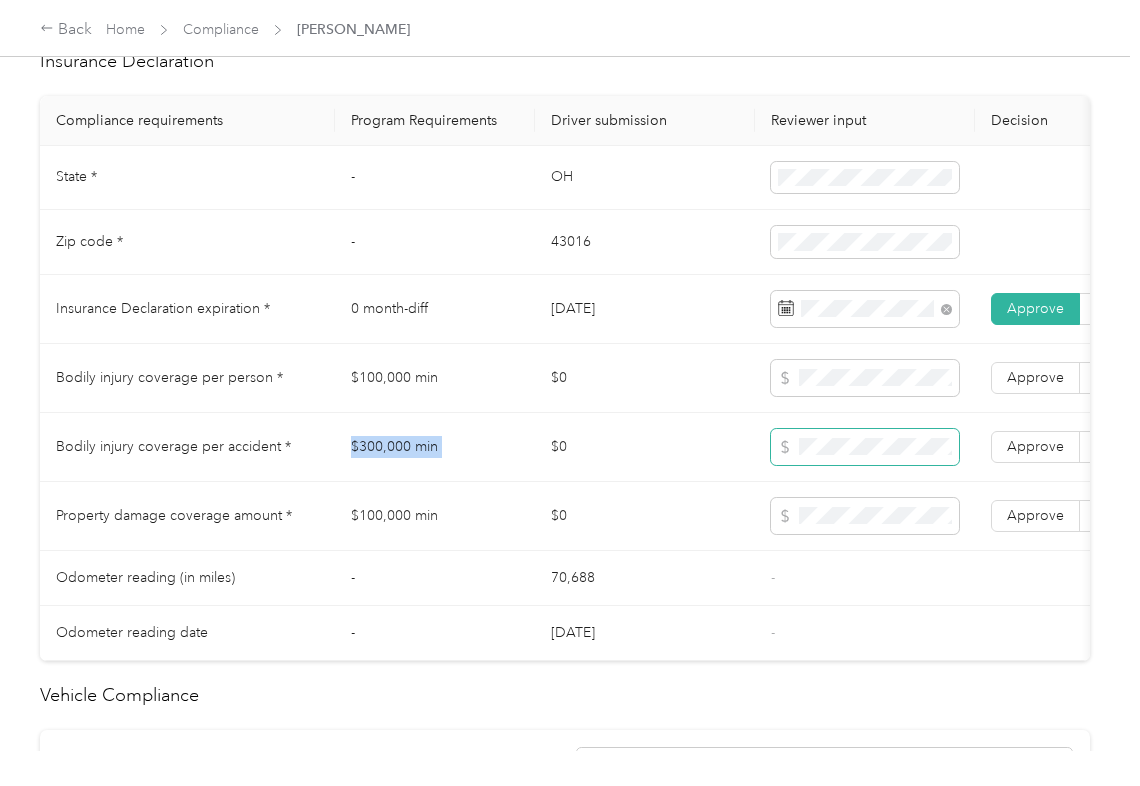 drag, startPoint x: 425, startPoint y: 466, endPoint x: 780, endPoint y: 482, distance: 355.36038 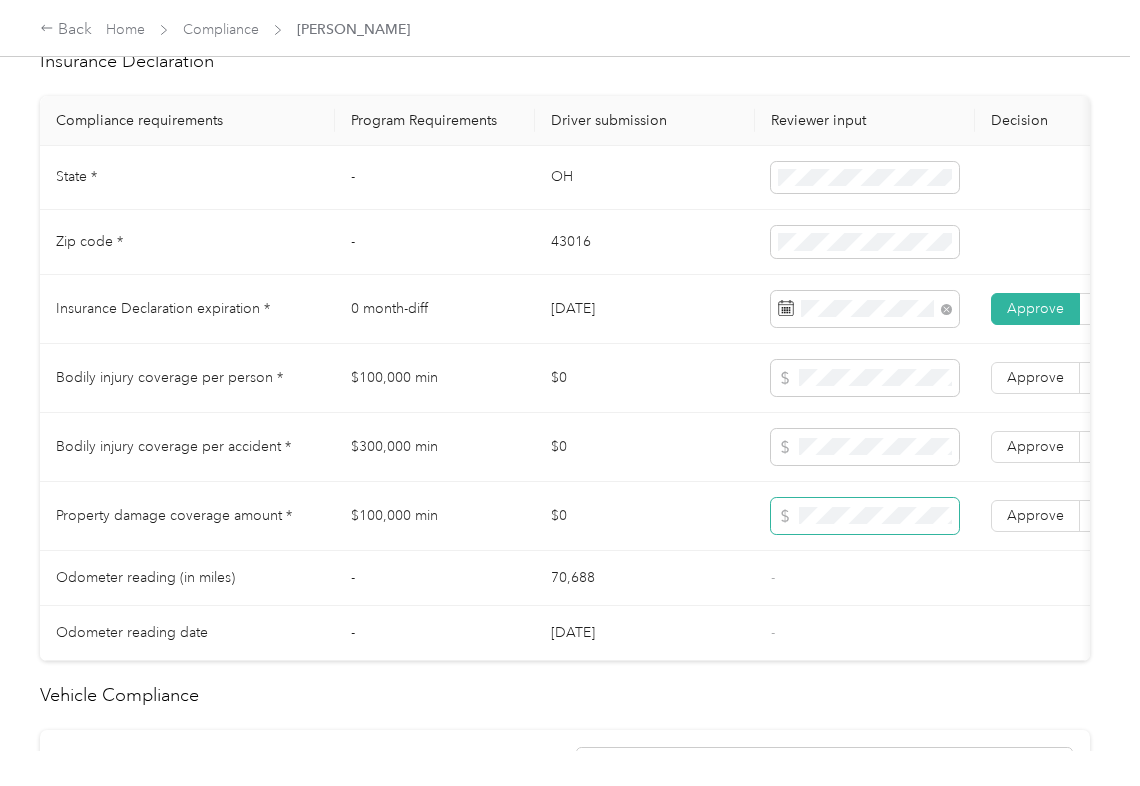 click on "Property damage coverage amount * $100,000 min $0 Approve Reject" at bounding box center [745, 516] 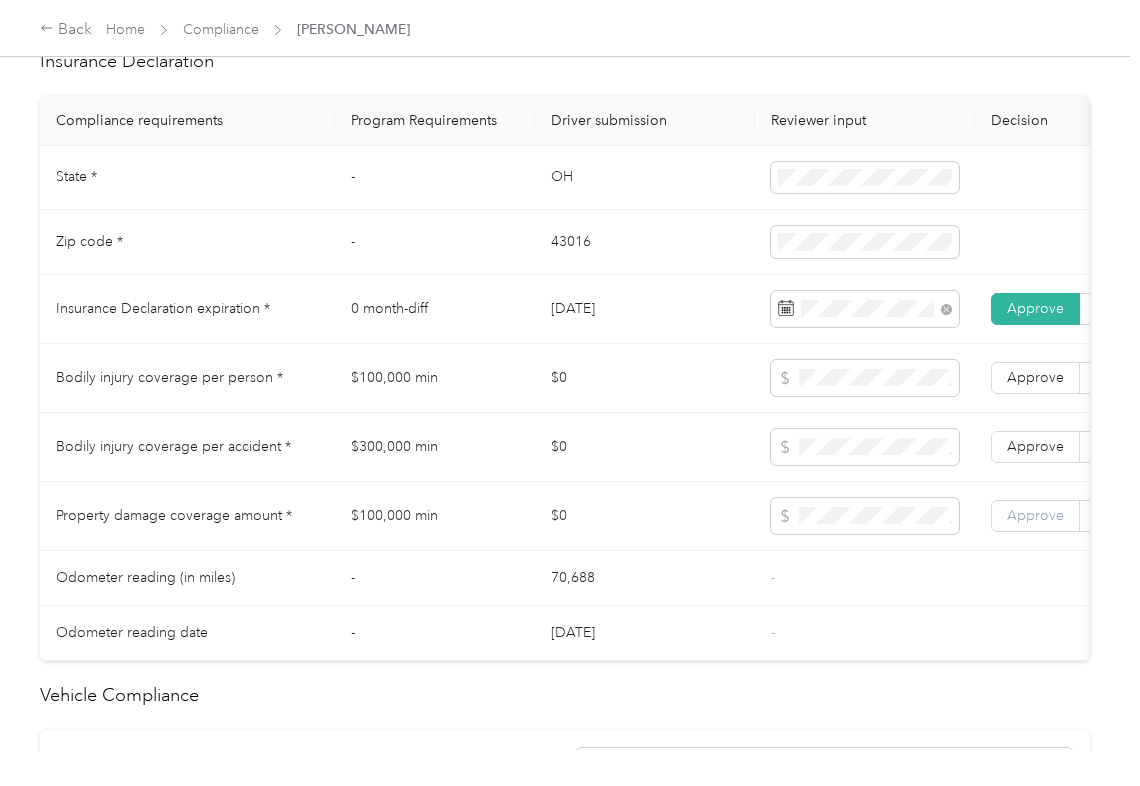 click on "Approve" at bounding box center (1035, 515) 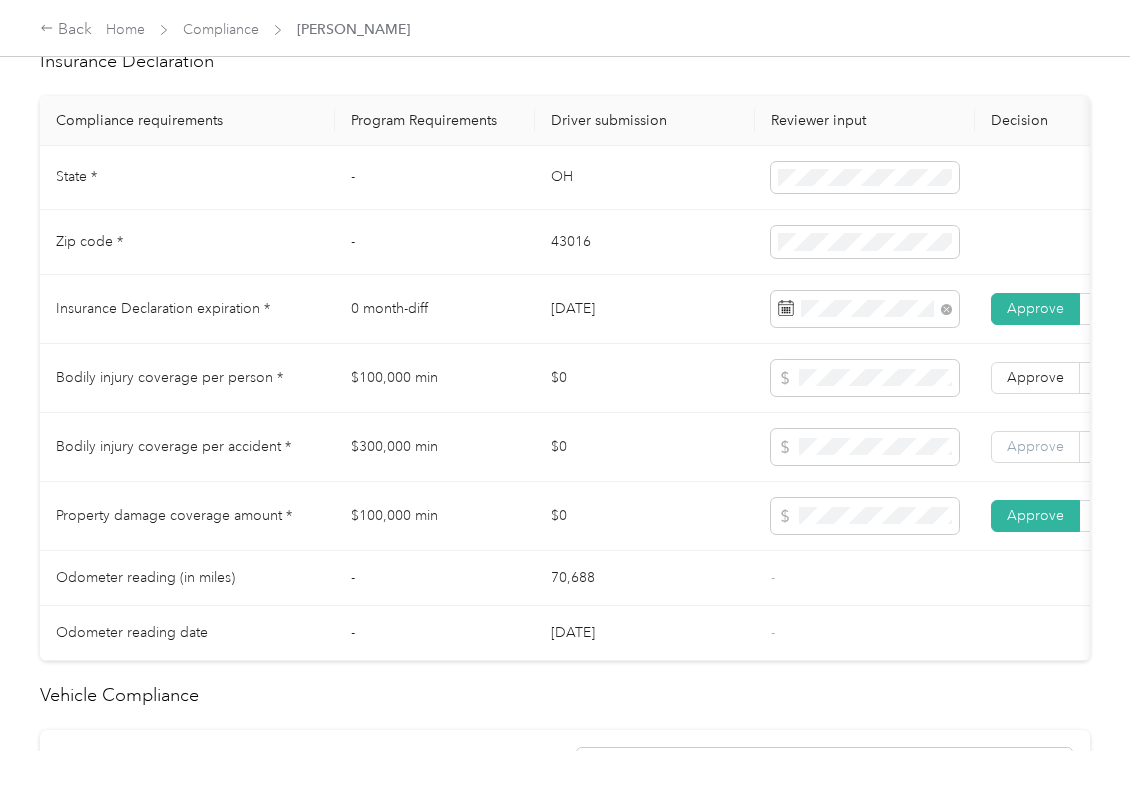 drag, startPoint x: 1038, startPoint y: 460, endPoint x: 1038, endPoint y: 446, distance: 14 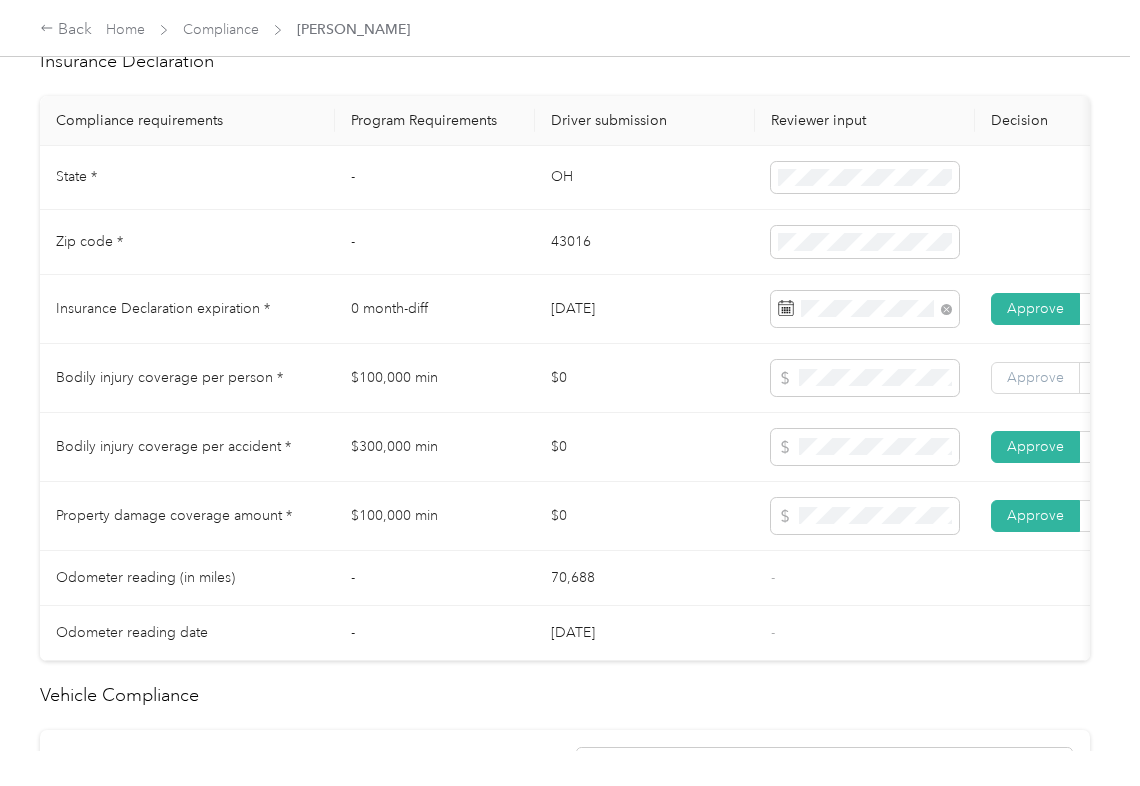 click on "Approve" at bounding box center (1035, 377) 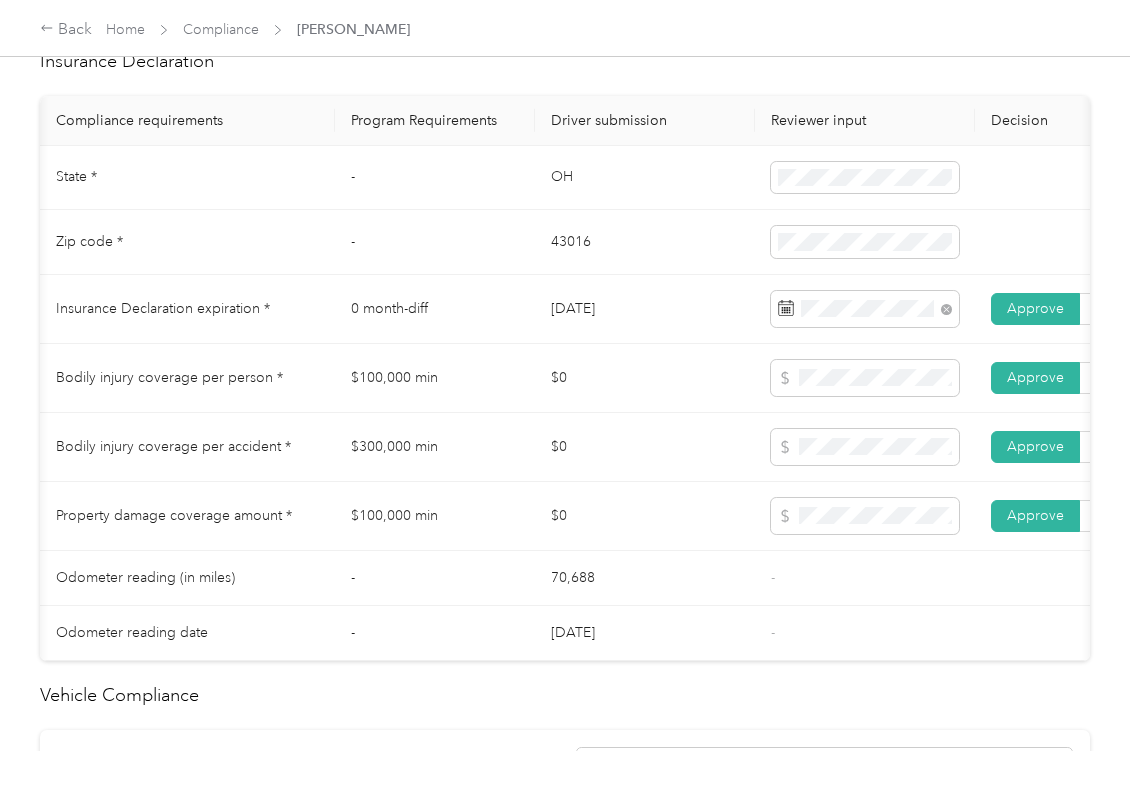 scroll, scrollTop: 0, scrollLeft: 298, axis: horizontal 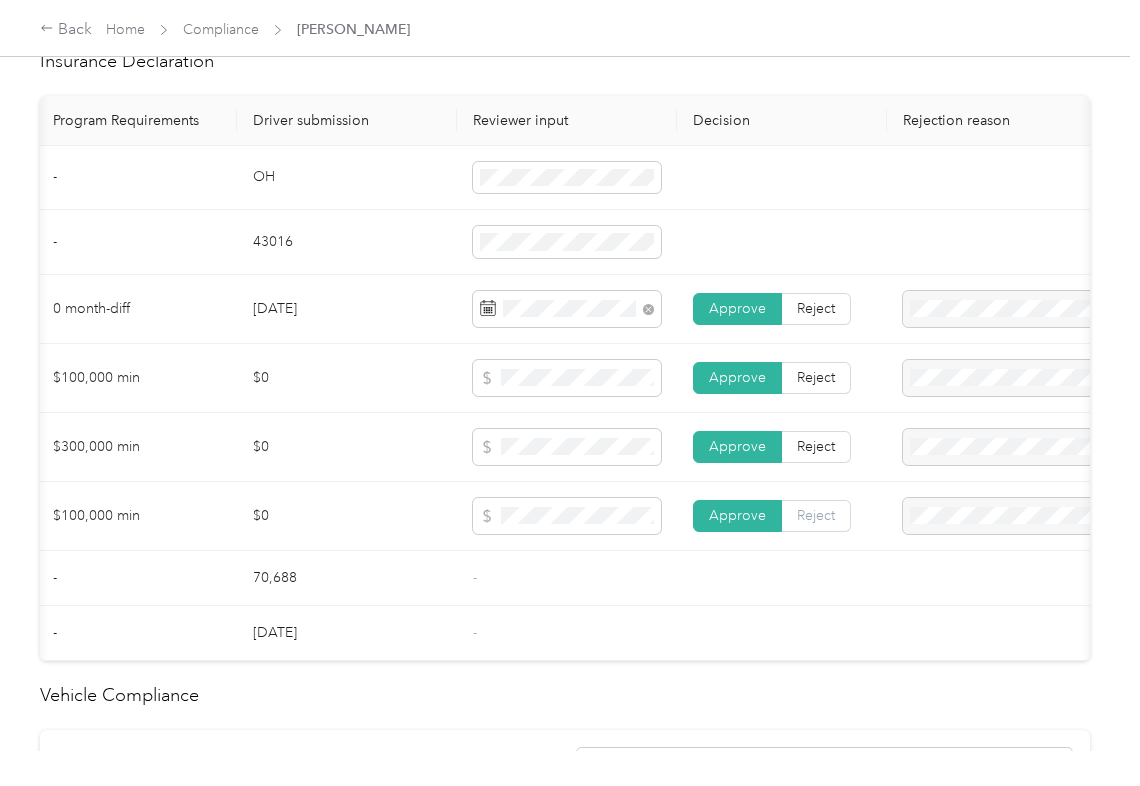 click on "Reject" at bounding box center [816, 516] 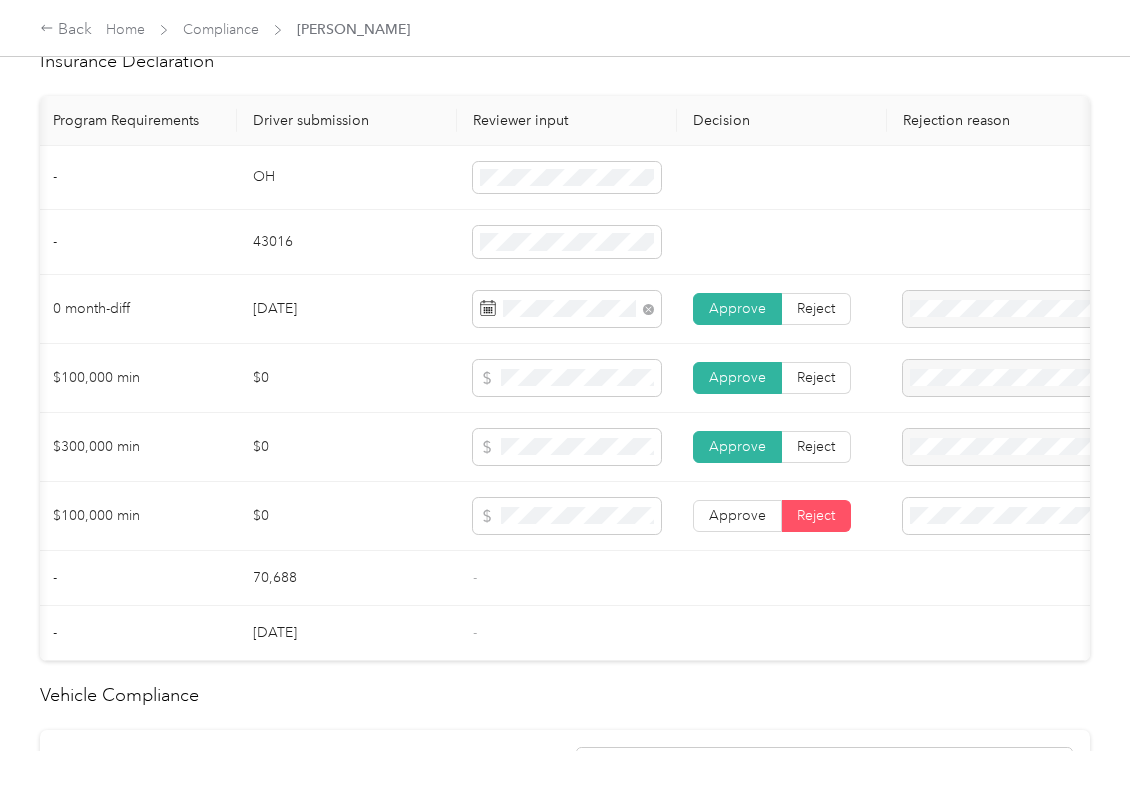 click on "Property Damage coverage below the minimum value requirement" at bounding box center [1004, 676] 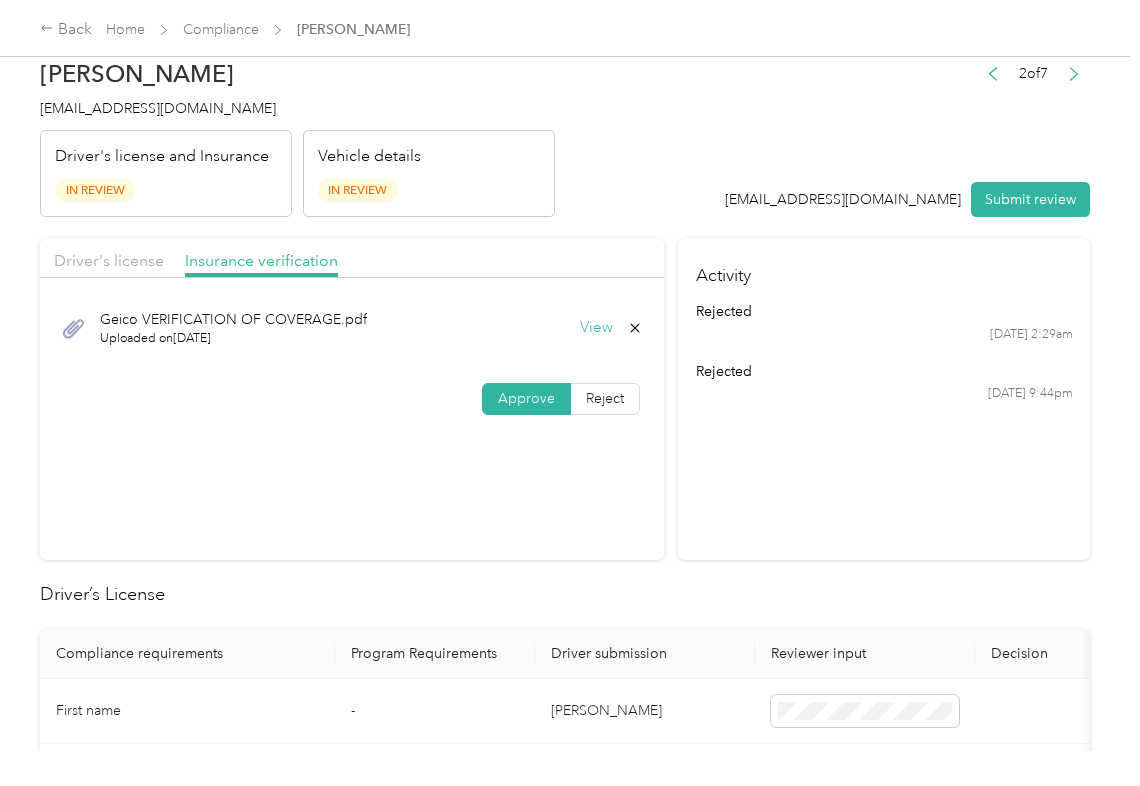 scroll, scrollTop: 0, scrollLeft: 0, axis: both 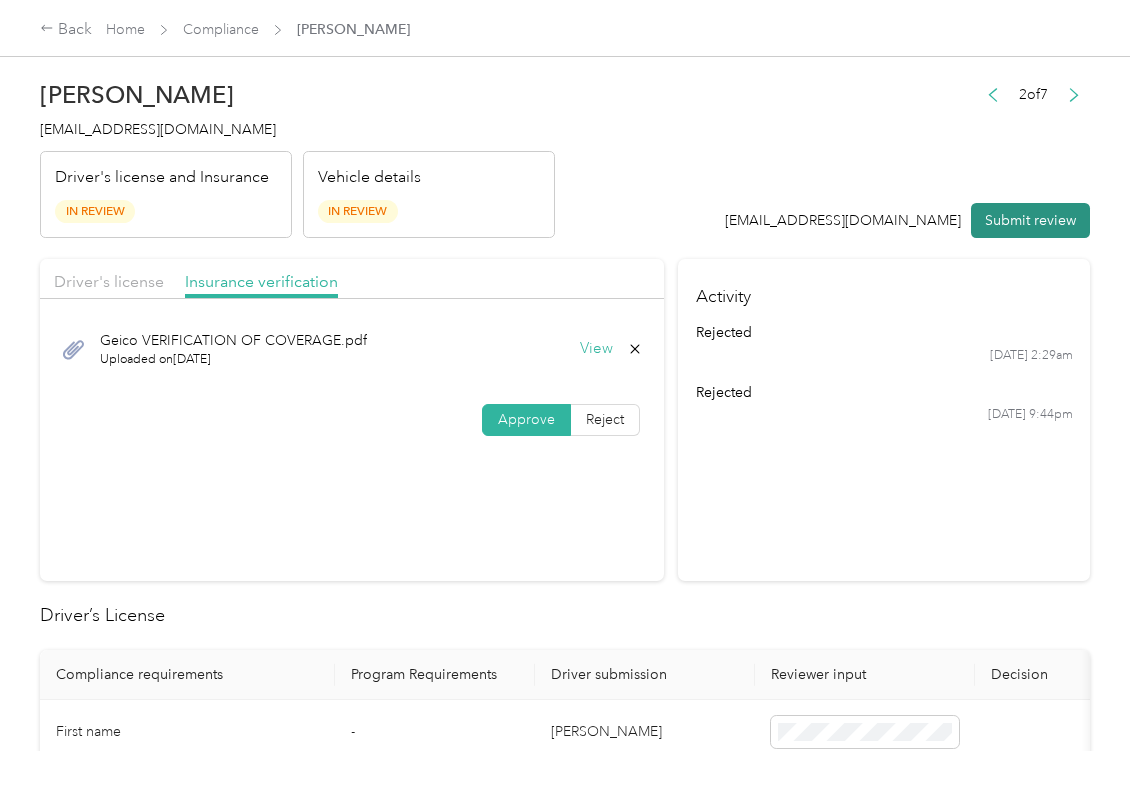 click on "Submit review" at bounding box center [1030, 220] 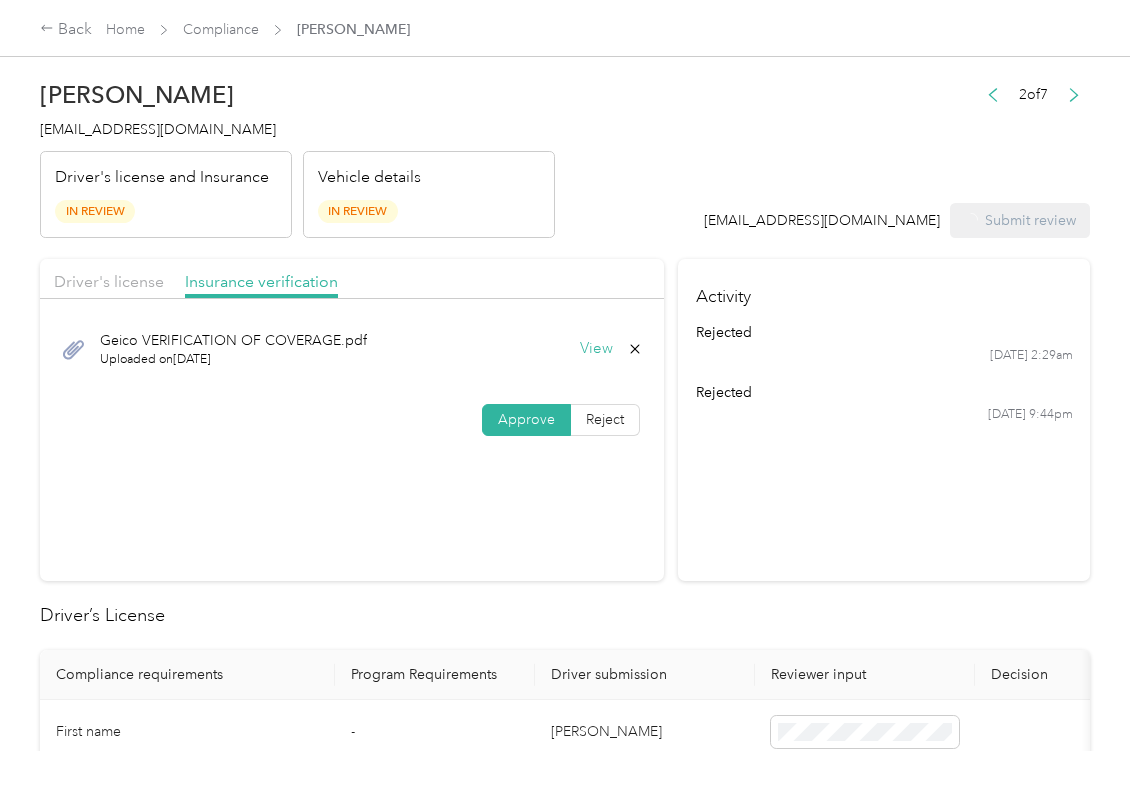 click on "[EMAIL_ADDRESS][DOMAIN_NAME]" at bounding box center (297, 129) 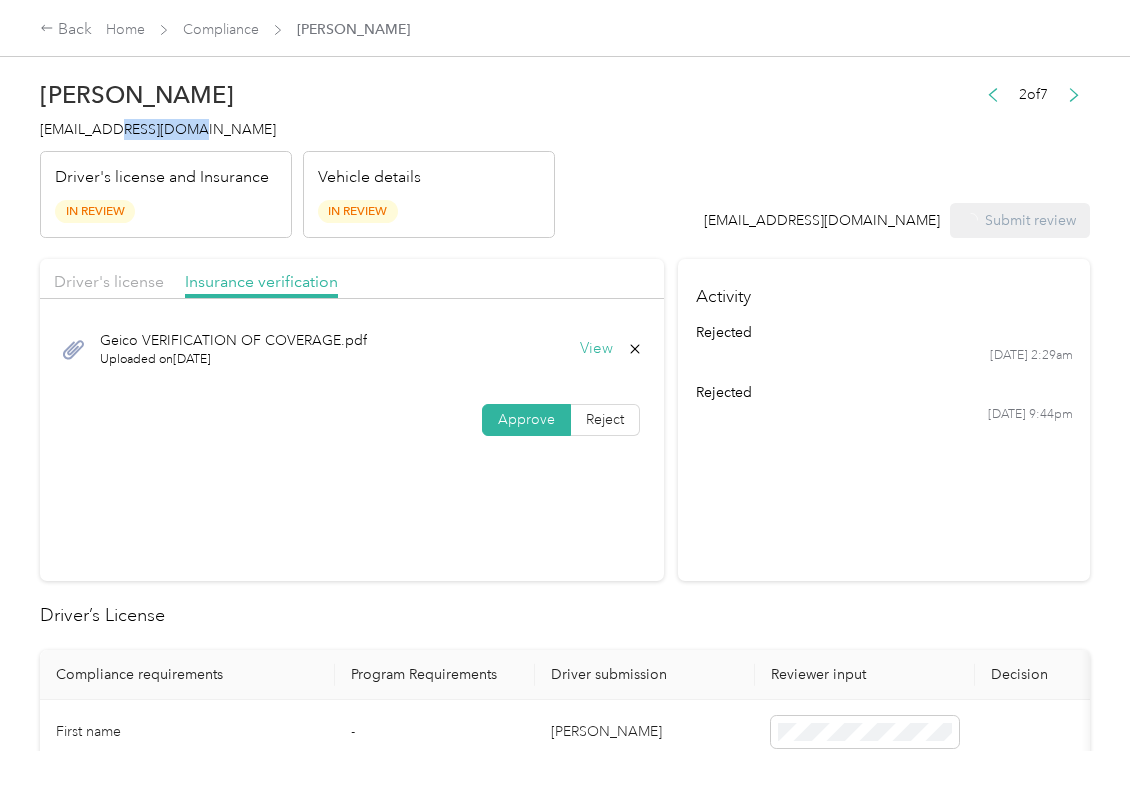 click on "[EMAIL_ADDRESS][DOMAIN_NAME]" at bounding box center [297, 129] 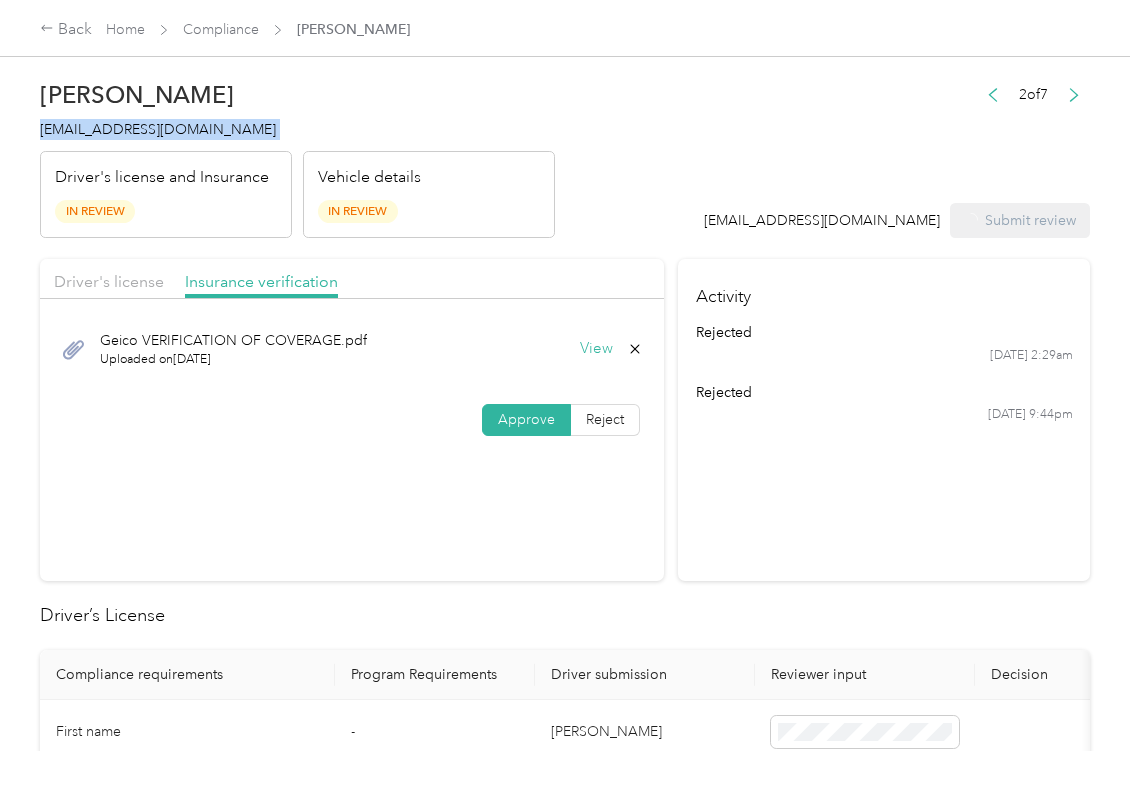 drag, startPoint x: 132, startPoint y: 118, endPoint x: 133, endPoint y: 133, distance: 15.033297 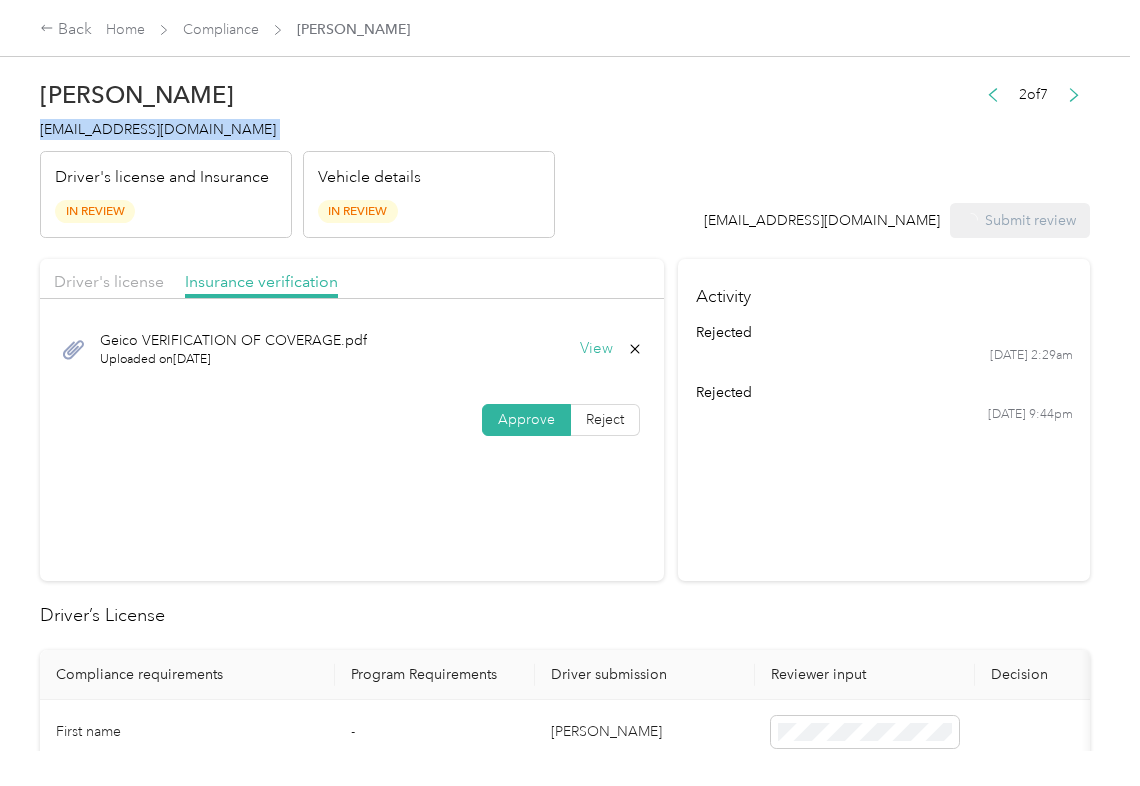 click on "[EMAIL_ADDRESS][DOMAIN_NAME]" at bounding box center [297, 129] 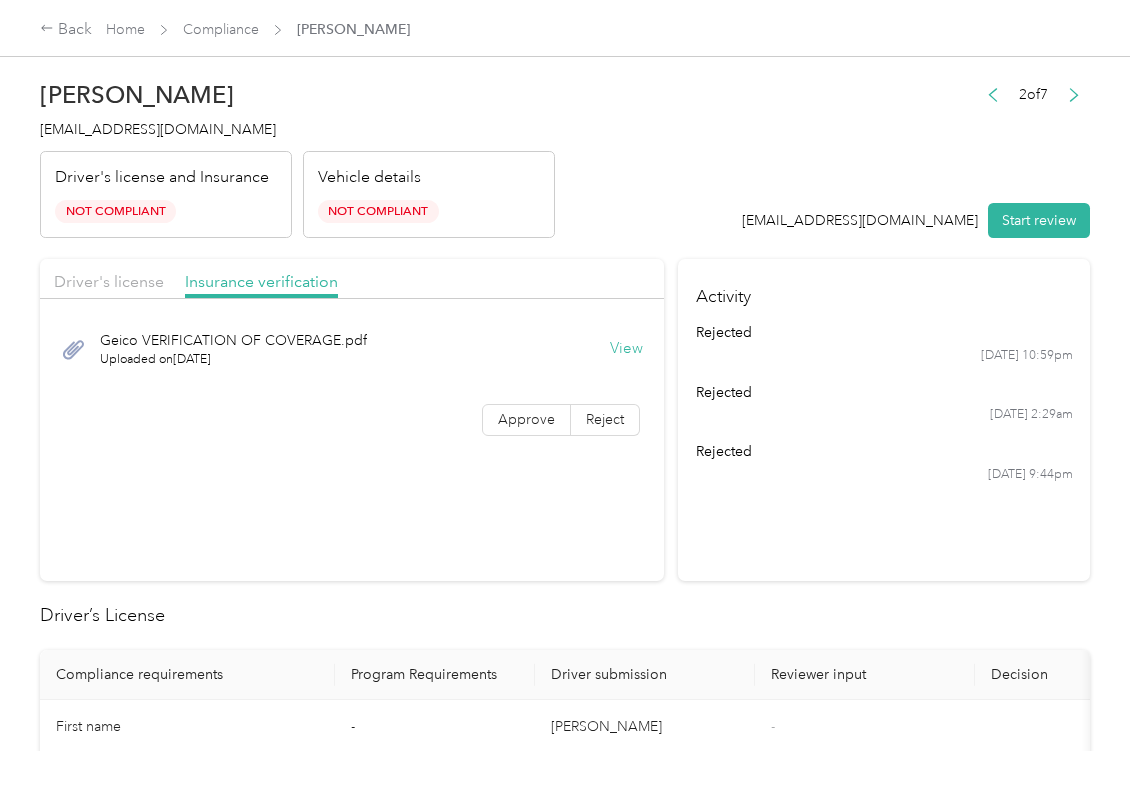 click on "Driver's license Insurance verification Geico VERIFICATION OF COVERAGE.pdf Uploaded on  [DATE] View Approve Reject" at bounding box center [352, 420] 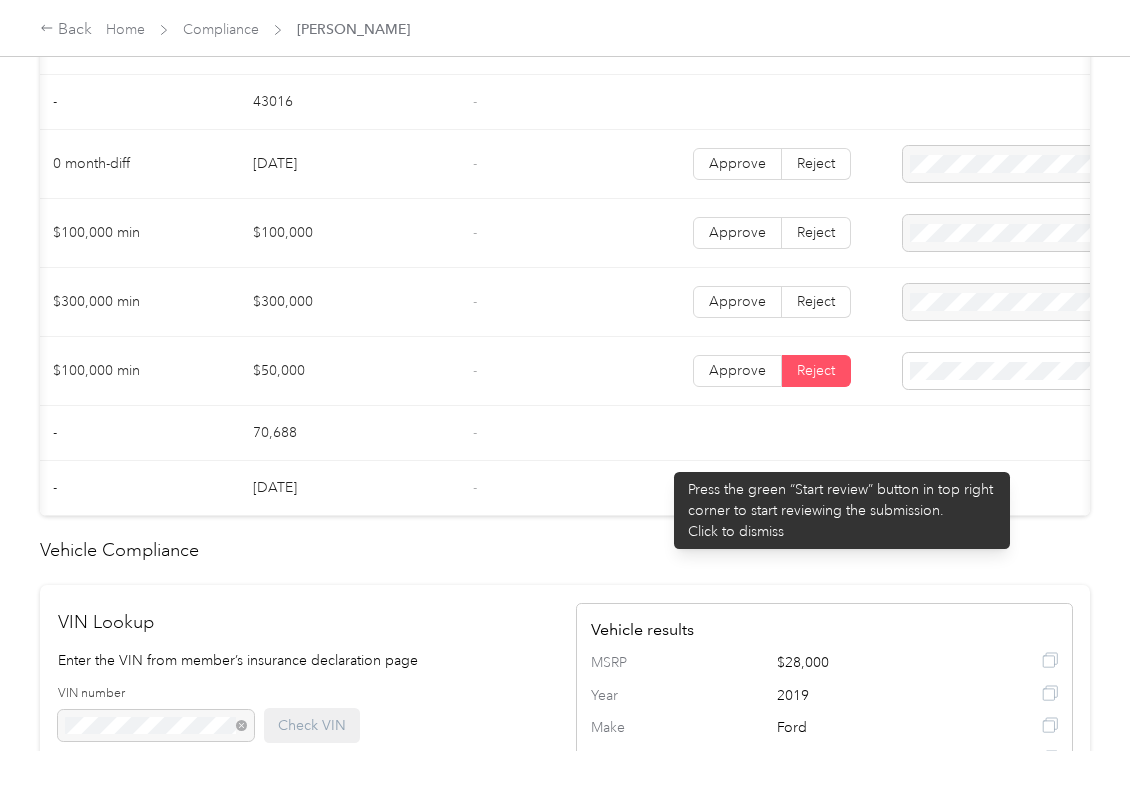 scroll, scrollTop: 1200, scrollLeft: 0, axis: vertical 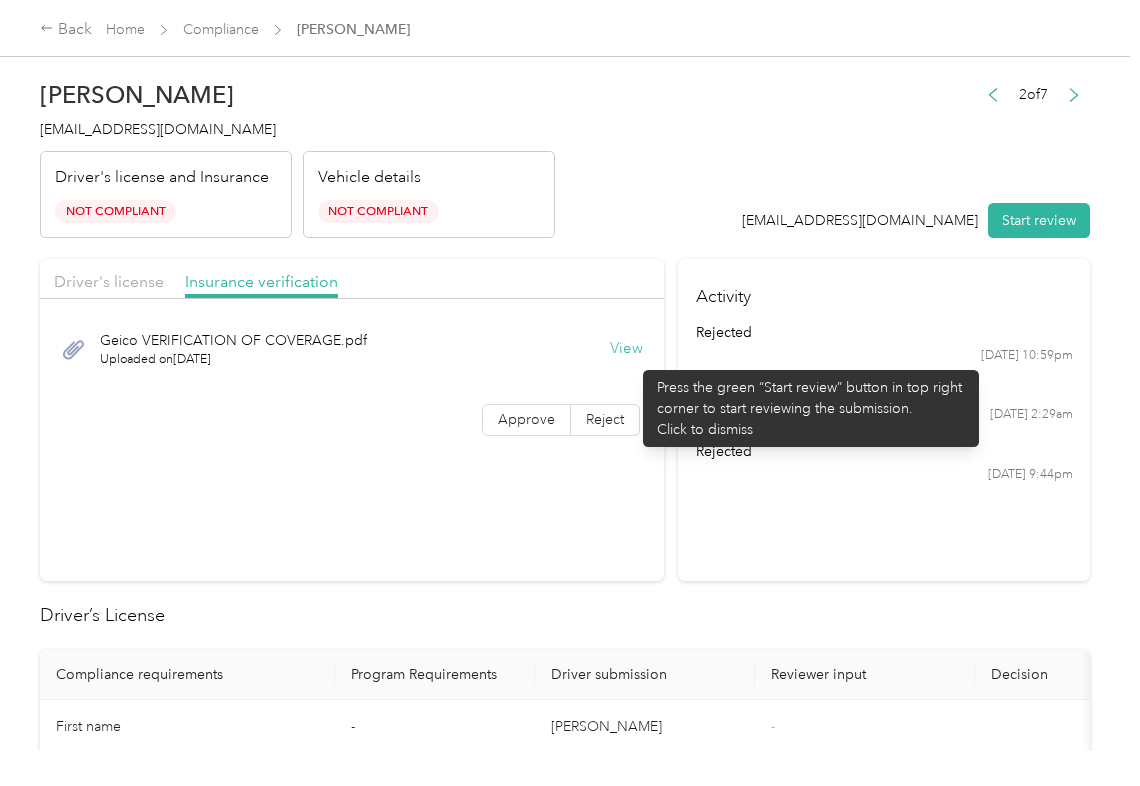 click on "View" at bounding box center [626, 349] 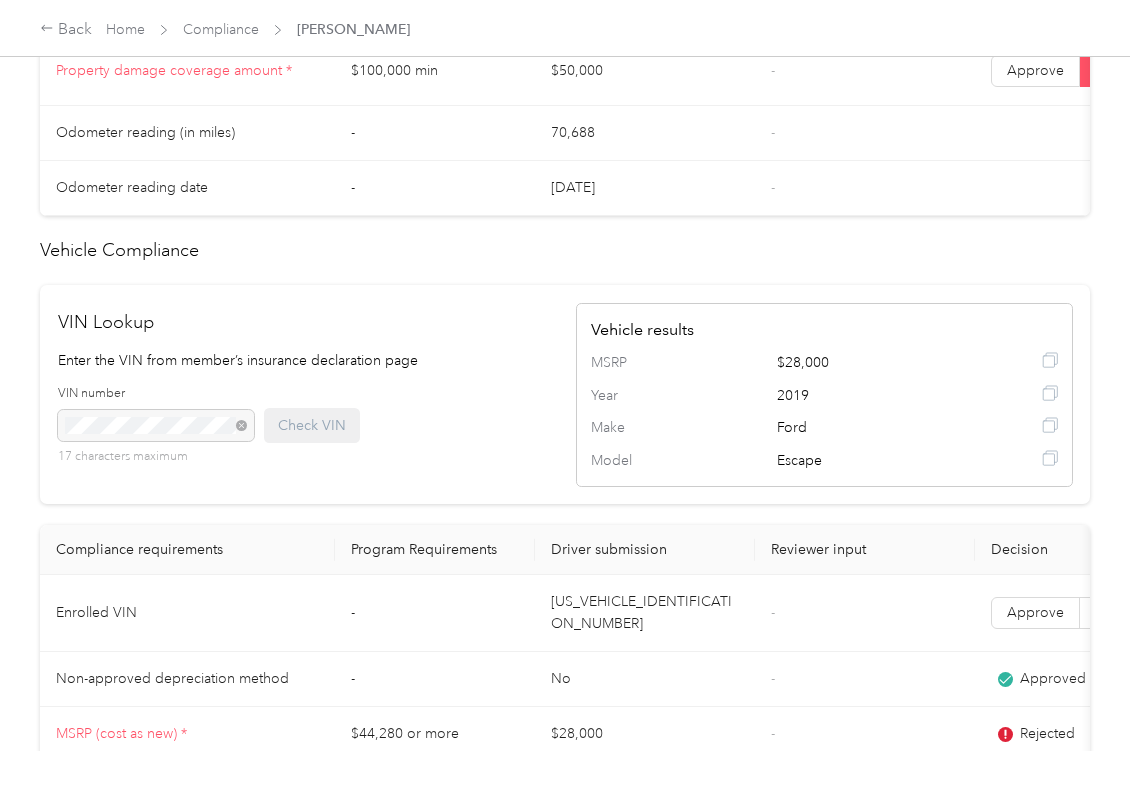 scroll, scrollTop: 1200, scrollLeft: 0, axis: vertical 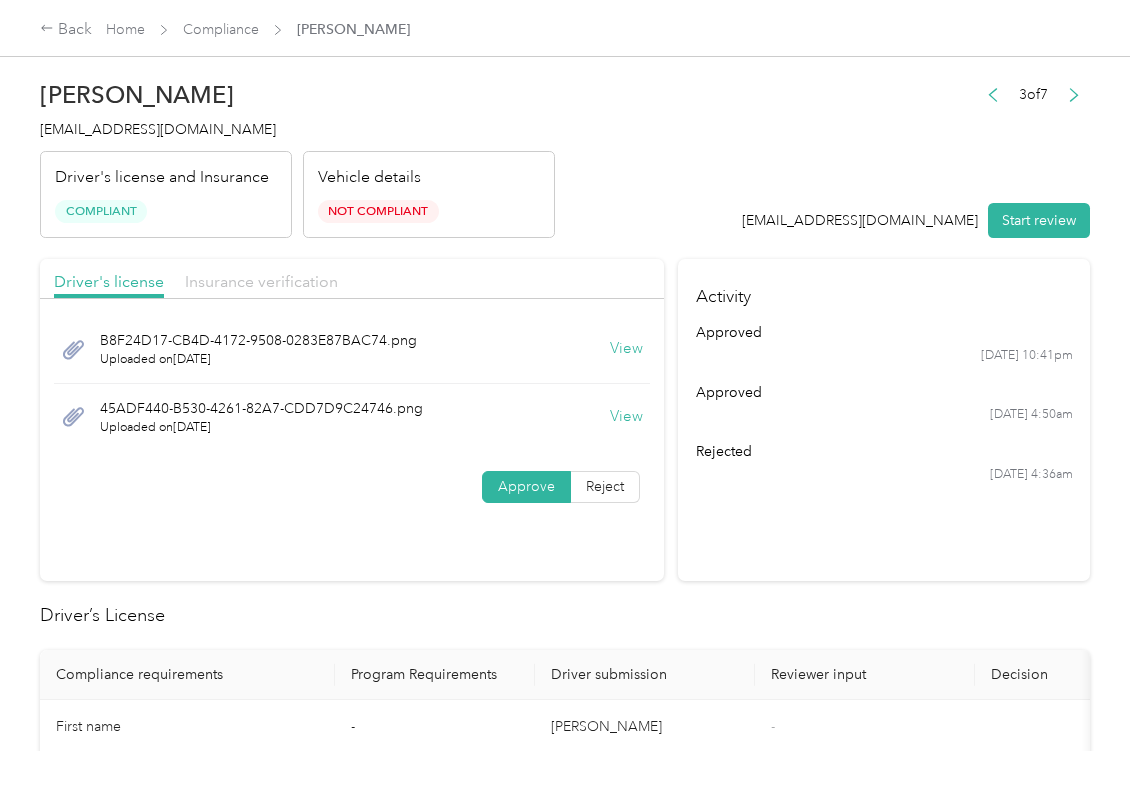 click on "Insurance verification" at bounding box center [261, 281] 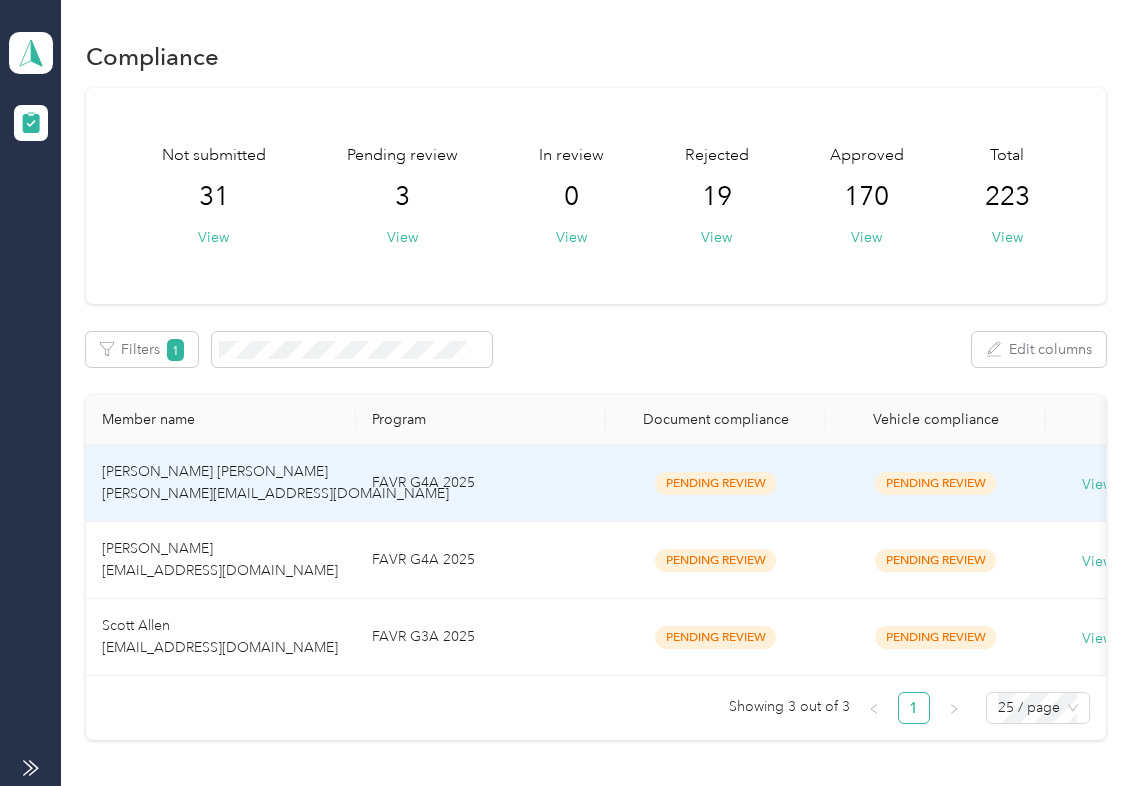 click on "[PERSON_NAME] [PERSON_NAME]
[PERSON_NAME][EMAIL_ADDRESS][DOMAIN_NAME]" at bounding box center [221, 483] 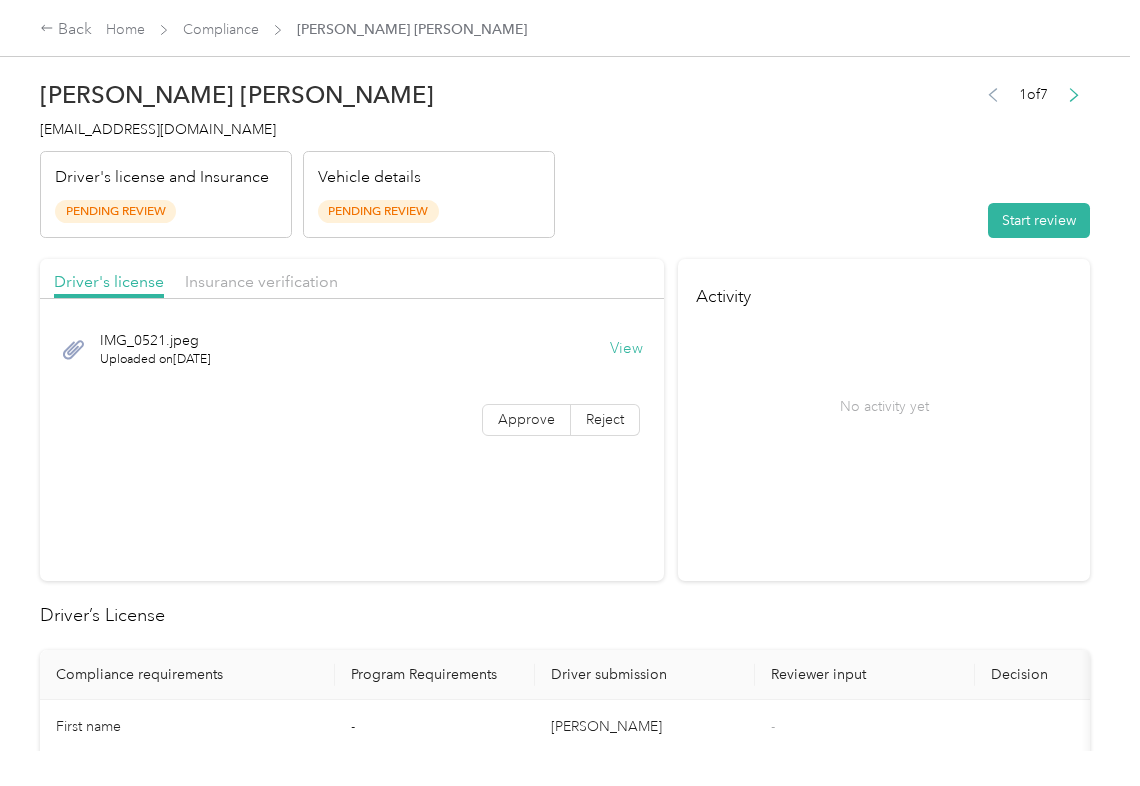 click on "No activity yet" at bounding box center [884, 406] 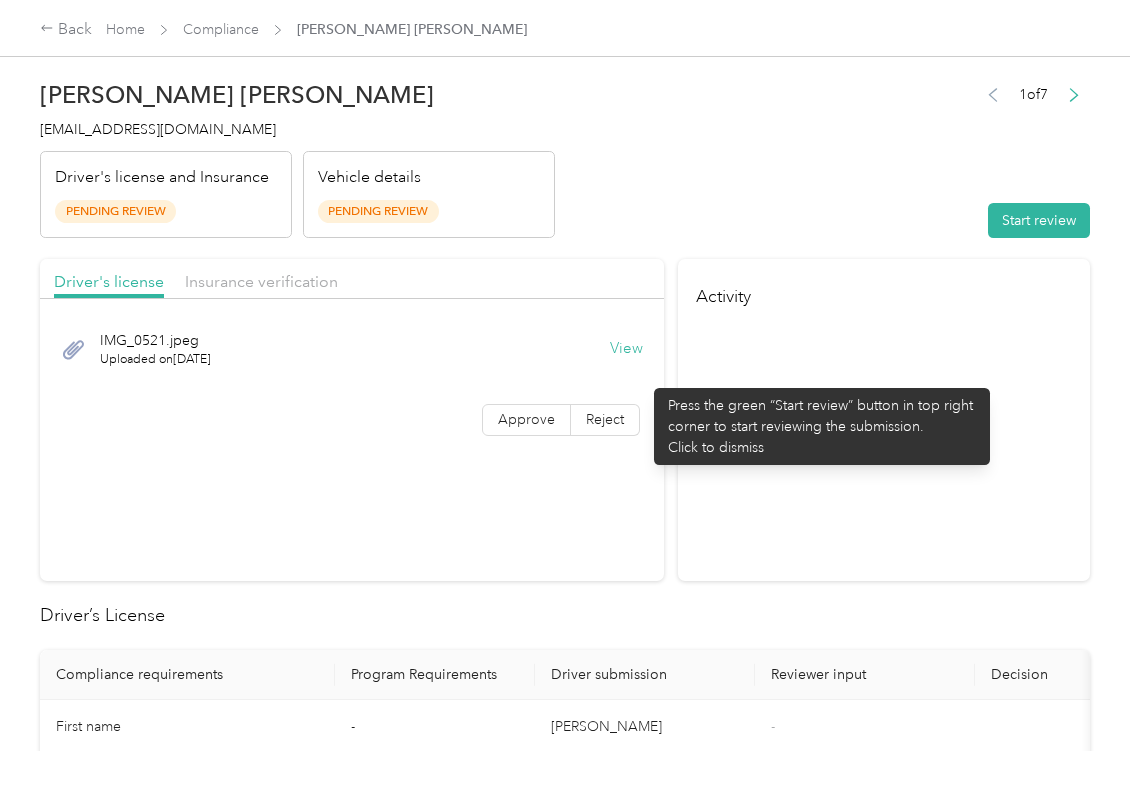 click on "View" at bounding box center [626, 349] 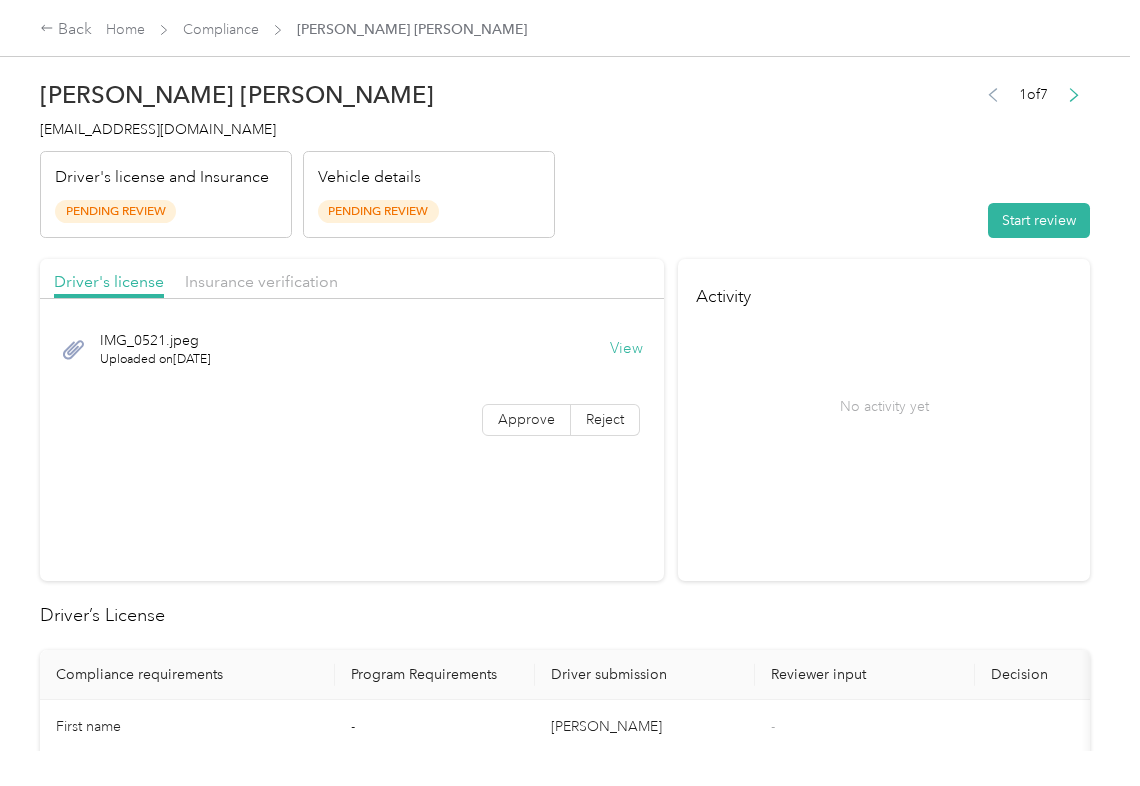 click on "Driver's license Insurance verification" at bounding box center [352, 279] 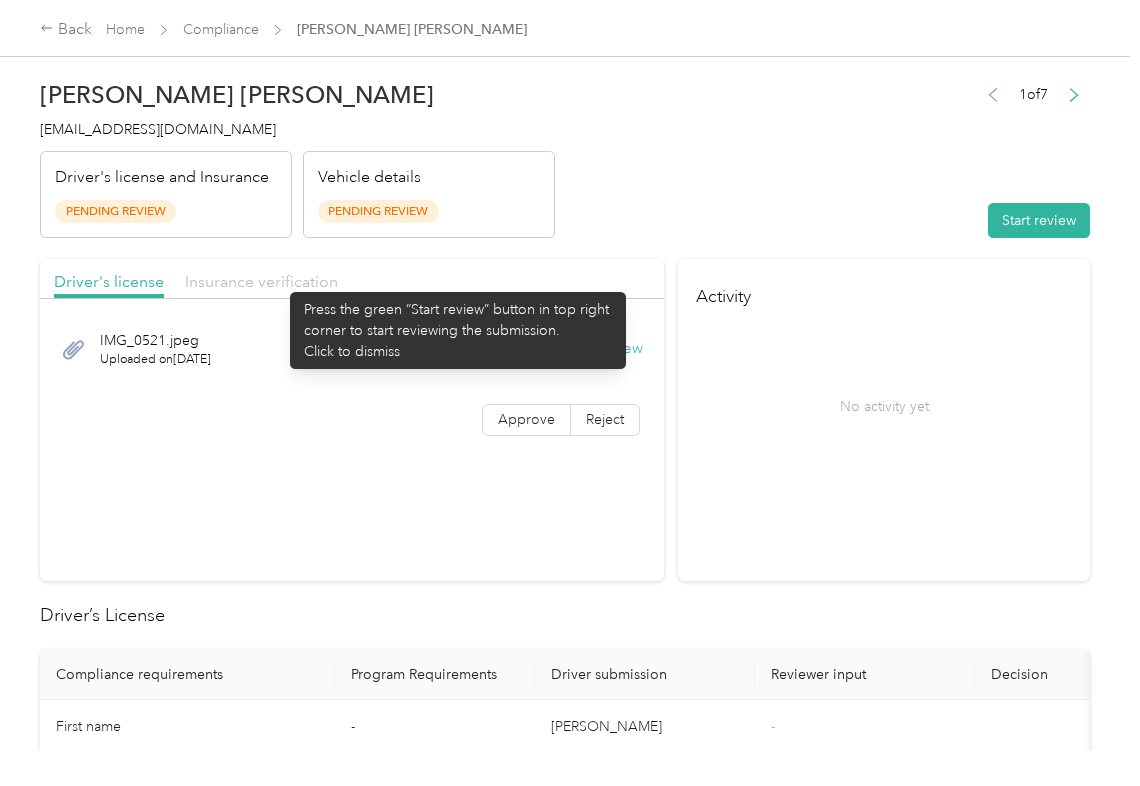 click on "Insurance verification" at bounding box center (261, 281) 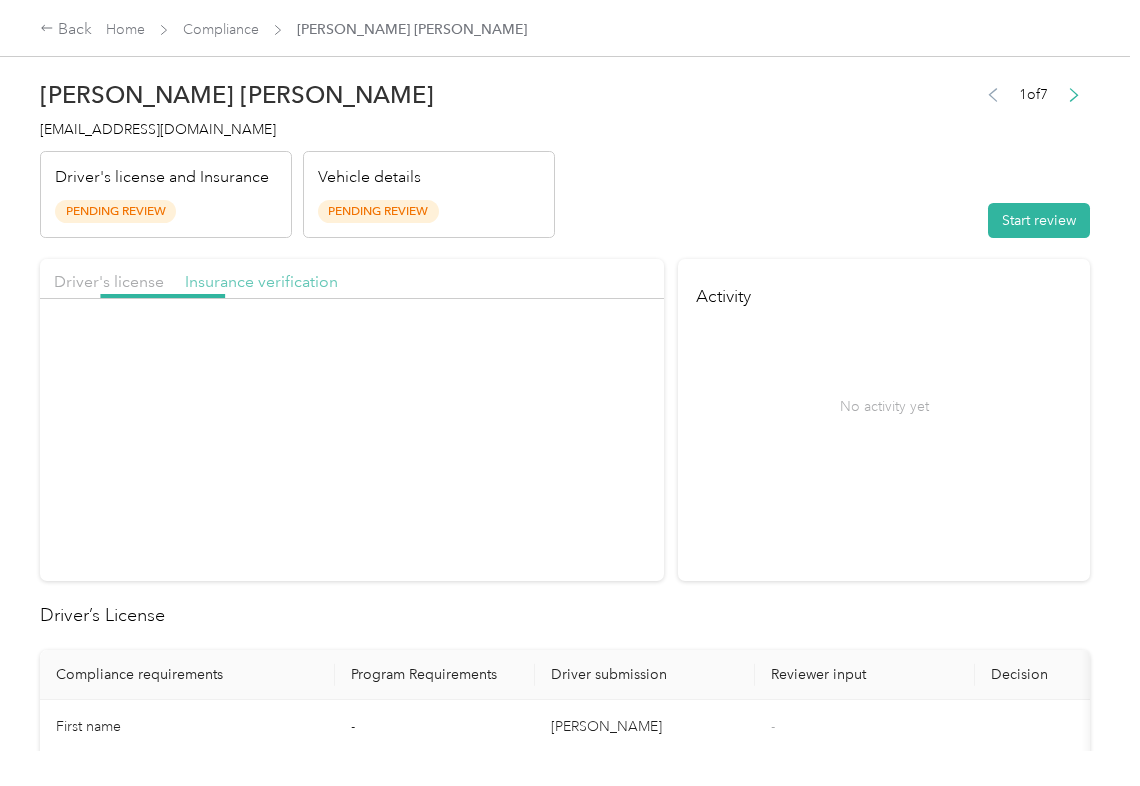 click on "Insurance verification" at bounding box center (261, 281) 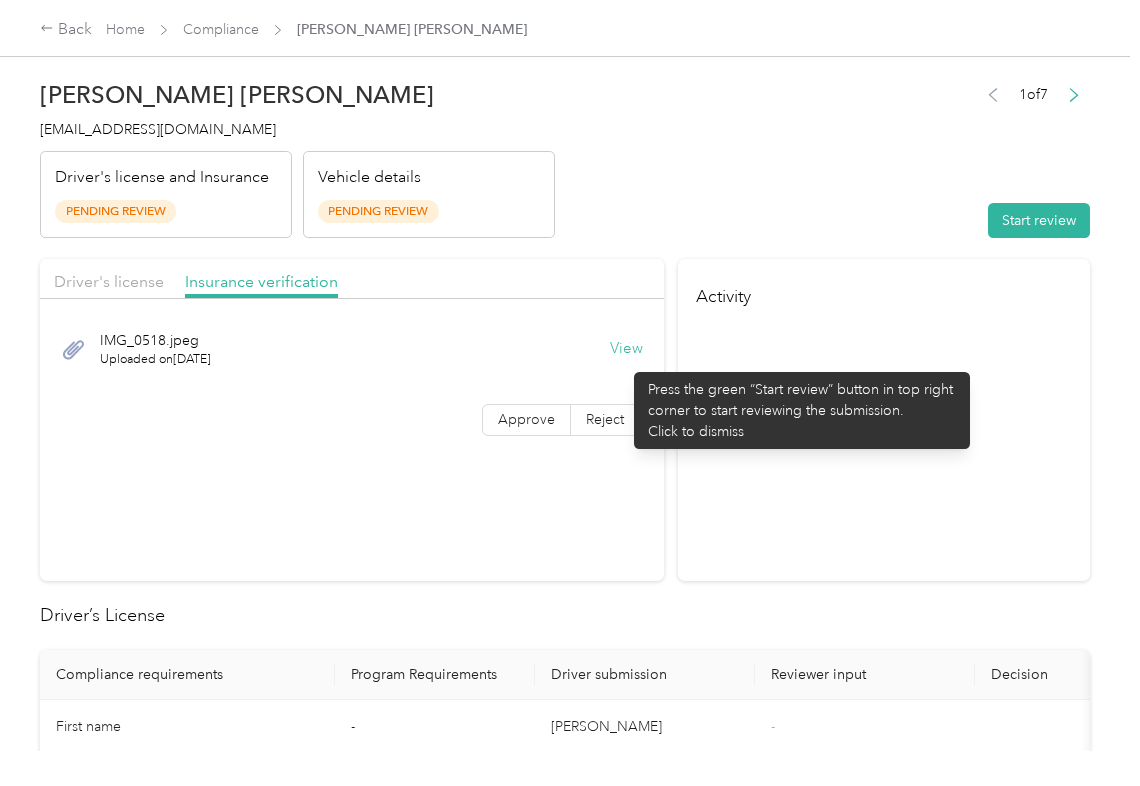 click on "View" at bounding box center (626, 349) 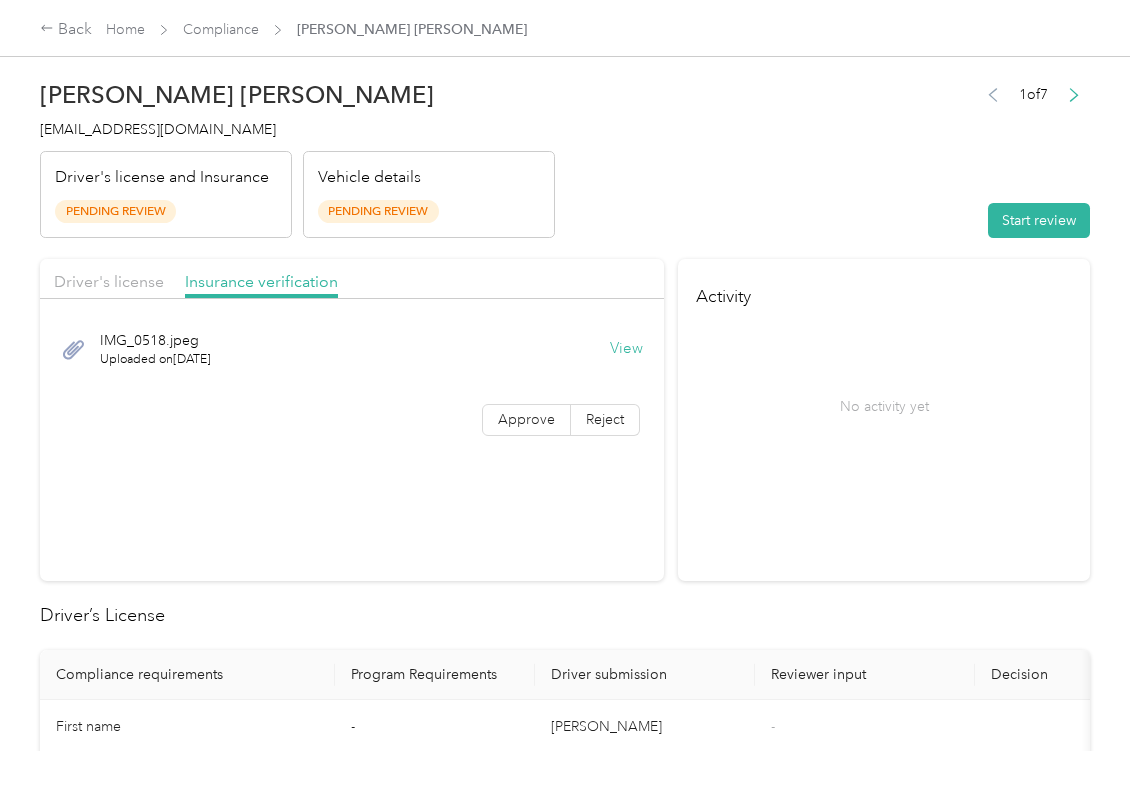 click on "Start review" at bounding box center [1039, 220] 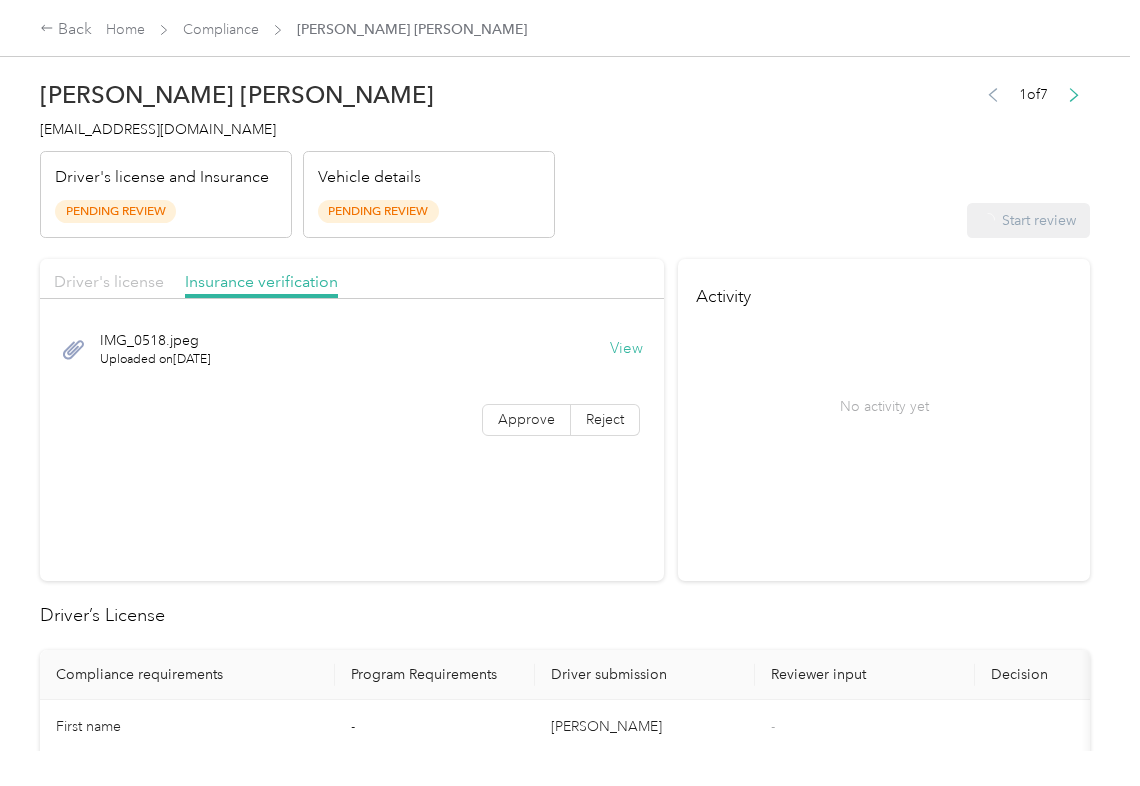 click on "Driver's license" at bounding box center (109, 281) 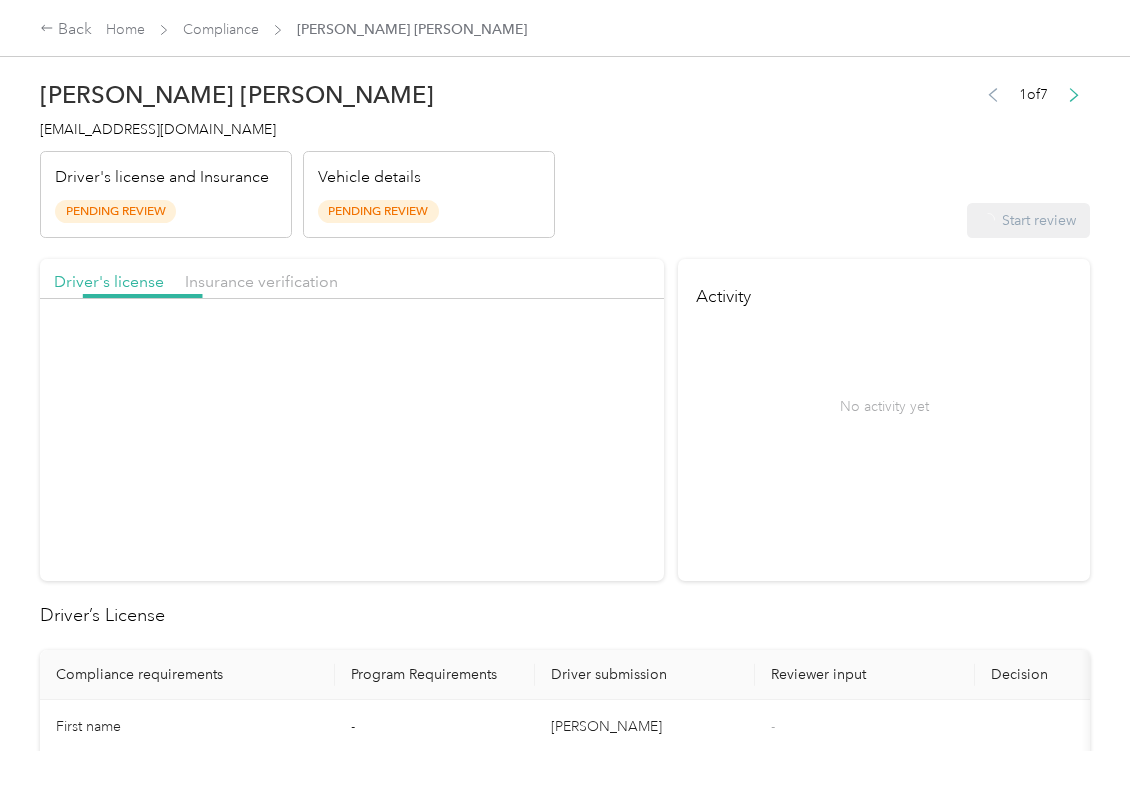 drag, startPoint x: 121, startPoint y: 277, endPoint x: 148, endPoint y: 296, distance: 33.01515 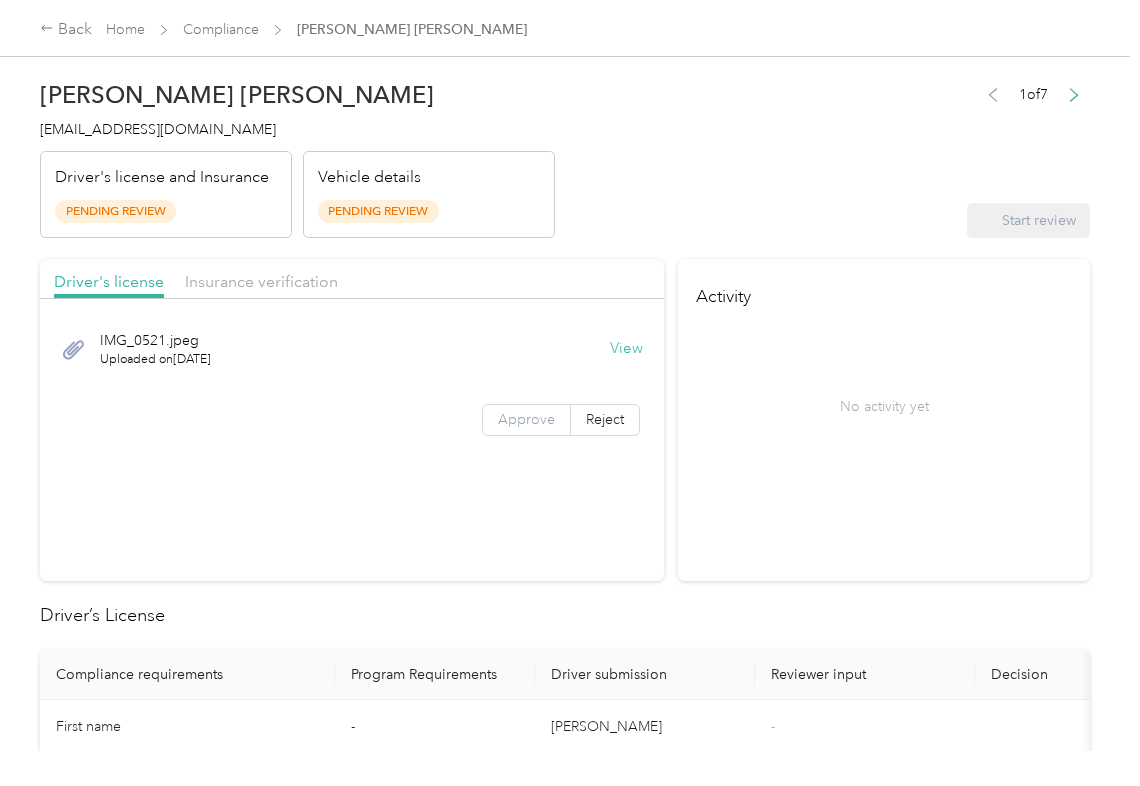 click on "Approve" at bounding box center (526, 419) 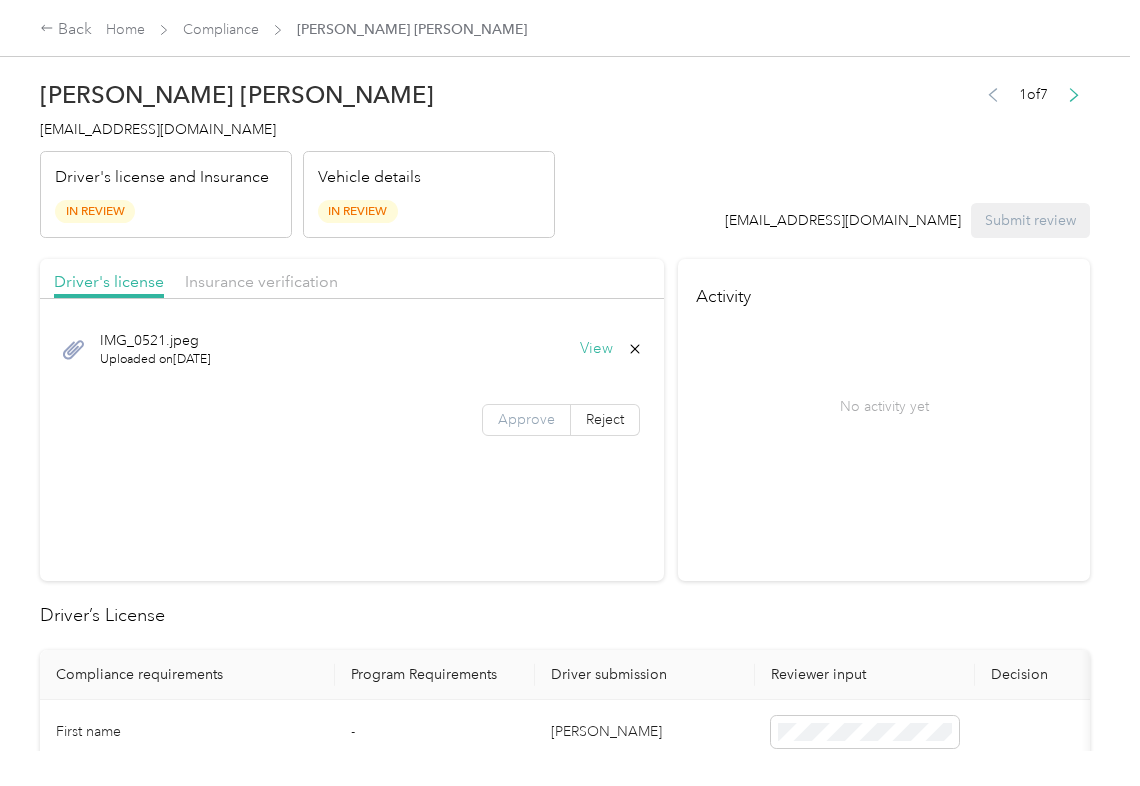 click on "Approve" at bounding box center (526, 419) 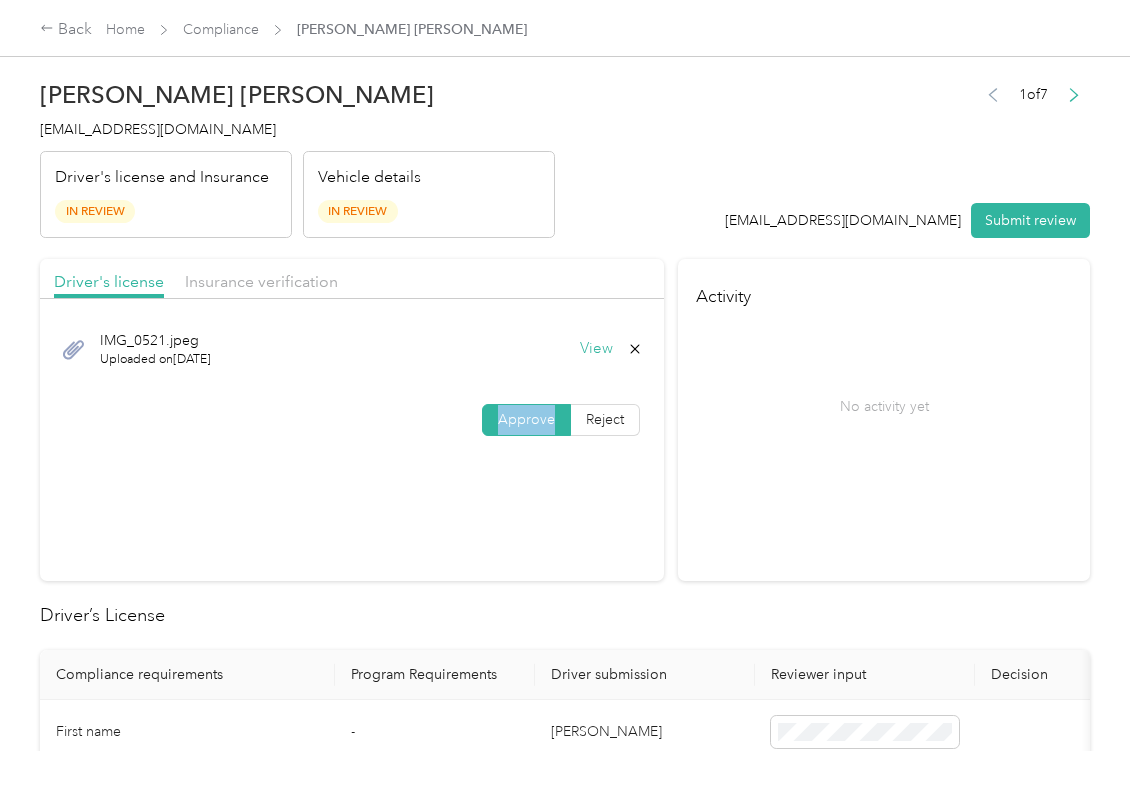 click on "Approve" at bounding box center [526, 419] 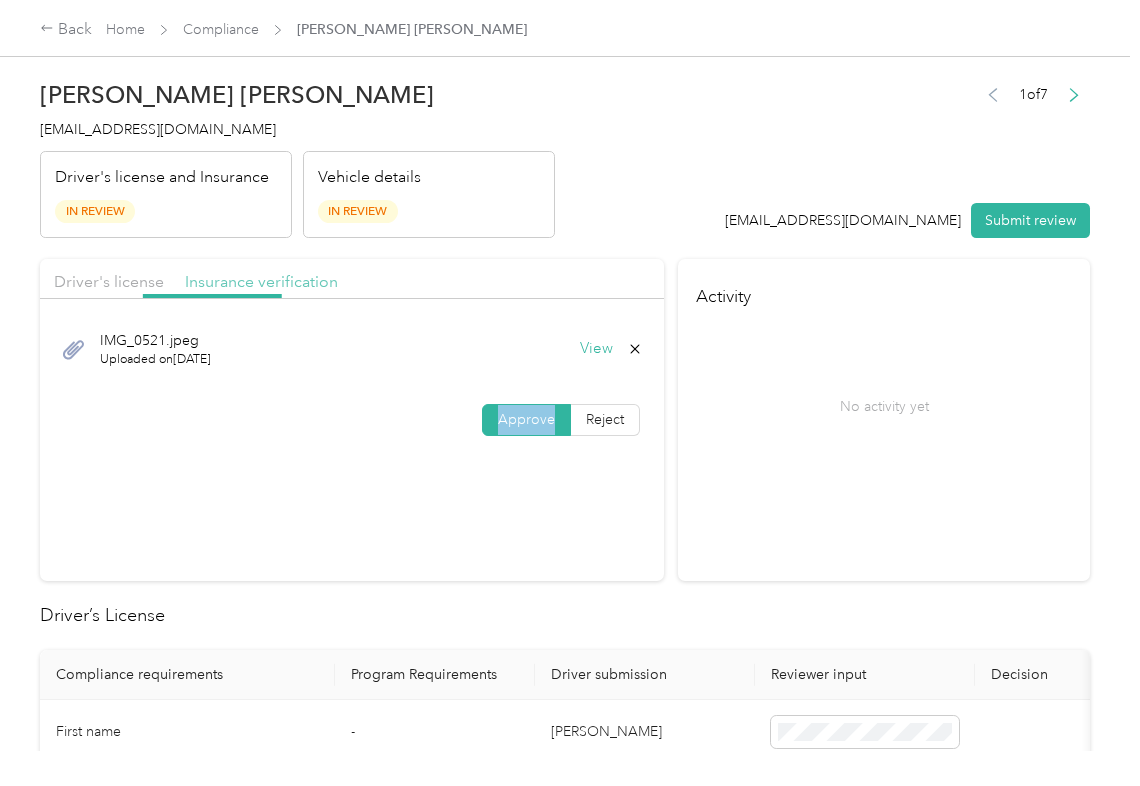 click on "Insurance verification" at bounding box center [261, 281] 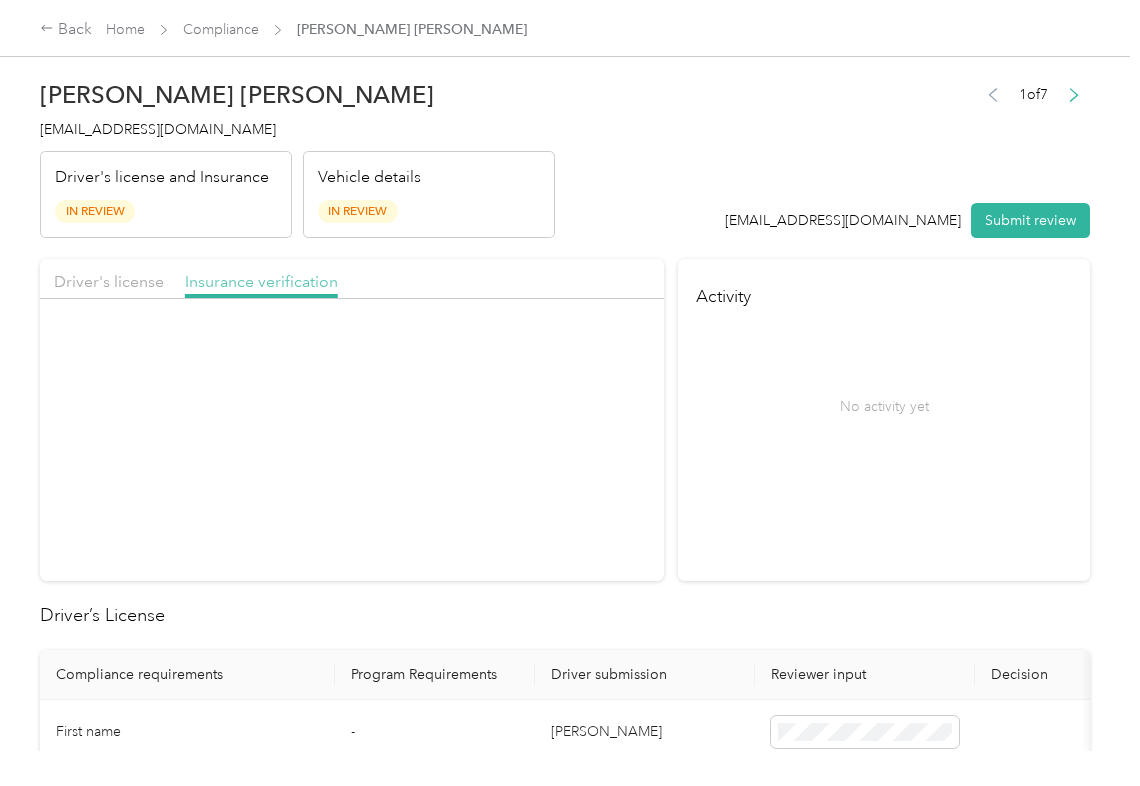 click on "Insurance verification" at bounding box center (261, 281) 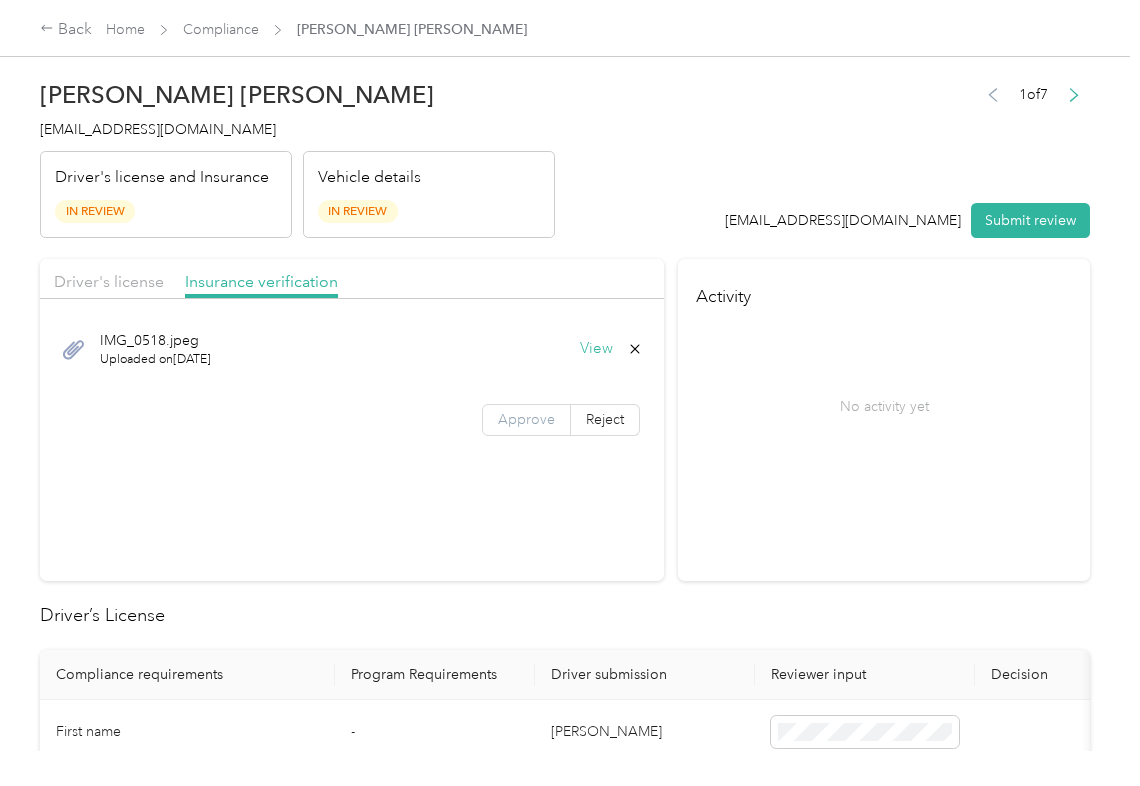 click on "Approve" at bounding box center (526, 420) 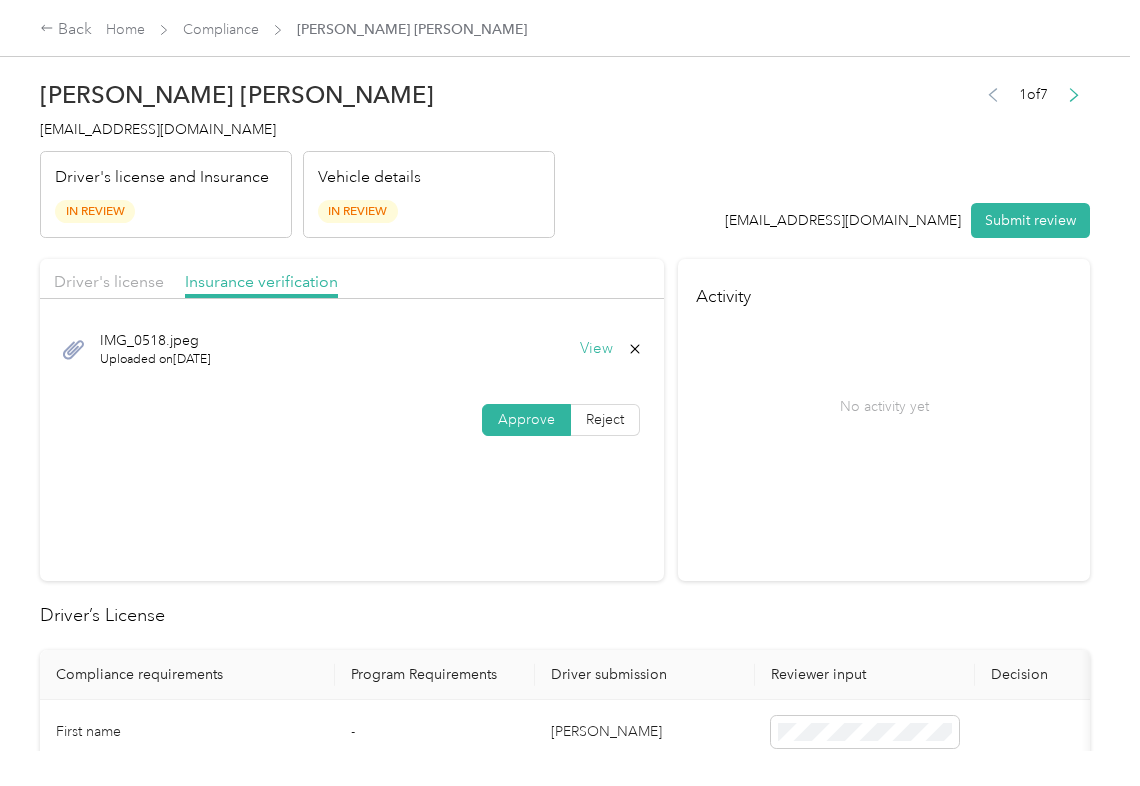 click on "Approve" at bounding box center [526, 419] 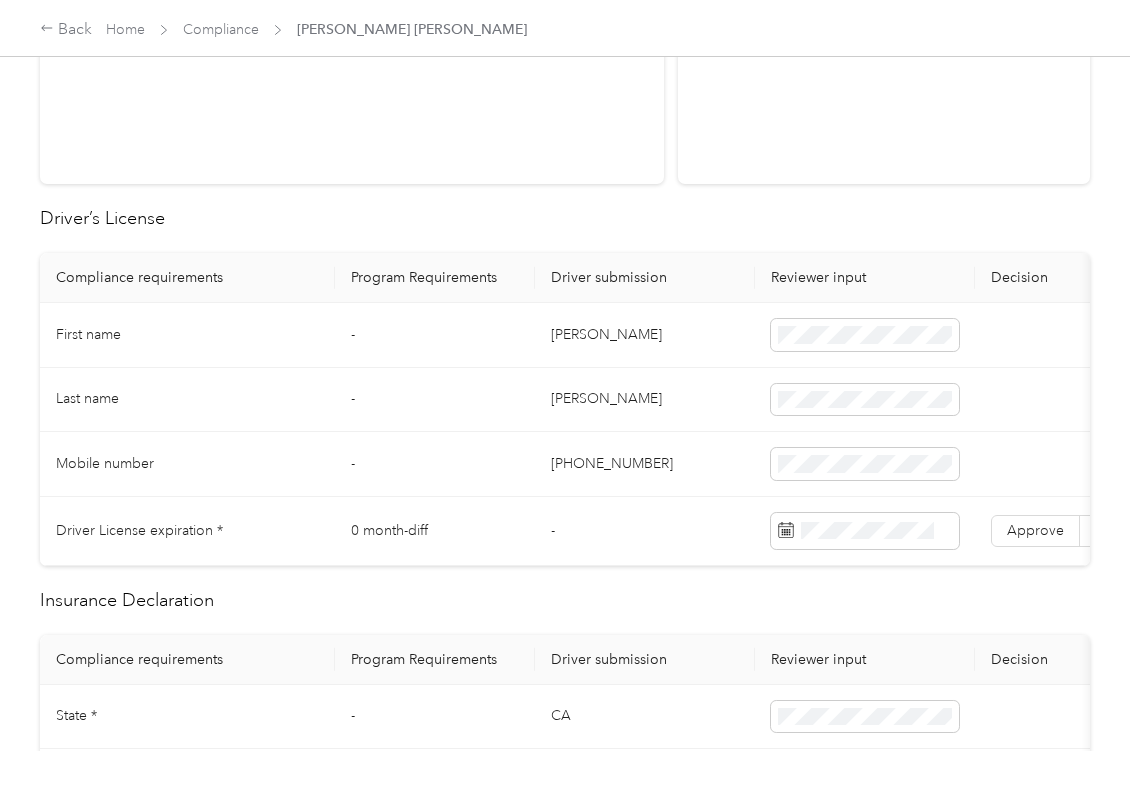 scroll, scrollTop: 400, scrollLeft: 0, axis: vertical 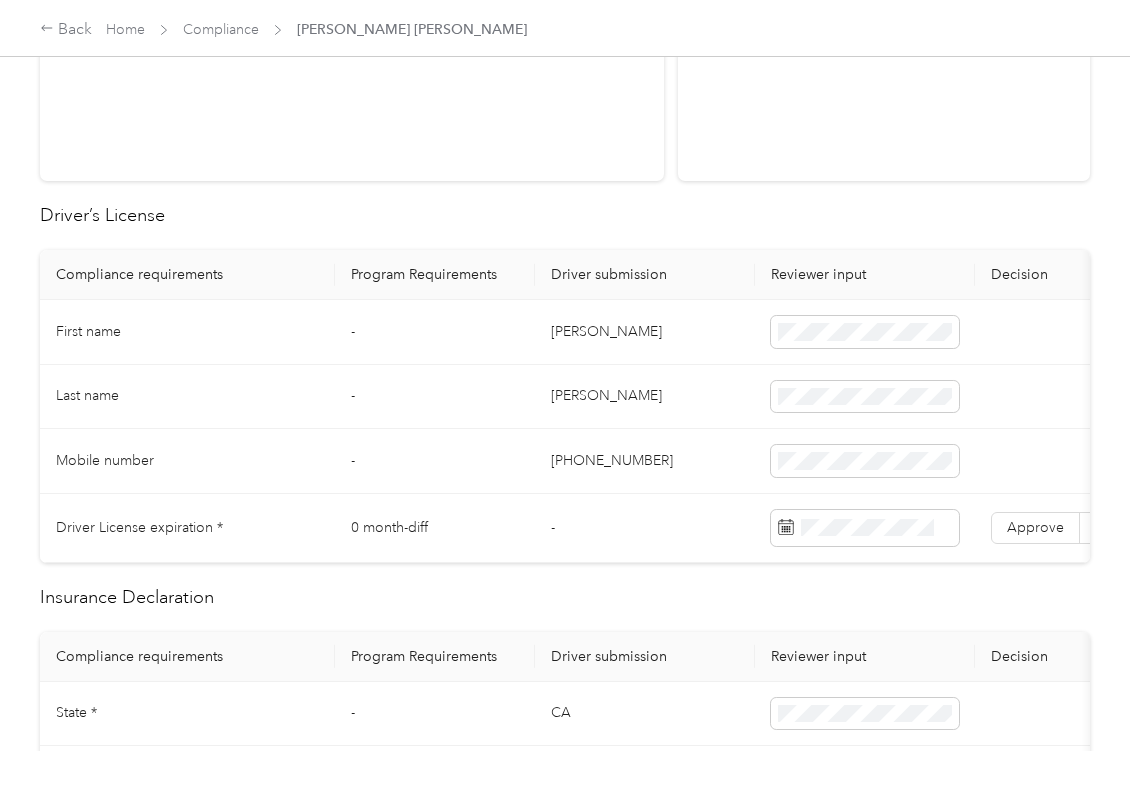 click on "[PERSON_NAME]" at bounding box center (645, 332) 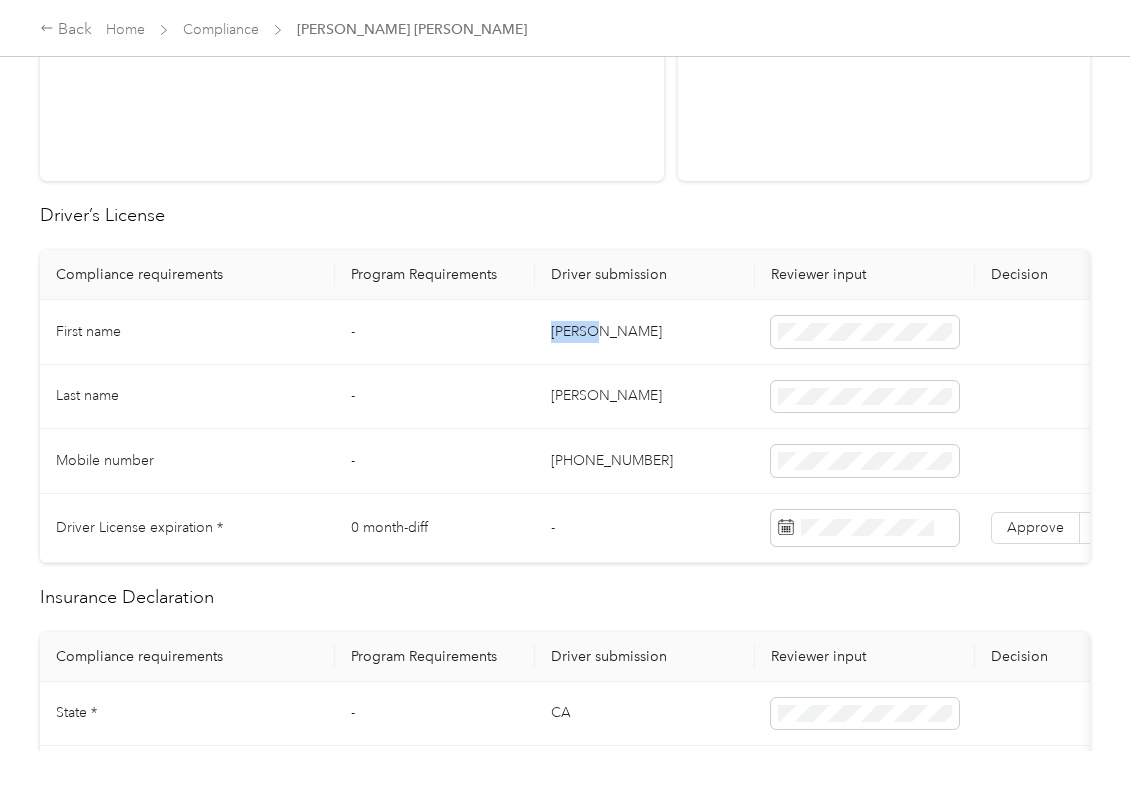 click on "[PERSON_NAME]" at bounding box center [645, 332] 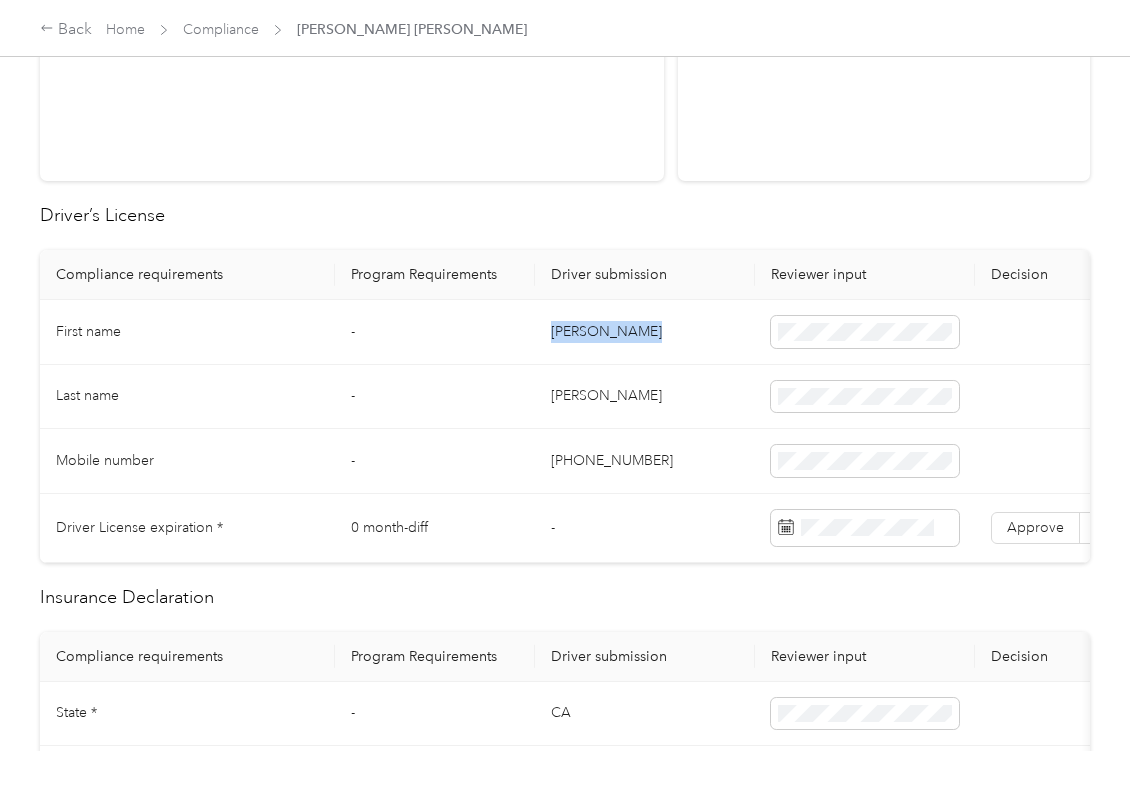 click on "[PERSON_NAME]" at bounding box center (645, 332) 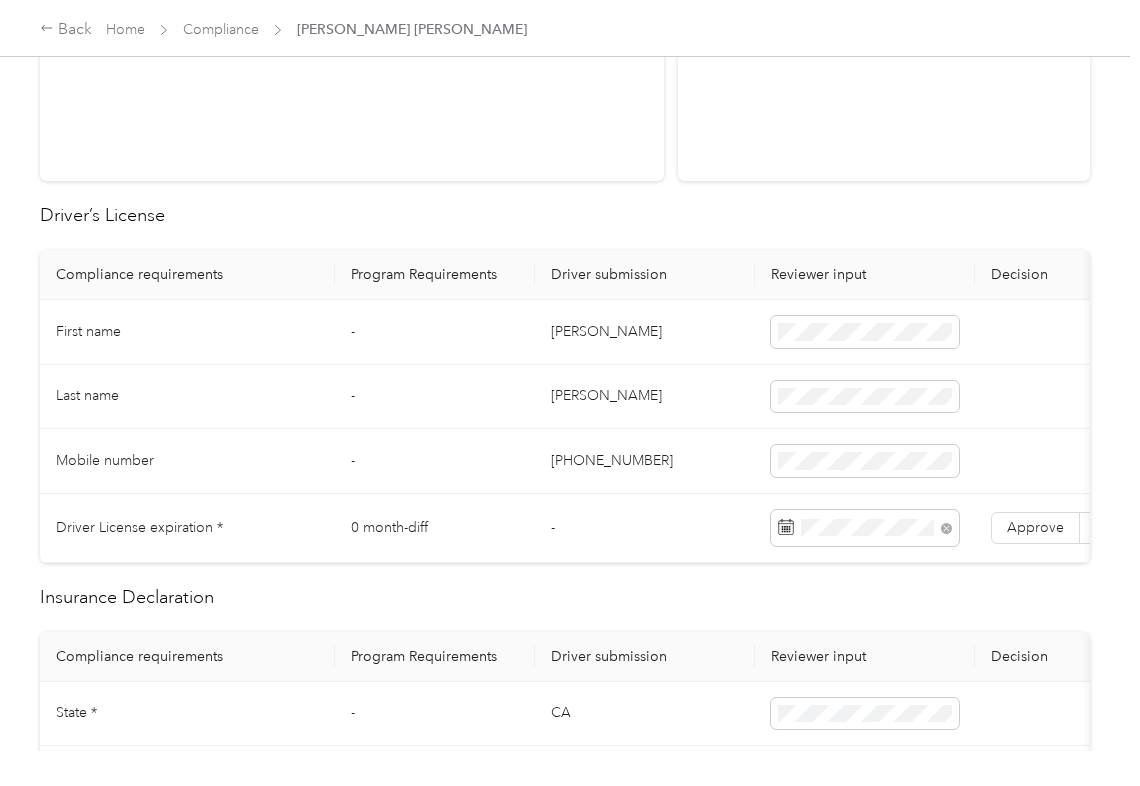 click on "Program Requirements" at bounding box center [435, 275] 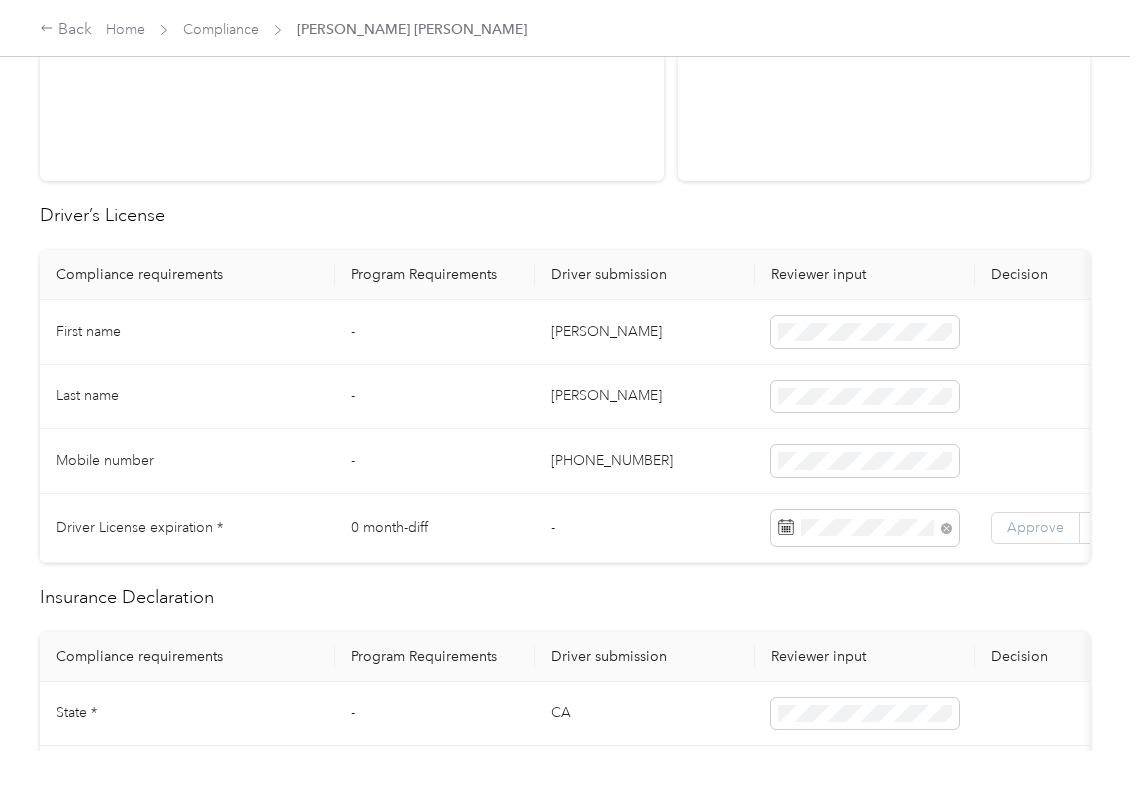 click on "Approve" at bounding box center (1035, 527) 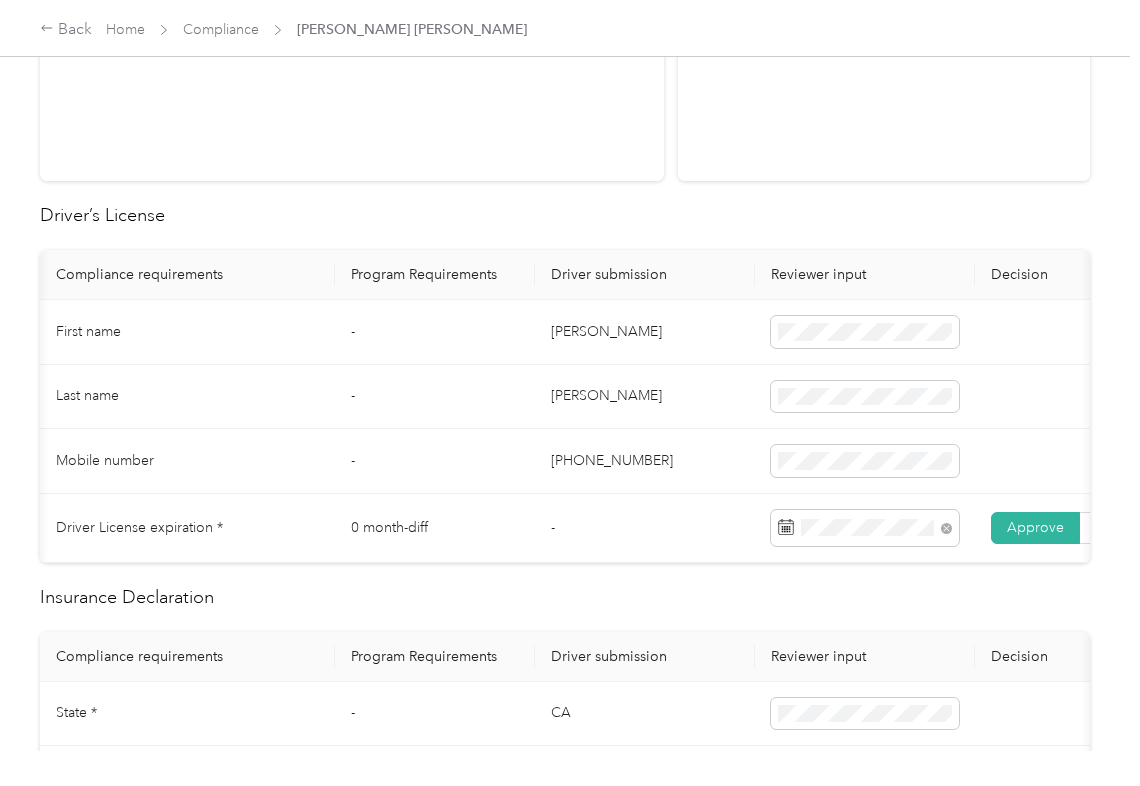 scroll, scrollTop: 0, scrollLeft: 153, axis: horizontal 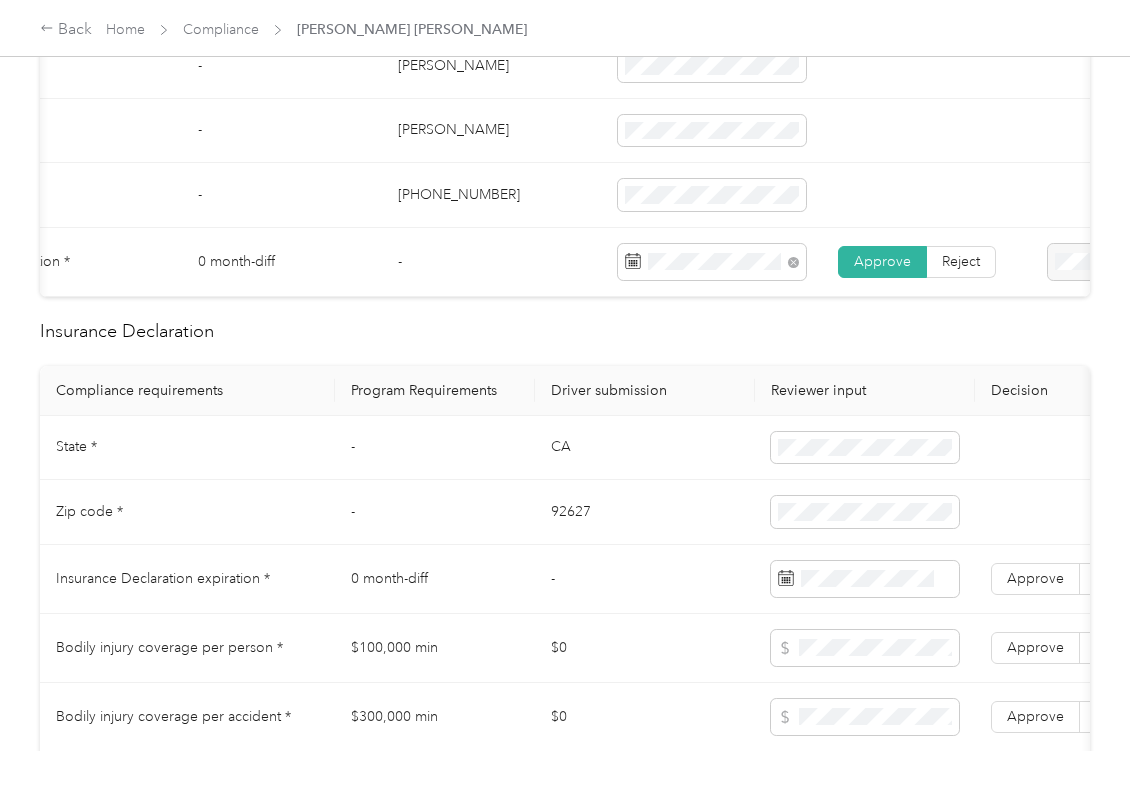 click on "CA" at bounding box center (645, 448) 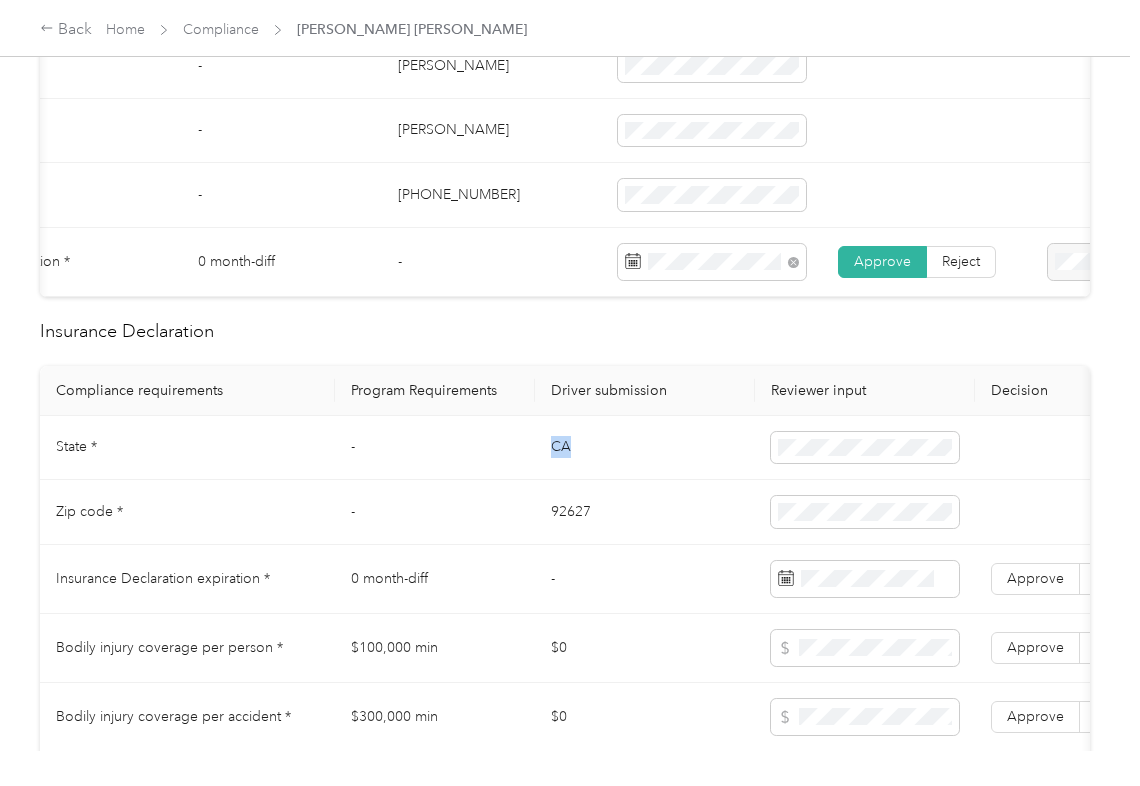 click on "CA" at bounding box center (645, 448) 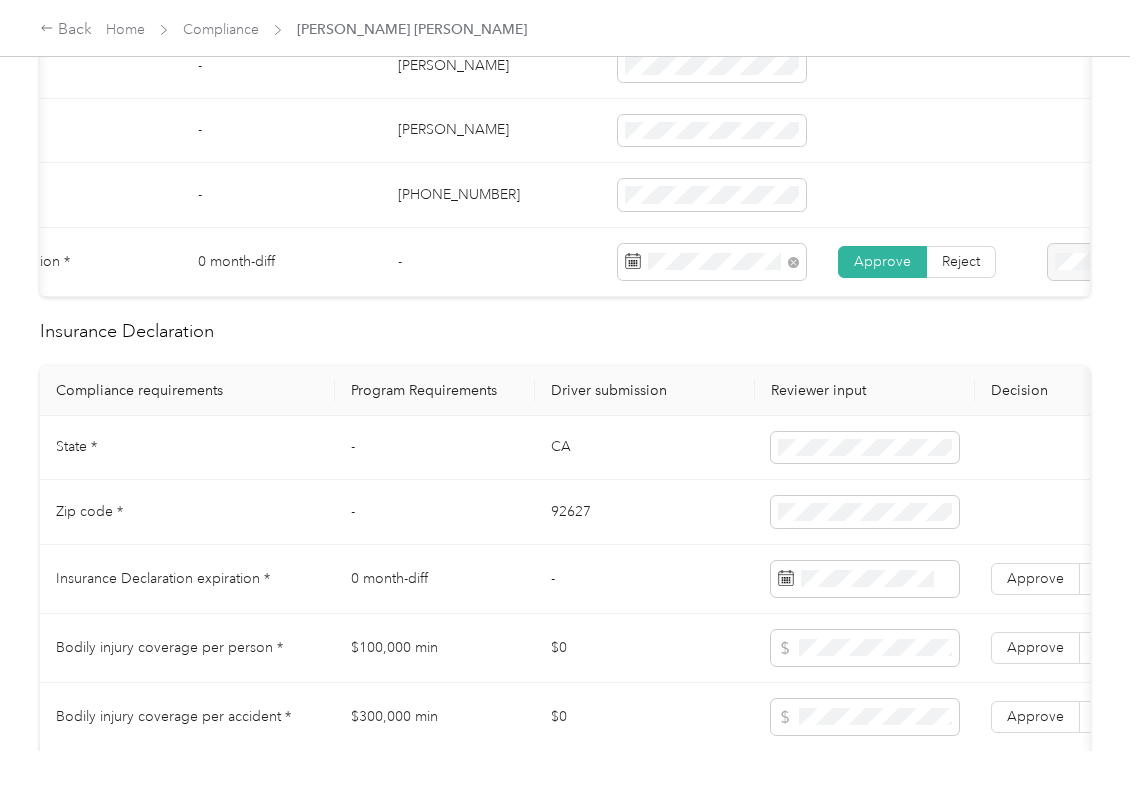 click on "92627" at bounding box center (645, 512) 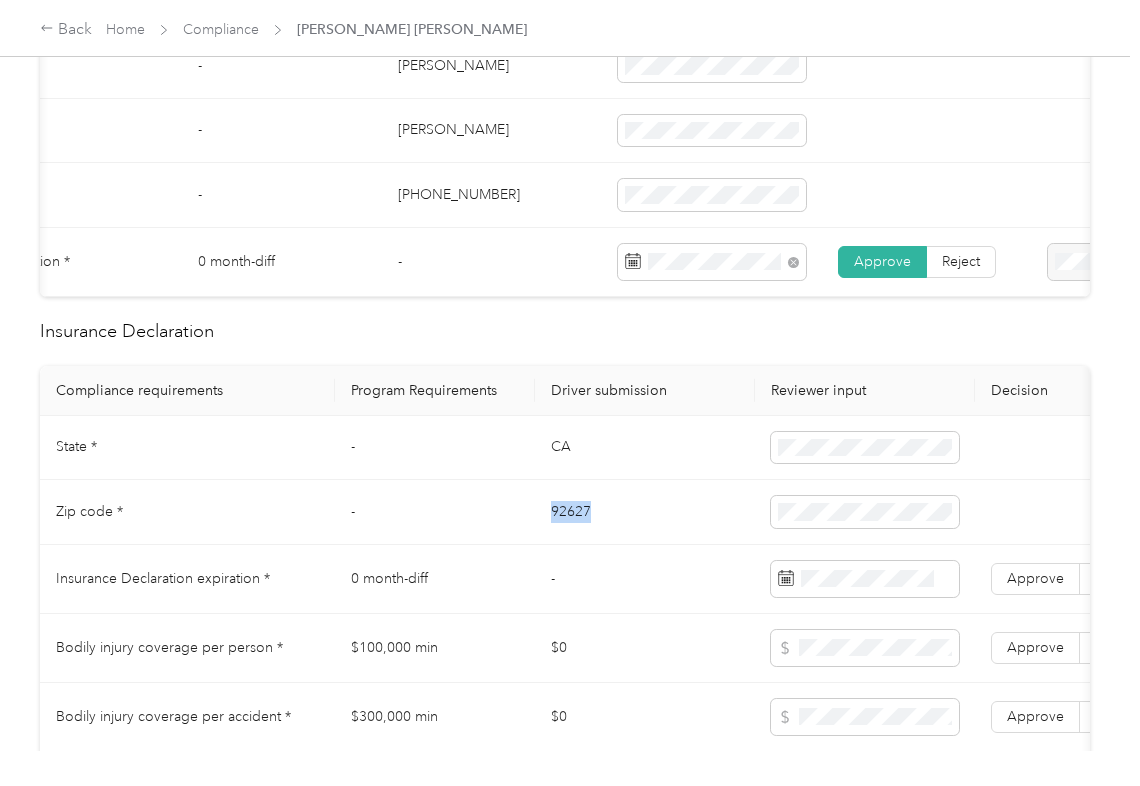 click on "92627" at bounding box center (645, 512) 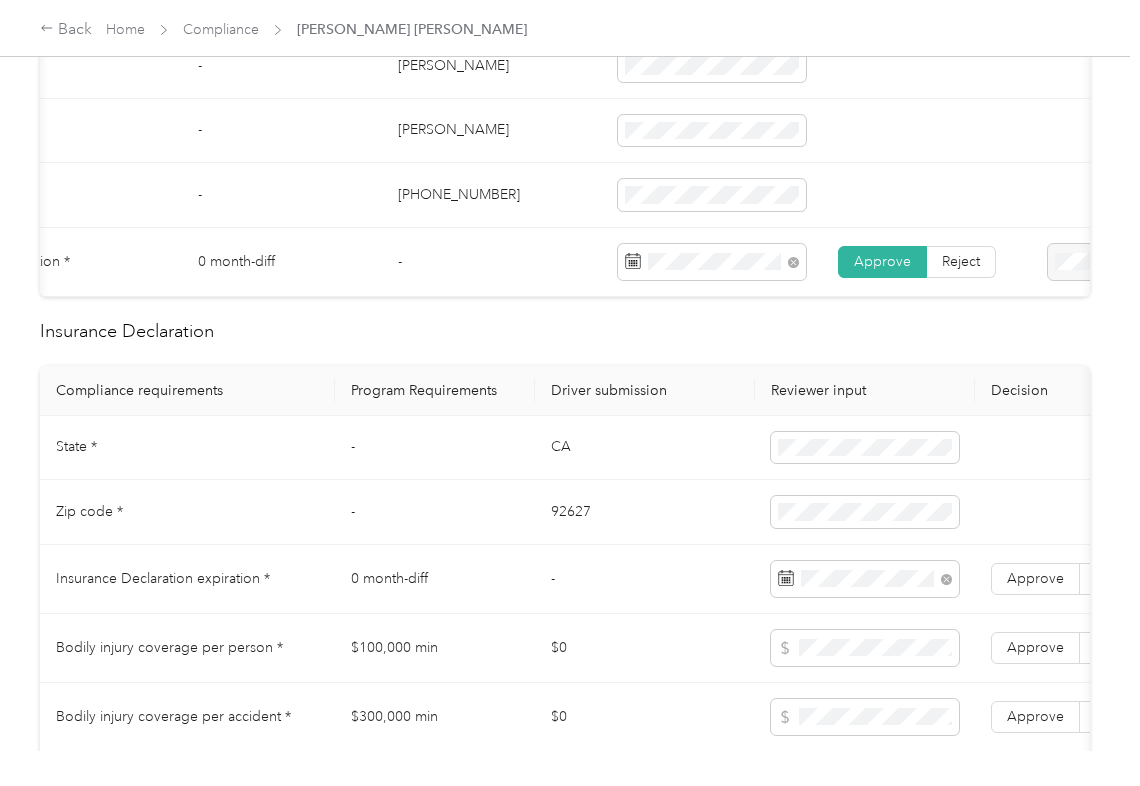 click on "CA" at bounding box center [645, 448] 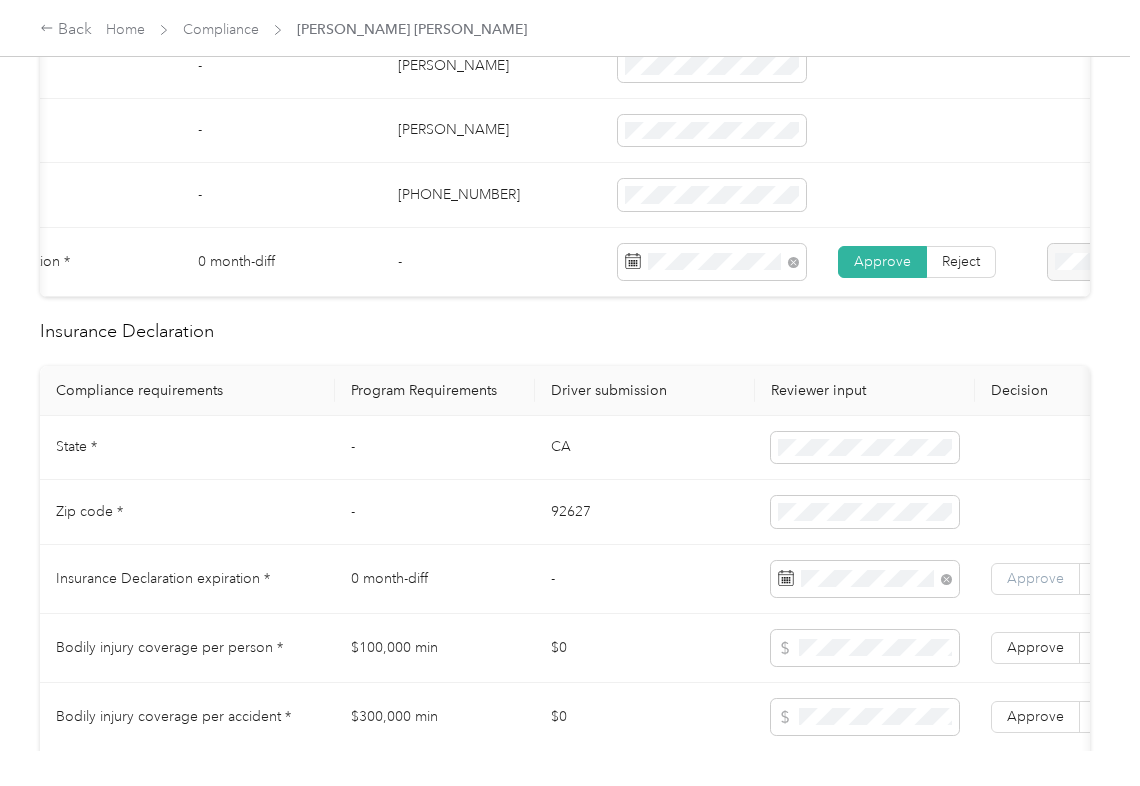 click on "Approve" at bounding box center [1035, 578] 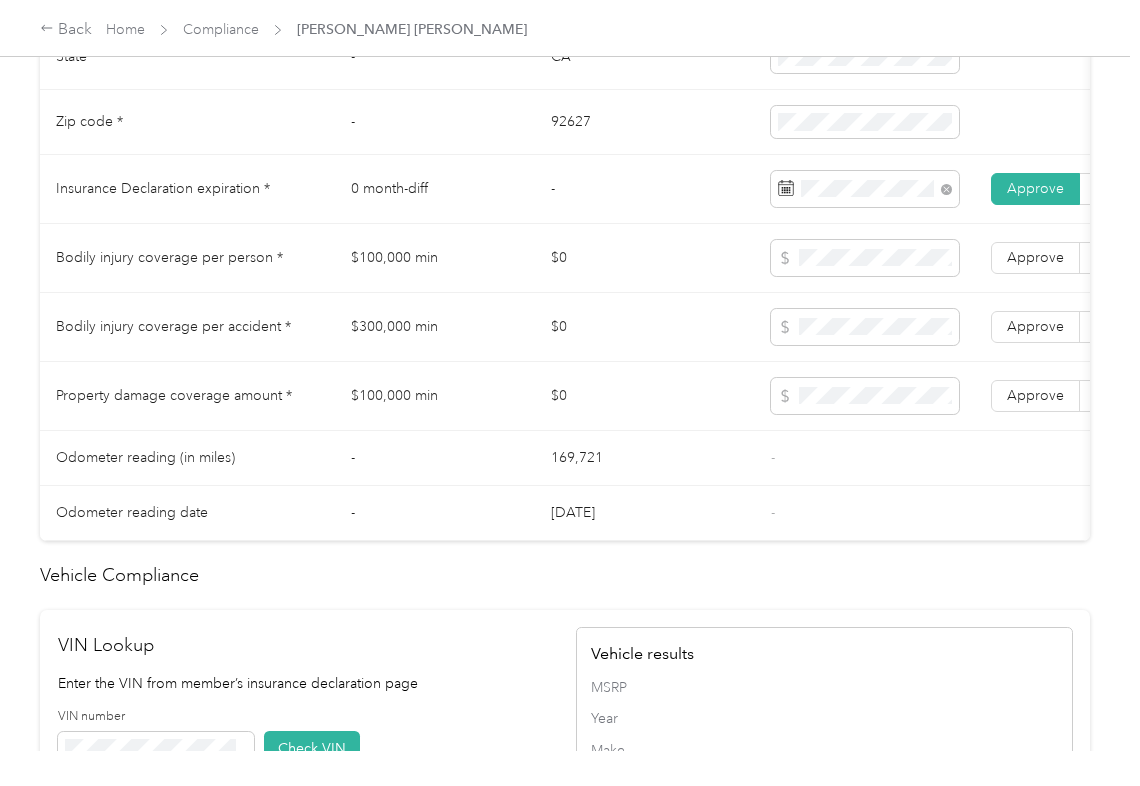 scroll, scrollTop: 1600, scrollLeft: 0, axis: vertical 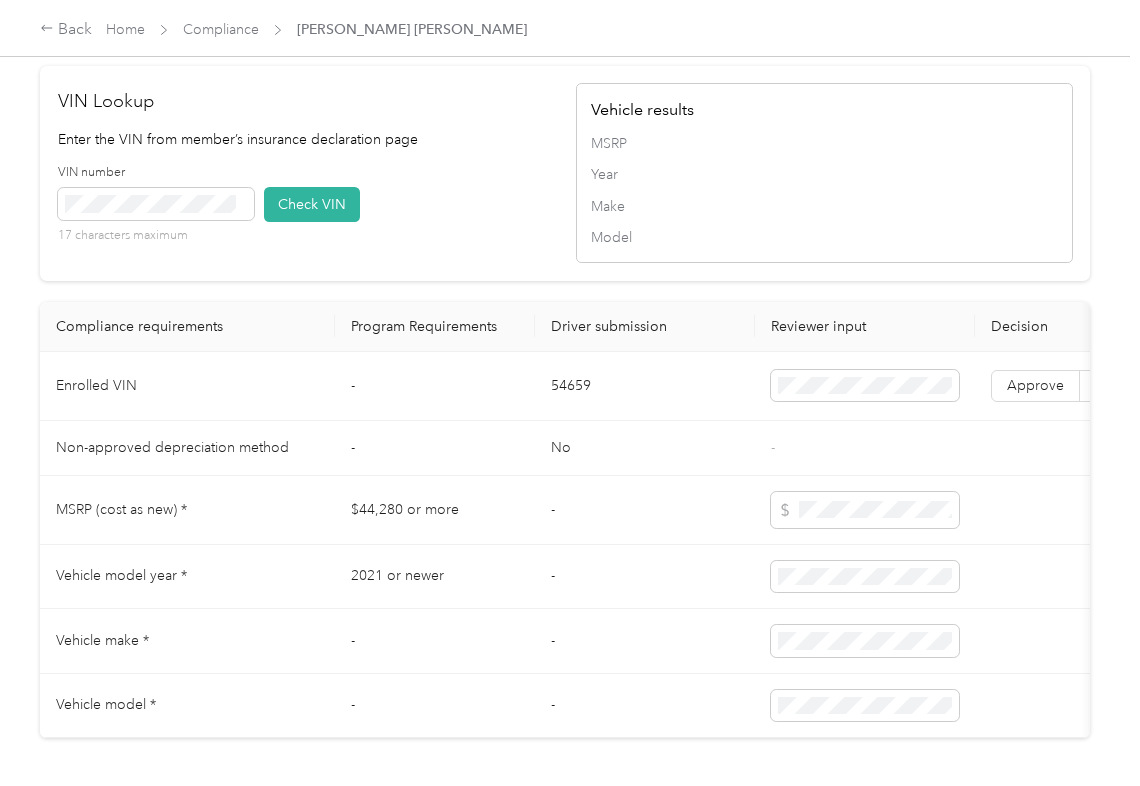 click on "54659" at bounding box center (645, 386) 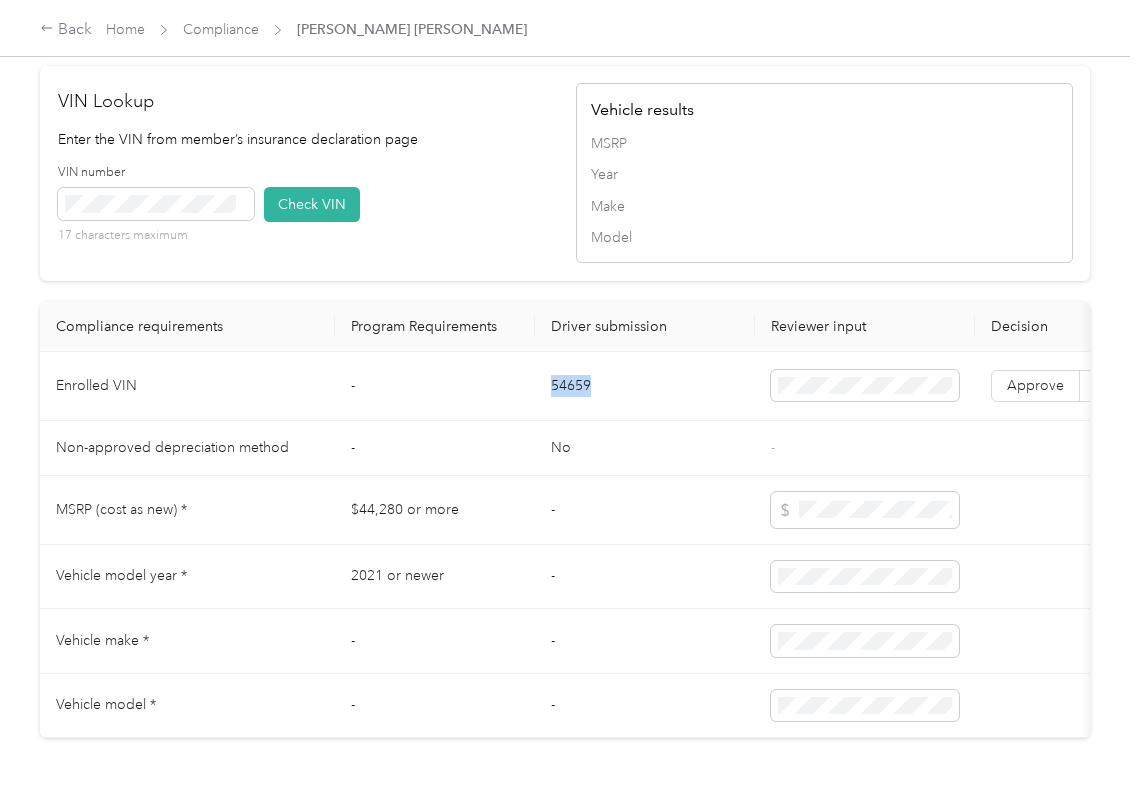 click on "54659" at bounding box center (645, 386) 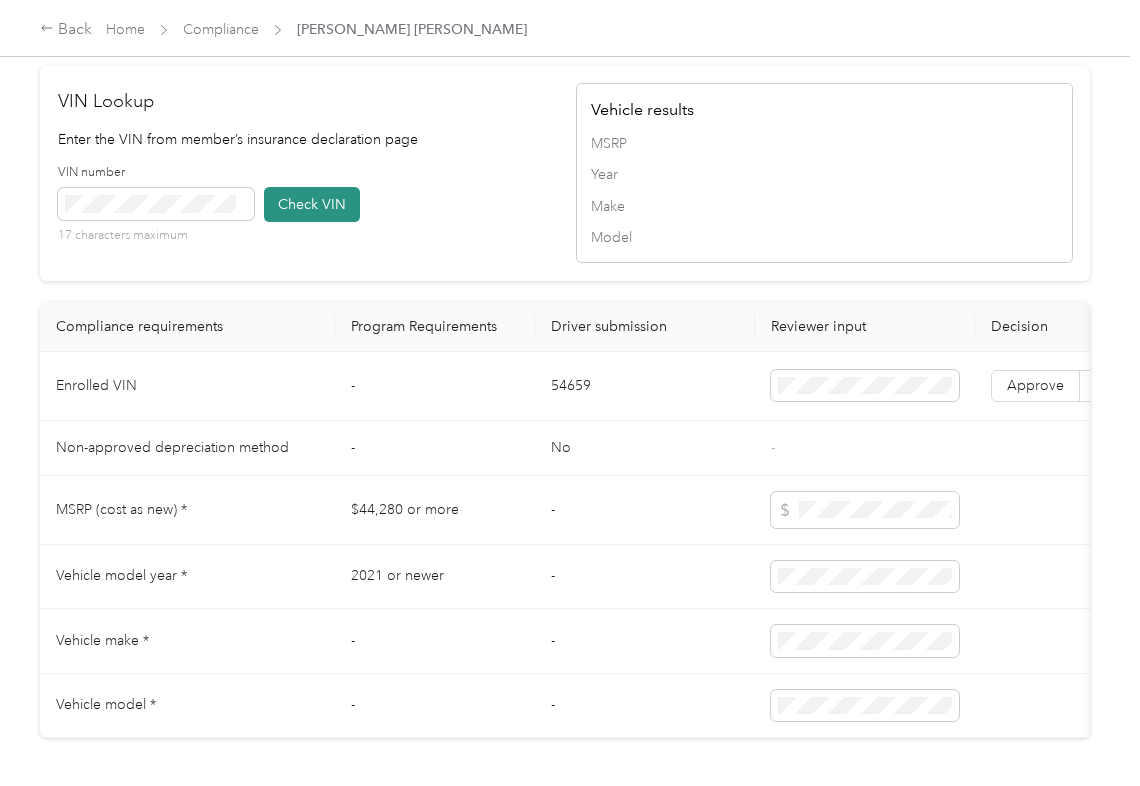 drag, startPoint x: 450, startPoint y: 218, endPoint x: 304, endPoint y: 260, distance: 151.92104 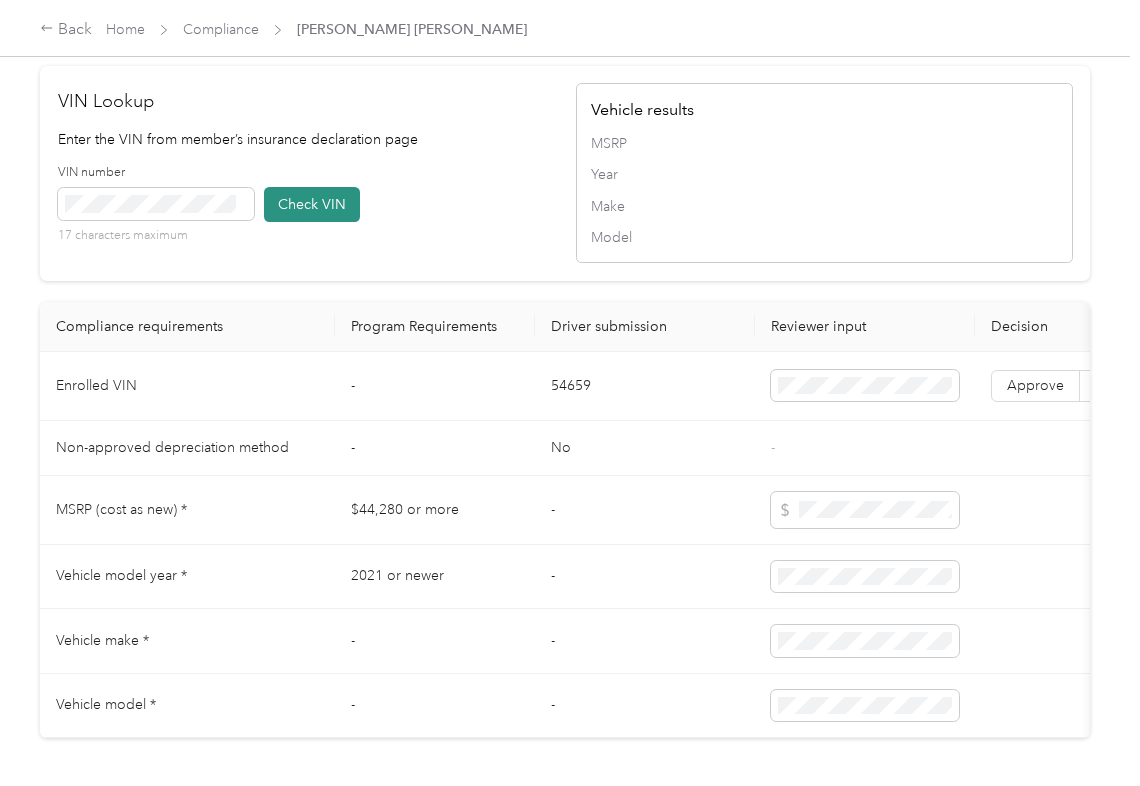 type 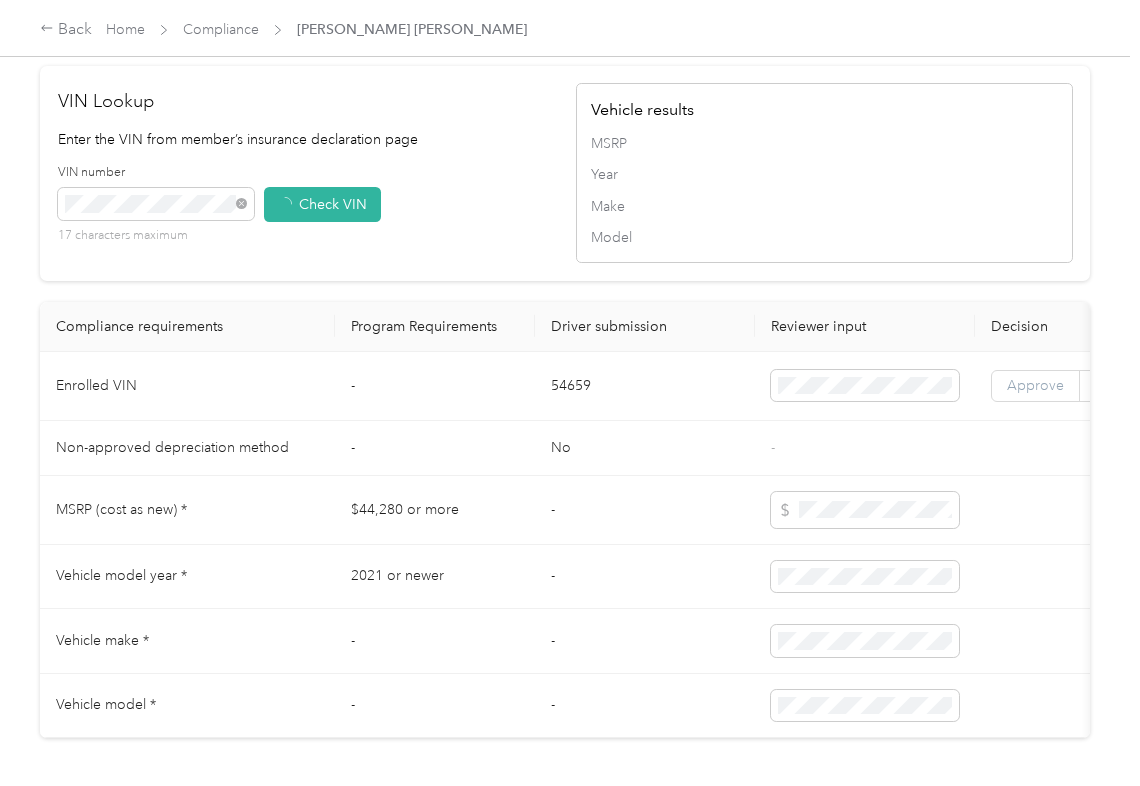 click on "Approve" at bounding box center [1035, 386] 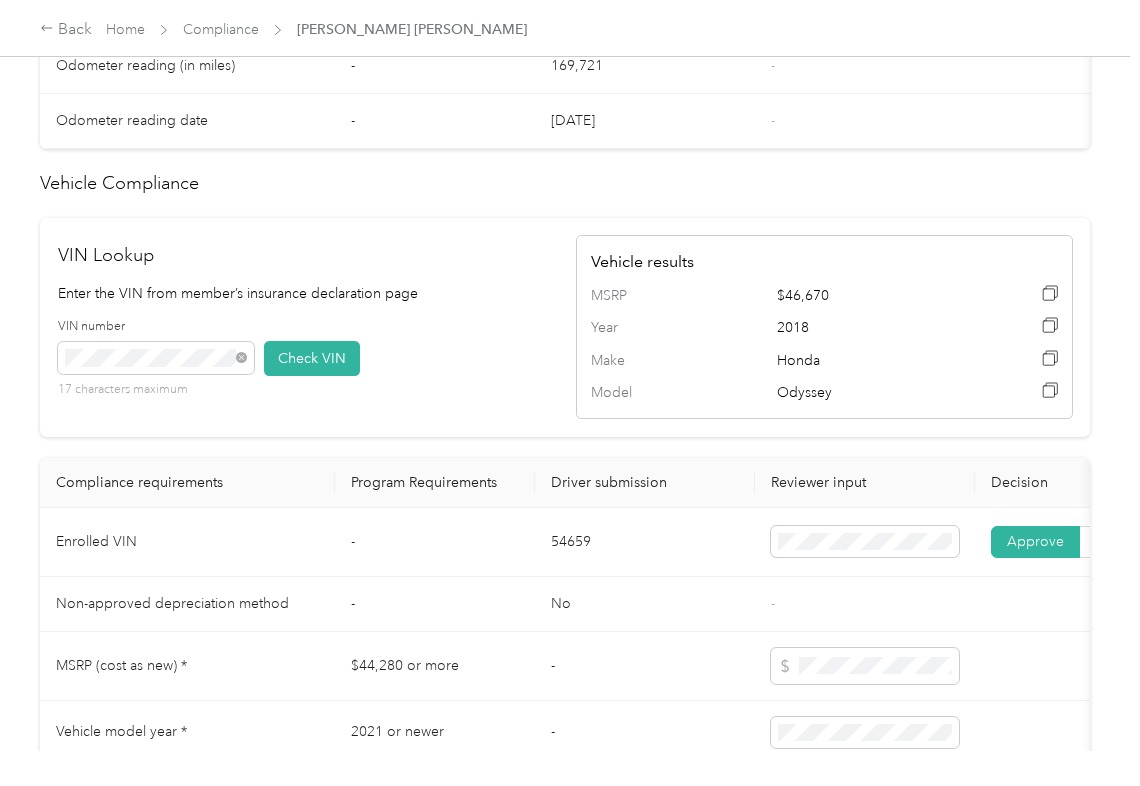scroll, scrollTop: 1066, scrollLeft: 0, axis: vertical 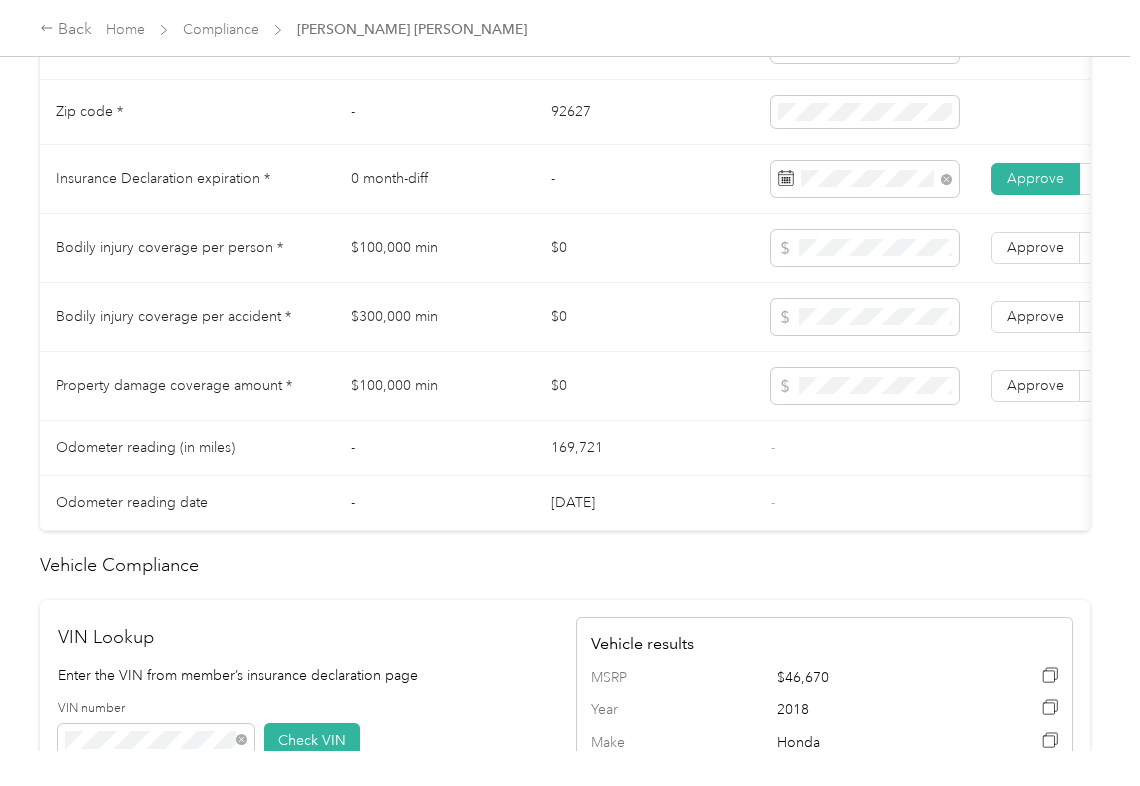click on "$0" at bounding box center (645, 248) 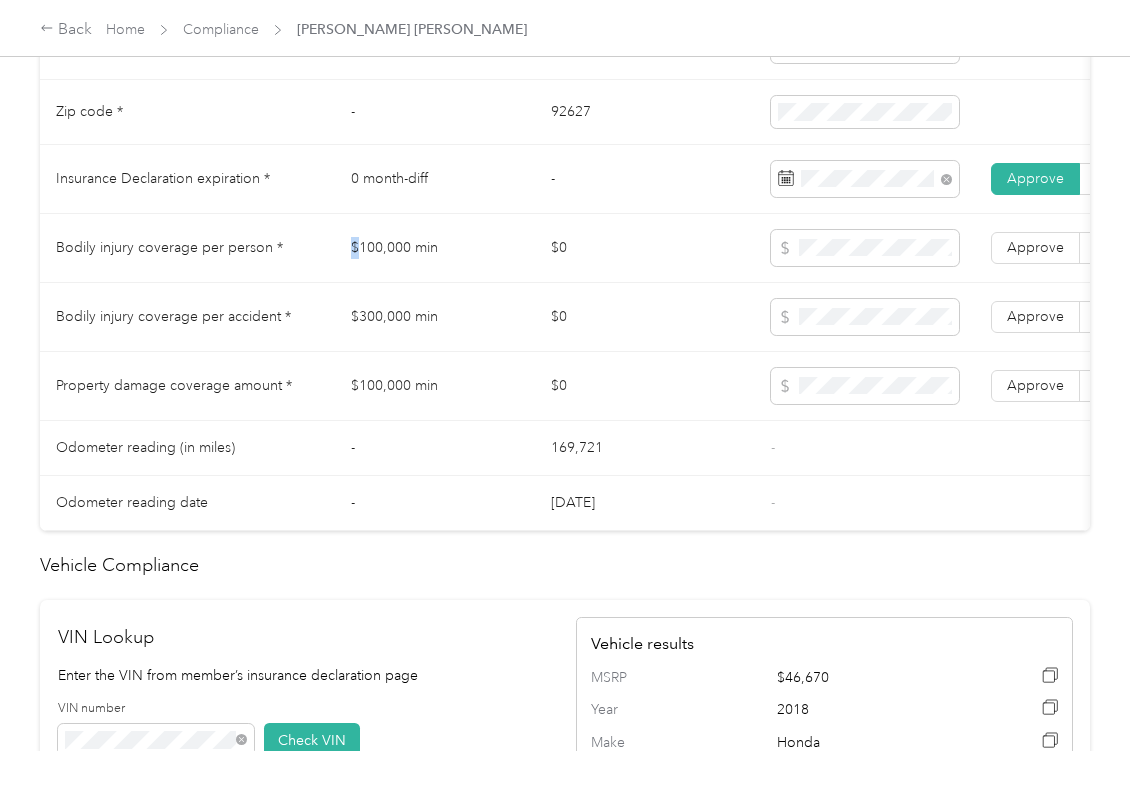 click on "$100,000 min" at bounding box center [435, 248] 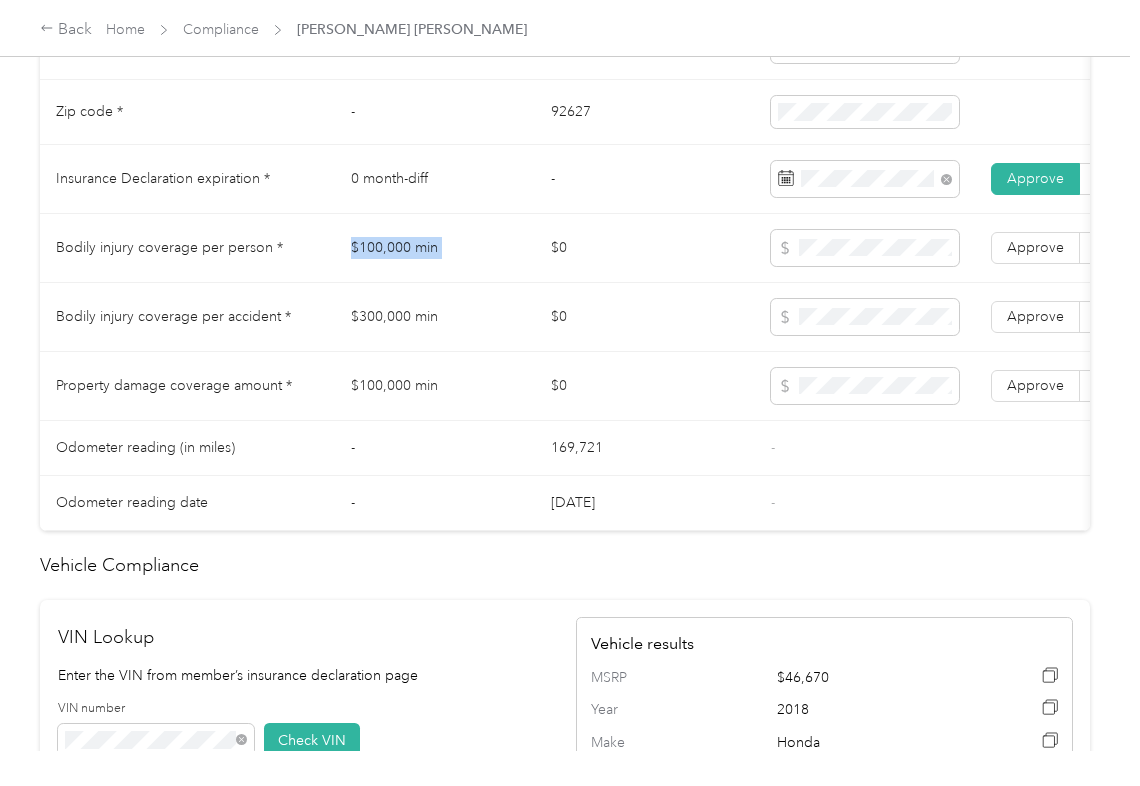 click on "$100,000 min" at bounding box center [435, 248] 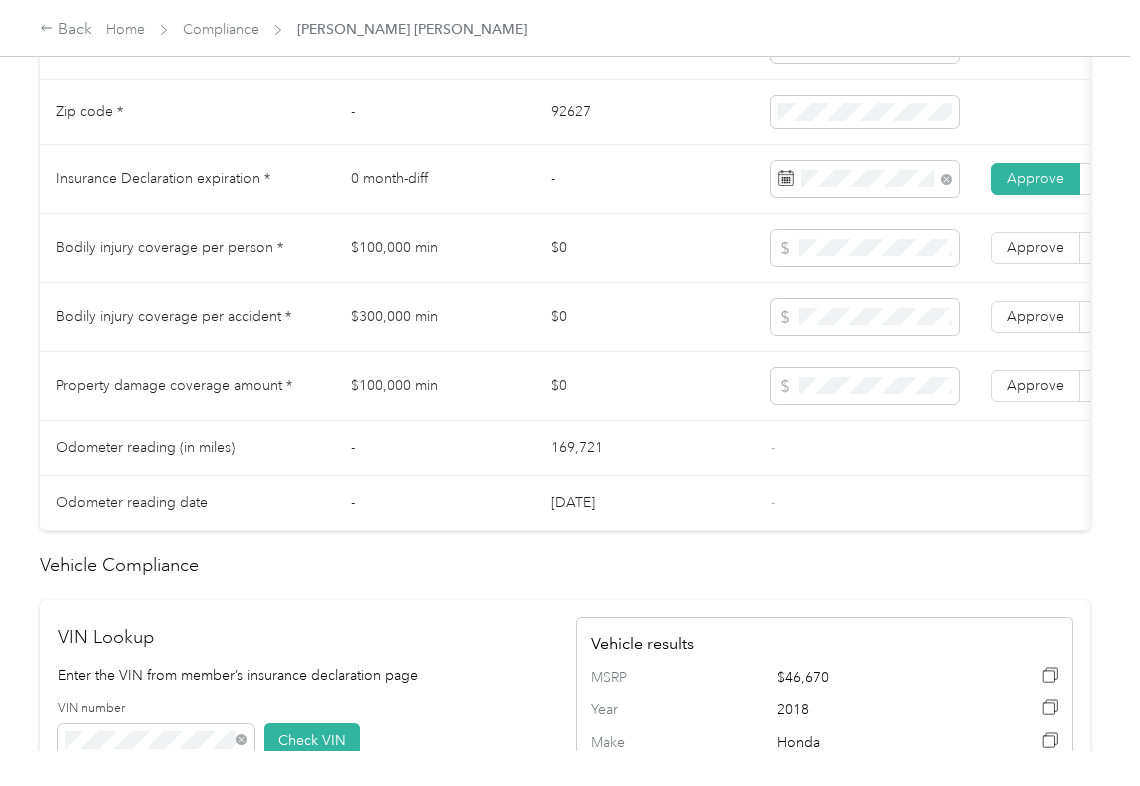 click on "$300,000 min" at bounding box center [435, 317] 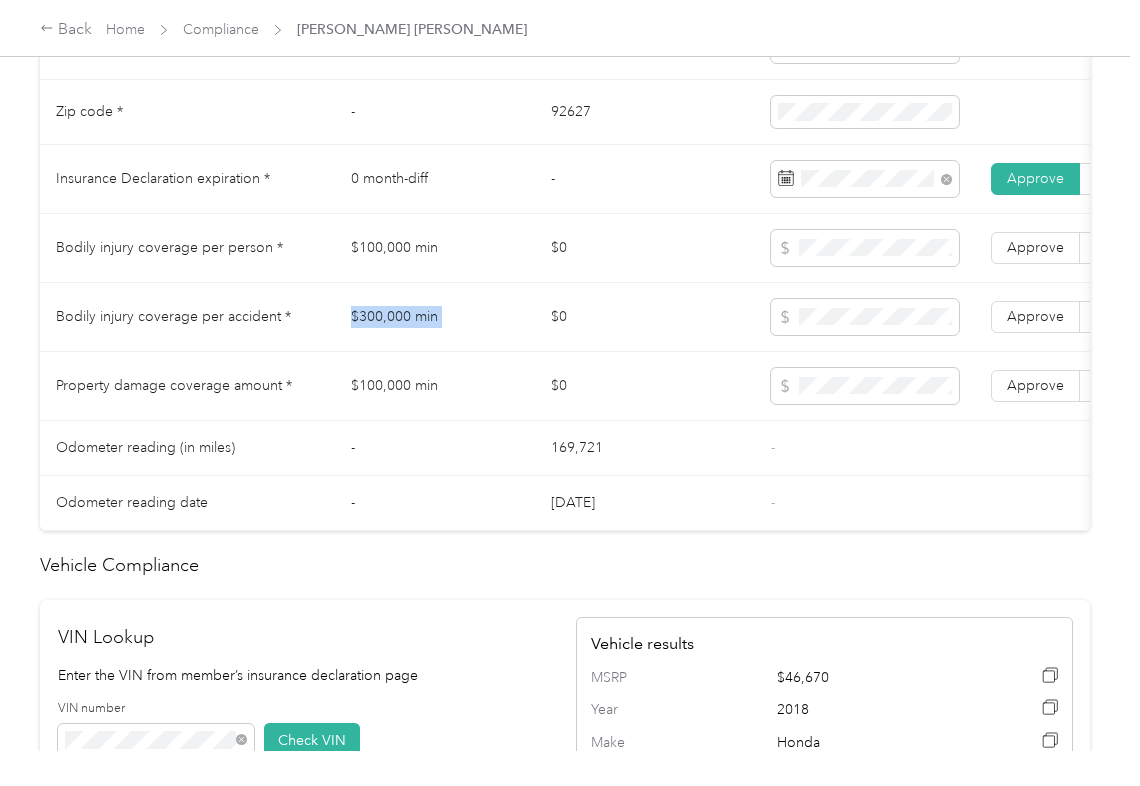 click on "$300,000 min" at bounding box center [435, 317] 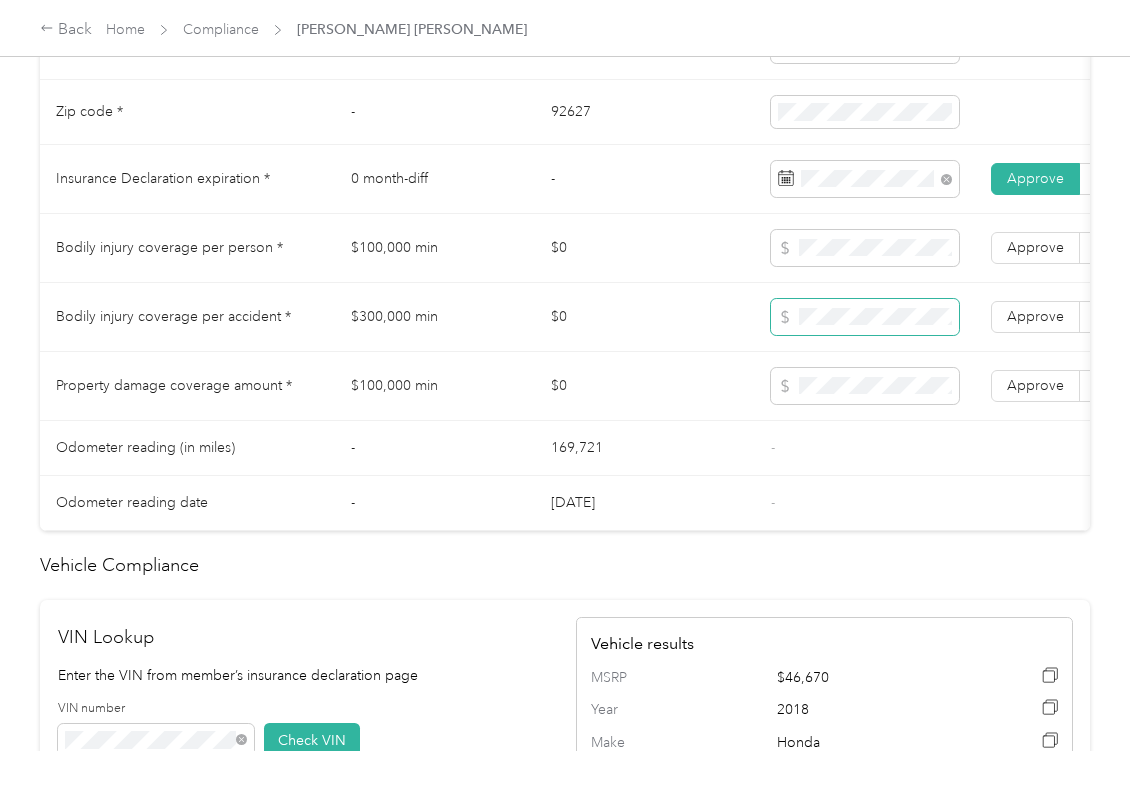 click at bounding box center [865, 317] 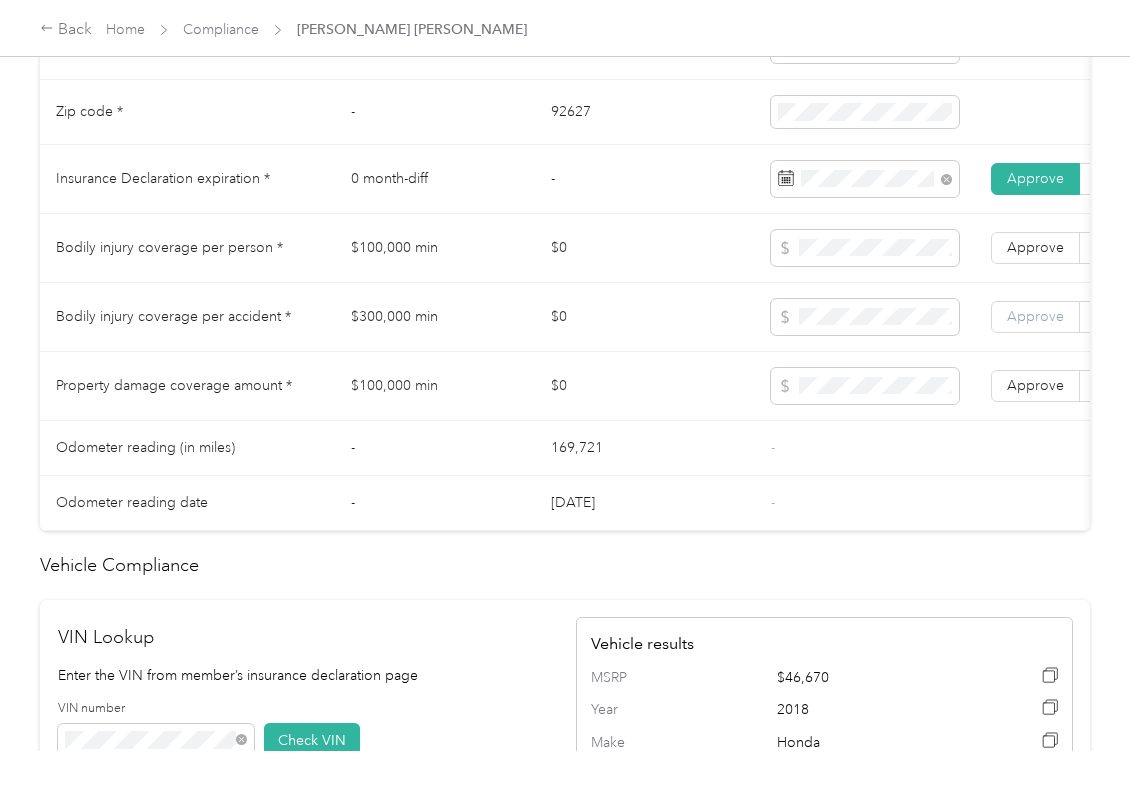 click on "Approve" at bounding box center (1035, 317) 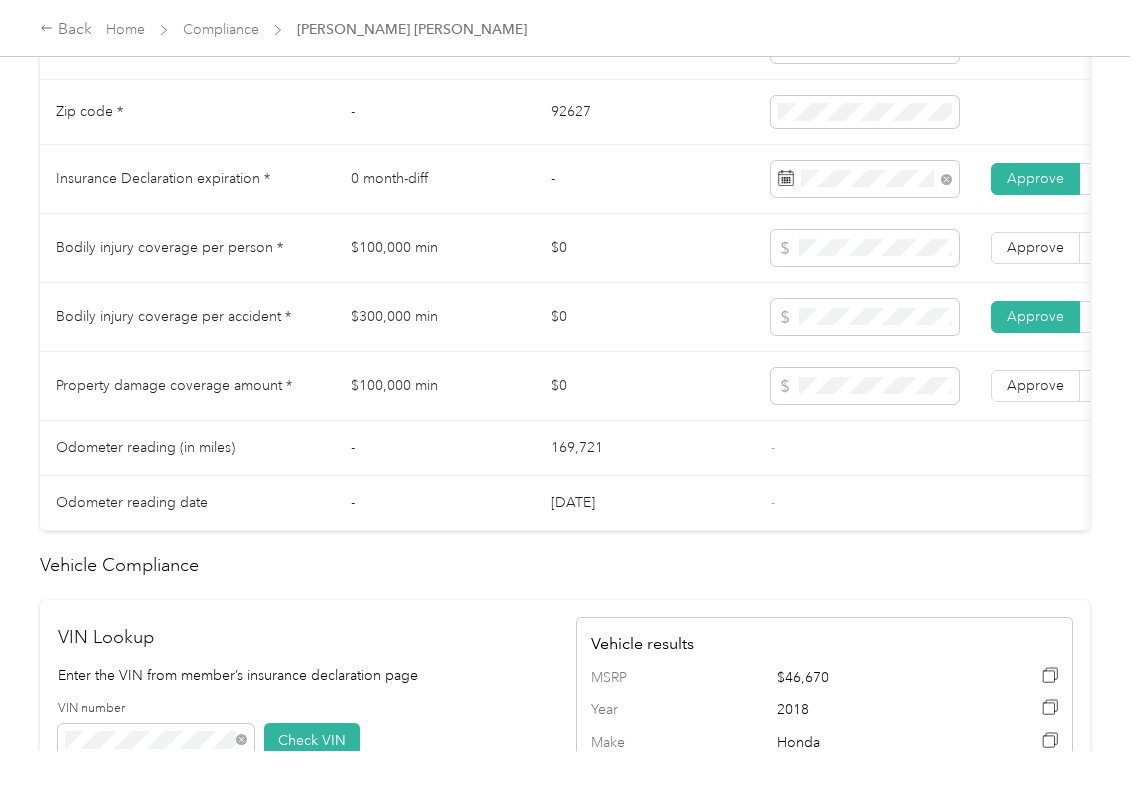 drag, startPoint x: 1045, startPoint y: 261, endPoint x: 1052, endPoint y: 296, distance: 35.69314 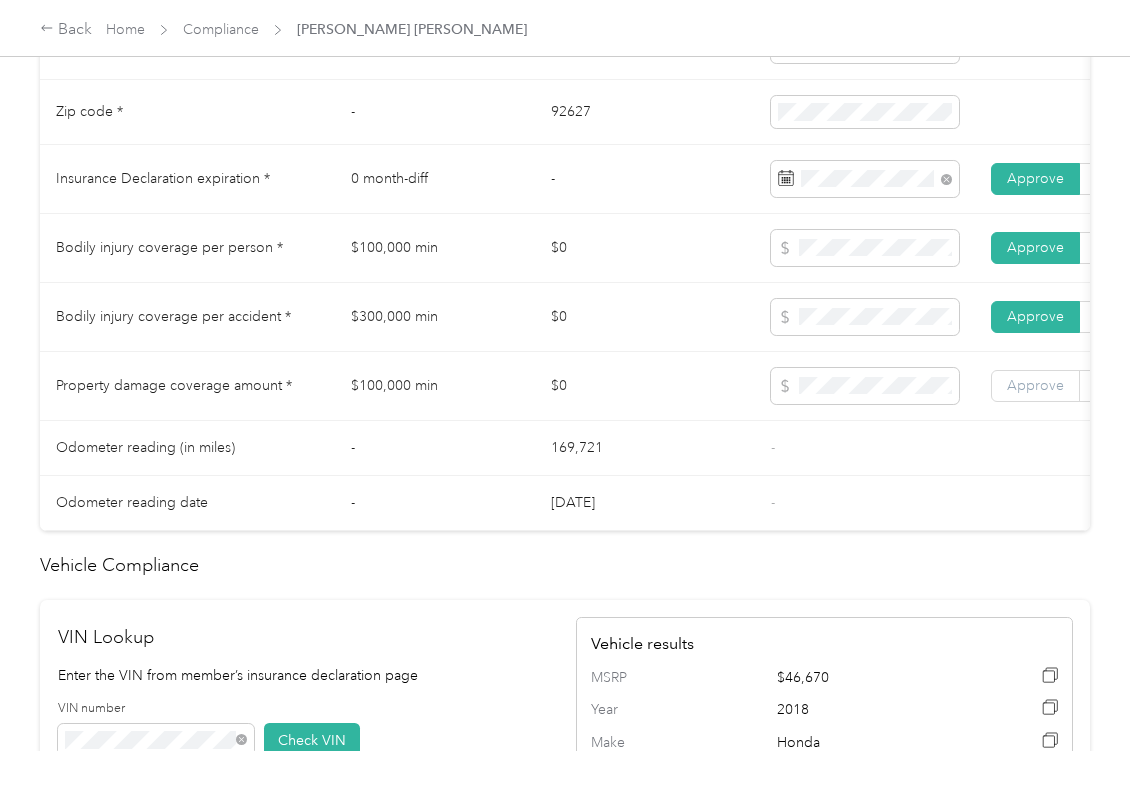 click on "Approve" at bounding box center (1035, 385) 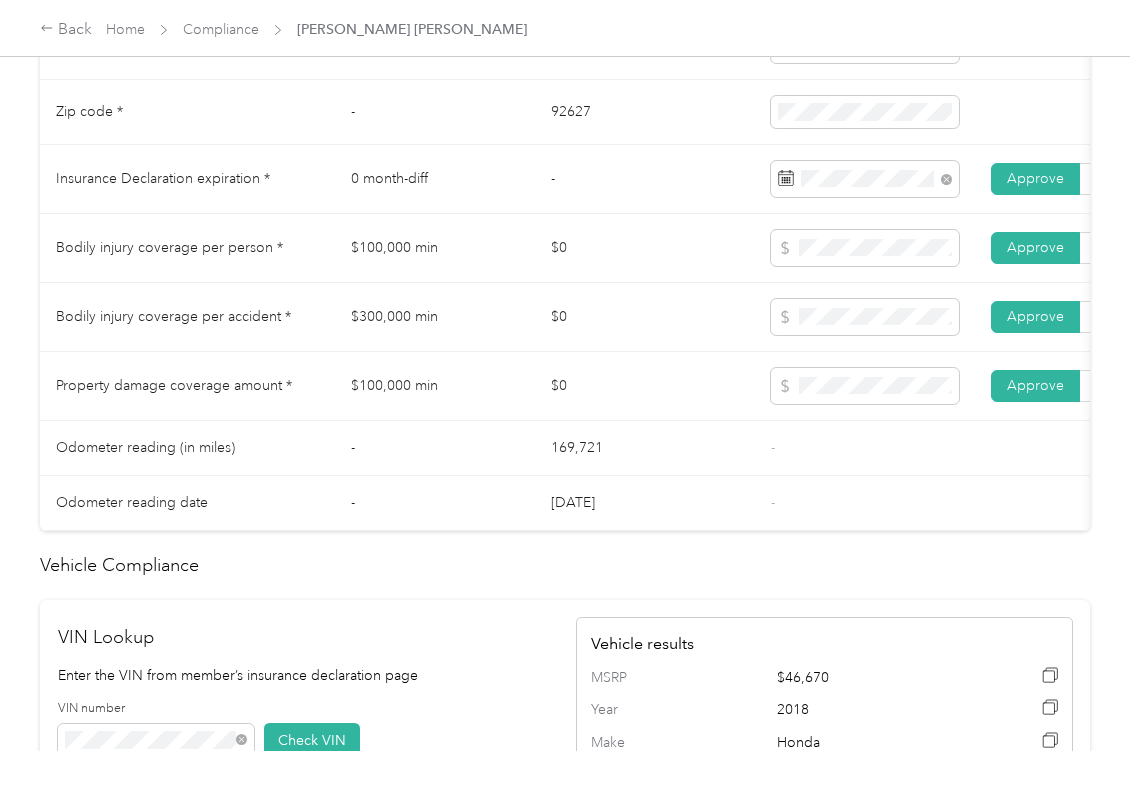 click on "-" at bounding box center [865, 448] 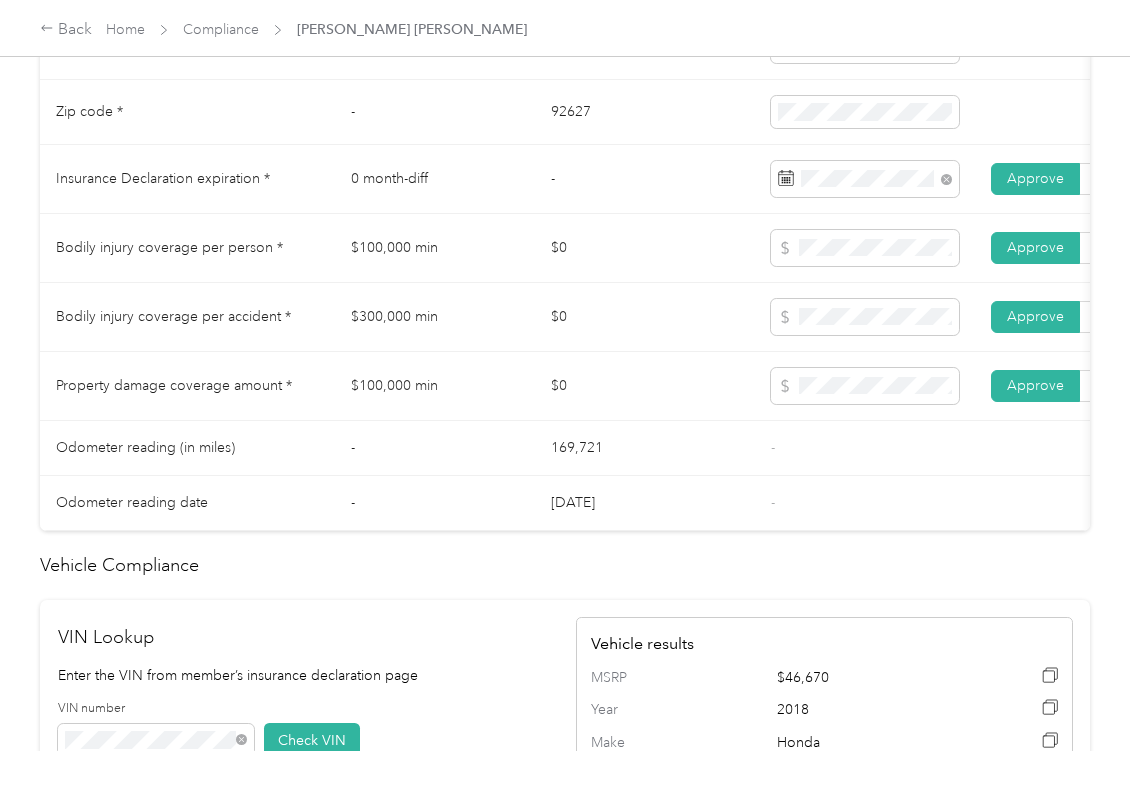 click on "169,721" at bounding box center [645, 448] 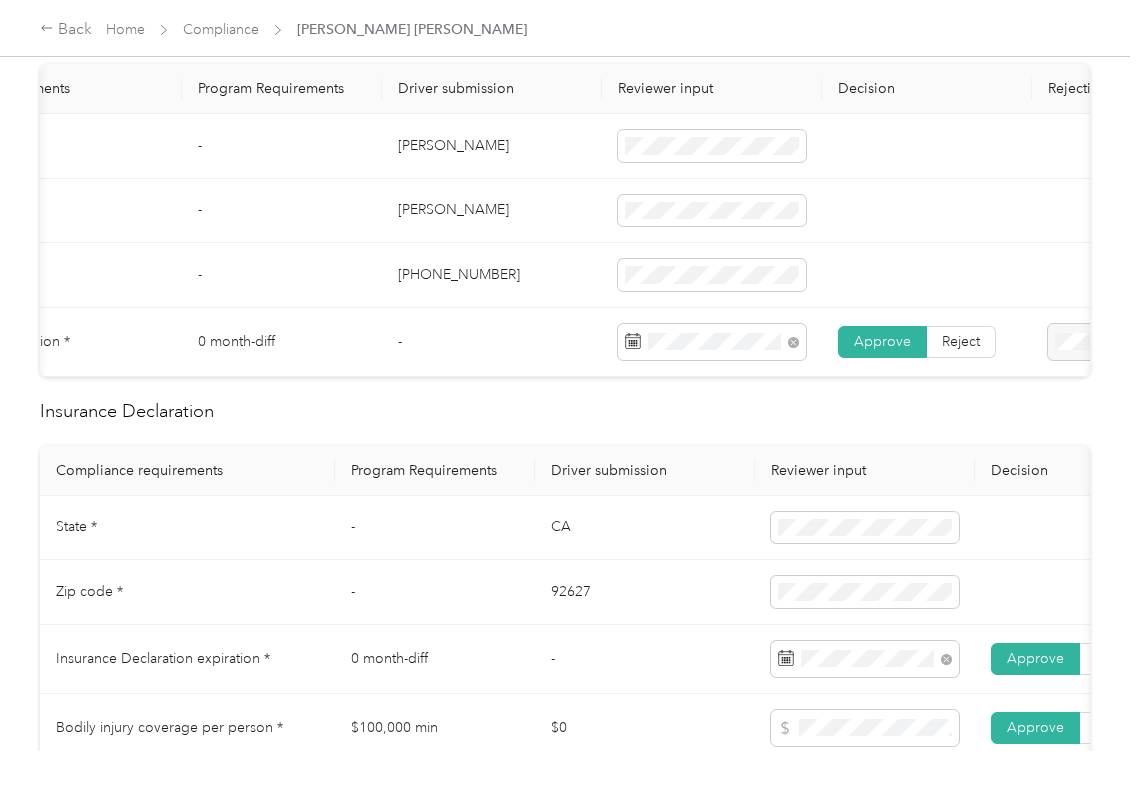 scroll, scrollTop: 133, scrollLeft: 0, axis: vertical 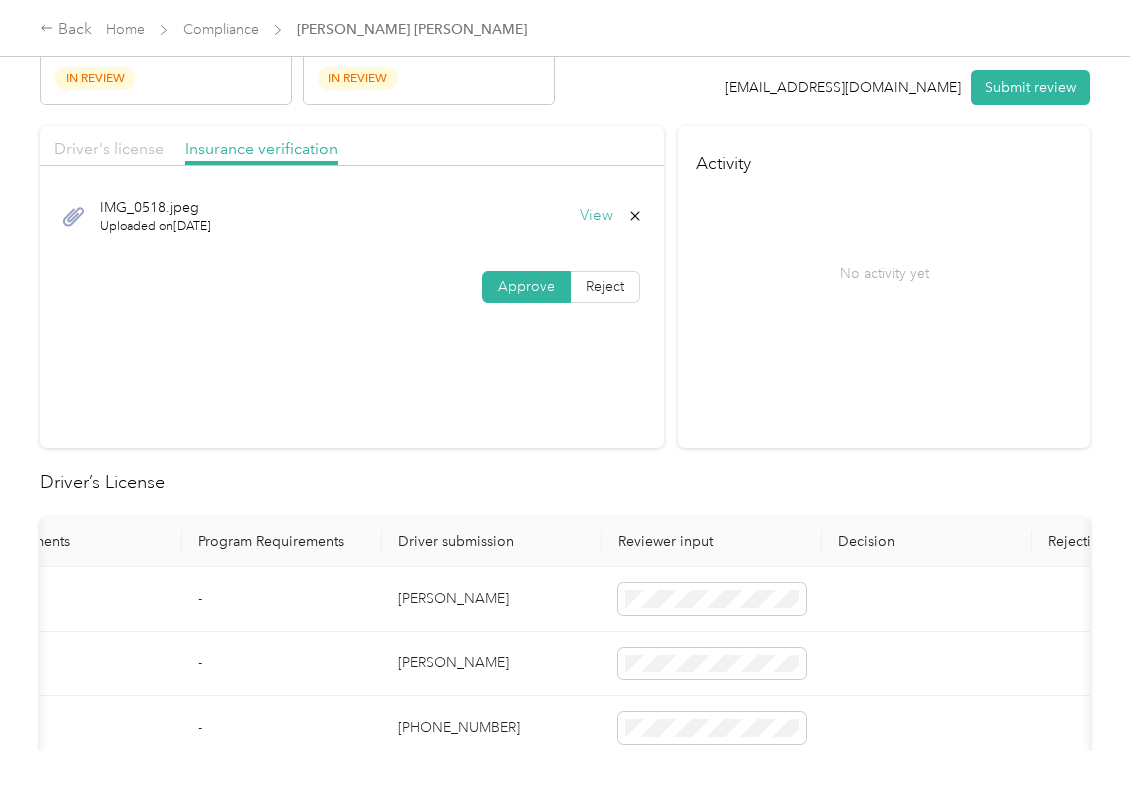 click on "Driver's license" at bounding box center (109, 148) 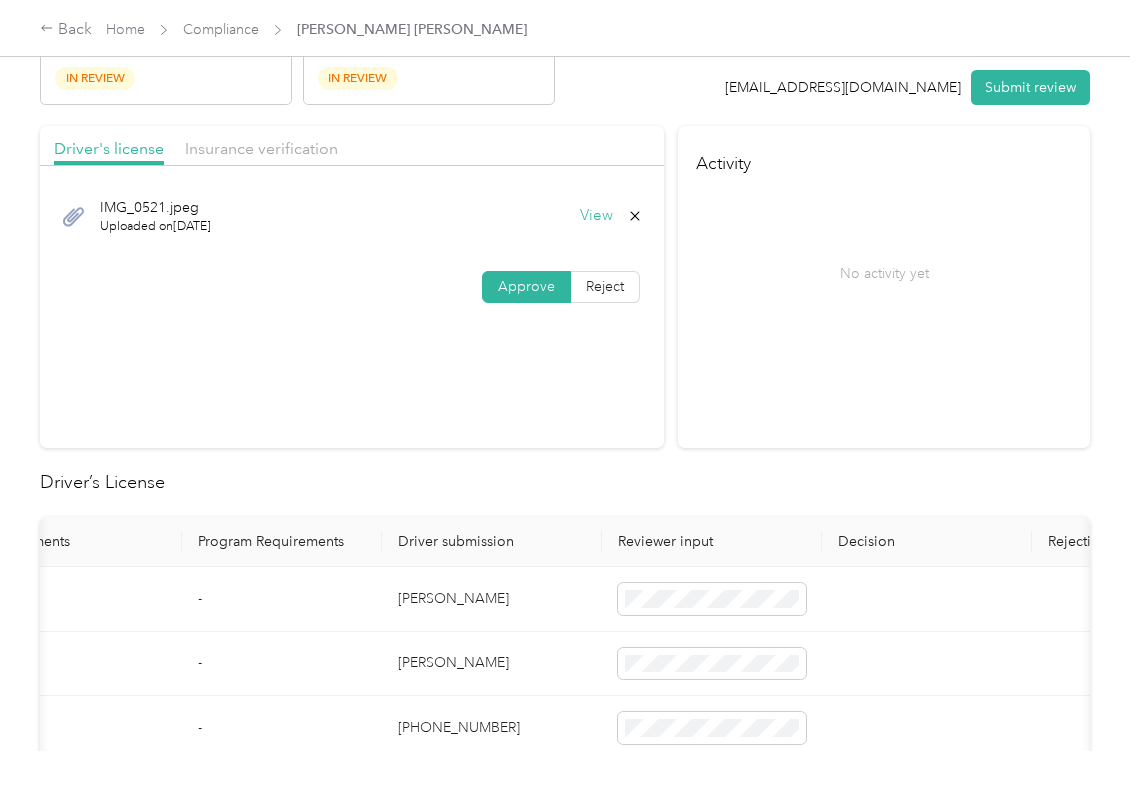 click on "Submit review" at bounding box center [1030, 87] 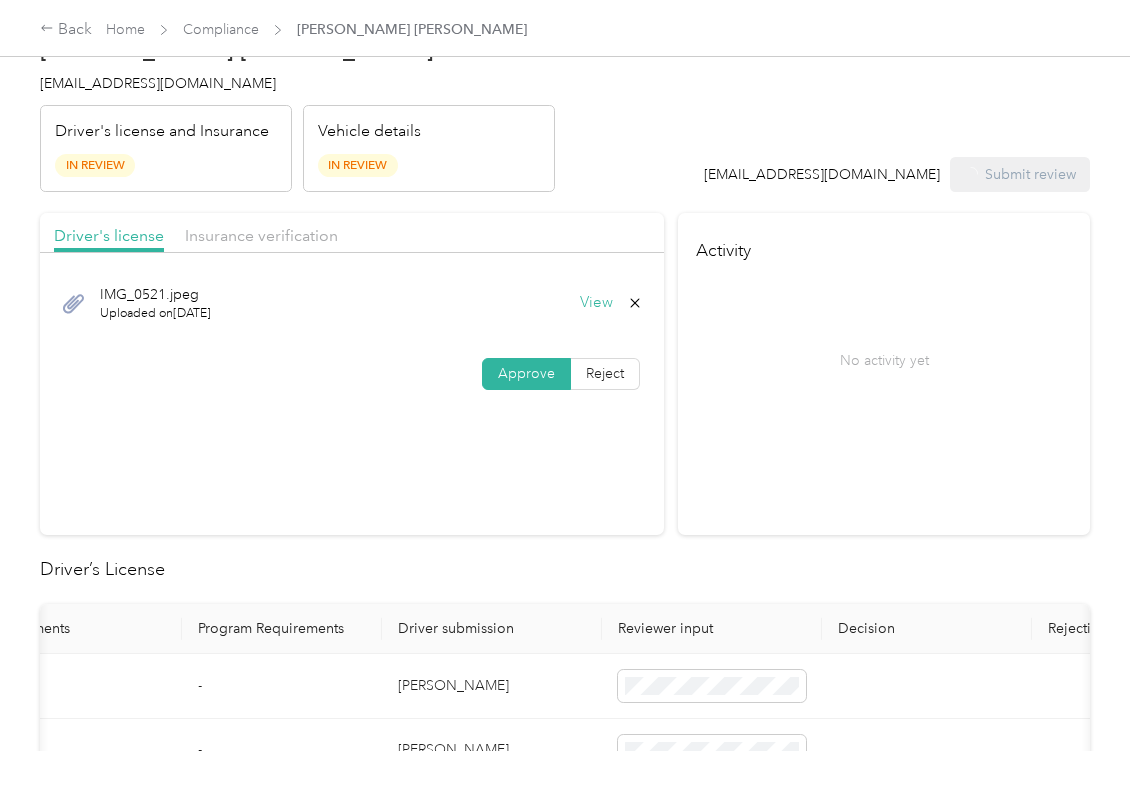 scroll, scrollTop: 0, scrollLeft: 0, axis: both 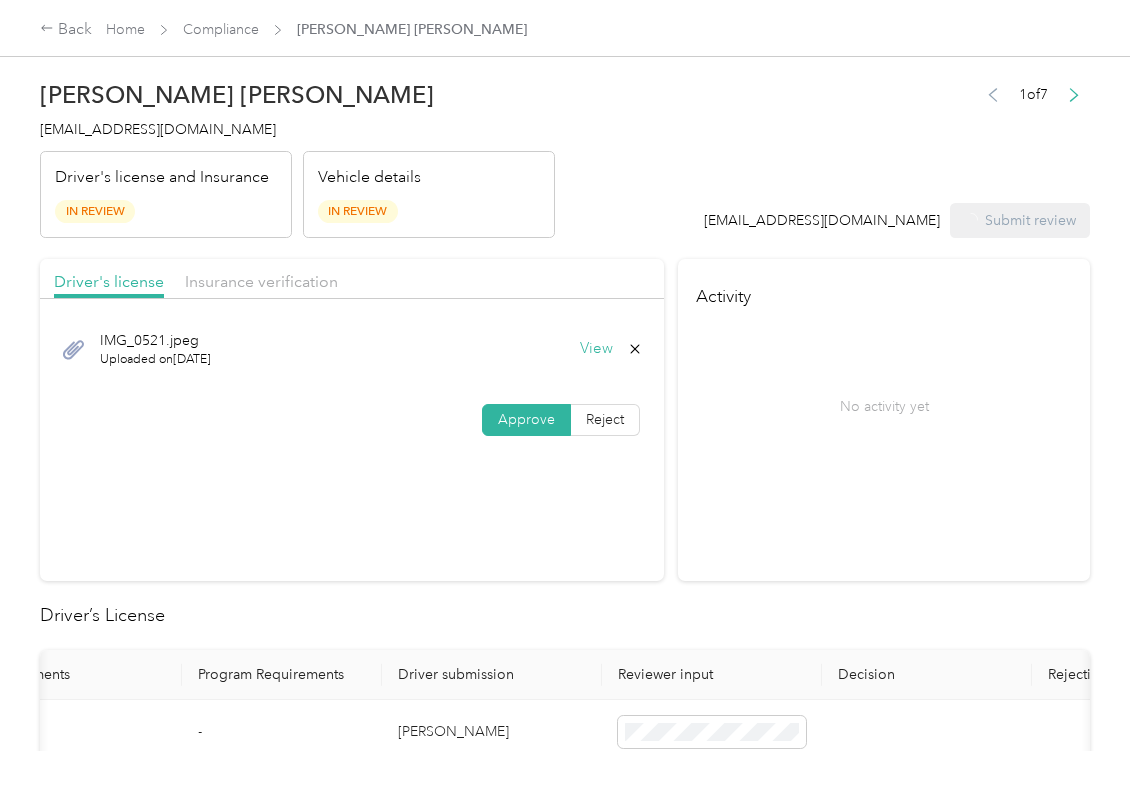 click on "[PERSON_NAME] [PERSON_NAME] [PERSON_NAME][EMAIL_ADDRESS][DOMAIN_NAME] Driver's license and Insurance In Review Vehicle details In Review" at bounding box center (297, 154) 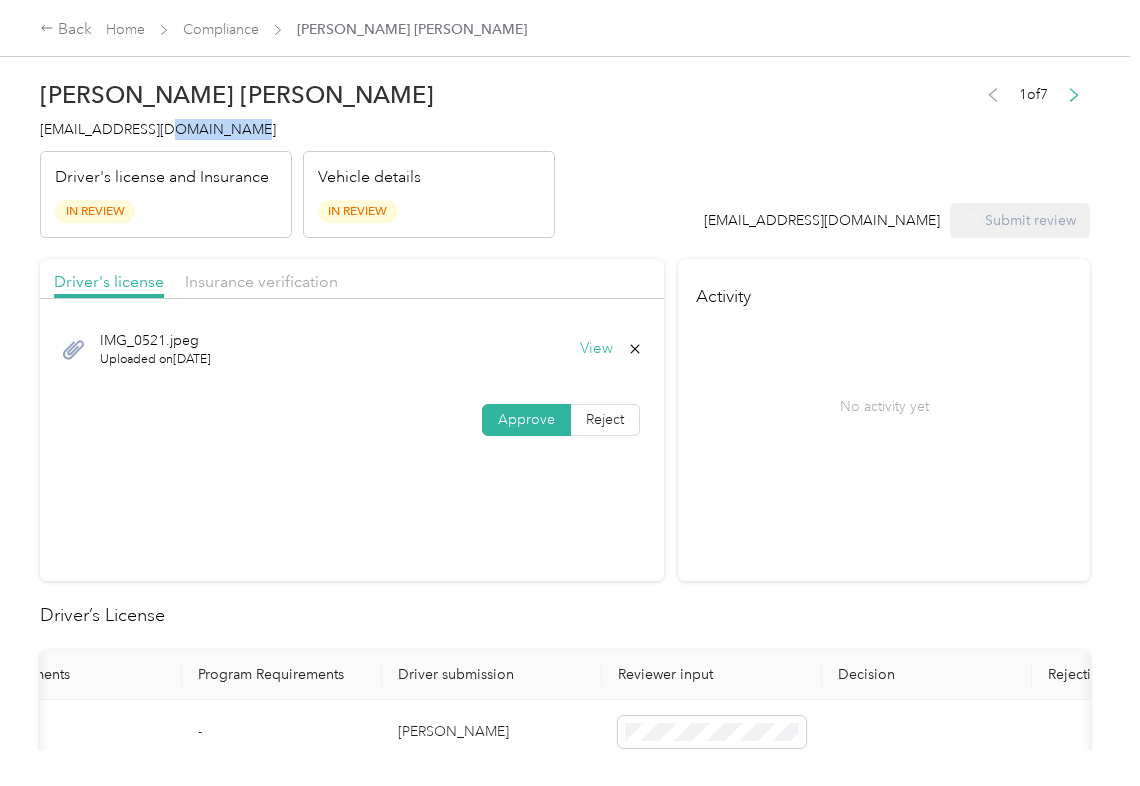 click on "[PERSON_NAME] [PERSON_NAME] [PERSON_NAME][EMAIL_ADDRESS][DOMAIN_NAME] Driver's license and Insurance In Review Vehicle details In Review" at bounding box center [297, 154] 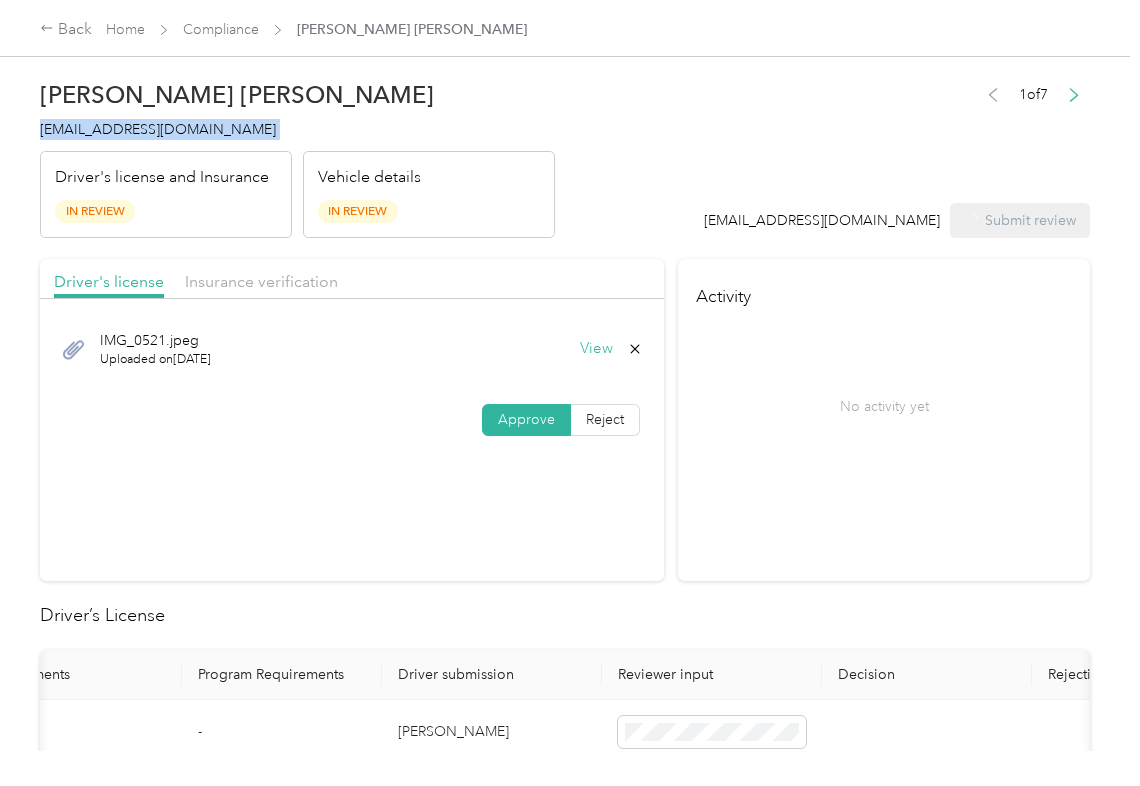 click on "[PERSON_NAME] [PERSON_NAME] [PERSON_NAME][EMAIL_ADDRESS][DOMAIN_NAME] Driver's license and Insurance In Review Vehicle details In Review" at bounding box center [297, 154] 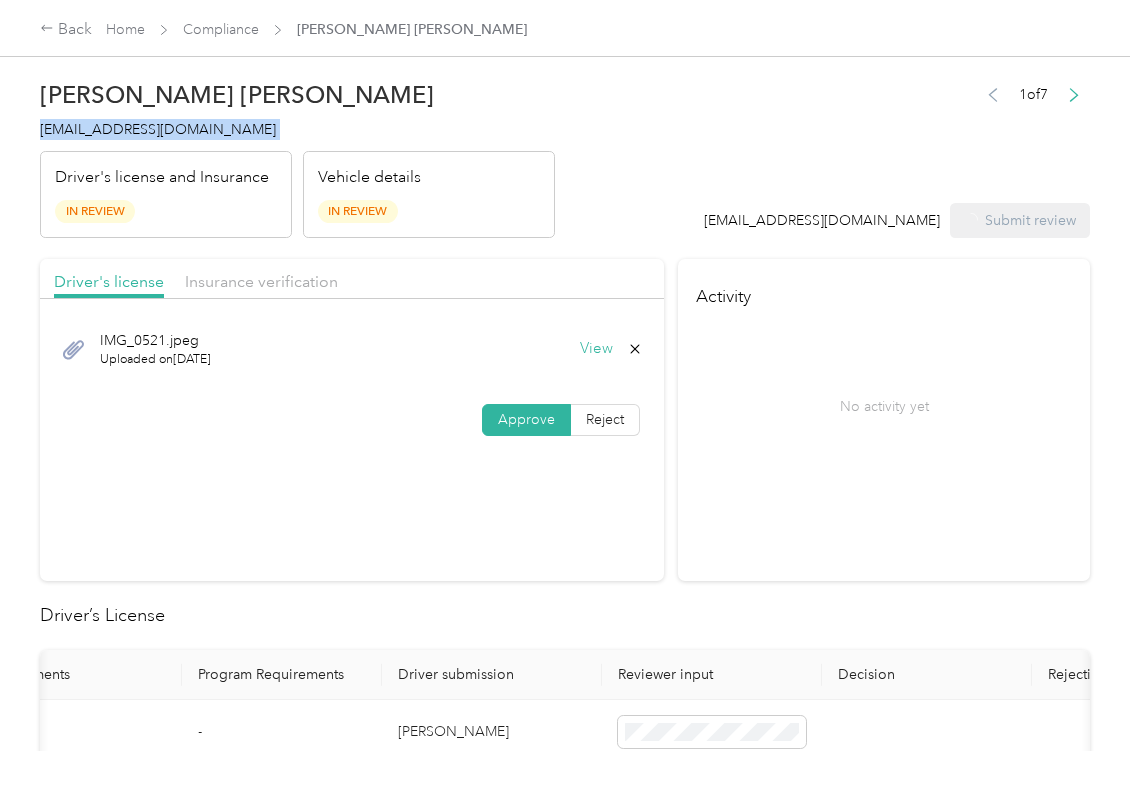 click on "[PERSON_NAME] [PERSON_NAME] [PERSON_NAME][EMAIL_ADDRESS][DOMAIN_NAME] Driver's license and Insurance In Review Vehicle details In Review" at bounding box center (297, 154) 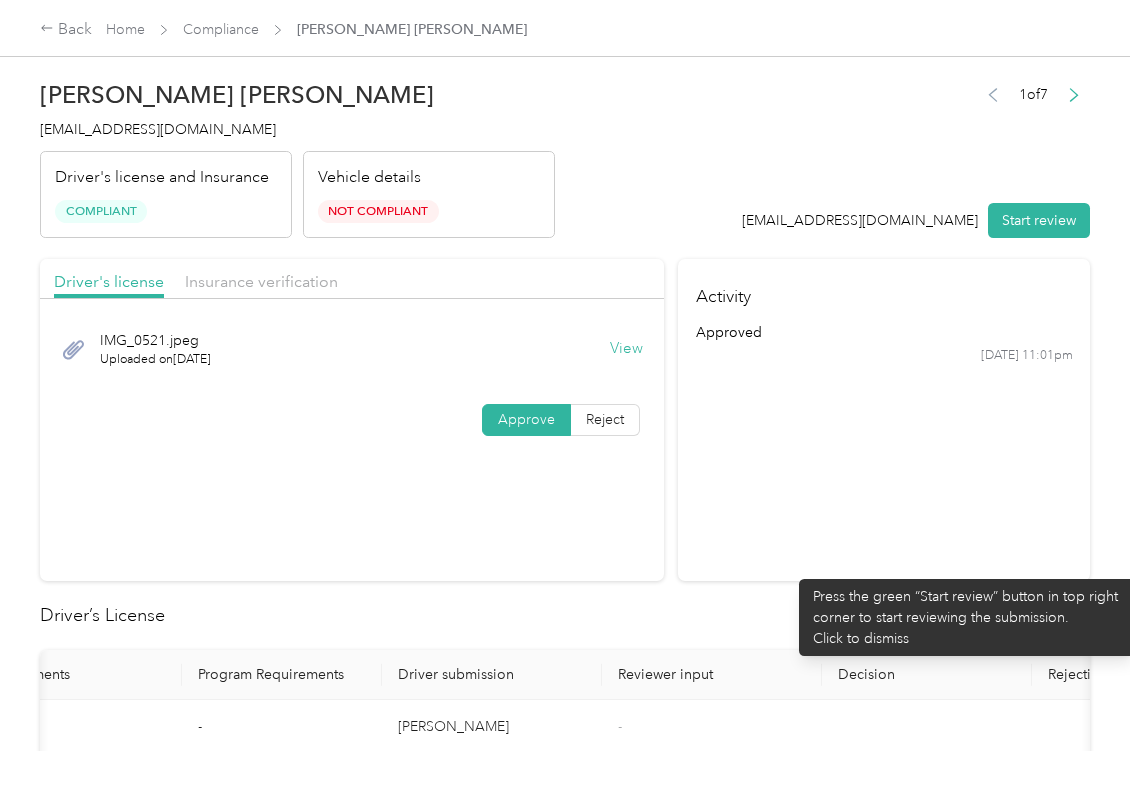 drag, startPoint x: 789, startPoint y: 569, endPoint x: 892, endPoint y: 489, distance: 130.41856 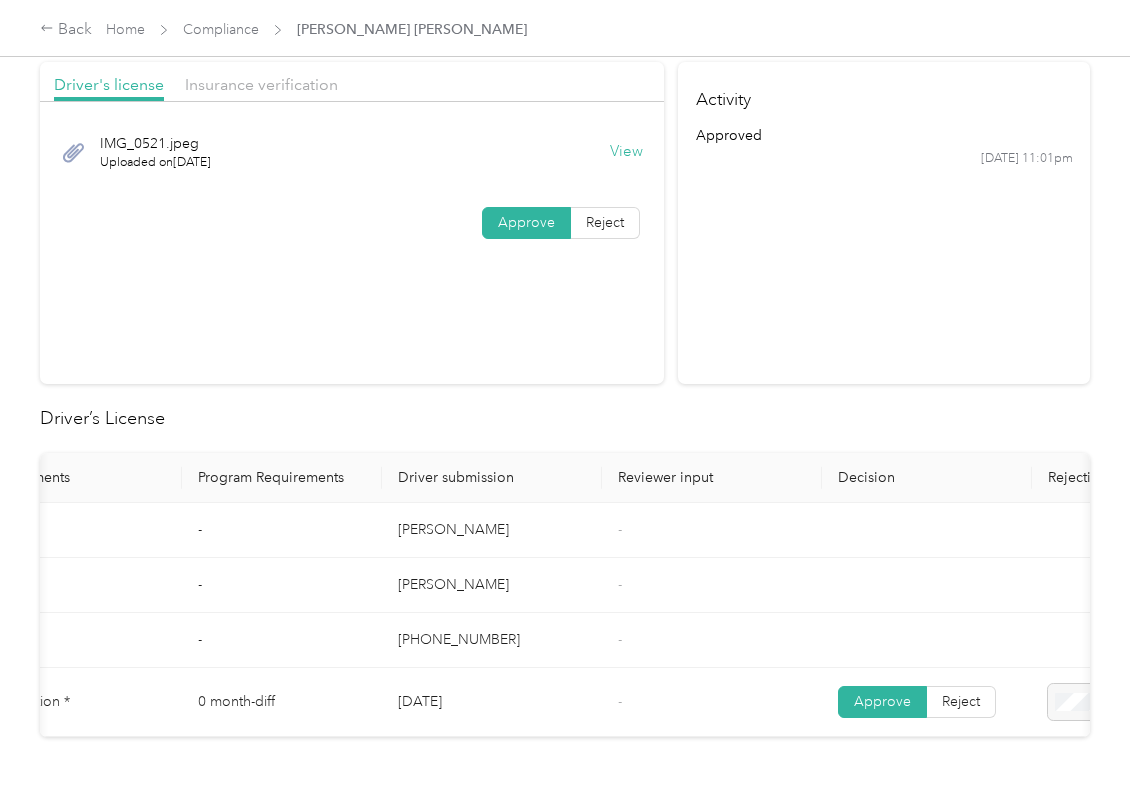 scroll, scrollTop: 933, scrollLeft: 0, axis: vertical 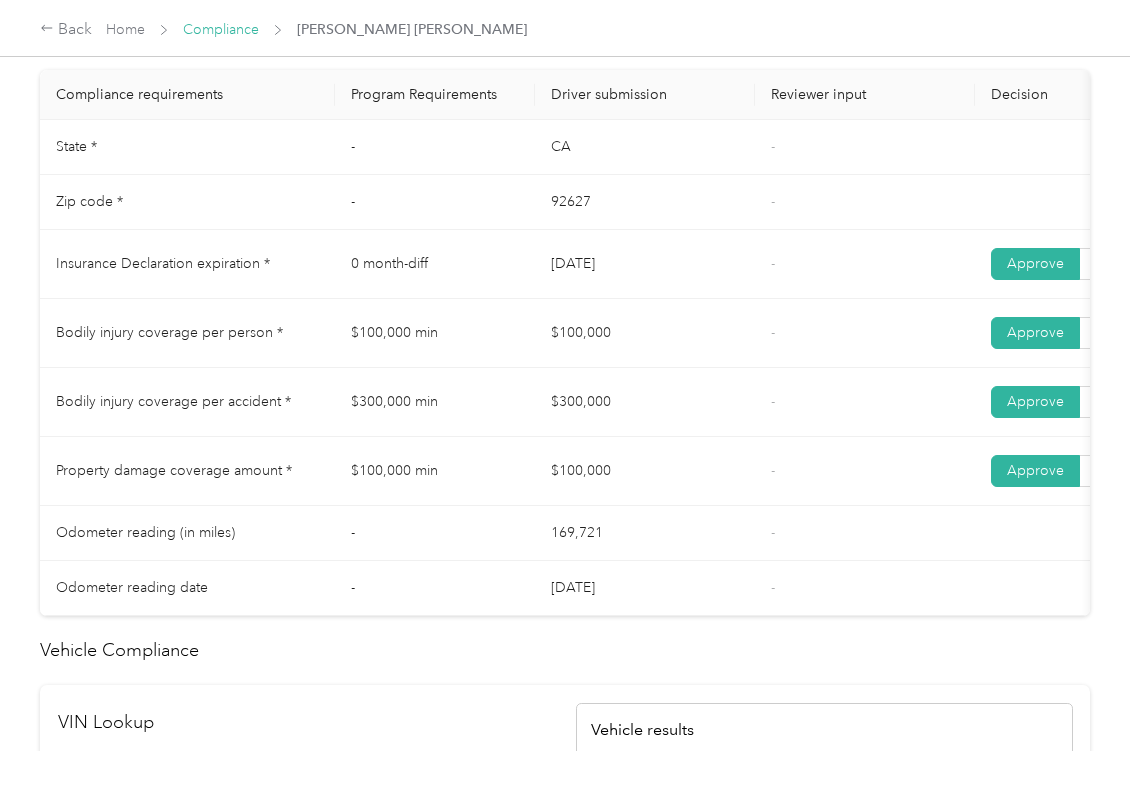 click on "Compliance" at bounding box center (221, 29) 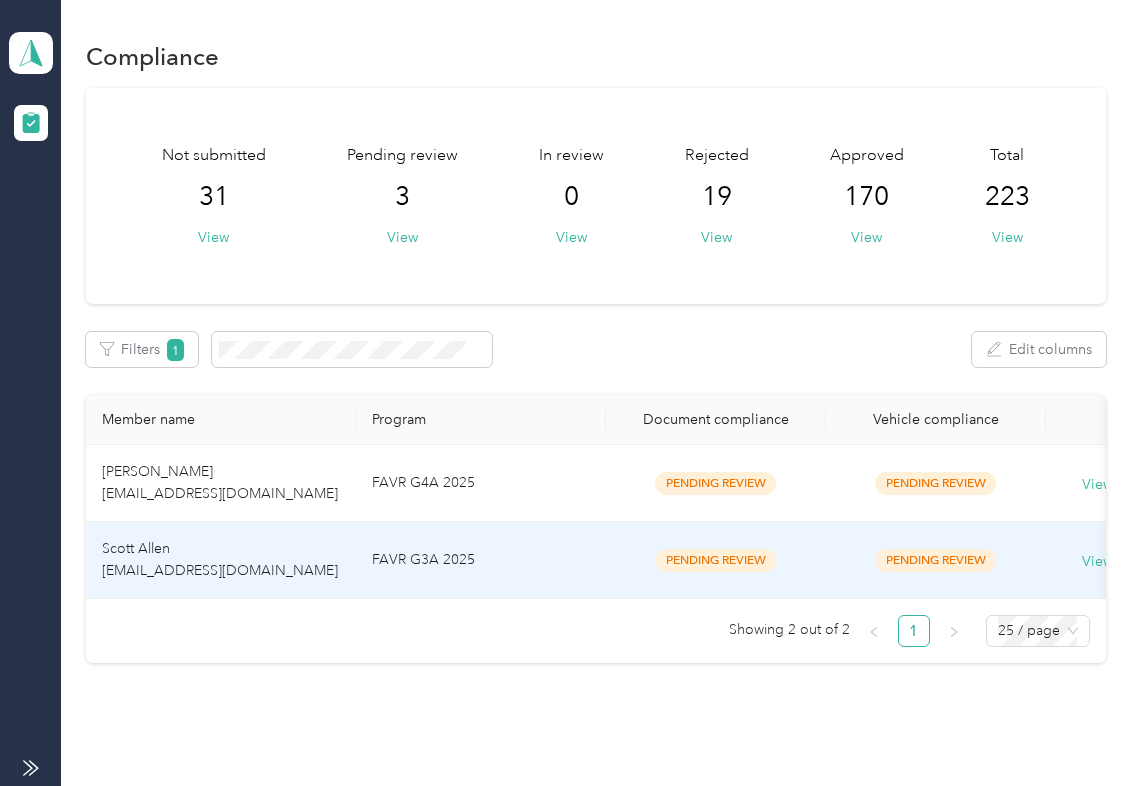 click on "Scott Allen
[EMAIL_ADDRESS][DOMAIN_NAME]" at bounding box center (221, 560) 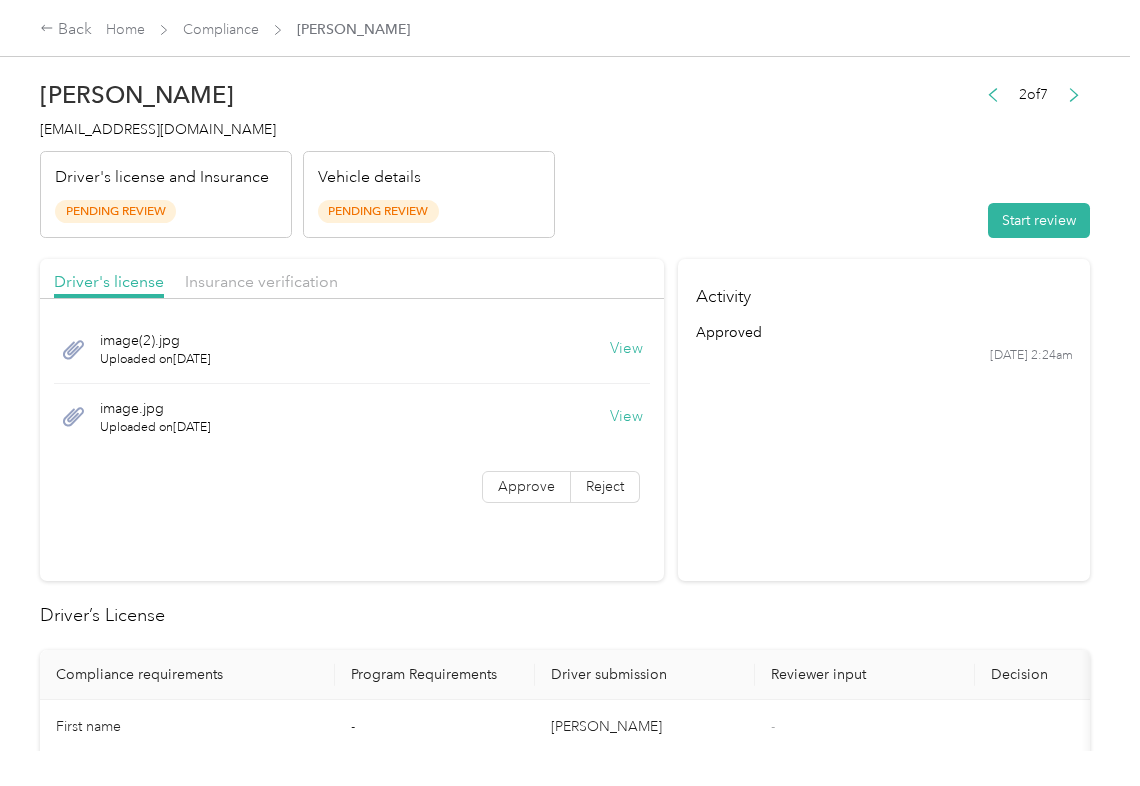 click on "View" at bounding box center (626, 349) 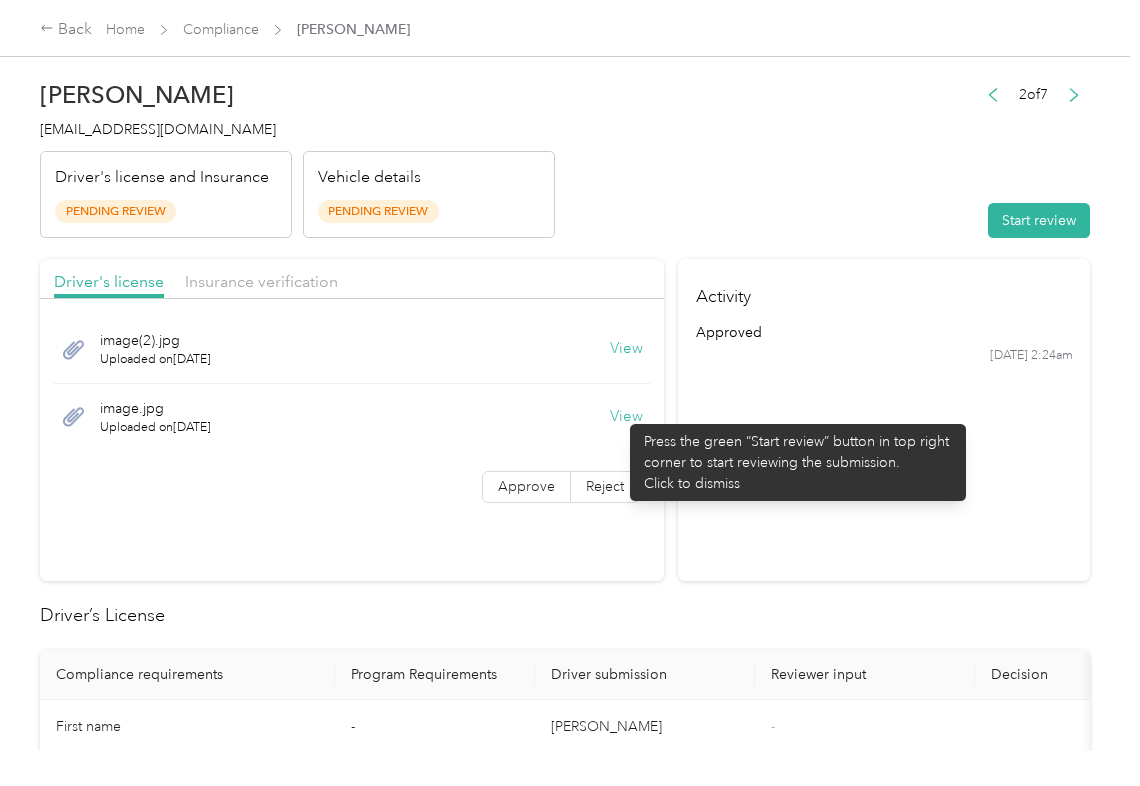 click on "View" at bounding box center [626, 417] 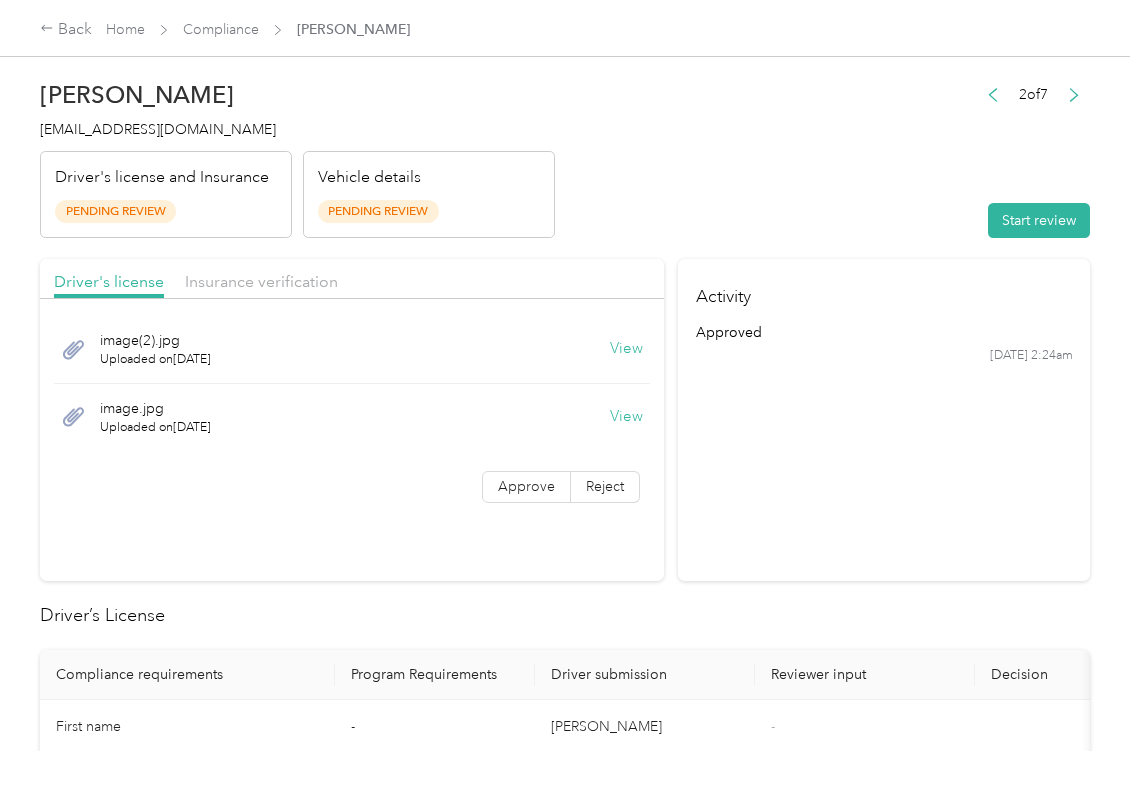 drag, startPoint x: 481, startPoint y: 277, endPoint x: 452, endPoint y: 280, distance: 29.15476 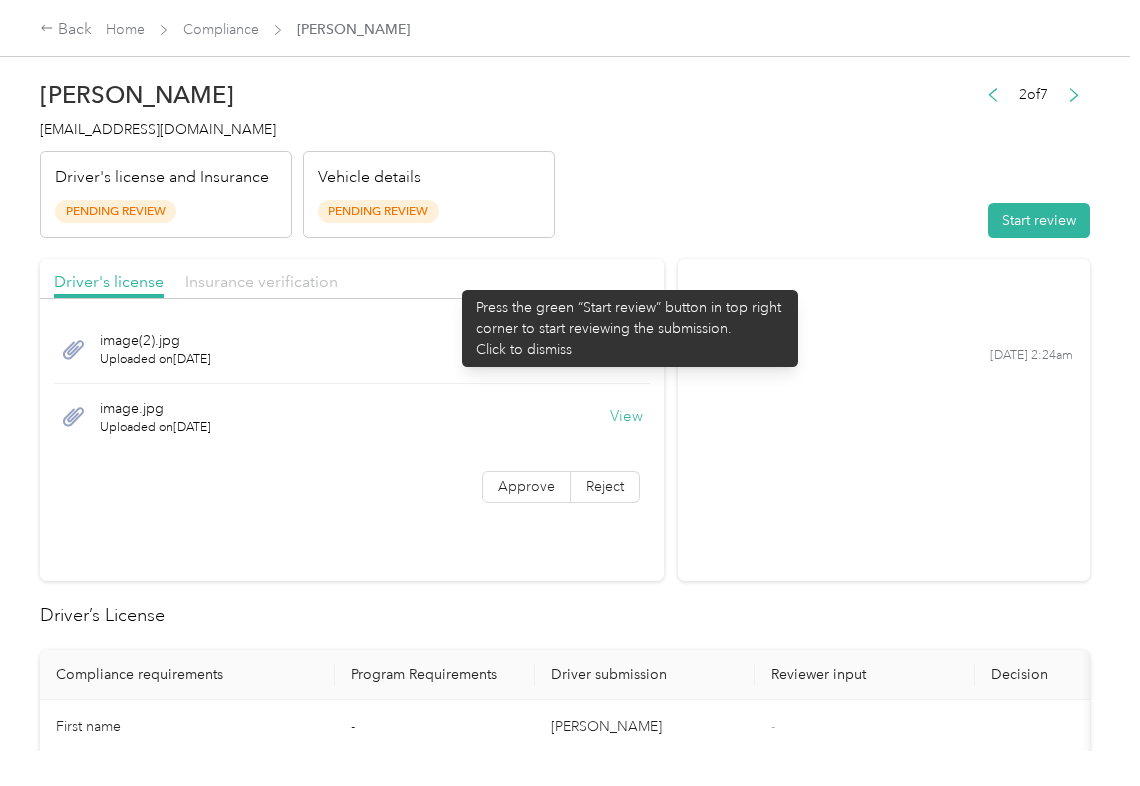 click on "Insurance verification" at bounding box center [261, 281] 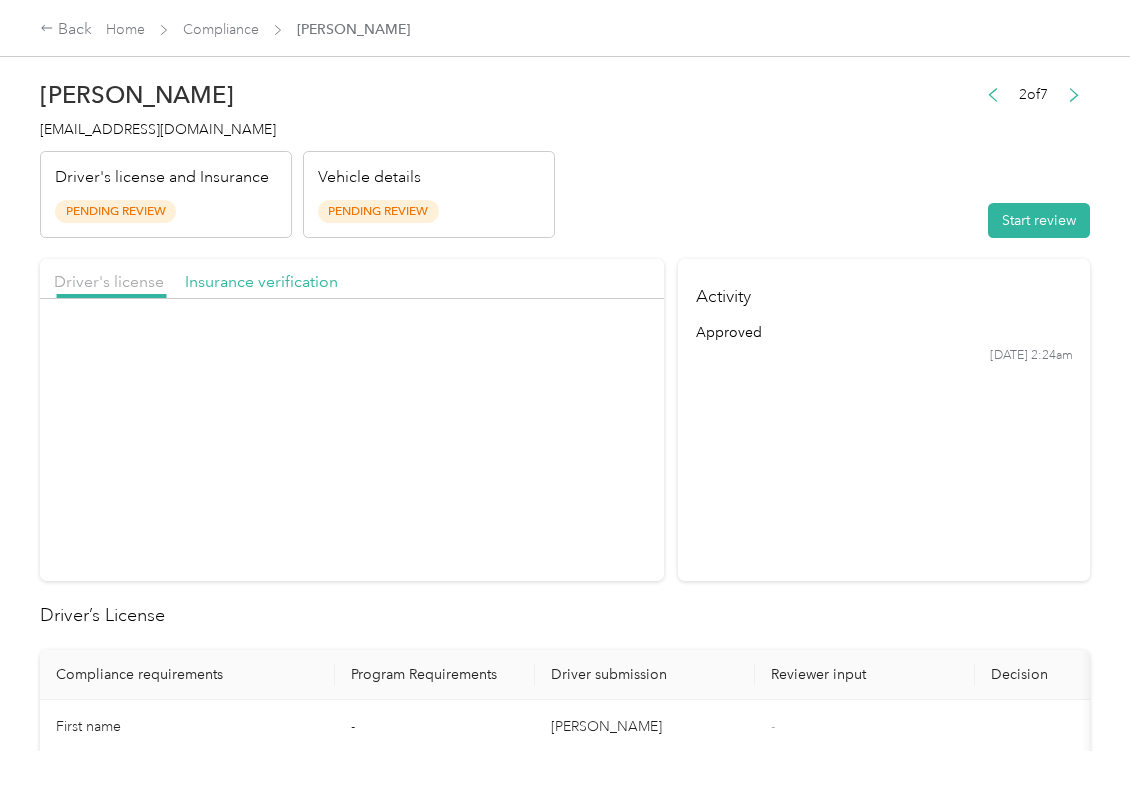 drag, startPoint x: 276, startPoint y: 288, endPoint x: 286, endPoint y: 305, distance: 19.723083 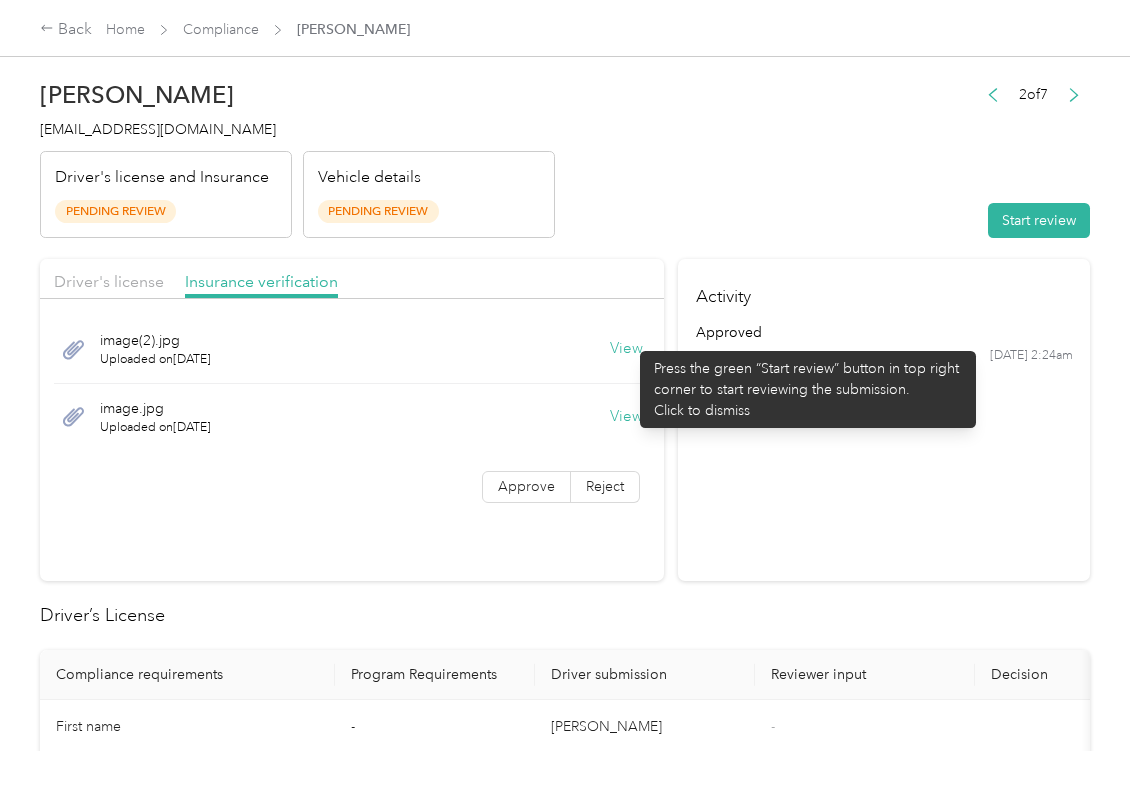 click on "View" at bounding box center (626, 349) 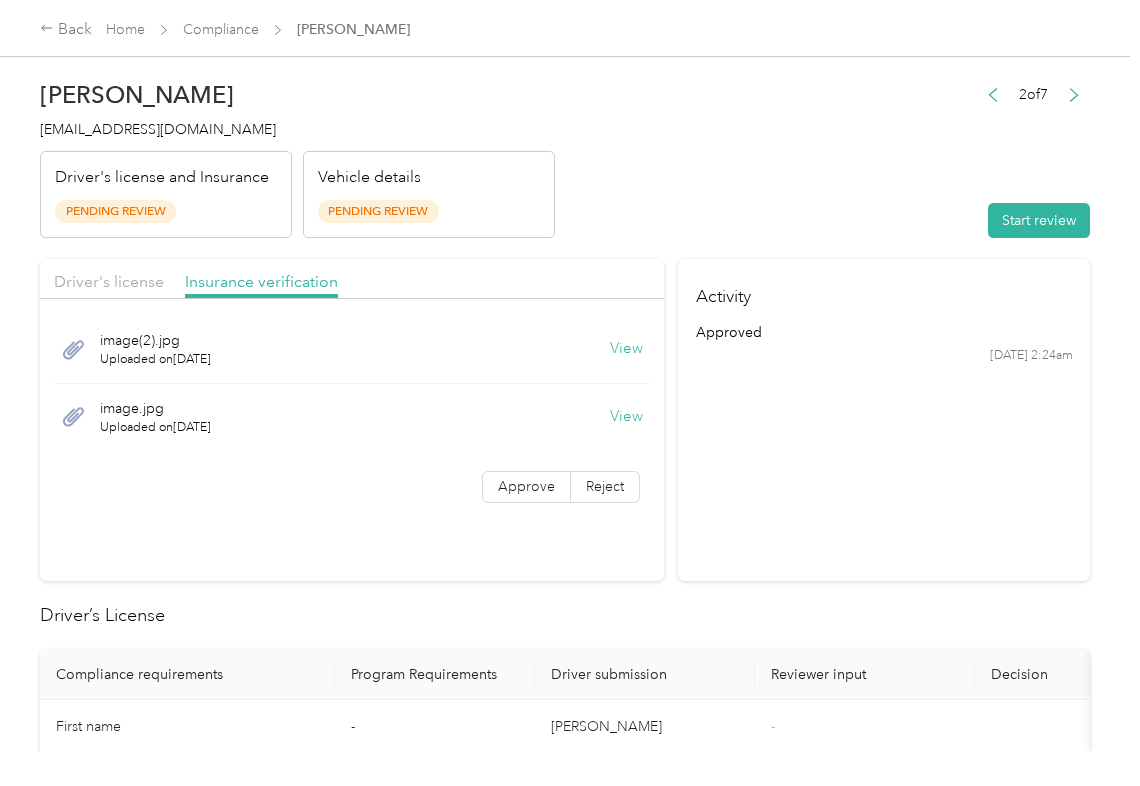 click on "View" at bounding box center [626, 417] 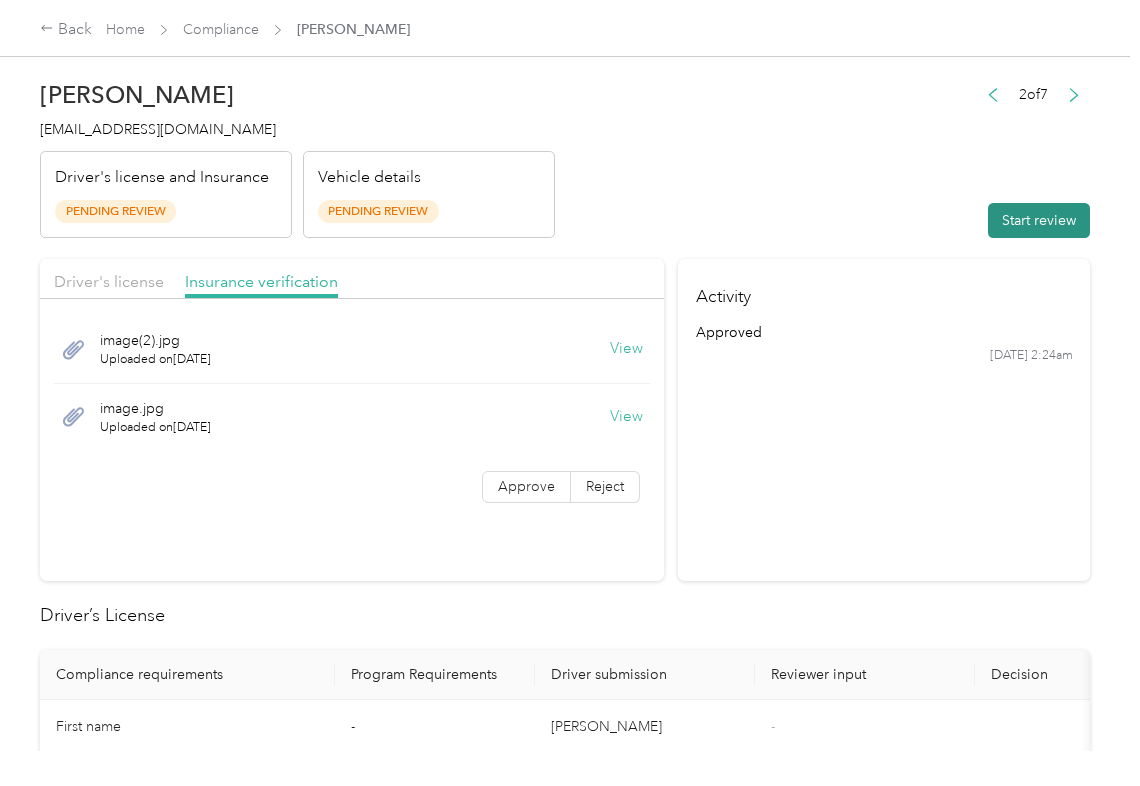 click on "2  of  7 Start review" at bounding box center (1033, 160) 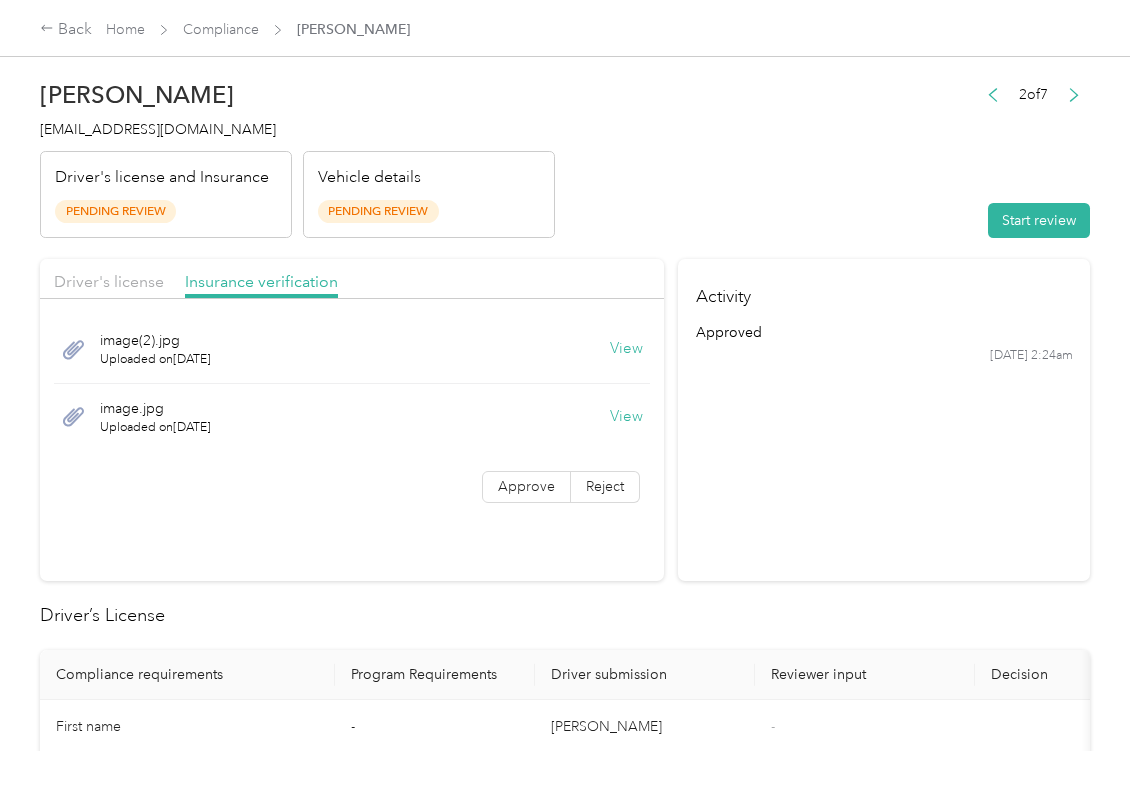 click on "Start review" at bounding box center (1039, 220) 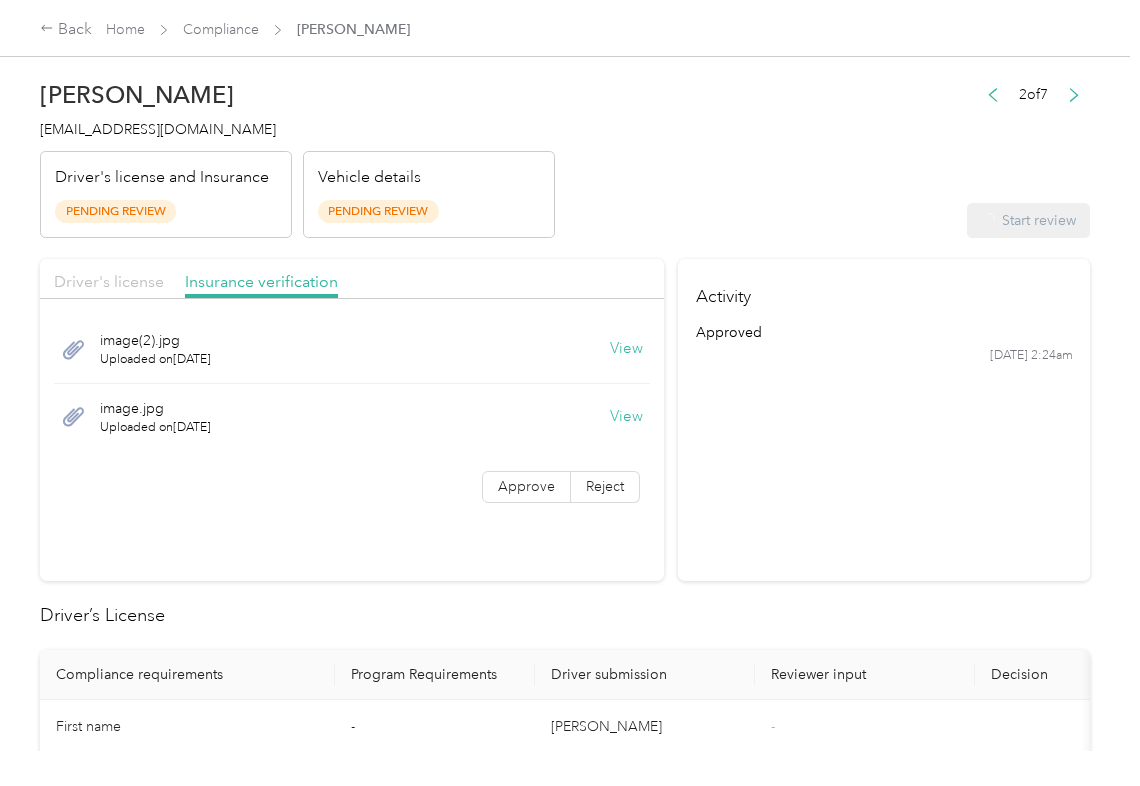 click on "Driver's license" at bounding box center [109, 281] 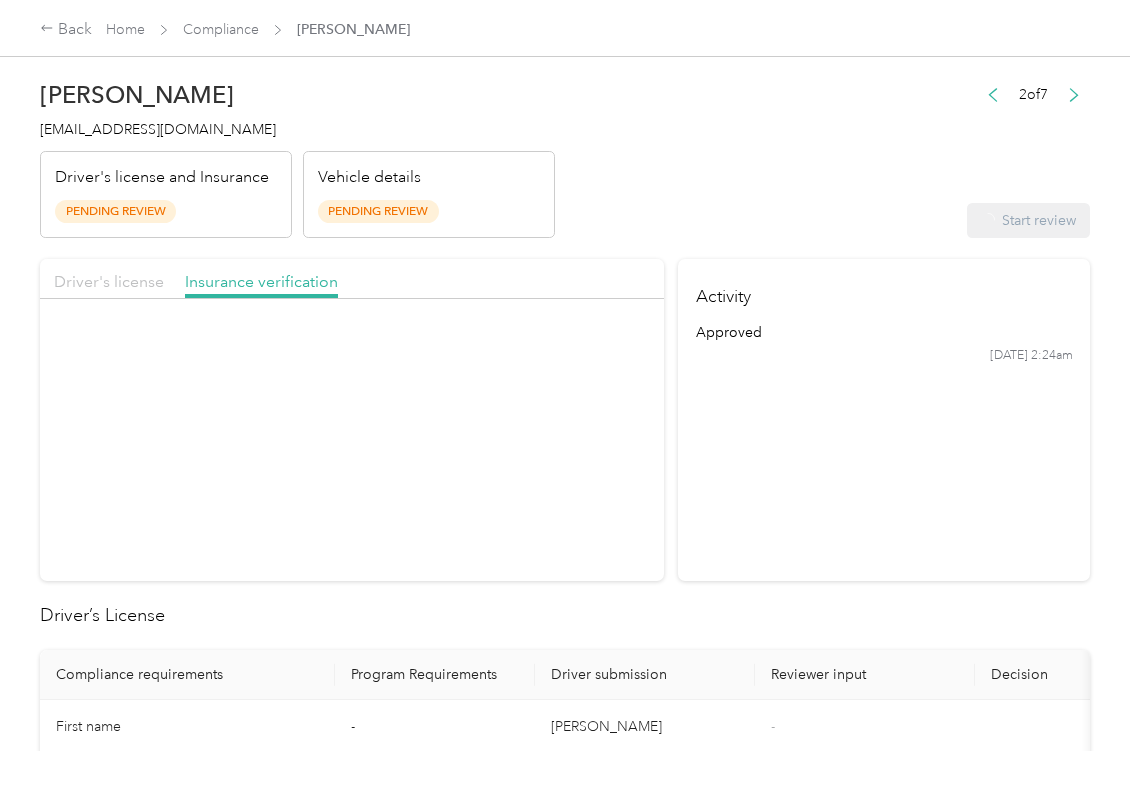 click on "Driver's license" at bounding box center [109, 281] 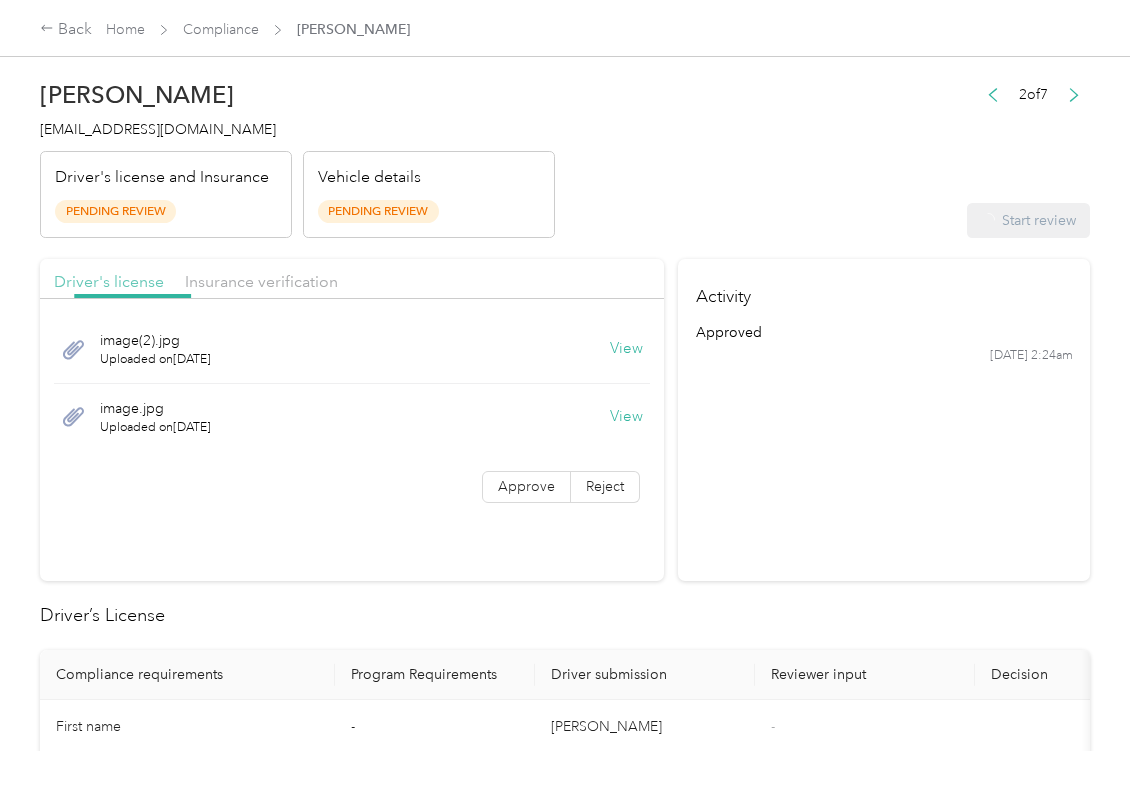 click on "Driver's license" at bounding box center (109, 281) 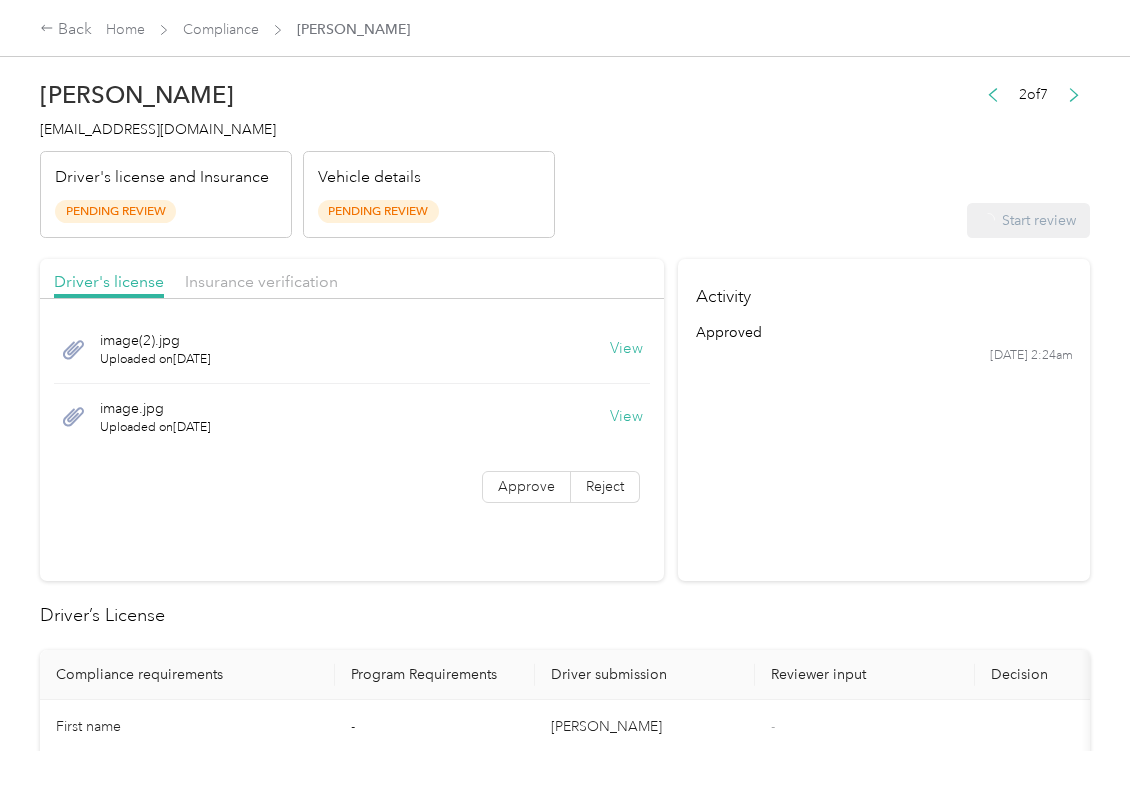click on "image(2).jpg Uploaded on  [DATE] View image.jpg Uploaded on  [DATE] View Approve Reject" at bounding box center (352, 413) 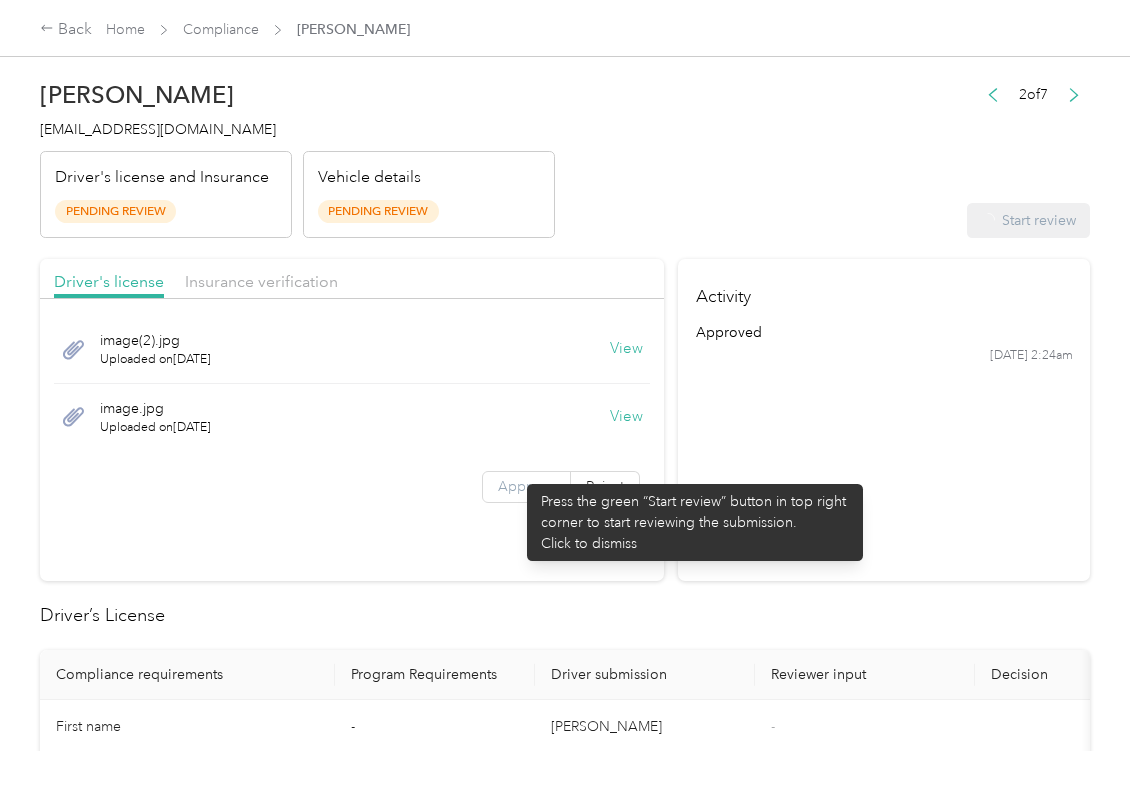click on "Approve" at bounding box center (526, 486) 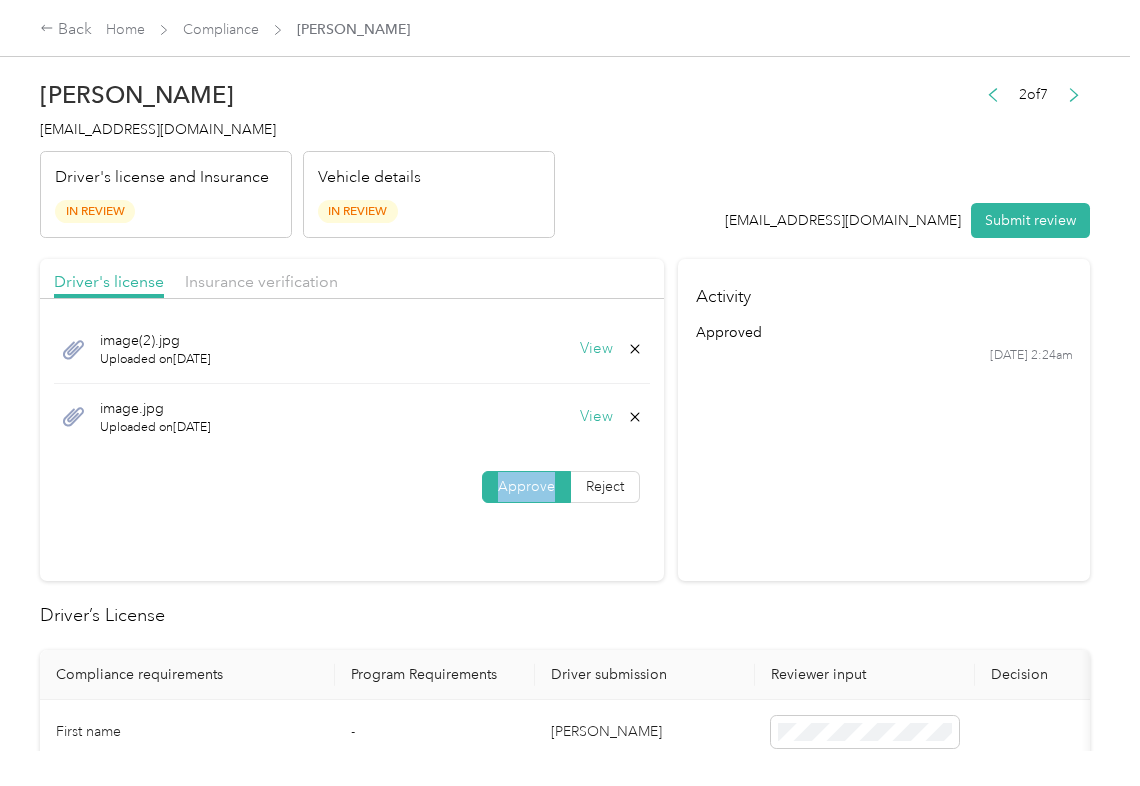 click on "Approve" at bounding box center [526, 486] 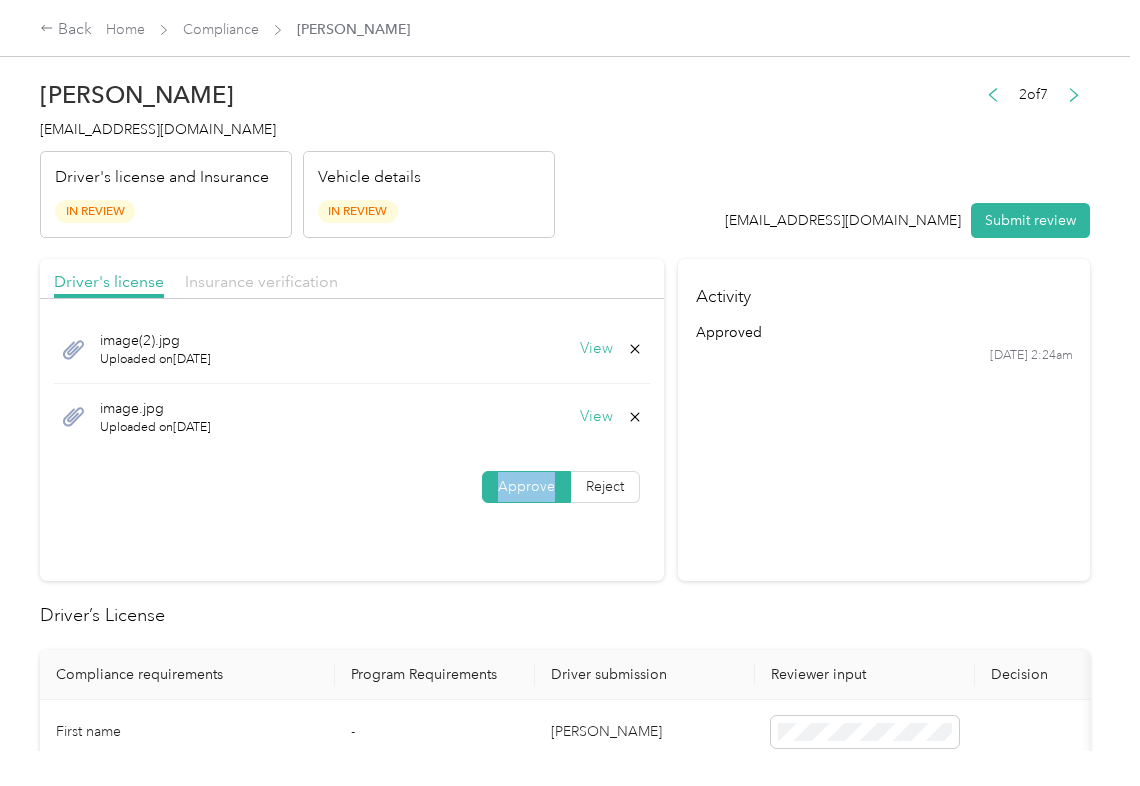 click on "Insurance verification" at bounding box center (261, 281) 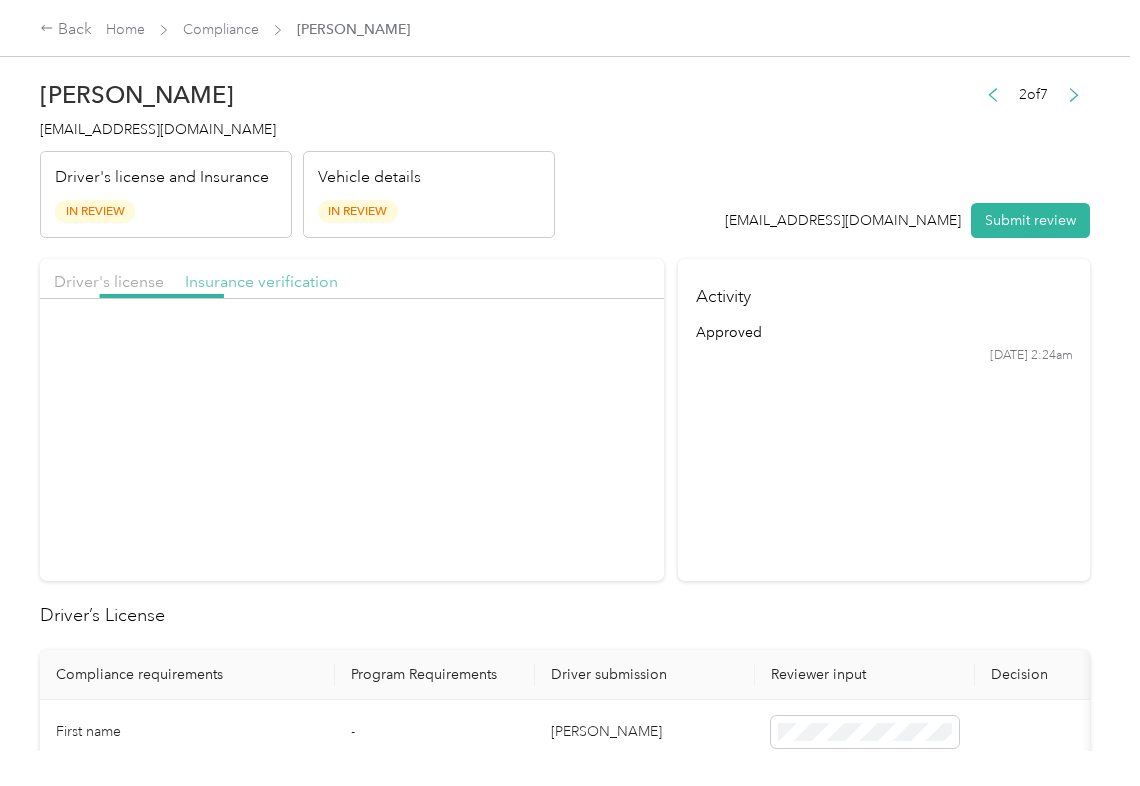 click on "Insurance verification" at bounding box center (261, 281) 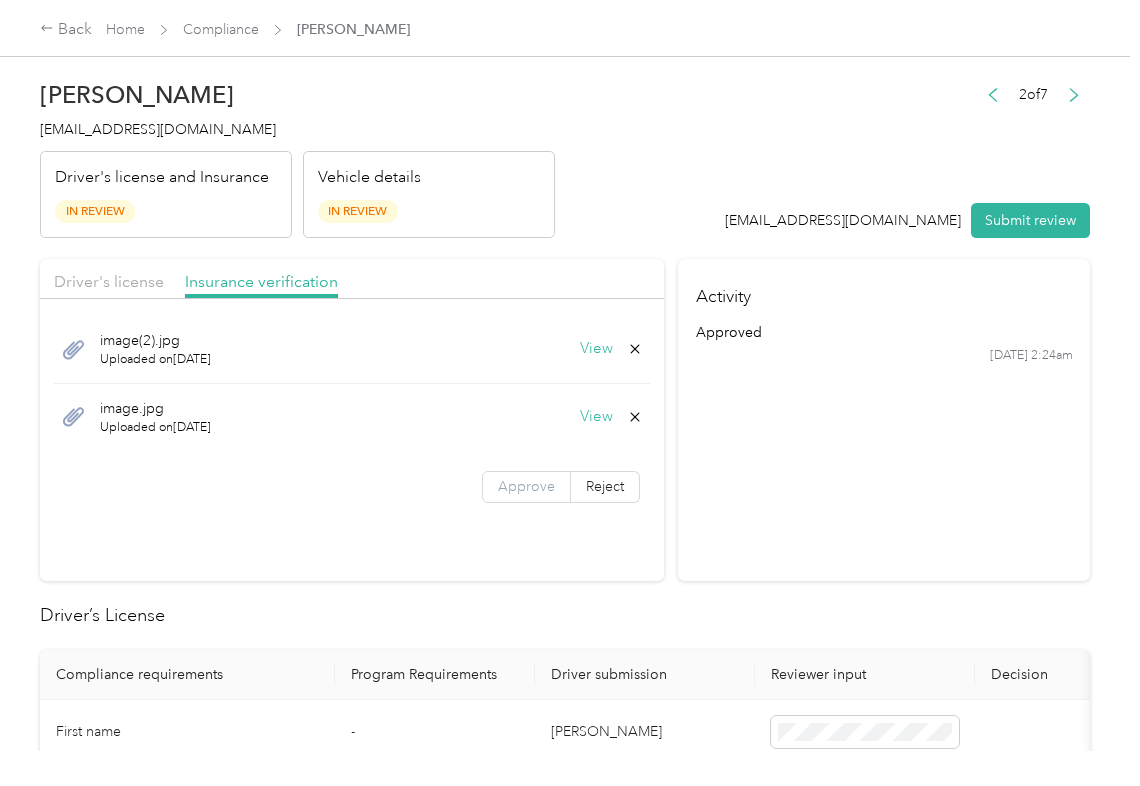 drag, startPoint x: 512, startPoint y: 477, endPoint x: 529, endPoint y: 484, distance: 18.384777 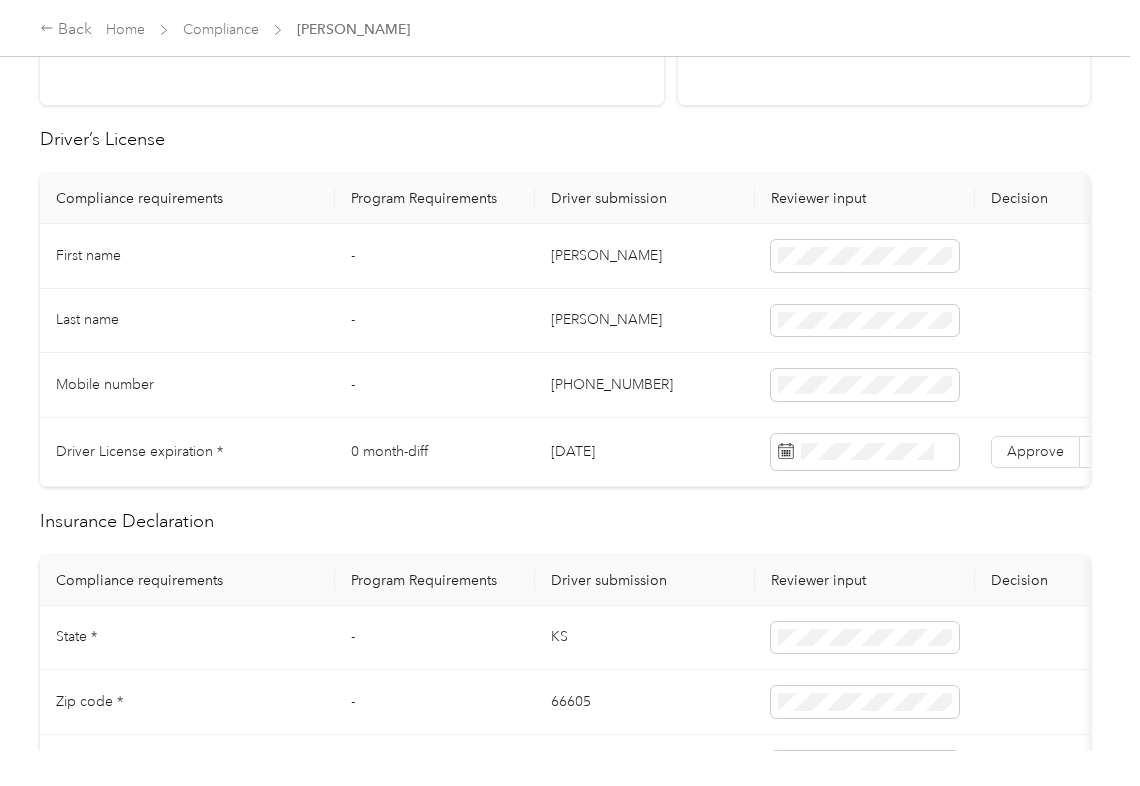 scroll, scrollTop: 533, scrollLeft: 0, axis: vertical 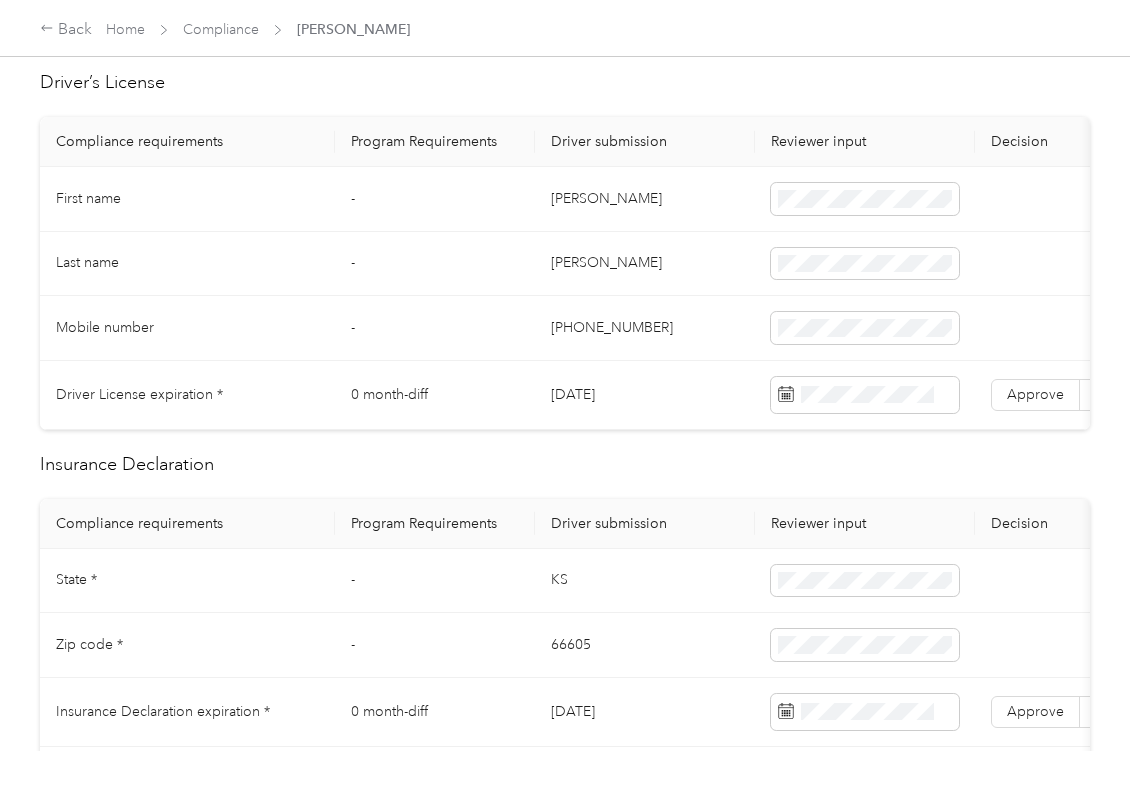 click on "[PERSON_NAME]" at bounding box center [645, 199] 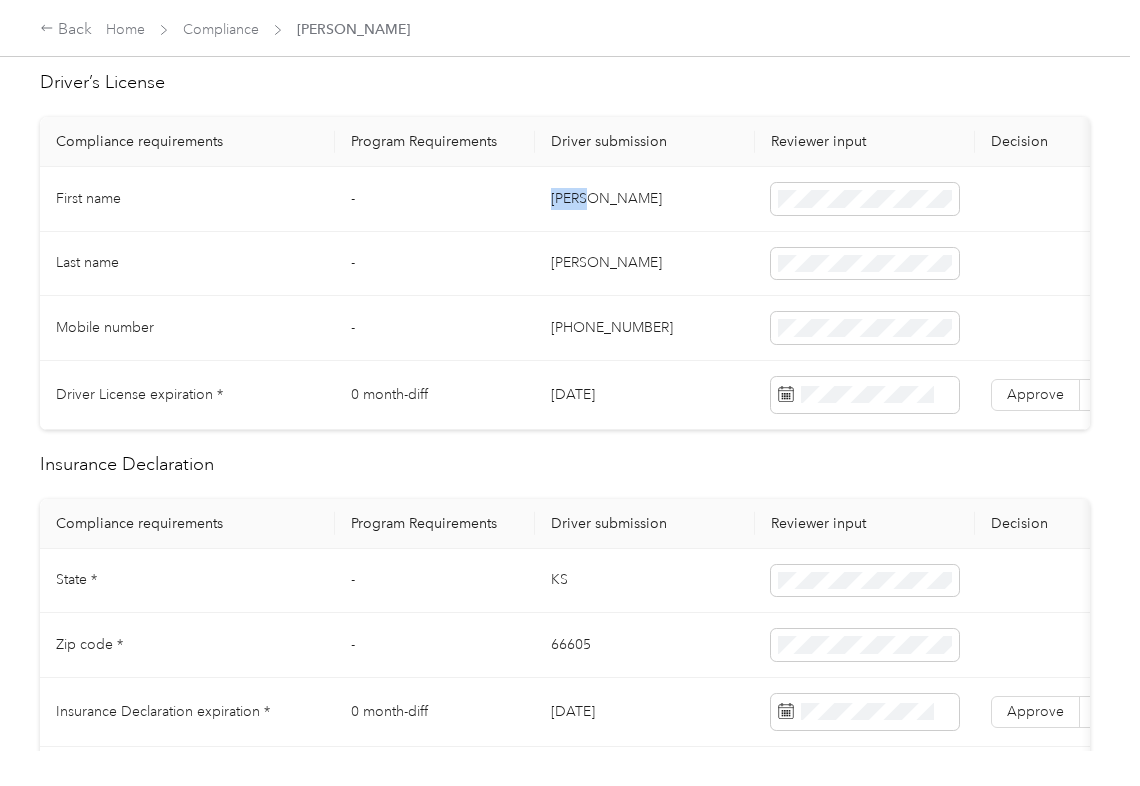 click on "[PERSON_NAME]" at bounding box center [645, 199] 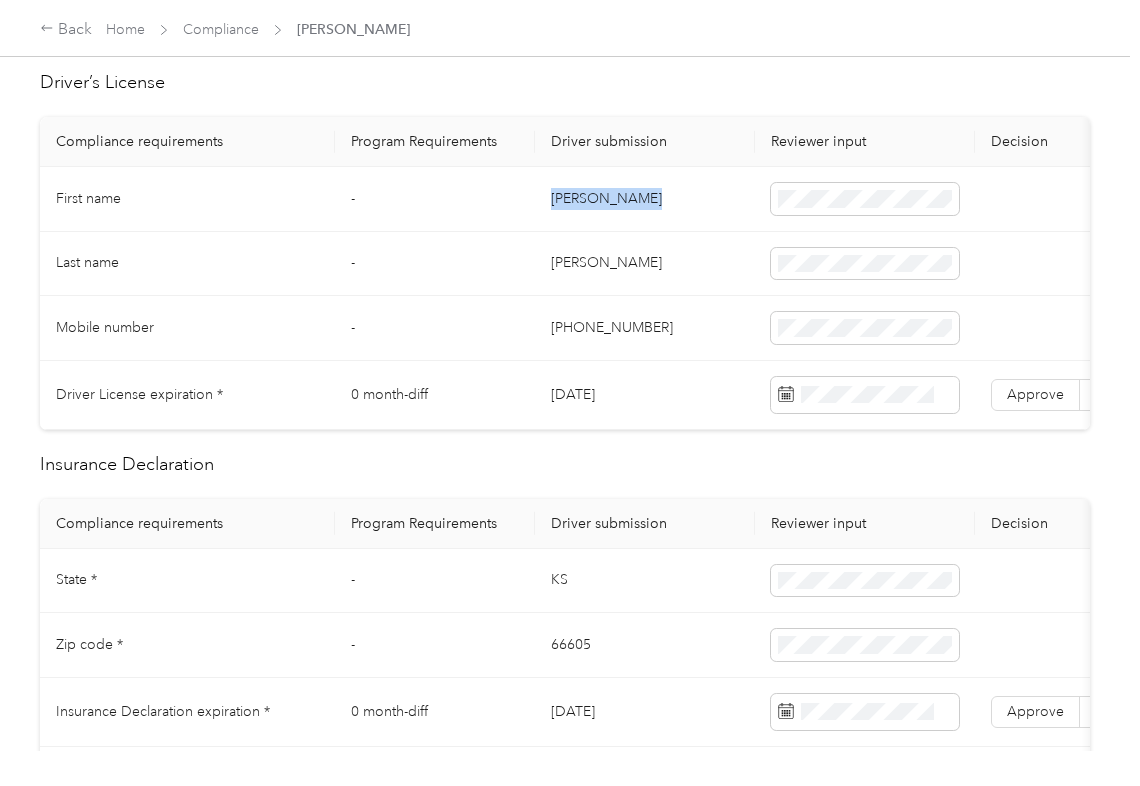 click on "[PERSON_NAME]" at bounding box center (645, 199) 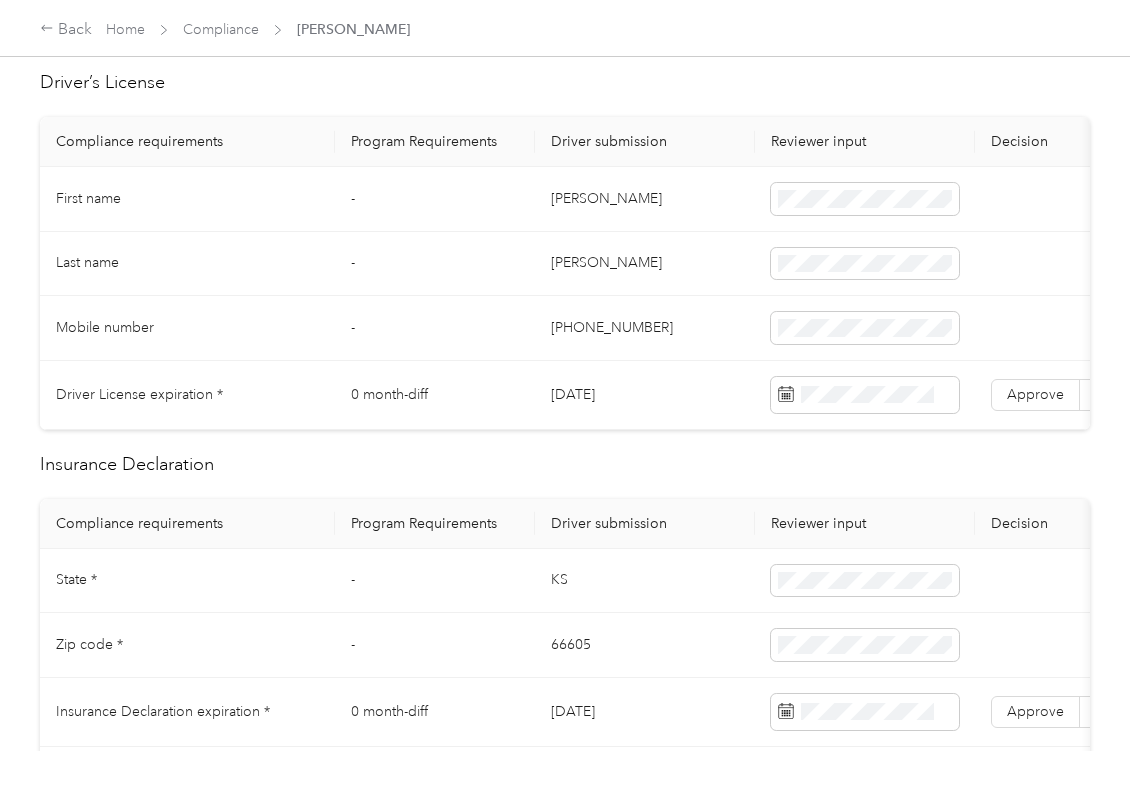 click on "[DATE]" at bounding box center [645, 395] 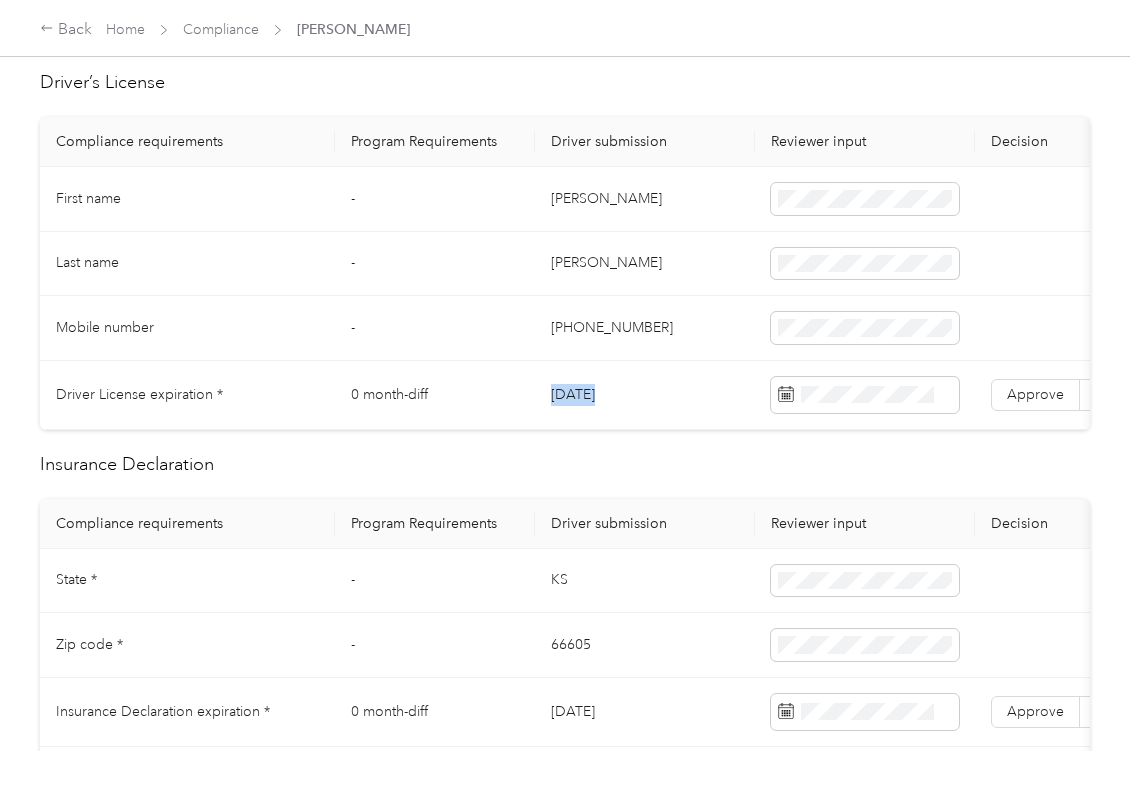 click on "[DATE]" at bounding box center [645, 395] 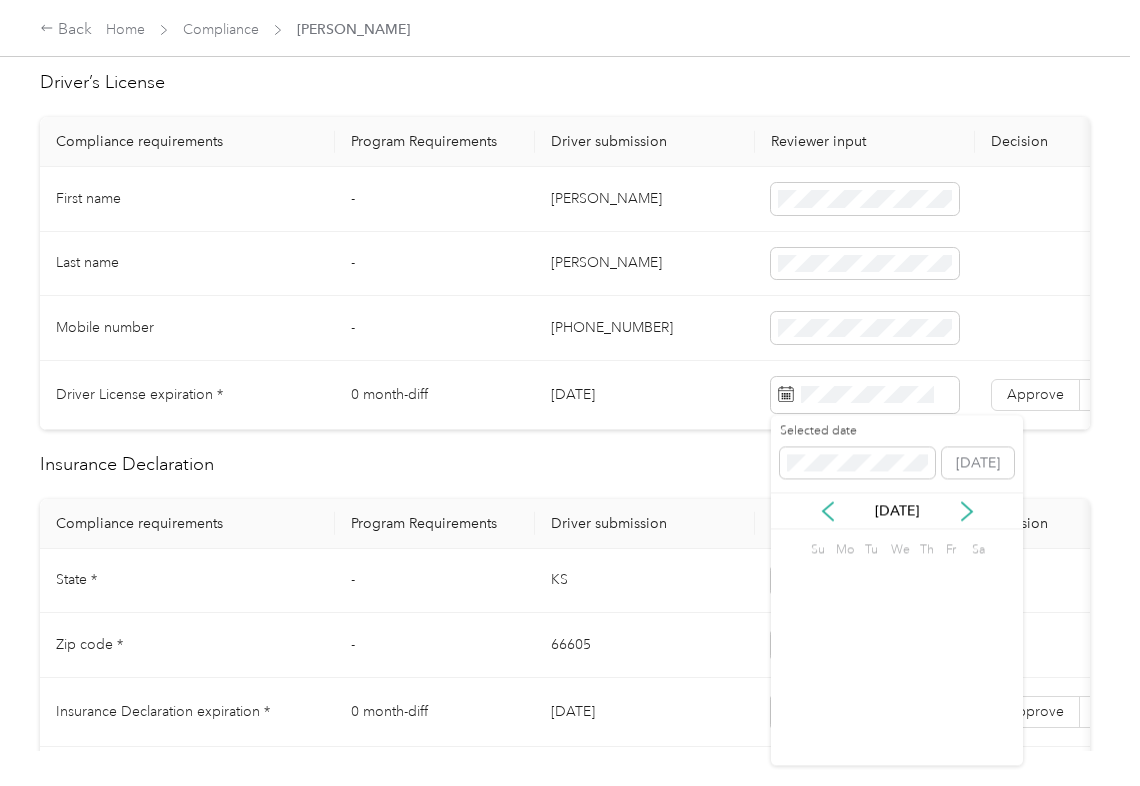 scroll, scrollTop: 0, scrollLeft: 370, axis: horizontal 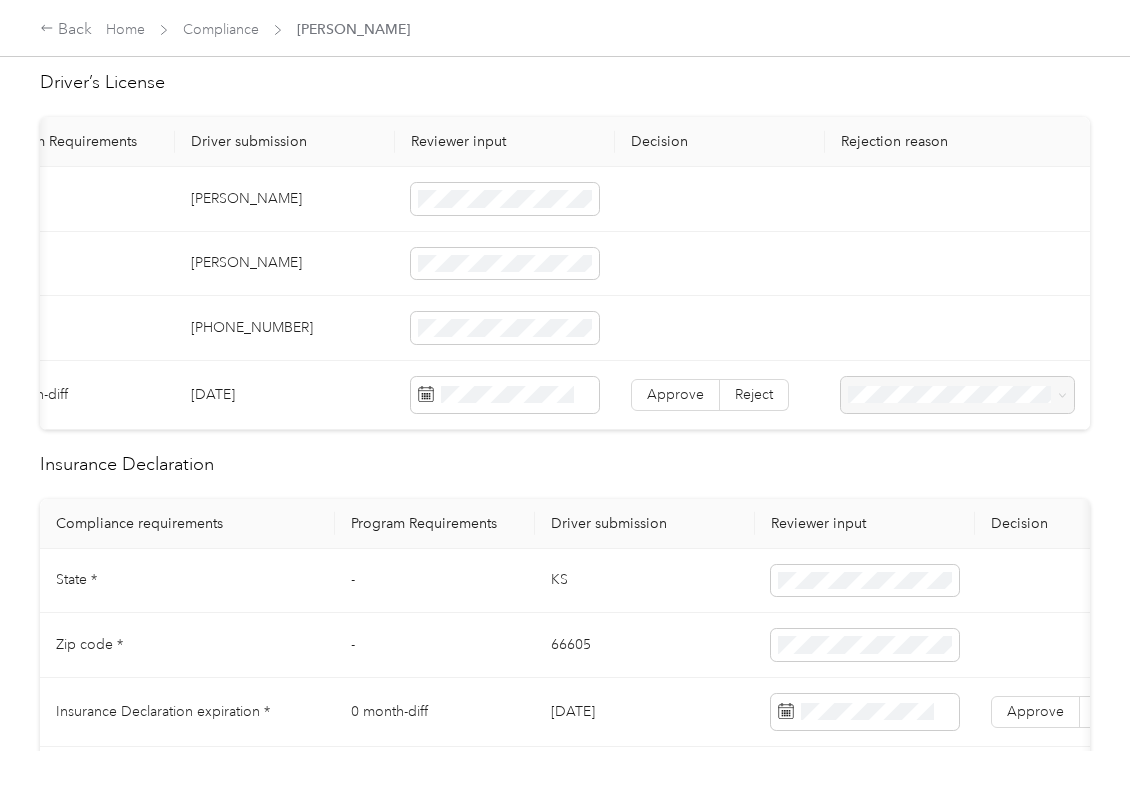 drag, startPoint x: 253, startPoint y: 358, endPoint x: 458, endPoint y: 436, distance: 219.33765 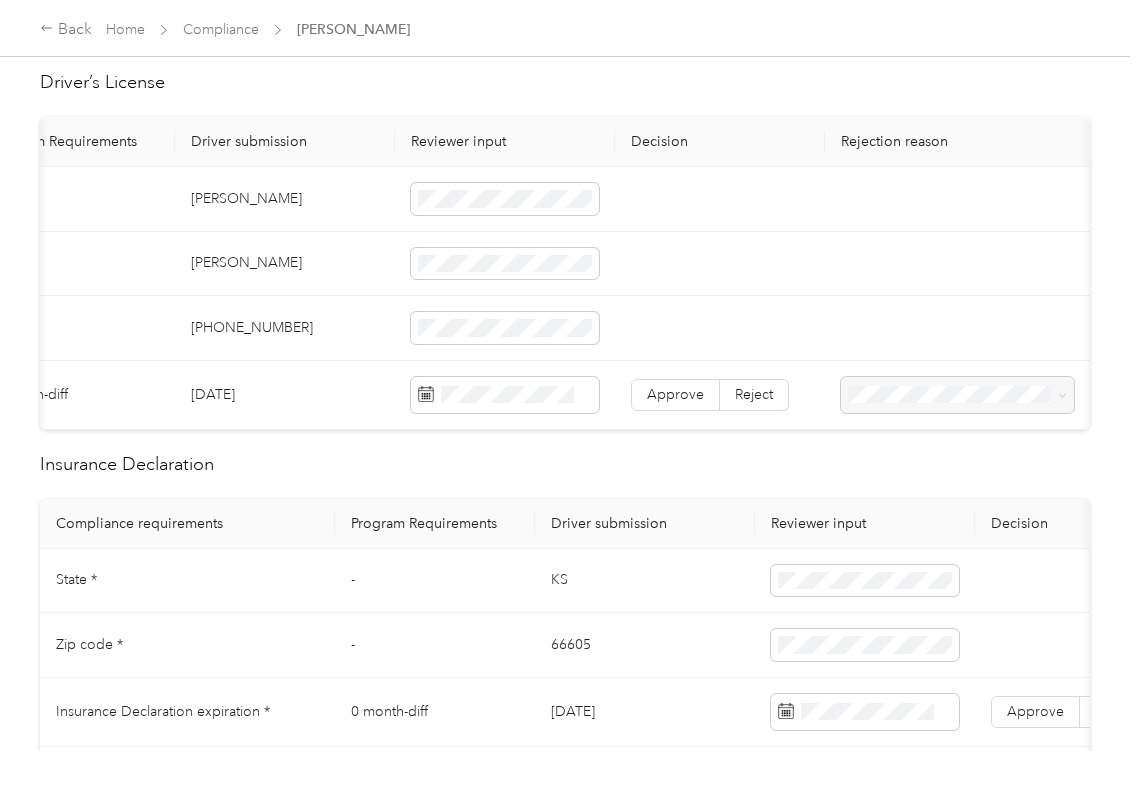 scroll, scrollTop: 0, scrollLeft: 285, axis: horizontal 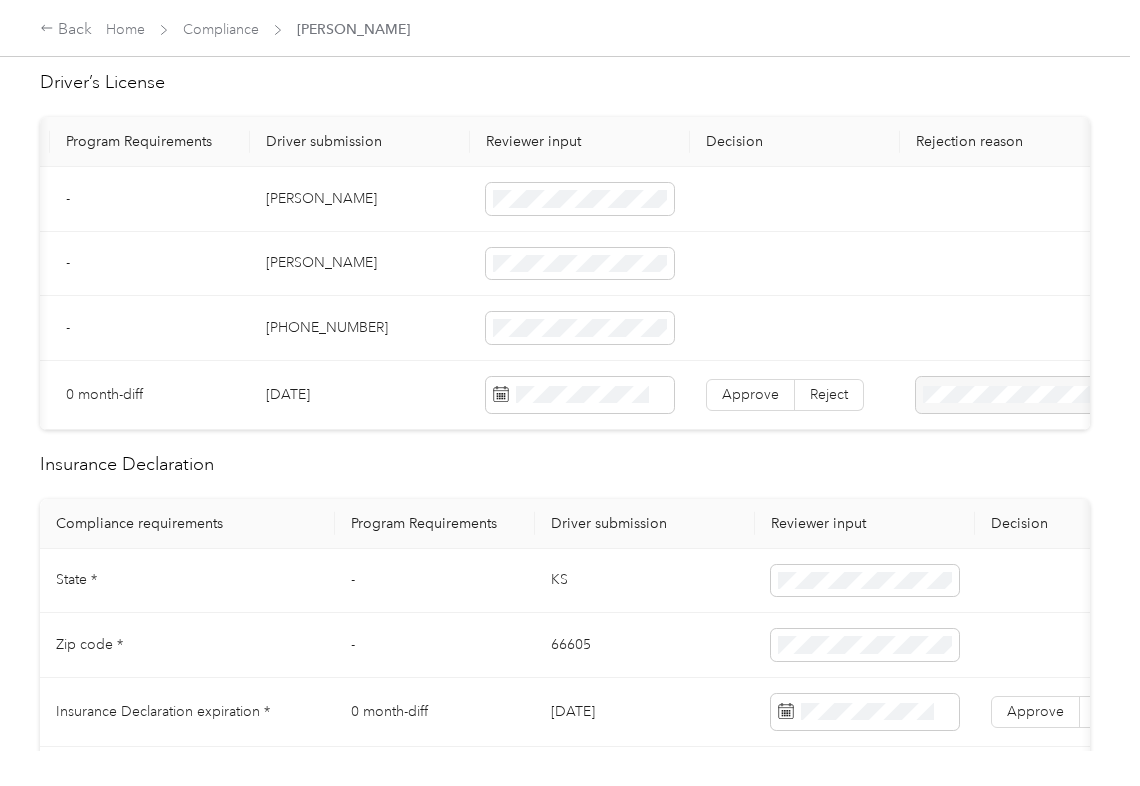 click on "[DATE]" at bounding box center (360, 395) 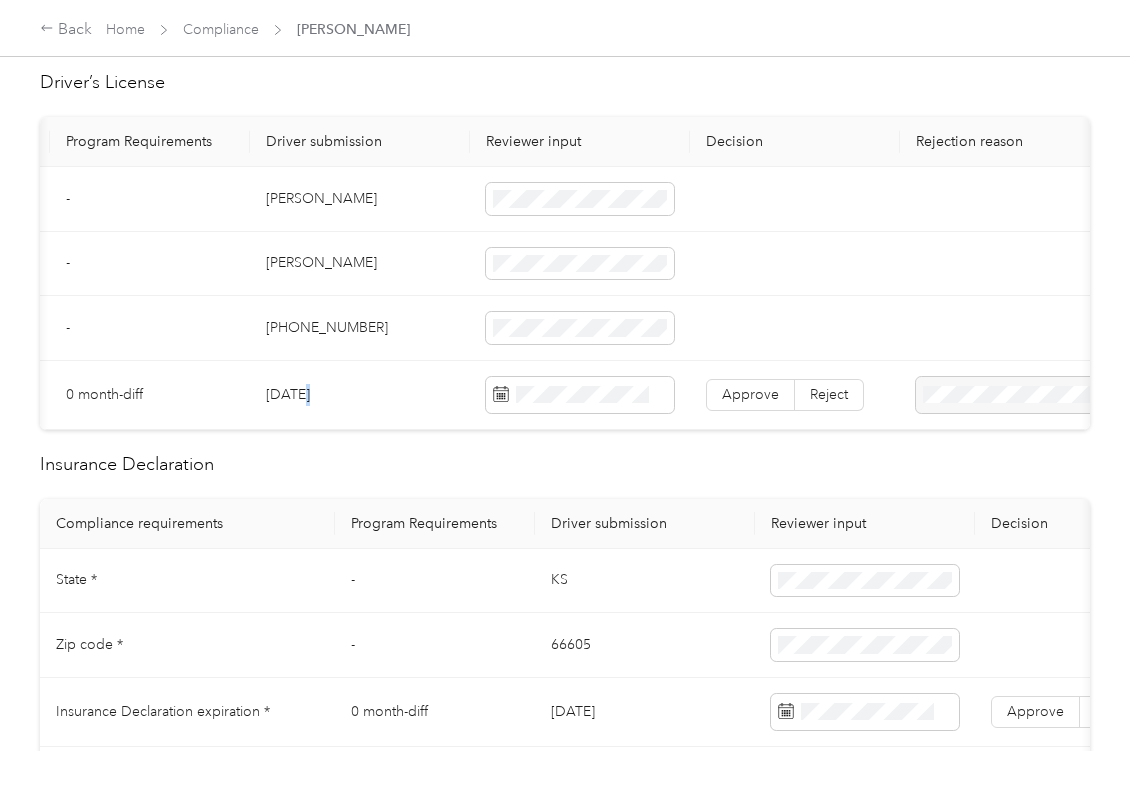 click on "[DATE]" at bounding box center [360, 395] 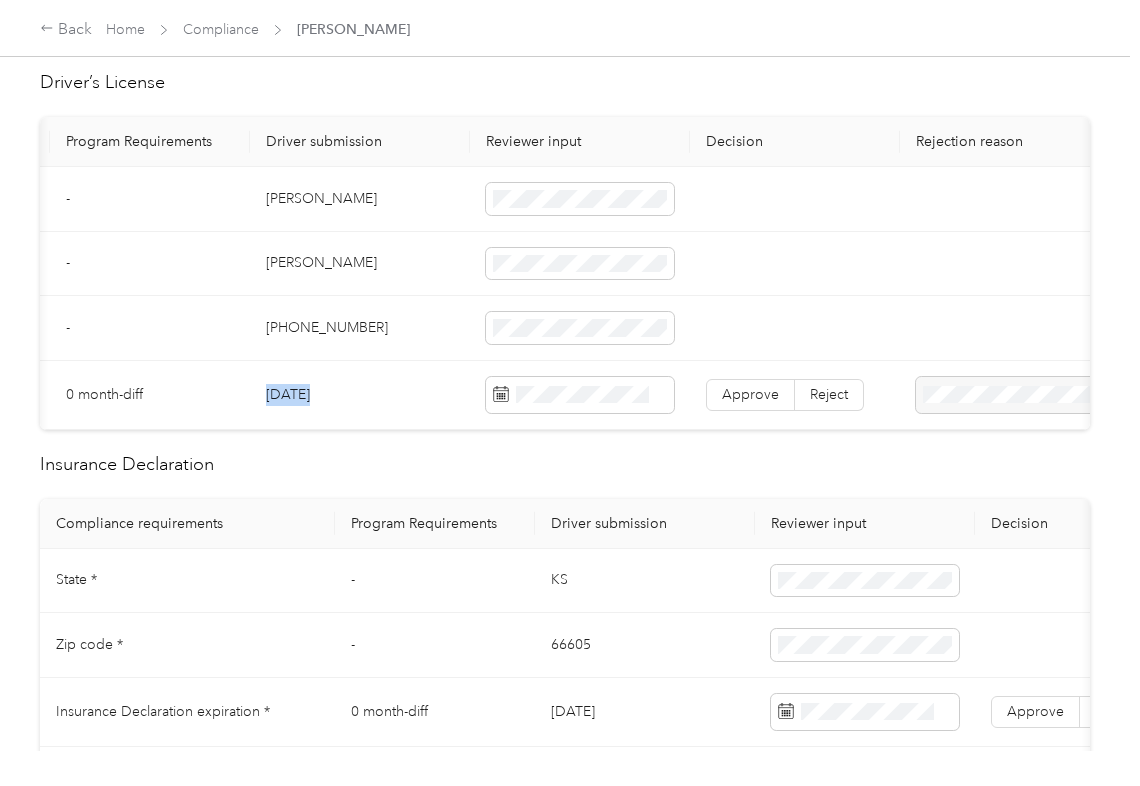 click on "[DATE]" at bounding box center [360, 395] 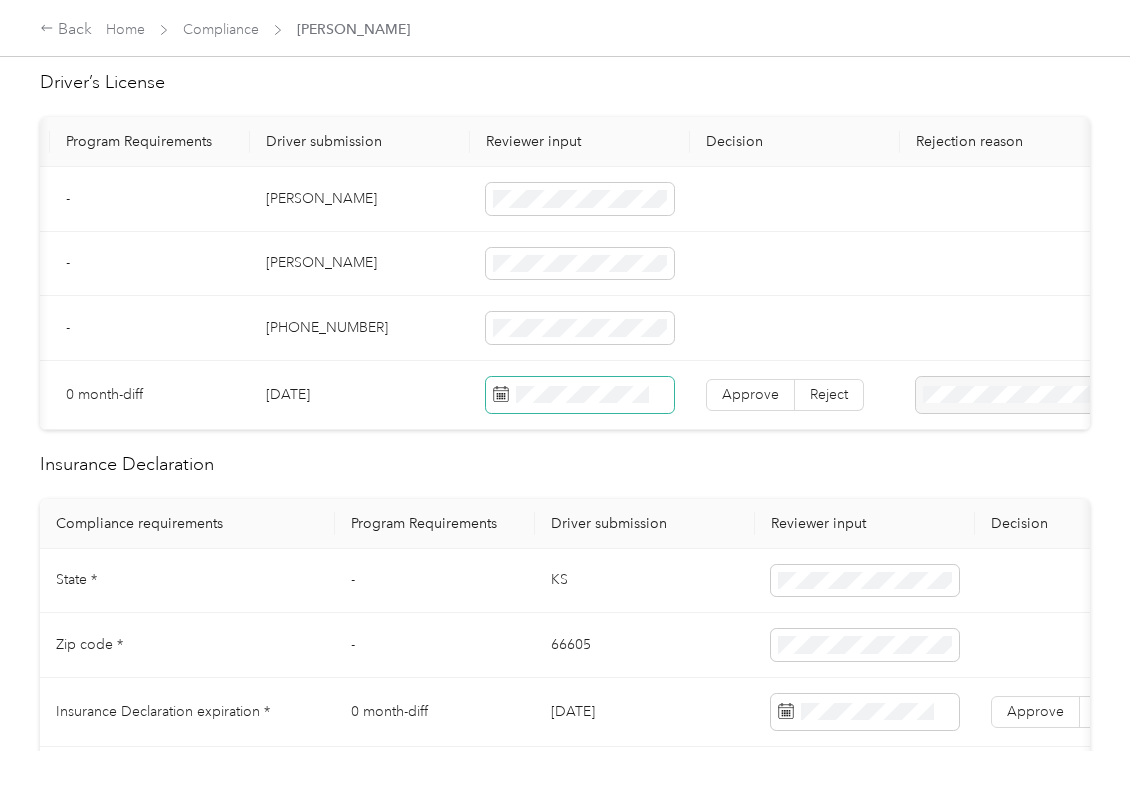 click at bounding box center [580, 395] 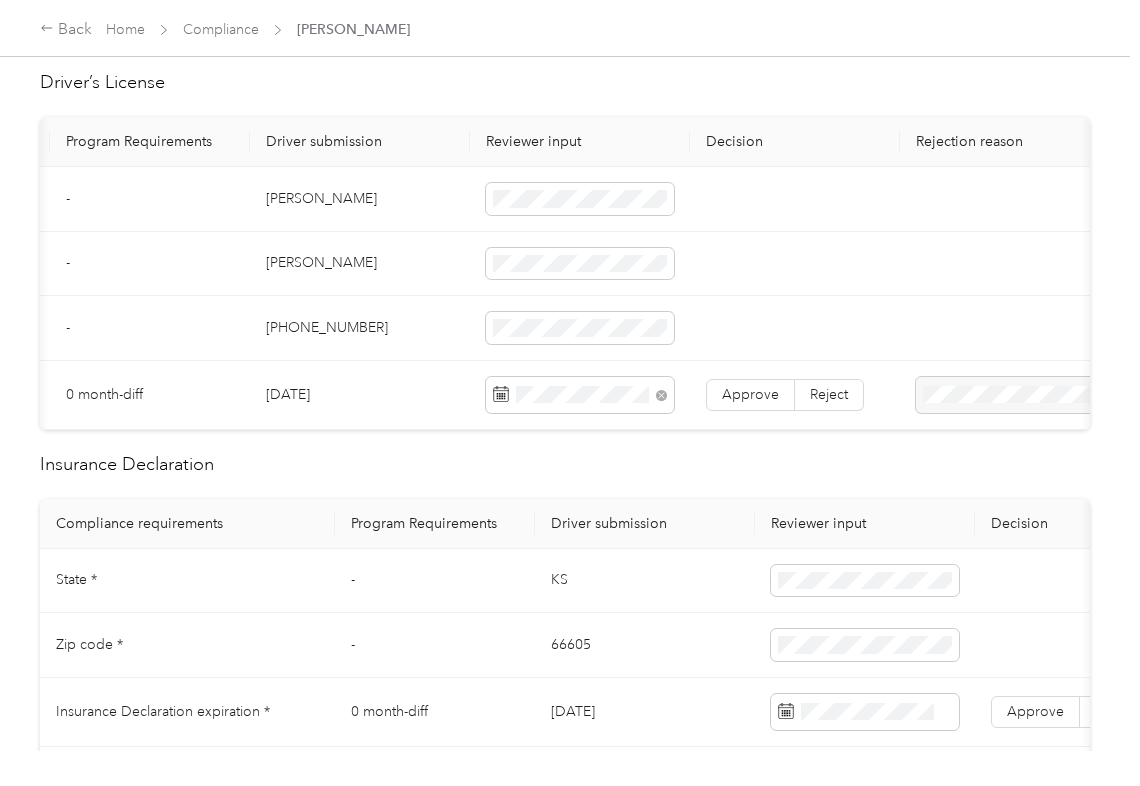 click on "Driver’s License  Compliance requirements Program Requirements Driver submission Reviewer input Decision Rejection reason             First name - [PERSON_NAME] Last name - [PERSON_NAME] Mobile number - [PHONE_NUMBER][DRIVERS_LICENSE_NUMBER] Driver License expiration * 0 month-diff [DATE] Approve Reject Insurance Declaration Compliance requirements Program Requirements Driver submission Reviewer input Decision Rejection reason             State * - [US_STATE] Zip code * - 66605 Insurance Declaration expiration * 0 month-diff [DATE] Approve Reject Bodily injury coverage per person * $100,000 min $100,000 Approve Reject Bodily injury coverage per accident * $300,000 min $300,000 Approve Reject Property damage coverage amount * $100,000 min $100,000 Approve Reject Odometer reading (in miles) - 85,247 - Odometer reading date - [DATE] - Vehicle Compliance VIN Lookup Enter the VIN from member’s insurance declaration page VIN number   17 characters maximum Check VIN Vehicle results MSRP Year Make Model Compliance requirements Decision" at bounding box center [565, 941] 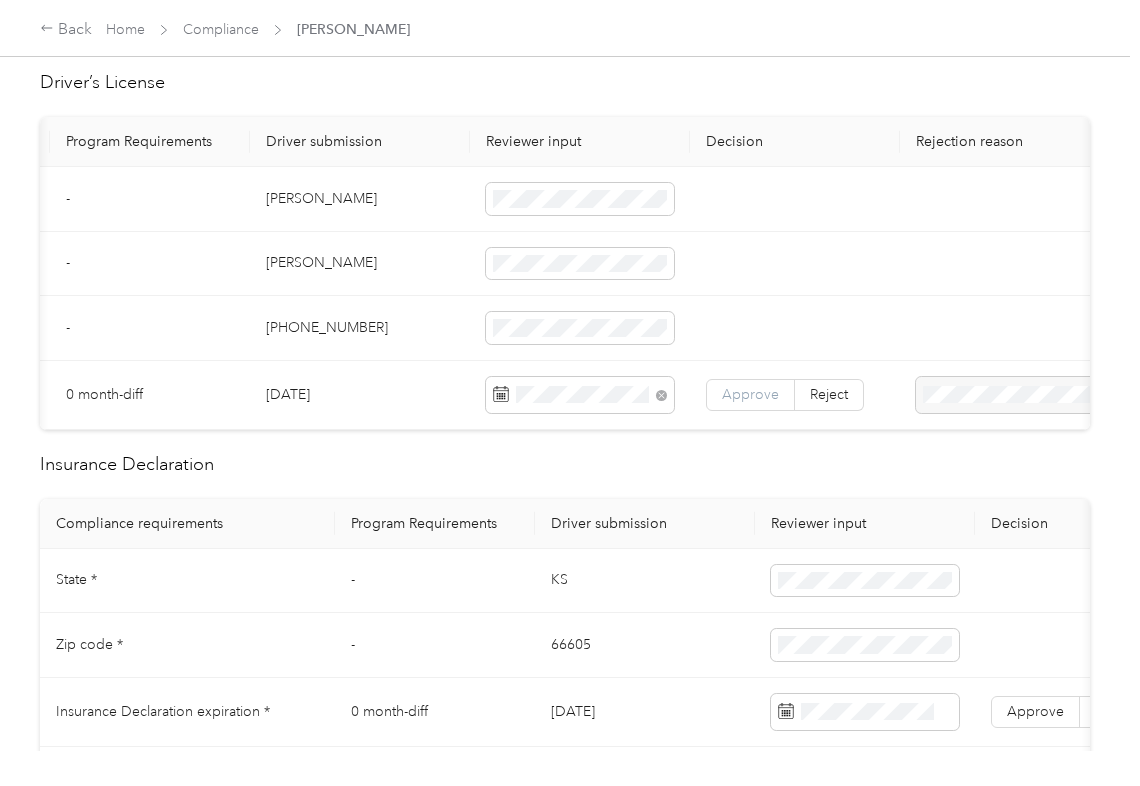 click on "Approve" at bounding box center [750, 395] 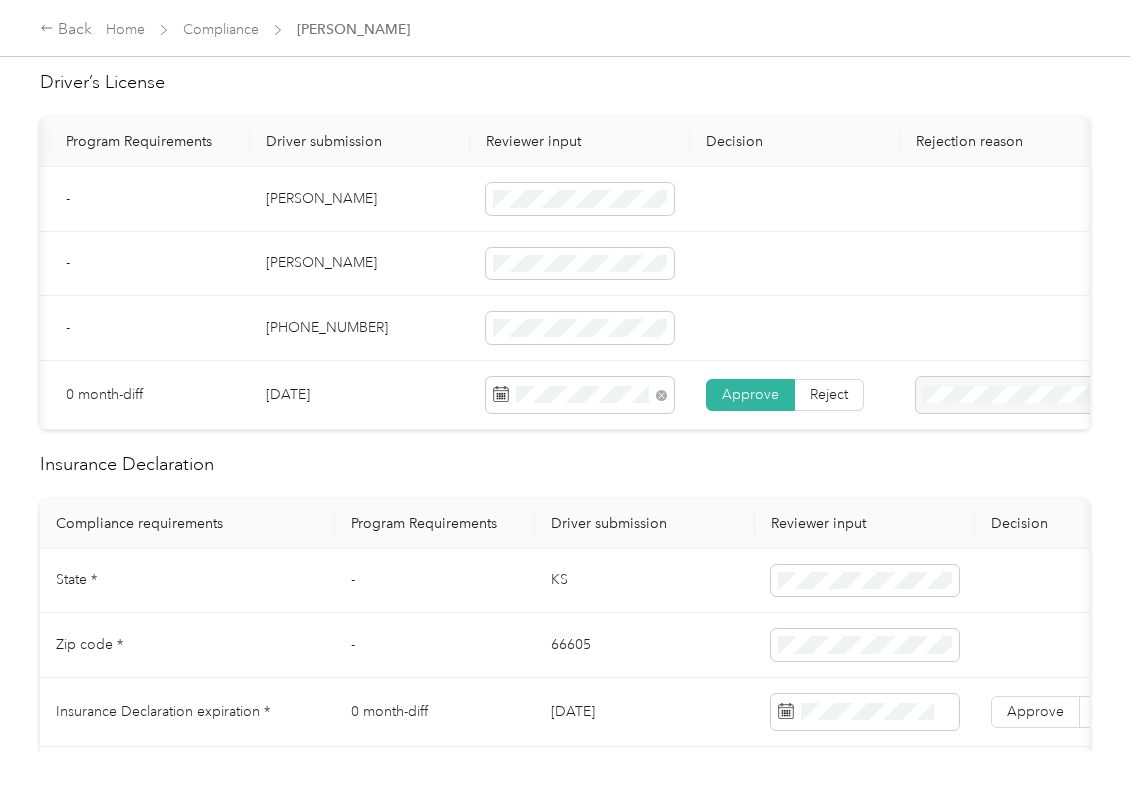 scroll, scrollTop: 0, scrollLeft: 173, axis: horizontal 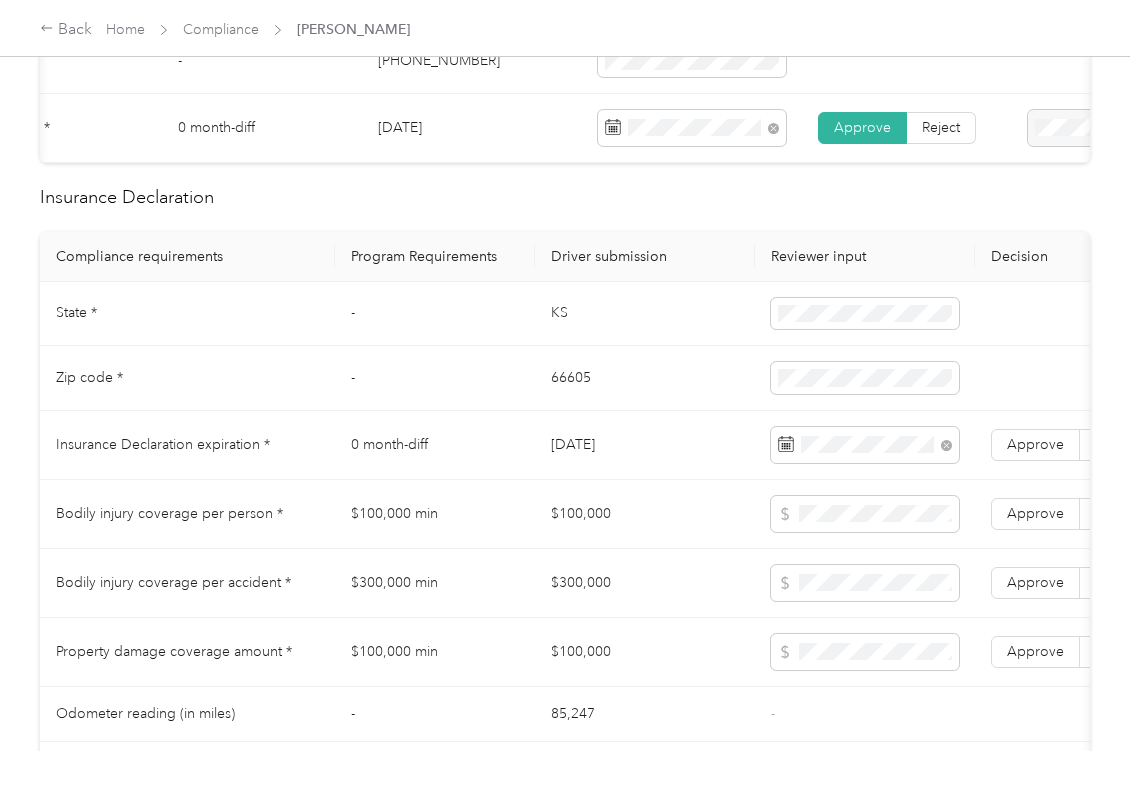click on "0 month-diff" at bounding box center (435, 445) 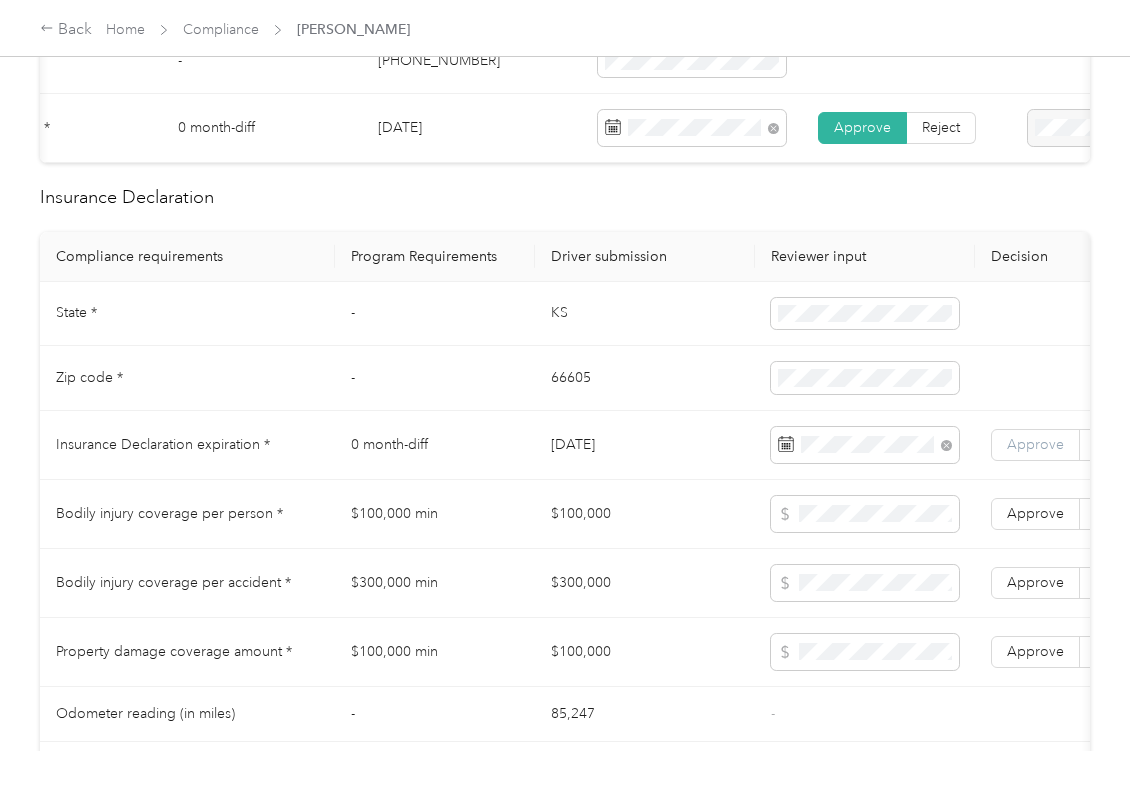 click on "Approve" at bounding box center (1035, 445) 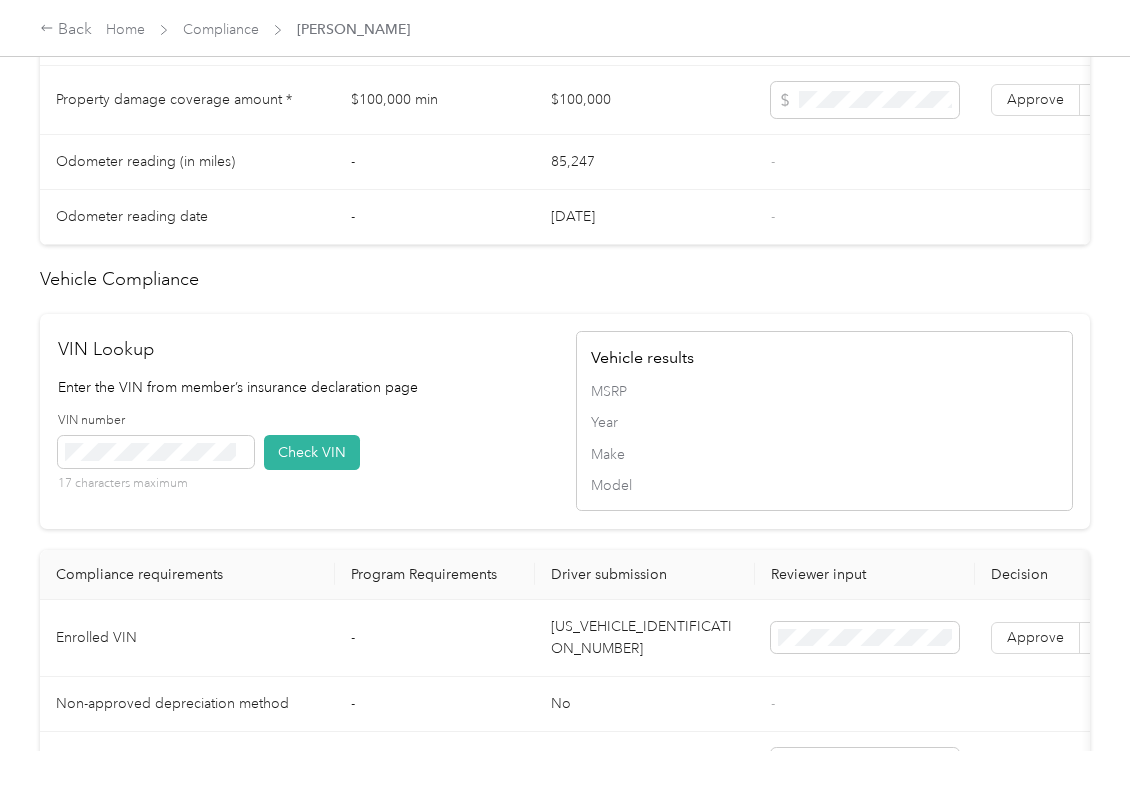 scroll, scrollTop: 1600, scrollLeft: 0, axis: vertical 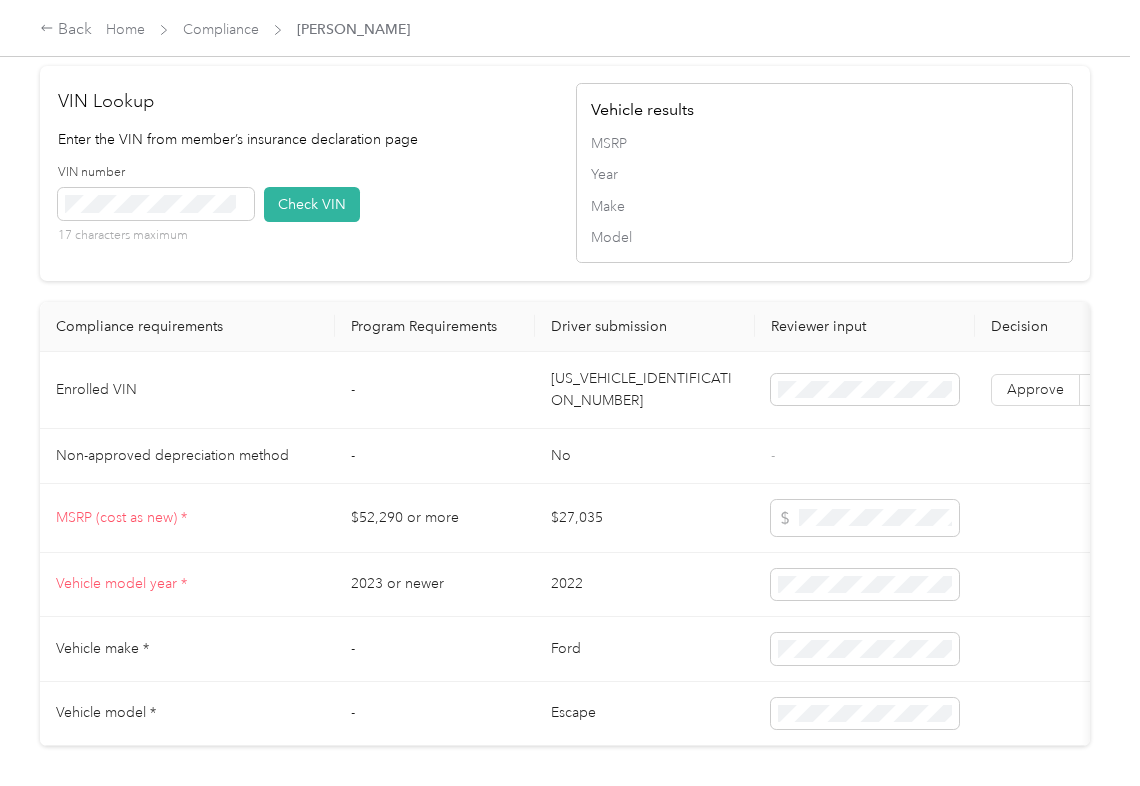 click on "[US_VEHICLE_IDENTIFICATION_NUMBER]" at bounding box center (645, 390) 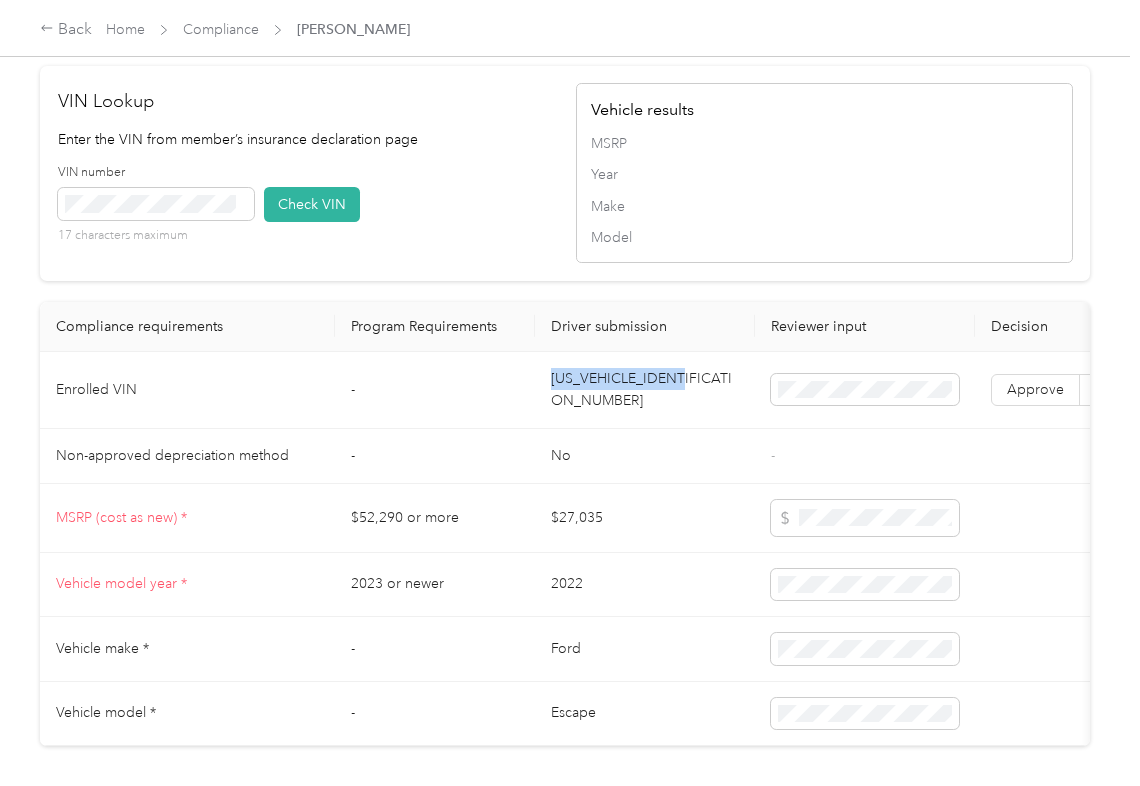 click on "[US_VEHICLE_IDENTIFICATION_NUMBER]" at bounding box center [645, 390] 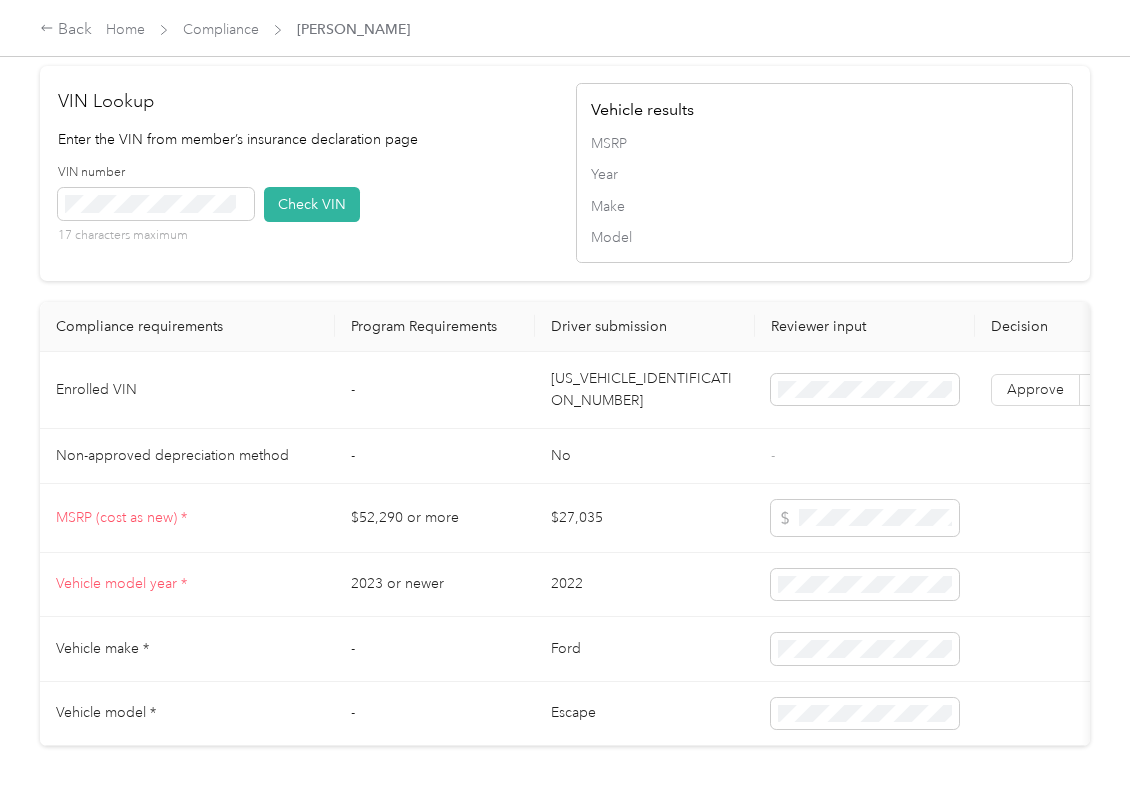click on "VIN number   17 characters maximum Check VIN" at bounding box center [306, 211] 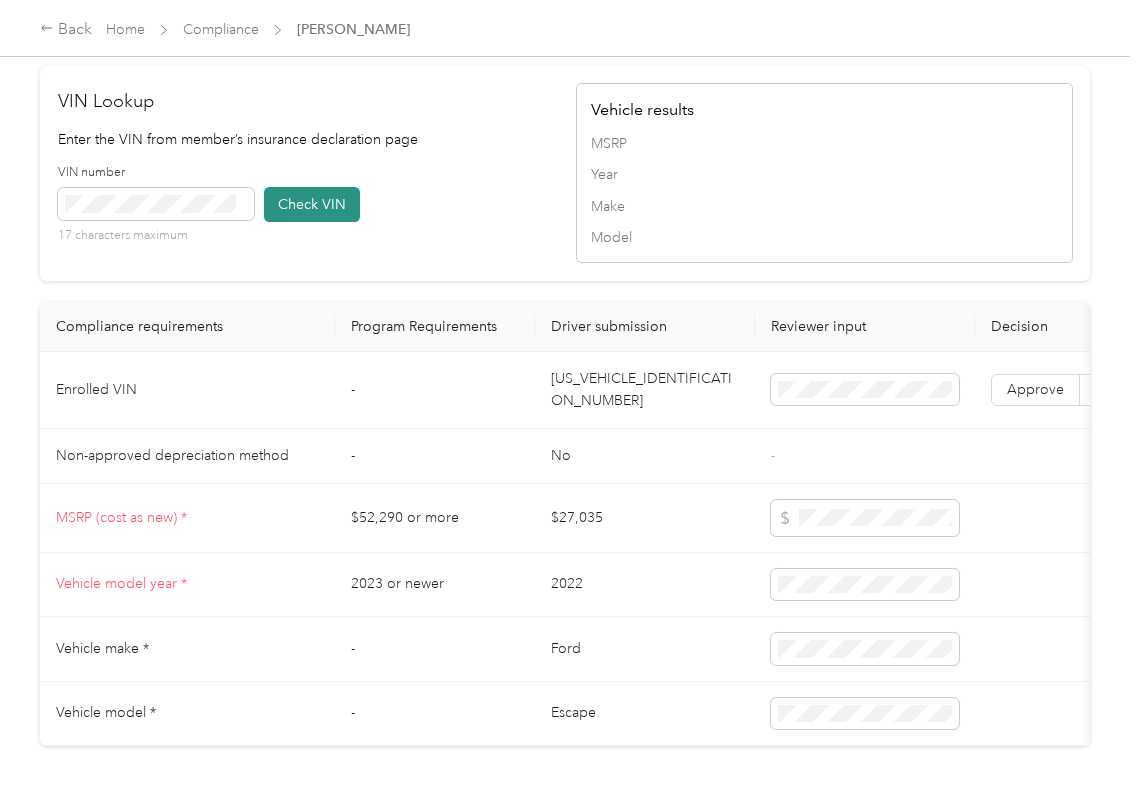 type 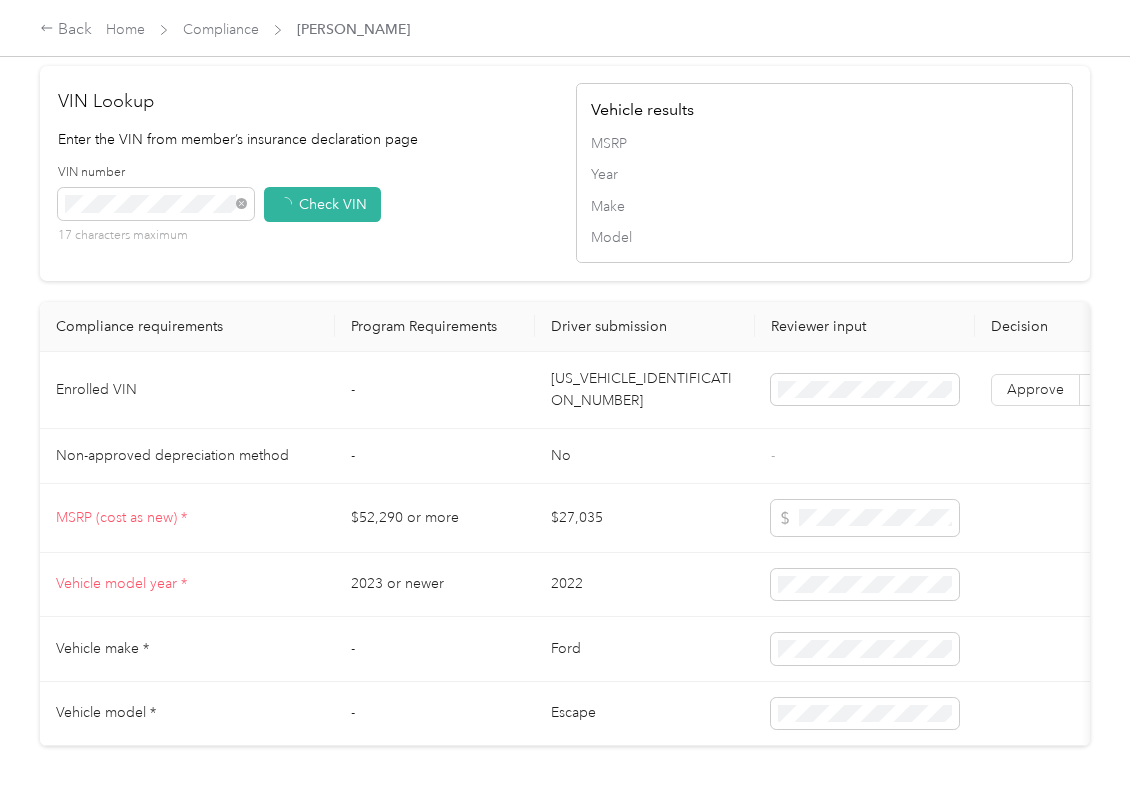 click on "Scott Allen [EMAIL_ADDRESS][DOMAIN_NAME] Driver's license and Insurance In Review Vehicle details In Review 2  of  7 [EMAIL_ADDRESS][DOMAIN_NAME] Submit review Driver's license Insurance verification image(2).jpg Uploaded on  [DATE] View image.jpg Uploaded on  [DATE] View Approve Reject Activity approved [DATE] 2:24am Driver’s License  Compliance requirements Program Requirements Driver submission Reviewer input Decision Rejection reason             First name - [PERSON_NAME] Last name - [PERSON_NAME] Mobile number - [PHONE_NUMBER][DRIVERS_LICENSE_NUMBER] Driver License expiration * 0 month-diff [DATE] Approve Reject Insurance Declaration Compliance requirements Program Requirements Driver submission Reviewer input Decision Rejection reason             State * - [US_STATE] Zip code * - 66605 Insurance Declaration expiration * 0 month-diff [DATE] Approve Reject Bodily injury coverage per person * $100,000 min $100,000 Approve Reject Bodily injury coverage per accident * $300,000 min $300,000 Approve Reject $100,000 min $100,000 -" at bounding box center [565, 375] 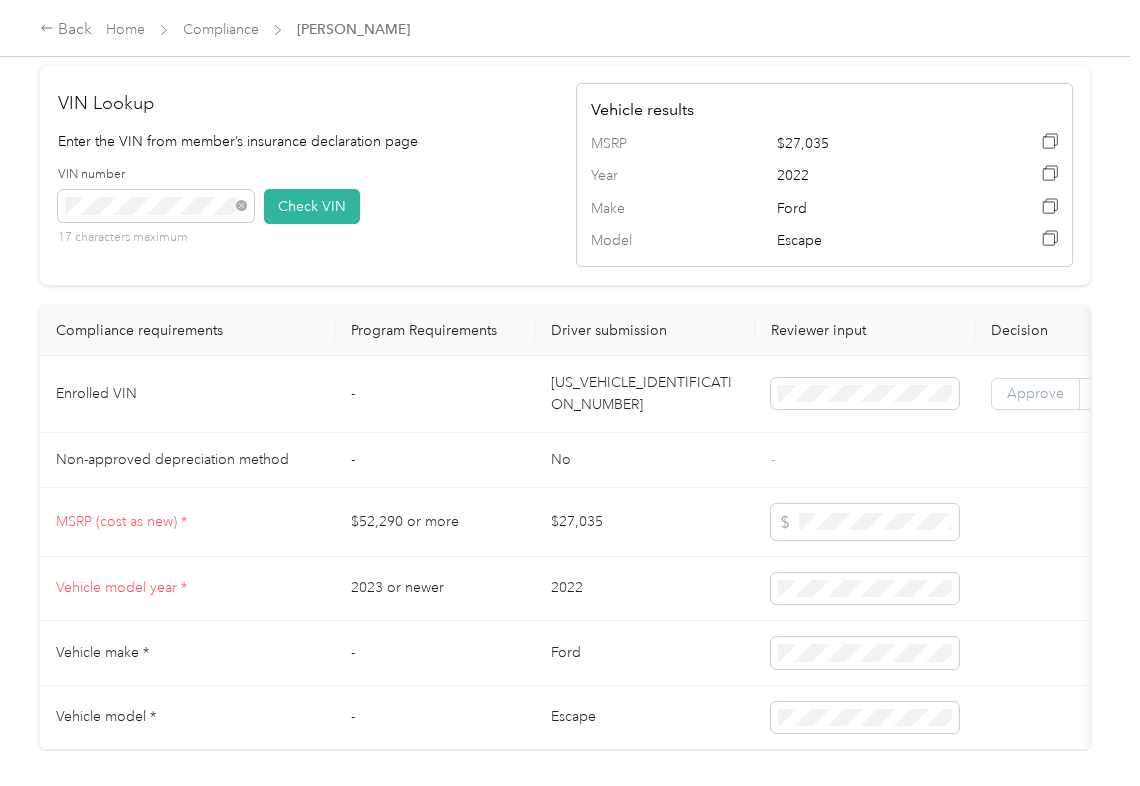 click on "Approve" at bounding box center (1035, 394) 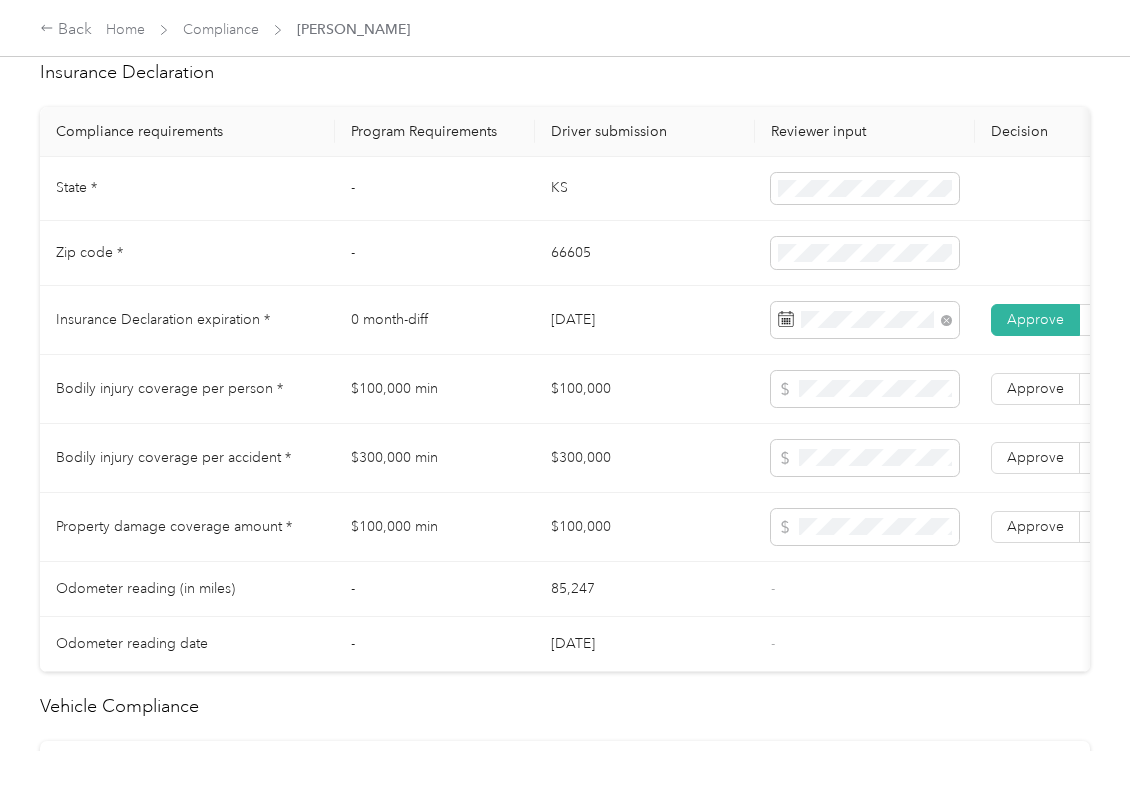 scroll, scrollTop: 800, scrollLeft: 0, axis: vertical 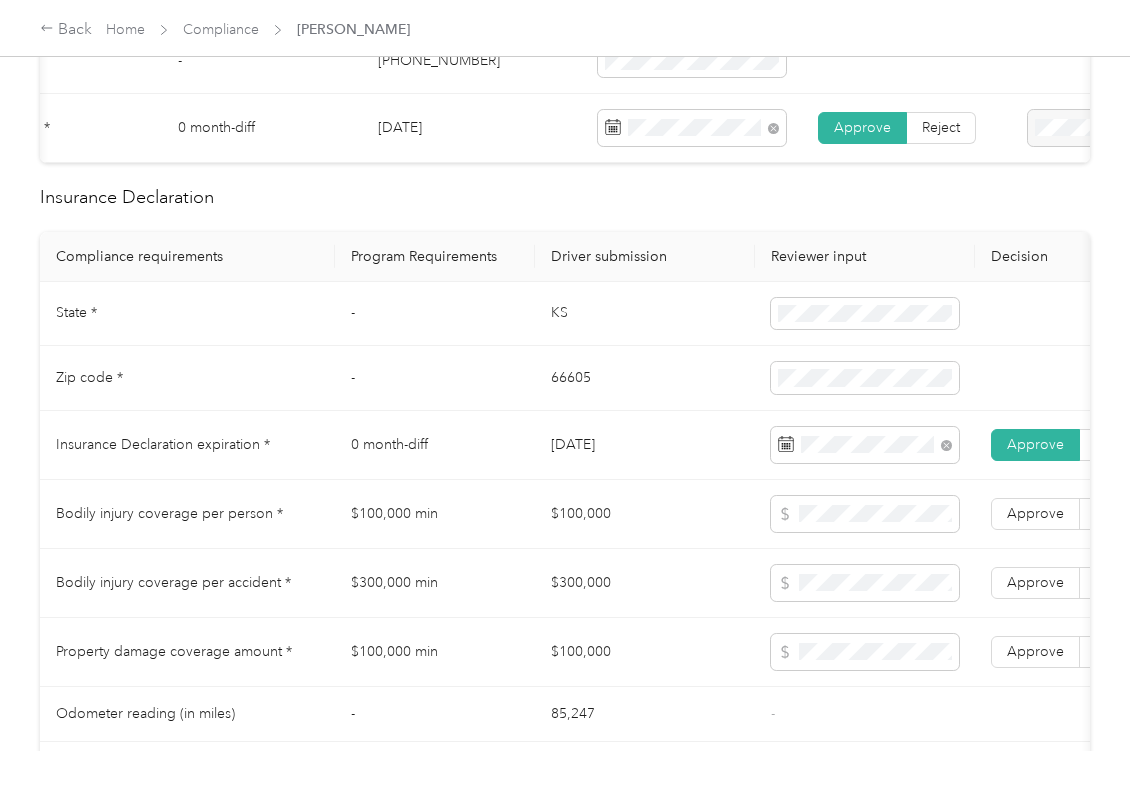 click on "KS" at bounding box center [645, 314] 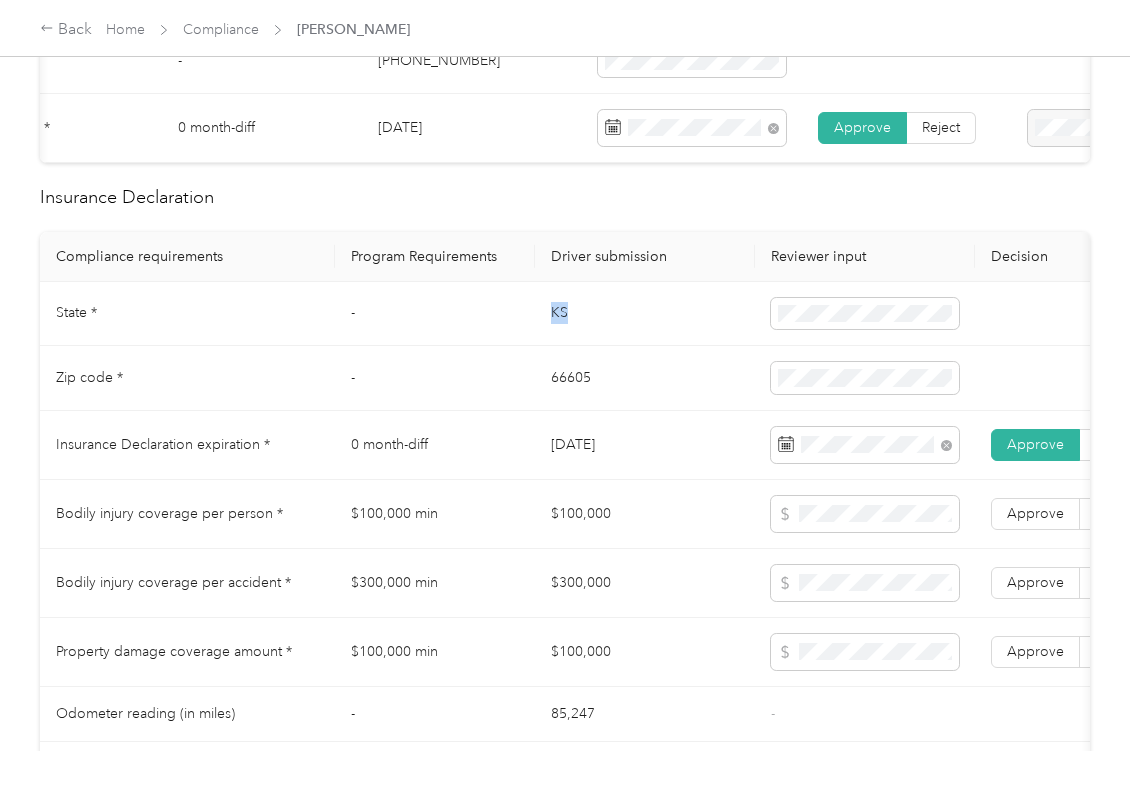 click on "KS" at bounding box center (645, 314) 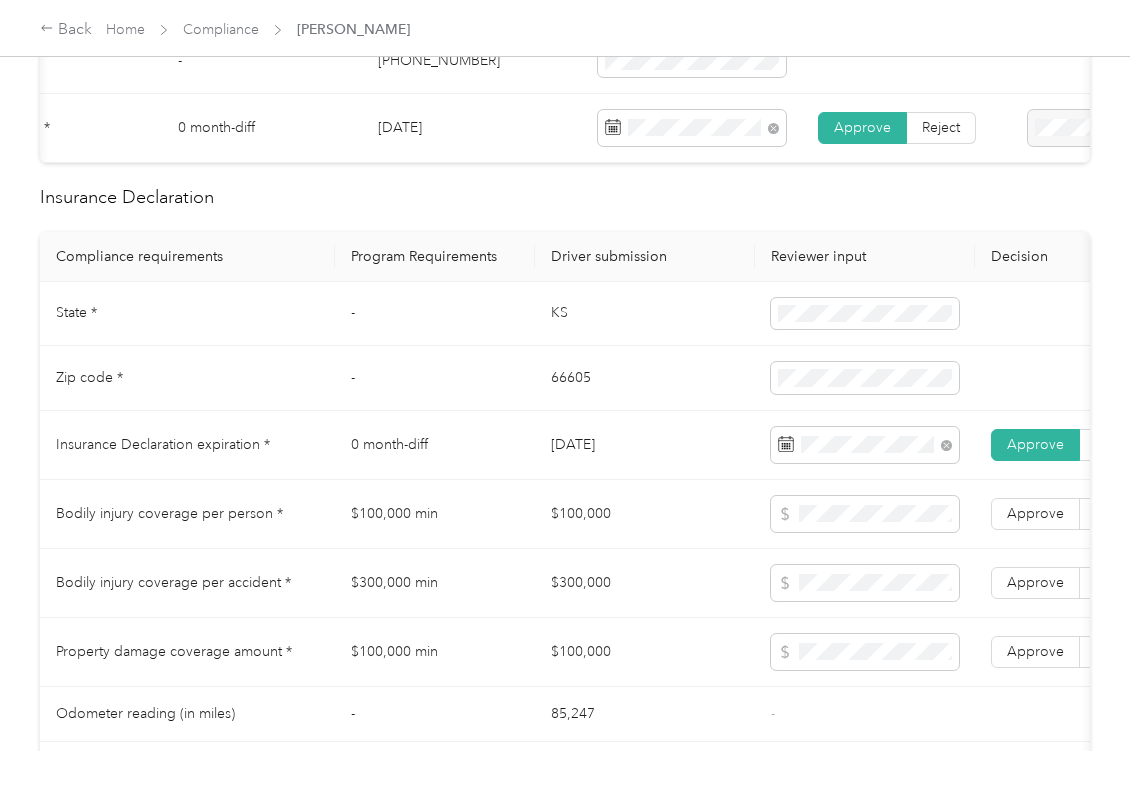 click on "66605" at bounding box center [645, 378] 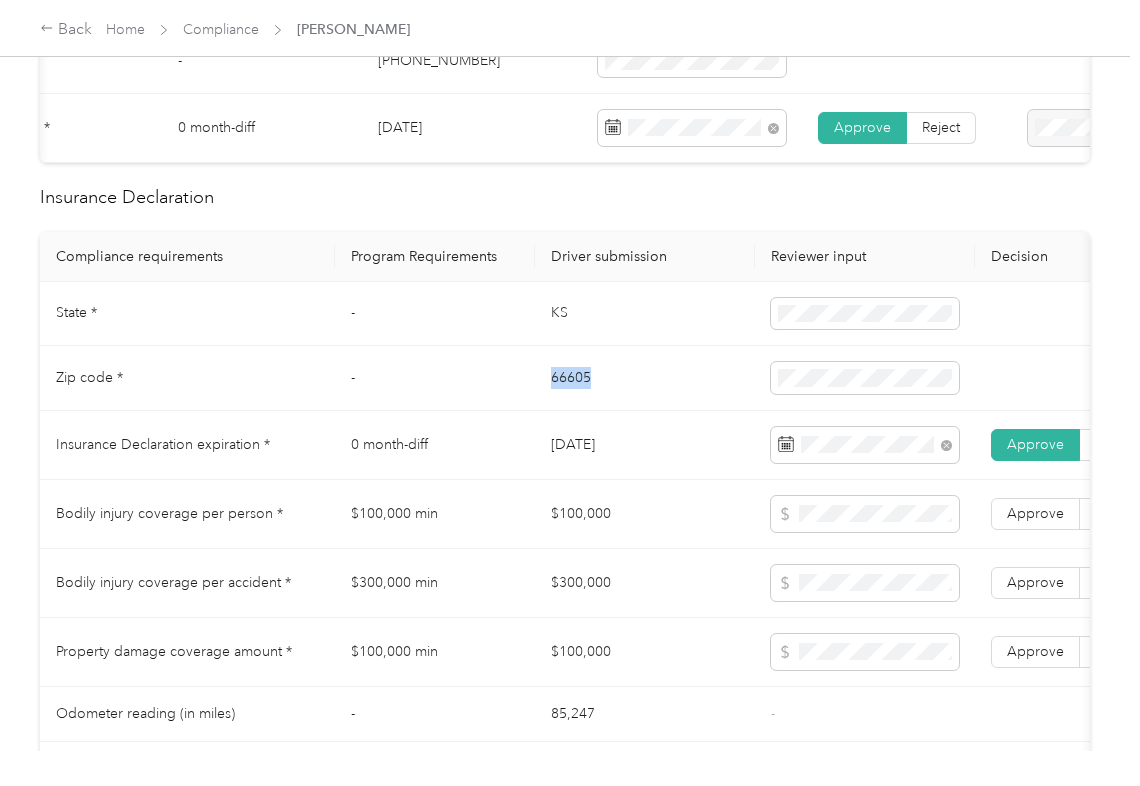 click on "66605" at bounding box center (645, 378) 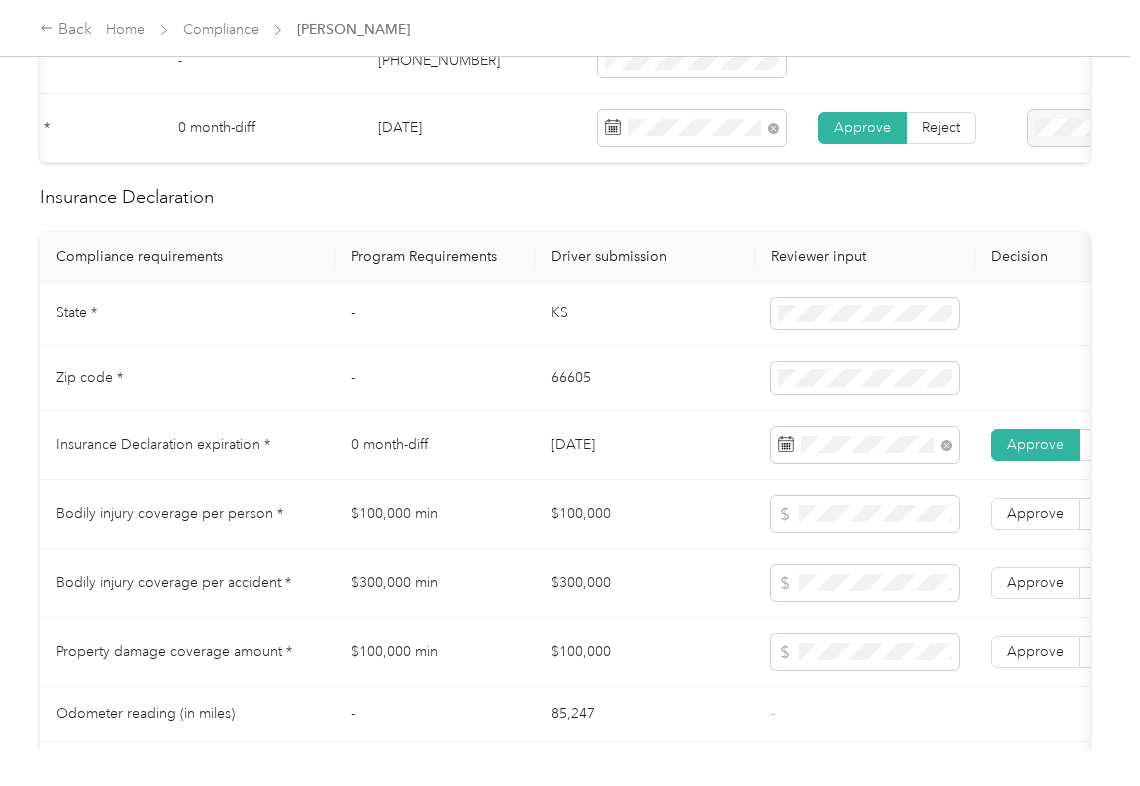 click on "$100,000" at bounding box center (645, 514) 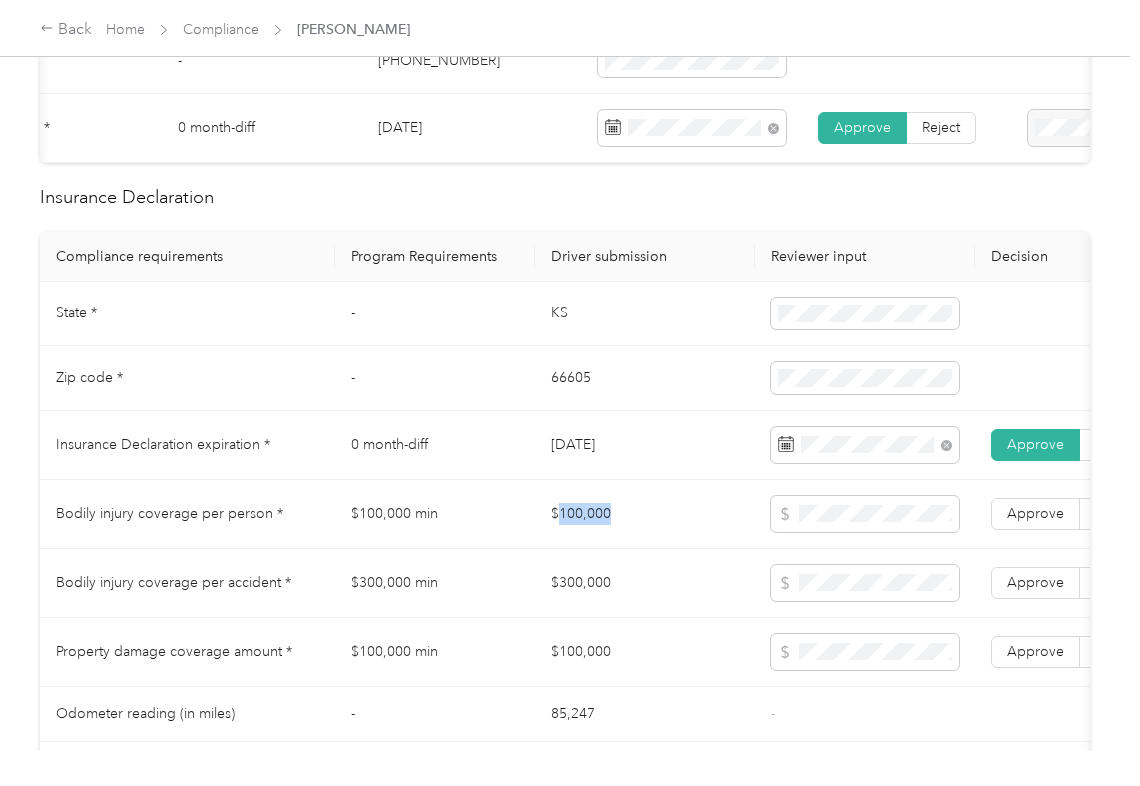 click on "$100,000" at bounding box center (645, 514) 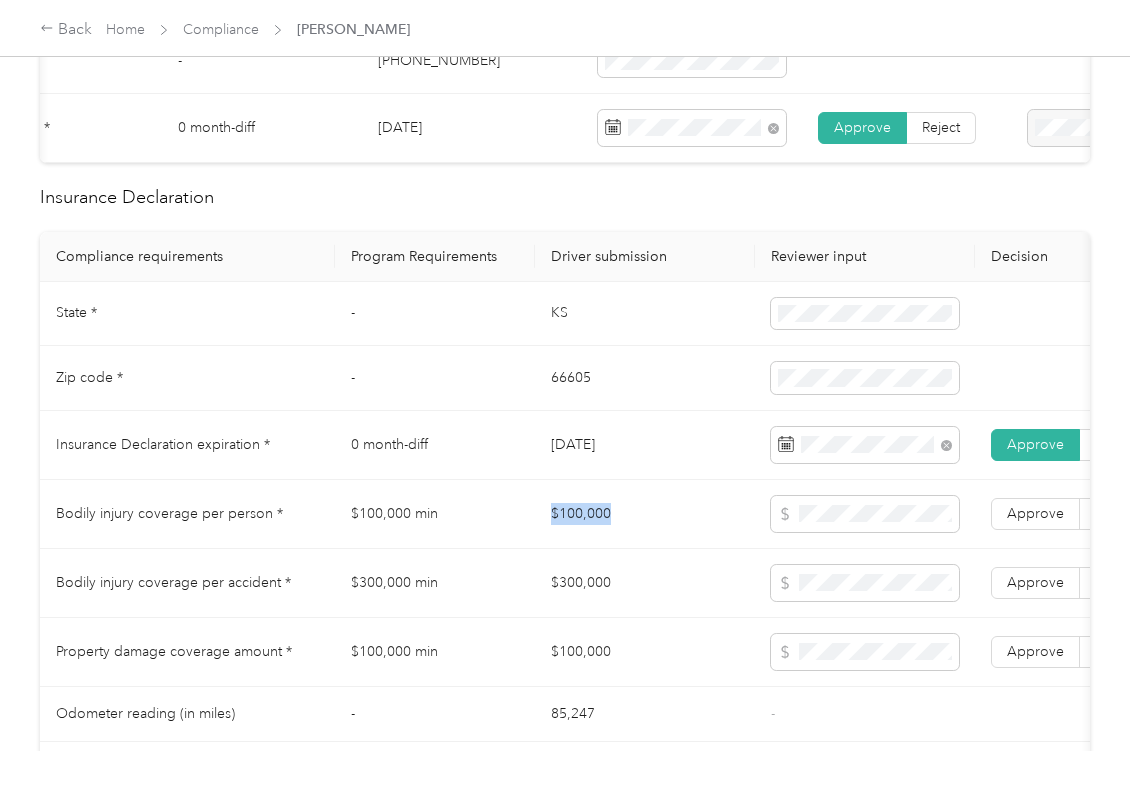 click on "$100,000" at bounding box center [645, 514] 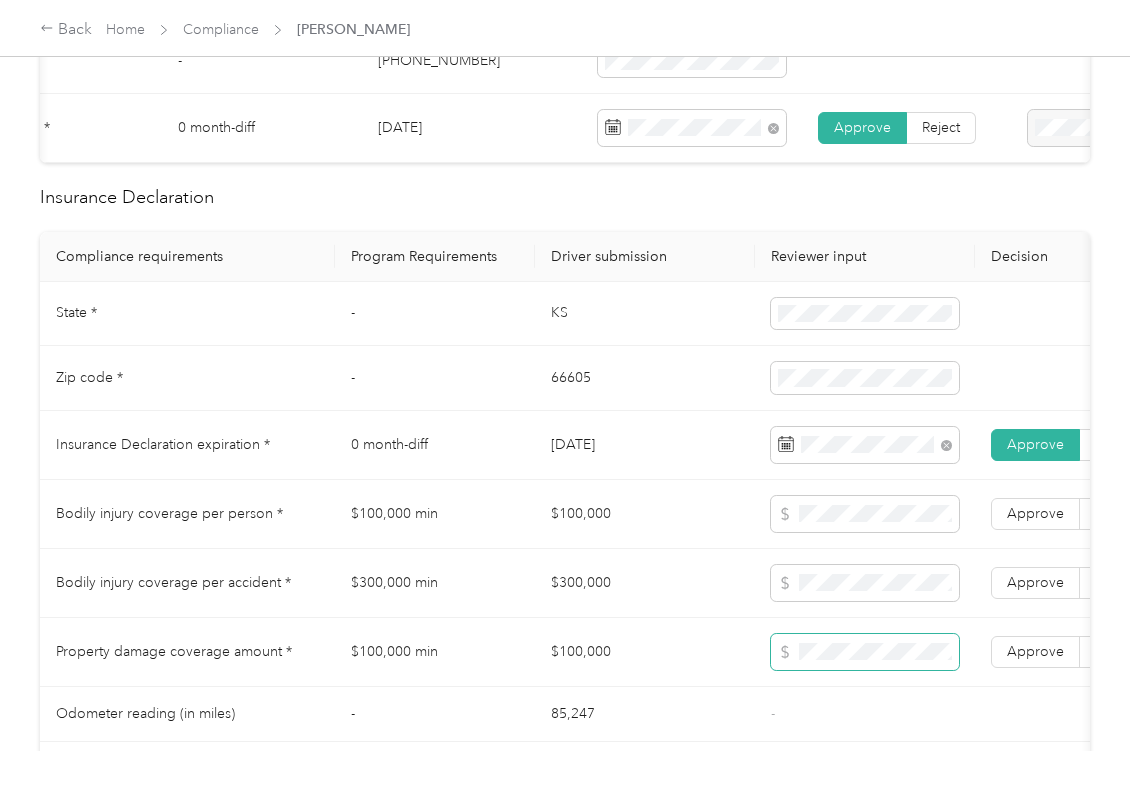 click at bounding box center (865, 652) 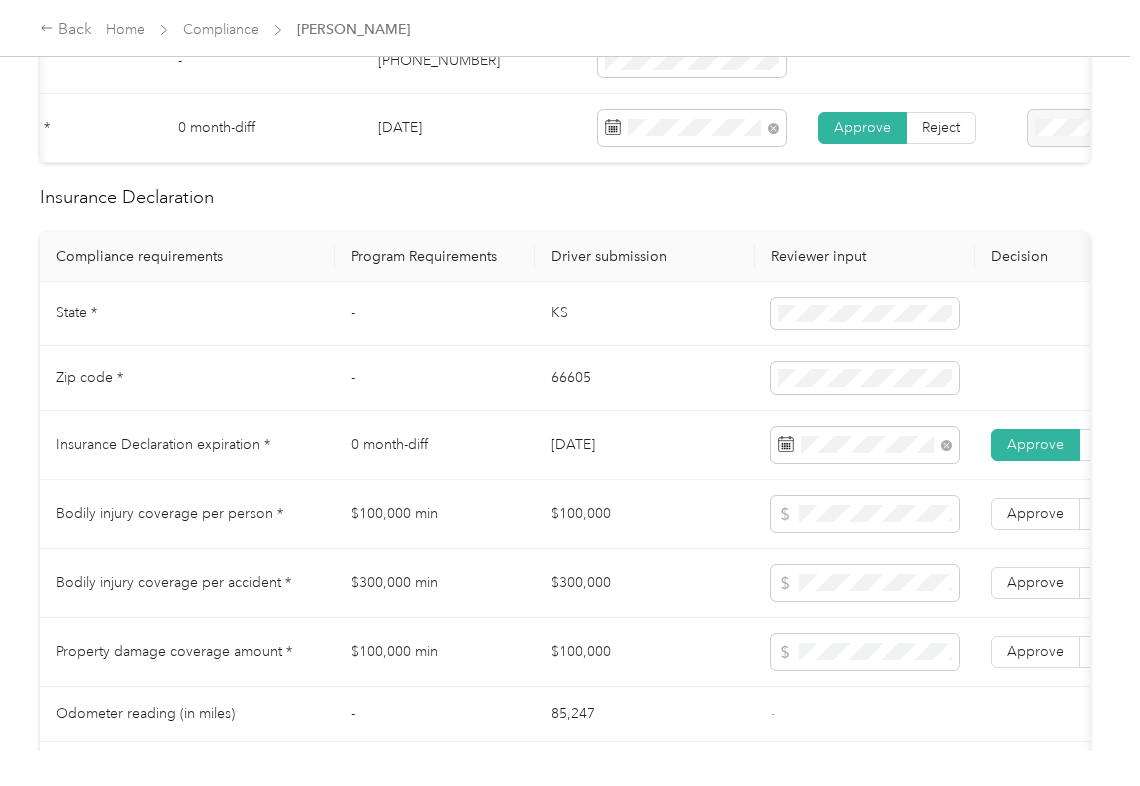 click on "$300,000" at bounding box center [645, 583] 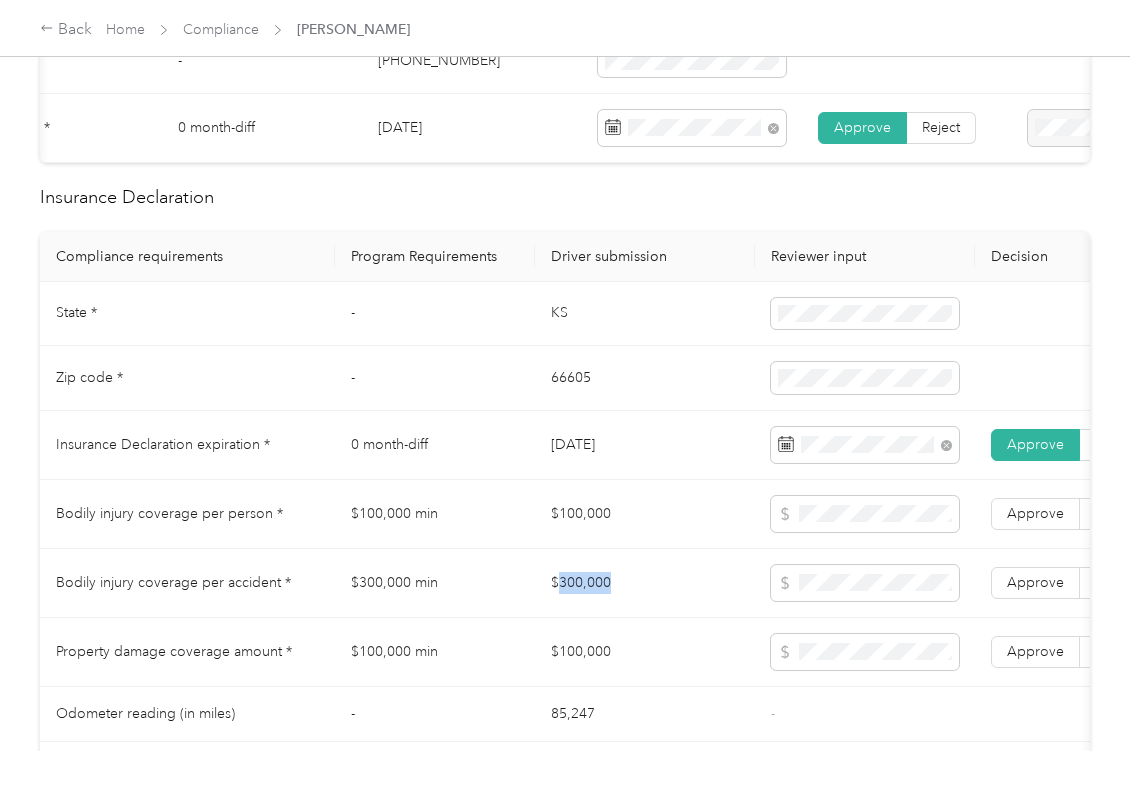 click on "$300,000" at bounding box center (645, 583) 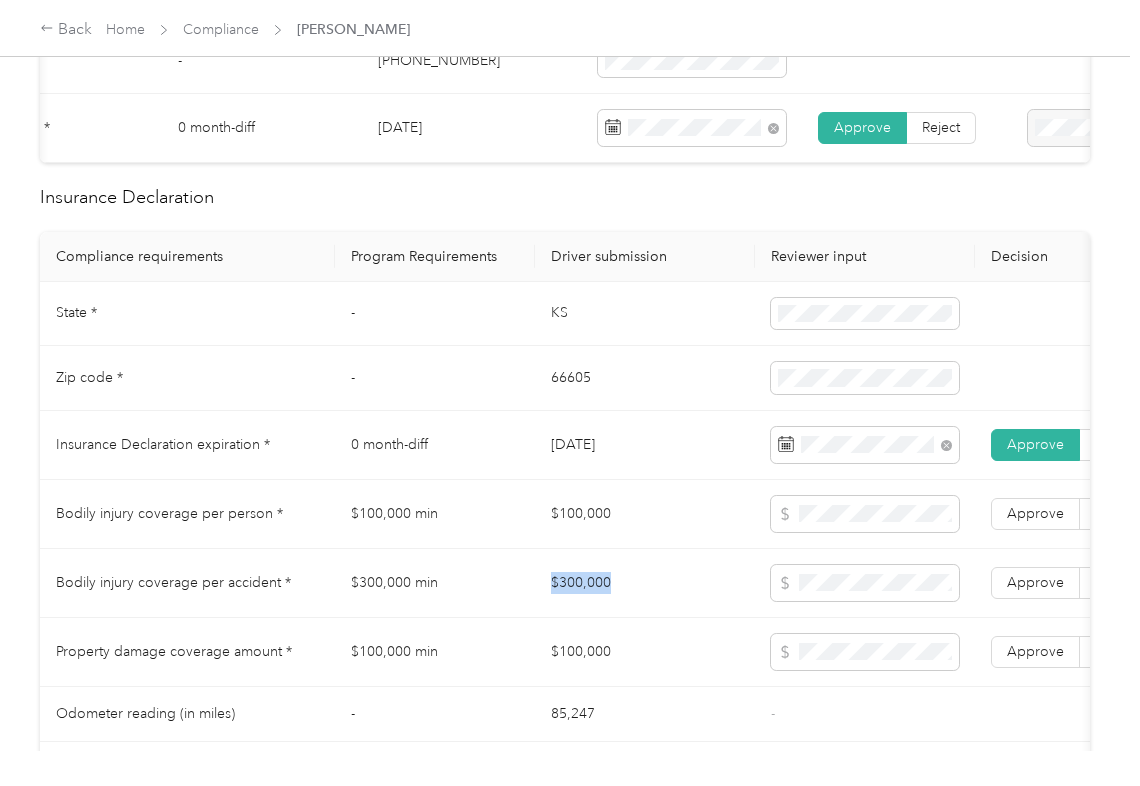 click on "$300,000" at bounding box center [645, 583] 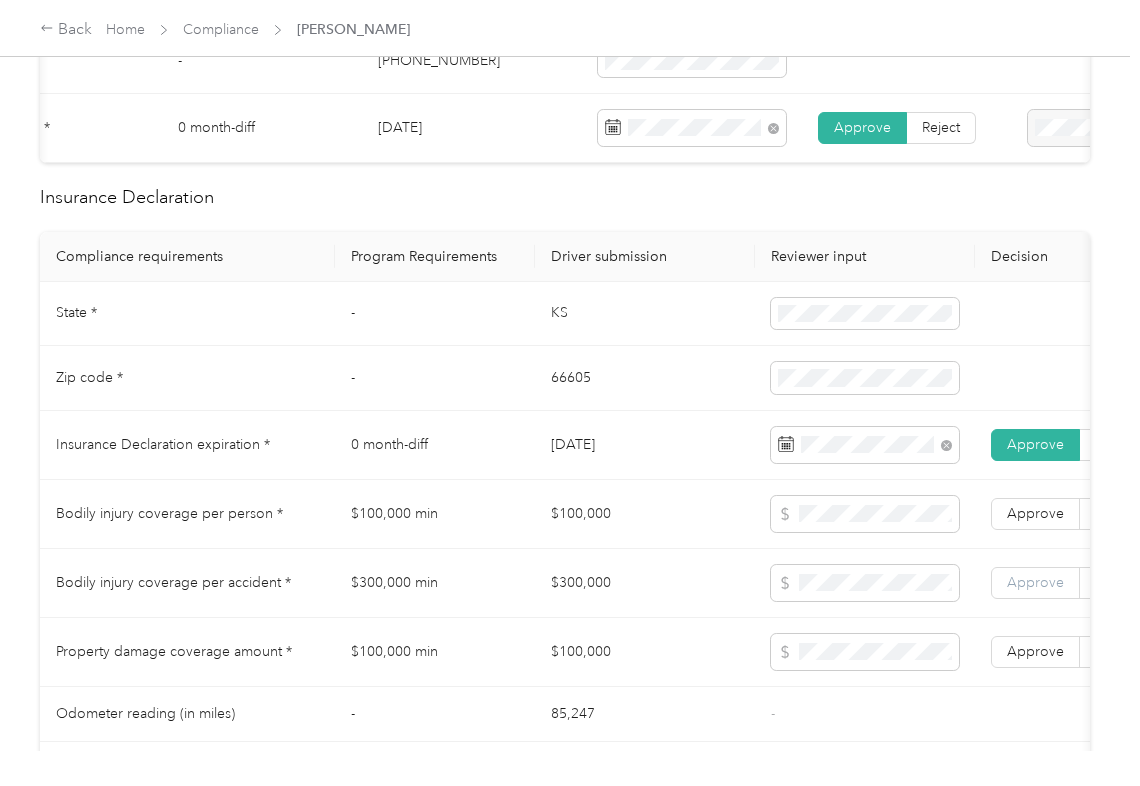 click on "Approve" at bounding box center [1035, 582] 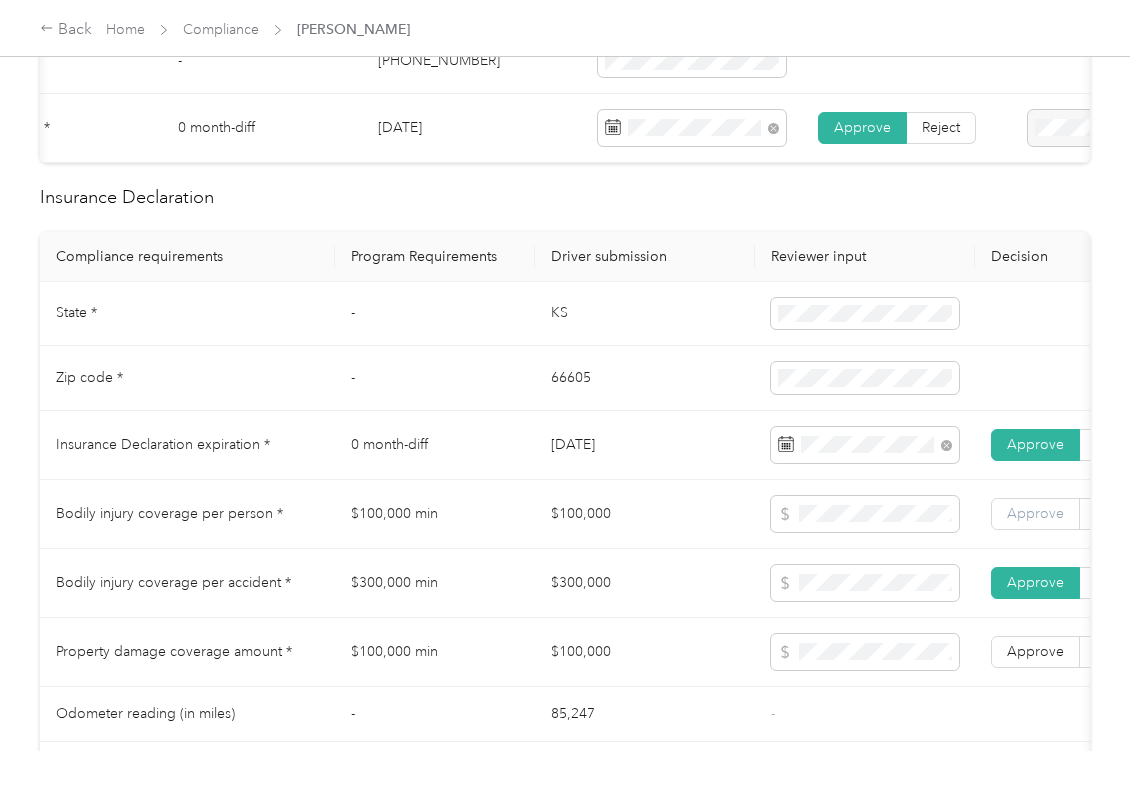 click on "Approve" at bounding box center [1035, 513] 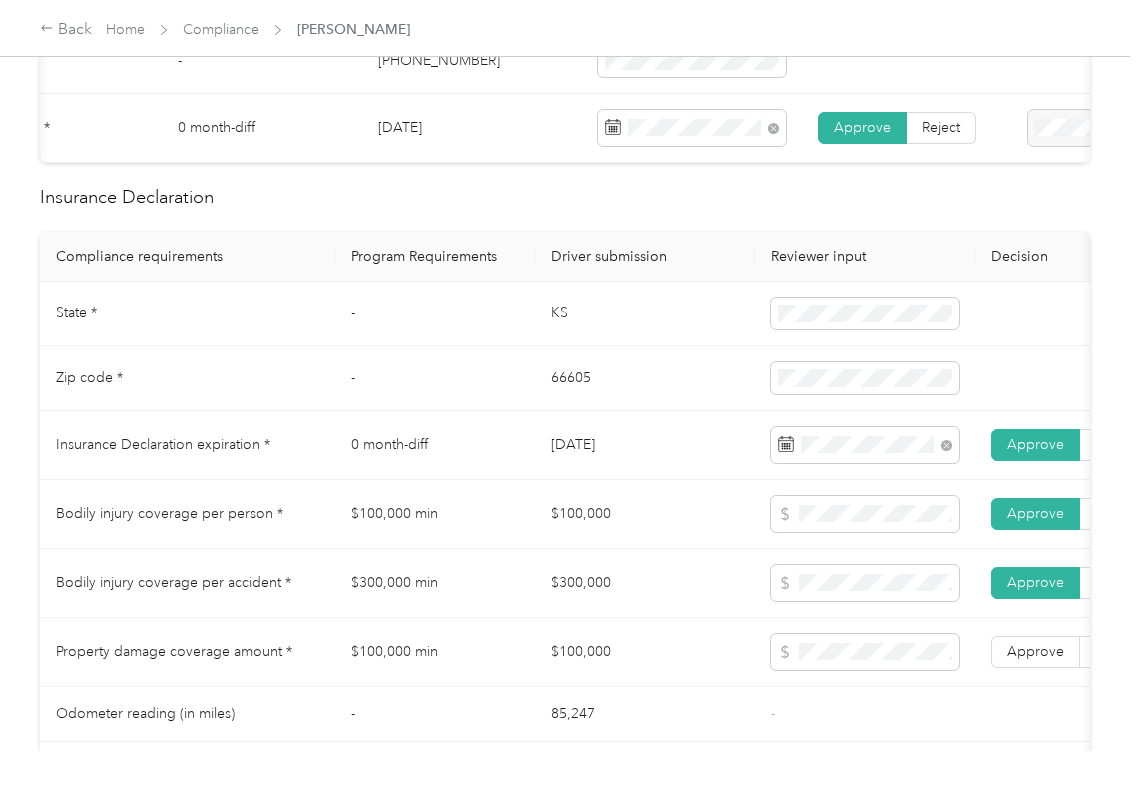 click on "$300,000 min" at bounding box center [435, 583] 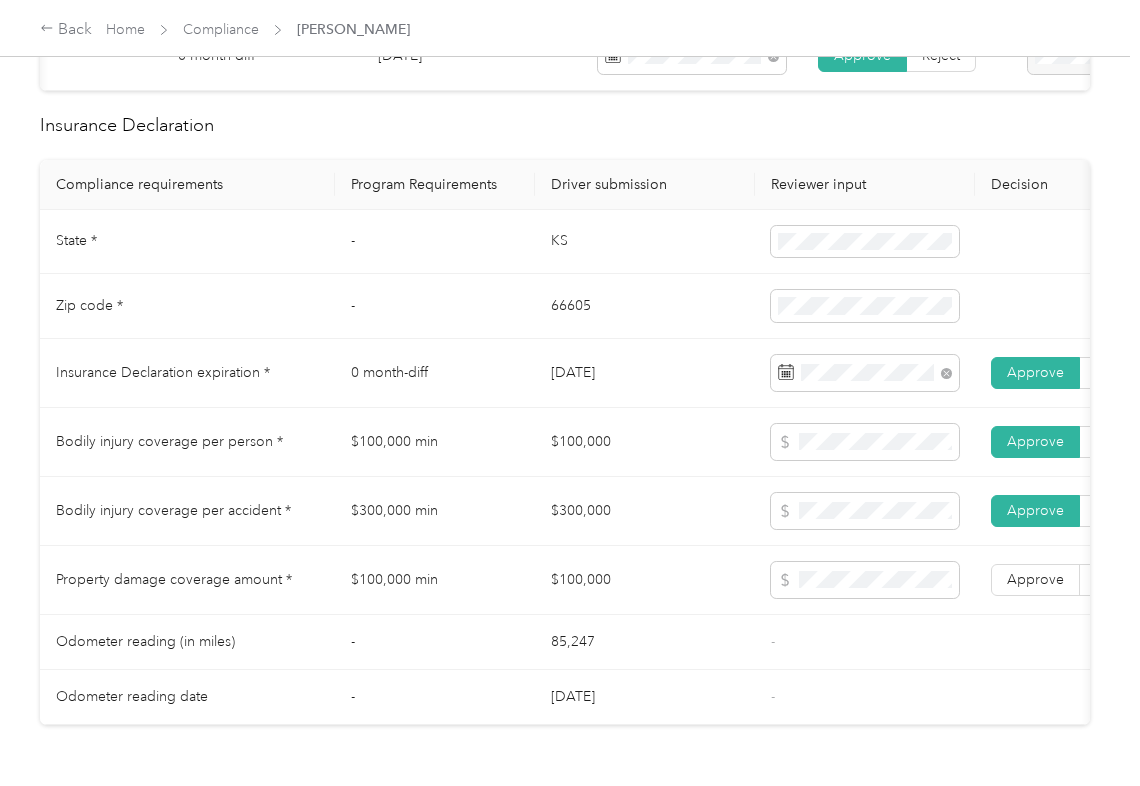 scroll, scrollTop: 933, scrollLeft: 0, axis: vertical 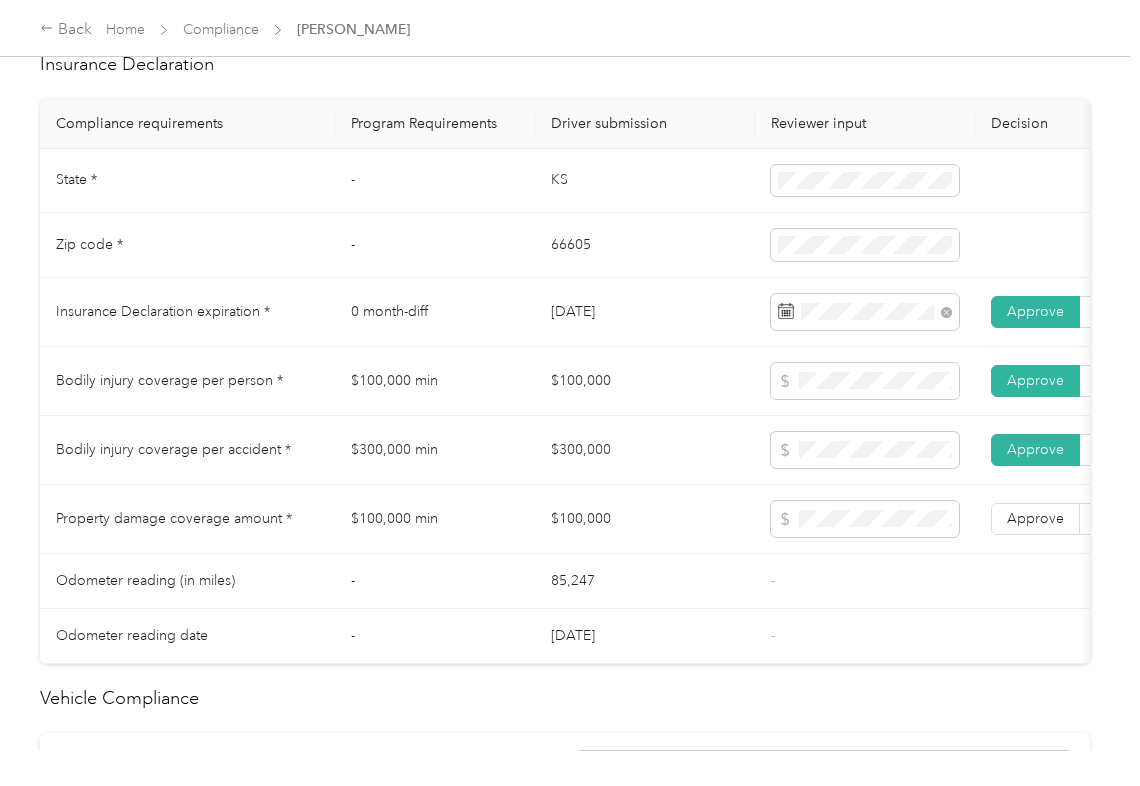 click on "Approve Reject" at bounding box center [1080, 519] 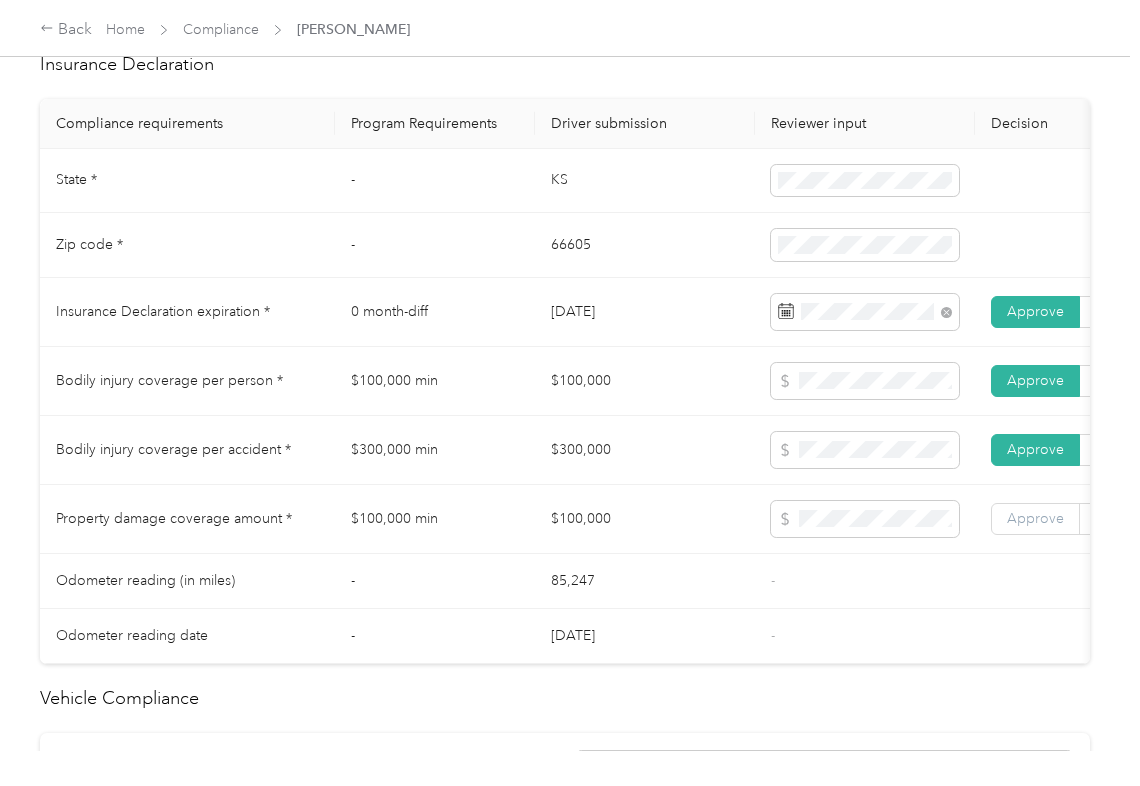 click on "Approve" at bounding box center [1035, 518] 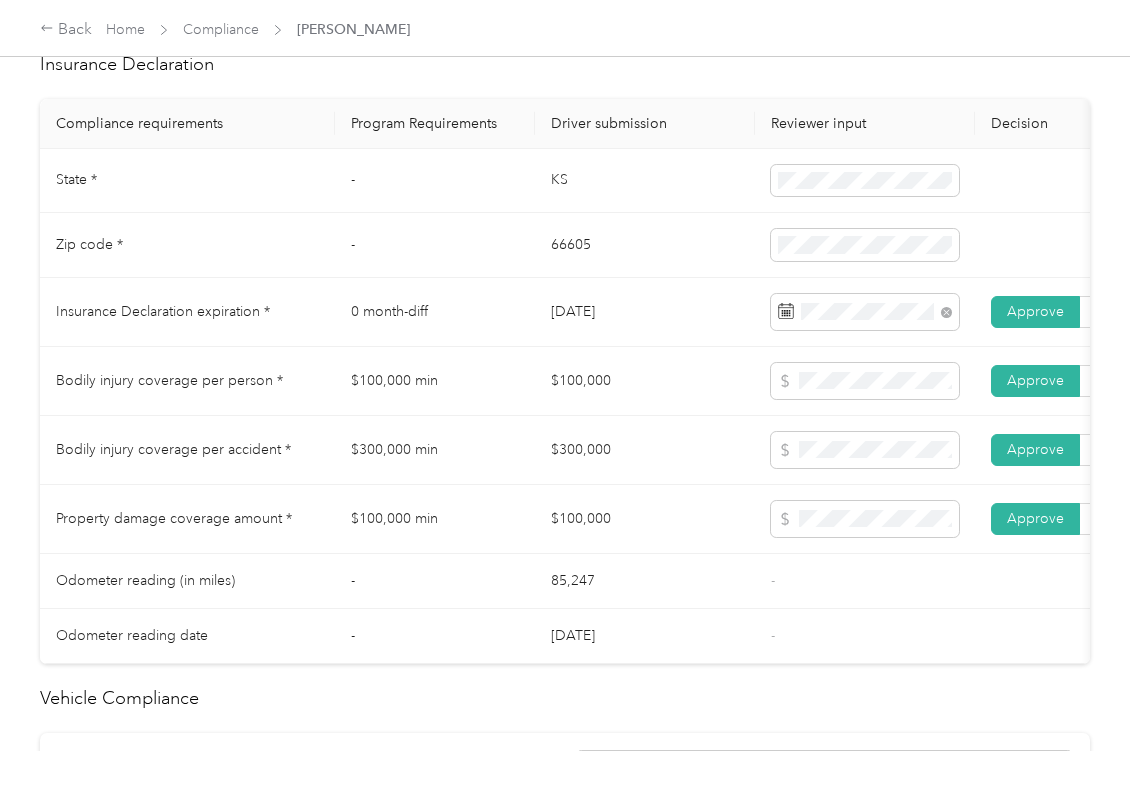 click on "$100,000 min" at bounding box center (435, 519) 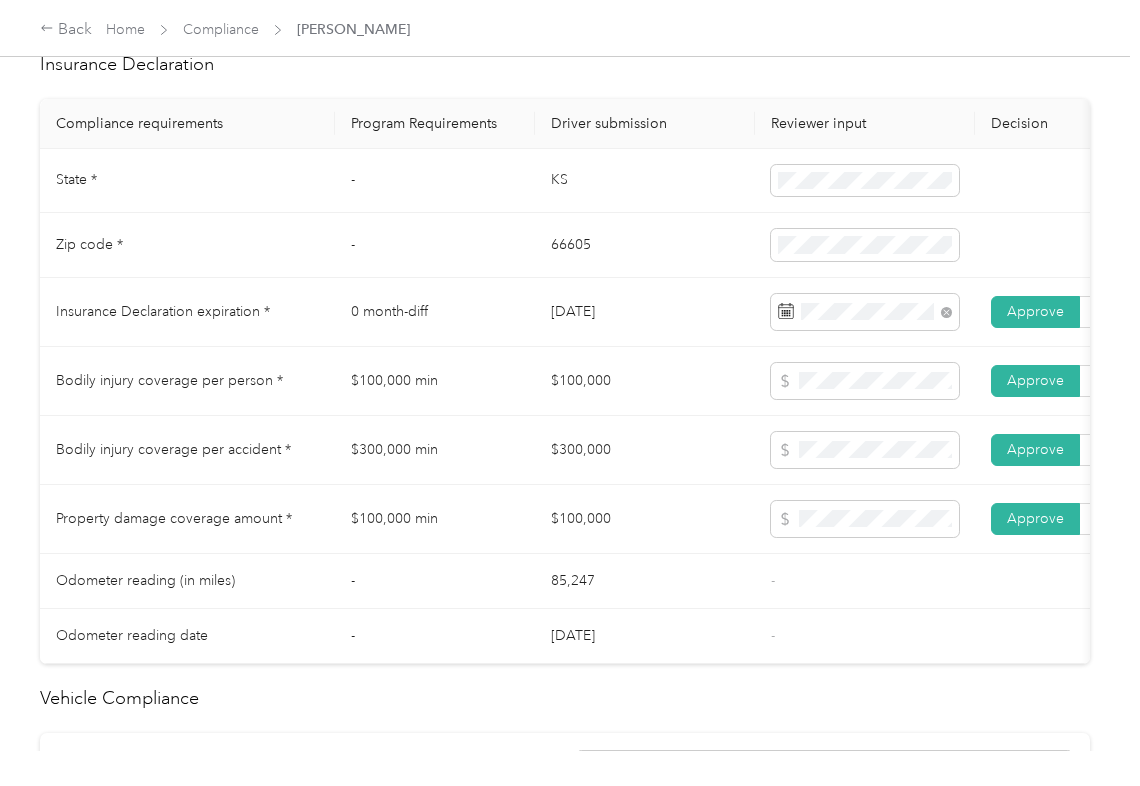 click on "66605" at bounding box center [645, 245] 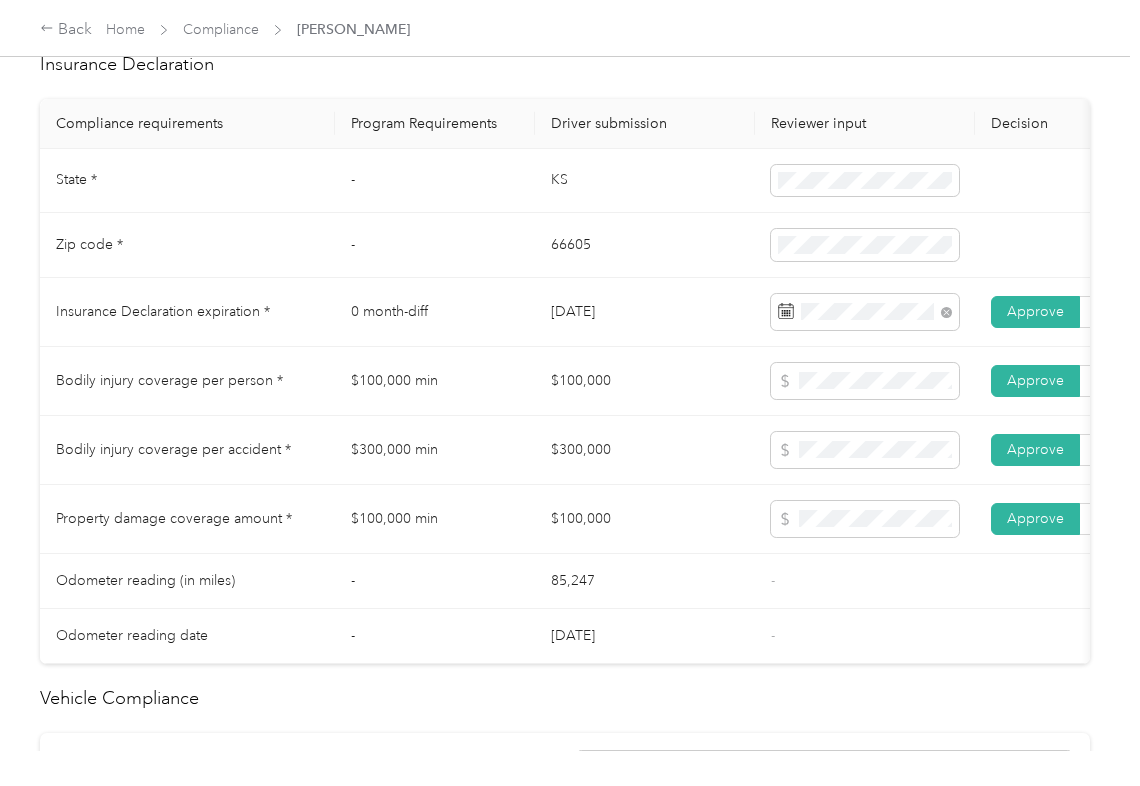 click on "$300,000" at bounding box center [645, 450] 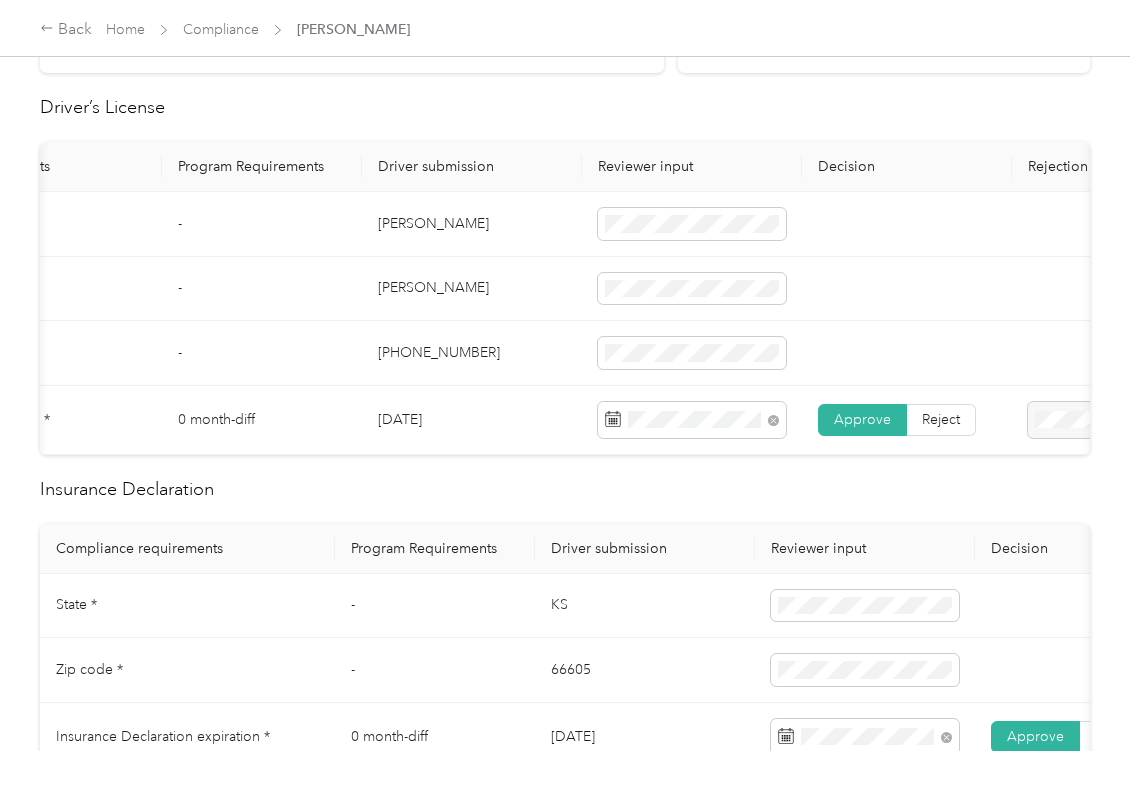 scroll, scrollTop: 0, scrollLeft: 0, axis: both 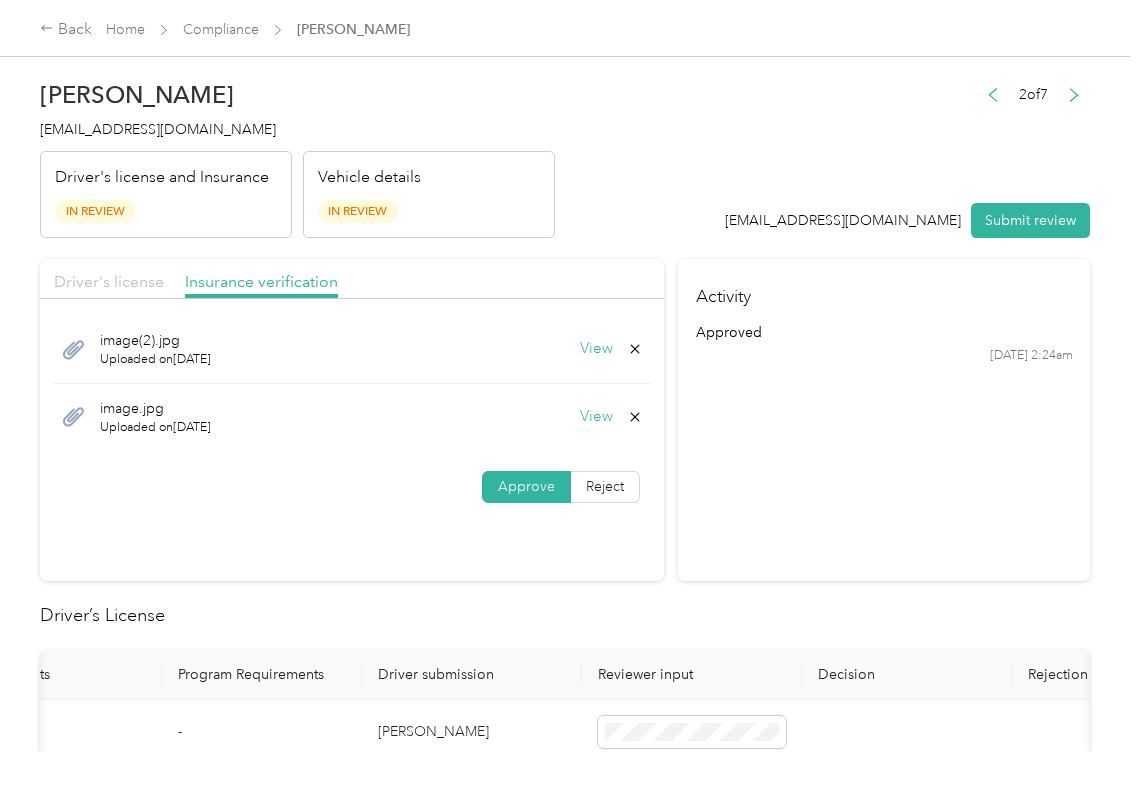 click on "Driver's license" at bounding box center [109, 281] 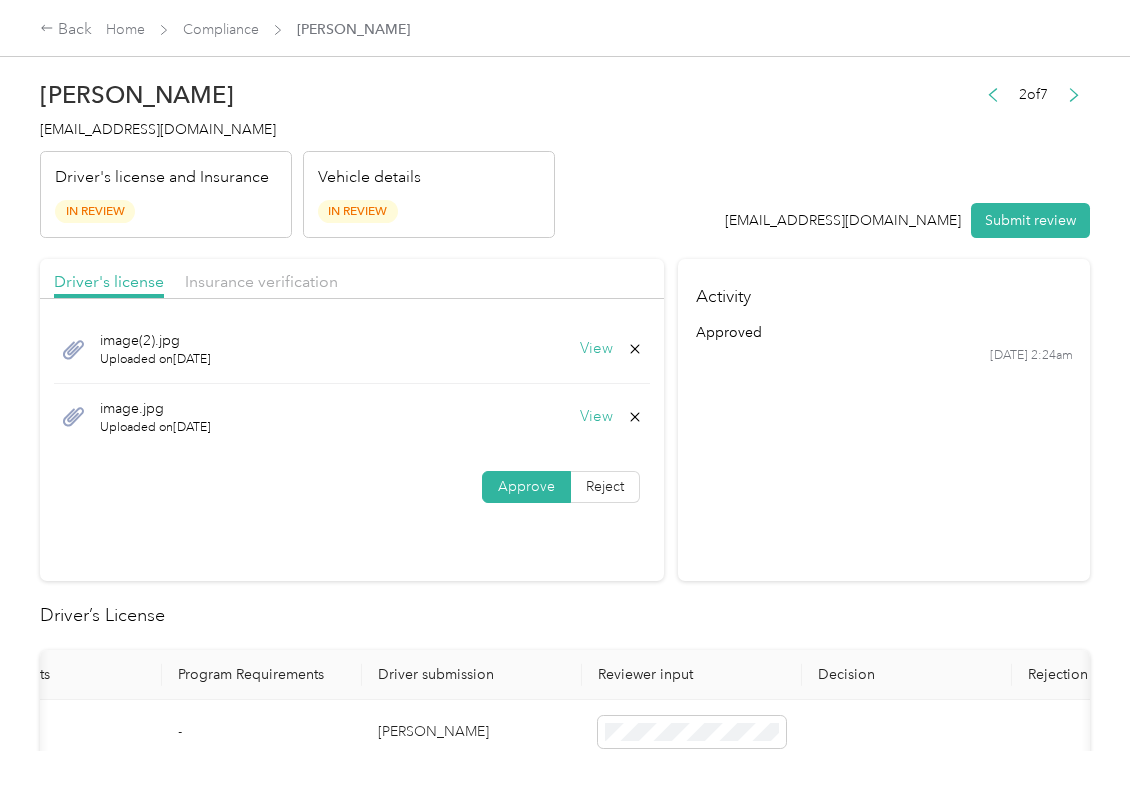 click on "View" at bounding box center (596, 349) 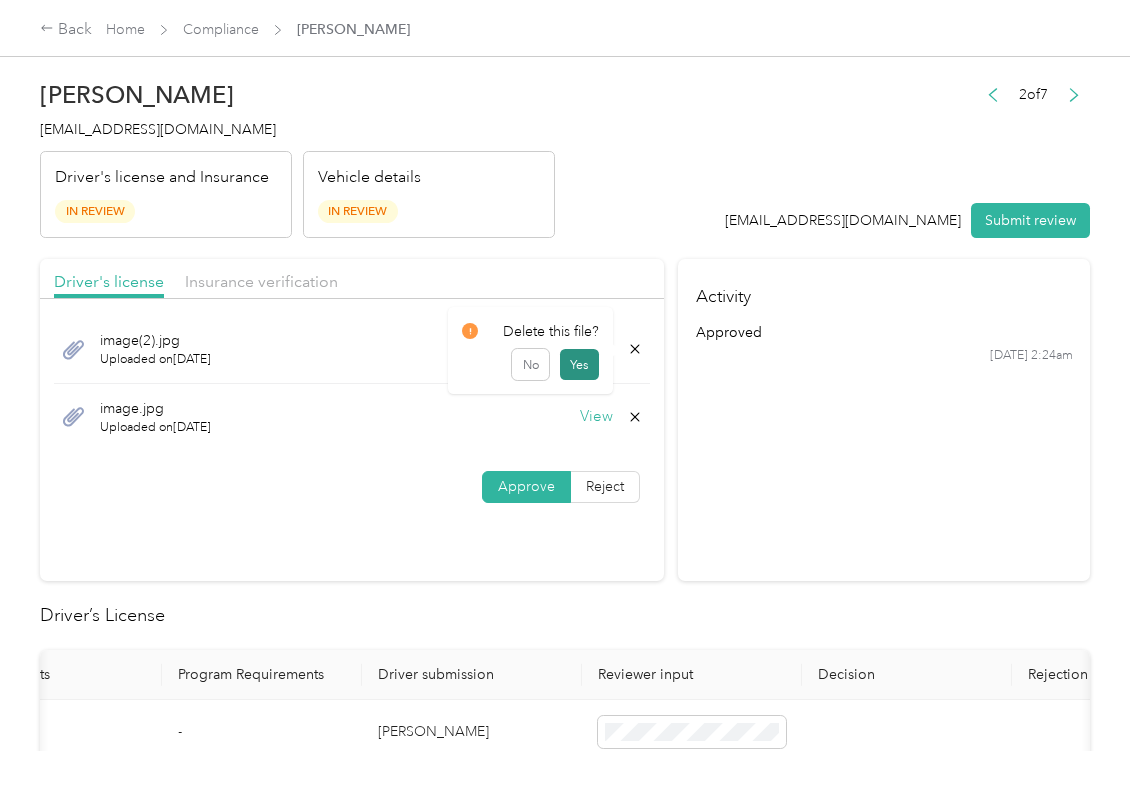drag, startPoint x: 585, startPoint y: 357, endPoint x: 33, endPoint y: 410, distance: 554.5386 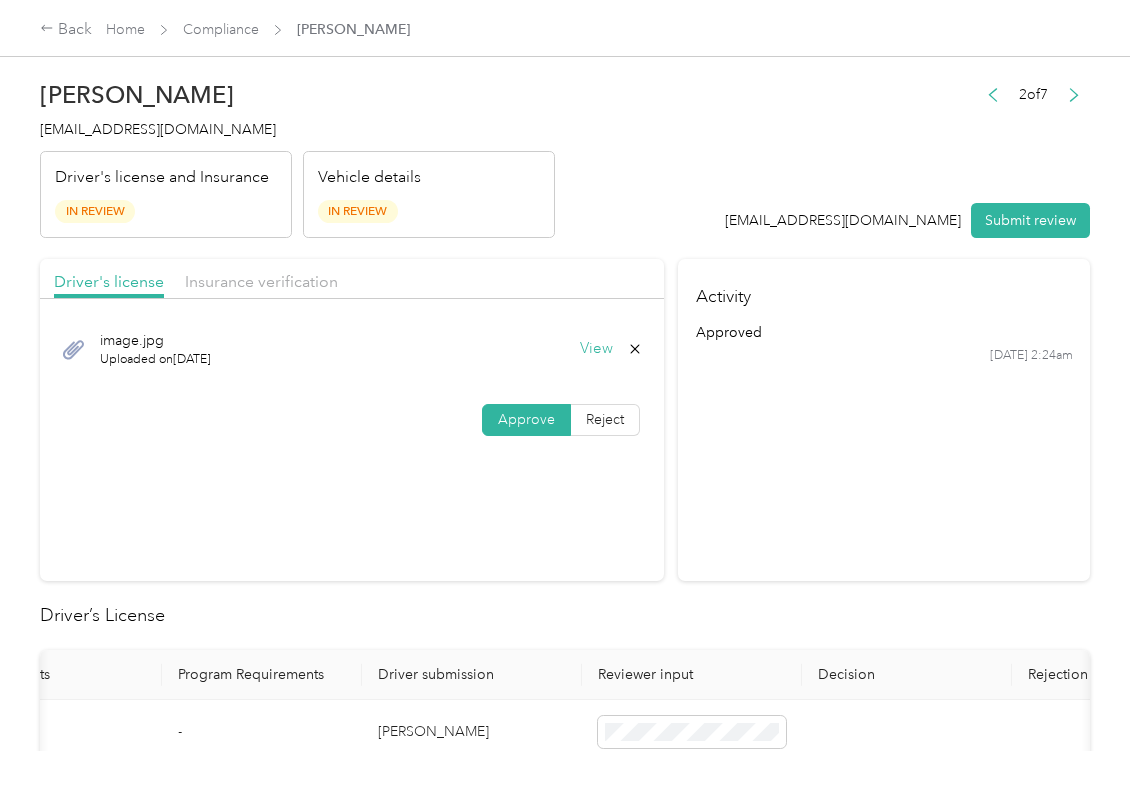click on "View" at bounding box center [596, 349] 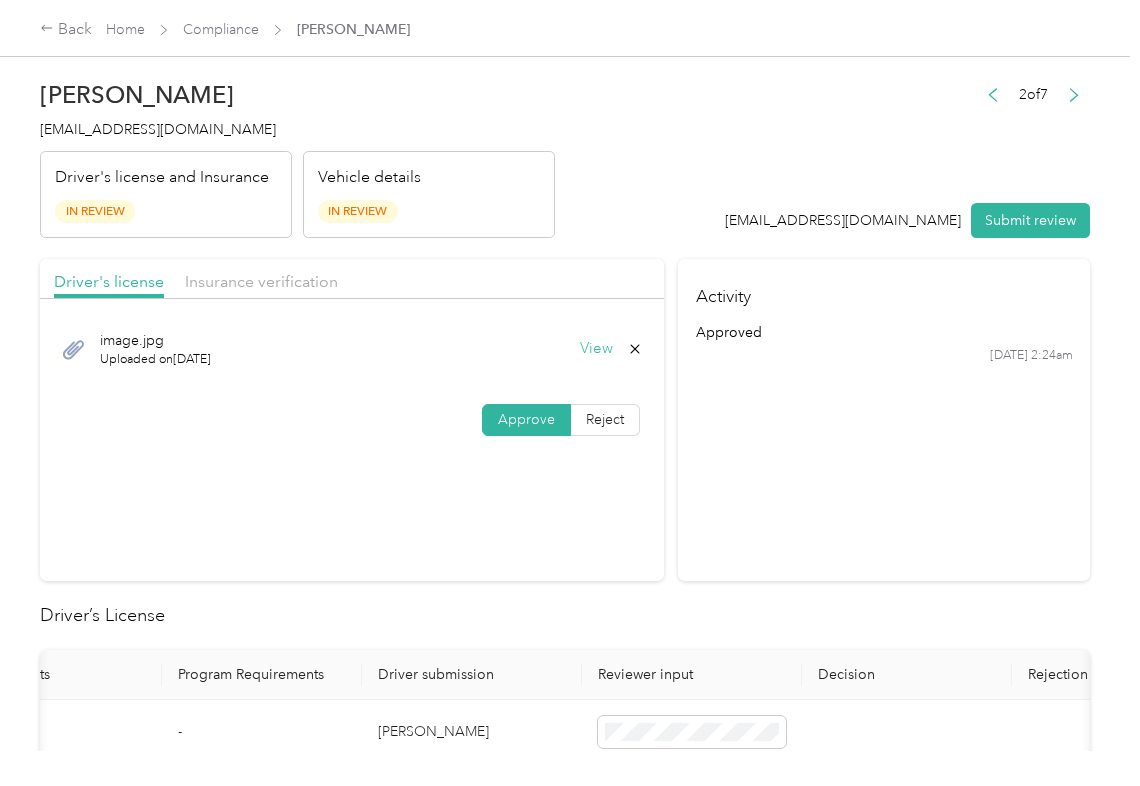 drag, startPoint x: 268, startPoint y: 284, endPoint x: 384, endPoint y: 316, distance: 120.33287 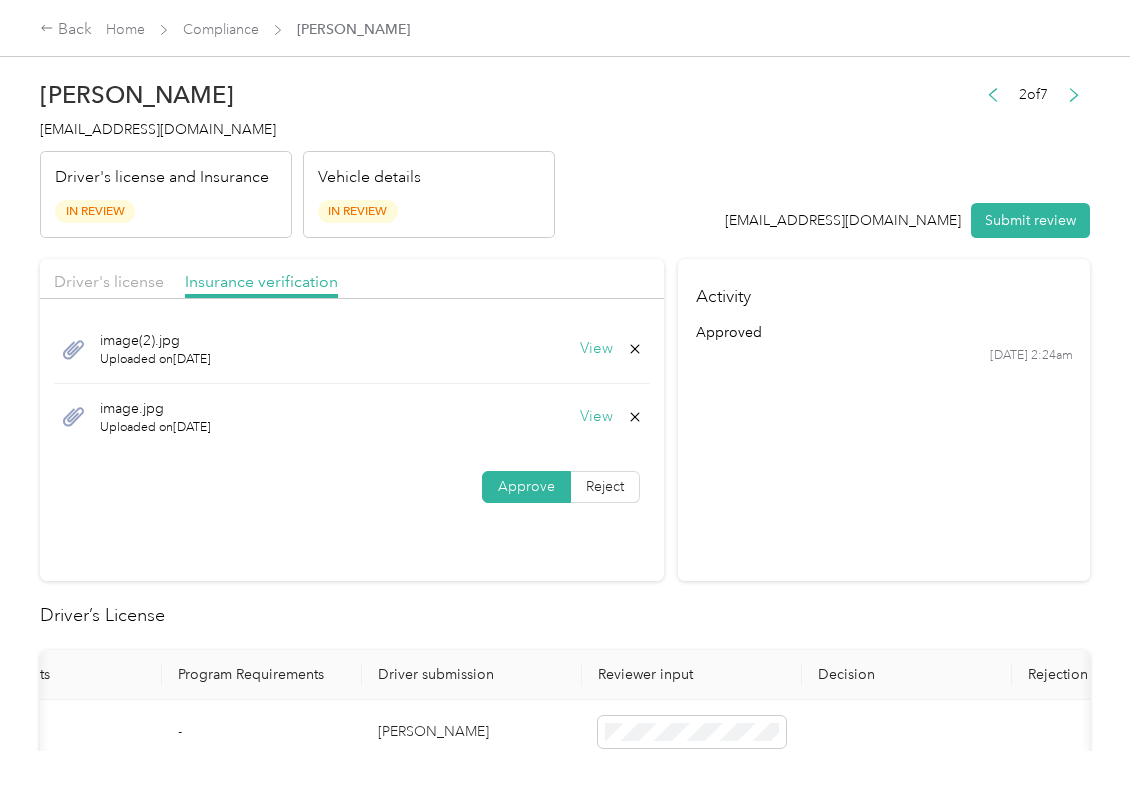 click on "View" at bounding box center (596, 349) 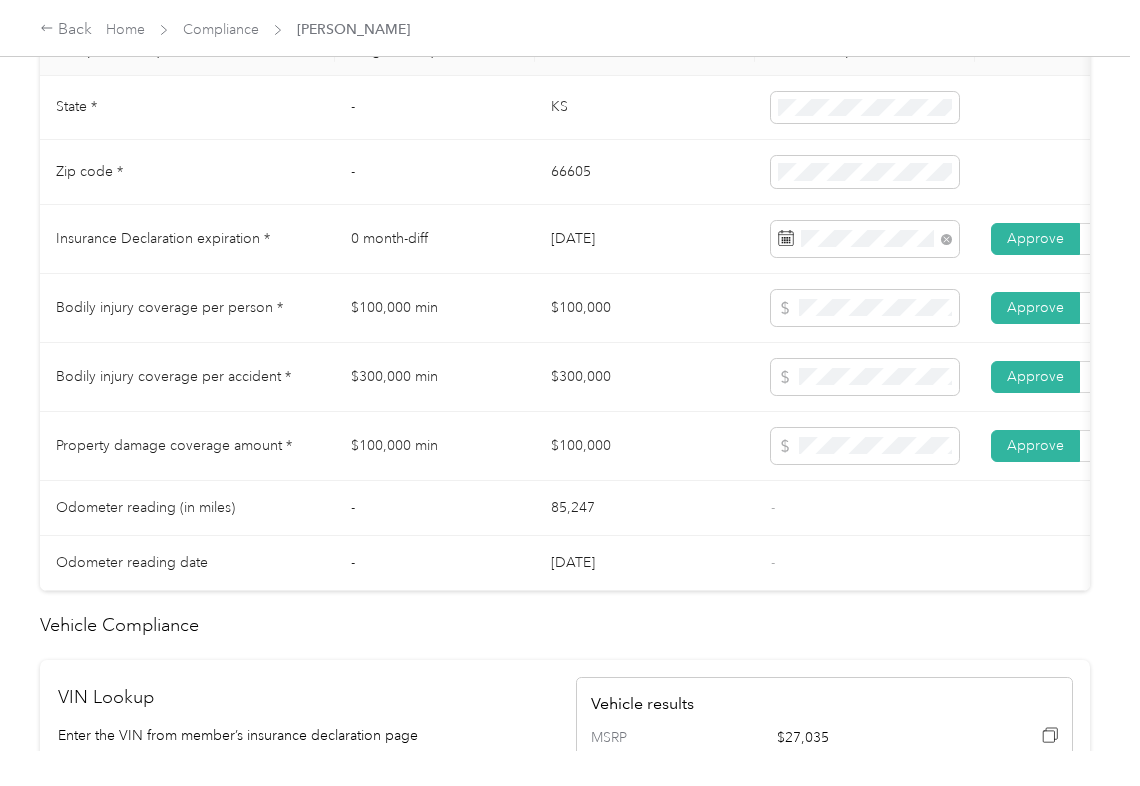 scroll, scrollTop: 933, scrollLeft: 0, axis: vertical 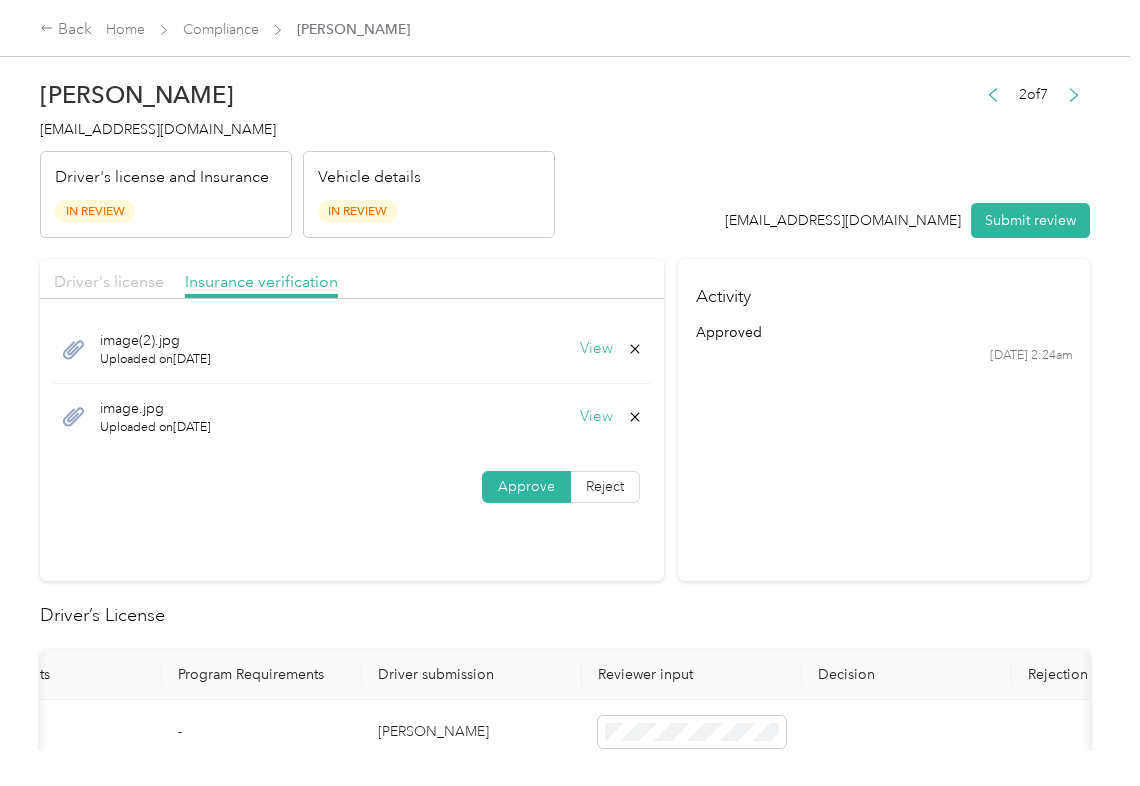 click on "Driver's license" at bounding box center (109, 281) 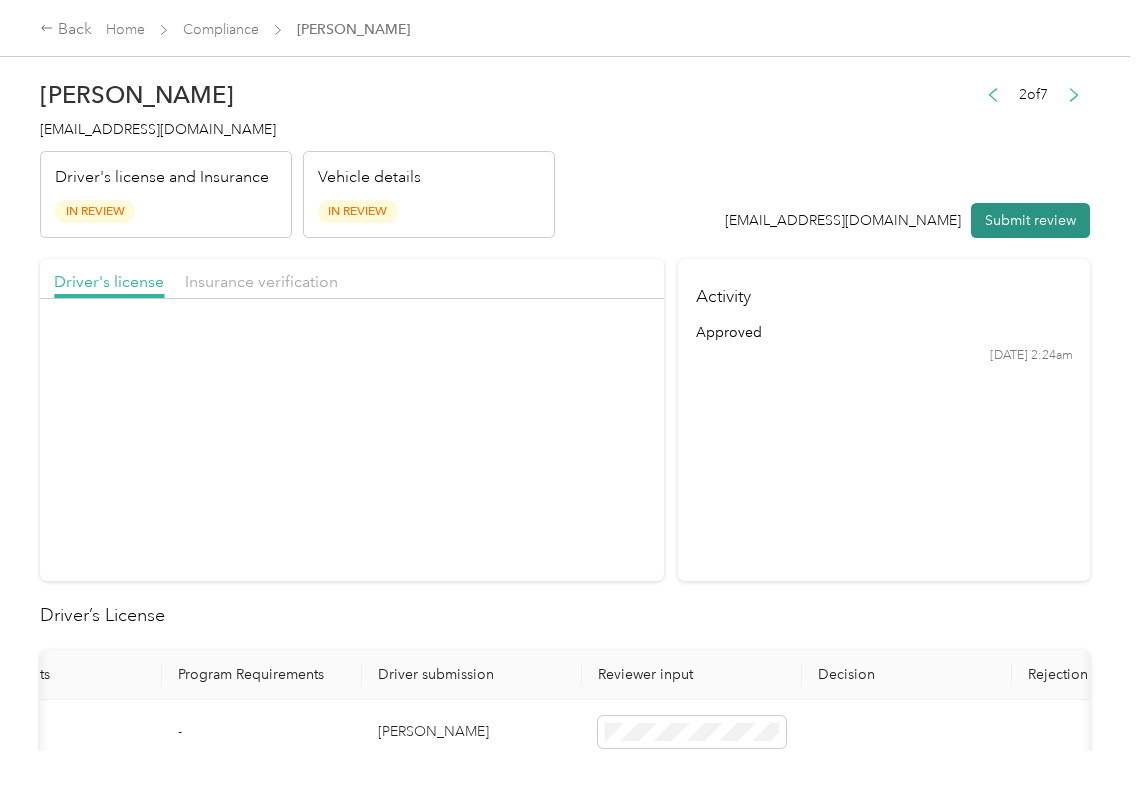 click on "Submit review" at bounding box center [1030, 220] 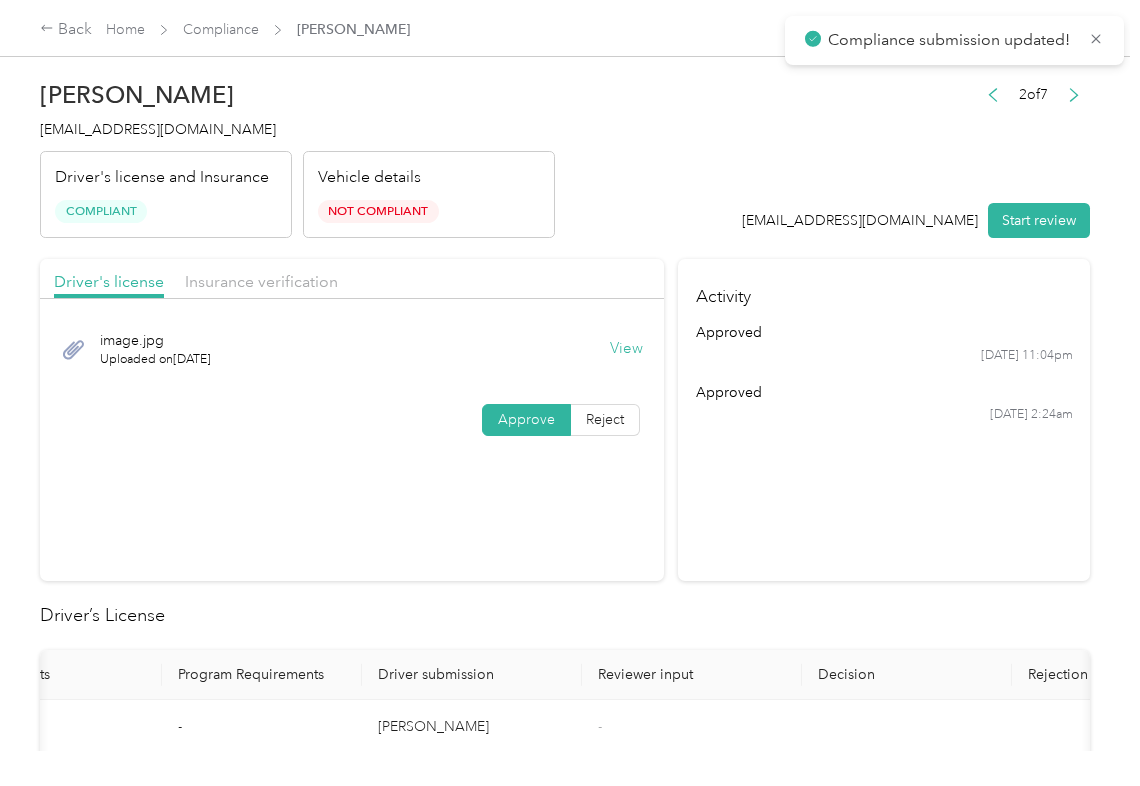 click on "[EMAIL_ADDRESS][DOMAIN_NAME]" at bounding box center [158, 129] 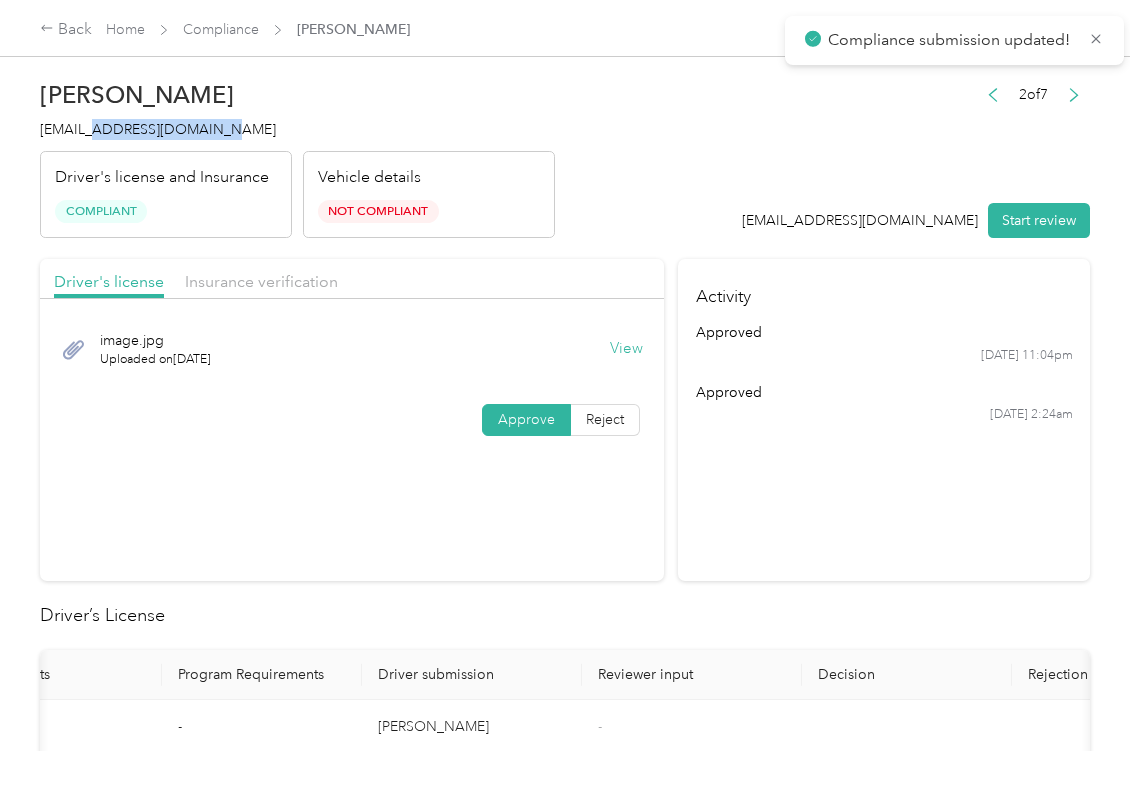 click on "[EMAIL_ADDRESS][DOMAIN_NAME]" at bounding box center (158, 129) 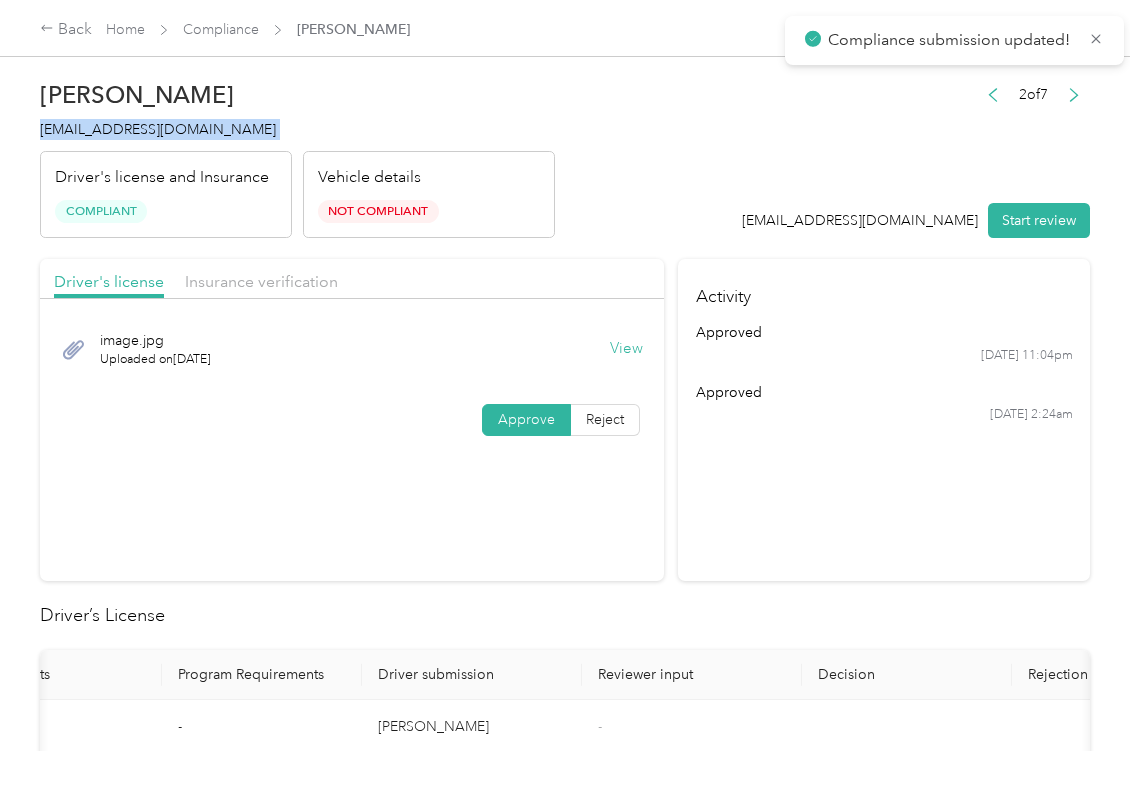 click on "[EMAIL_ADDRESS][DOMAIN_NAME]" at bounding box center [158, 129] 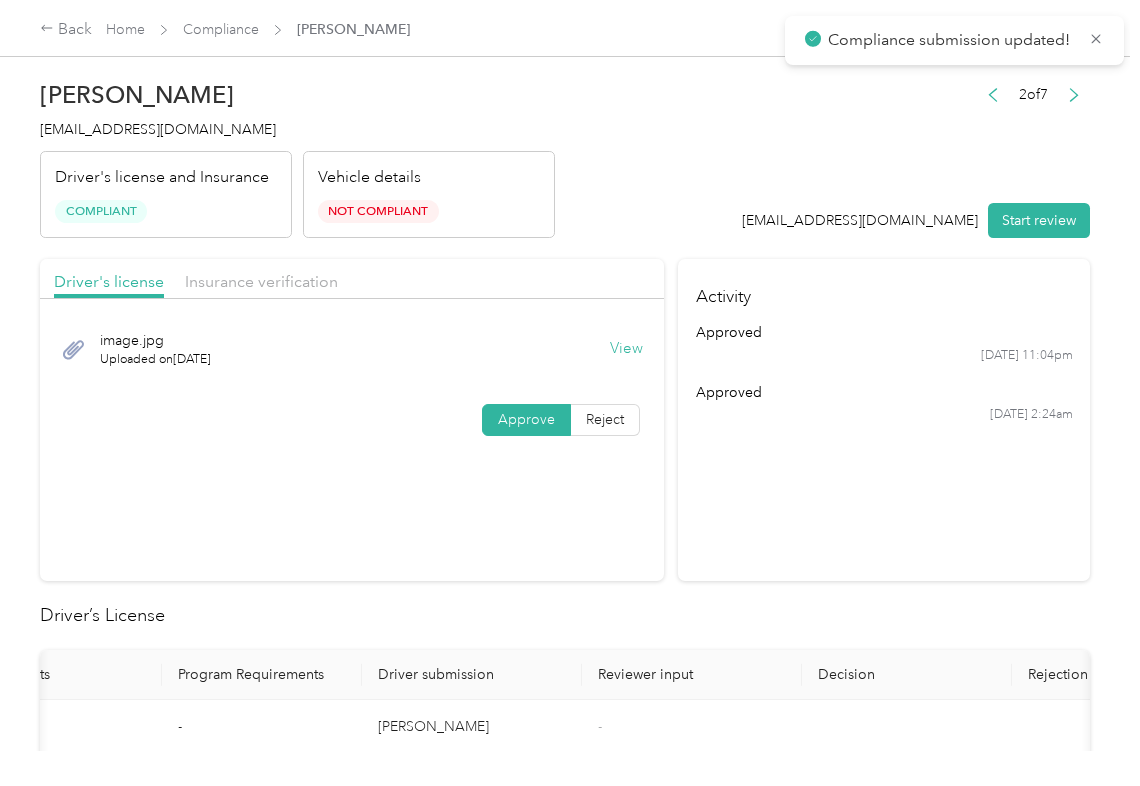 click on "Activity approved [DATE] 11:04pm approved [DATE] 2:24am" at bounding box center [884, 420] 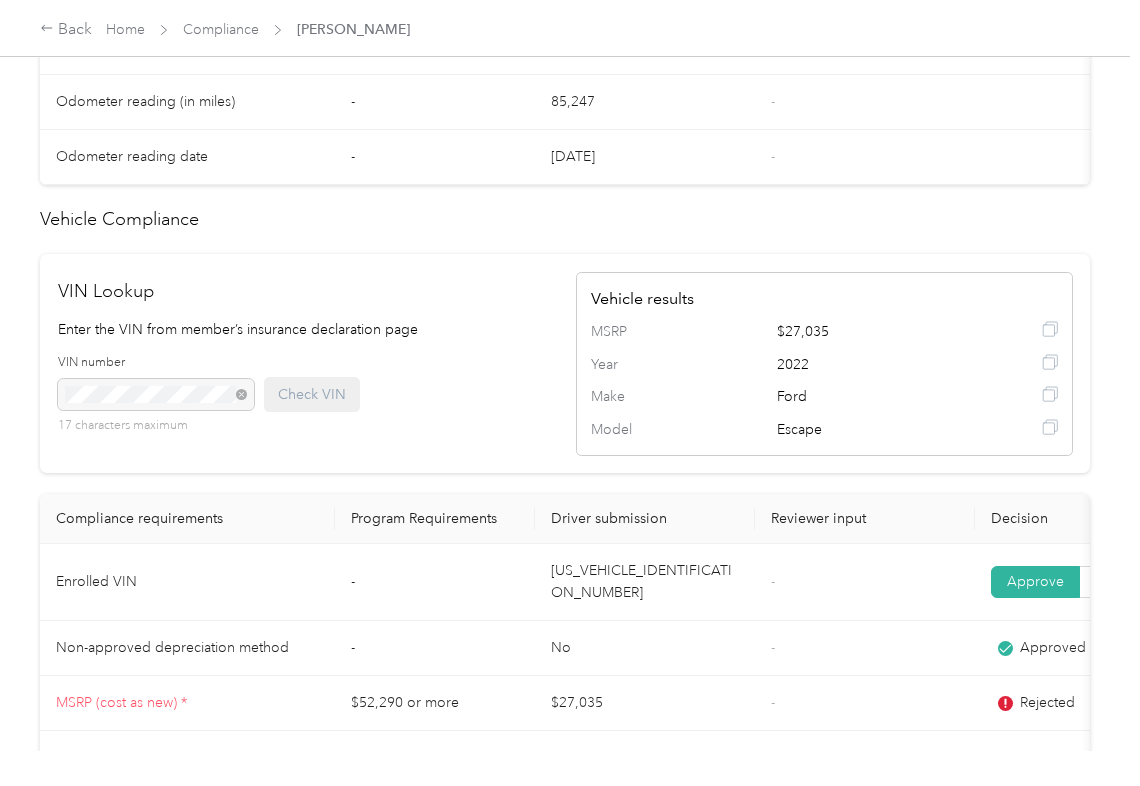 scroll, scrollTop: 933, scrollLeft: 0, axis: vertical 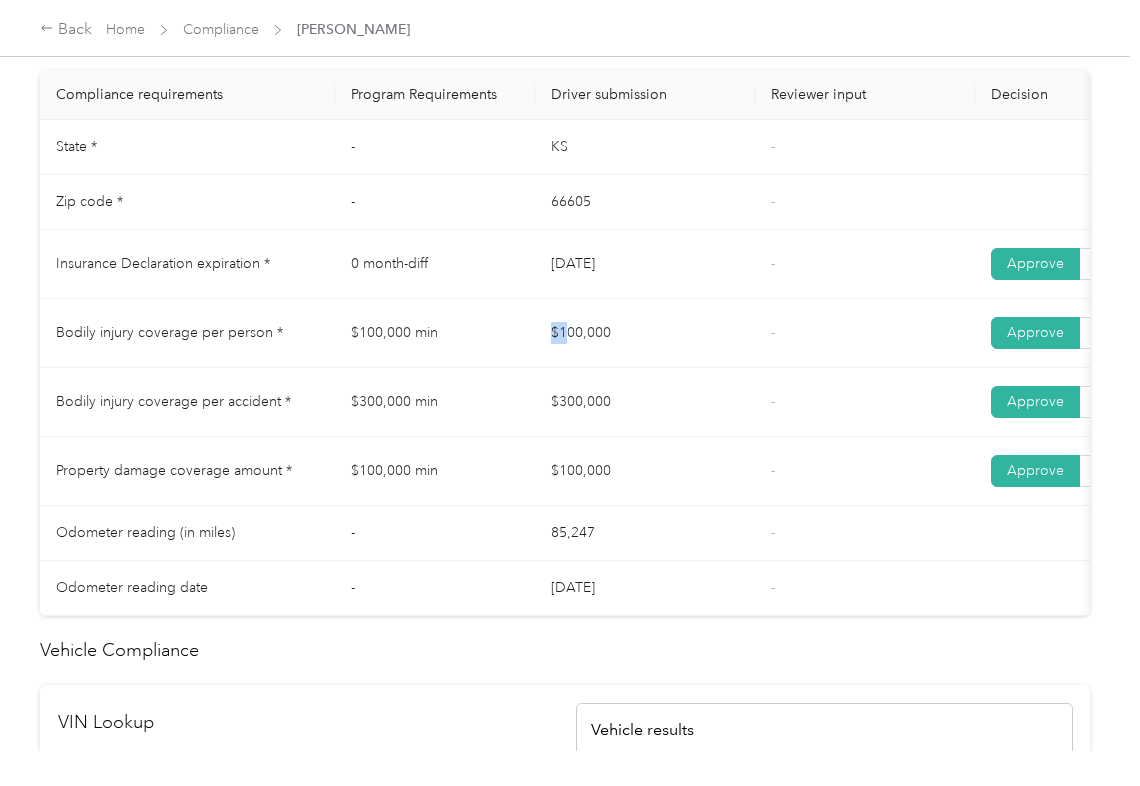 click on "$100,000" at bounding box center (645, 333) 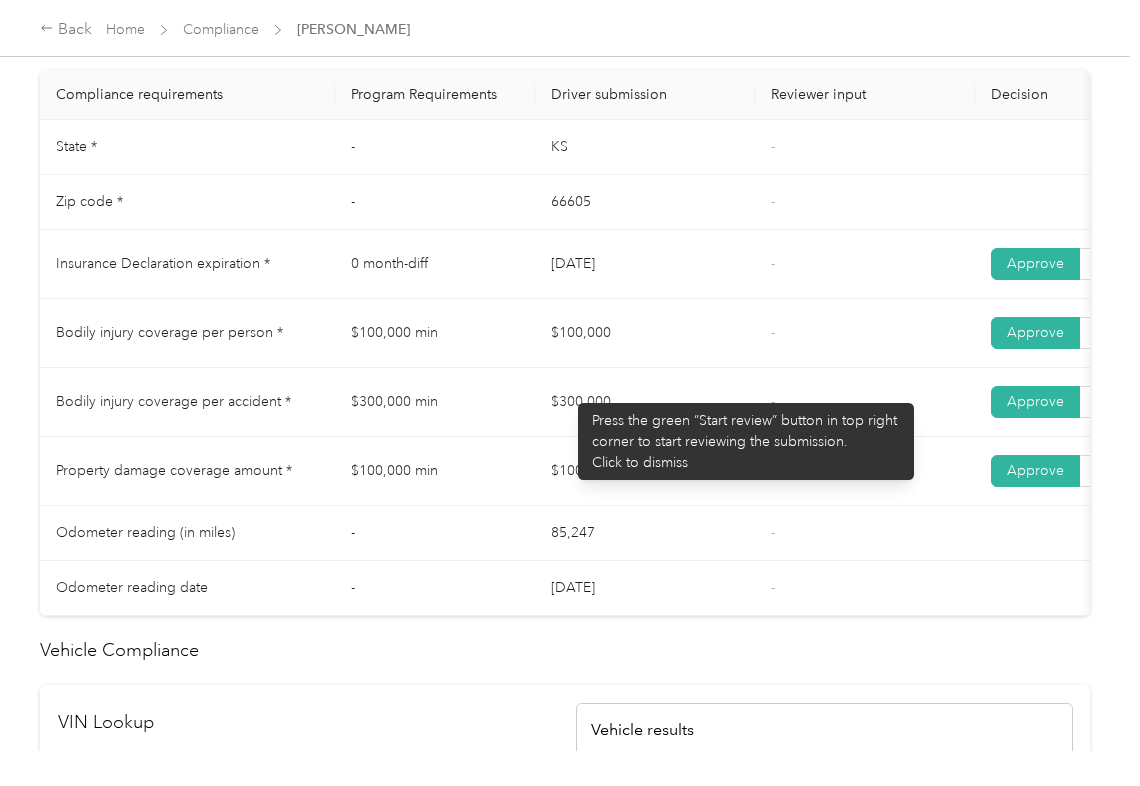 drag, startPoint x: 598, startPoint y: 418, endPoint x: 492, endPoint y: 469, distance: 117.630775 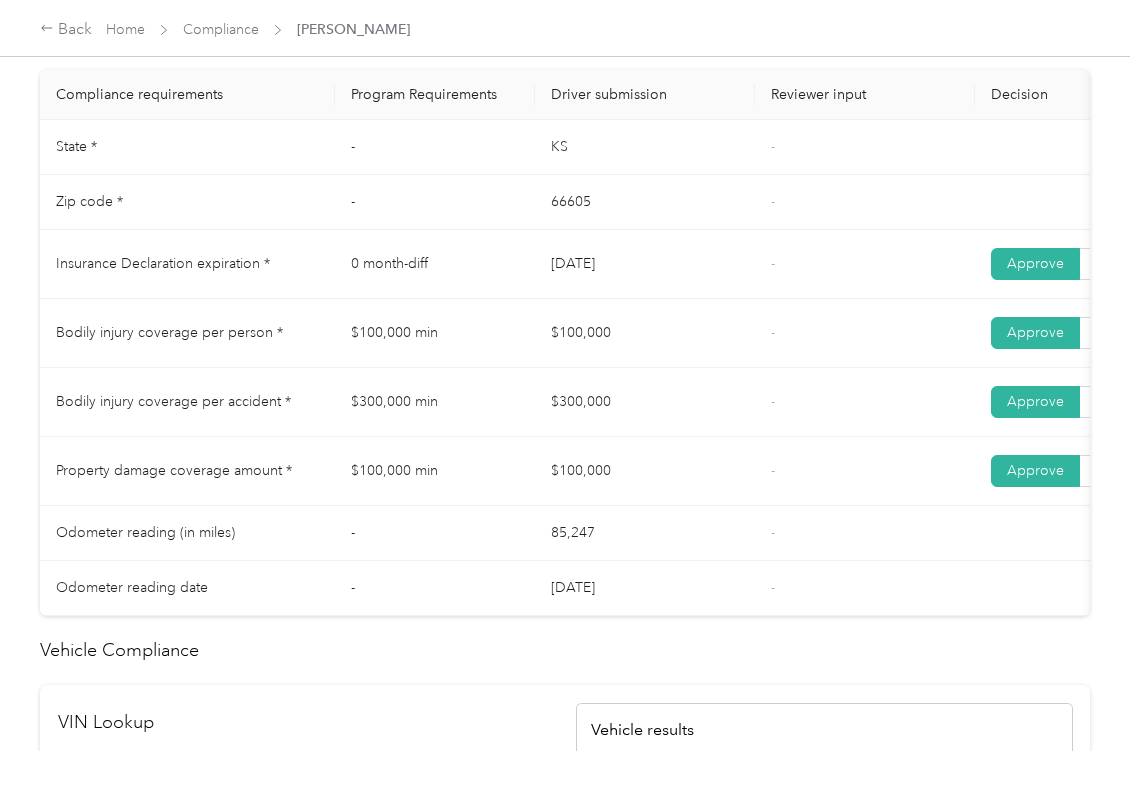 drag, startPoint x: 482, startPoint y: 477, endPoint x: 716, endPoint y: 481, distance: 234.03418 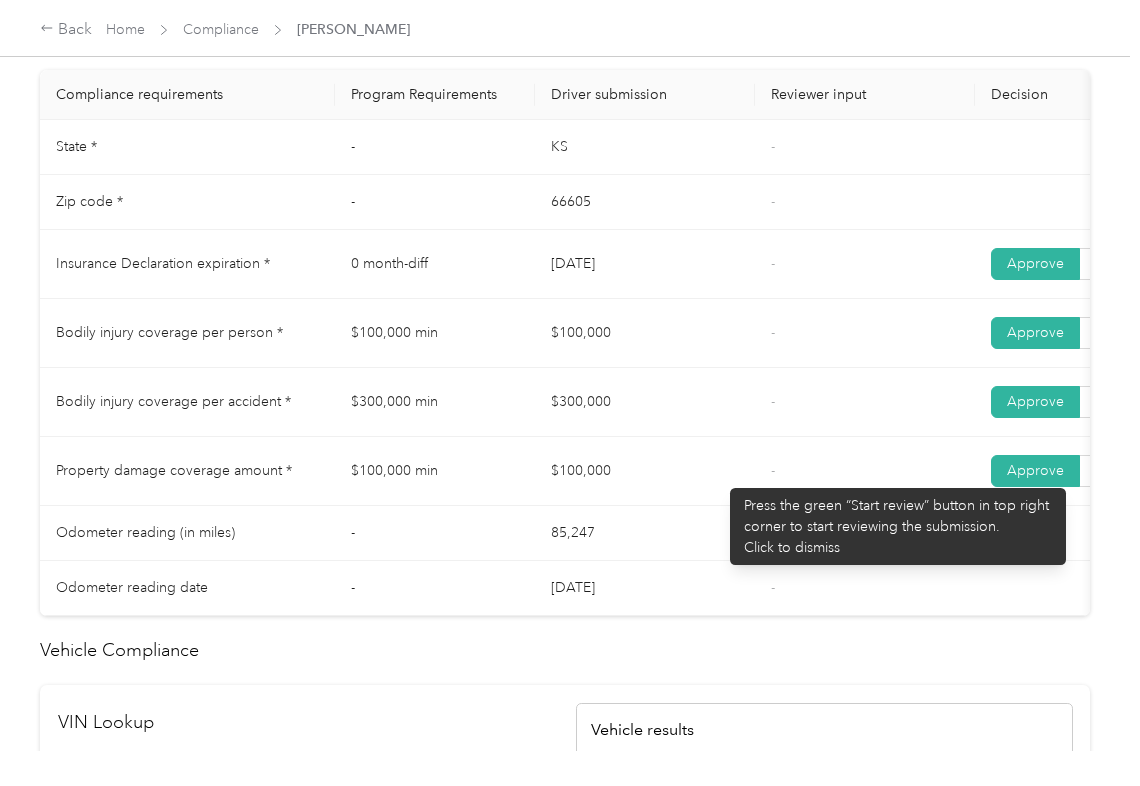 click on "$100,000" at bounding box center (645, 471) 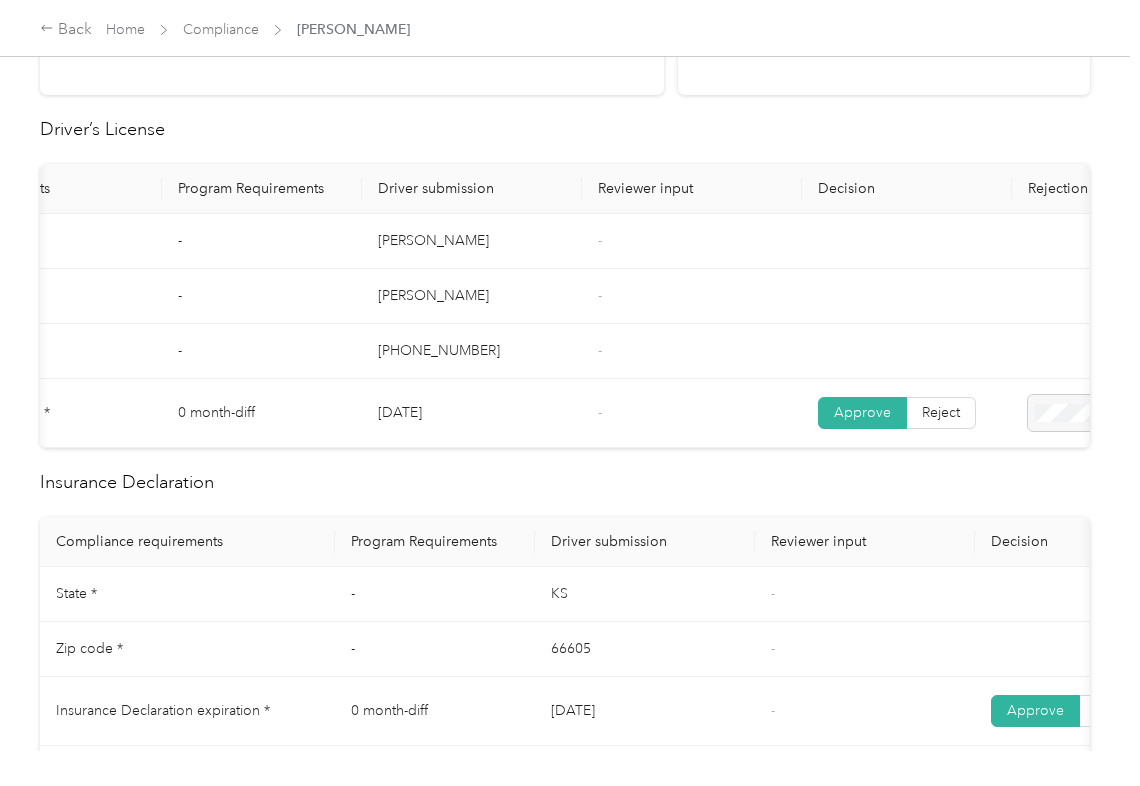 scroll, scrollTop: 0, scrollLeft: 0, axis: both 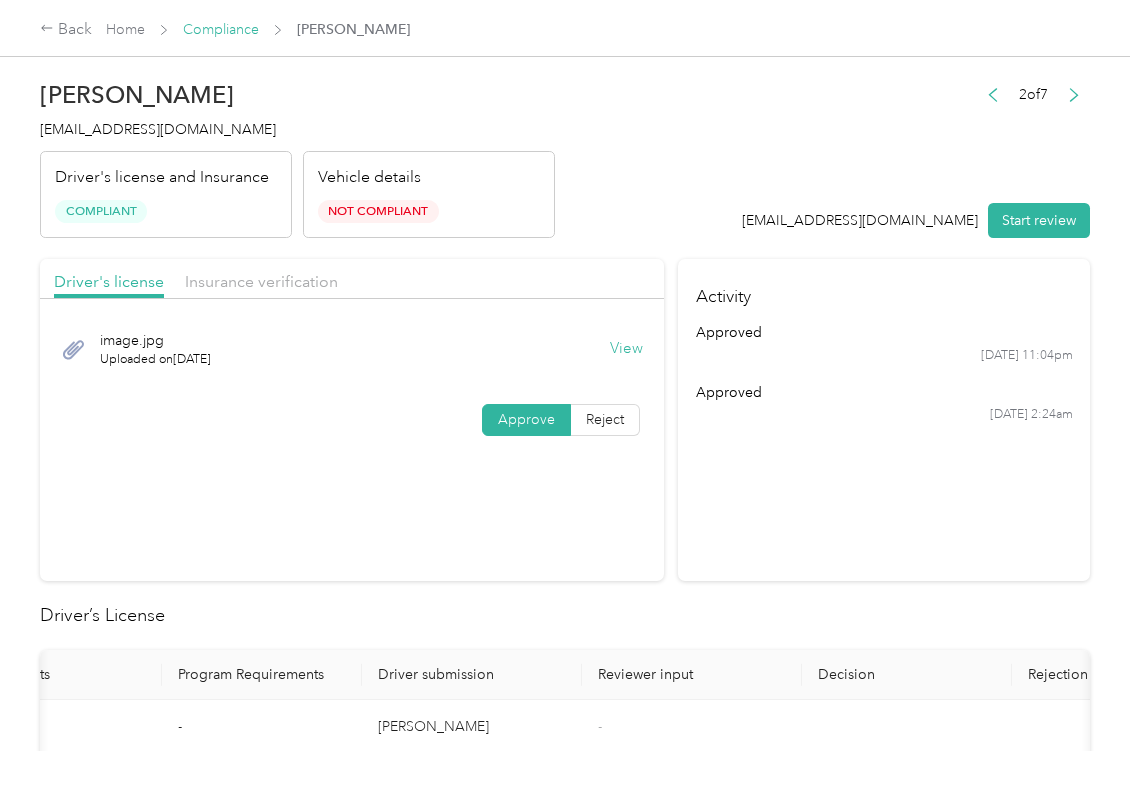 click on "Compliance" at bounding box center (221, 29) 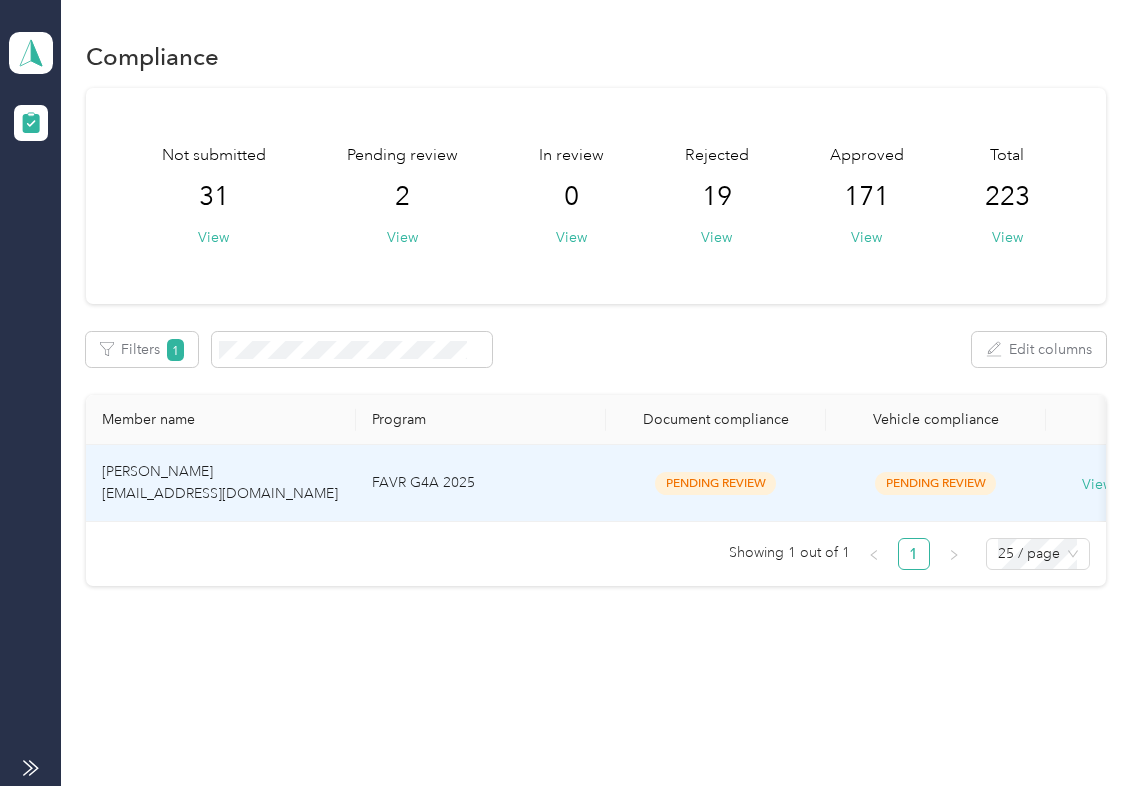 click on "[PERSON_NAME]
[EMAIL_ADDRESS][DOMAIN_NAME]" at bounding box center (220, 482) 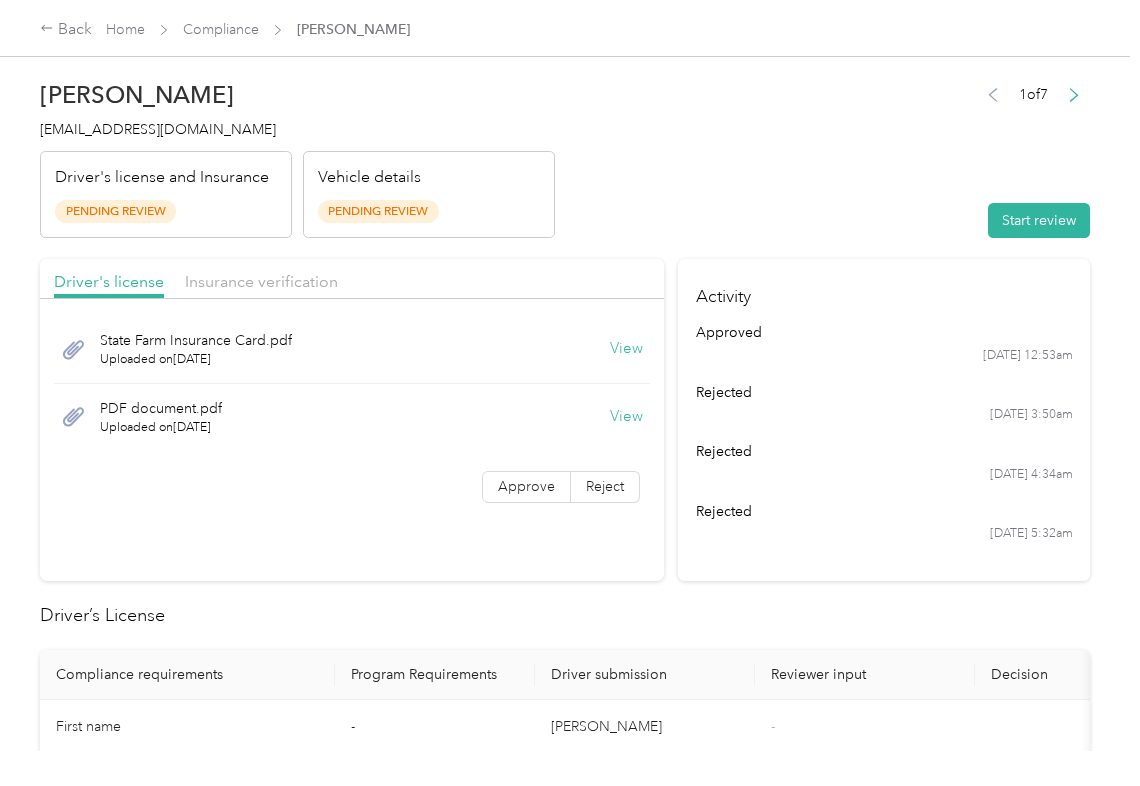 click on "View" at bounding box center [626, 349] 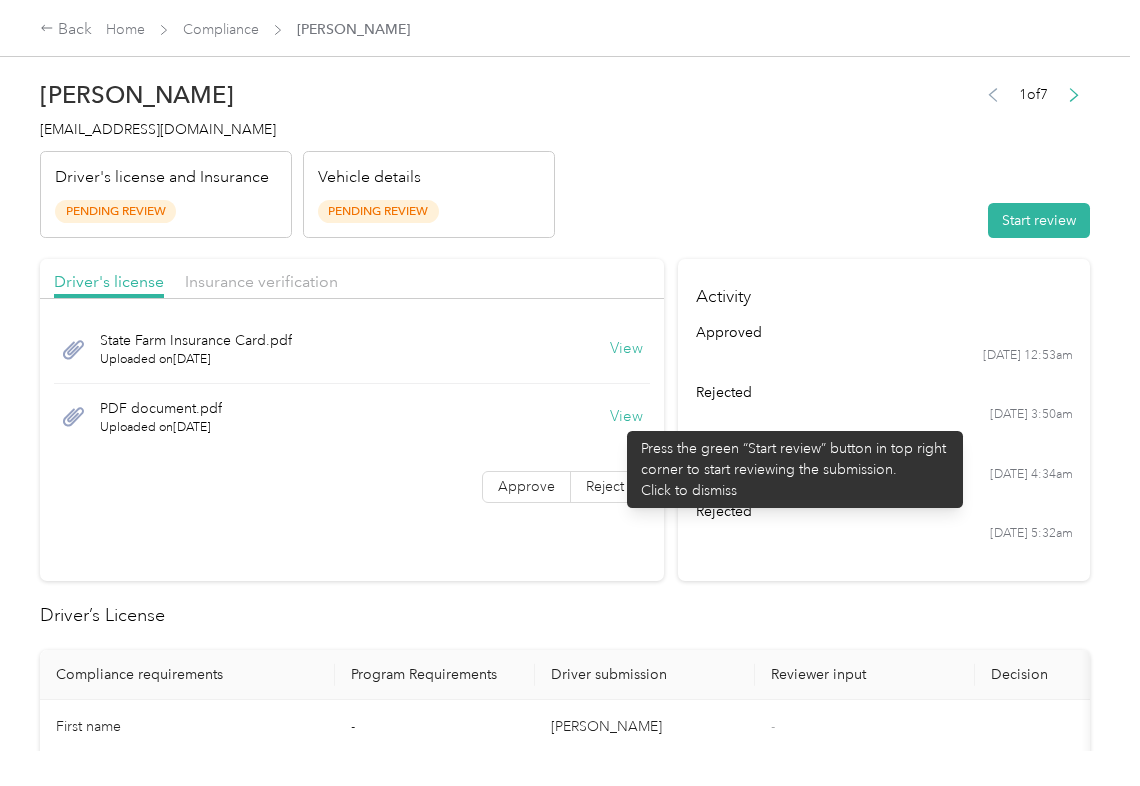 click on "View" at bounding box center (626, 417) 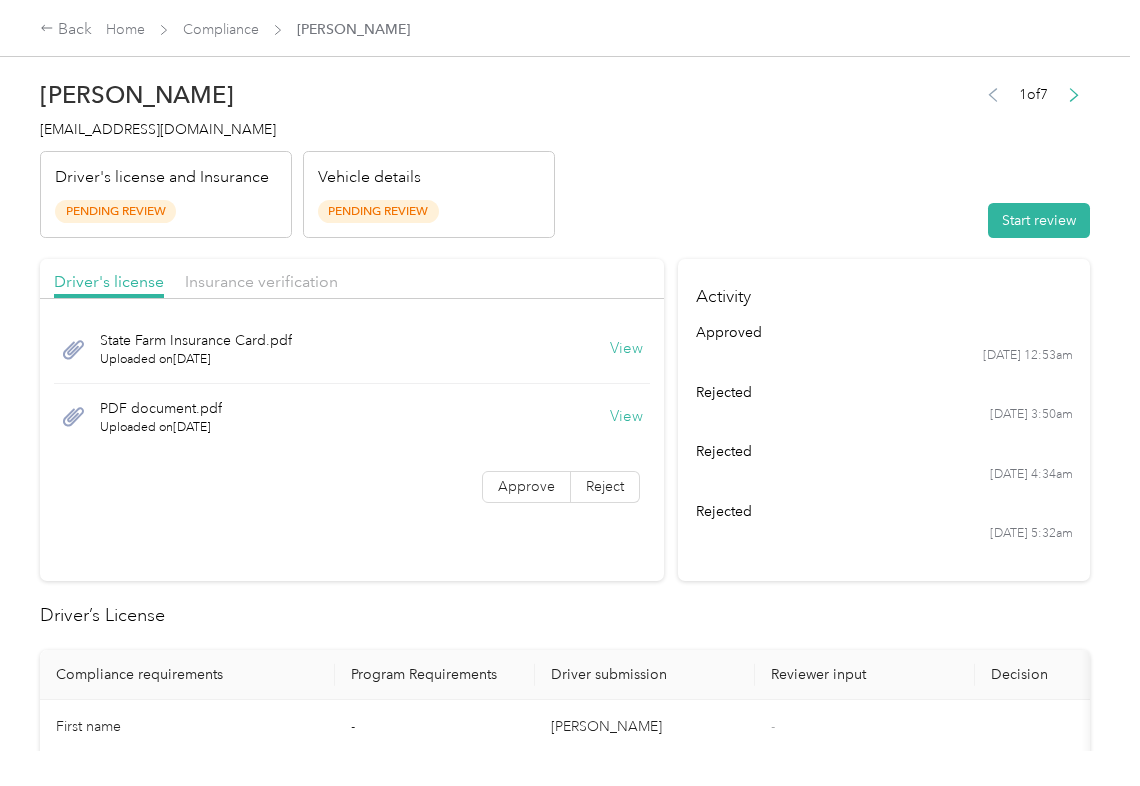 click on "[PERSON_NAME] [EMAIL_ADDRESS][DOMAIN_NAME] Driver's license and Insurance Pending Review Vehicle details Pending Review 1  of  7 Start review Driver's license Insurance verification State Farm Insurance Card.pdf Uploaded on  [DATE] View PDF document.pdf Uploaded on  [DATE] View Approve Reject Activity approved [DATE] 12:53am rejected [DATE] 3:50am rejected [DATE] 4:34am rejected [DATE] 5:32am Driver’s License  Compliance requirements Program Requirements Driver submission Reviewer input Decision Rejection reason             First name - [PERSON_NAME] - Last name - [PERSON_NAME] - Mobile number - [PHONE_NUMBER][DRIVERS_LICENSE_NUMBER] - Driver License expiration * 0 month-diff [DATE] - Approve Reject Insurance Declaration Compliance requirements Program Requirements Driver submission Reviewer input Decision Rejection reason             State * - [US_STATE] - Zip code * - 68133 - Insurance Declaration expiration * 0 month-diff [DATE] - Approve Reject Bodily injury coverage per person * $100,000 min $100,000 - Approve Reject $300,000 -" at bounding box center (565, 1194) 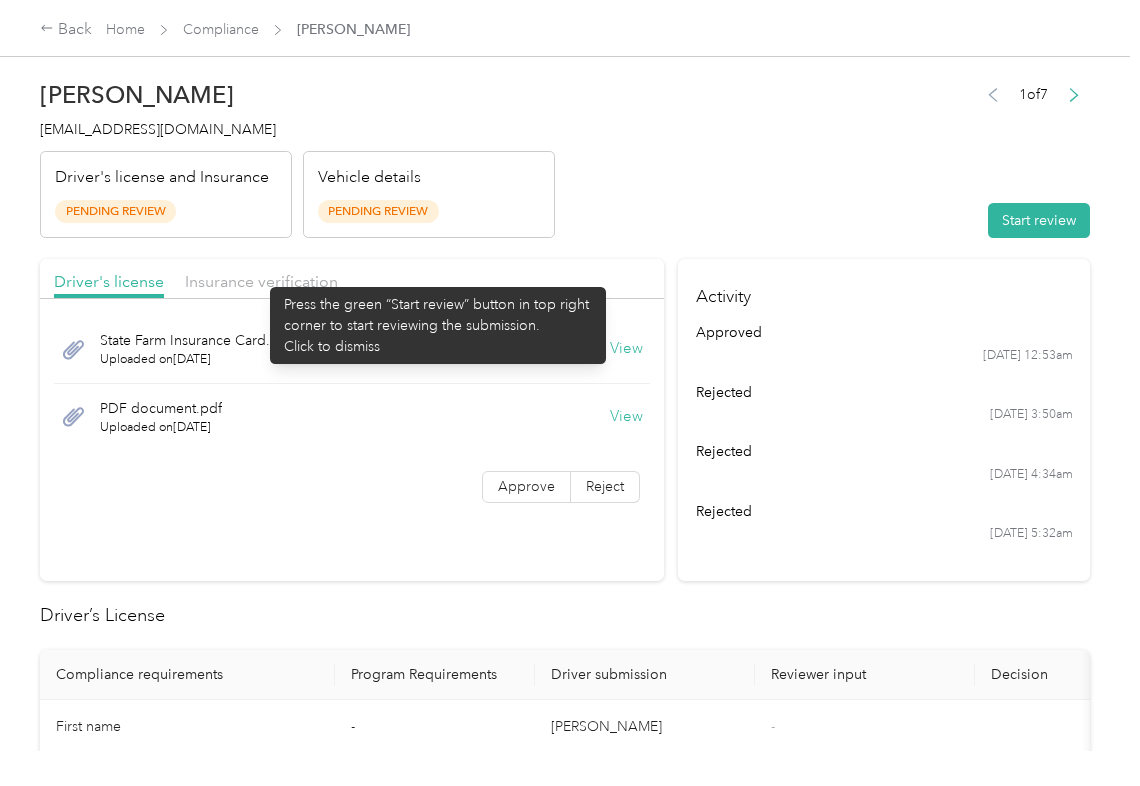 drag, startPoint x: 258, startPoint y: 277, endPoint x: 285, endPoint y: 294, distance: 31.906113 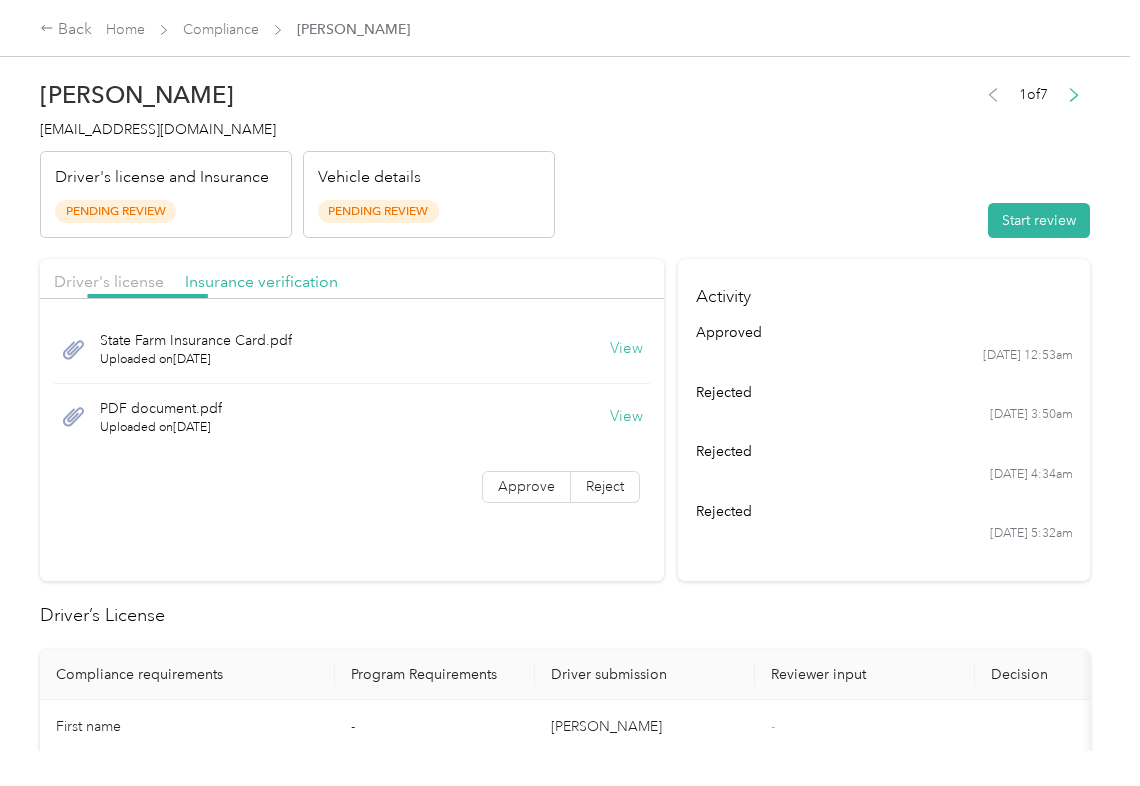 click on "Insurance verification" at bounding box center [261, 282] 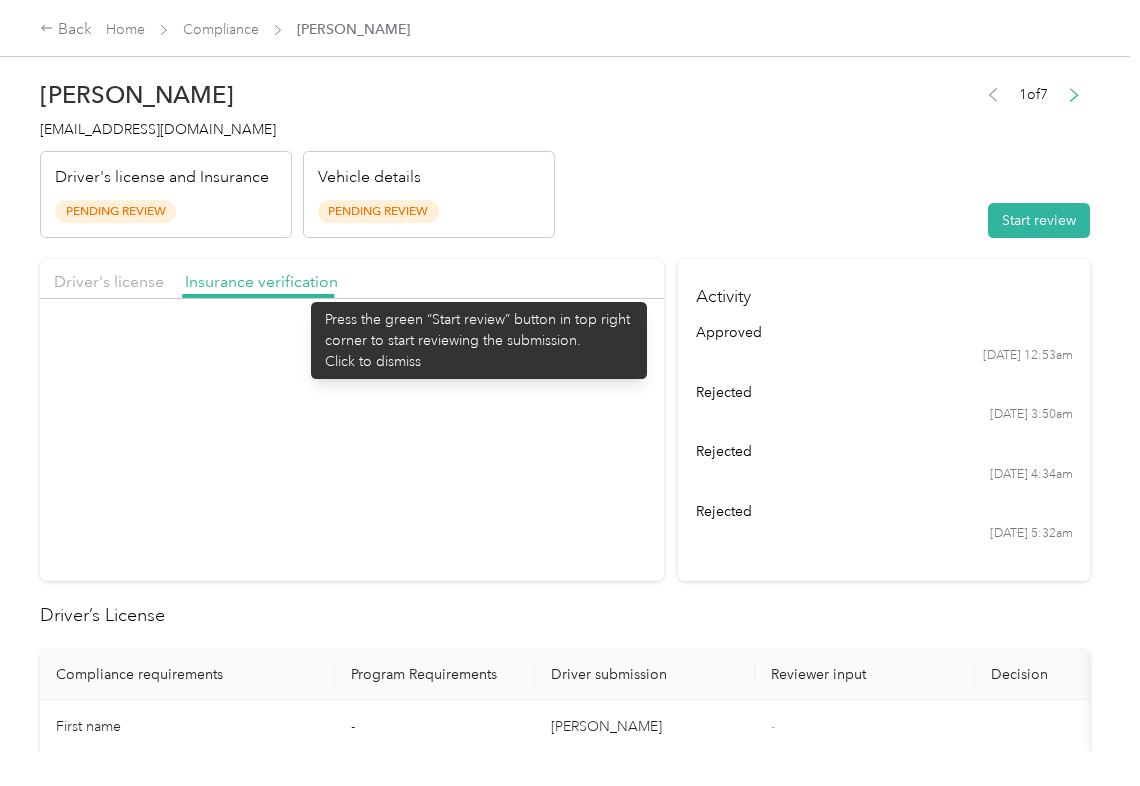 click on "Insurance verification" at bounding box center [261, 282] 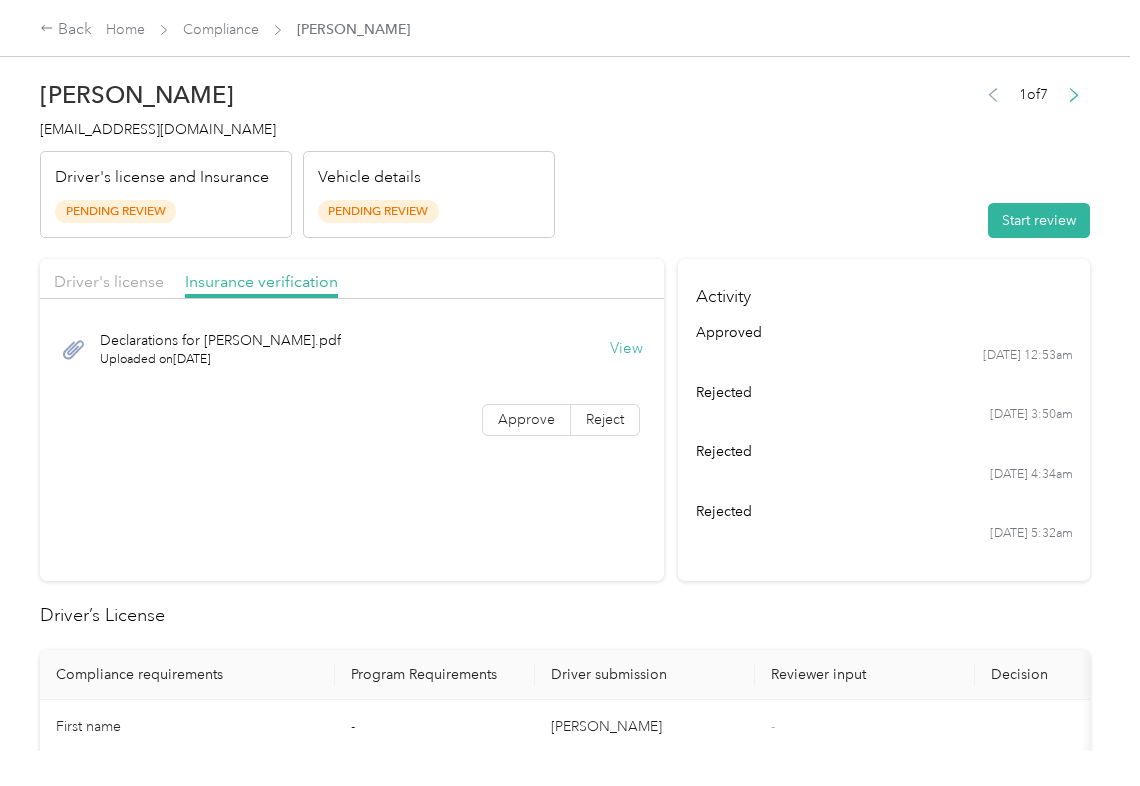 click on "View" at bounding box center [626, 349] 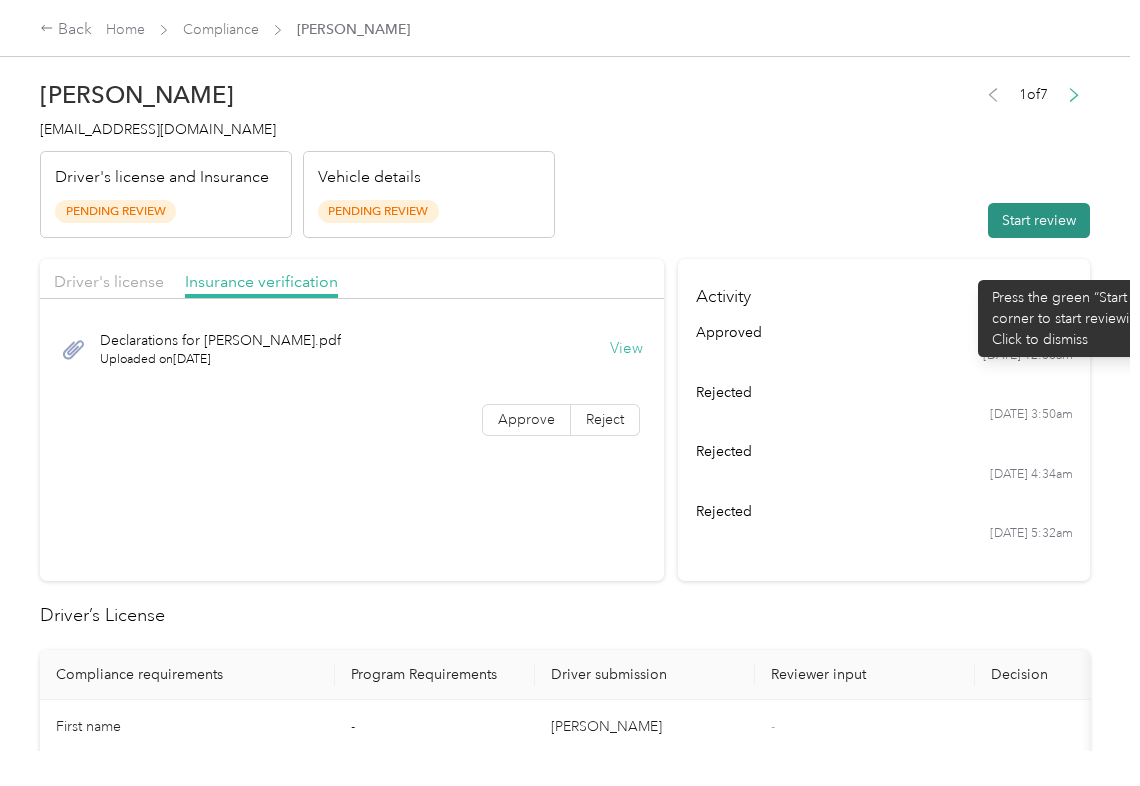 click on "Start review" at bounding box center (1039, 220) 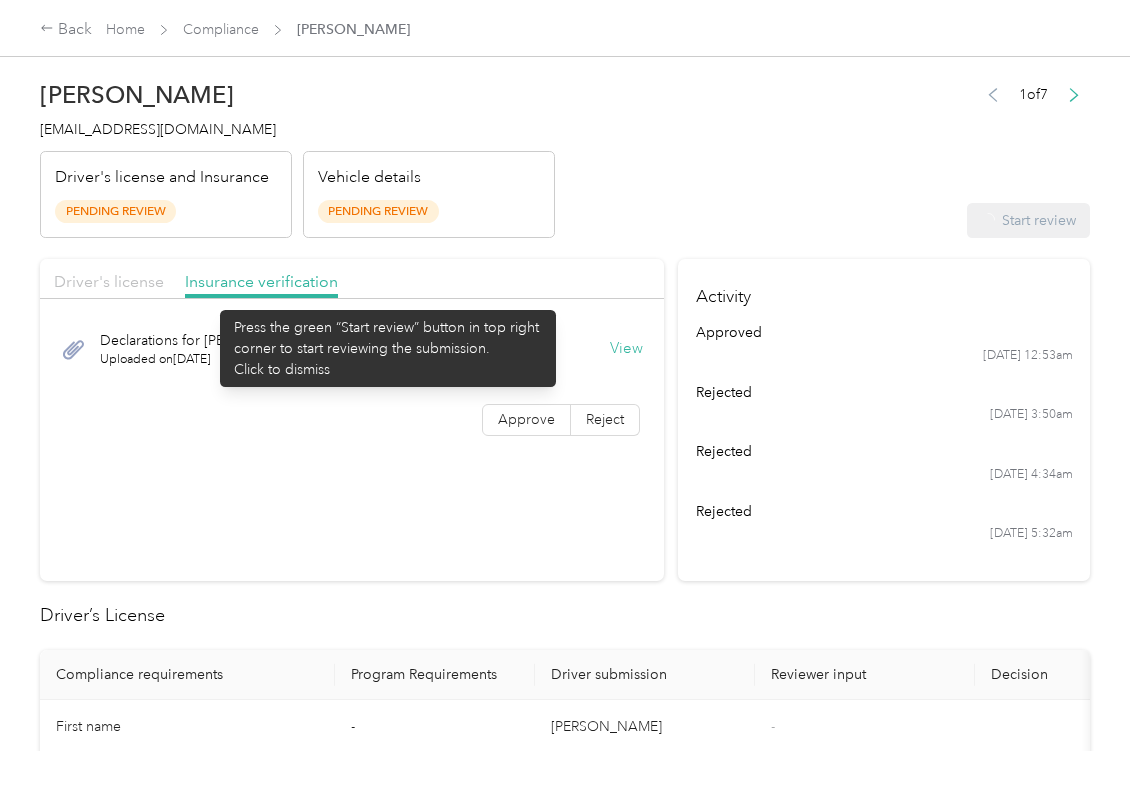 click on "Driver's license" at bounding box center (109, 281) 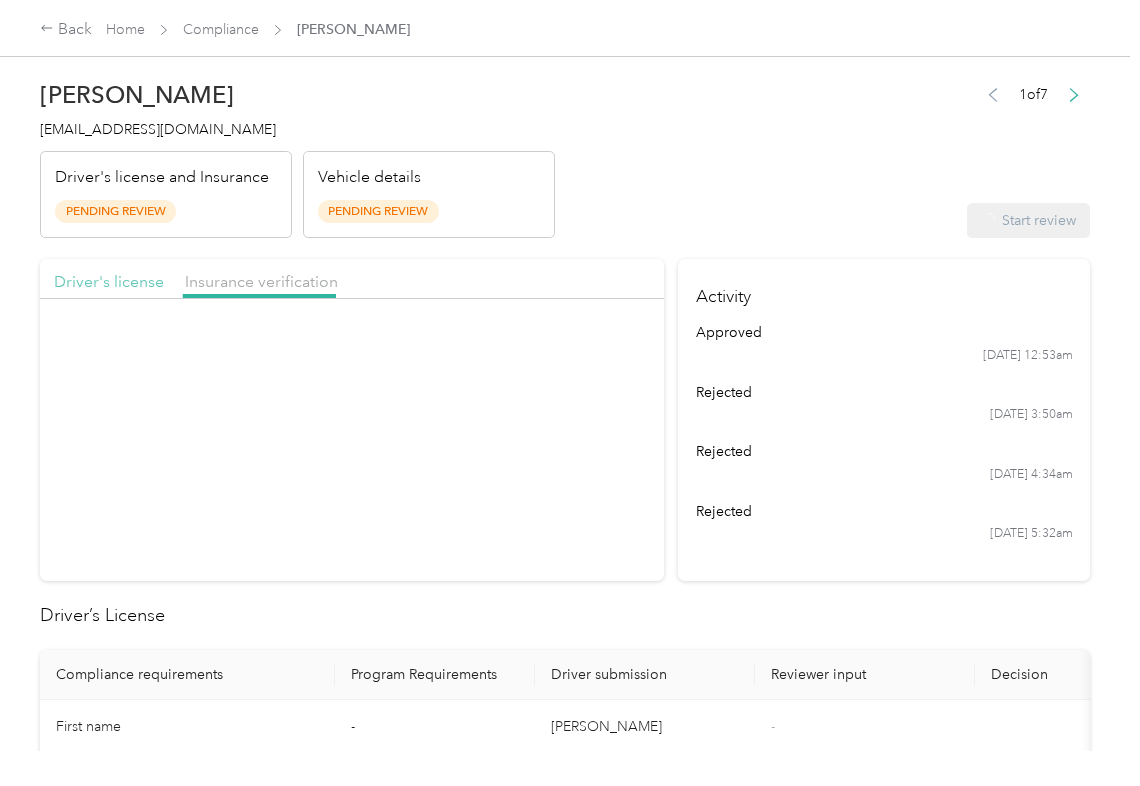 click on "Driver's license" at bounding box center [109, 281] 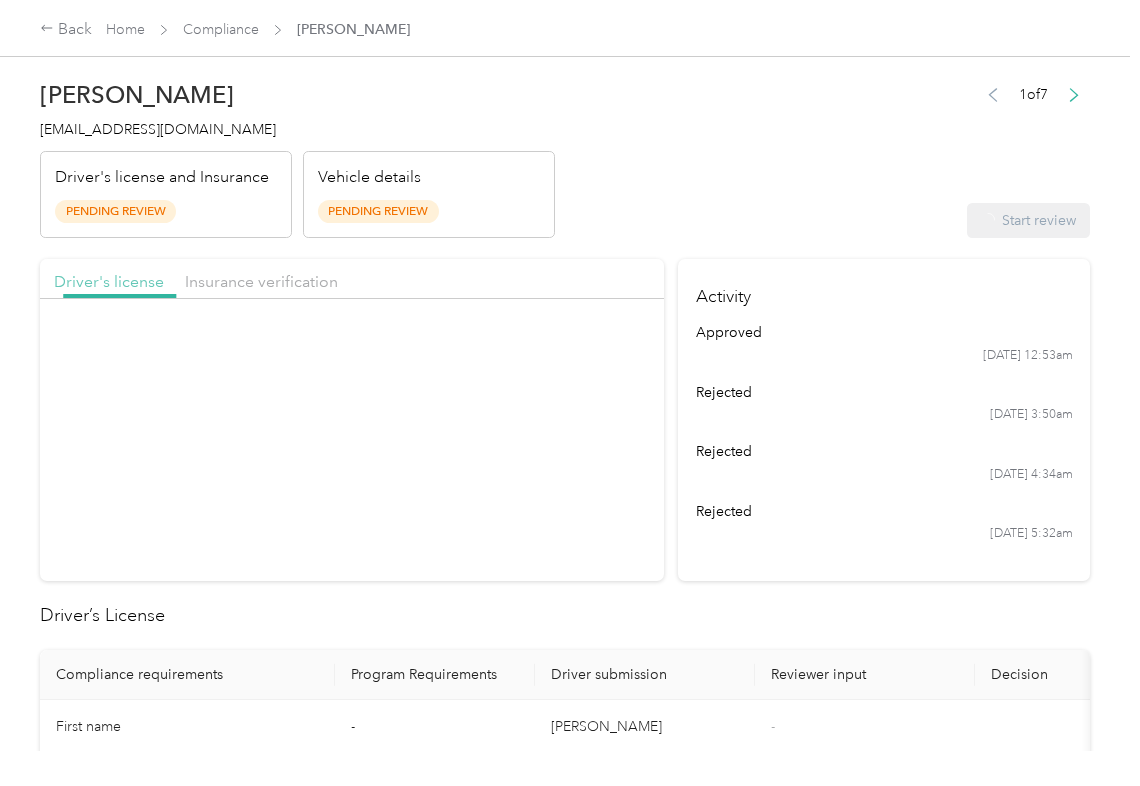 click on "Driver's license" at bounding box center [109, 281] 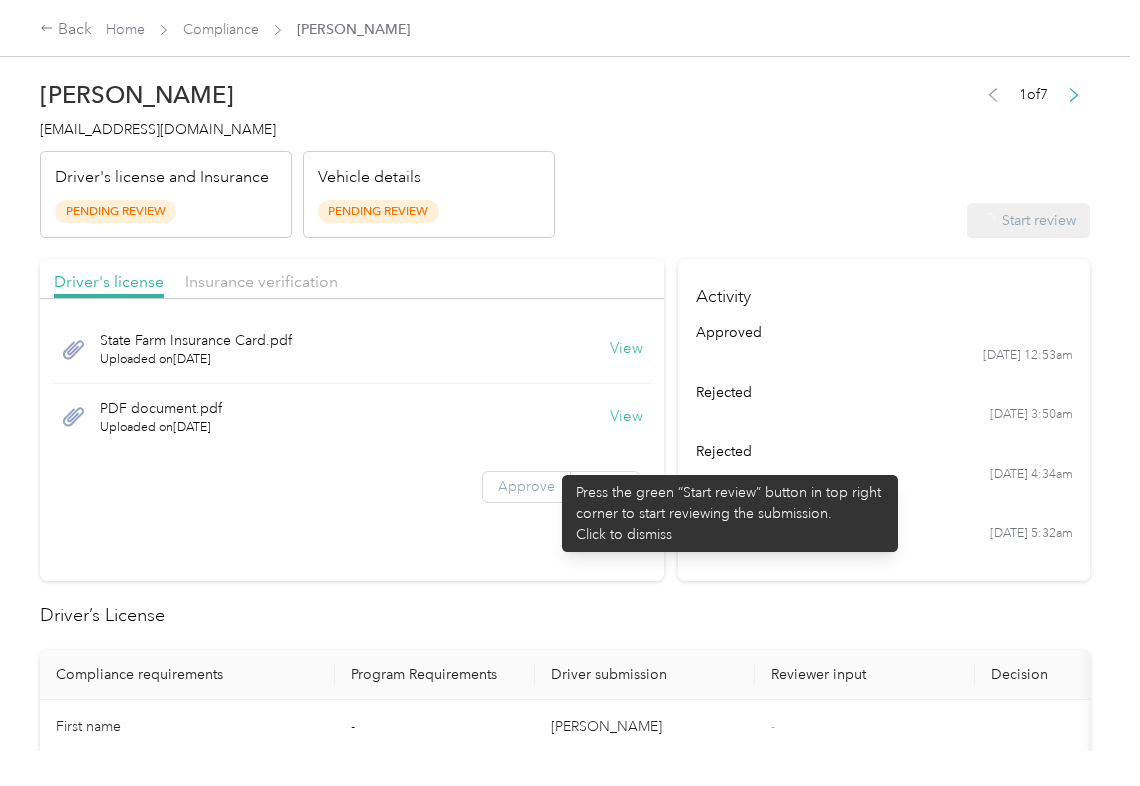 click on "Approve" at bounding box center [526, 486] 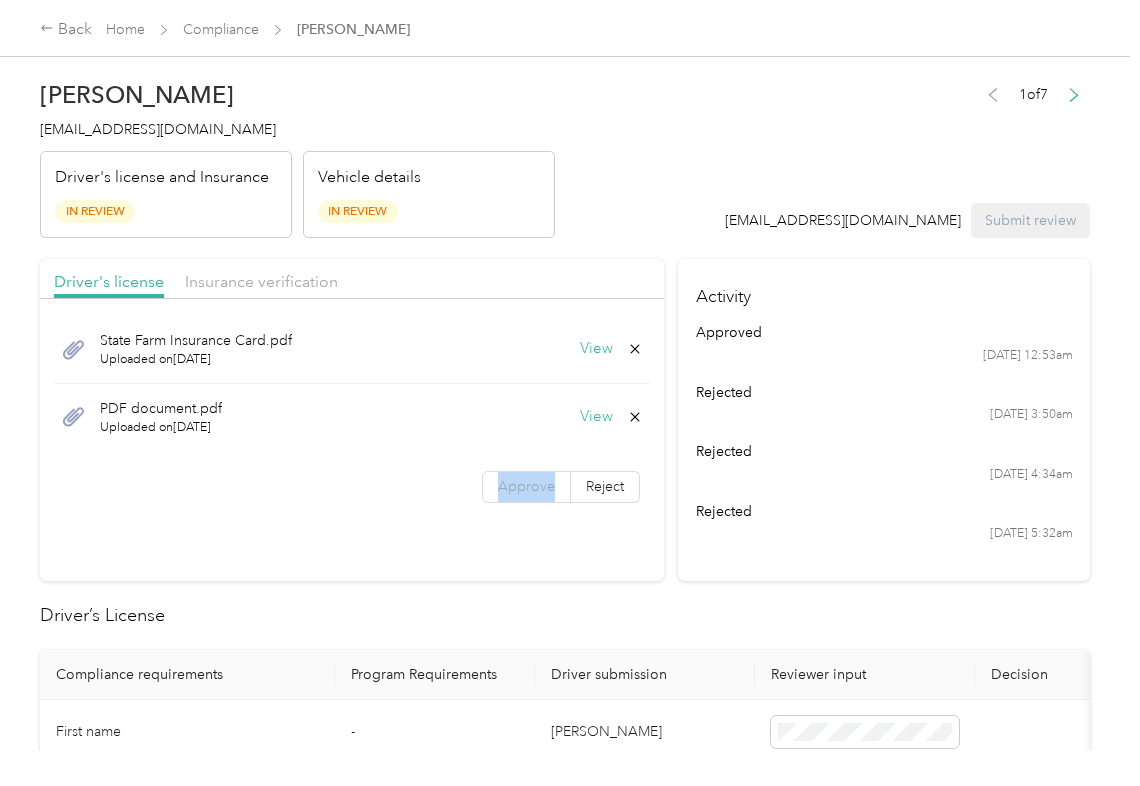 click on "Approve" at bounding box center [526, 486] 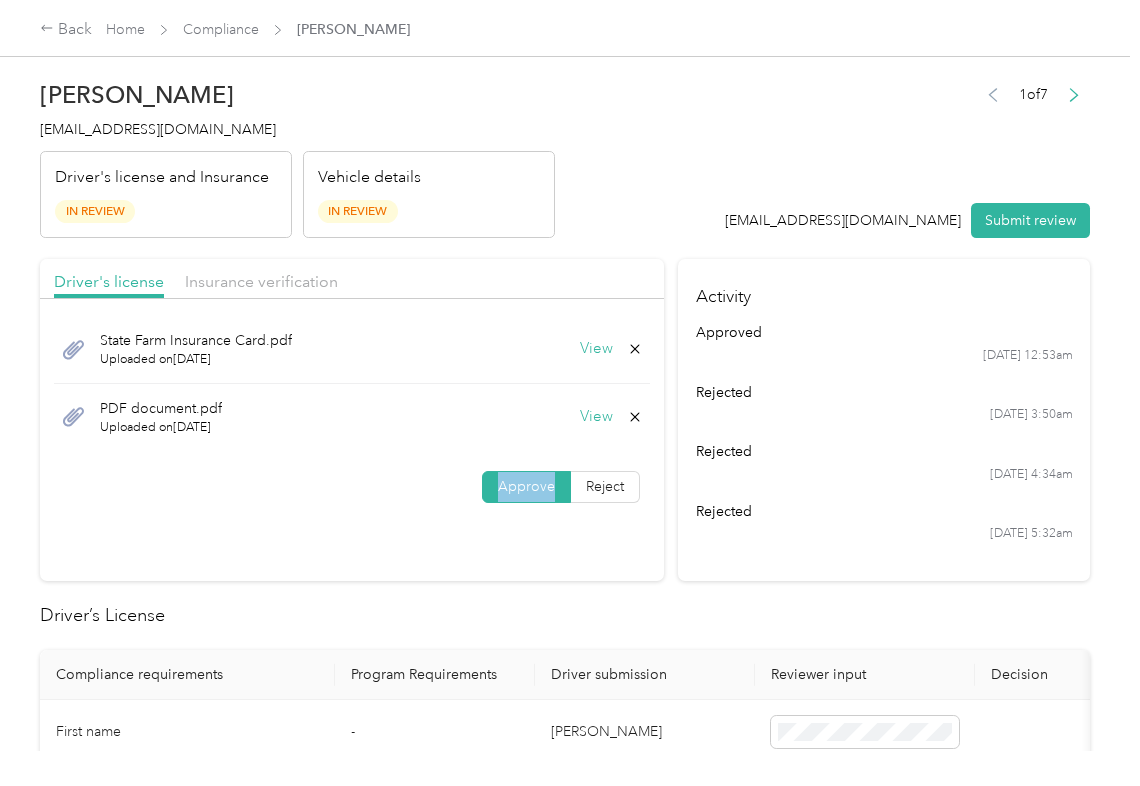 click on "Approve" at bounding box center (526, 486) 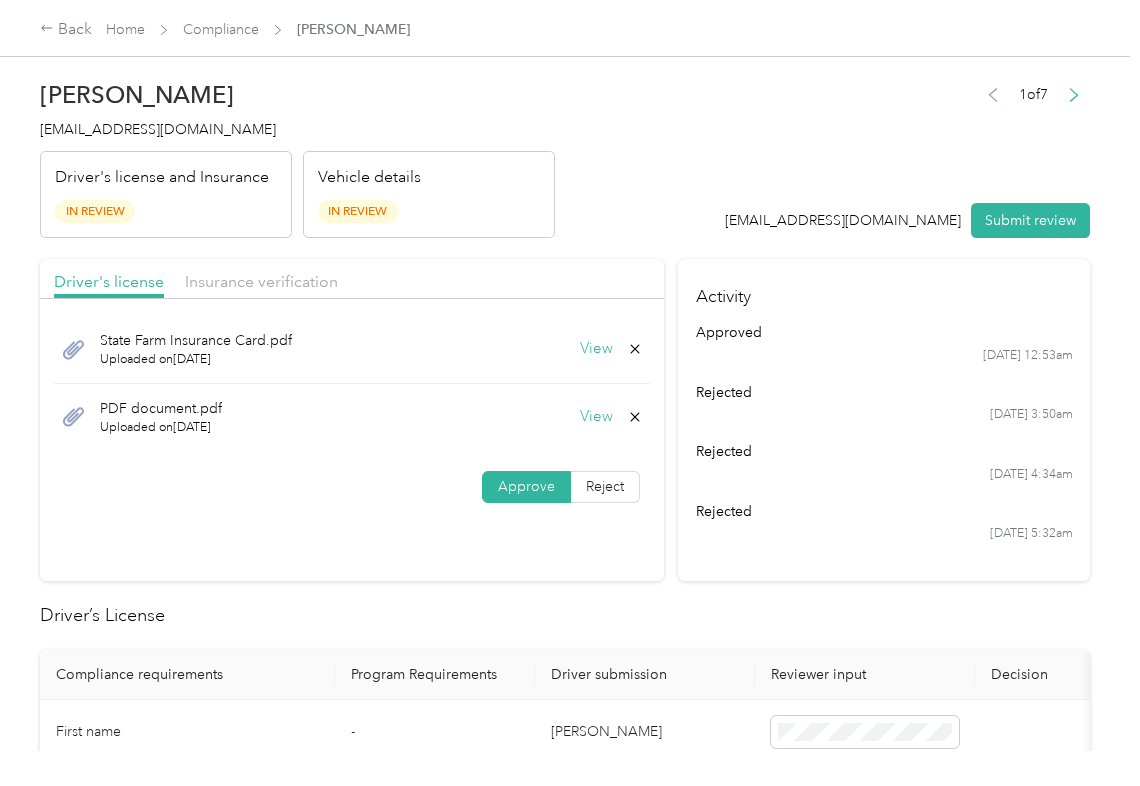 click on "[PERSON_NAME] [EMAIL_ADDRESS][DOMAIN_NAME] Driver's license and Insurance In Review Vehicle details In Review 1  of  7 [EMAIL_ADDRESS][DOMAIN_NAME] Submit review Driver's license Insurance verification State Farm Insurance Card.pdf Uploaded on  [DATE] View PDF document.pdf Uploaded on  [DATE] View Approve Reject Activity approved [DATE] 12:53am rejected [DATE] 3:50am rejected [DATE] 4:34am rejected [DATE] 5:32am Driver’s License  Compliance requirements Program Requirements Driver submission Reviewer input Decision Rejection reason             First name - [PERSON_NAME] Last name - [PERSON_NAME] Mobile number - [PHONE_NUMBER][DRIVERS_LICENSE_NUMBER] Driver License expiration * 0 month-diff [DATE] Approve Reject Insurance Declaration Compliance requirements Program Requirements Driver submission Reviewer input Decision Rejection reason             State * - [US_STATE] Zip code * - 68133 Insurance Declaration expiration * 0 month-diff [DATE] Approve Reject Bodily injury coverage per person * $100,000 min $100,000 Approve Reject - - -" at bounding box center [565, 1239] 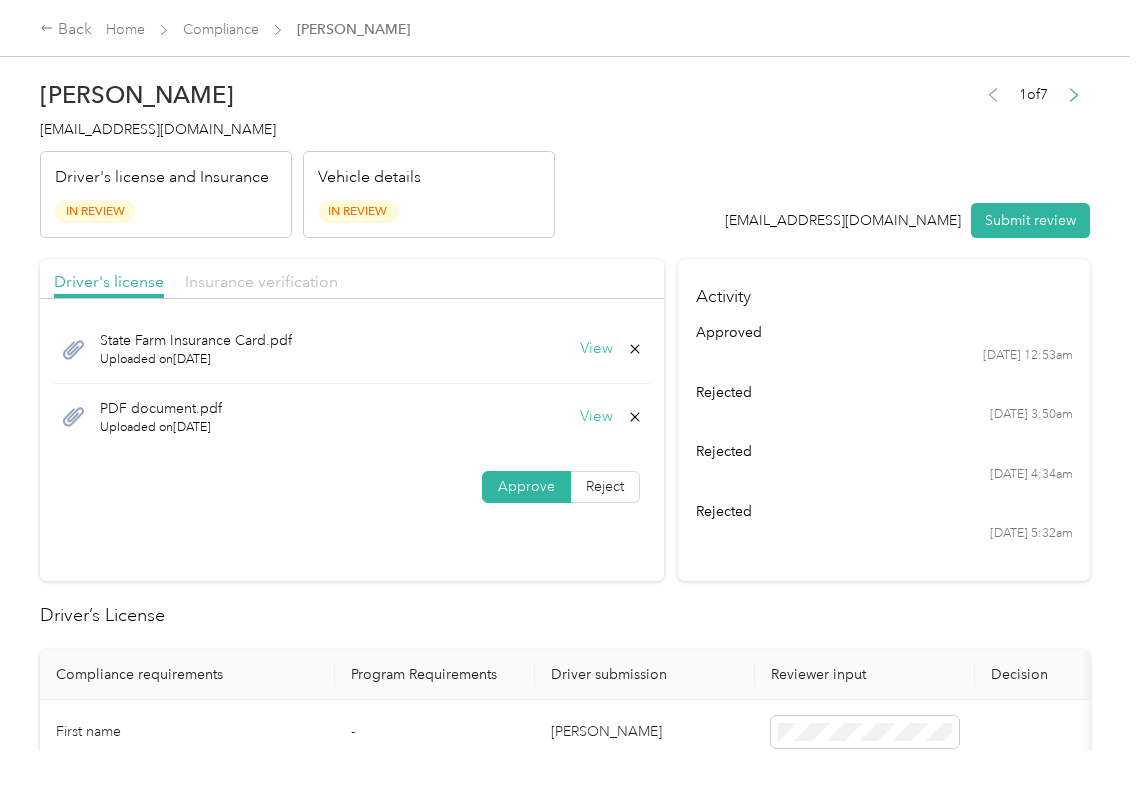 click on "Insurance verification" at bounding box center [261, 281] 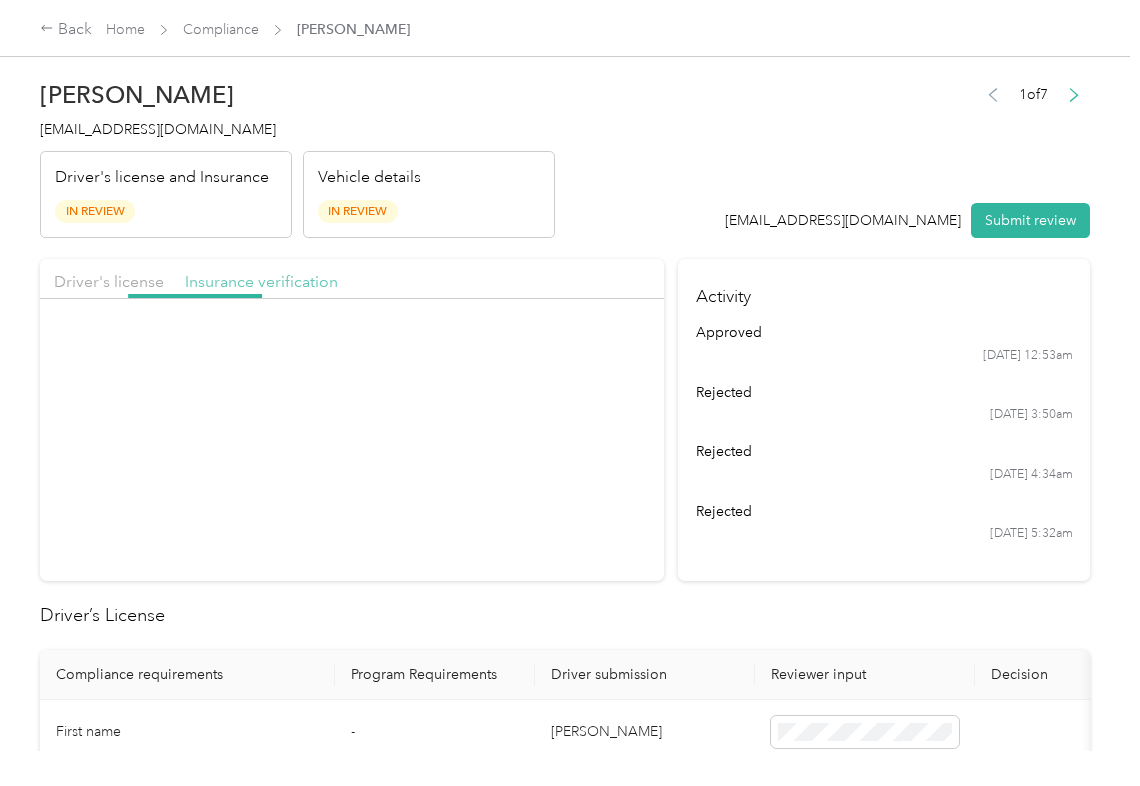 click on "Insurance verification" at bounding box center [261, 281] 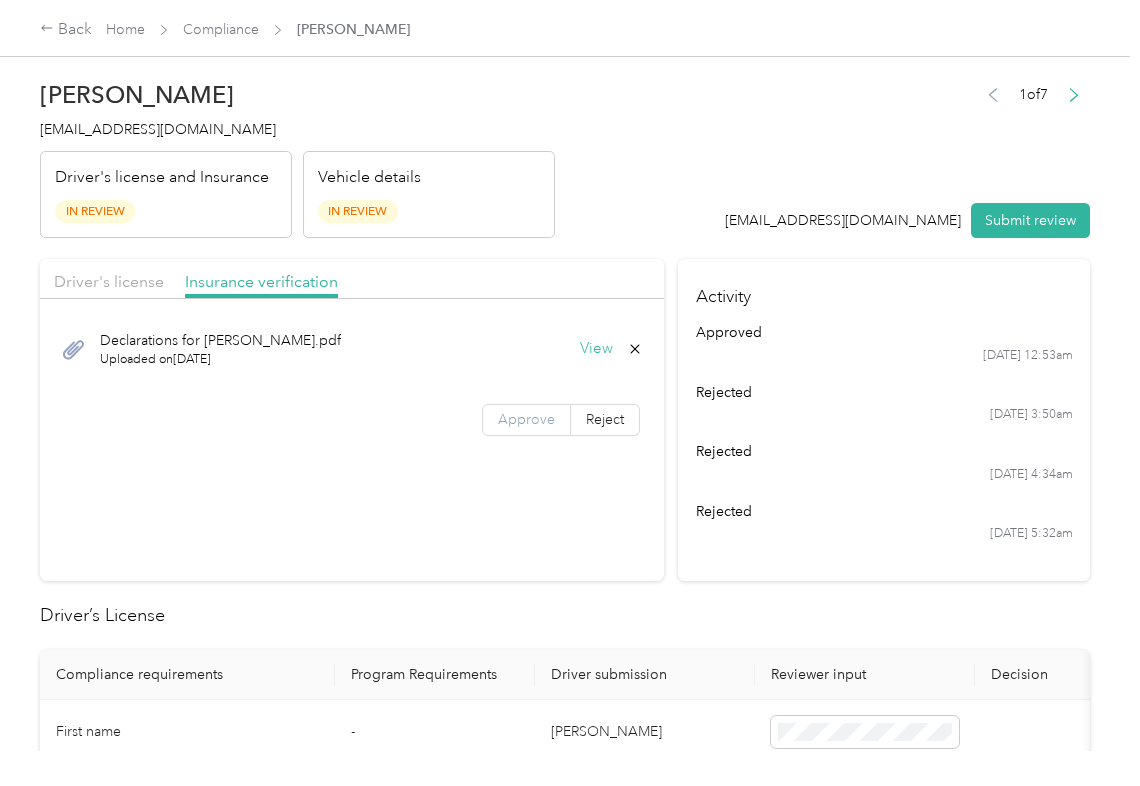 click on "Approve" at bounding box center (526, 420) 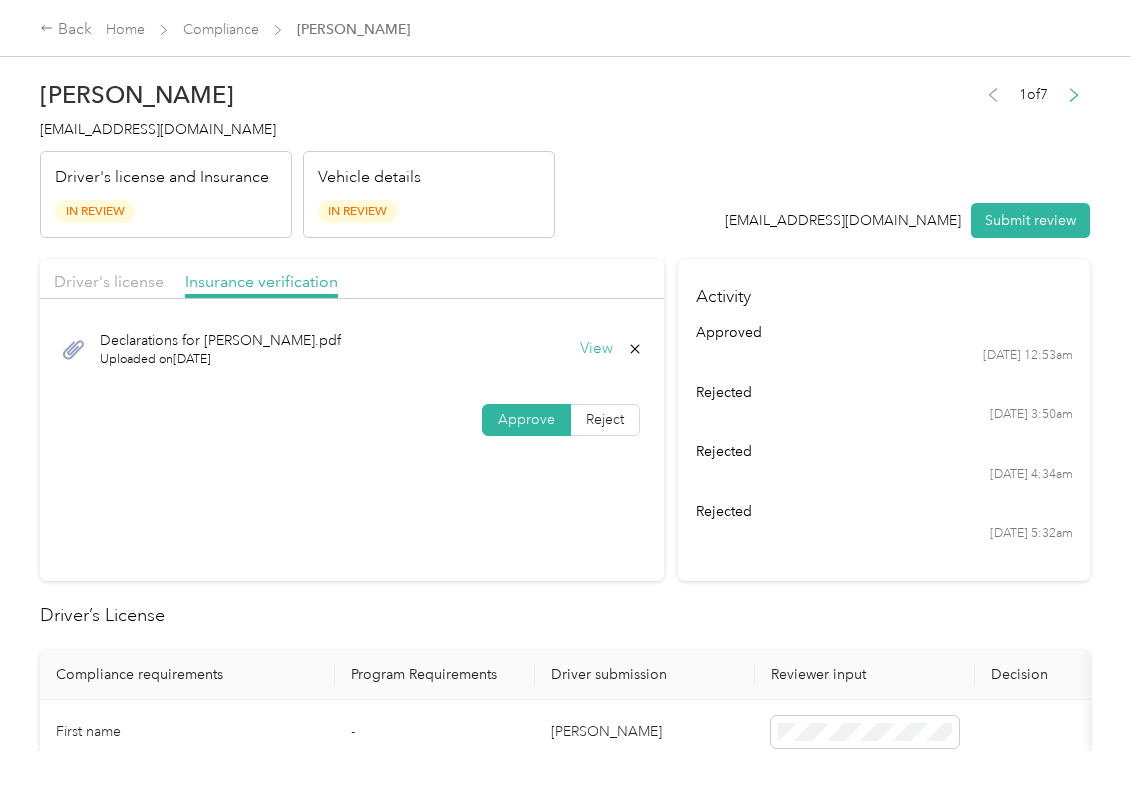 drag, startPoint x: 626, startPoint y: 573, endPoint x: 532, endPoint y: 504, distance: 116.60618 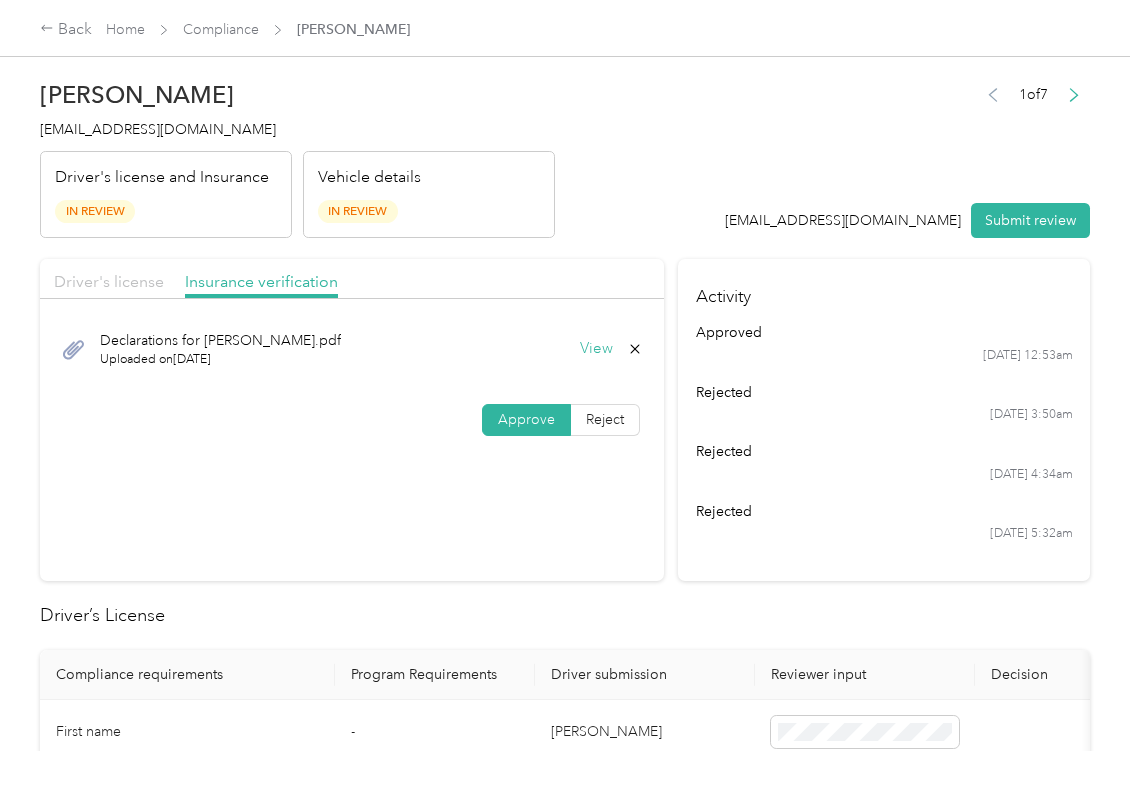 click on "Driver's license" at bounding box center [109, 281] 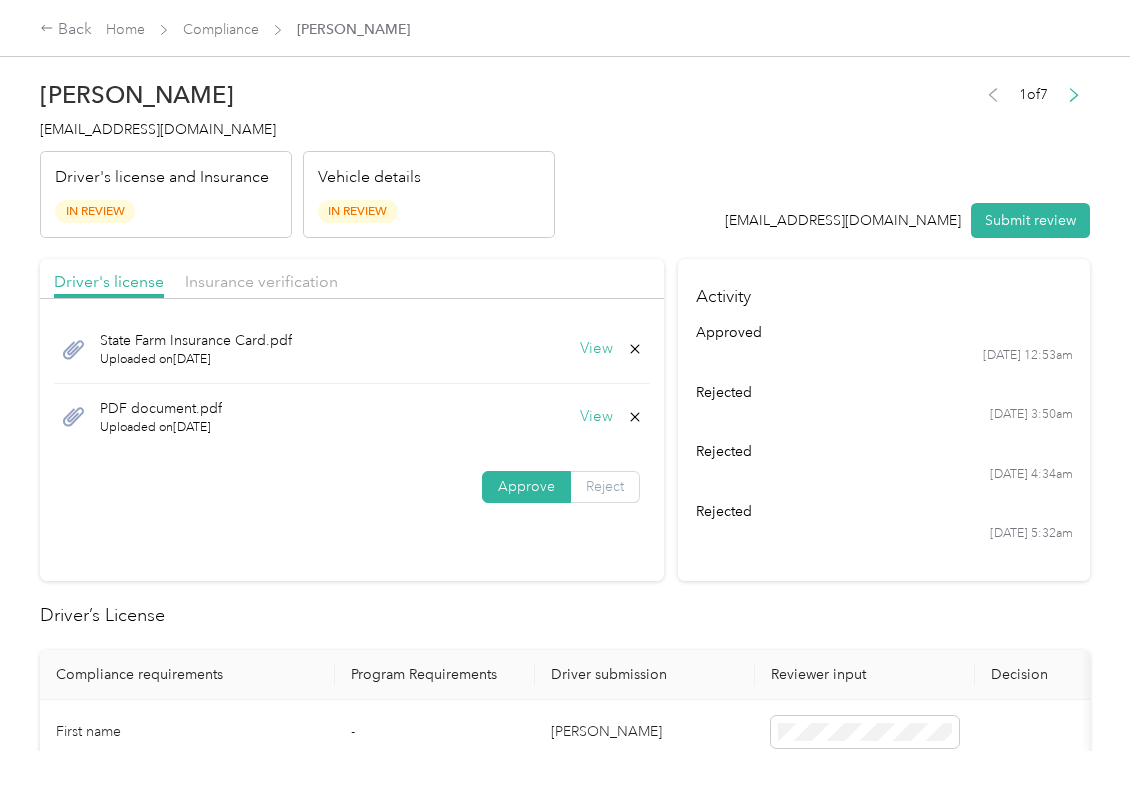 click on "Reject" at bounding box center [605, 486] 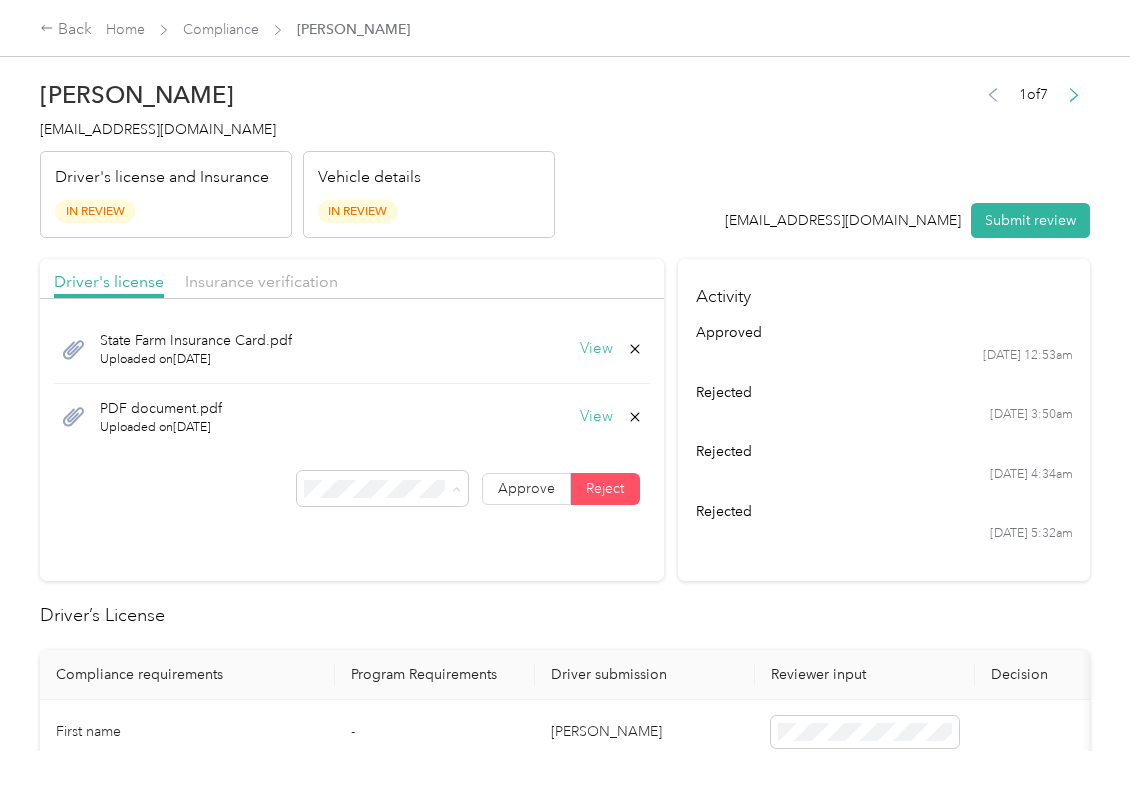 click on "No Driver's License Upload" at bounding box center (367, 372) 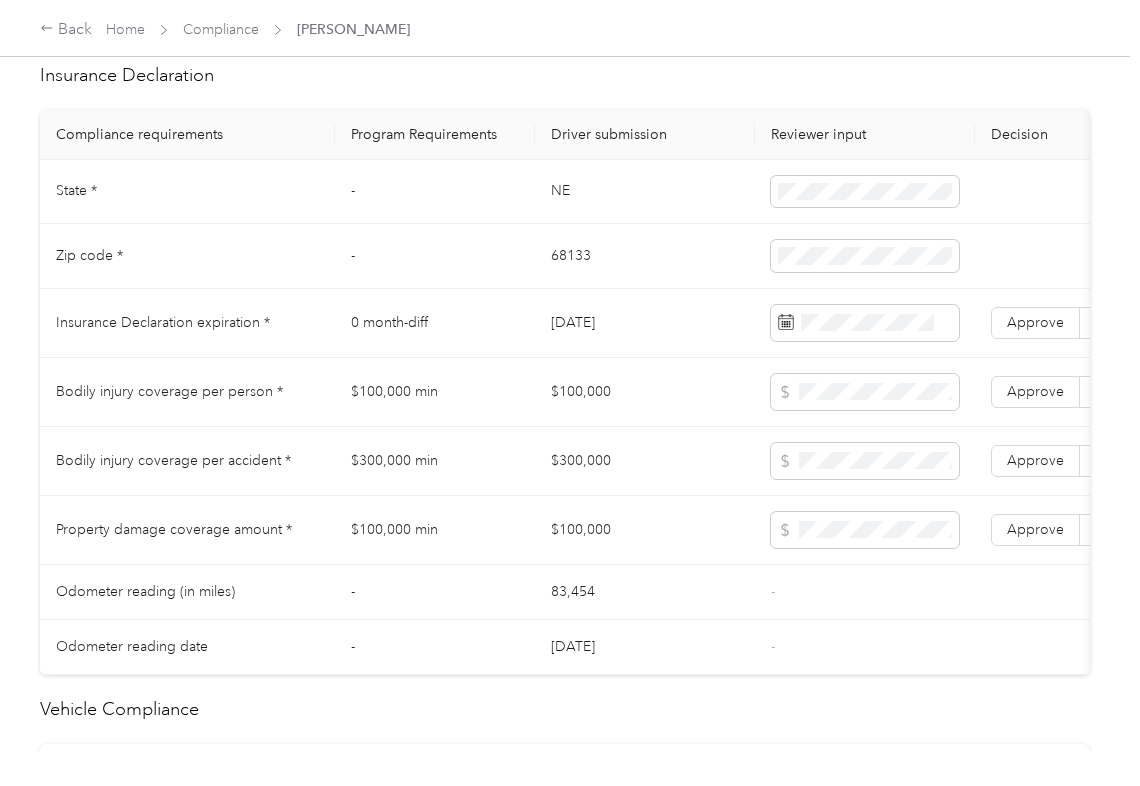 scroll, scrollTop: 933, scrollLeft: 0, axis: vertical 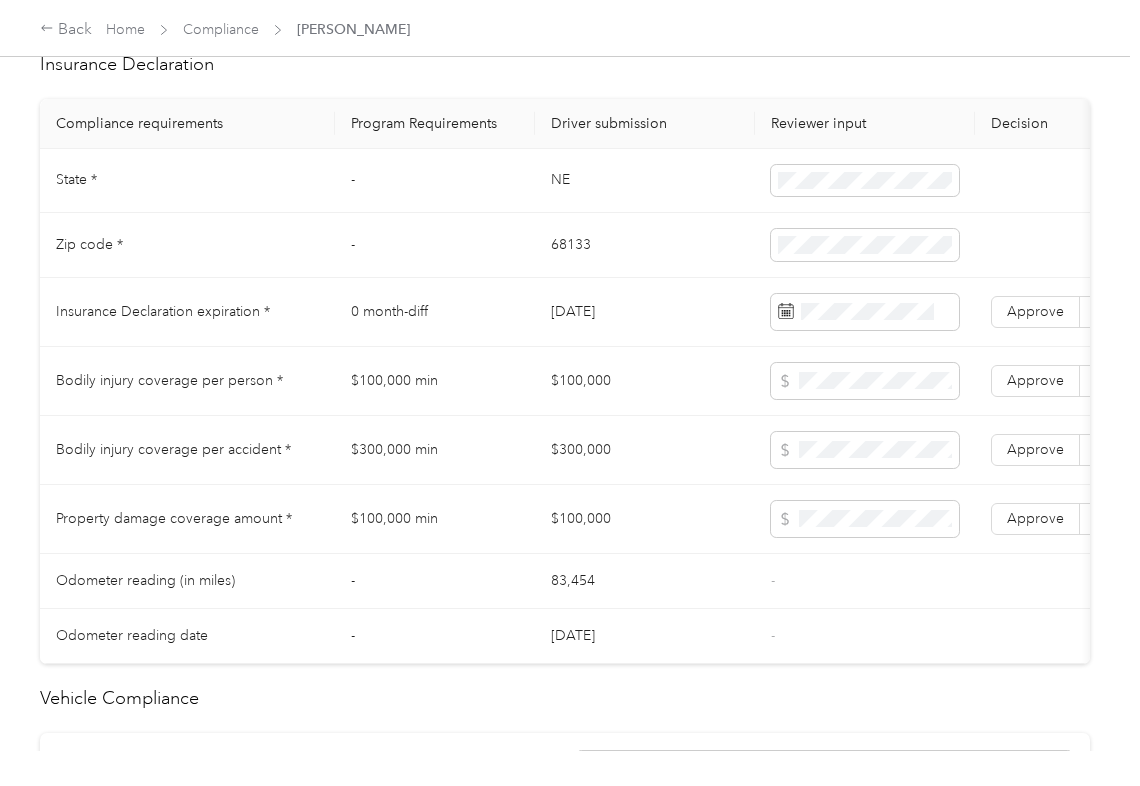 click on "$100,000" at bounding box center [645, 381] 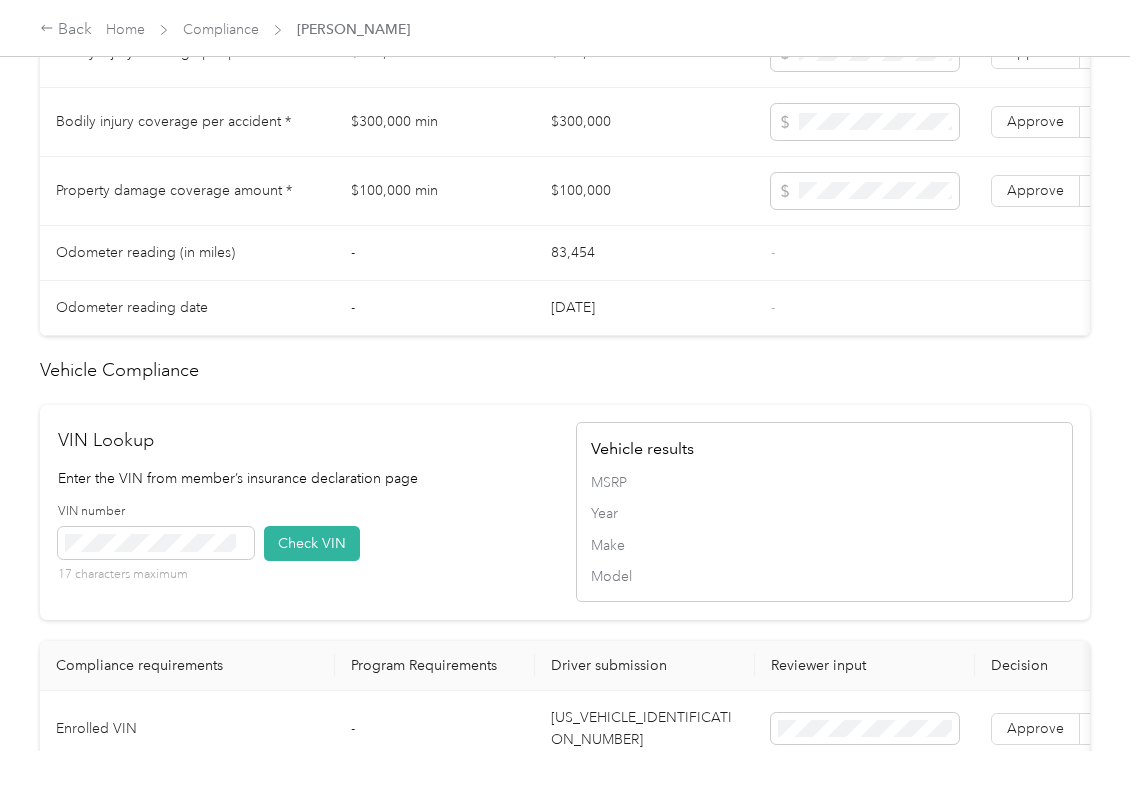 scroll, scrollTop: 1822, scrollLeft: 0, axis: vertical 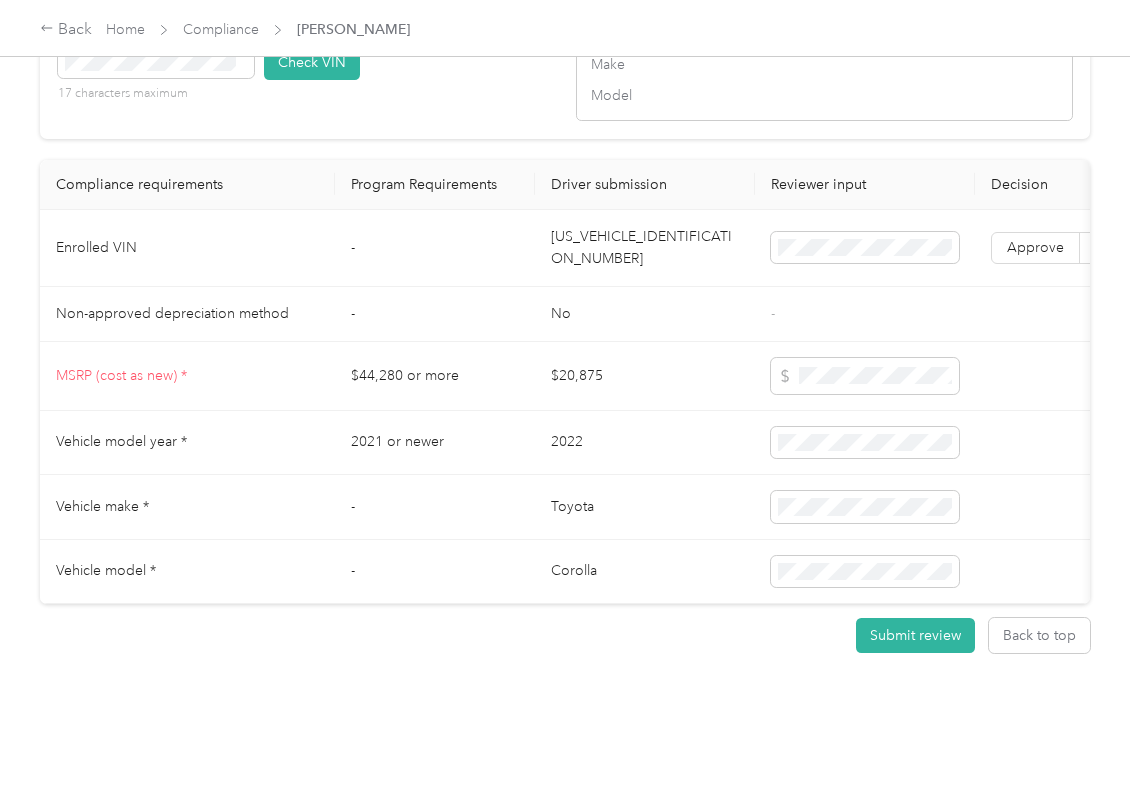 click on "[US_VEHICLE_IDENTIFICATION_NUMBER]" at bounding box center (645, 248) 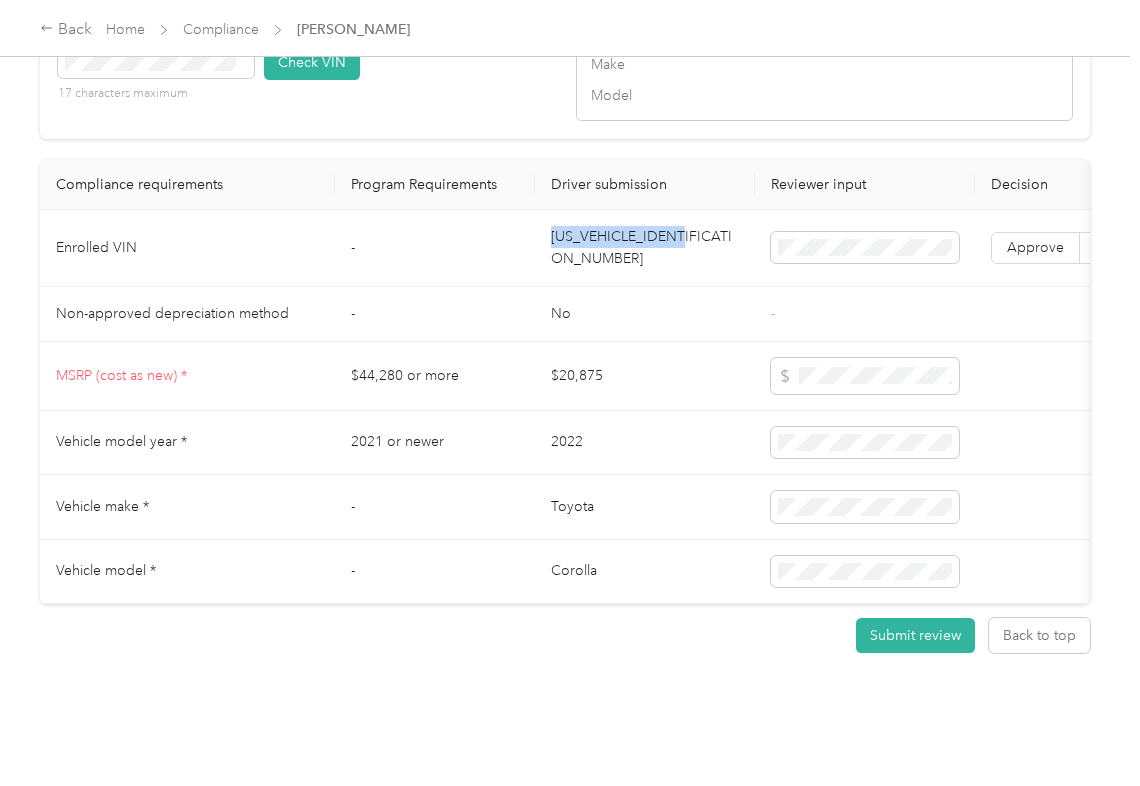 click on "[US_VEHICLE_IDENTIFICATION_NUMBER]" at bounding box center [645, 248] 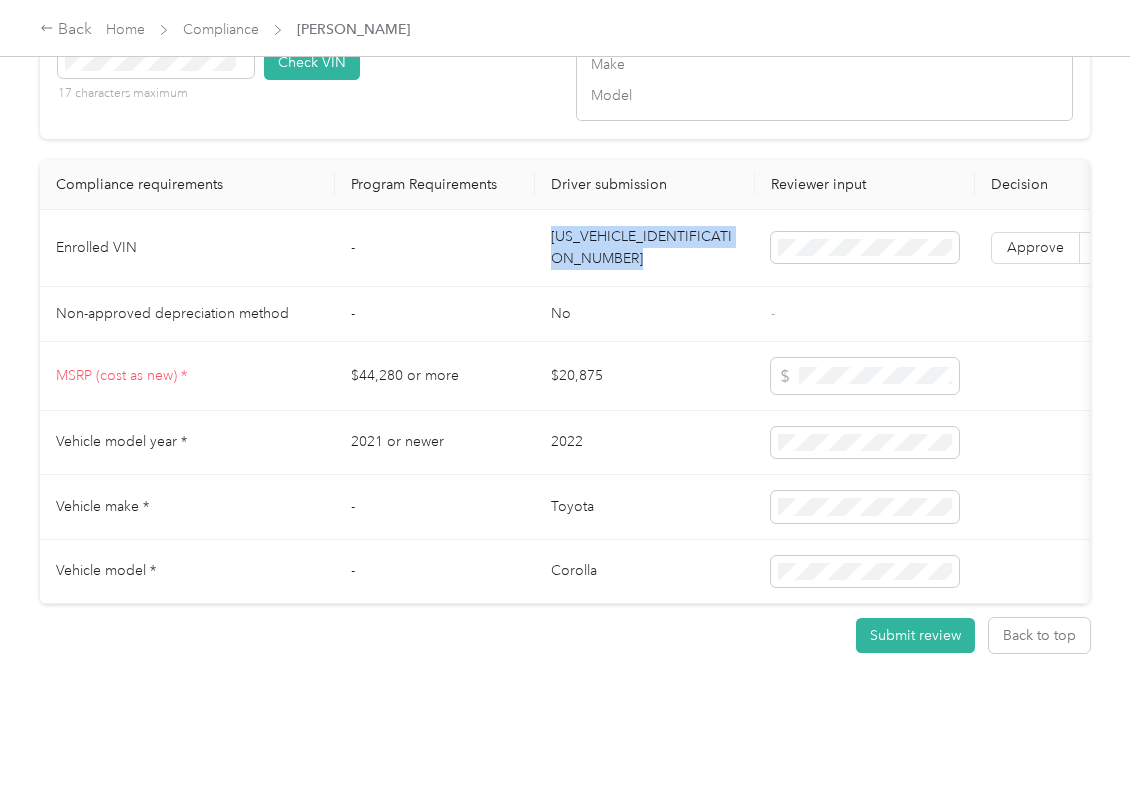 drag, startPoint x: 633, startPoint y: 221, endPoint x: 29, endPoint y: 376, distance: 623.57117 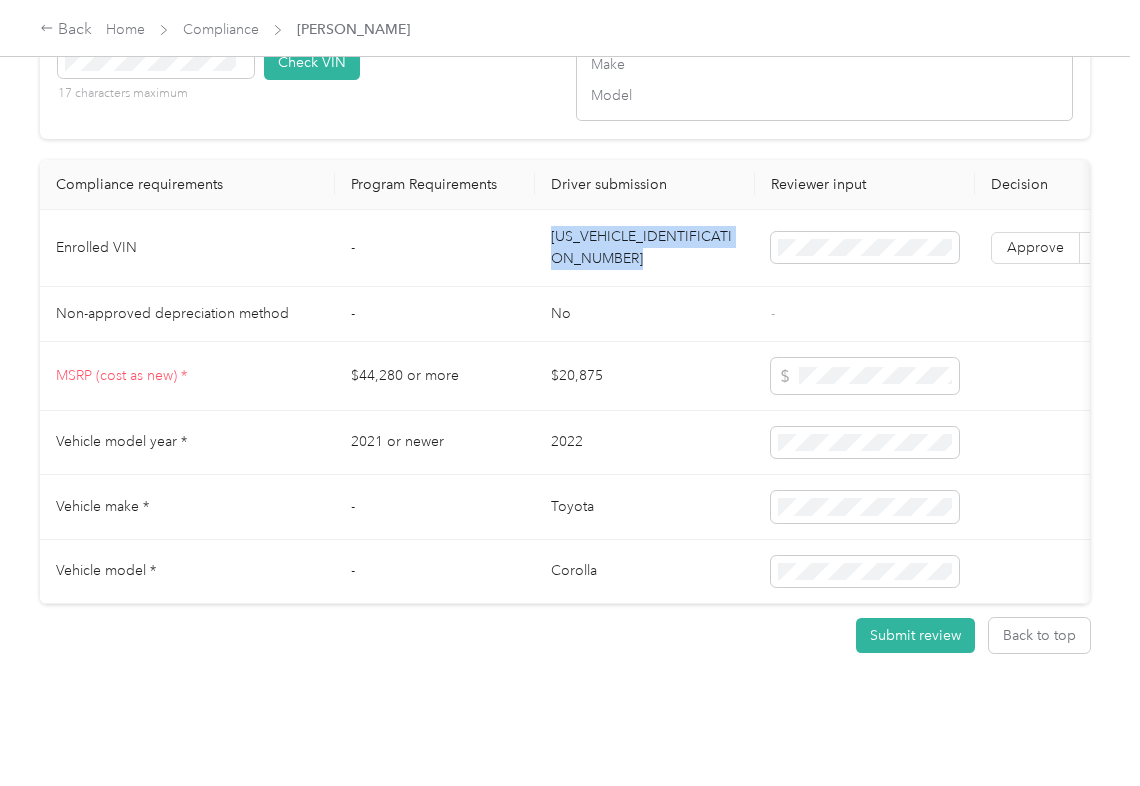 drag, startPoint x: 608, startPoint y: 226, endPoint x: 480, endPoint y: 293, distance: 144.47491 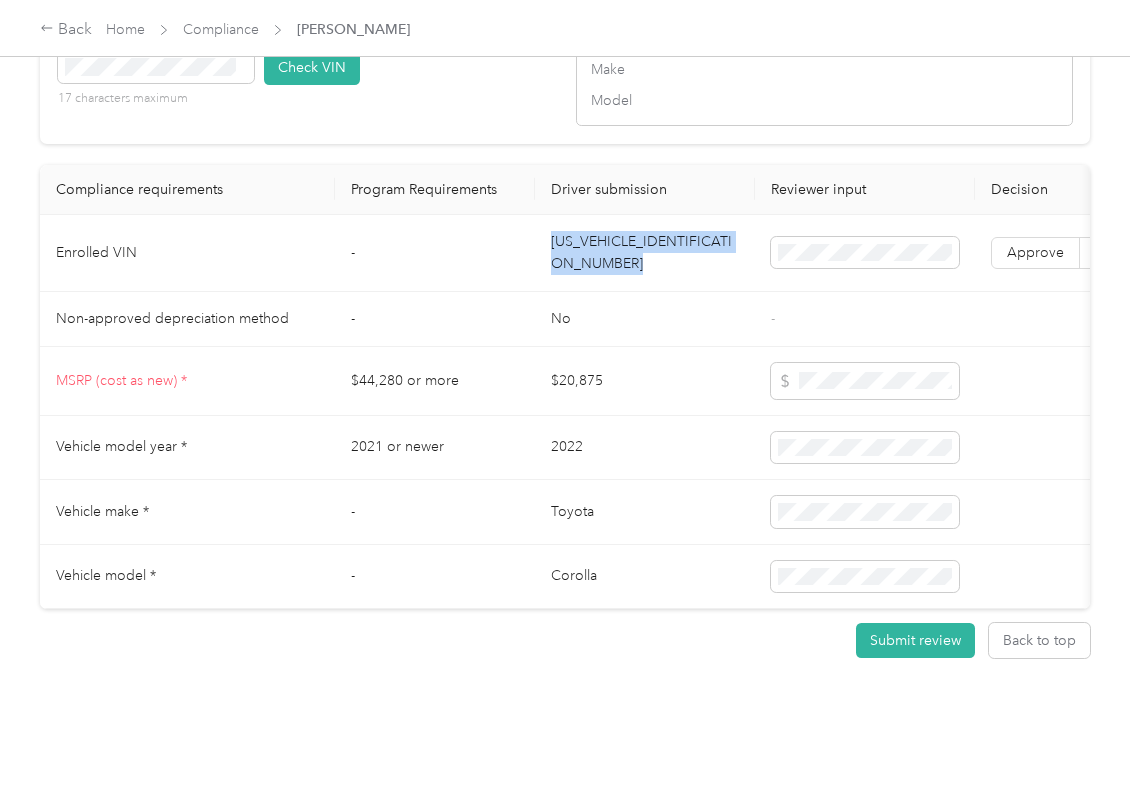 scroll, scrollTop: 1689, scrollLeft: 0, axis: vertical 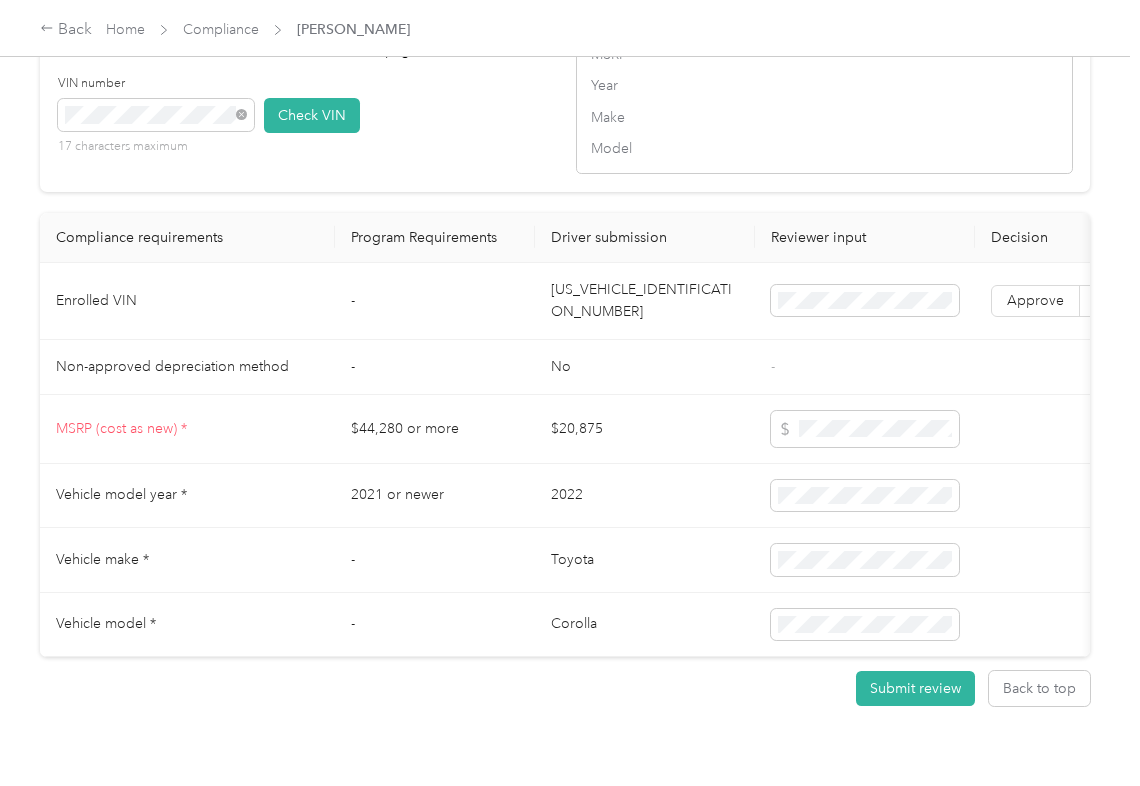 drag, startPoint x: 297, startPoint y: 153, endPoint x: 606, endPoint y: 342, distance: 362.21817 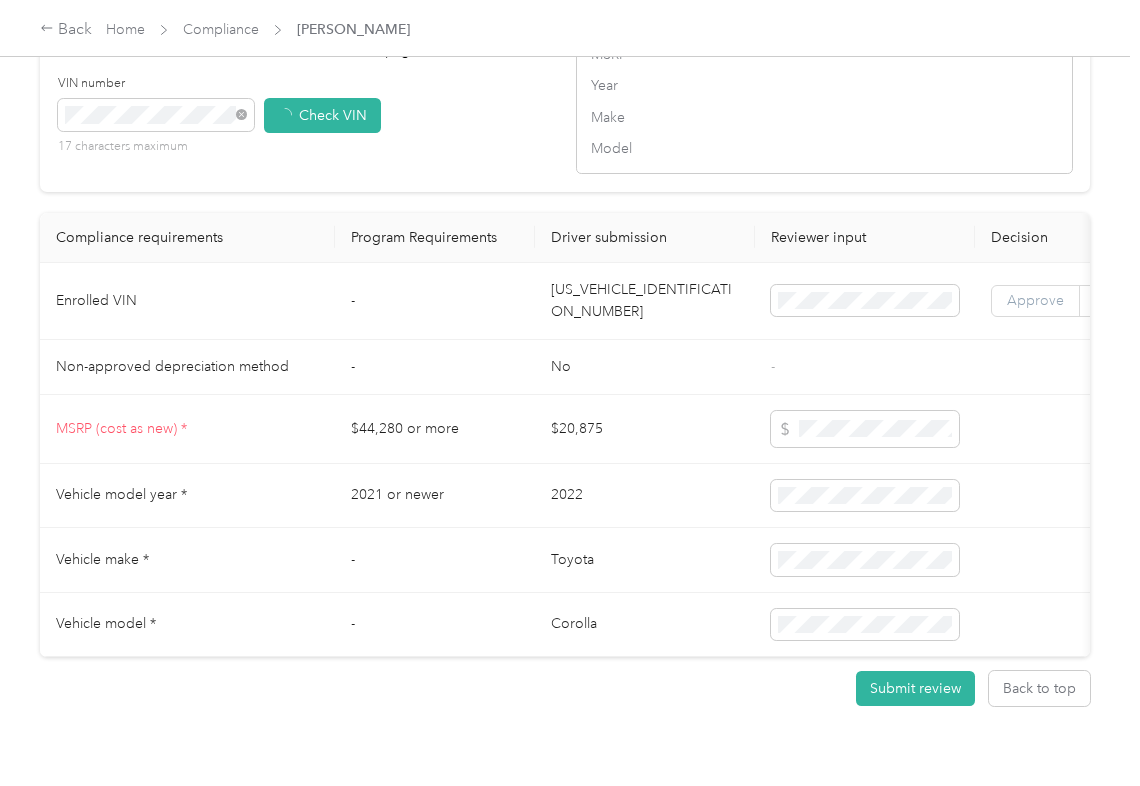 click on "Approve" at bounding box center (1035, 300) 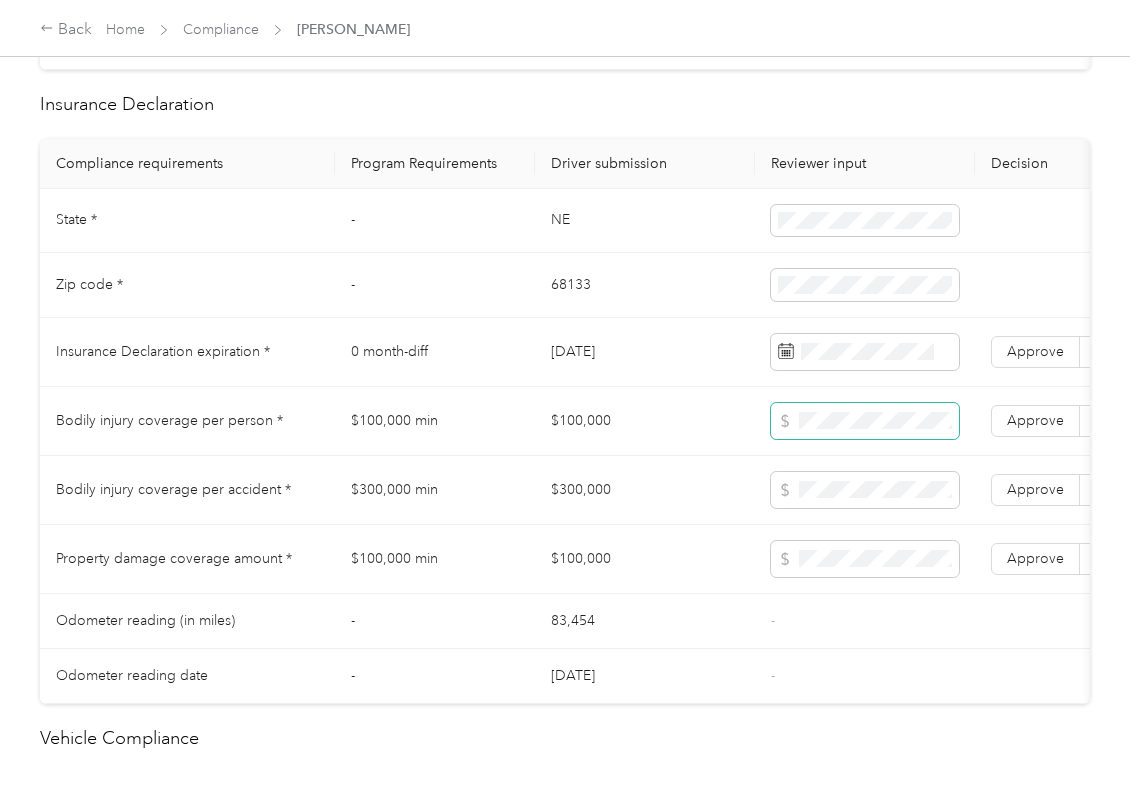 scroll, scrollTop: 889, scrollLeft: 0, axis: vertical 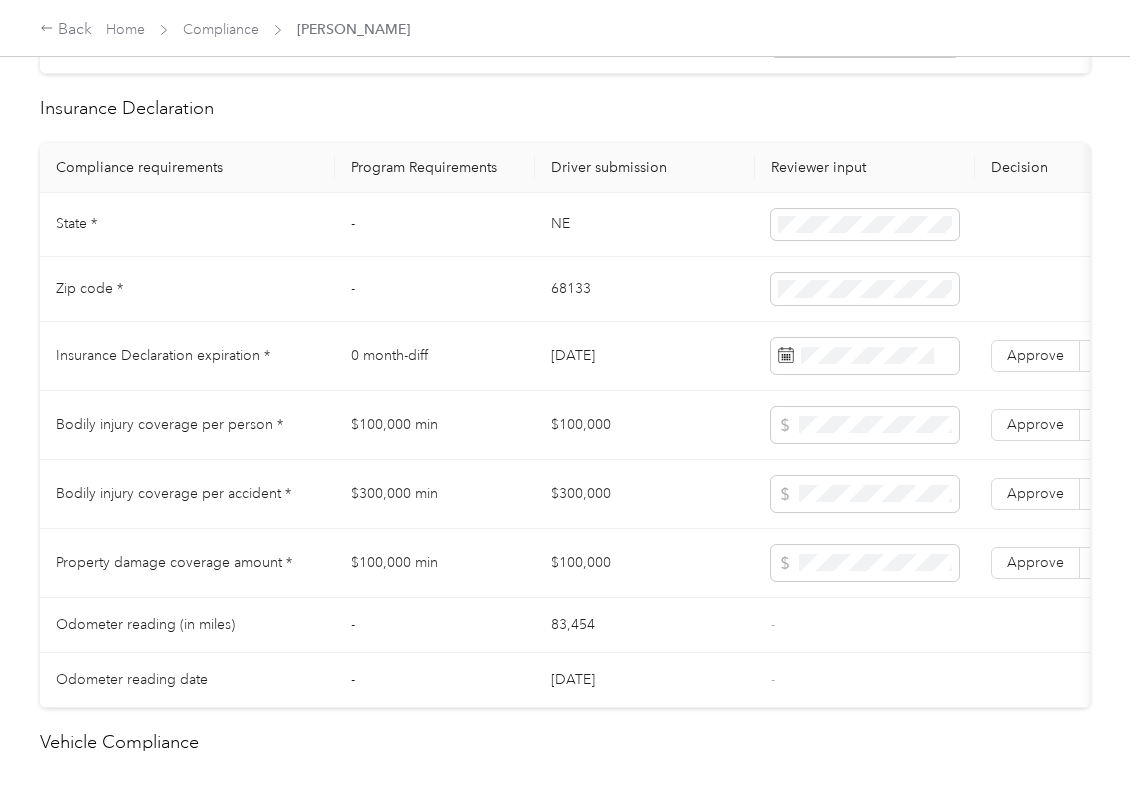 click on "$100,000" at bounding box center [645, 425] 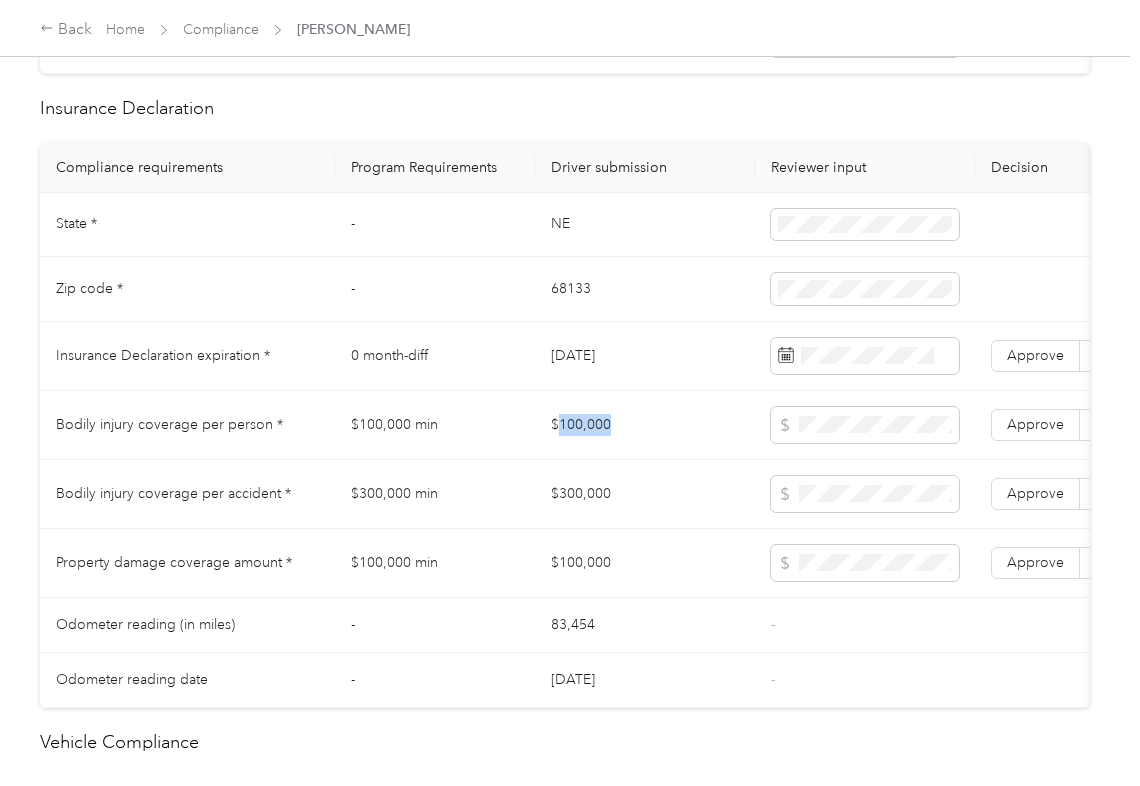 click on "$100,000" at bounding box center [645, 425] 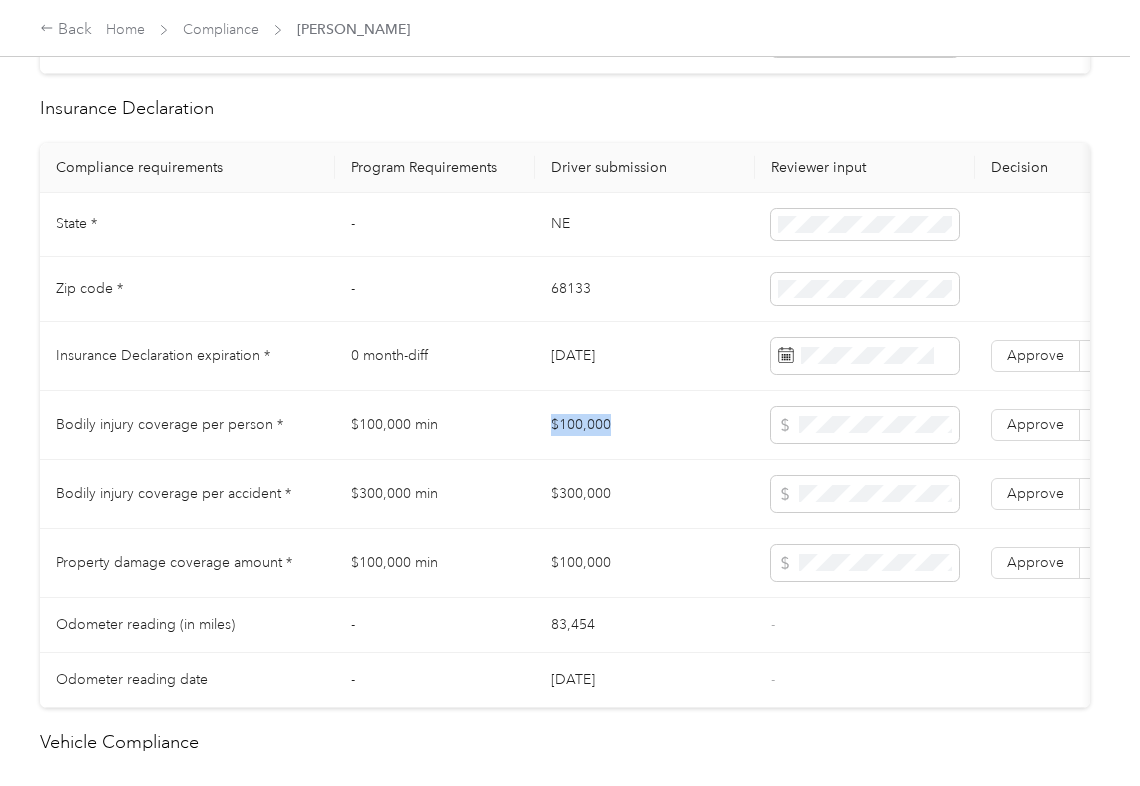 click on "$100,000" at bounding box center (645, 425) 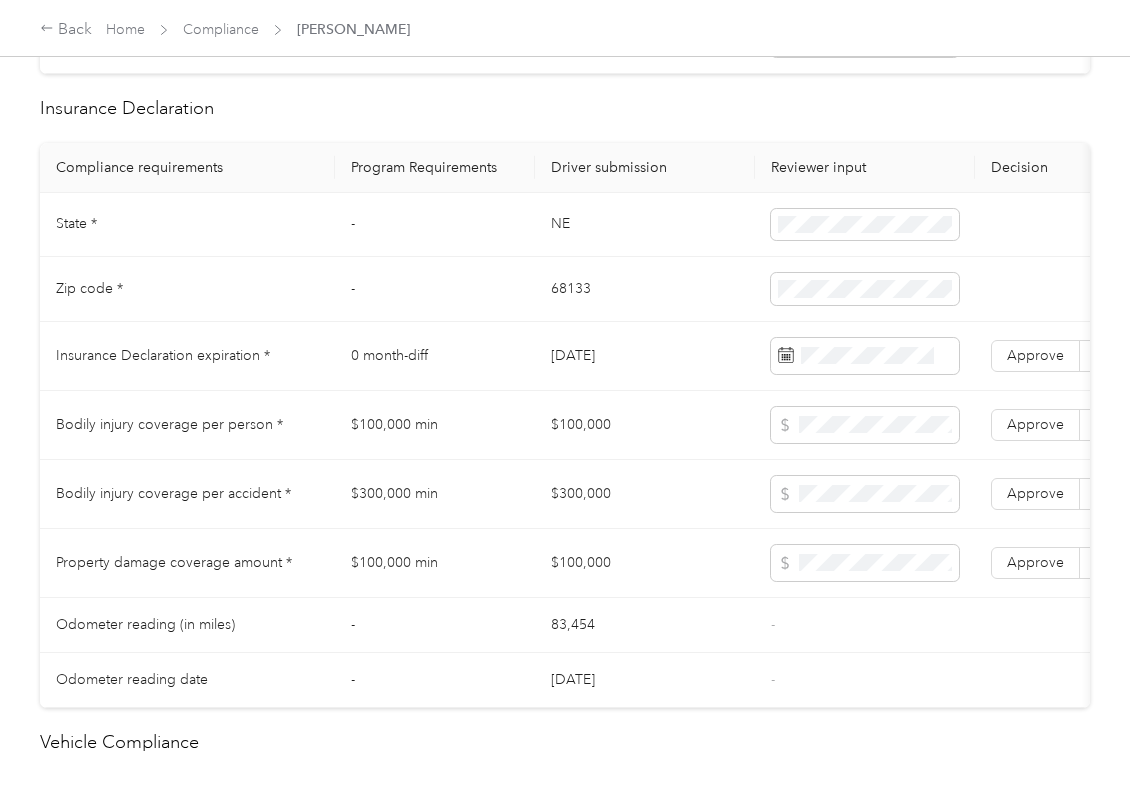 click on "$300,000" at bounding box center (645, 494) 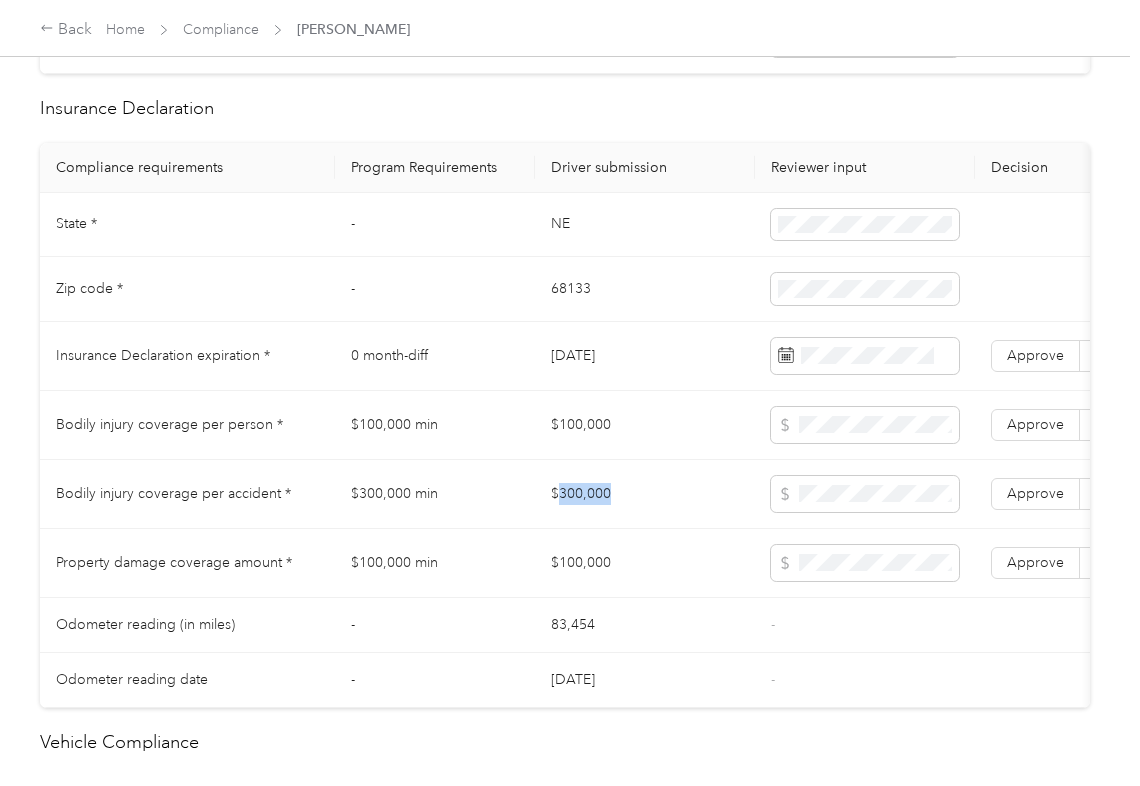 click on "$300,000" at bounding box center [645, 494] 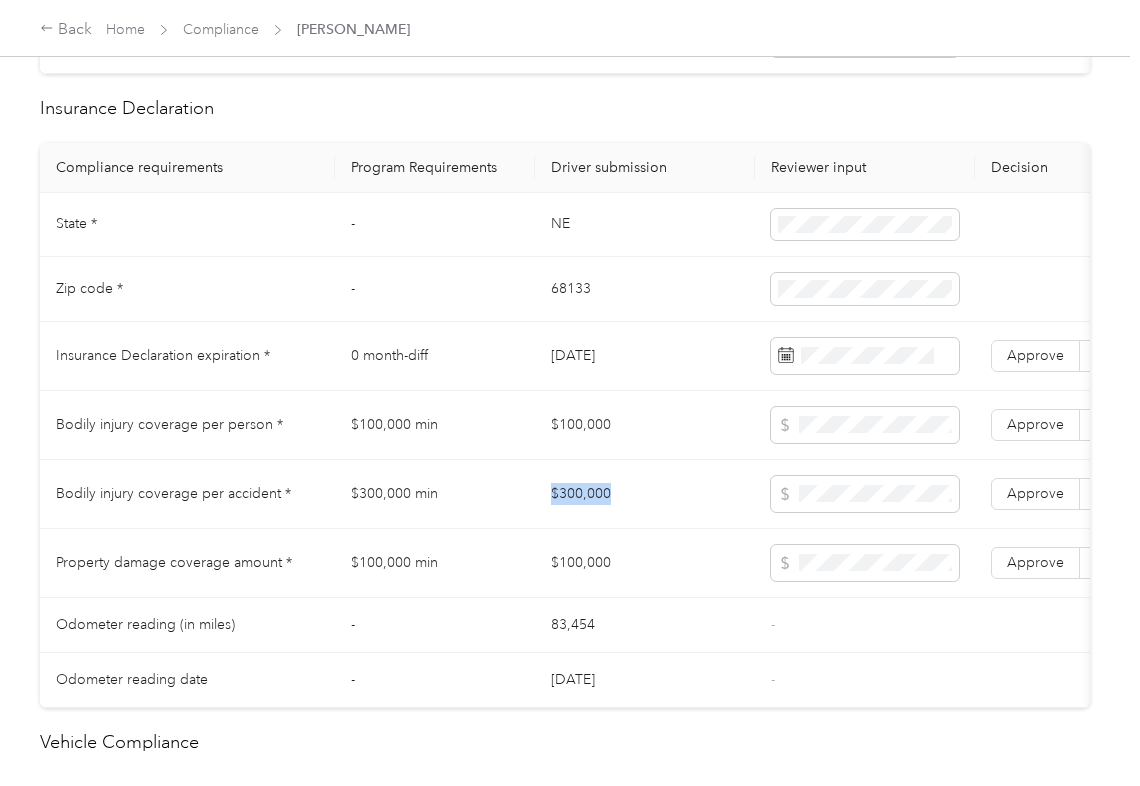 click on "$300,000" at bounding box center (645, 494) 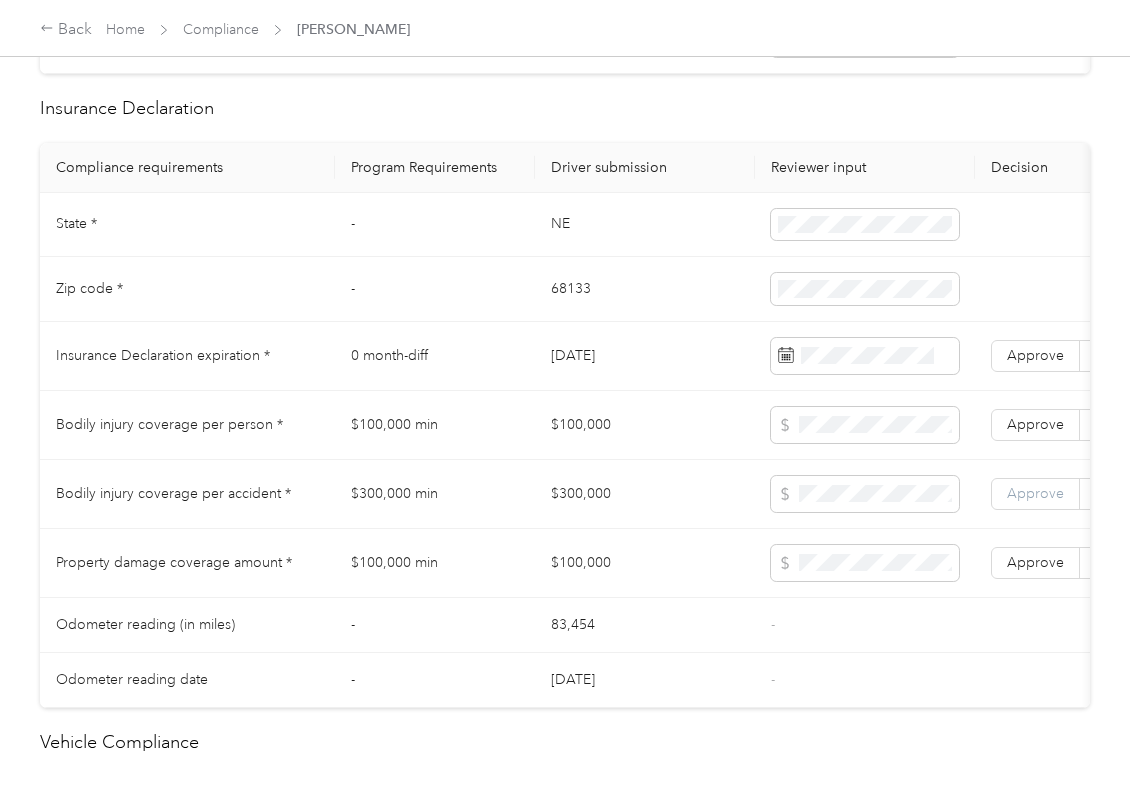 click on "Approve" at bounding box center [1035, 493] 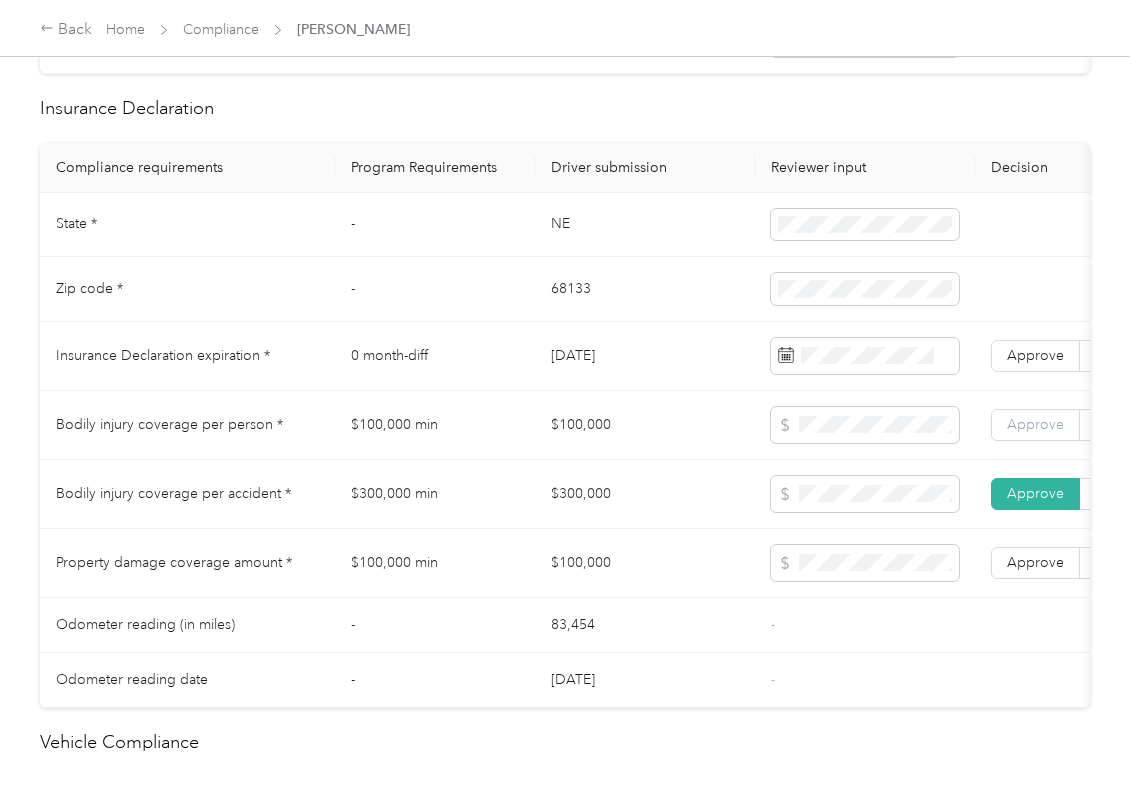 click on "Approve" at bounding box center (1035, 425) 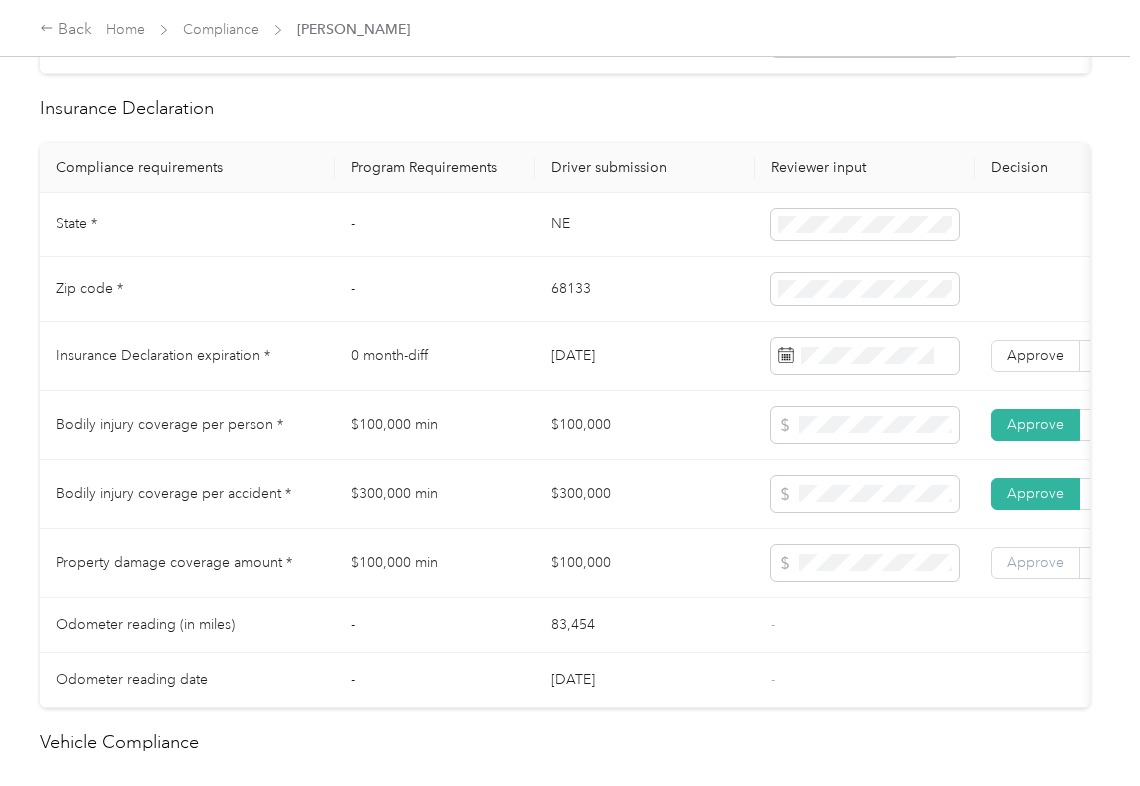 click on "Approve" at bounding box center [1035, 562] 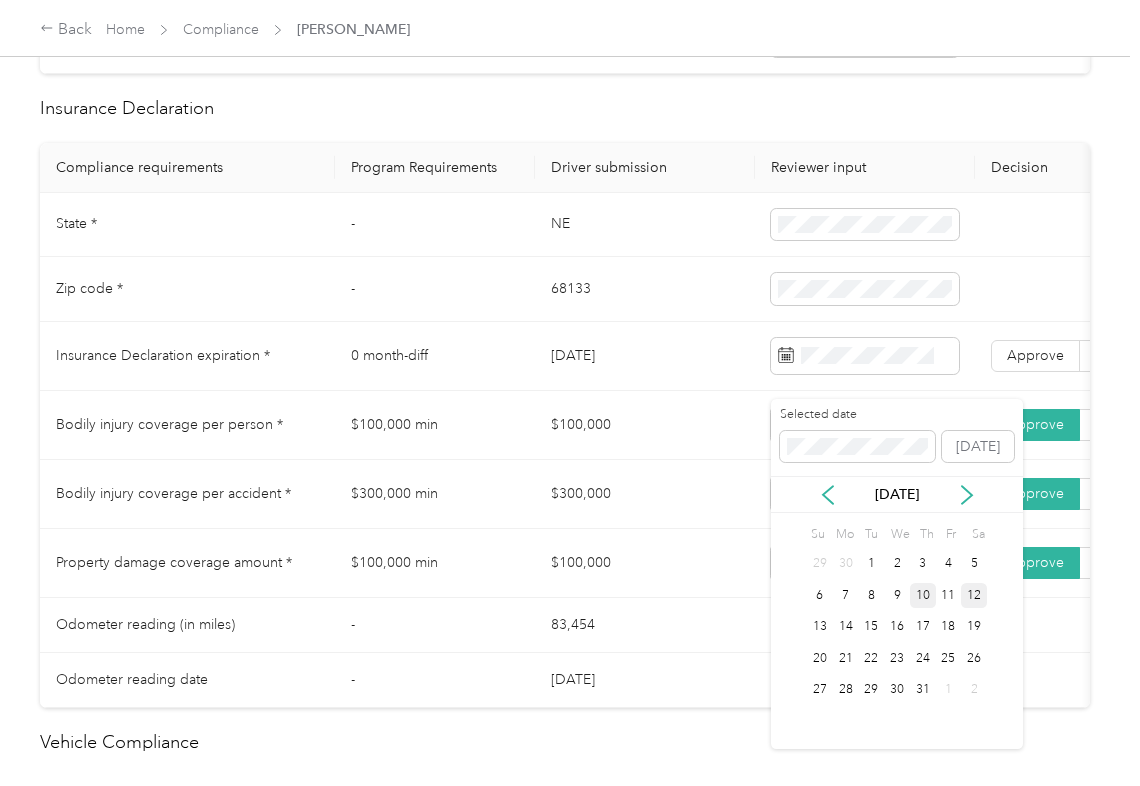 click on "12" at bounding box center [974, 595] 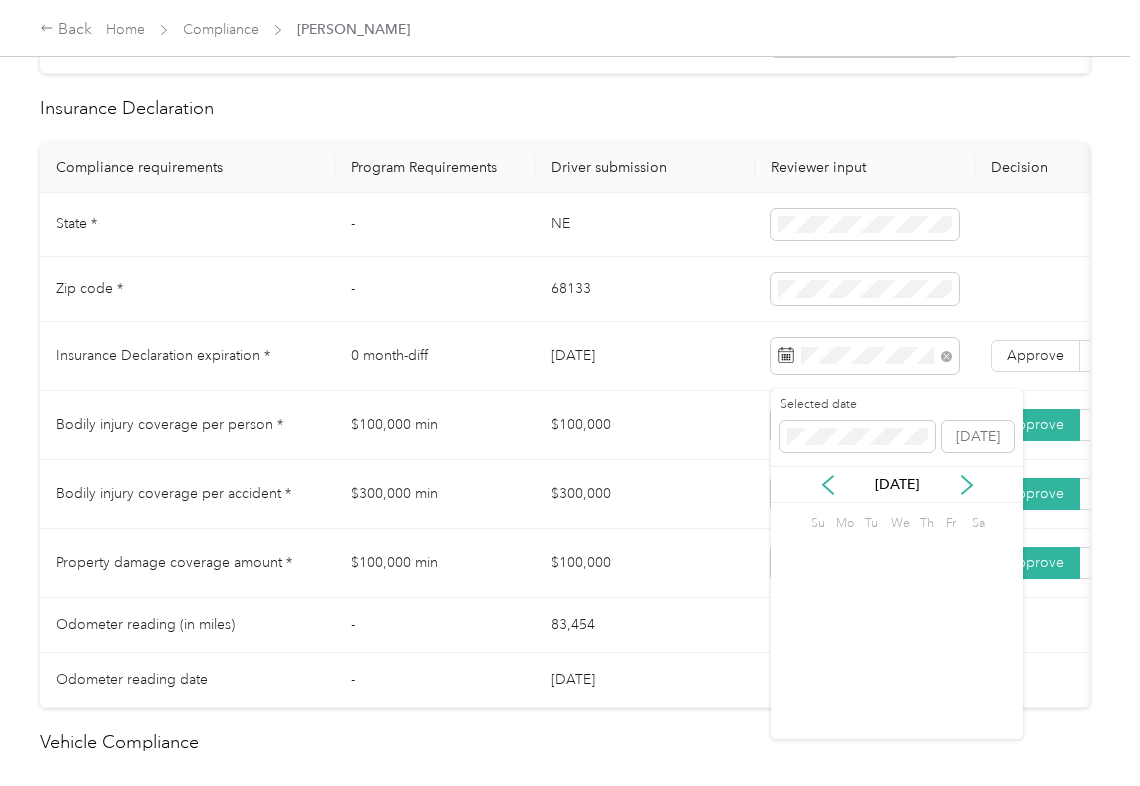 click on "Approve Reject" at bounding box center (1080, 356) 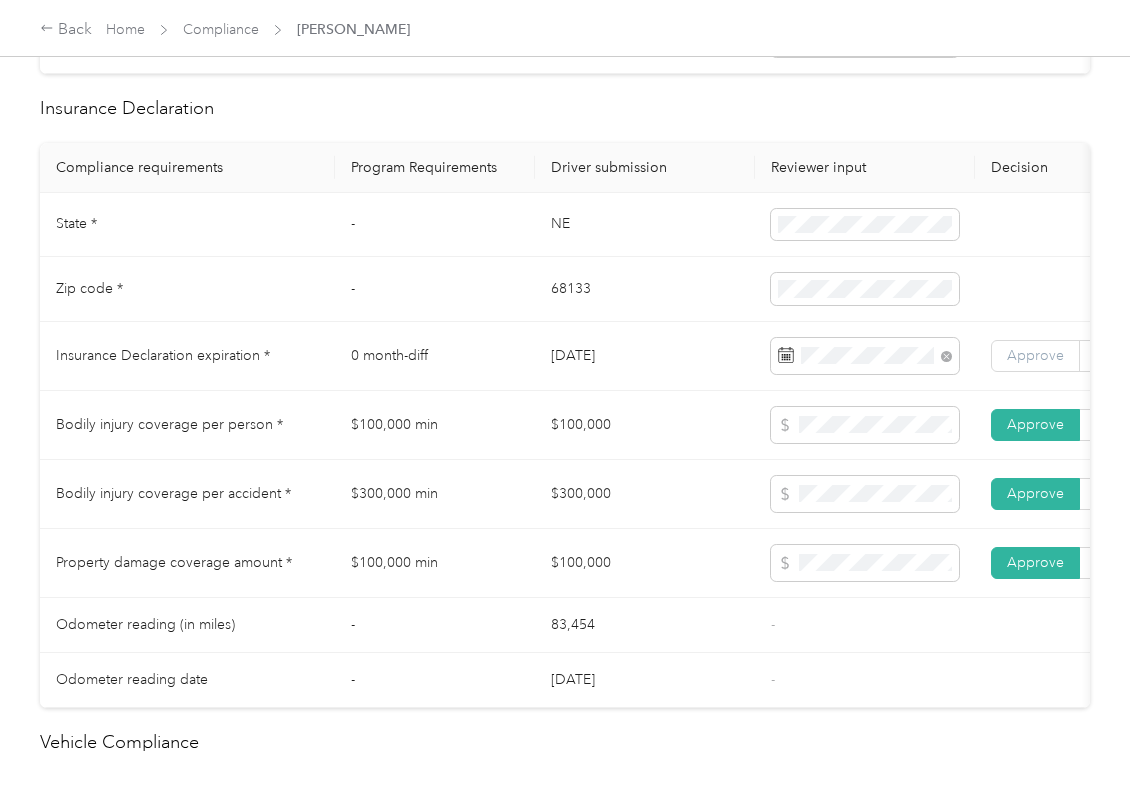 click on "Approve" at bounding box center [1035, 355] 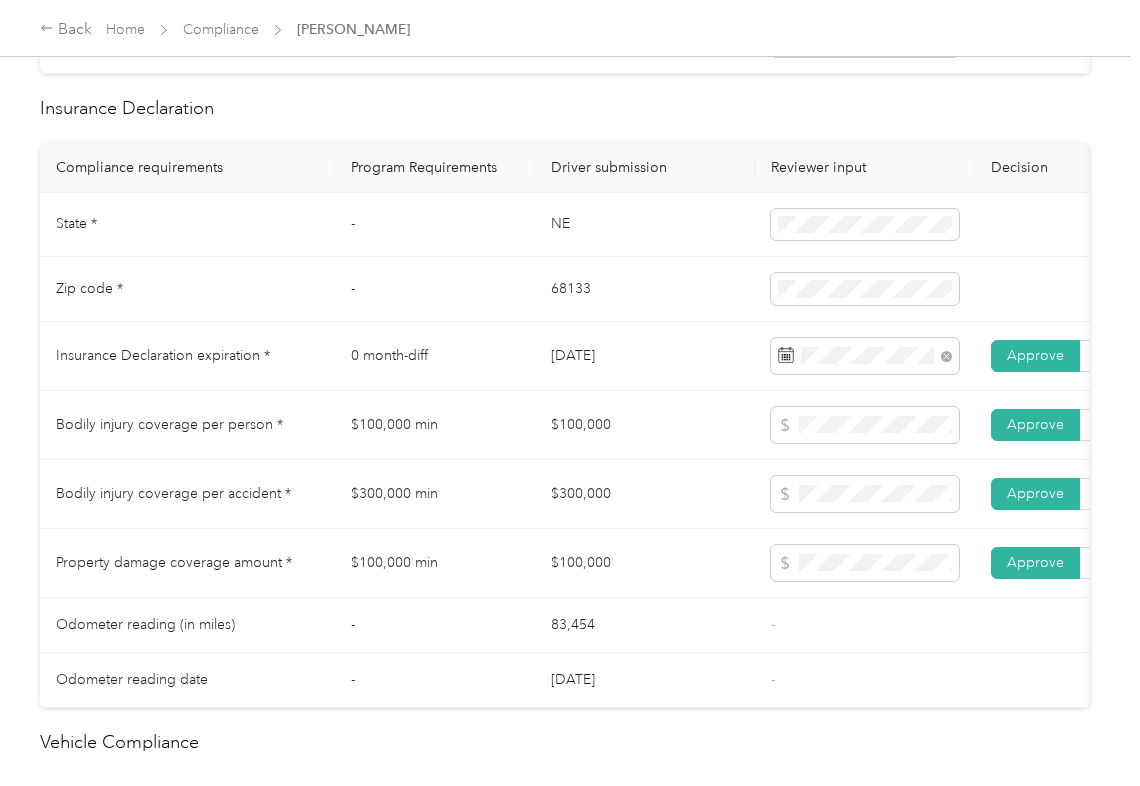 click on "NE" at bounding box center [645, 225] 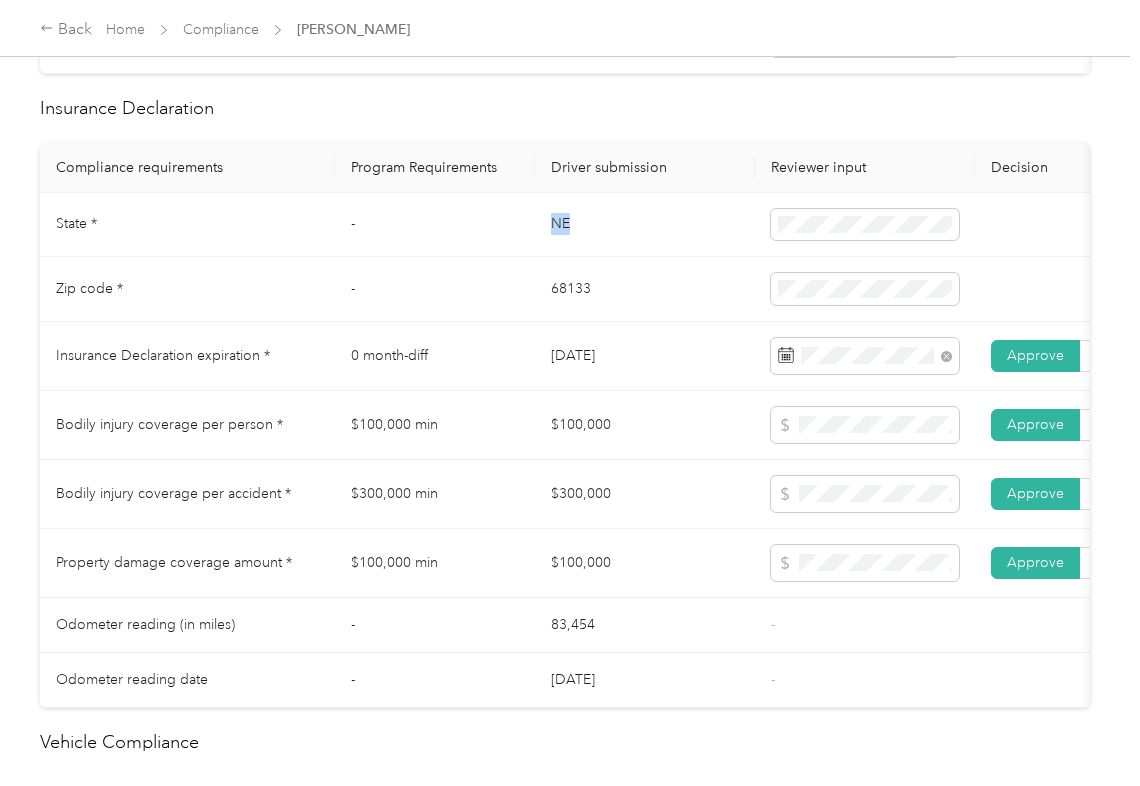 click on "NE" at bounding box center [645, 225] 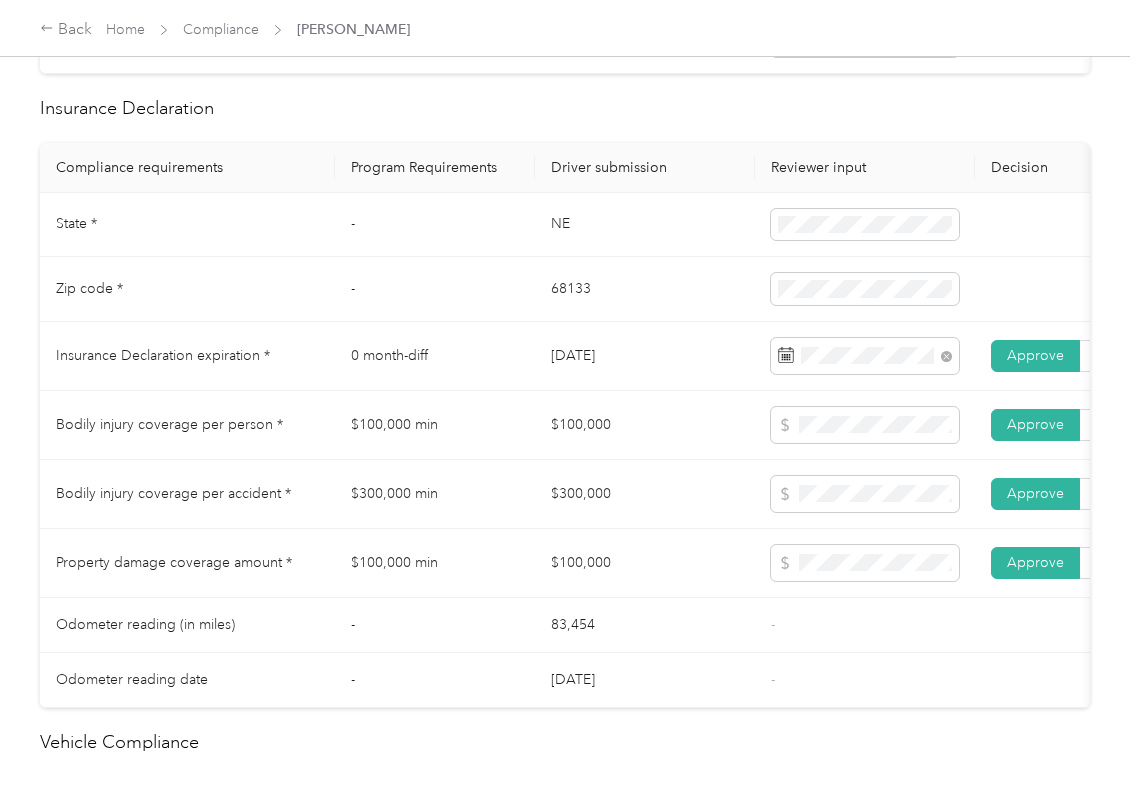 click on "68133" at bounding box center [645, 289] 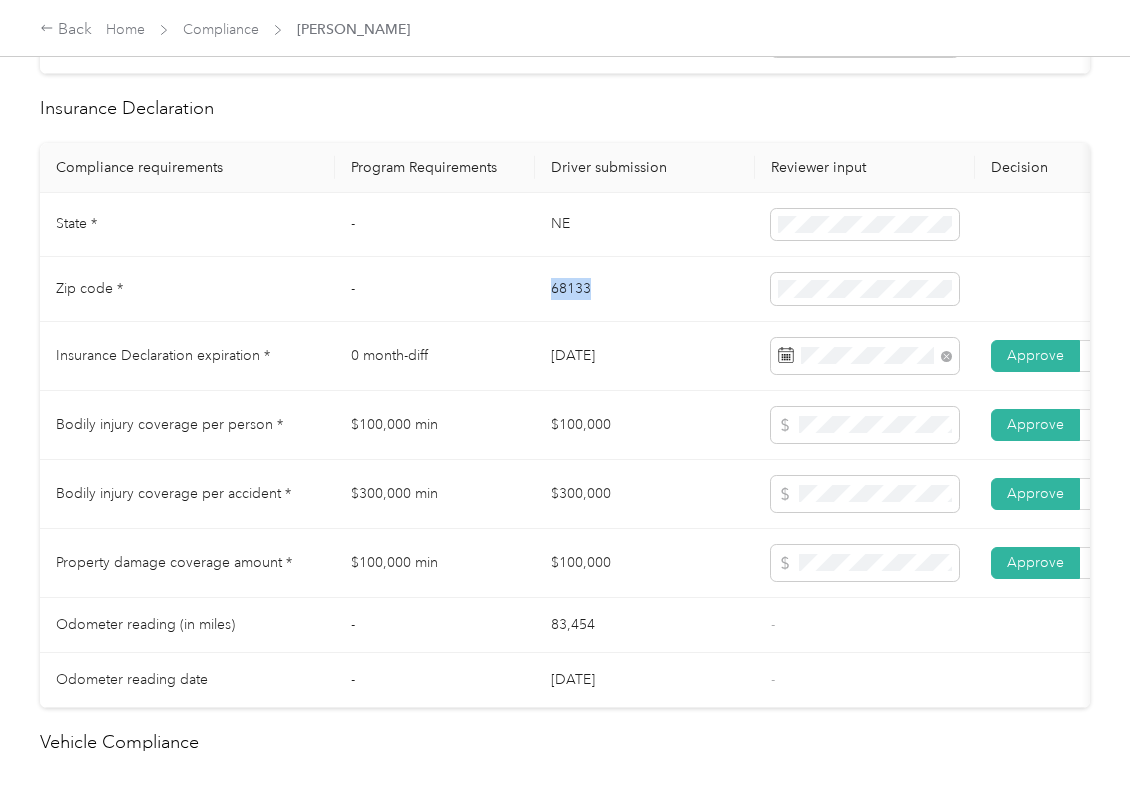 click on "68133" at bounding box center [645, 289] 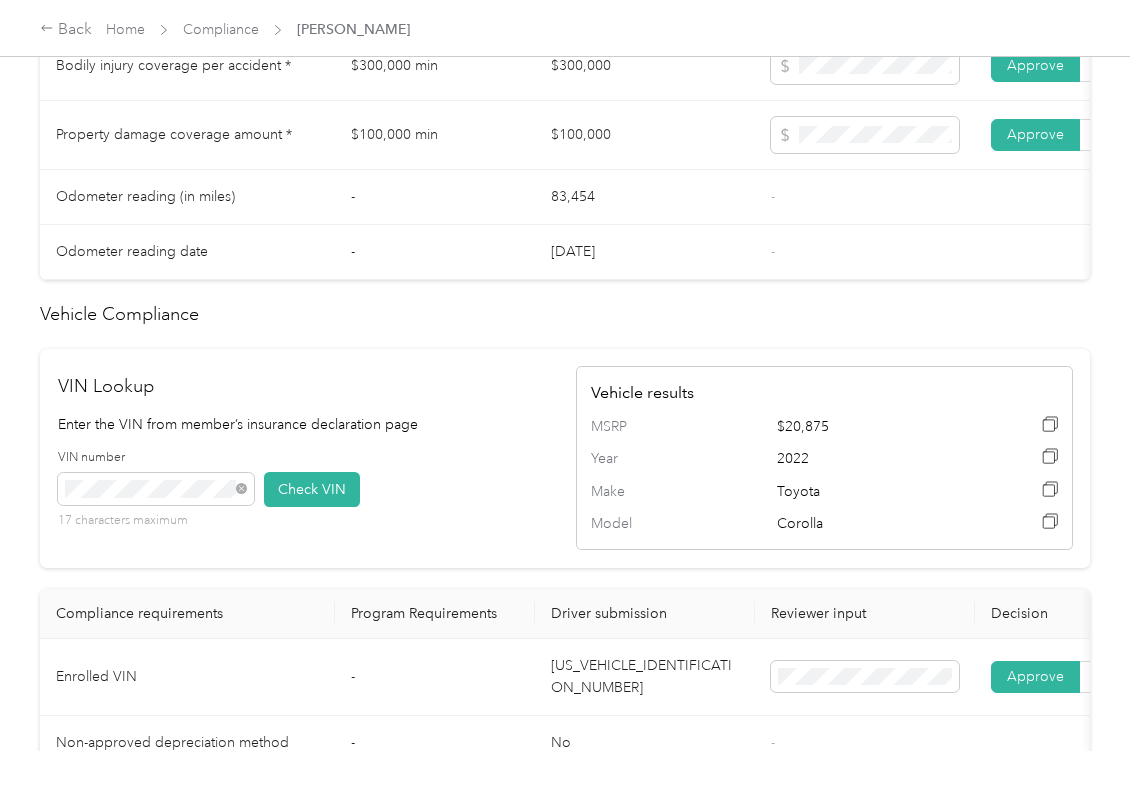 scroll, scrollTop: 1828, scrollLeft: 0, axis: vertical 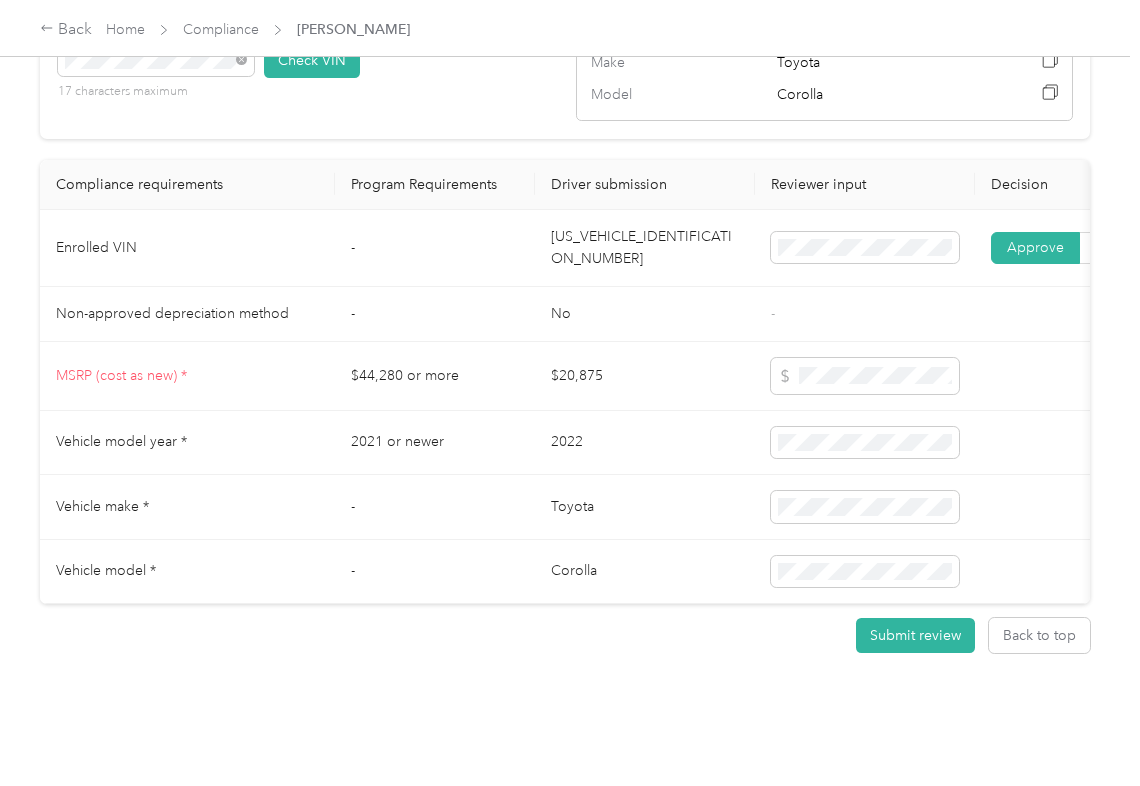 click on "[US_VEHICLE_IDENTIFICATION_NUMBER]" at bounding box center (645, 248) 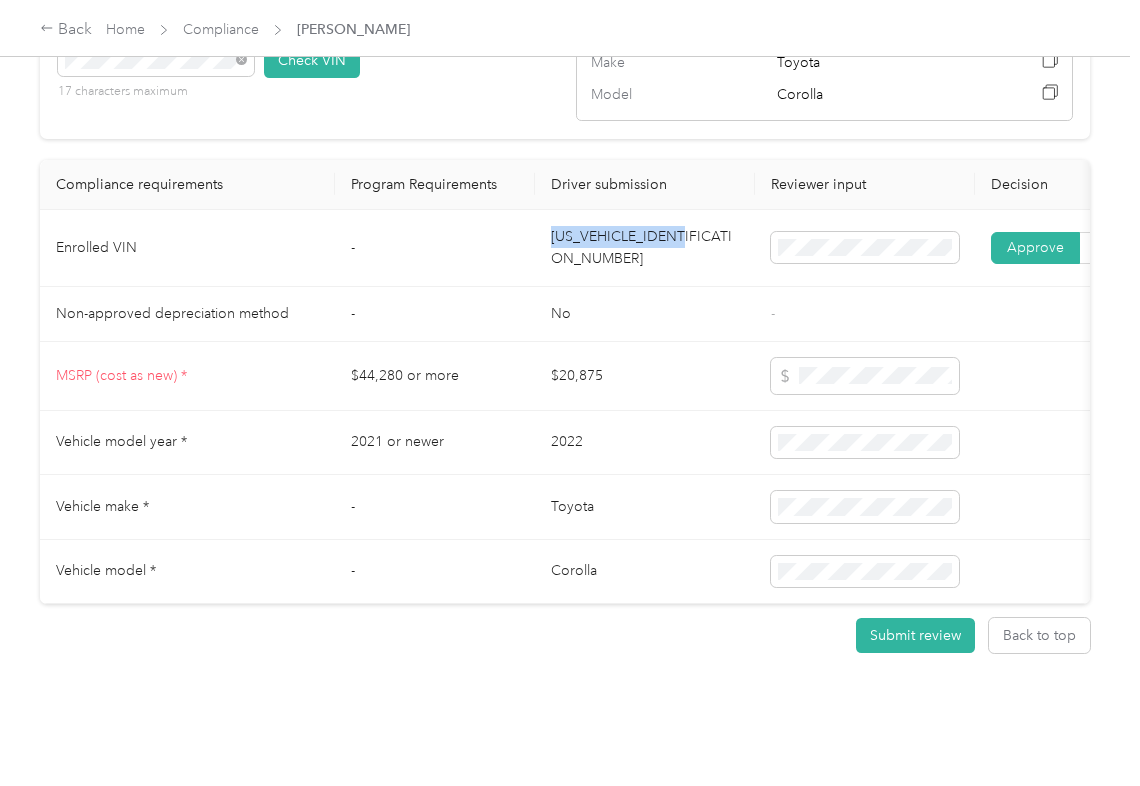 click on "[US_VEHICLE_IDENTIFICATION_NUMBER]" at bounding box center (645, 248) 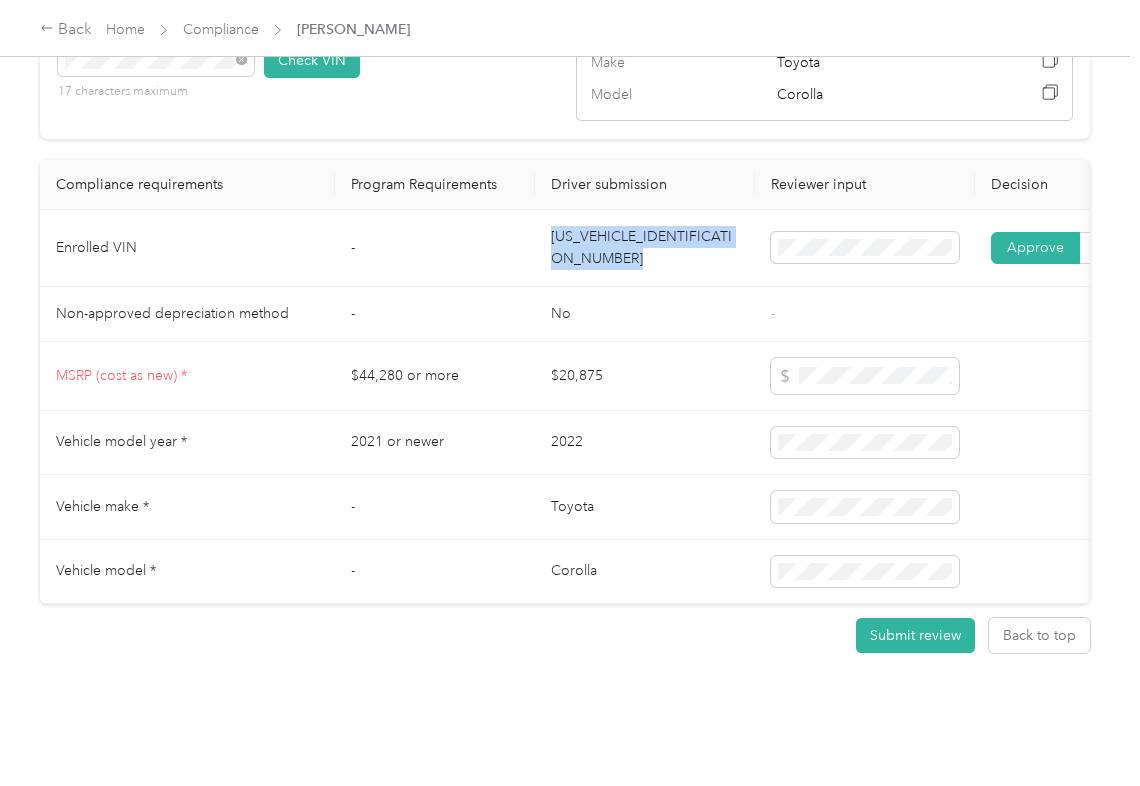 click on "[US_VEHICLE_IDENTIFICATION_NUMBER]" at bounding box center (645, 248) 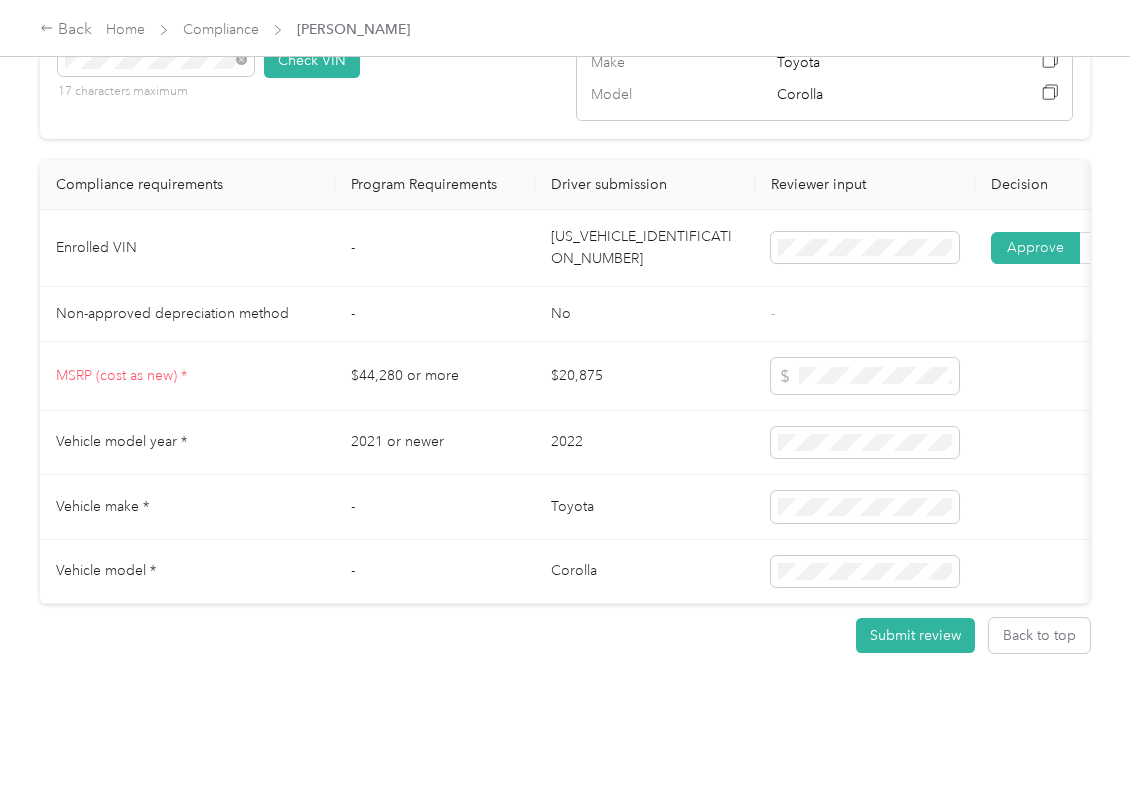 click on "No" at bounding box center [645, 314] 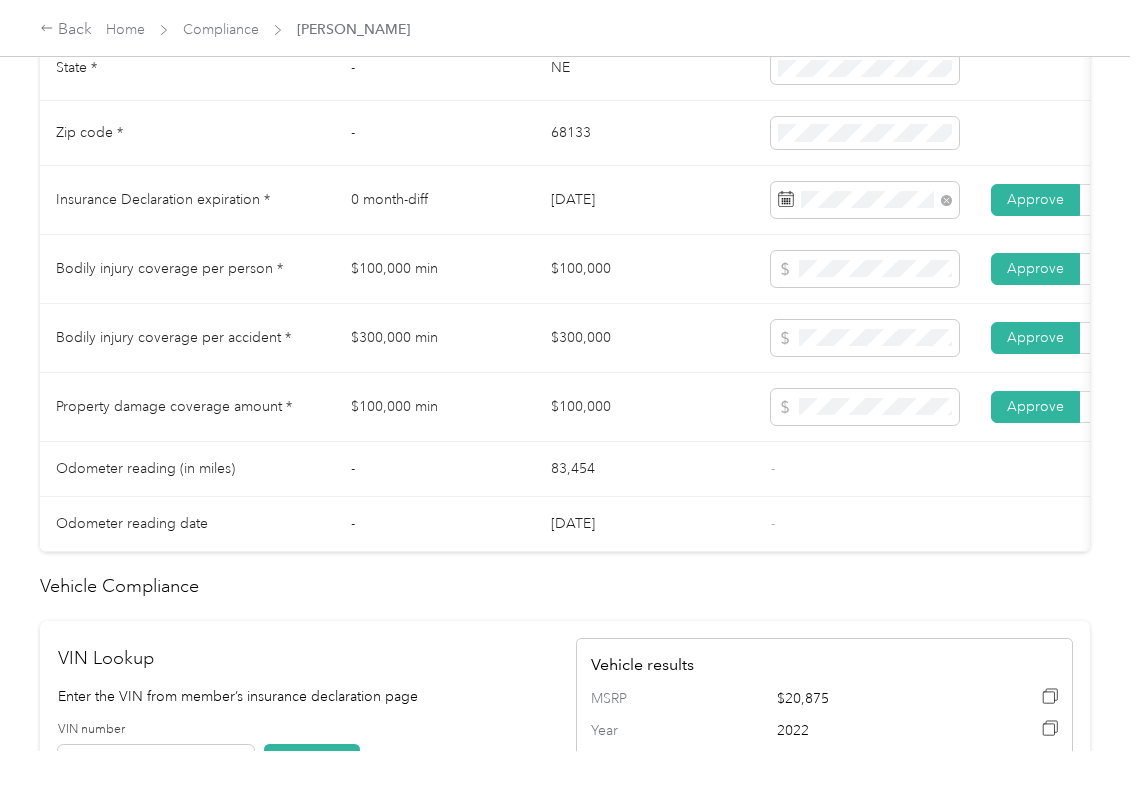 scroll, scrollTop: 1028, scrollLeft: 0, axis: vertical 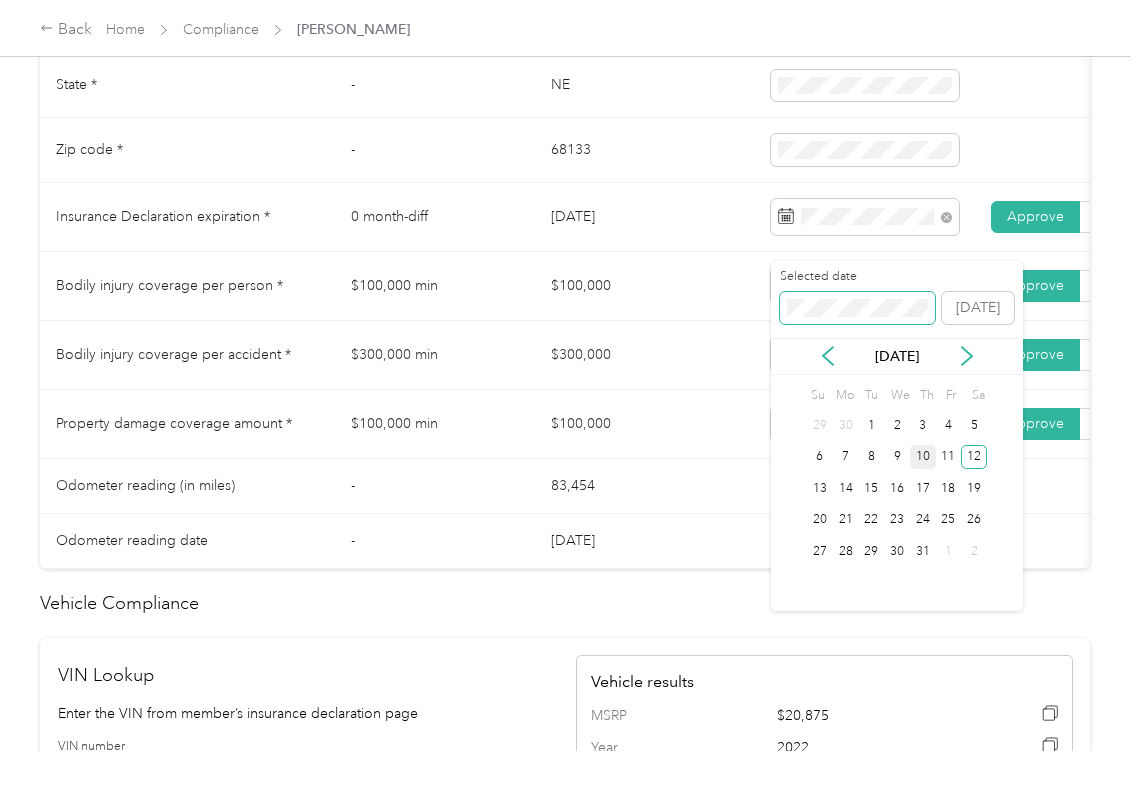 click on "Back Home Compliance [PERSON_NAME] [PERSON_NAME] [EMAIL_ADDRESS][DOMAIN_NAME] Driver's license and Insurance In Review Vehicle details In Review 1  of  7 [EMAIL_ADDRESS][DOMAIN_NAME] Submit review Driver's license Insurance verification State Farm Insurance Card.pdf Uploaded on  [DATE] View PDF document.pdf Uploaded on  [DATE] View Approve Reject Activity approved [DATE] 12:53am rejected [DATE] 3:50am rejected [DATE] 4:34am rejected [DATE] 5:32am Driver’s License  Compliance requirements Program Requirements Driver submission Reviewer input Decision Rejection reason             First name - [PERSON_NAME] Last name - [PERSON_NAME] Mobile number - [PHONE_NUMBER][DRIVERS_LICENSE_NUMBER] Driver License expiration * 0 month-diff [DATE] Approve Reject Insurance Declaration Compliance requirements Program Requirements Driver submission Reviewer input Decision Rejection reason             State * - [US_STATE] Zip code * - 68133 Insurance Declaration expiration * 0 month-diff [DATE] Approve Reject Bodily injury coverage per person * Approve" at bounding box center [565, 393] 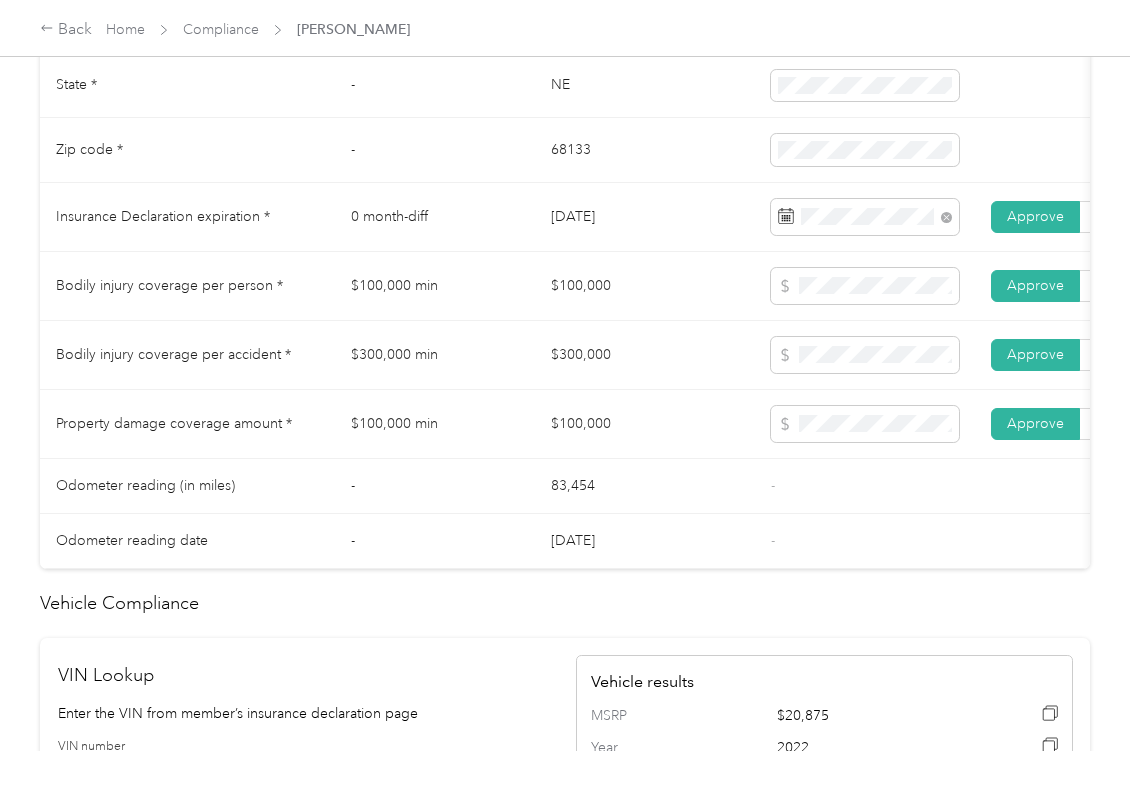 drag, startPoint x: 413, startPoint y: 429, endPoint x: 129, endPoint y: 414, distance: 284.39584 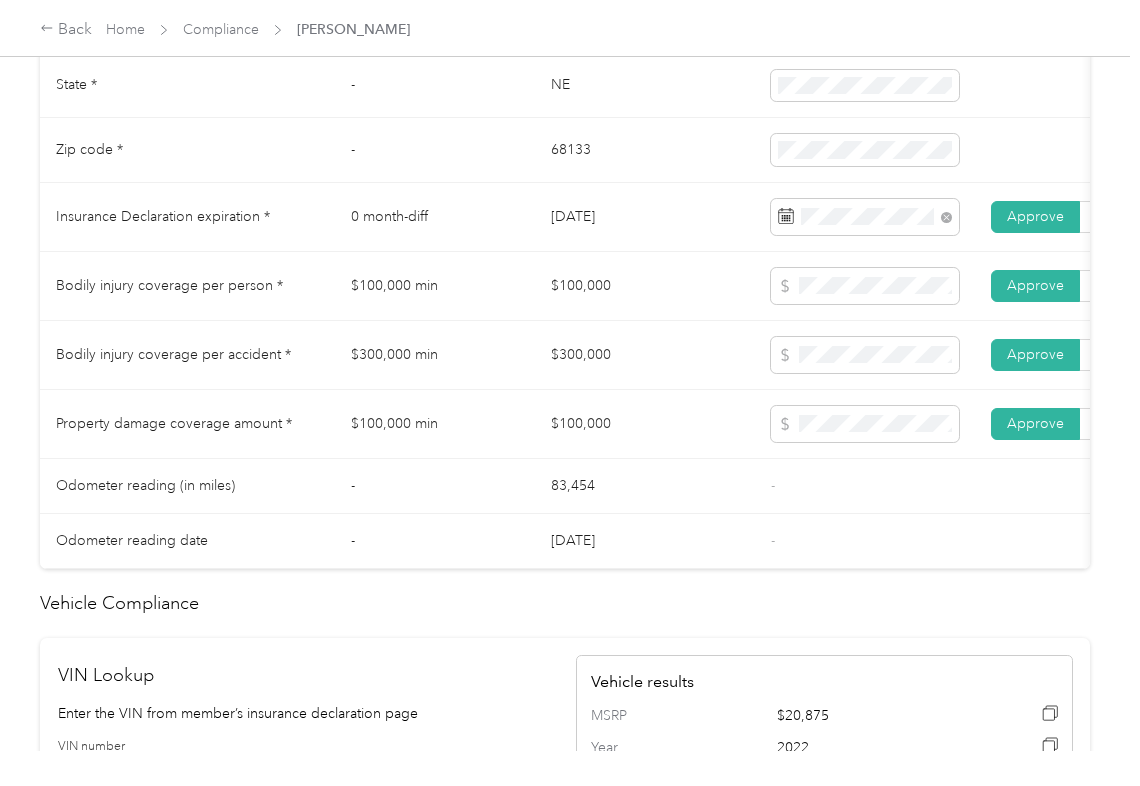 click on "$100,000" at bounding box center [645, 424] 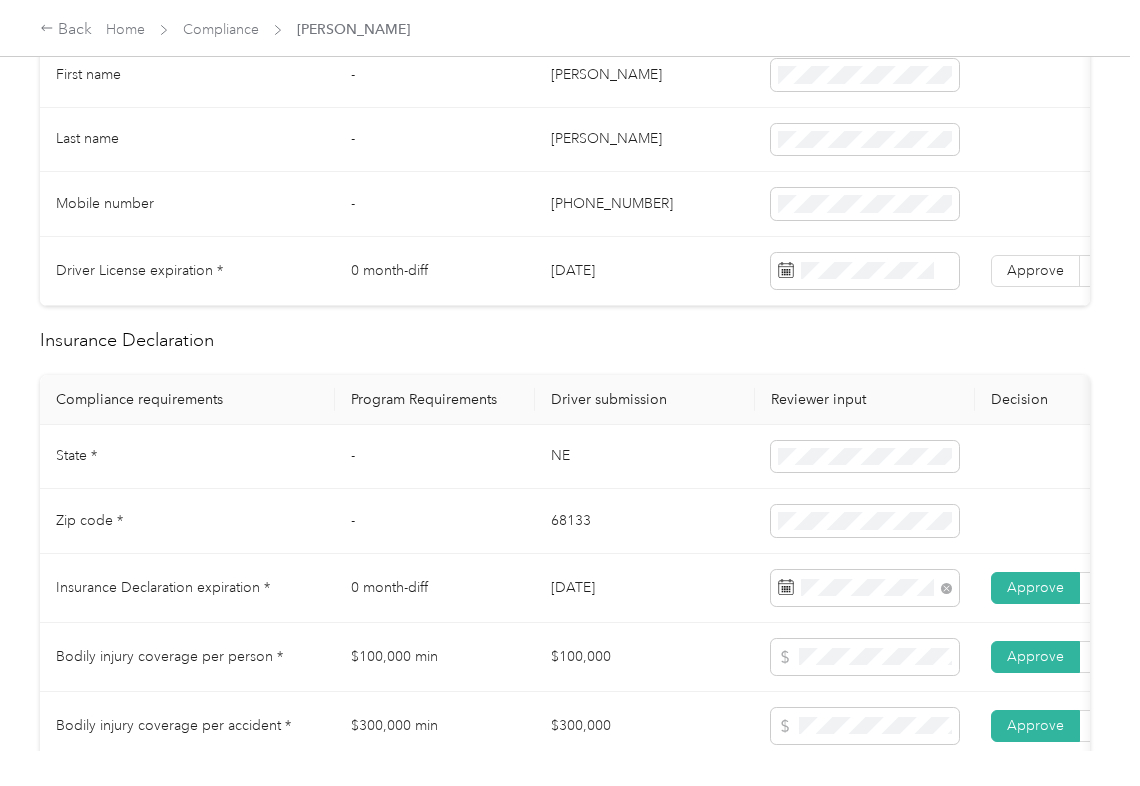 scroll, scrollTop: 0, scrollLeft: 0, axis: both 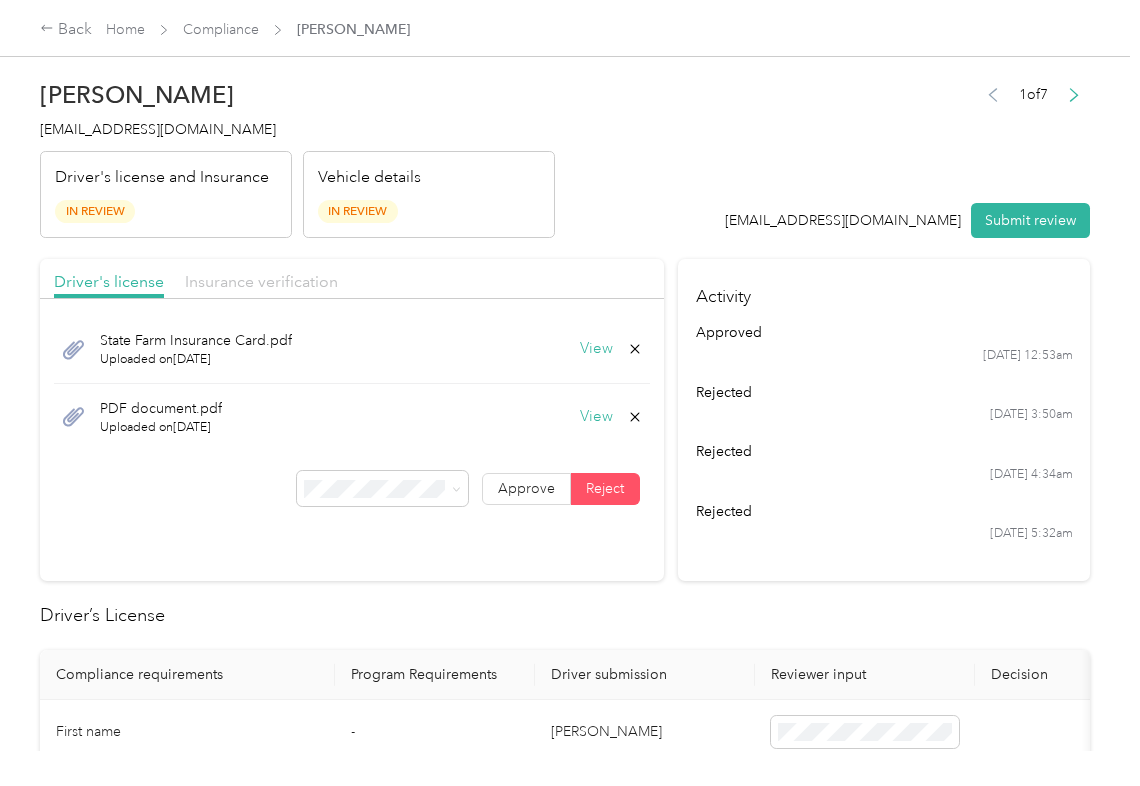 click on "Insurance verification" at bounding box center [261, 281] 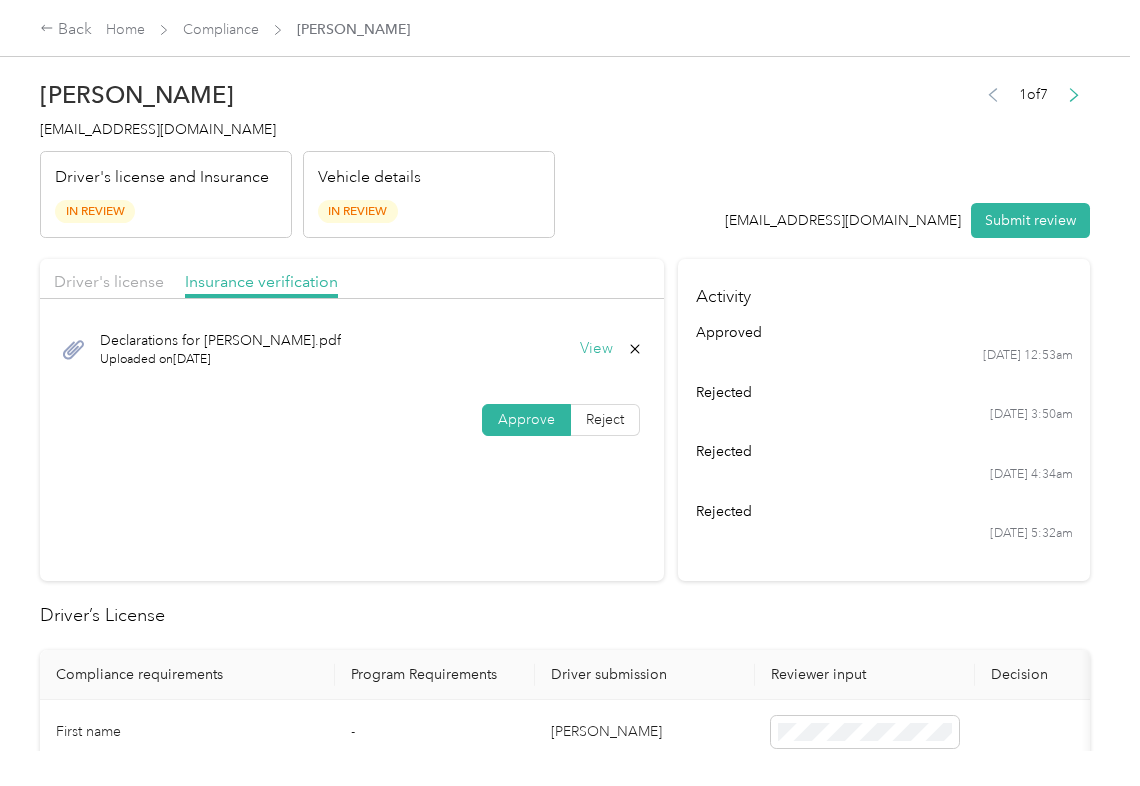 click on "View" at bounding box center (596, 349) 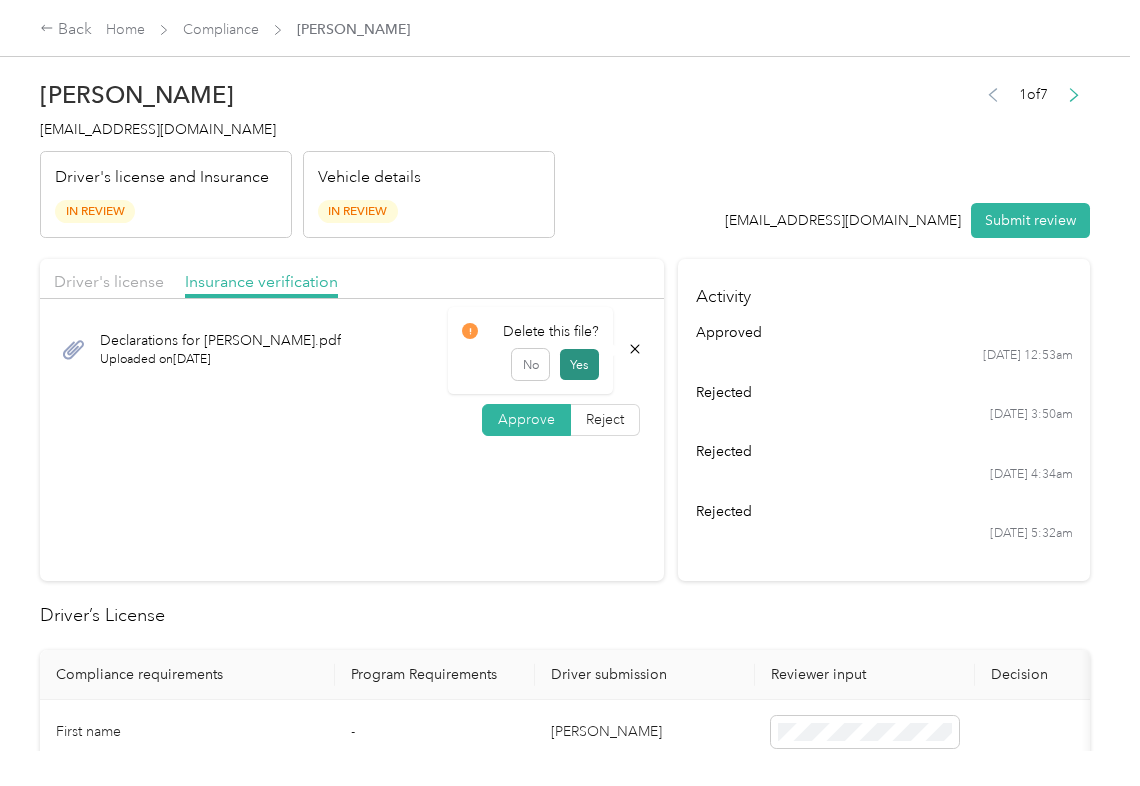 click on "Yes" at bounding box center (579, 365) 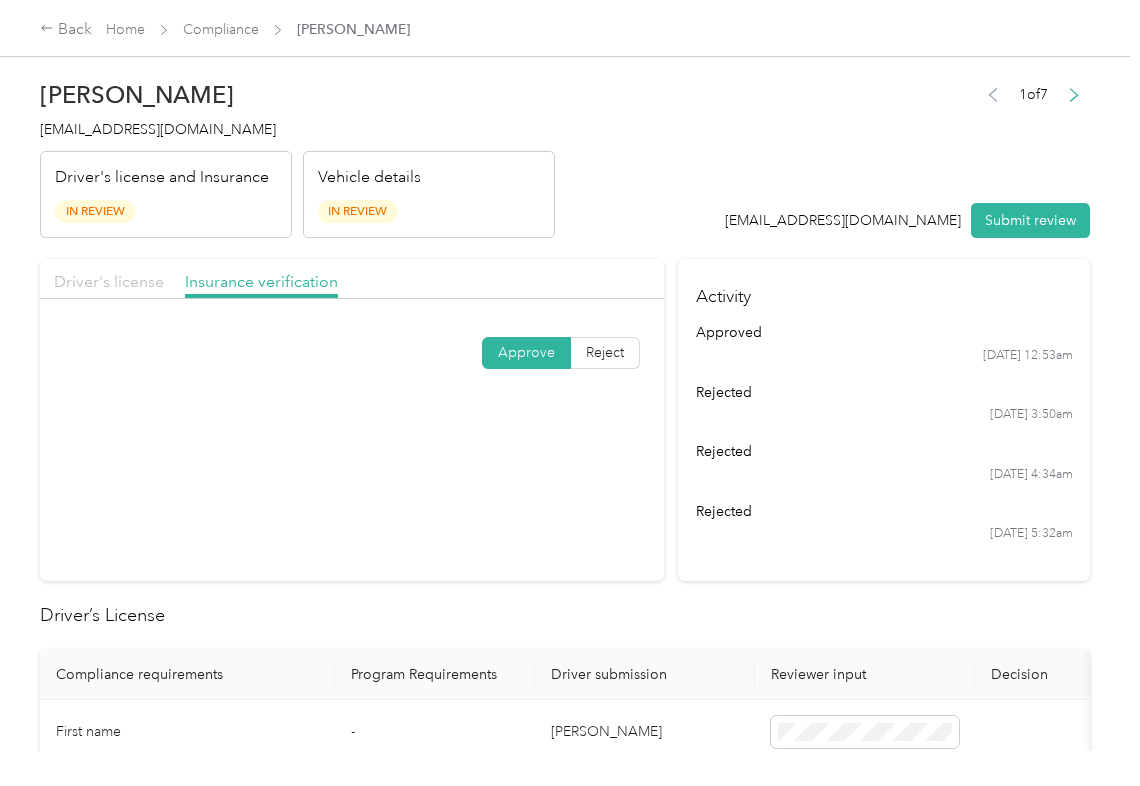 click on "Driver's license" at bounding box center [109, 281] 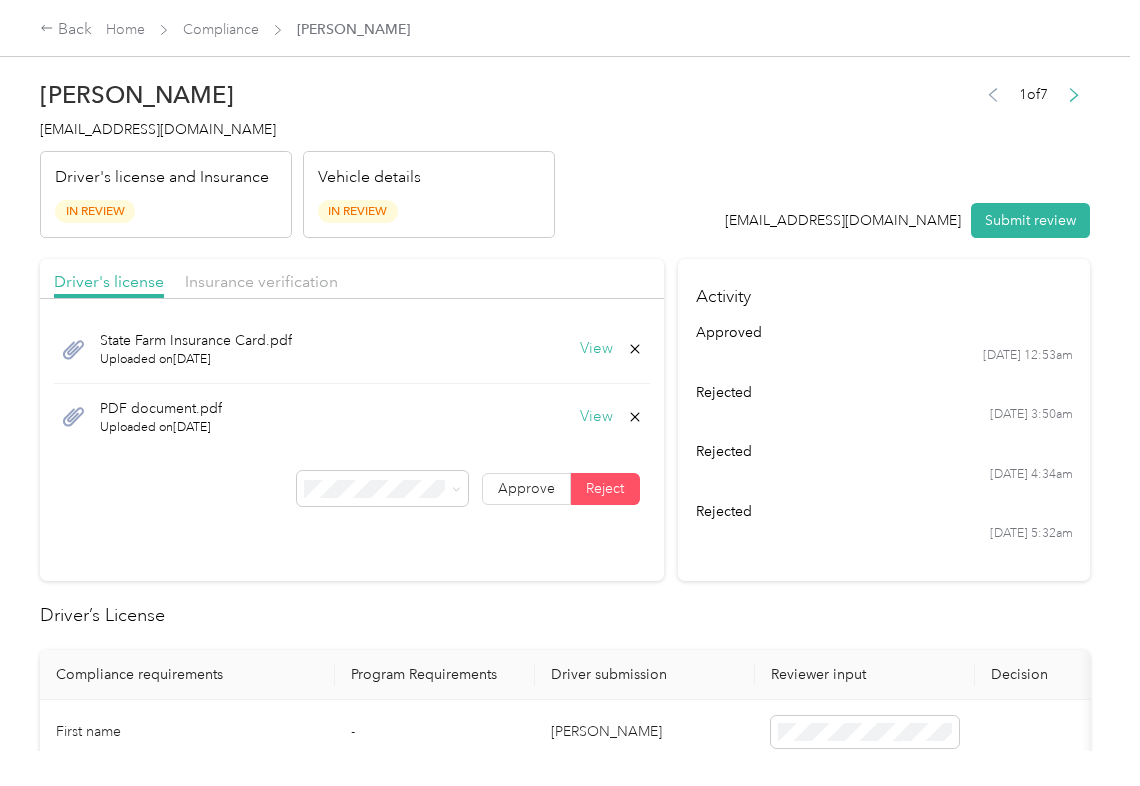 click on "View" at bounding box center [596, 417] 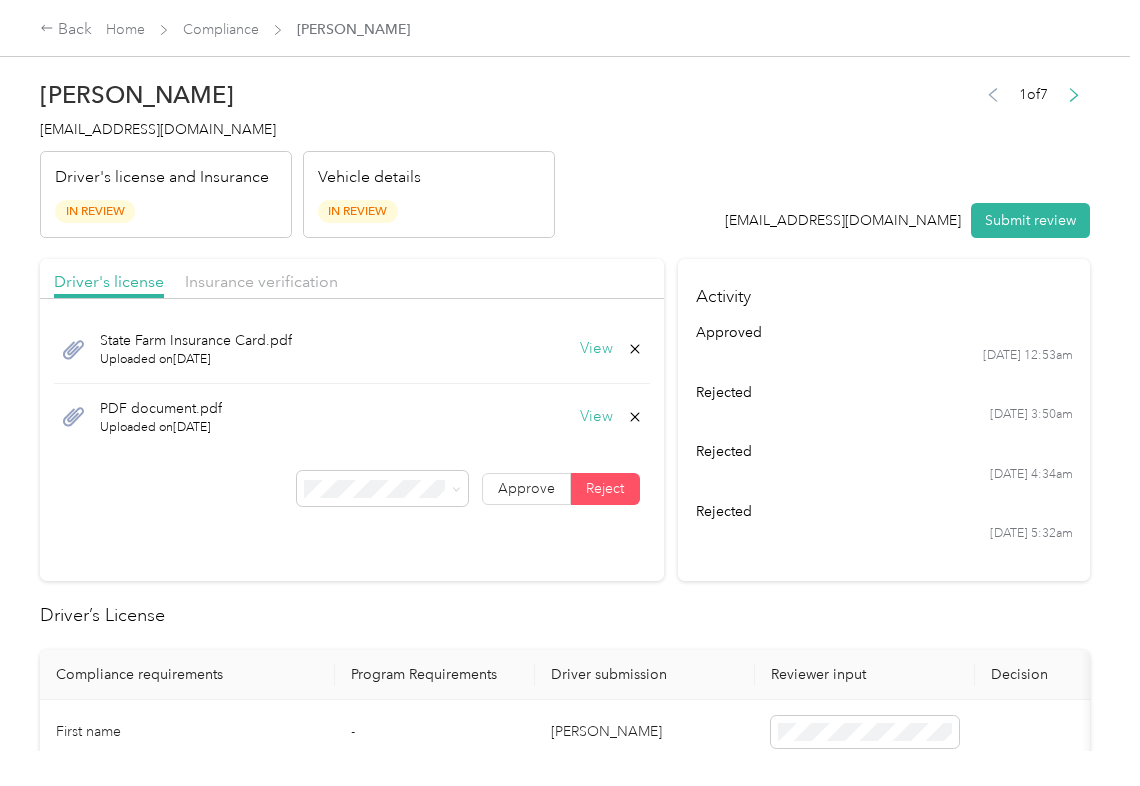 click on "Driver's license Insurance verification State Farm Insurance Card.pdf Uploaded on  [DATE] View PDF document.pdf Uploaded on  [DATE] View Approve Reject" at bounding box center [352, 420] 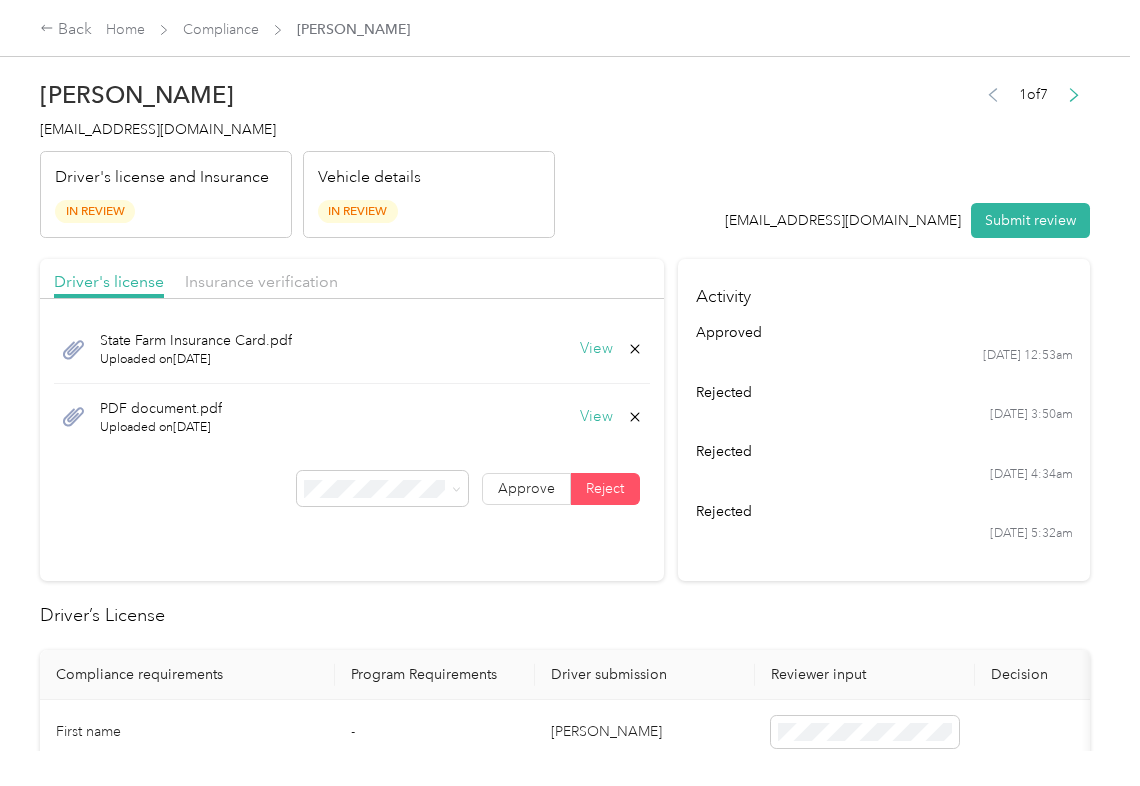 click on "Driver submission" at bounding box center [645, 675] 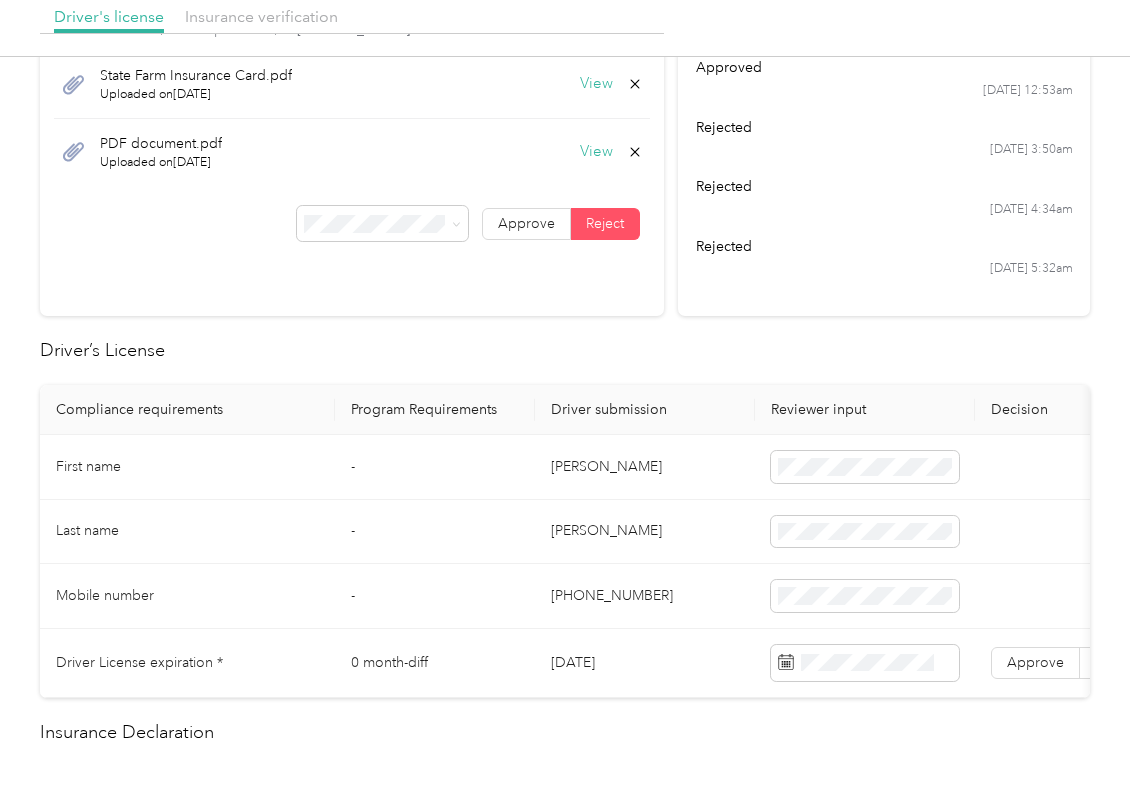 scroll, scrollTop: 266, scrollLeft: 0, axis: vertical 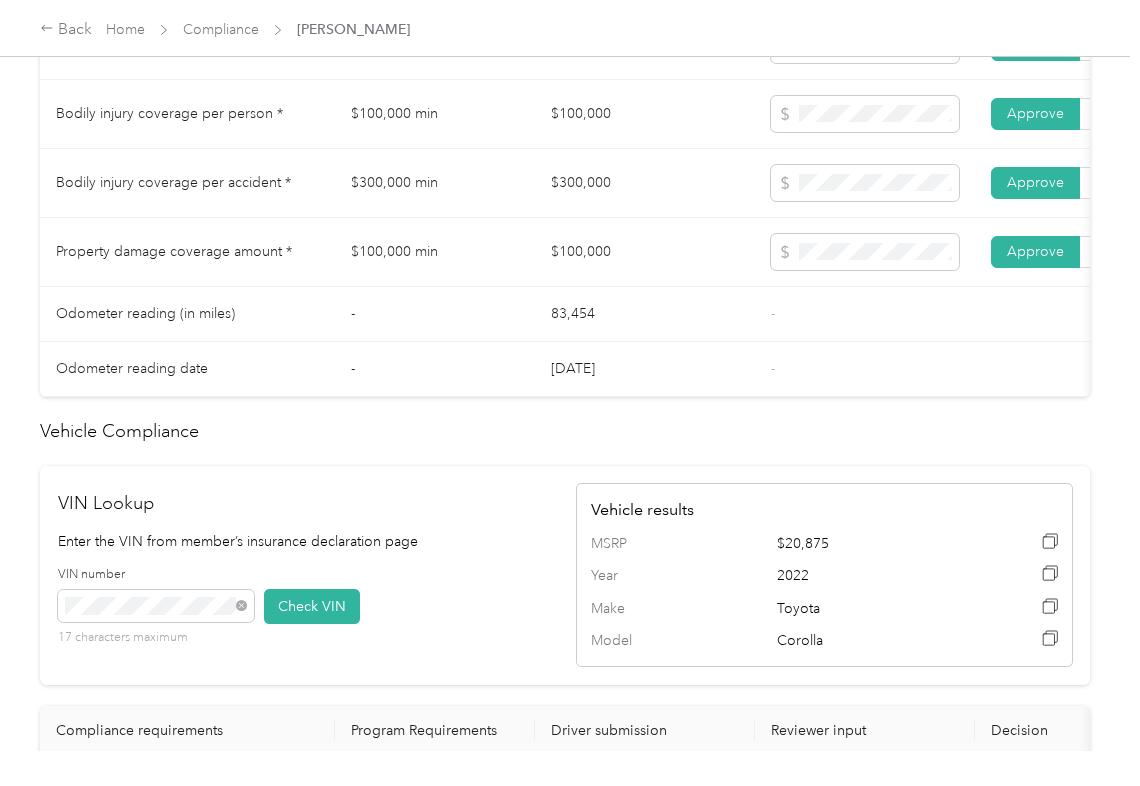 click on "-" at bounding box center (435, 314) 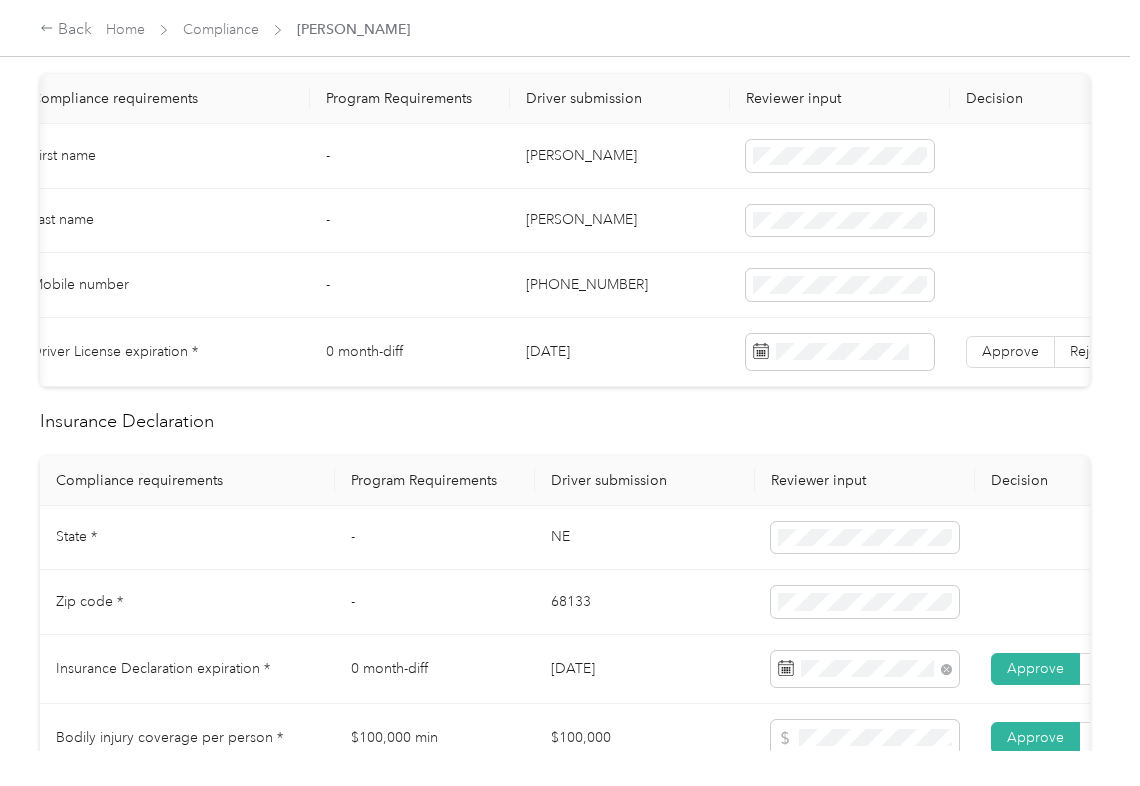 scroll, scrollTop: 133, scrollLeft: 0, axis: vertical 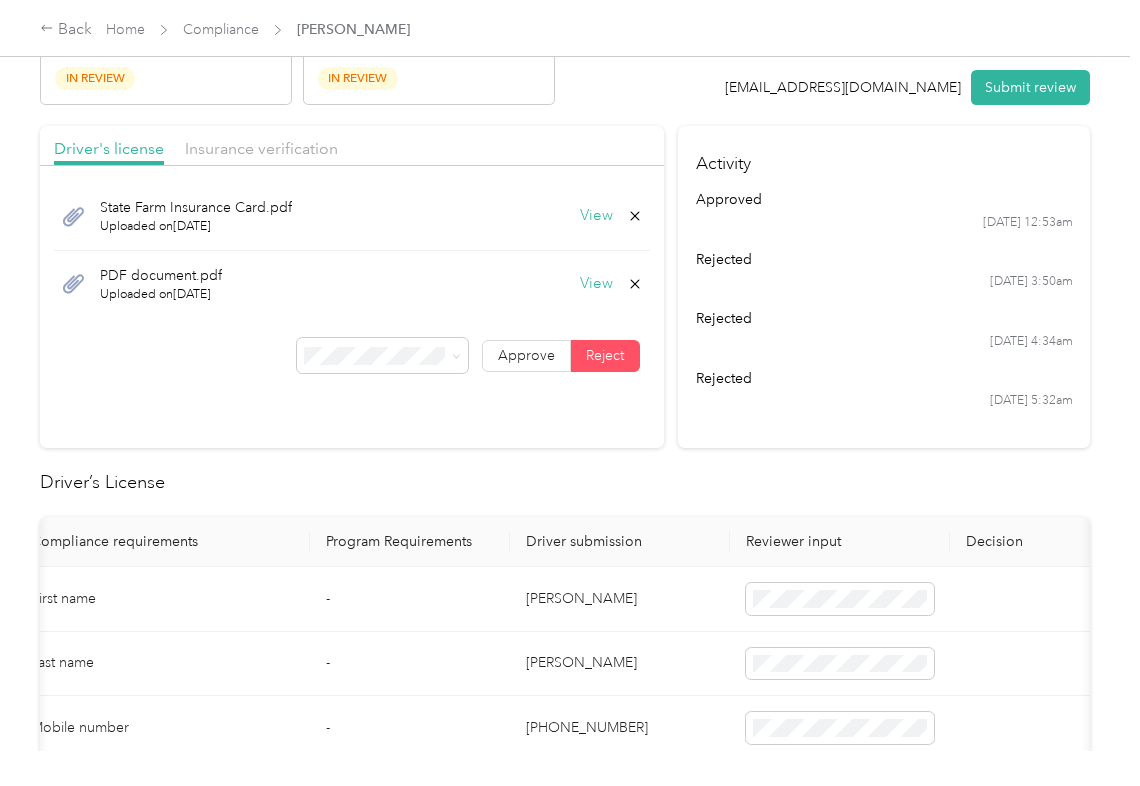 click on "Driver's license Insurance verification State Farm Insurance Card.pdf Uploaded on  [DATE] View PDF document.pdf Uploaded on  [DATE] View Approve Reject Activity approved [DATE] 12:53am rejected [DATE] 3:50am rejected [DATE] 4:34am rejected [DATE] 5:32am Driver’s License  Compliance requirements Program Requirements Driver submission Reviewer input Decision Rejection reason             First name - [PERSON_NAME] Last name - [PERSON_NAME] Mobile number - [PHONE_NUMBER][DRIVERS_LICENSE_NUMBER] Driver License expiration * 0 month-diff [DATE] Approve Reject Insurance Declaration Compliance requirements Program Requirements Driver submission Reviewer input Decision Rejection reason             State * - [US_STATE] Zip code * - 68133 Insurance Declaration expiration * 0 month-diff [DATE] Approve Reject Bodily injury coverage per person * $100,000 min $100,000 Approve Reject Bodily injury coverage per accident * $300,000 min $300,000 Approve Reject Property damage coverage amount * $100,000 min $100,000 Approve Reject - 83,454 - - -" at bounding box center [565, 1171] 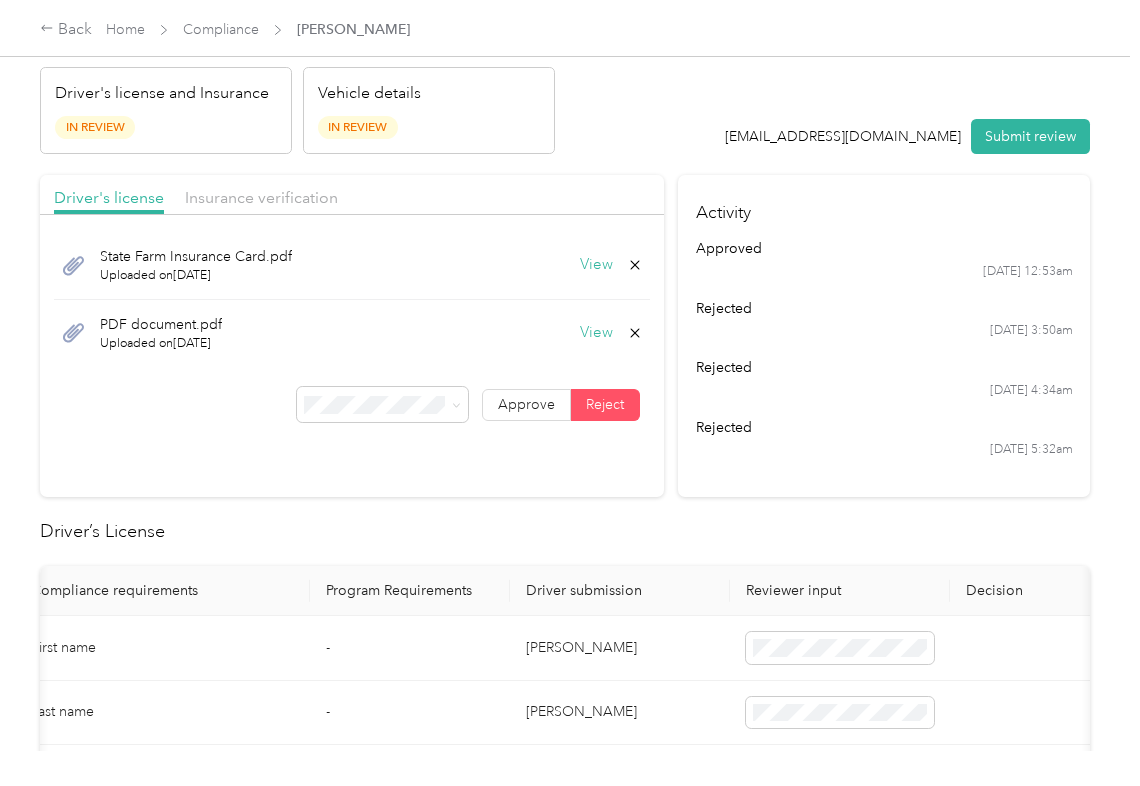 scroll, scrollTop: 0, scrollLeft: 0, axis: both 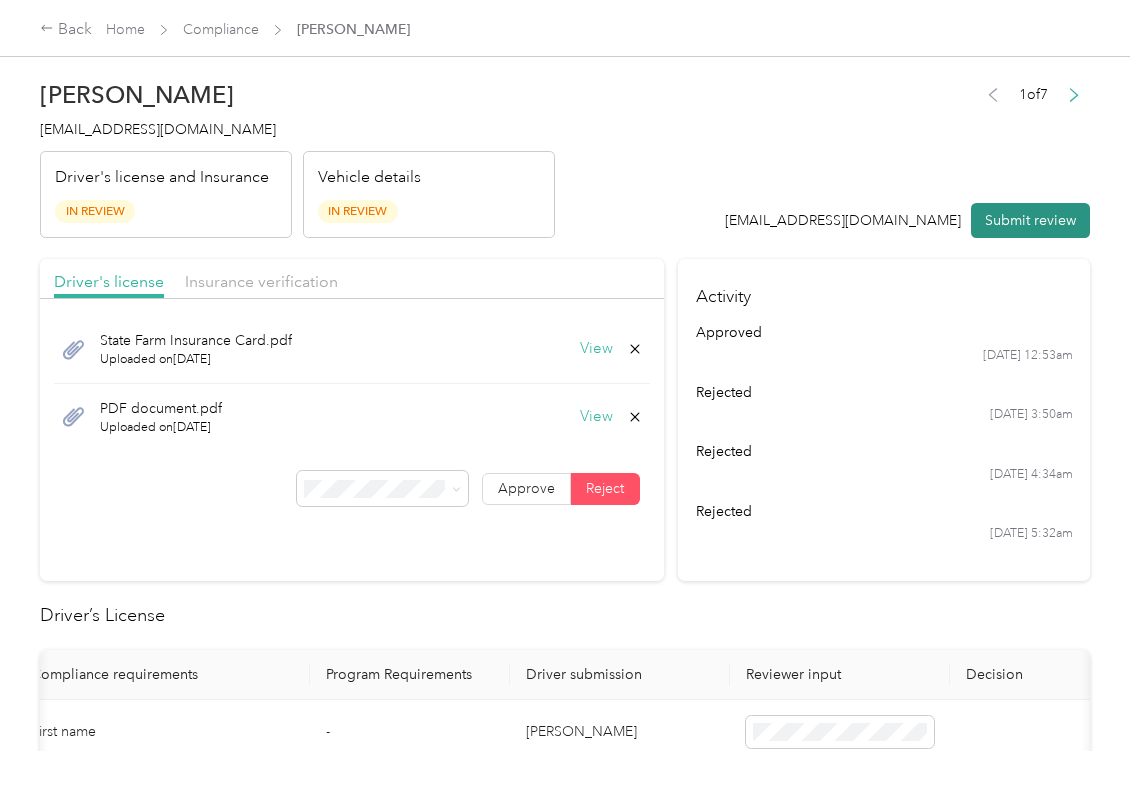 click on "Submit review" at bounding box center (1030, 220) 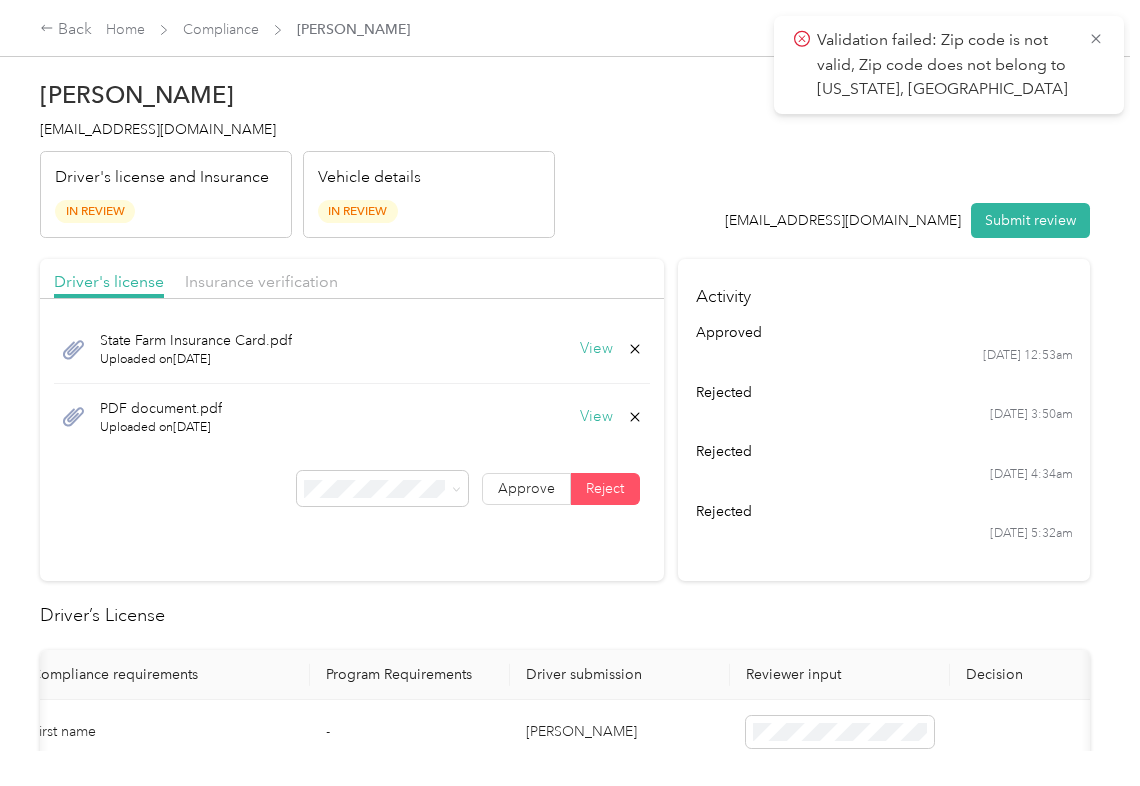 click on "[EMAIL_ADDRESS][DOMAIN_NAME]" at bounding box center [158, 129] 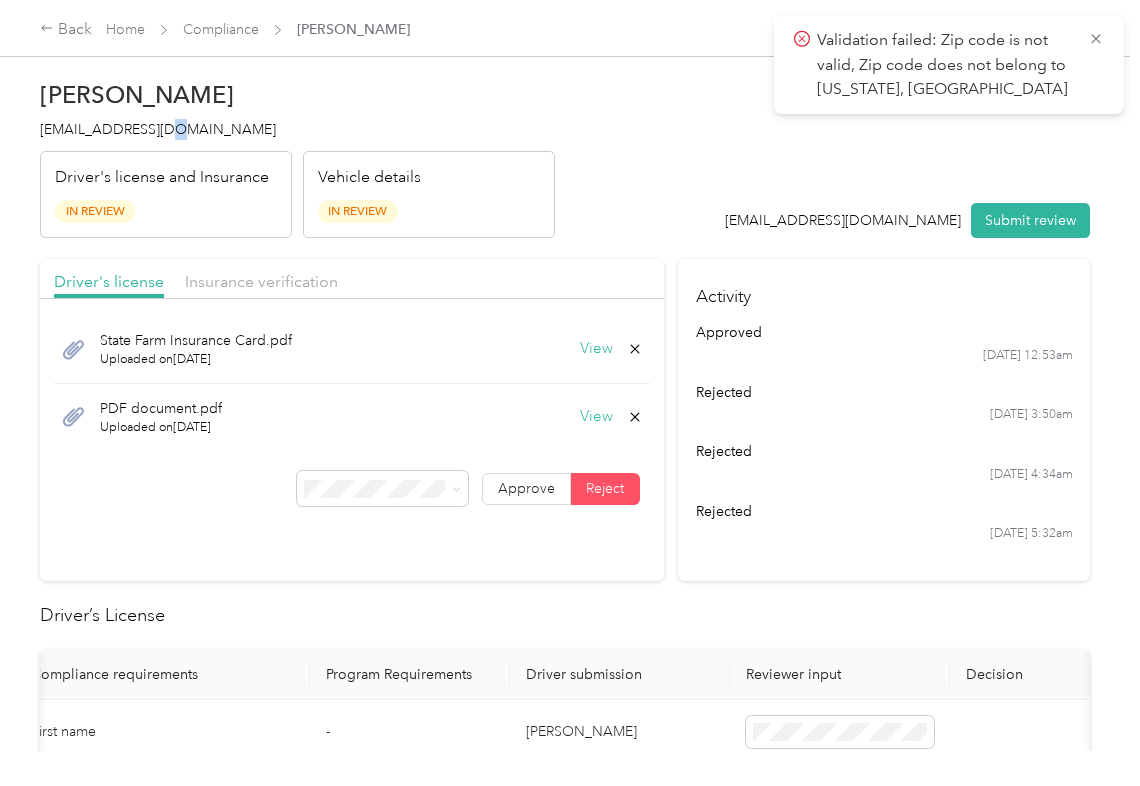 click on "[EMAIL_ADDRESS][DOMAIN_NAME]" at bounding box center (158, 129) 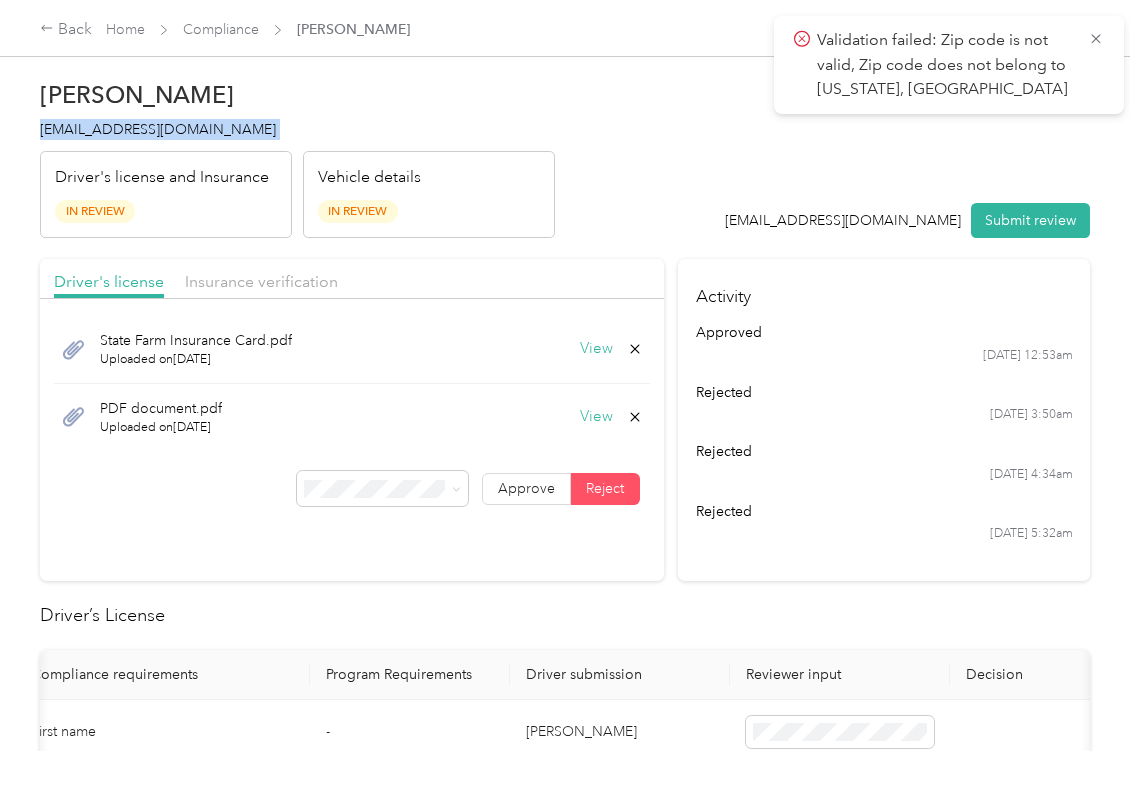 click on "[EMAIL_ADDRESS][DOMAIN_NAME]" at bounding box center (158, 129) 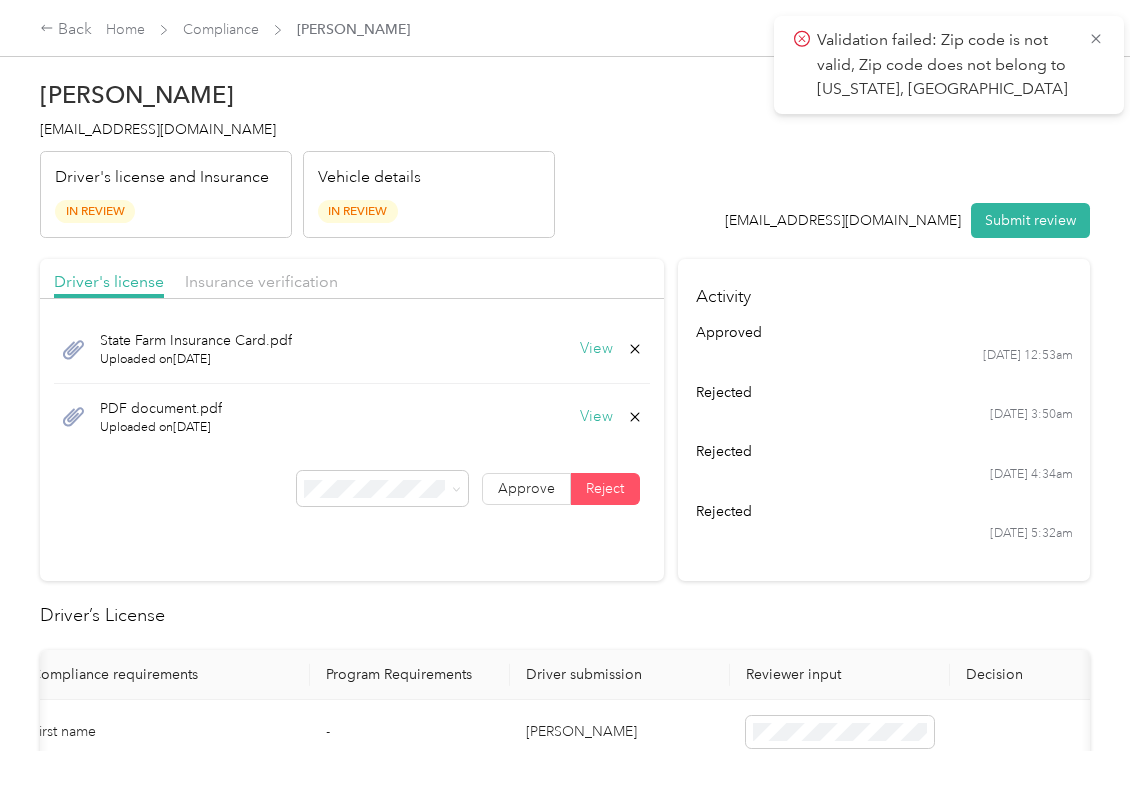 drag, startPoint x: 848, startPoint y: 682, endPoint x: 577, endPoint y: 617, distance: 278.68622 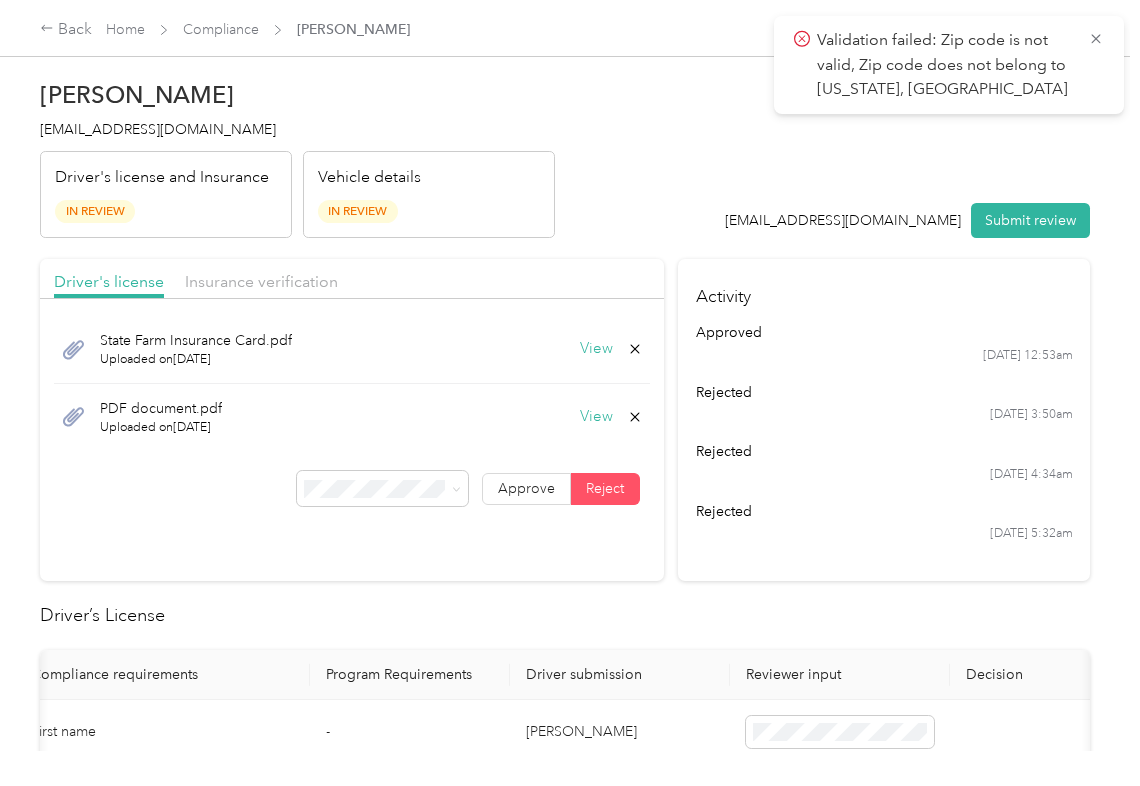 click on "Activity approved [DATE] 12:53am rejected [DATE] 3:50am rejected [DATE] 4:34am rejected [DATE] 5:32am" at bounding box center (884, 420) 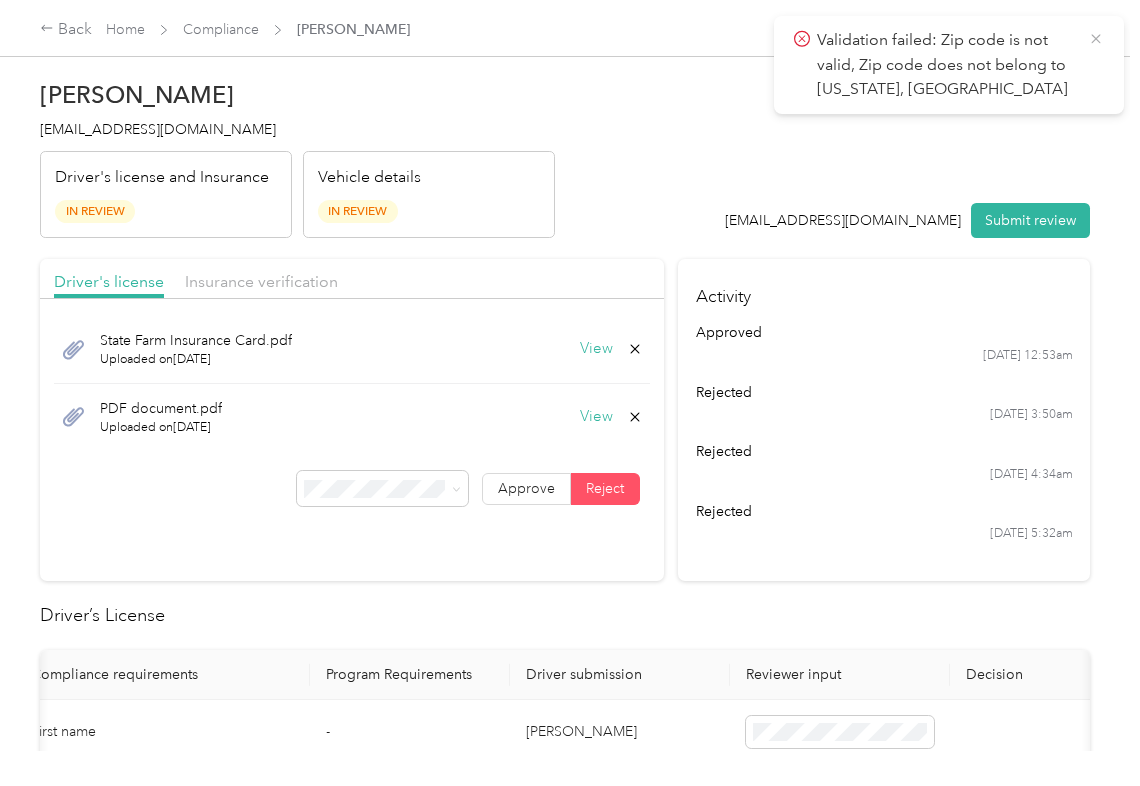 click 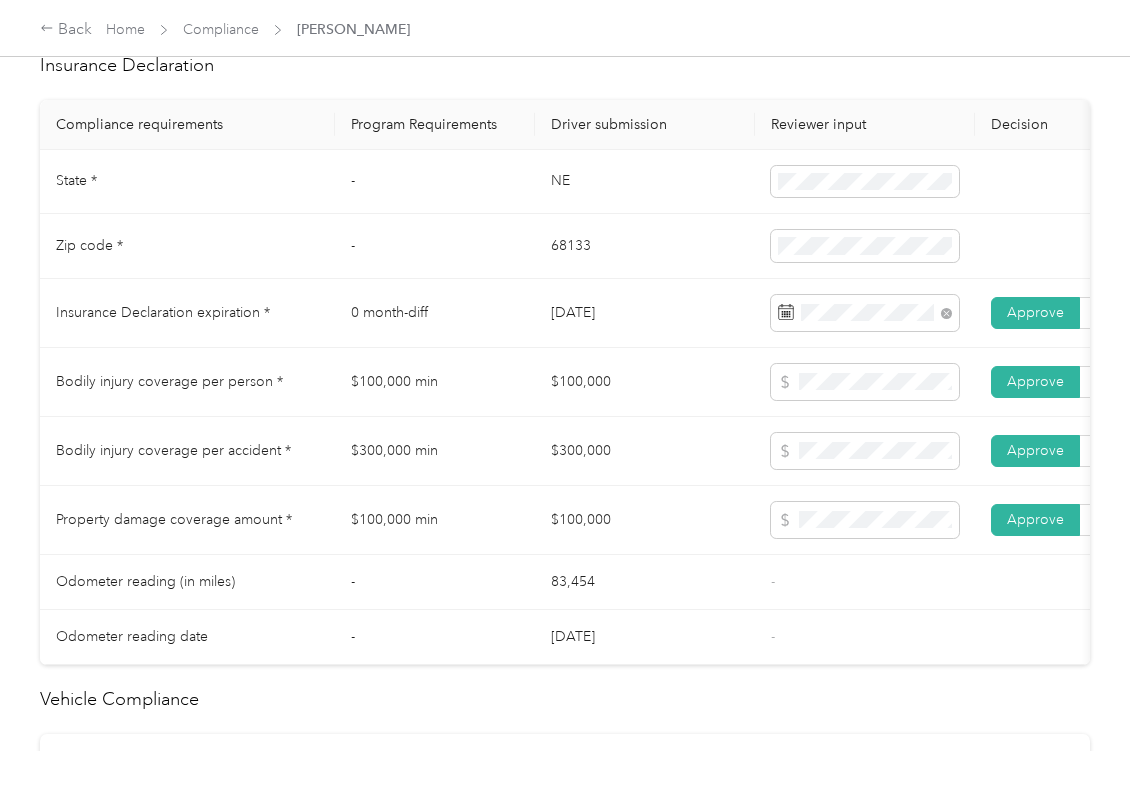 scroll, scrollTop: 933, scrollLeft: 0, axis: vertical 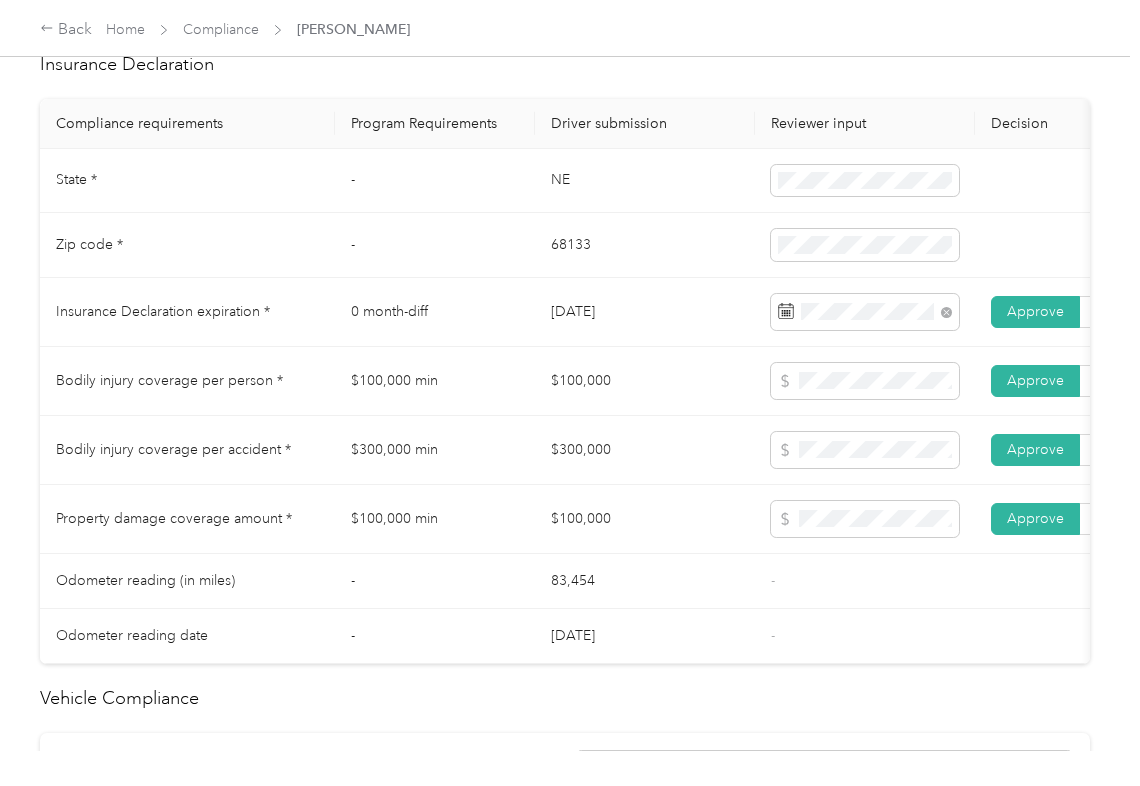 click on "68133" at bounding box center (645, 245) 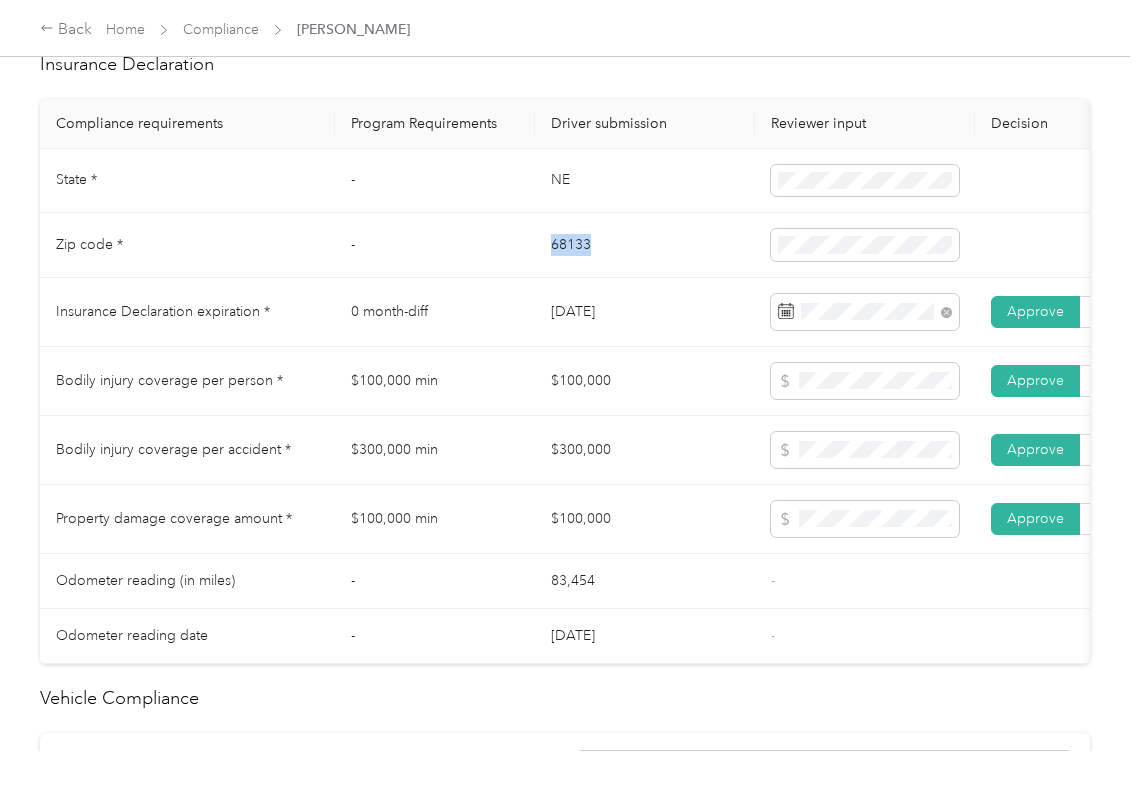 click on "68133" at bounding box center [645, 245] 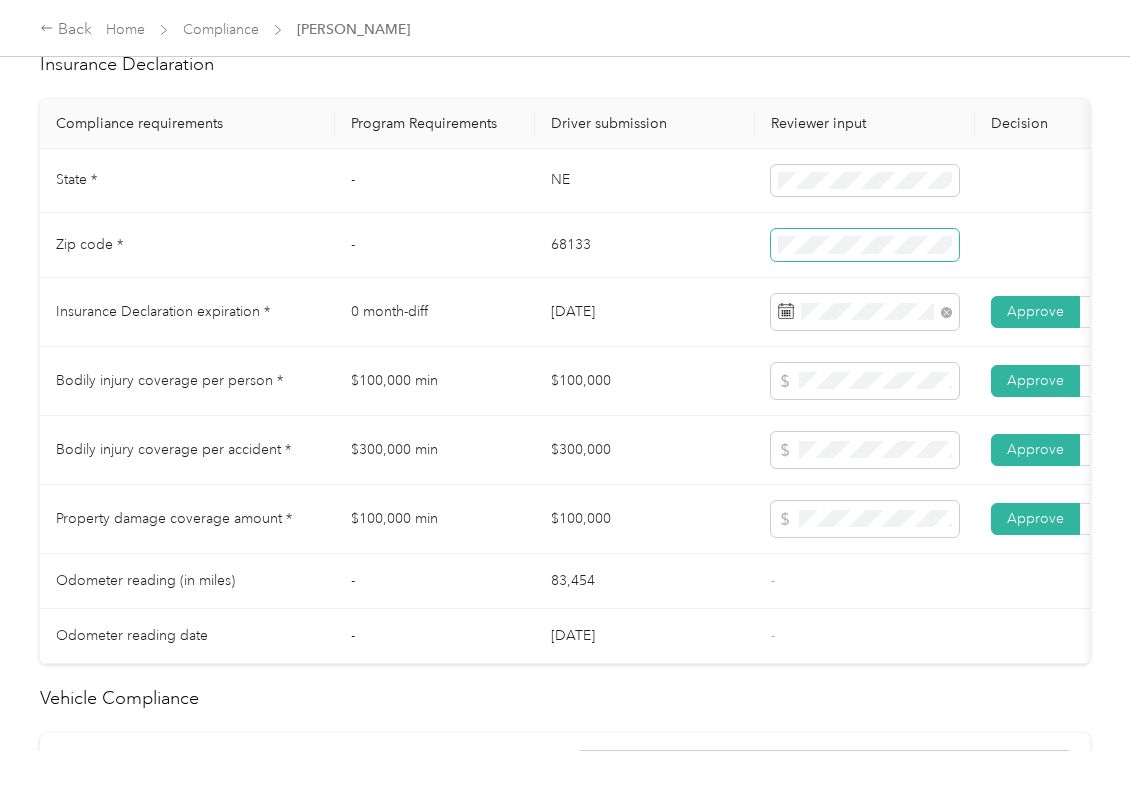 scroll, scrollTop: 0, scrollLeft: 0, axis: both 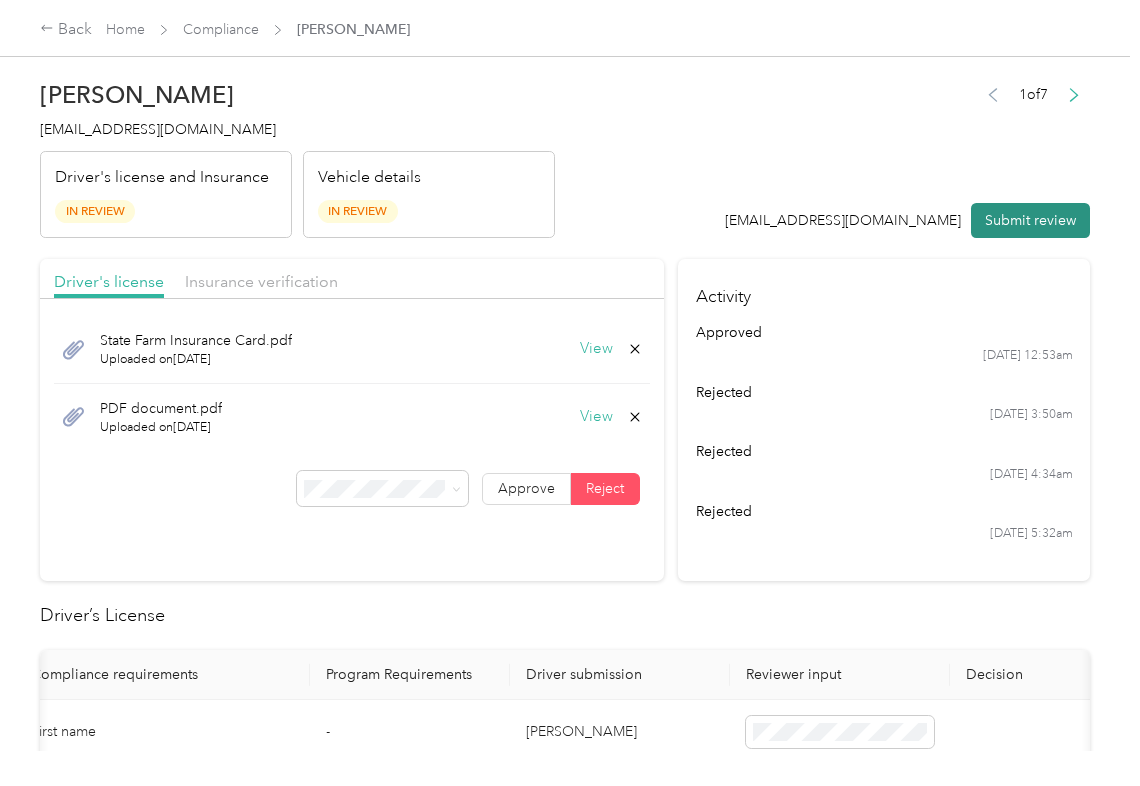 click on "Submit review" at bounding box center [1030, 220] 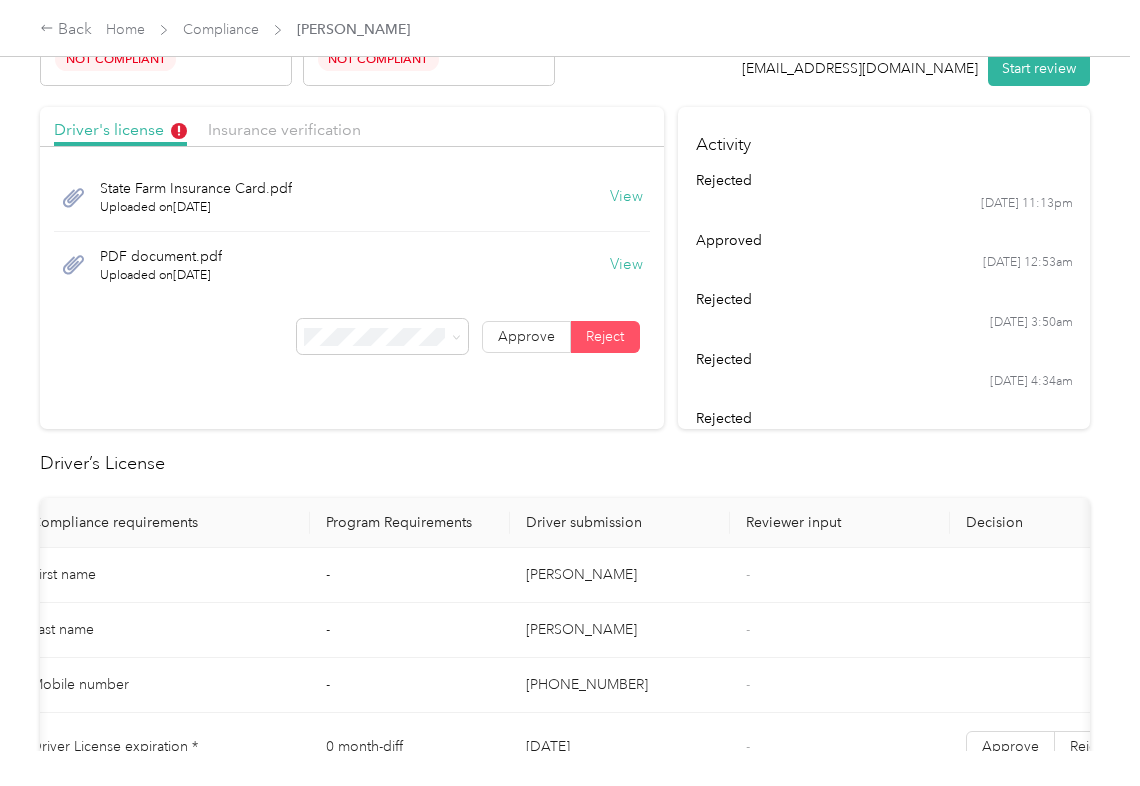 scroll, scrollTop: 133, scrollLeft: 0, axis: vertical 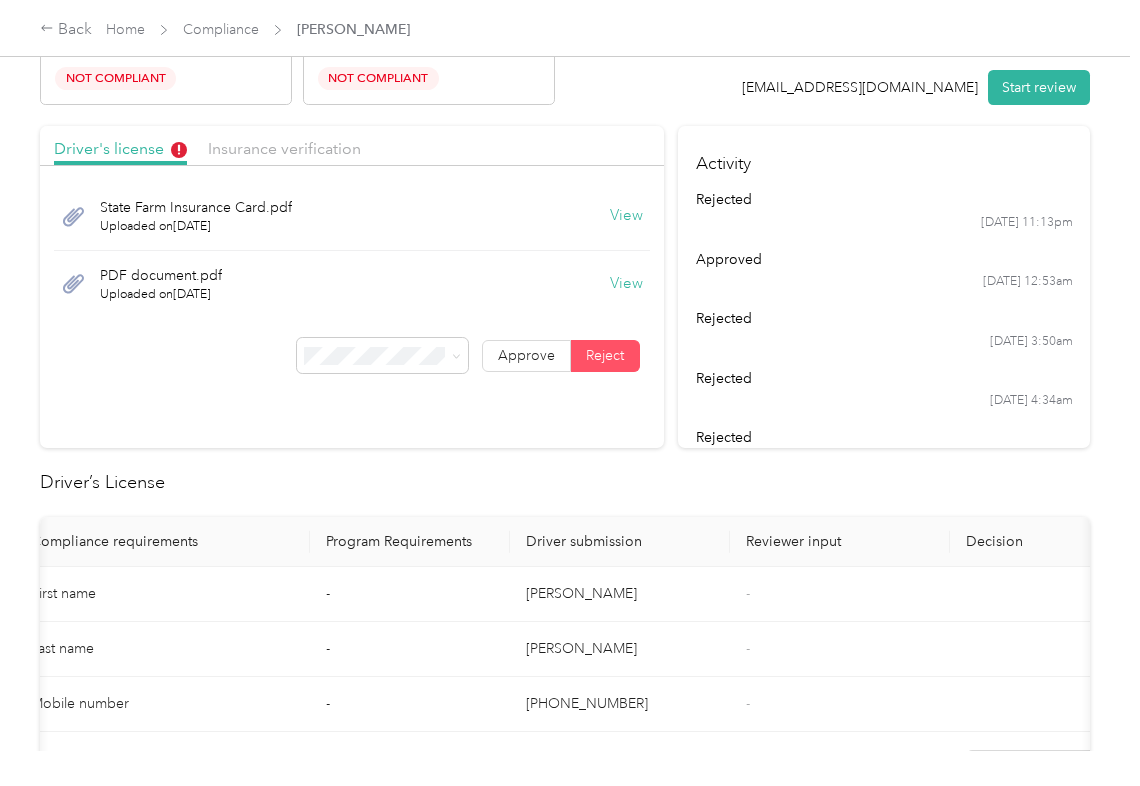 click on "Driver’s License  Compliance requirements Program Requirements Driver submission Reviewer input Decision Rejection reason             First name - [PERSON_NAME] - Last name - [PERSON_NAME] - Mobile number - [PHONE_NUMBER][DRIVERS_LICENSE_NUMBER] - Driver License expiration * 0 month-diff [DATE] - Approve Reject Insurance Declaration Compliance requirements Program Requirements Driver submission Reviewer input Decision Rejection reason             State * - [US_STATE] - Zip code * - 68133 - Insurance Declaration expiration * 0 month-diff [DATE] - Approve Reject Bodily injury coverage per person * $100,000 min $100,000 - Approve Reject Bodily injury coverage per accident * $300,000 min $300,000 - Approve Reject Property damage coverage amount * $100,000 min $100,000 - Approve Reject Odometer reading (in miles) - 83,454 - Odometer reading date - [DATE] - Vehicle Compliance VIN Lookup Enter the VIN from member’s insurance declaration page VIN number   17 characters maximum Check VIN Vehicle results MSRP $20,875 Year [DATE] Make Toyota" at bounding box center (565, 1298) 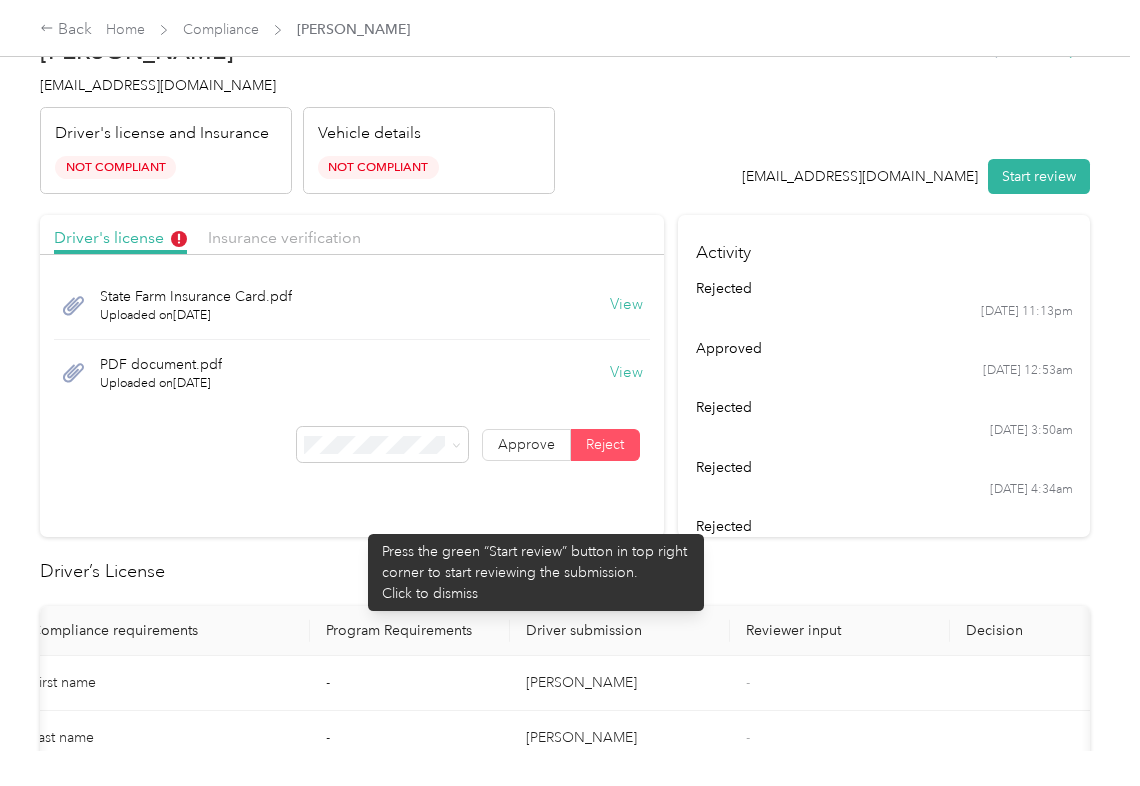 scroll, scrollTop: 0, scrollLeft: 0, axis: both 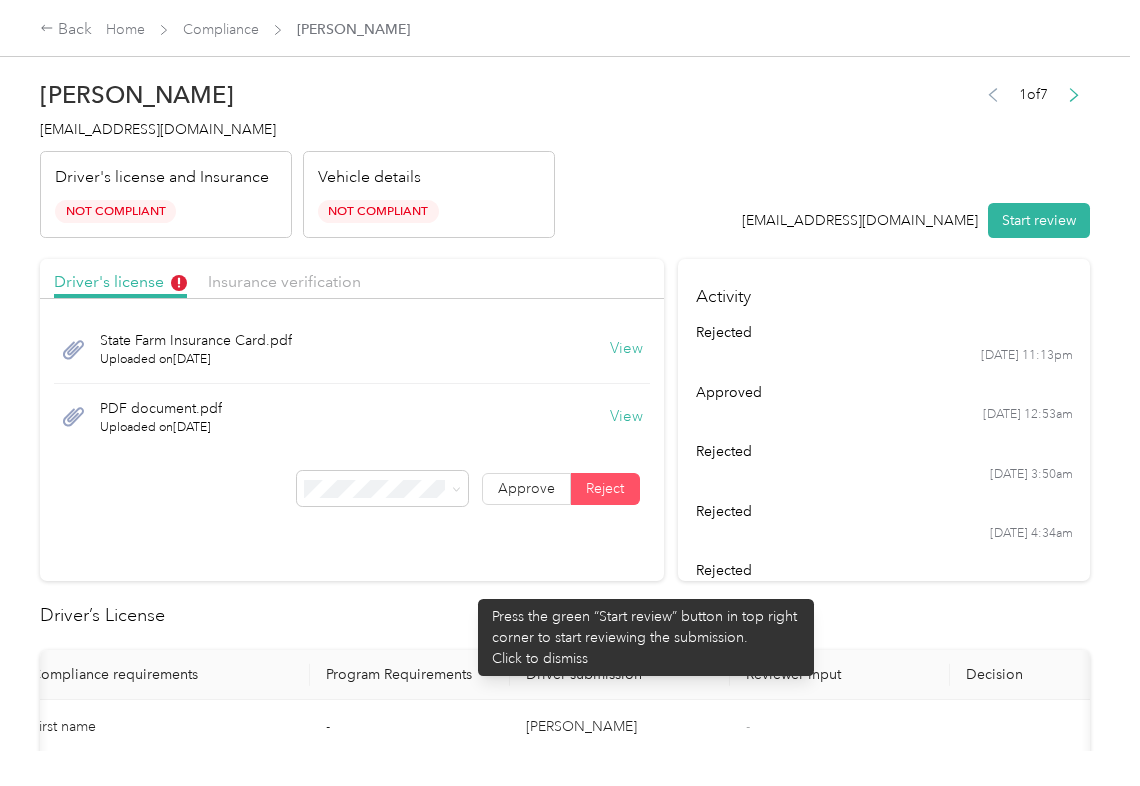 click on "Driver's license Insurance verification State Farm Insurance Card.pdf Uploaded on  [DATE] View PDF document.pdf Uploaded on  [DATE] View Approve Reject Activity rejected [DATE] 11:13pm approved [DATE] 12:53am rejected [DATE] 3:50am rejected [DATE] 4:34am rejected [DATE] 5:32am Driver’s License  Compliance requirements Program Requirements Driver submission Reviewer input Decision Rejection reason             First name - [PERSON_NAME] - Last name - [PERSON_NAME] - Mobile number - [PHONE_NUMBER][DRIVERS_LICENSE_NUMBER] - Driver License expiration * 0 month-diff [DATE] - Approve Reject Insurance Declaration Compliance requirements Program Requirements Driver submission Reviewer input Decision Rejection reason             State * - [US_STATE] - Zip code * - 68133 - Insurance Declaration expiration * 0 month-diff [DATE] - Approve Reject Bodily injury coverage per person * $100,000 min $100,000 - Approve Reject Bodily injury coverage per accident * $300,000 min $300,000 - Approve Reject Property damage coverage amount * $100,000 -" at bounding box center (565, 1259) 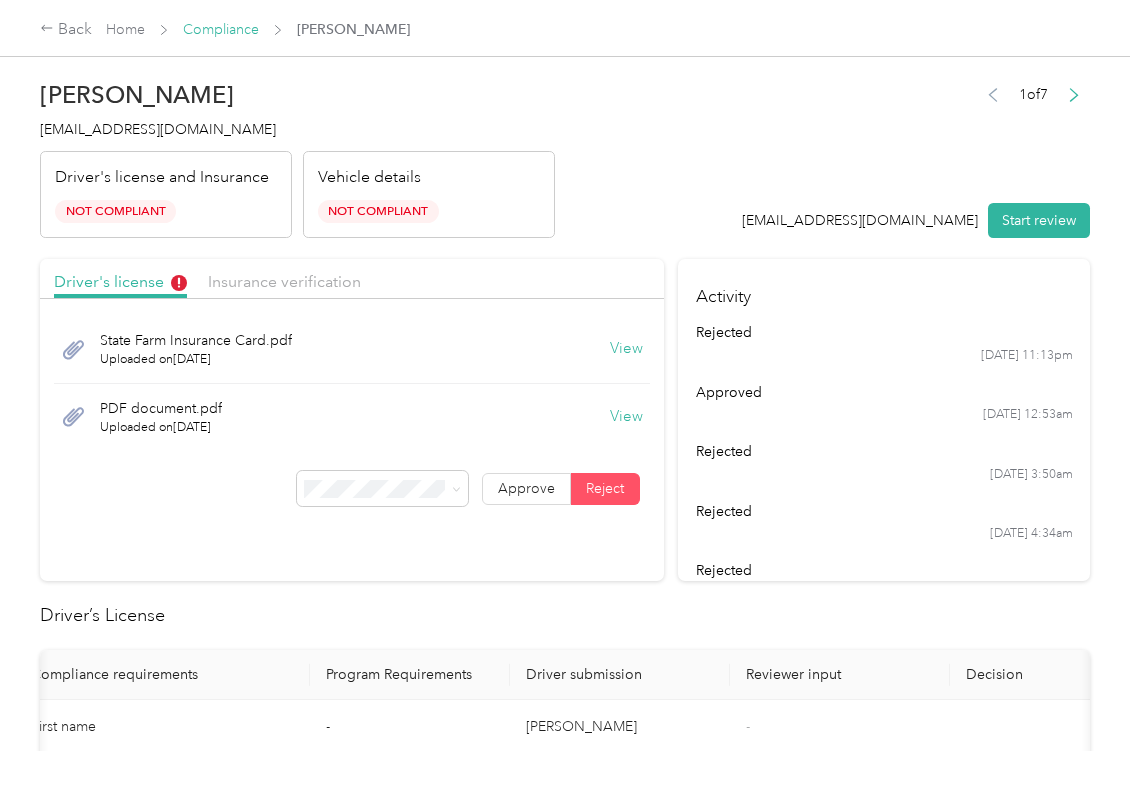 click on "Compliance" at bounding box center [221, 29] 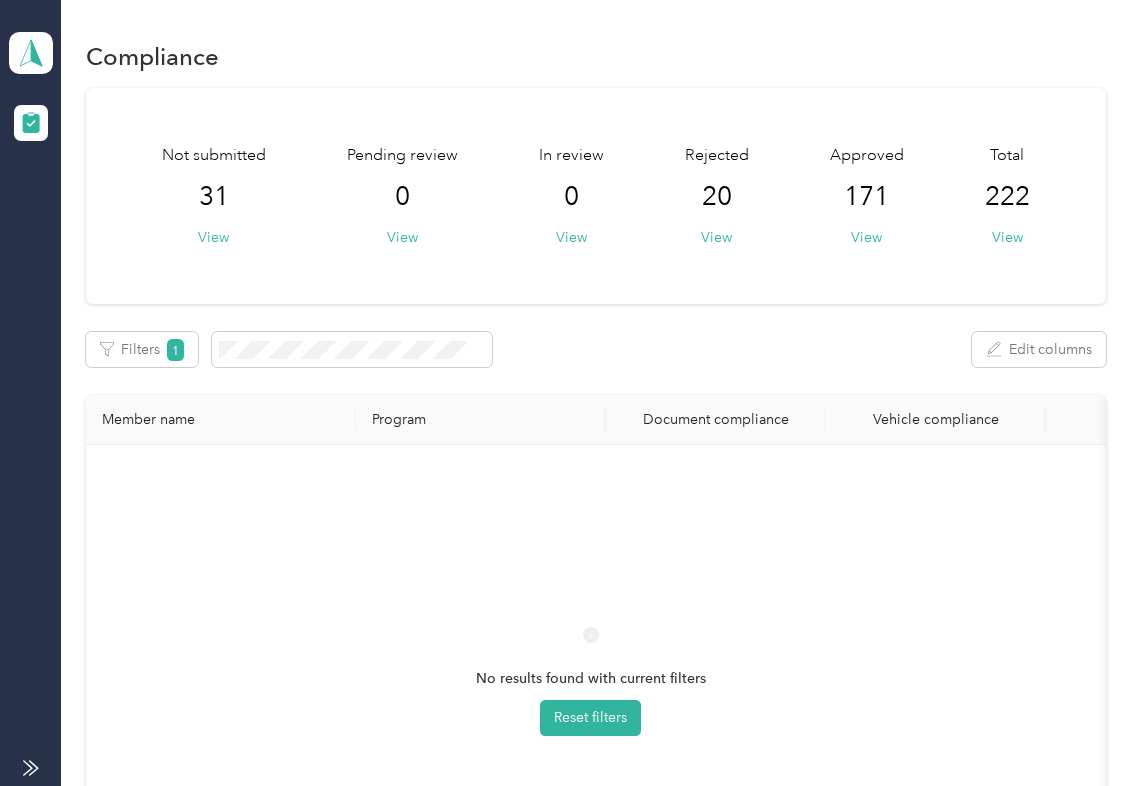 click on "Filters 1 Edit columns" at bounding box center (596, 349) 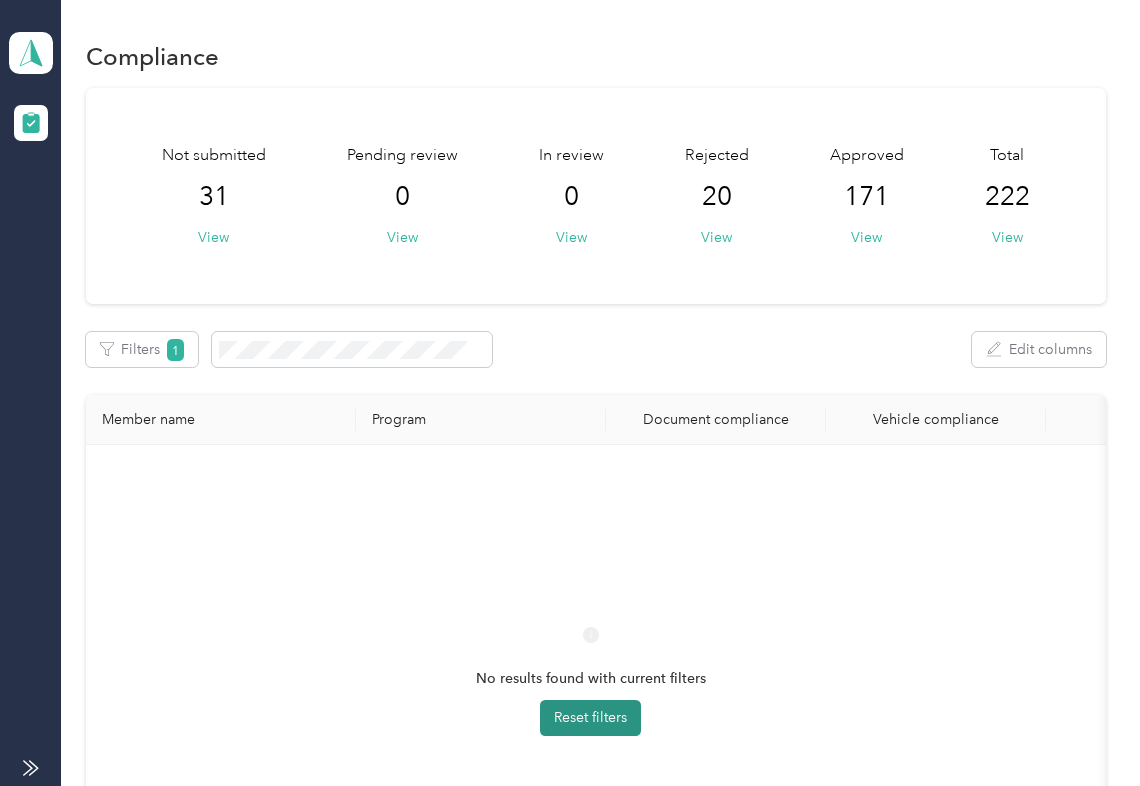 click on "Reset filters" at bounding box center (590, 718) 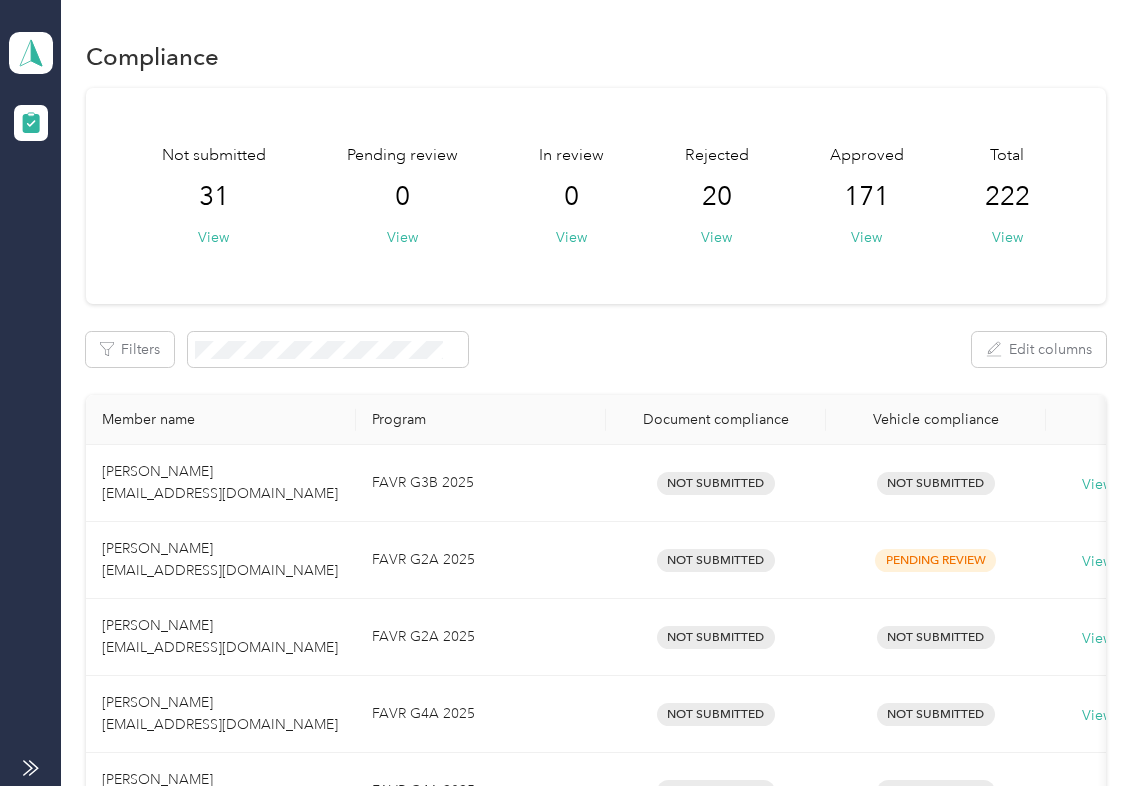 click on "Filters Edit columns" at bounding box center (596, 349) 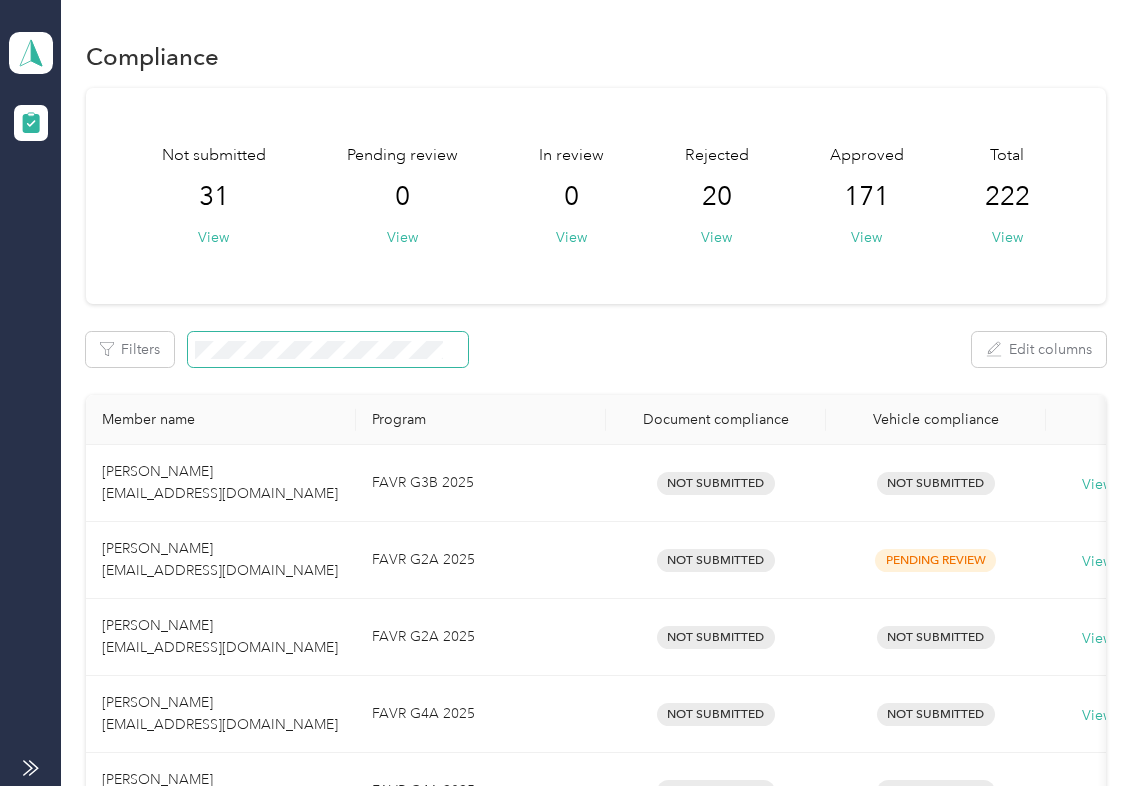 click at bounding box center (328, 349) 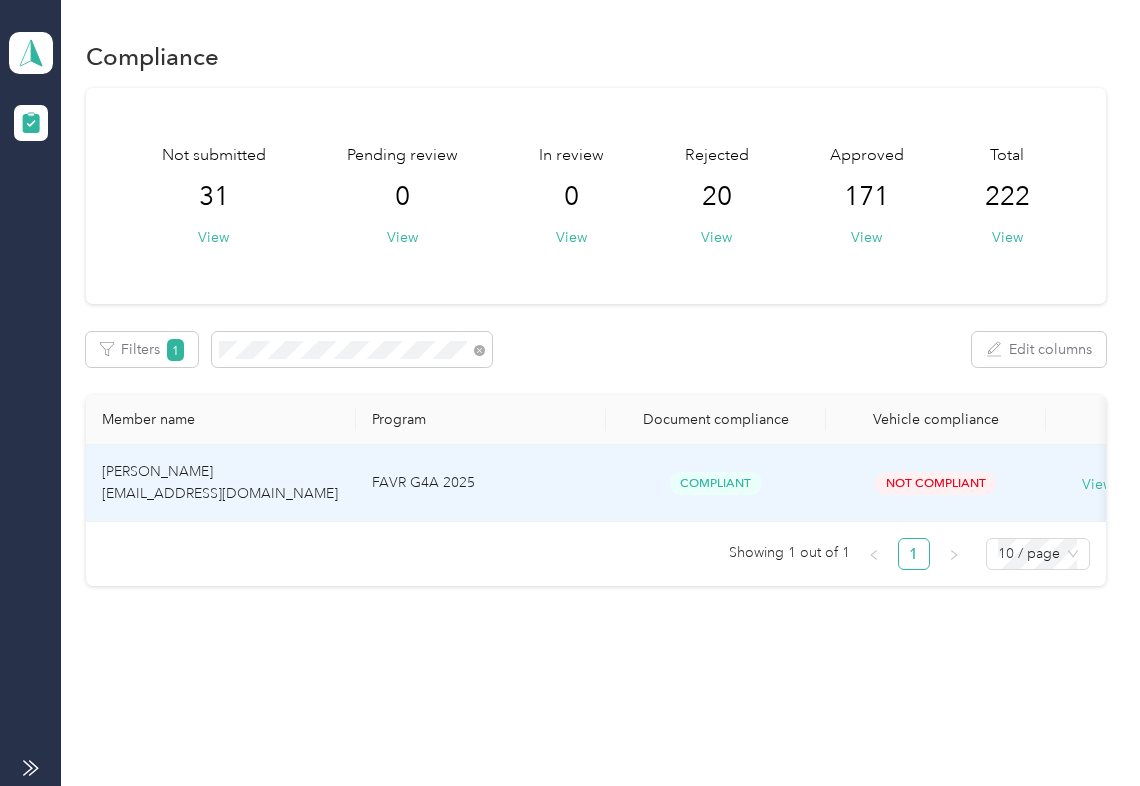 click on "[PERSON_NAME]
[EMAIL_ADDRESS][DOMAIN_NAME]" at bounding box center (221, 483) 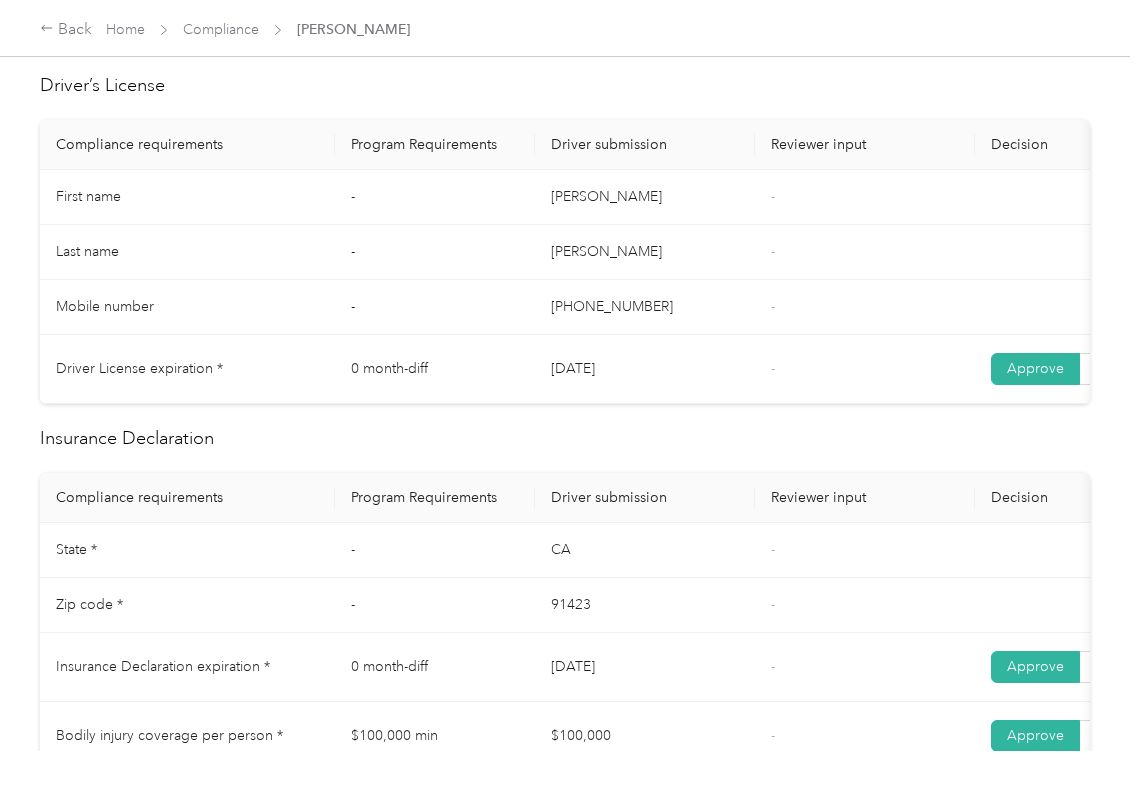 scroll, scrollTop: 933, scrollLeft: 0, axis: vertical 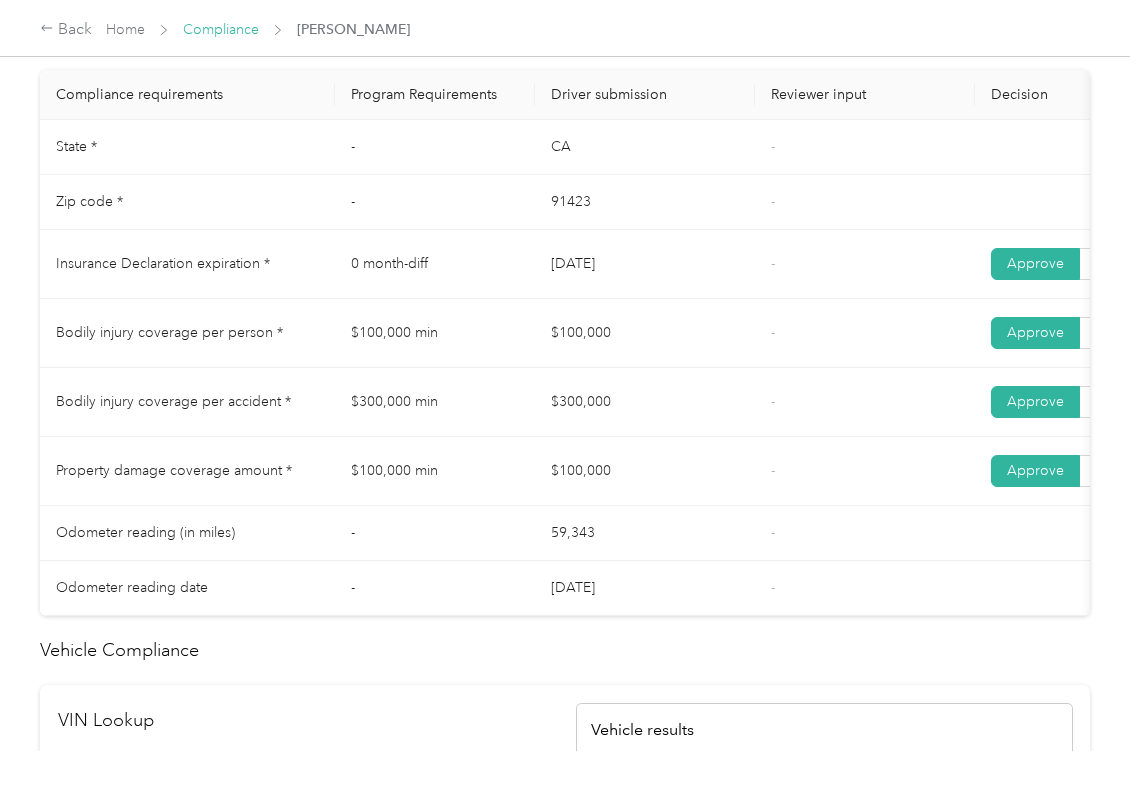 click on "Compliance" at bounding box center (221, 29) 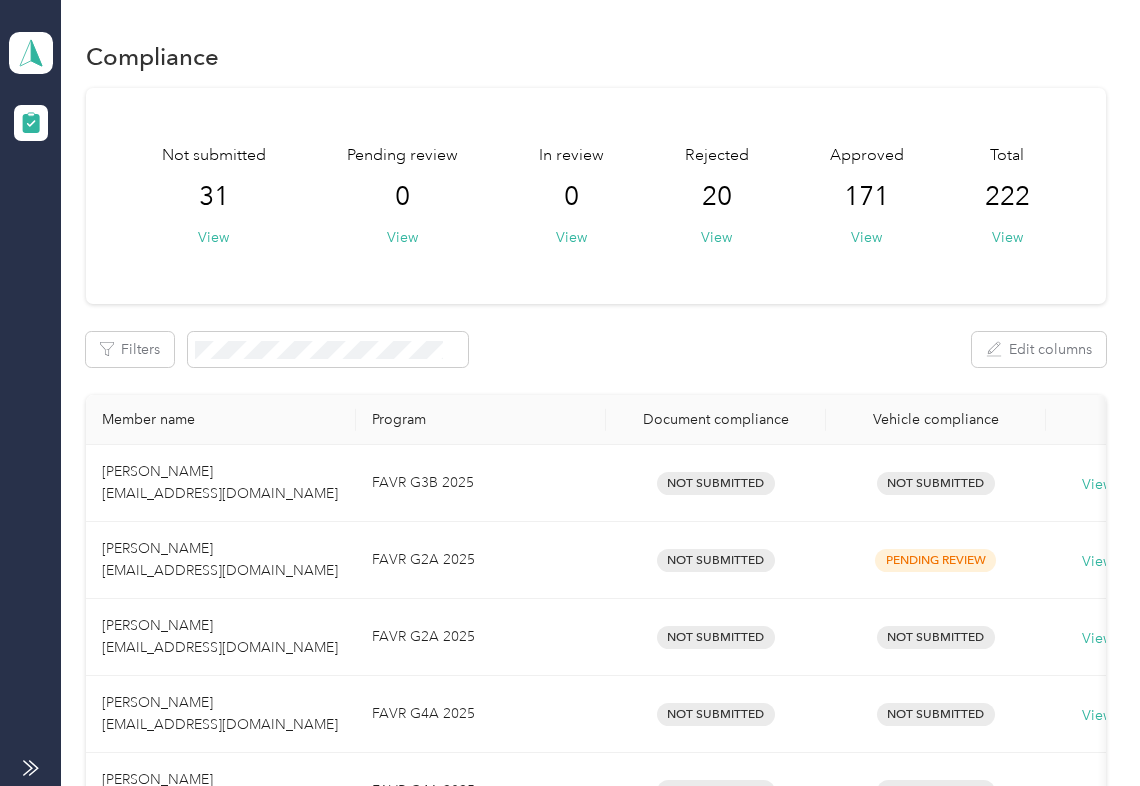 click on "Not submitted 31 View Pending review 0 View In review 0 View Rejected 20 View Approved 171 View Total 222 View Filters Edit columns Member name Program Document compliance Vehicle compliance             [PERSON_NAME]
[EMAIL_ADDRESS][DOMAIN_NAME] FAVR G3B 2025 Not Submitted Not Submitted View history [PERSON_NAME]
[EMAIL_ADDRESS][DOMAIN_NAME] FAVR G2A 2025 Not Submitted Pending Review View history [PERSON_NAME]
[EMAIL_ADDRESS][DOMAIN_NAME] FAVR G2A 2025 Not Submitted Not Submitted View history [PERSON_NAME]
[EMAIL_ADDRESS][DOMAIN_NAME] FAVR G4A 2025 Not Submitted Not Submitted View history [PERSON_NAME]
[PERSON_NAME][EMAIL_ADDRESS][DOMAIN_NAME] FAVR G4A 2025 Not Submitted Not Submitted View history [PERSON_NAME]
[EMAIL_ADDRESS][DOMAIN_NAME] Accountable Plan 1 2025 Not Submitted Not Submitted View history [PERSON_NAME]
[EMAIL_ADDRESS][DOMAIN_NAME] FAVR G4A 2025 Not Submitted Not Submitted View history [PERSON_NAME] Allen
[EMAIL_ADDRESS][DOMAIN_NAME] FAVR G3A 2025 Compliant Not Compliant View history [PERSON_NAME]
[EMAIL_ADDRESS][DOMAIN_NAME] FAVR G4A 2025 Compliant 1 2 3 4" at bounding box center (596, 684) 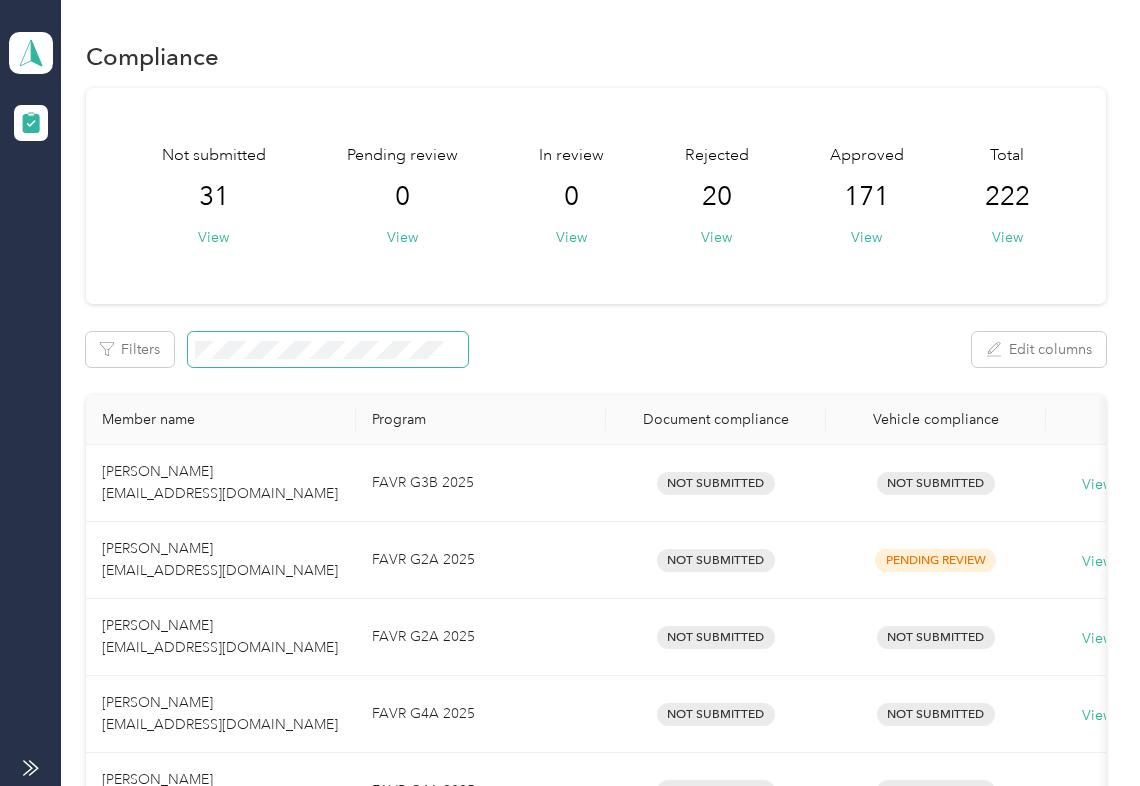 click at bounding box center (328, 349) 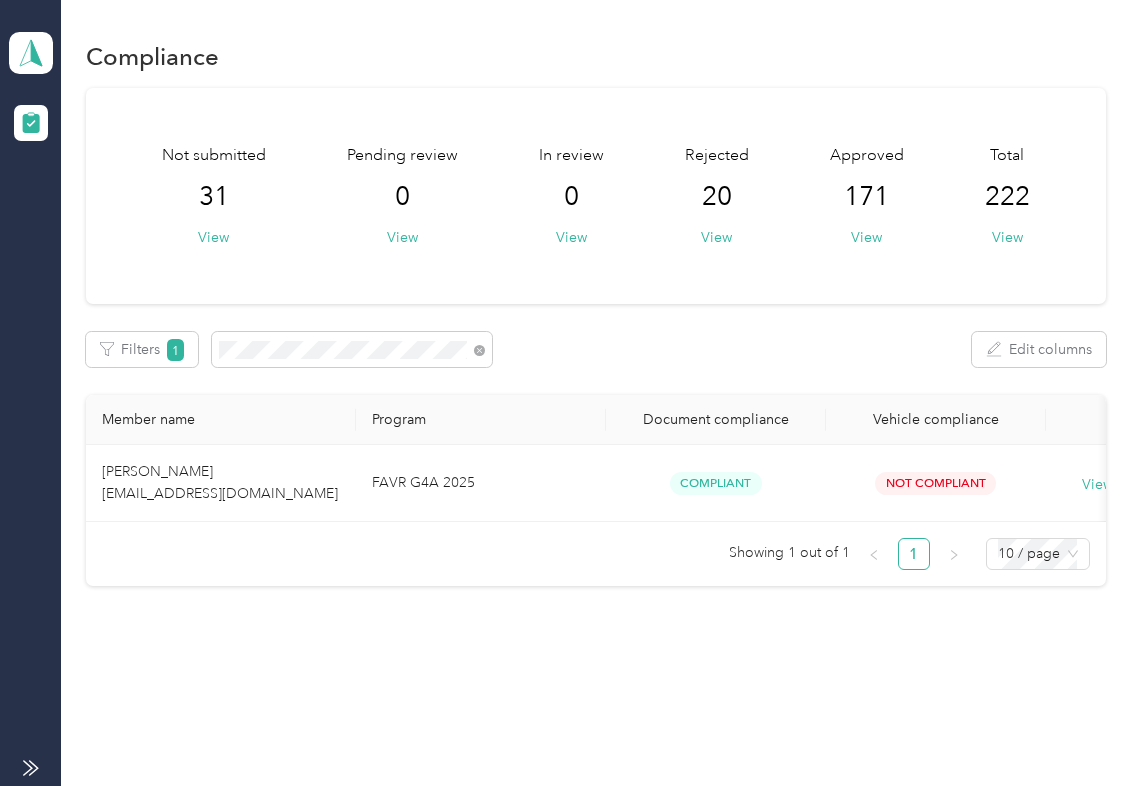drag, startPoint x: 686, startPoint y: 304, endPoint x: 393, endPoint y: 320, distance: 293.43652 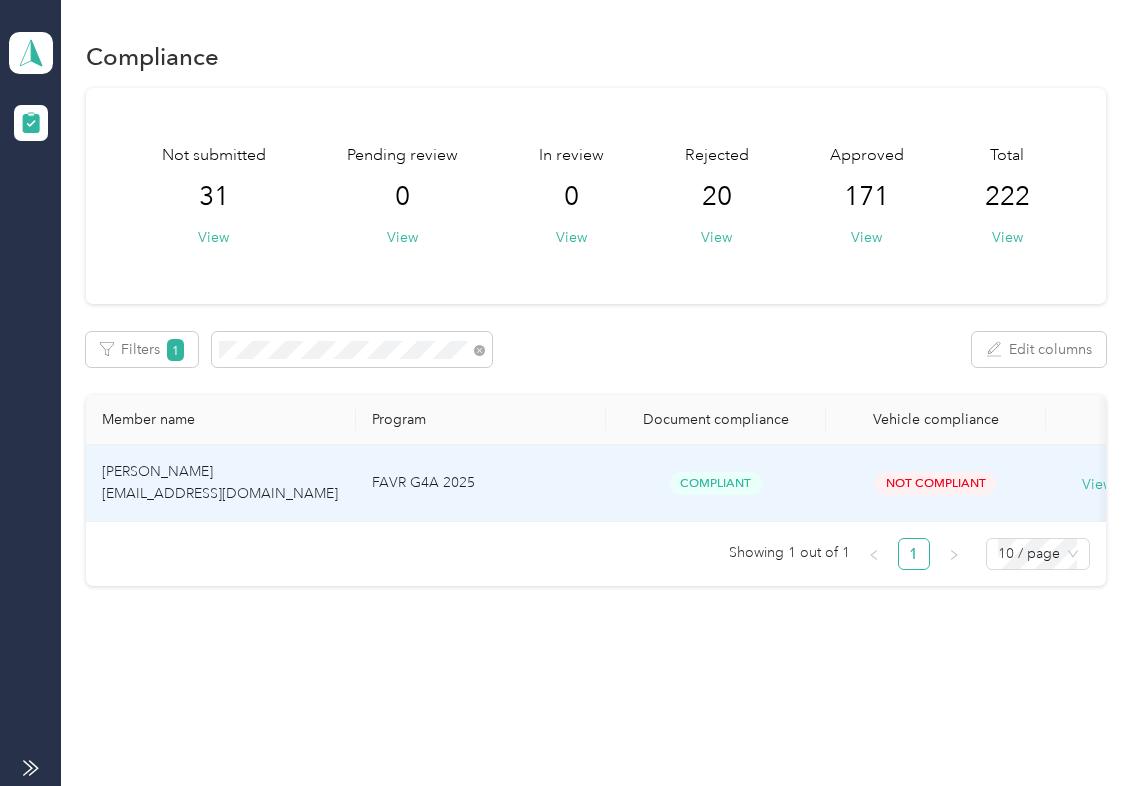 click on "[PERSON_NAME]
[EMAIL_ADDRESS][DOMAIN_NAME]" at bounding box center [220, 482] 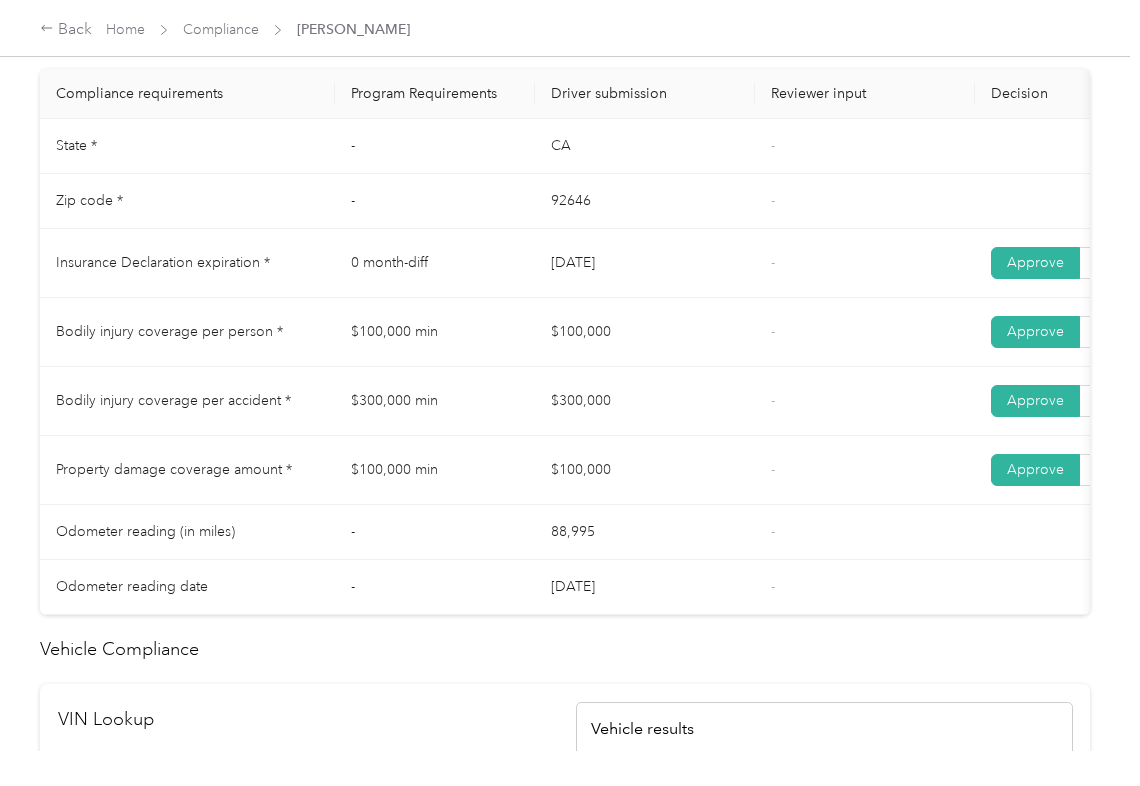 scroll, scrollTop: 933, scrollLeft: 0, axis: vertical 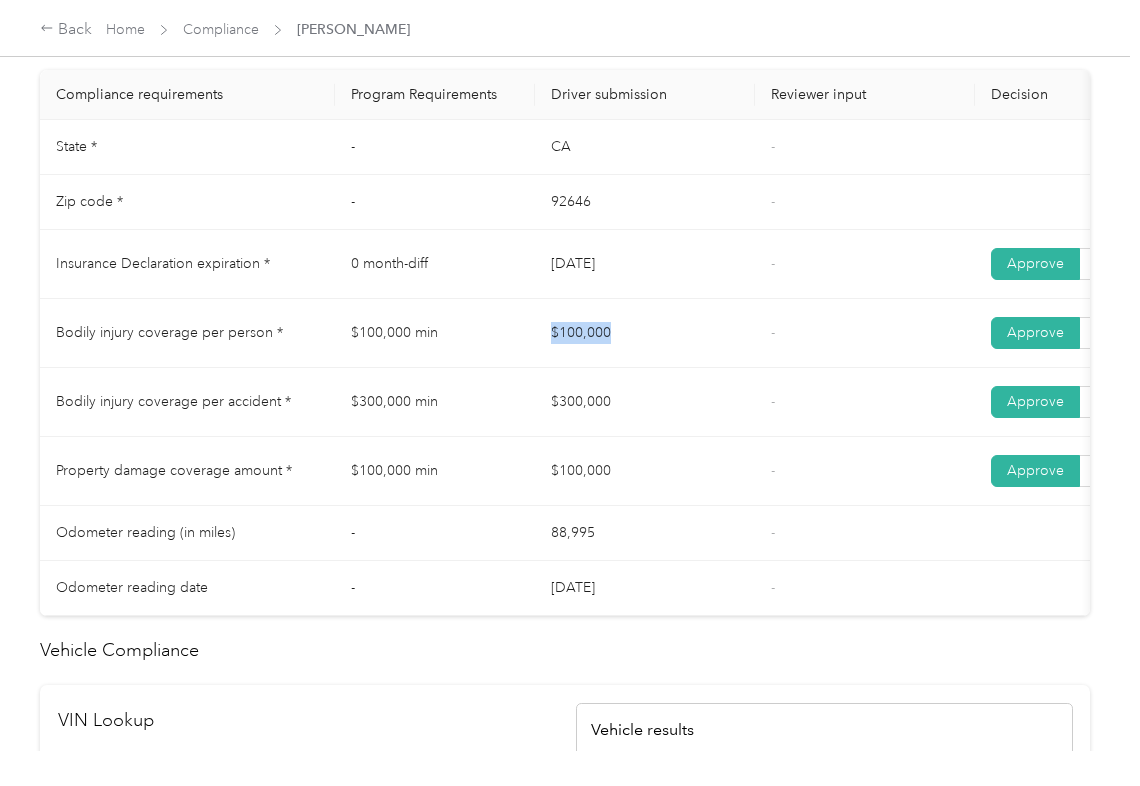 click on "Bodily injury coverage per person * $100,000 min $100,000 - Approve Reject" at bounding box center [745, 333] 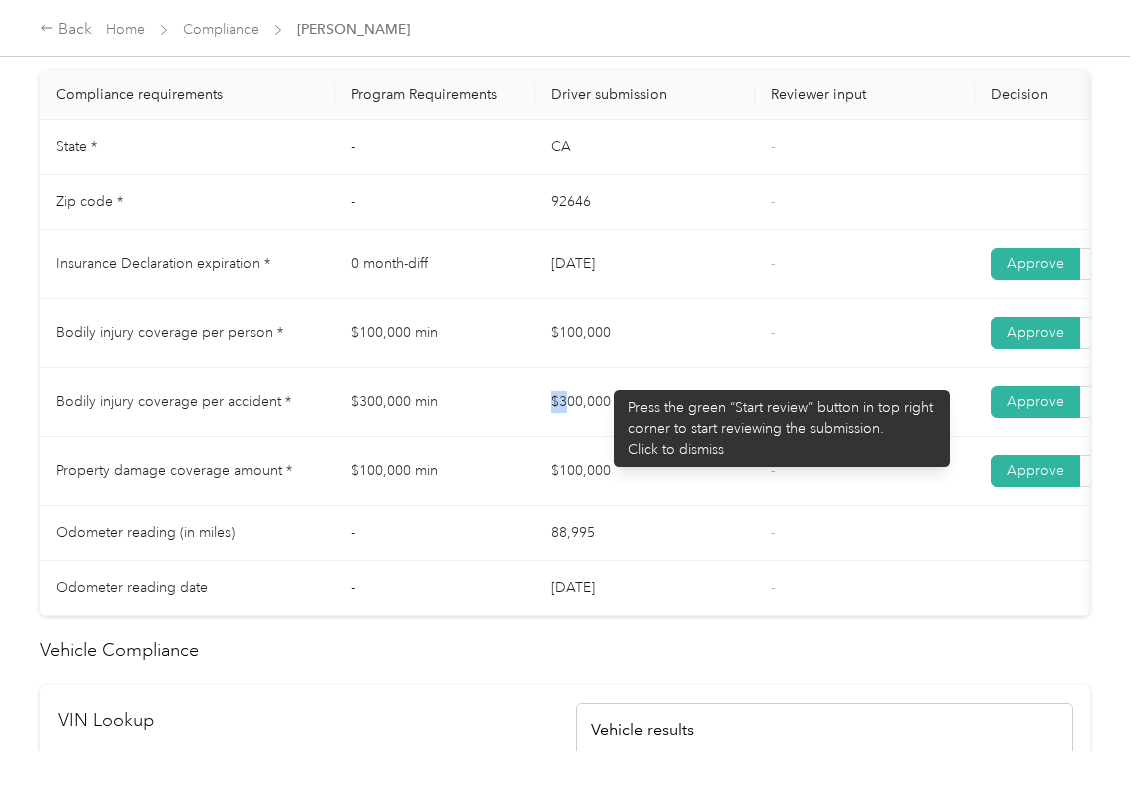 drag, startPoint x: 554, startPoint y: 413, endPoint x: 664, endPoint y: 416, distance: 110.0409 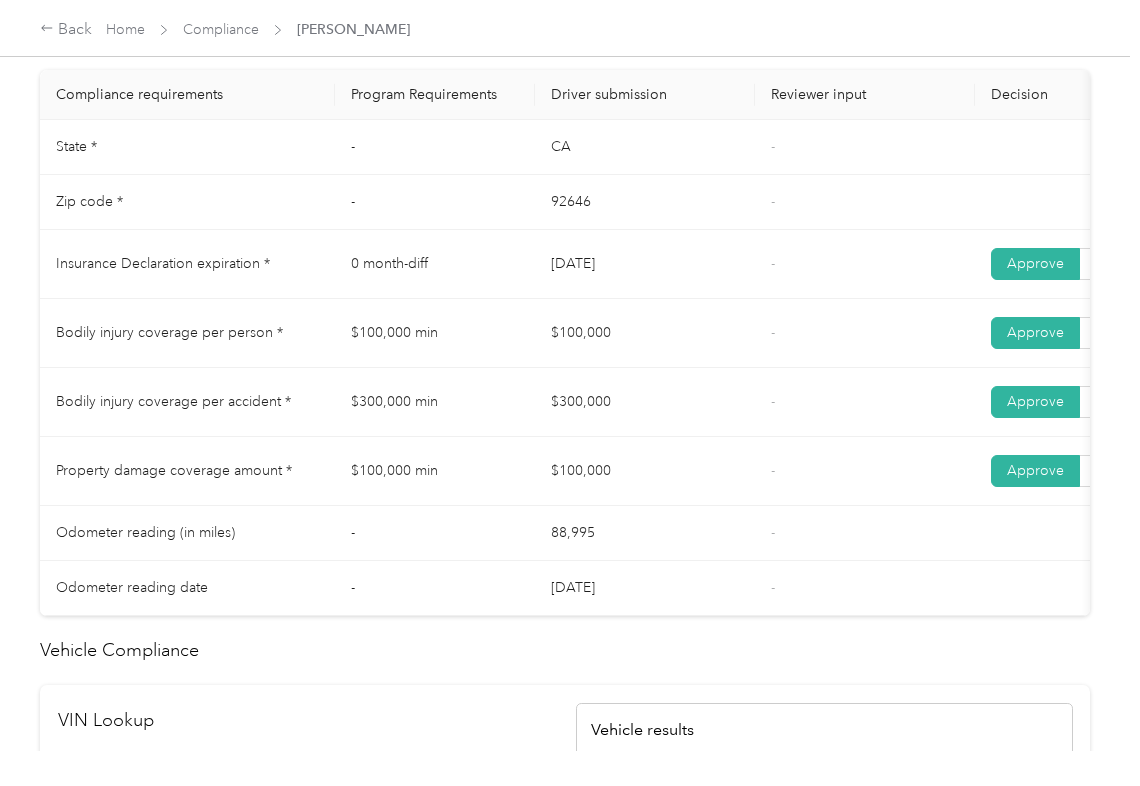 drag, startPoint x: 550, startPoint y: 492, endPoint x: 701, endPoint y: 492, distance: 151 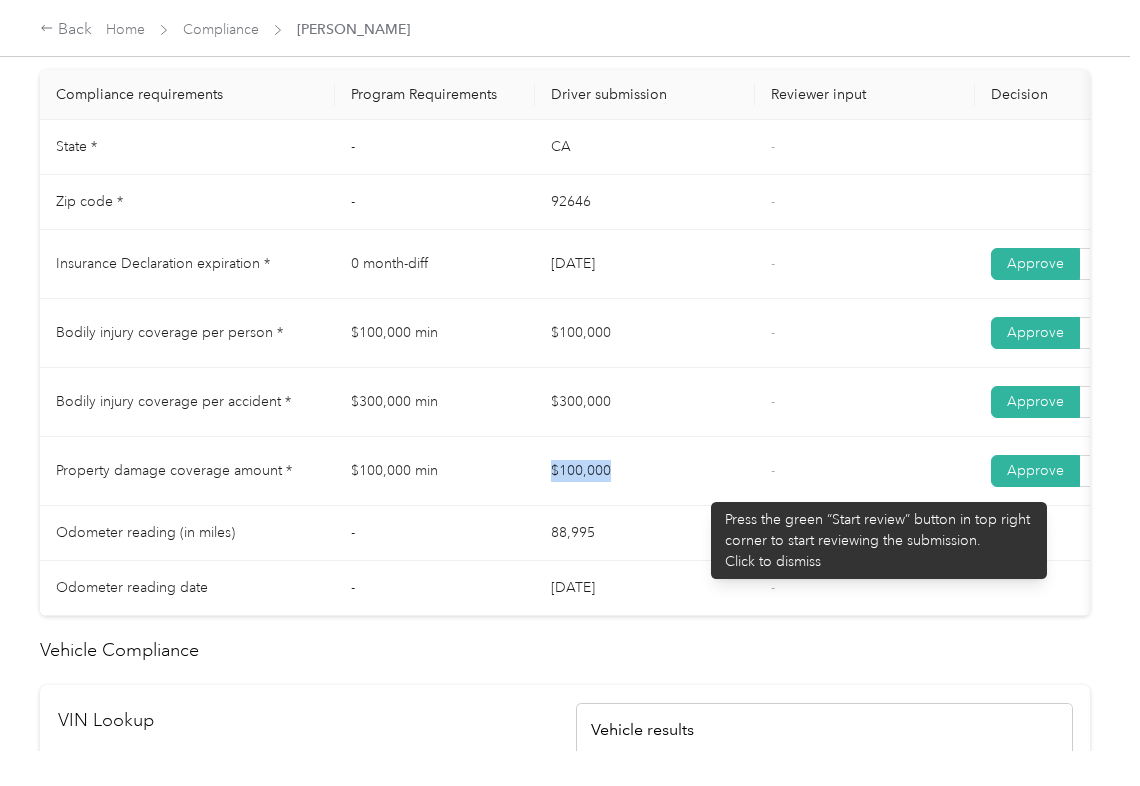 click on "$100,000" at bounding box center (645, 471) 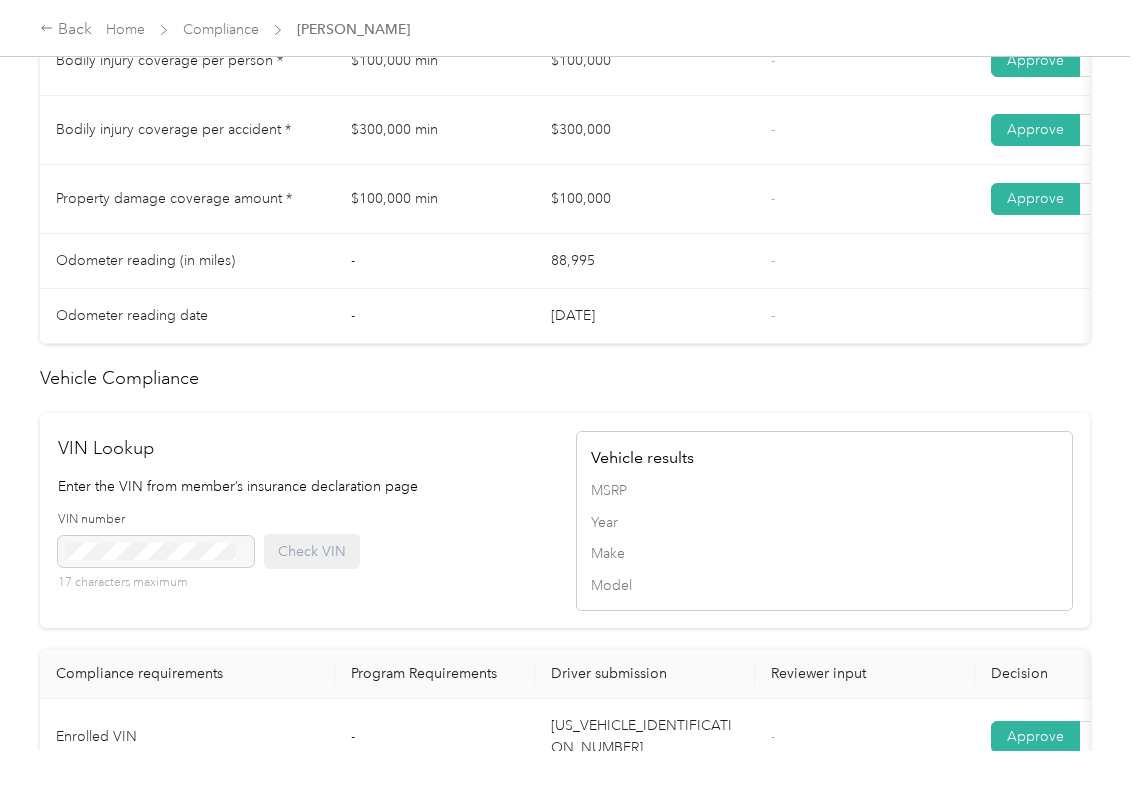 scroll, scrollTop: 1732, scrollLeft: 0, axis: vertical 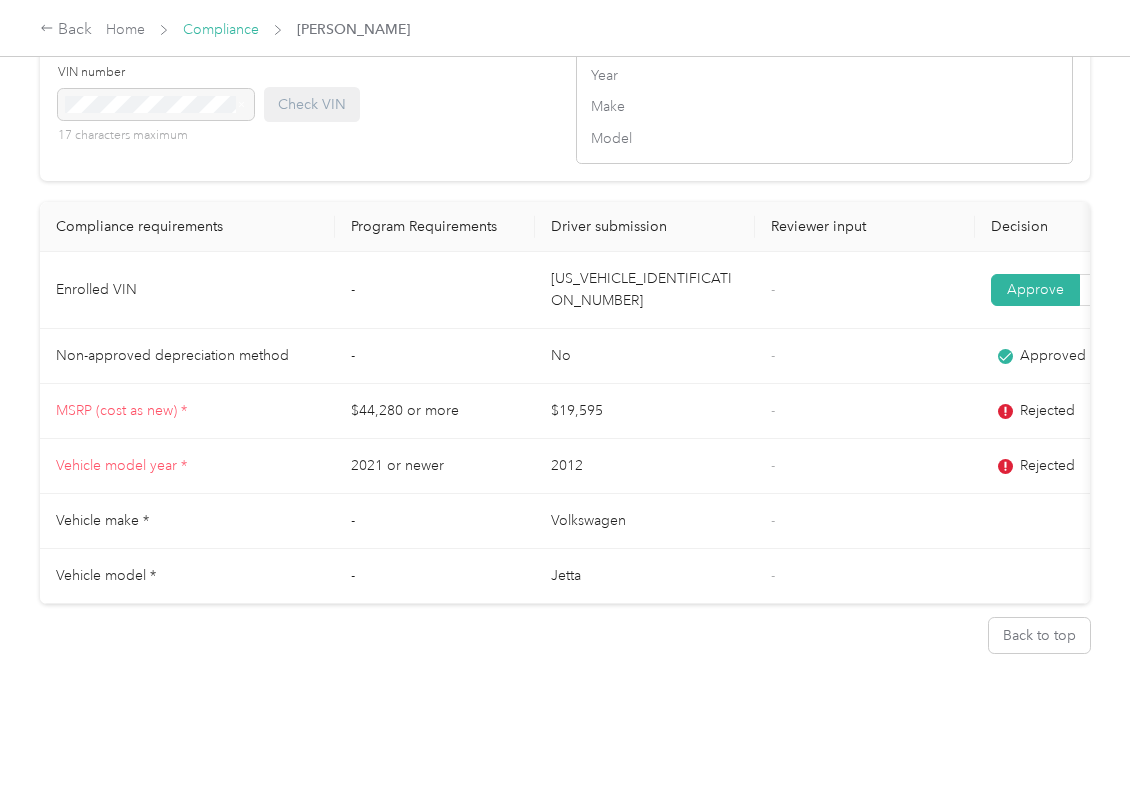 click on "Compliance" at bounding box center [221, 29] 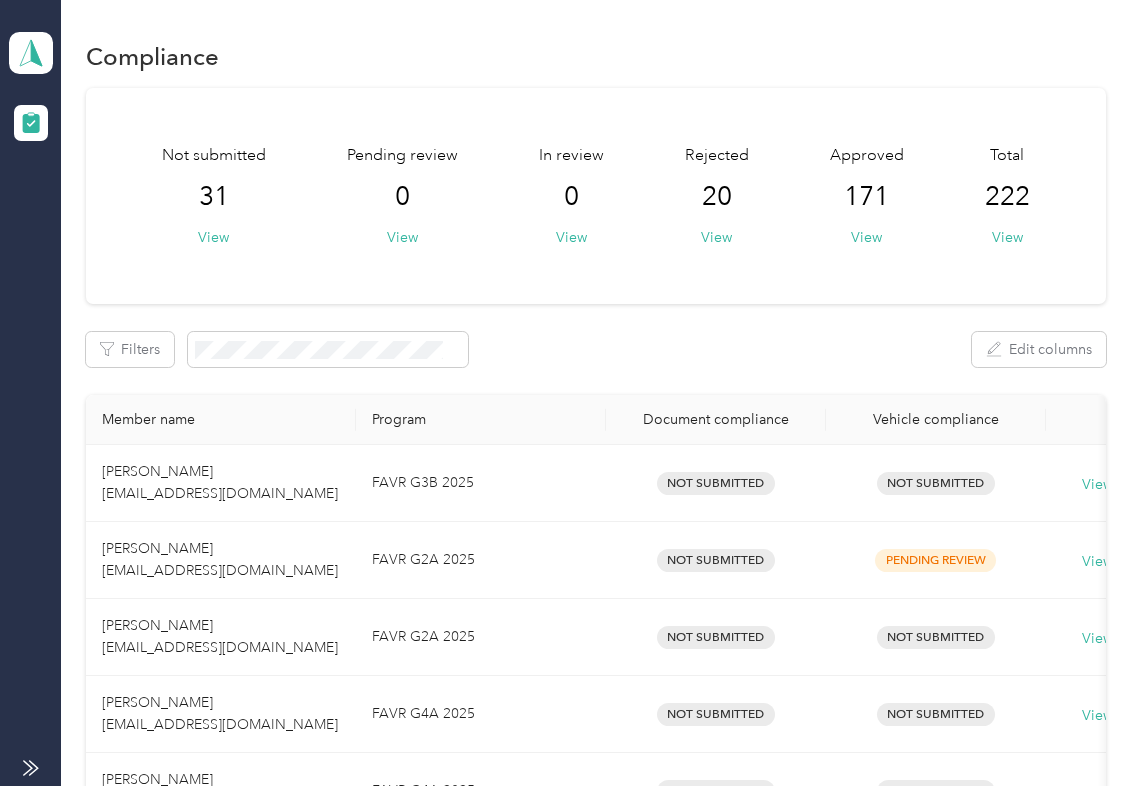 drag, startPoint x: 698, startPoint y: 368, endPoint x: 474, endPoint y: 358, distance: 224.2231 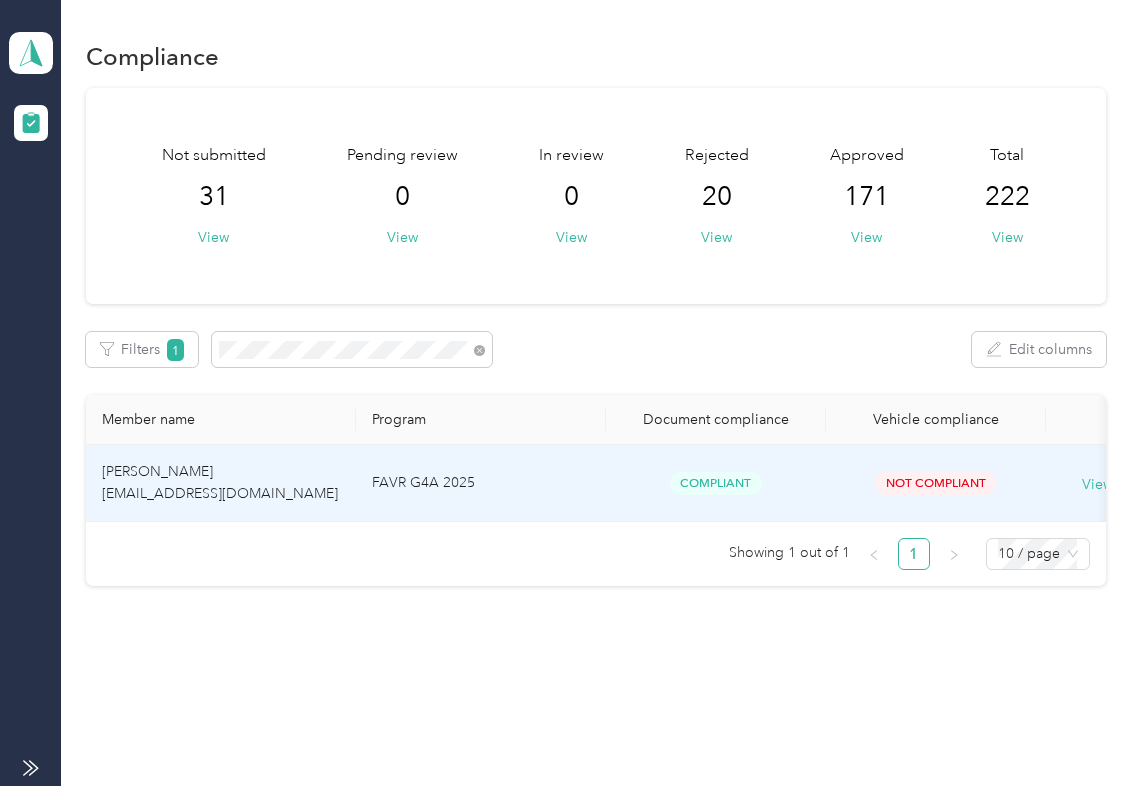 click on "[PERSON_NAME]
[EMAIL_ADDRESS][DOMAIN_NAME]" at bounding box center [220, 482] 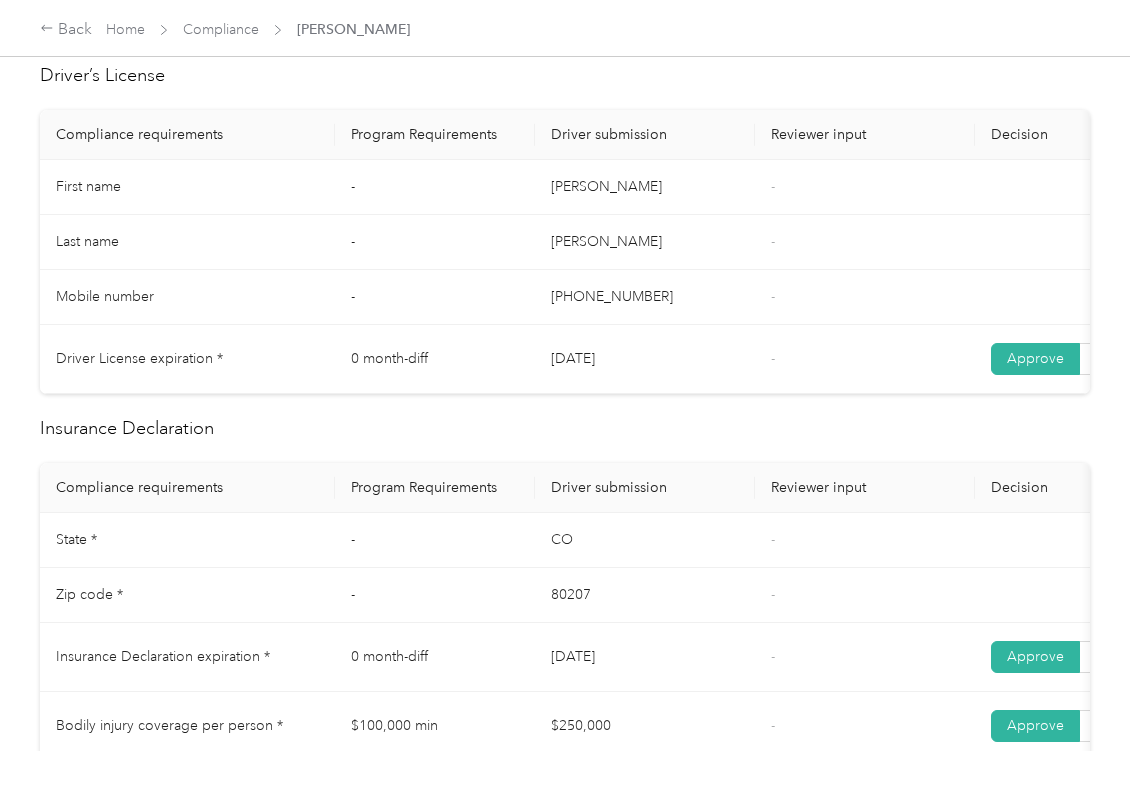 scroll, scrollTop: 1066, scrollLeft: 0, axis: vertical 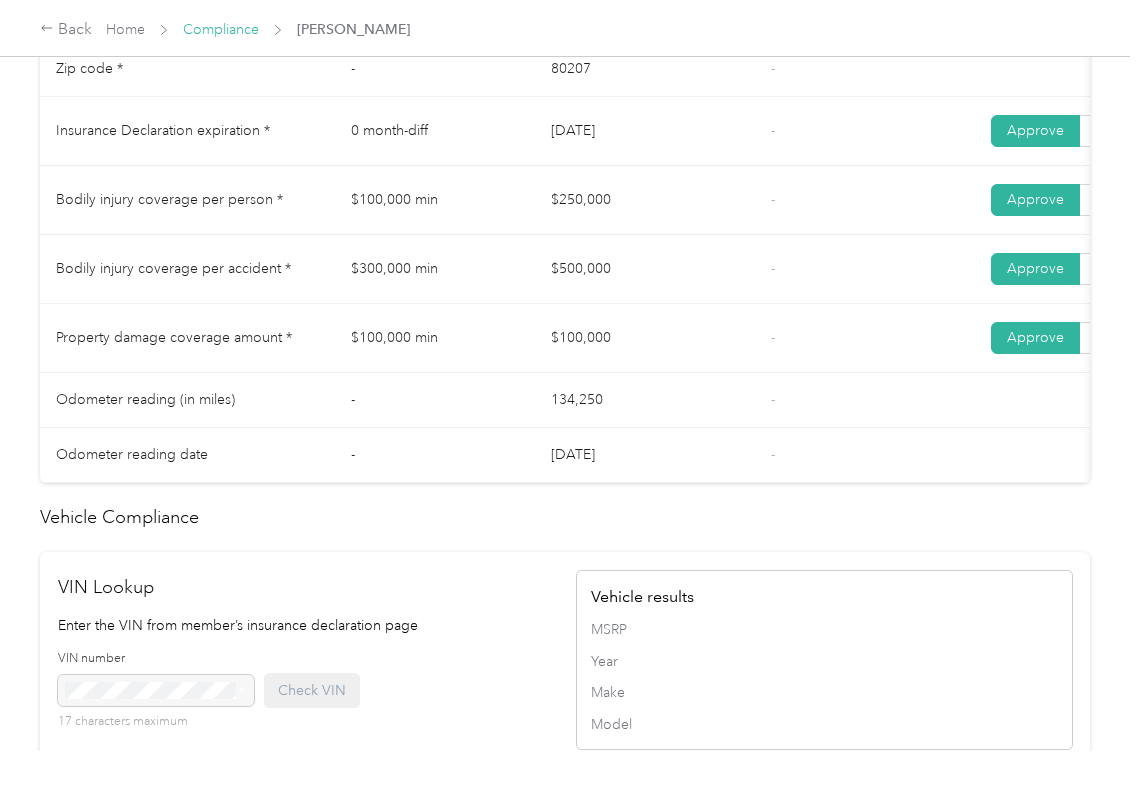 click on "Compliance" at bounding box center [221, 29] 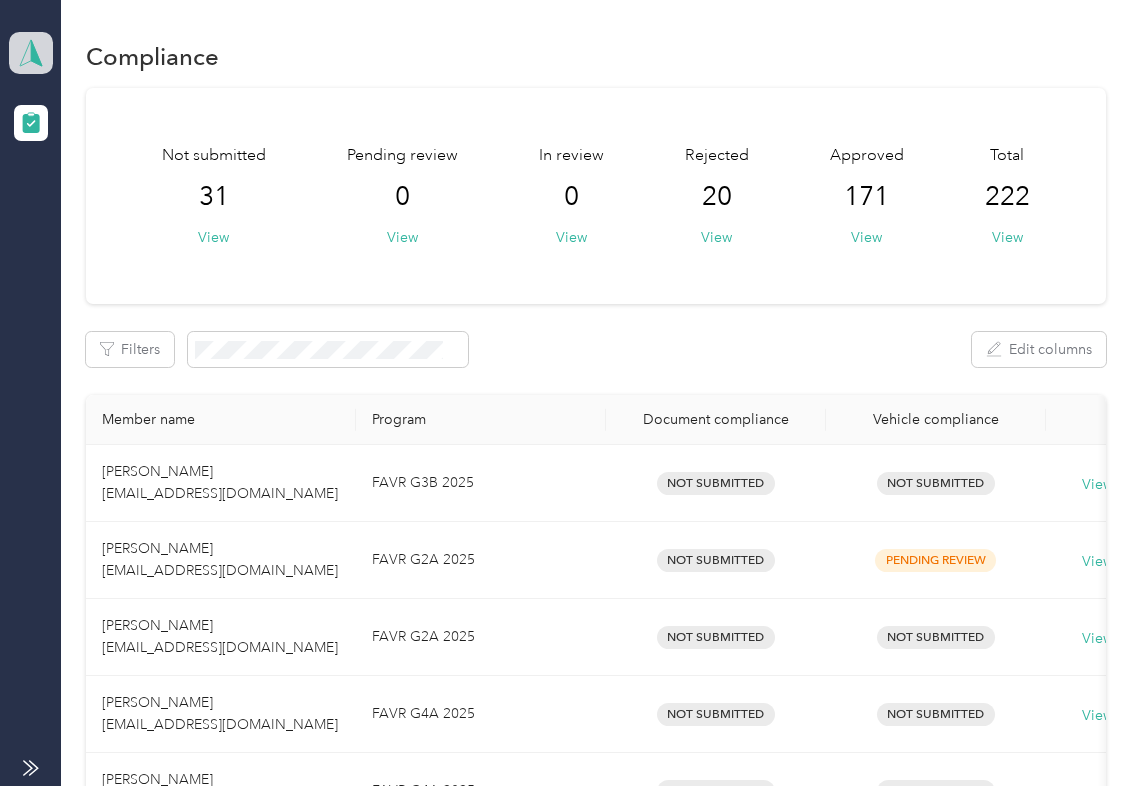 click 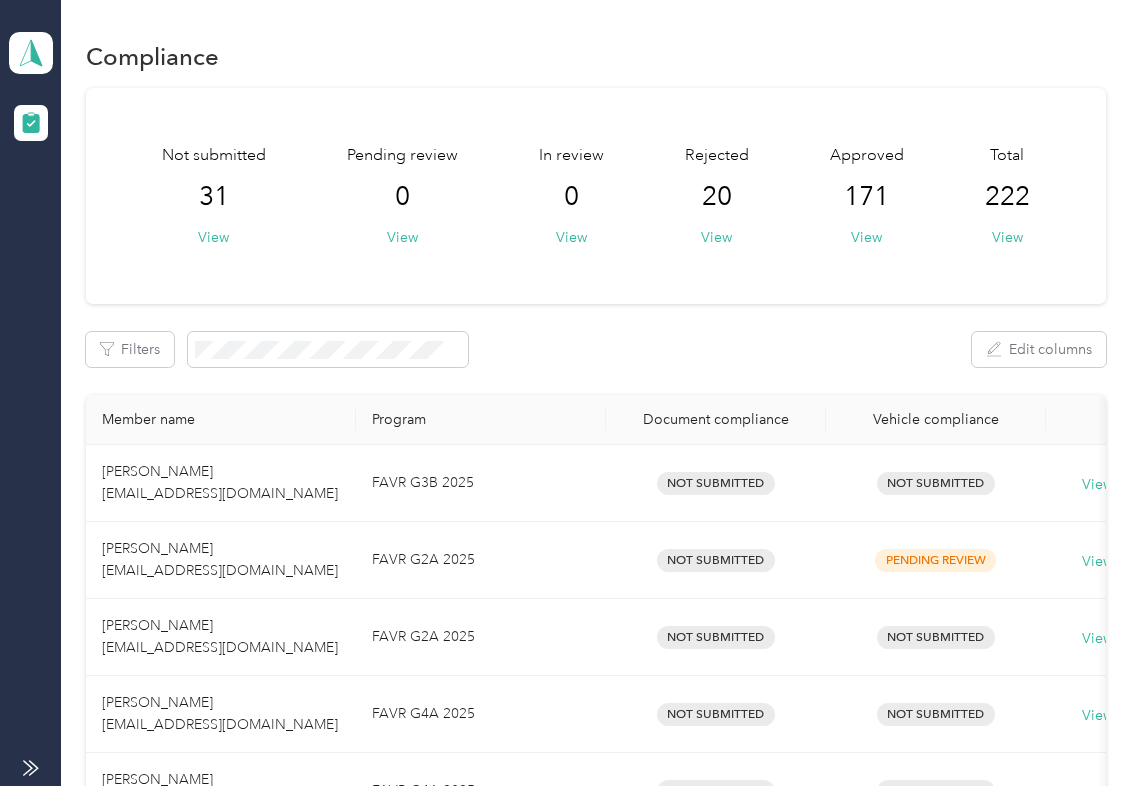click on "Log out" at bounding box center [64, 209] 